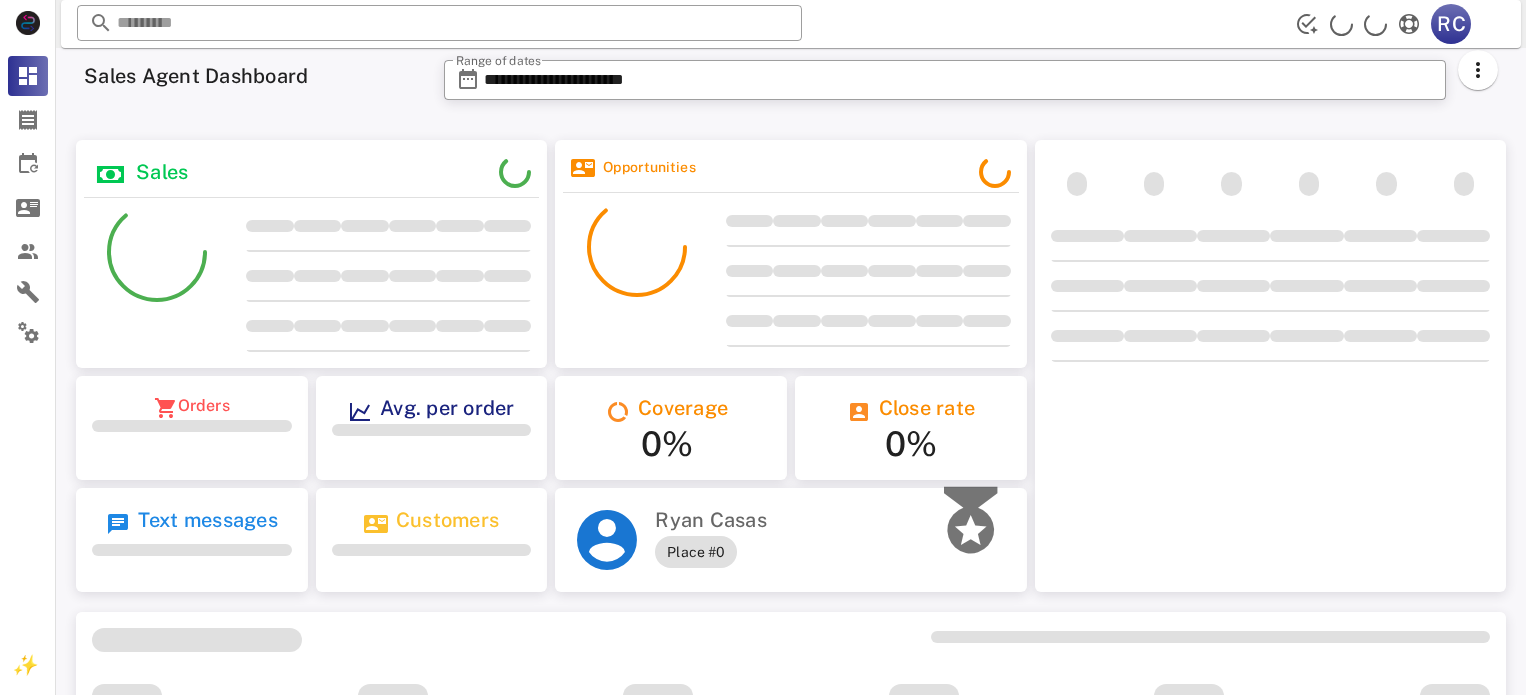 scroll, scrollTop: 0, scrollLeft: 0, axis: both 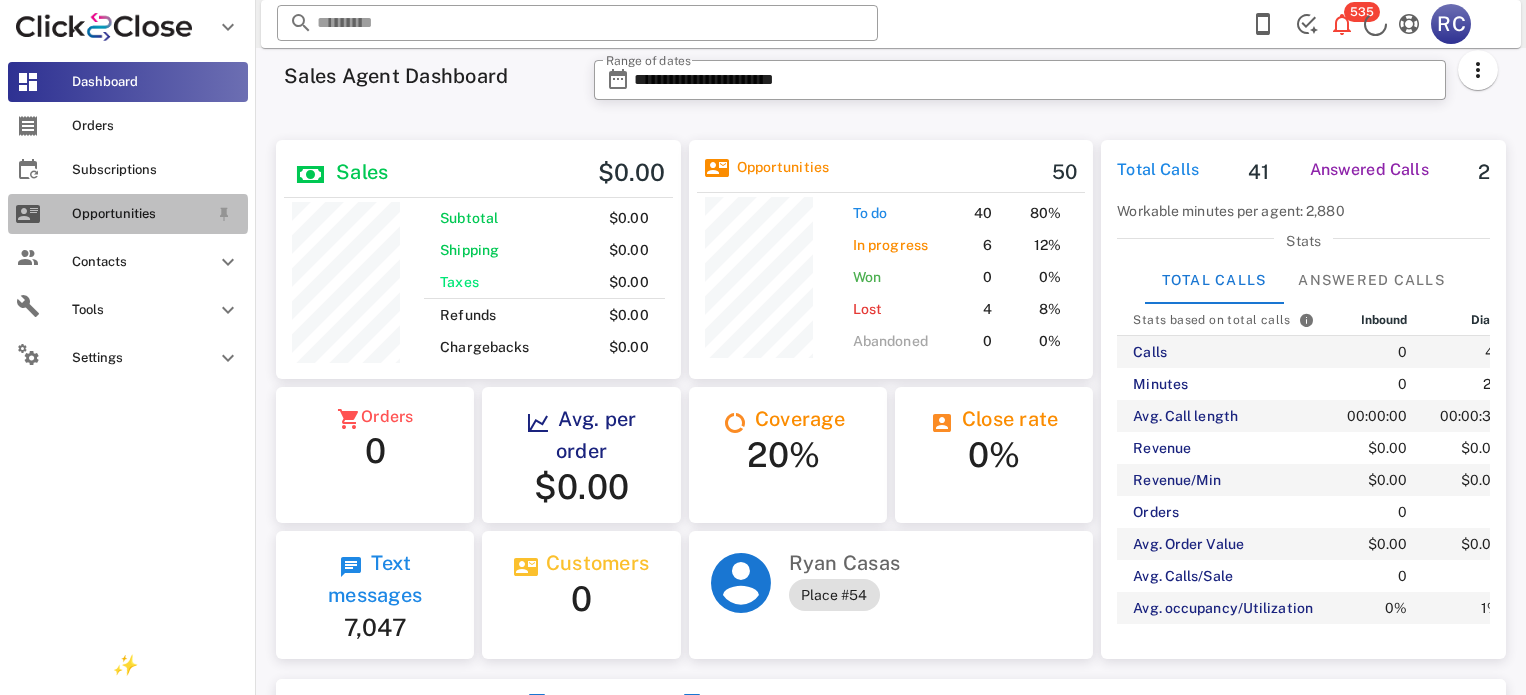 click at bounding box center (28, 214) 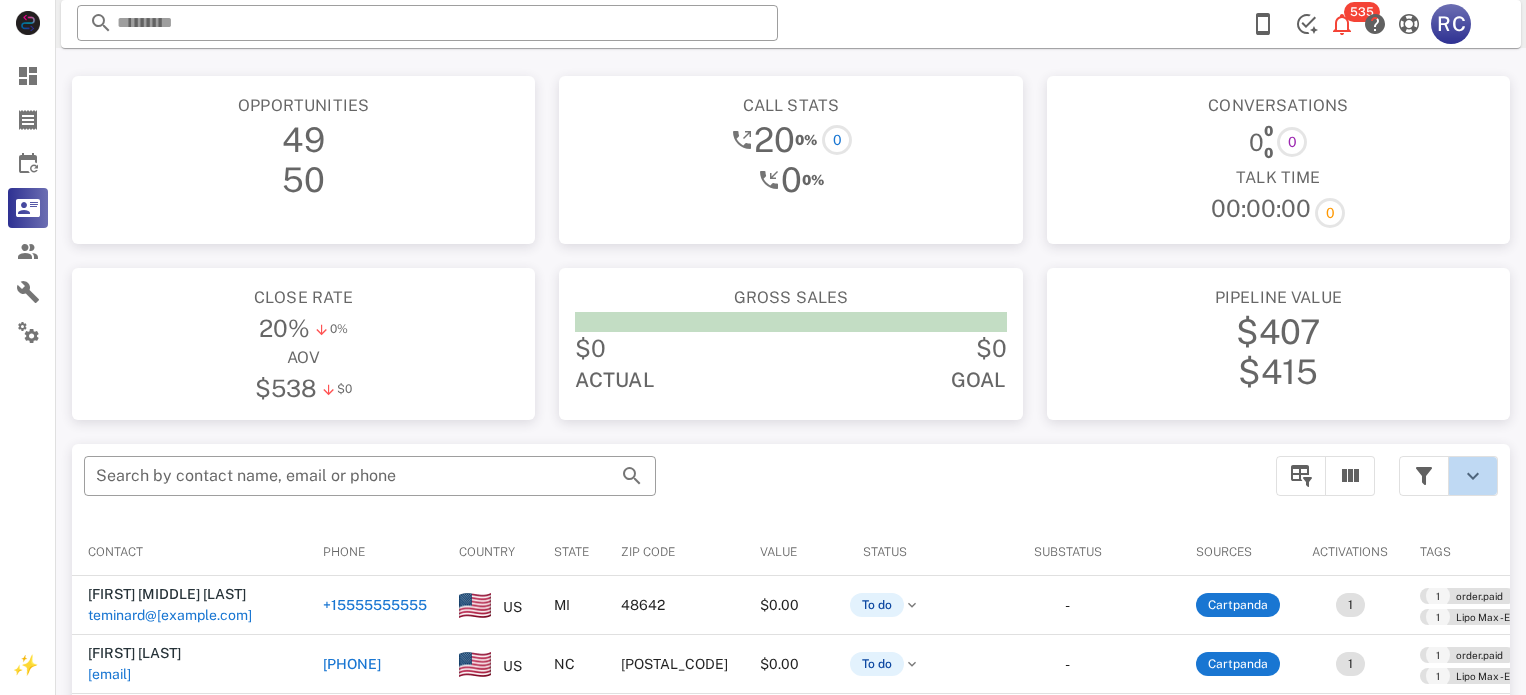 click at bounding box center (1473, 476) 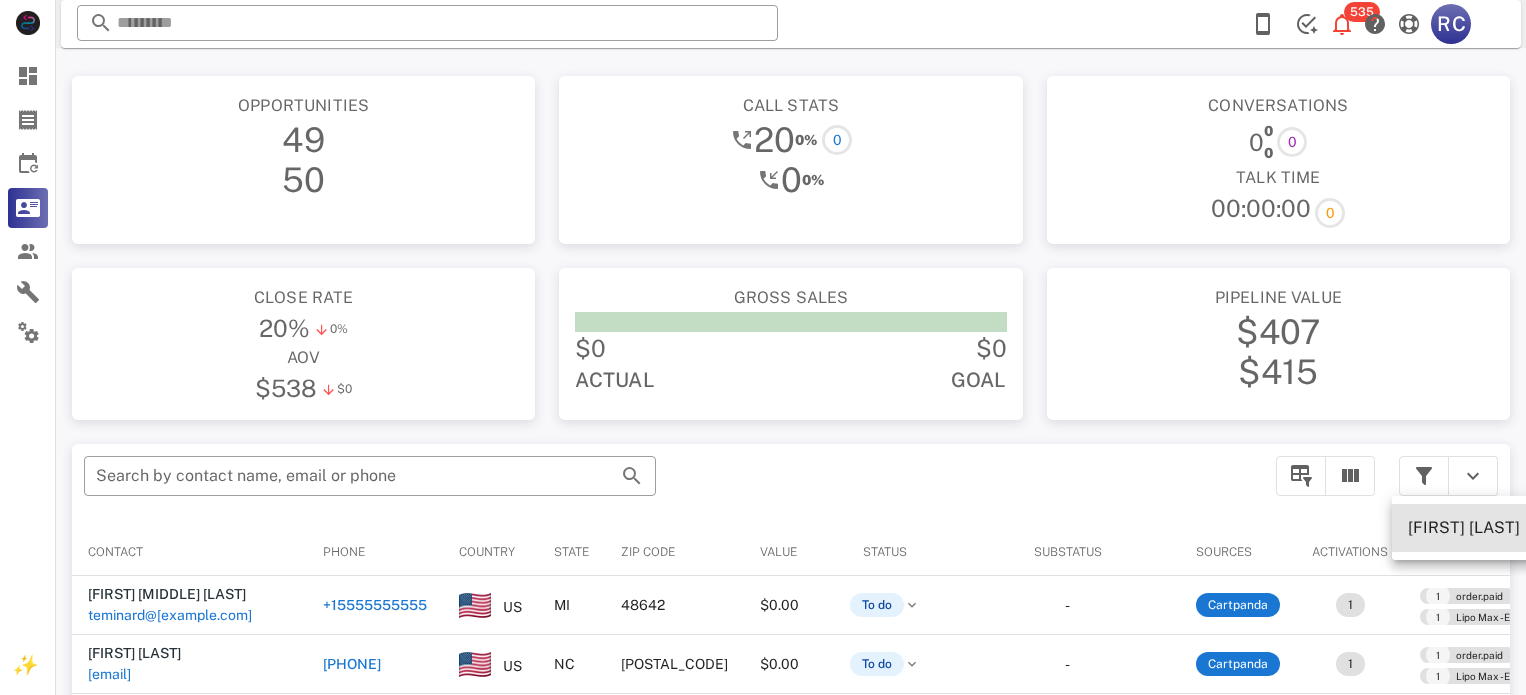 click on "[FIRST] [LAST]" at bounding box center [1464, 527] 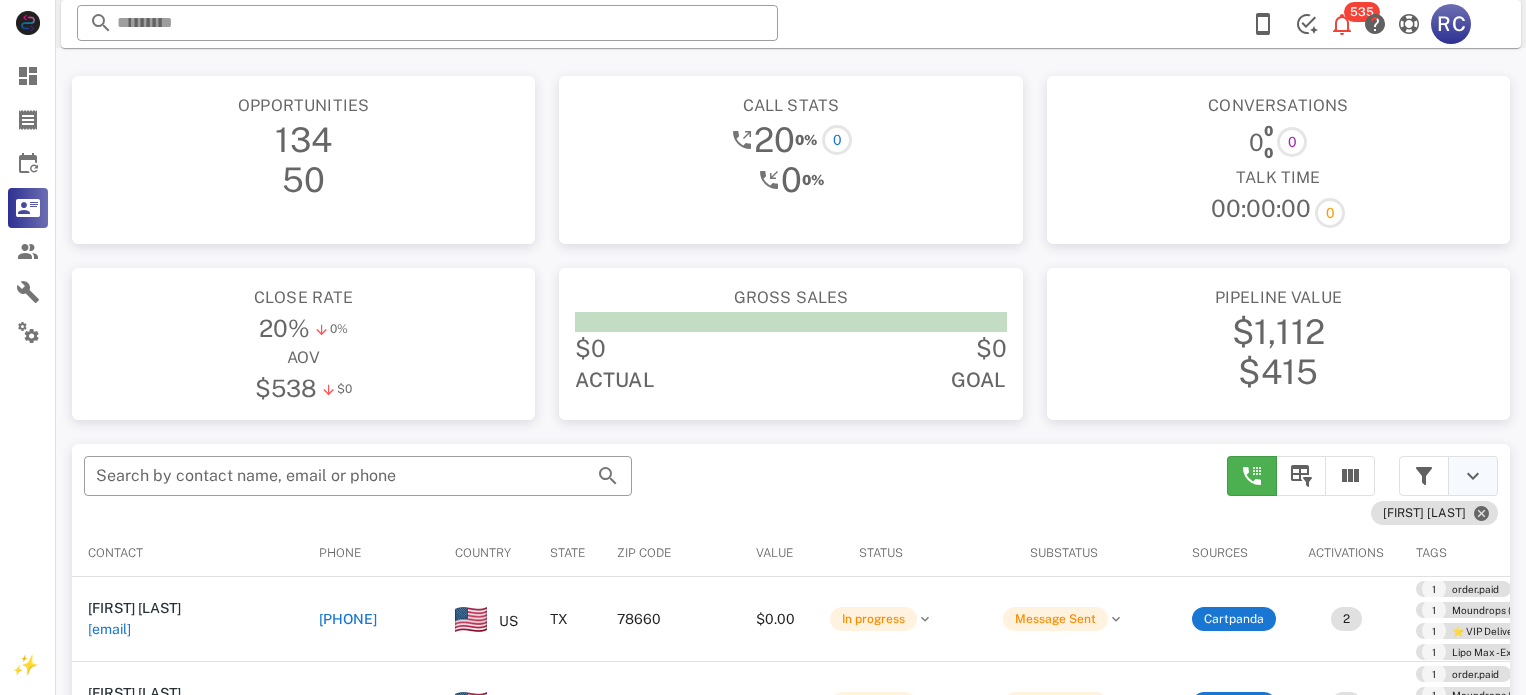 click at bounding box center [1473, 476] 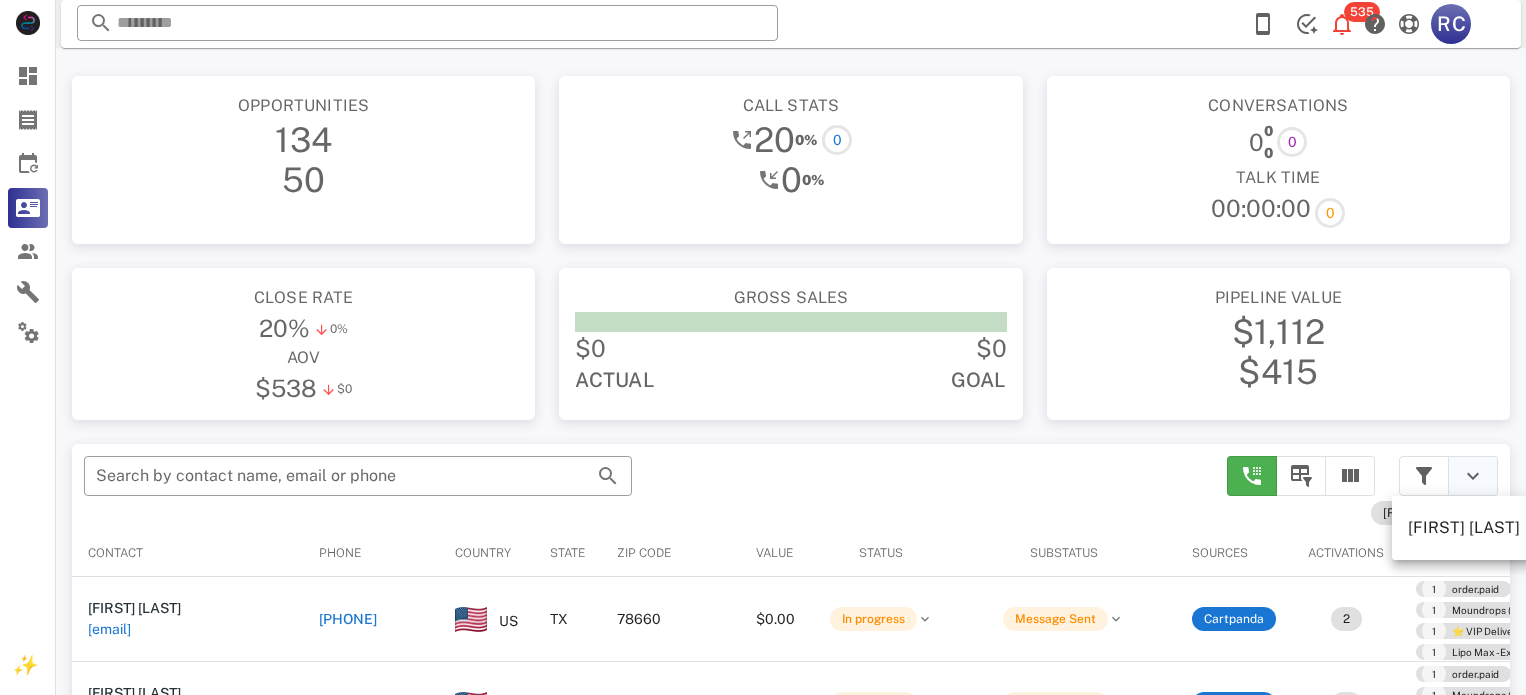 click at bounding box center (1473, 476) 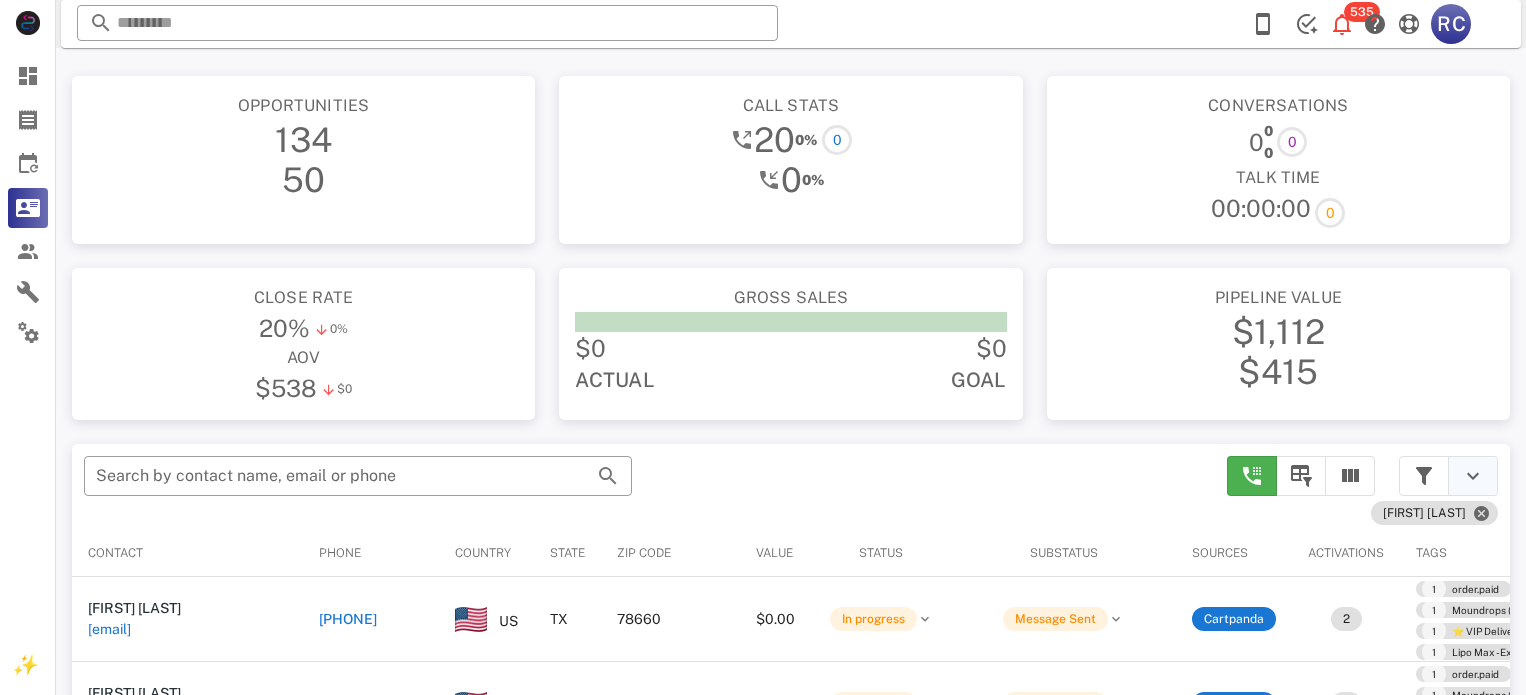 click at bounding box center [1473, 476] 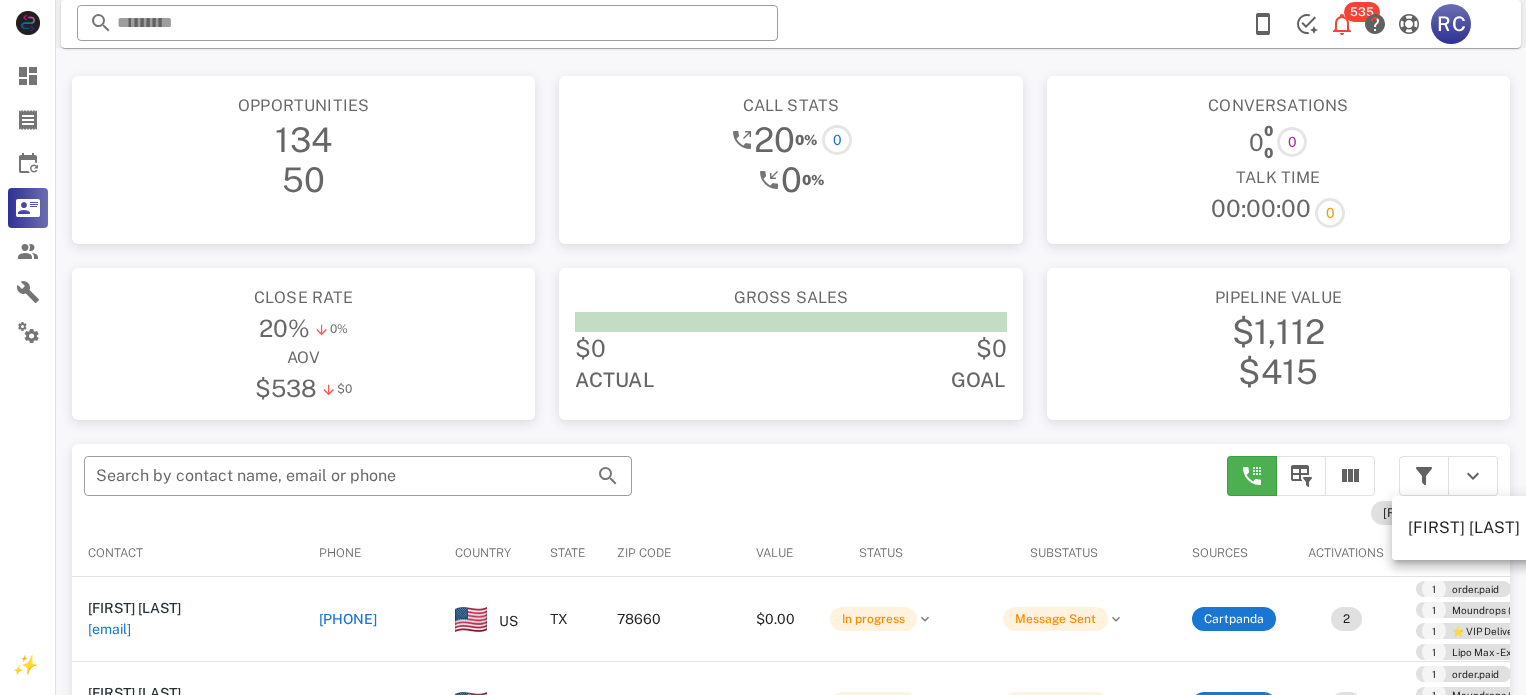 click at bounding box center (1448, 476) 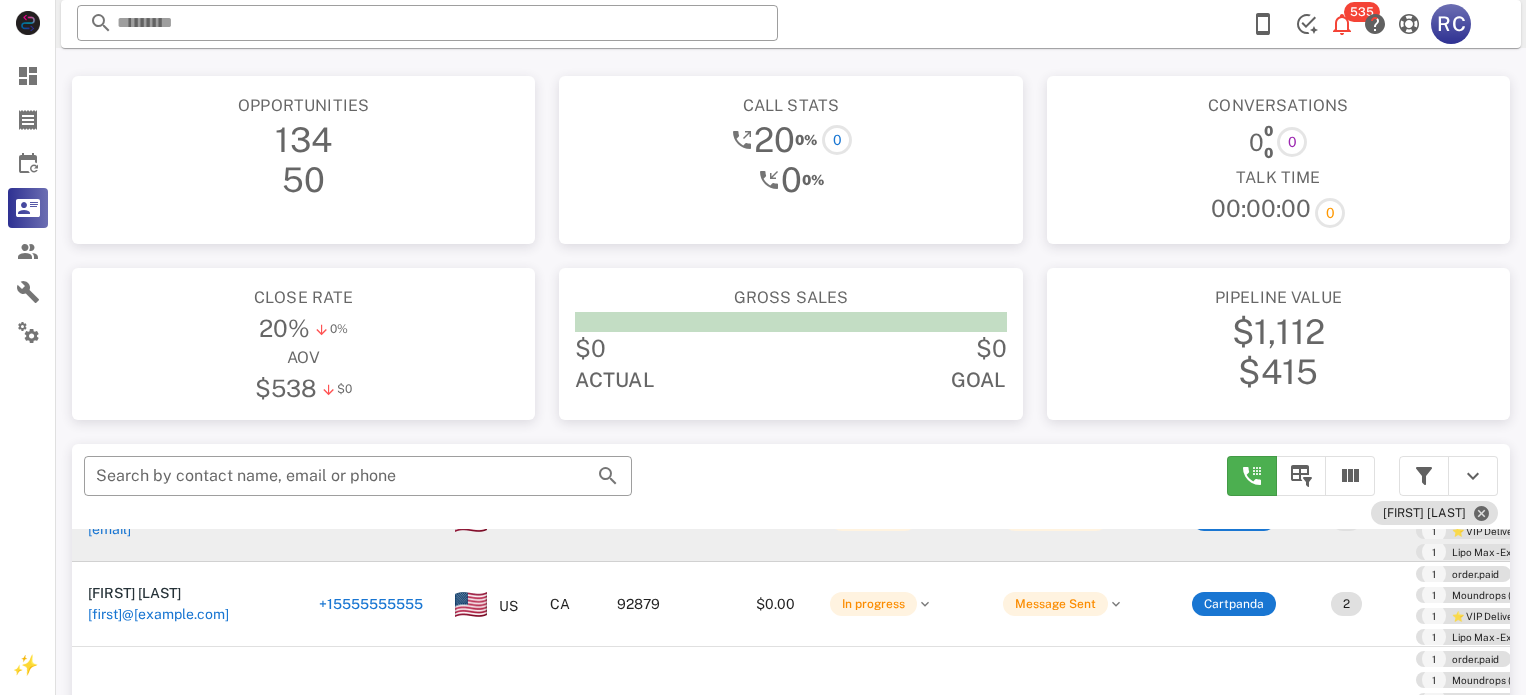 scroll, scrollTop: 0, scrollLeft: 0, axis: both 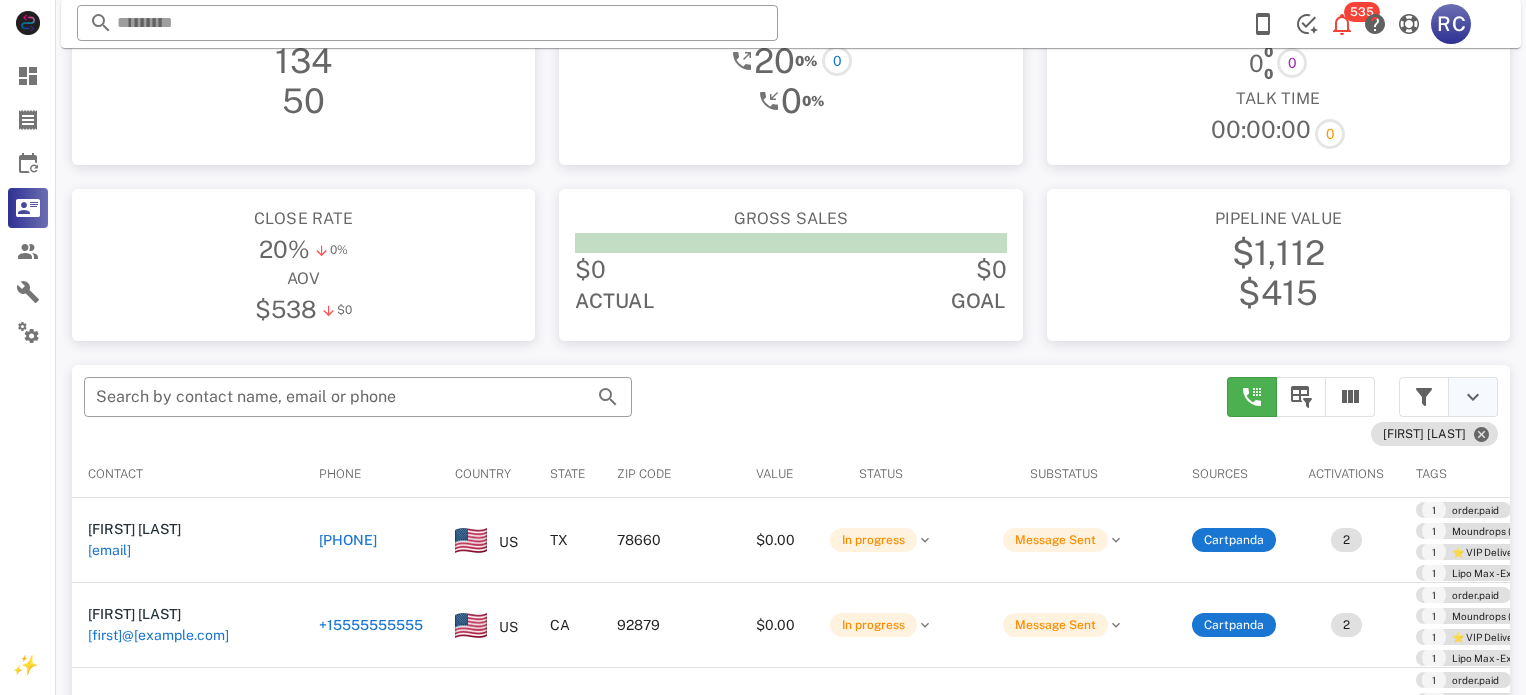 click at bounding box center [1473, 397] 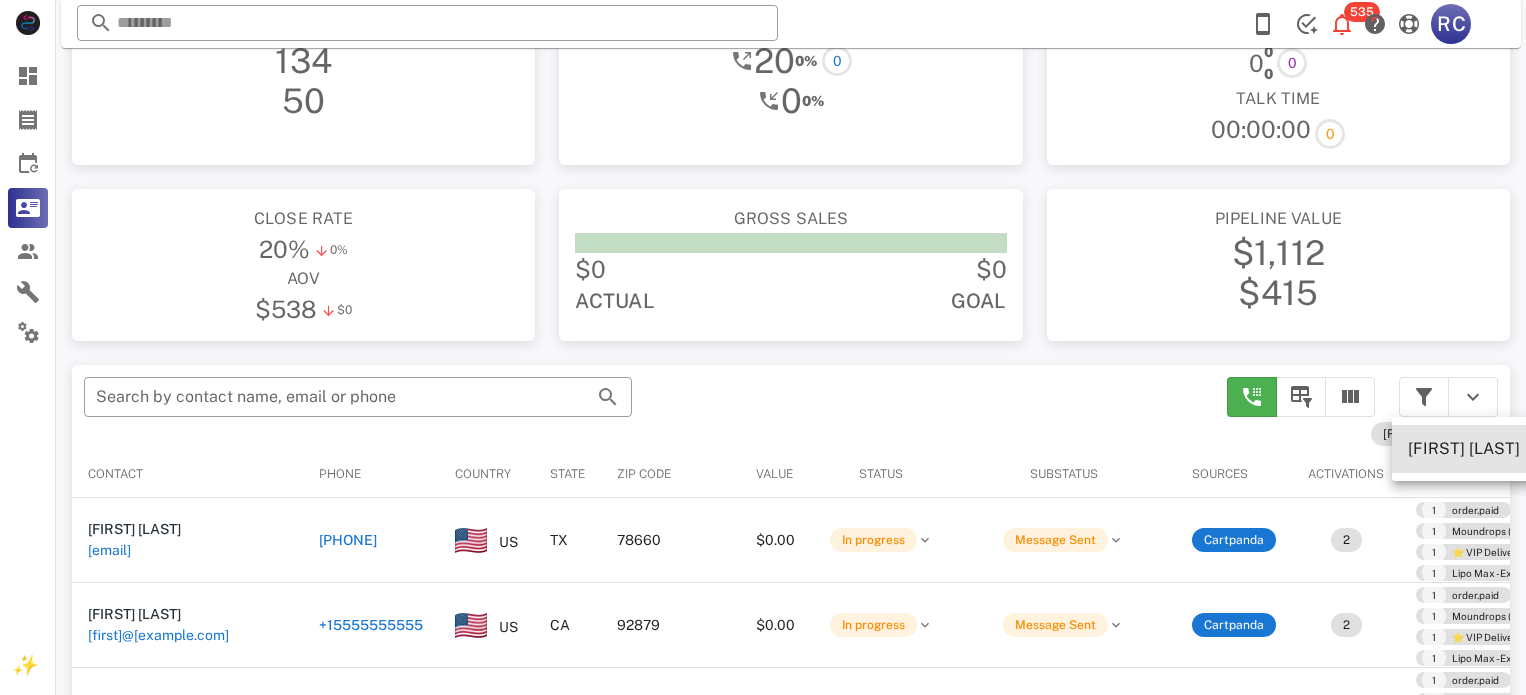 click on "[FIRST] [LAST]" at bounding box center [1464, 448] 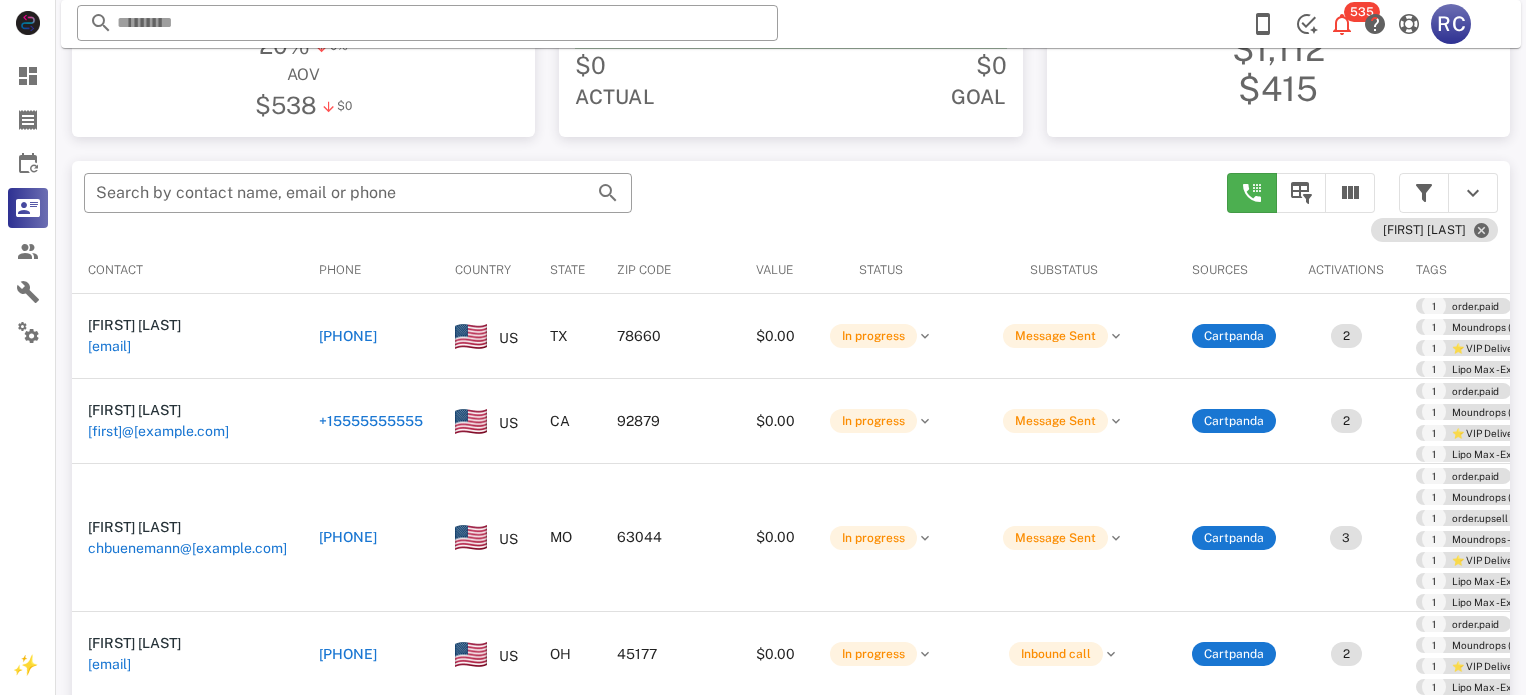 scroll, scrollTop: 379, scrollLeft: 0, axis: vertical 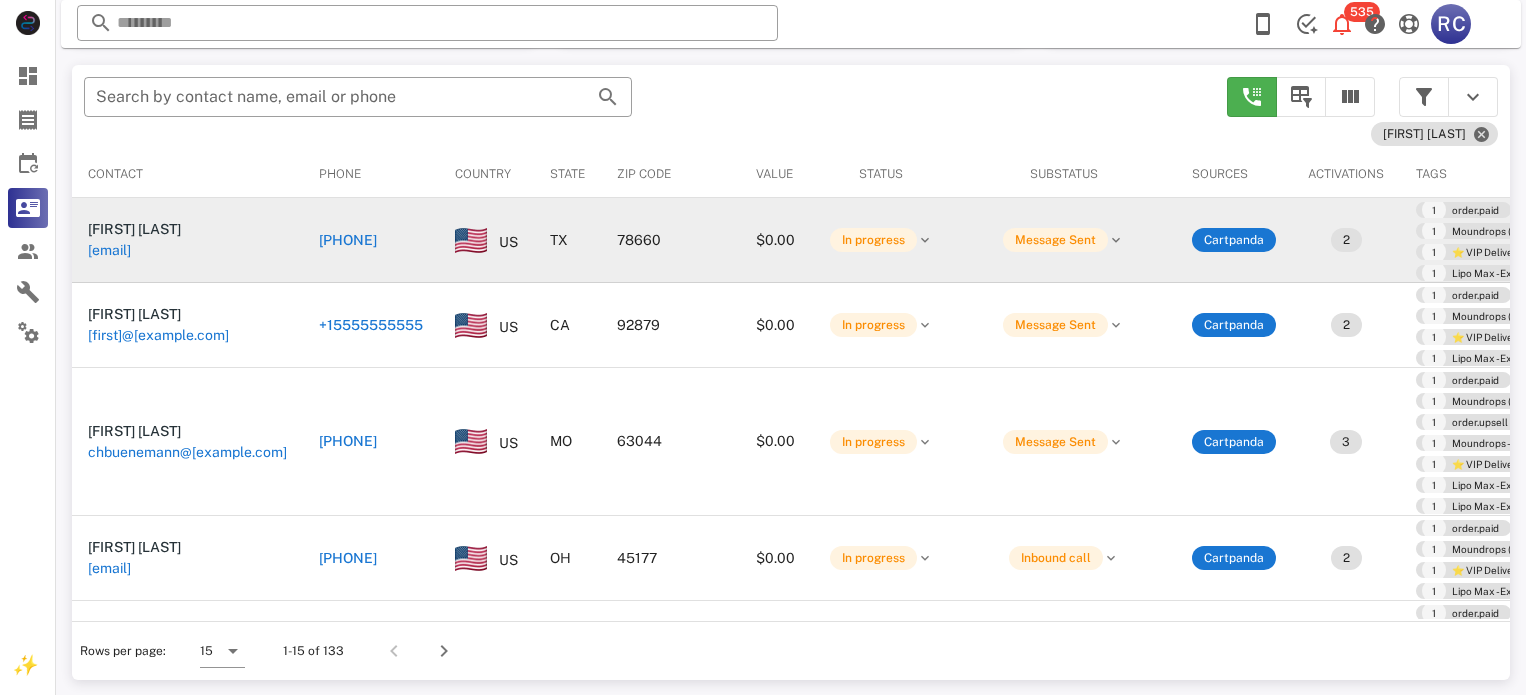 click on "[PHONE]" at bounding box center (348, 240) 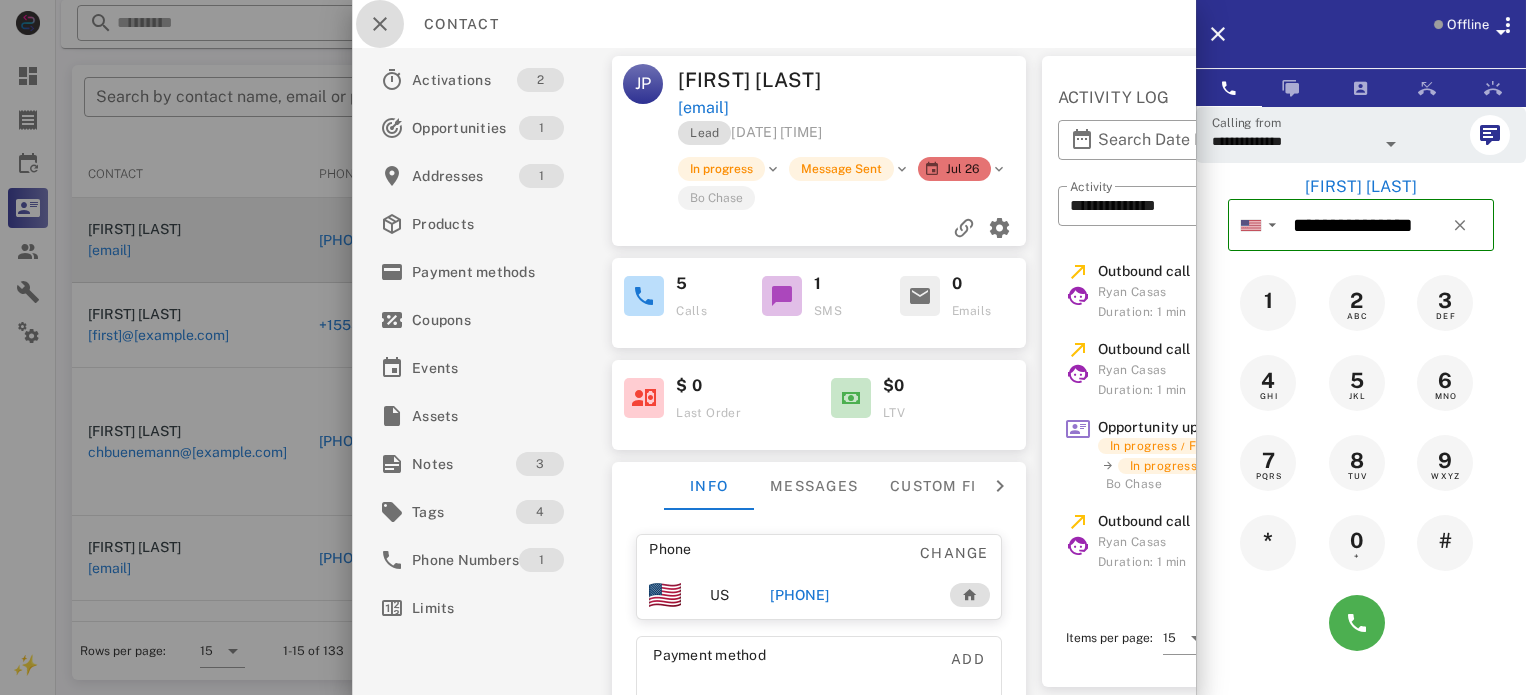 click at bounding box center [380, 24] 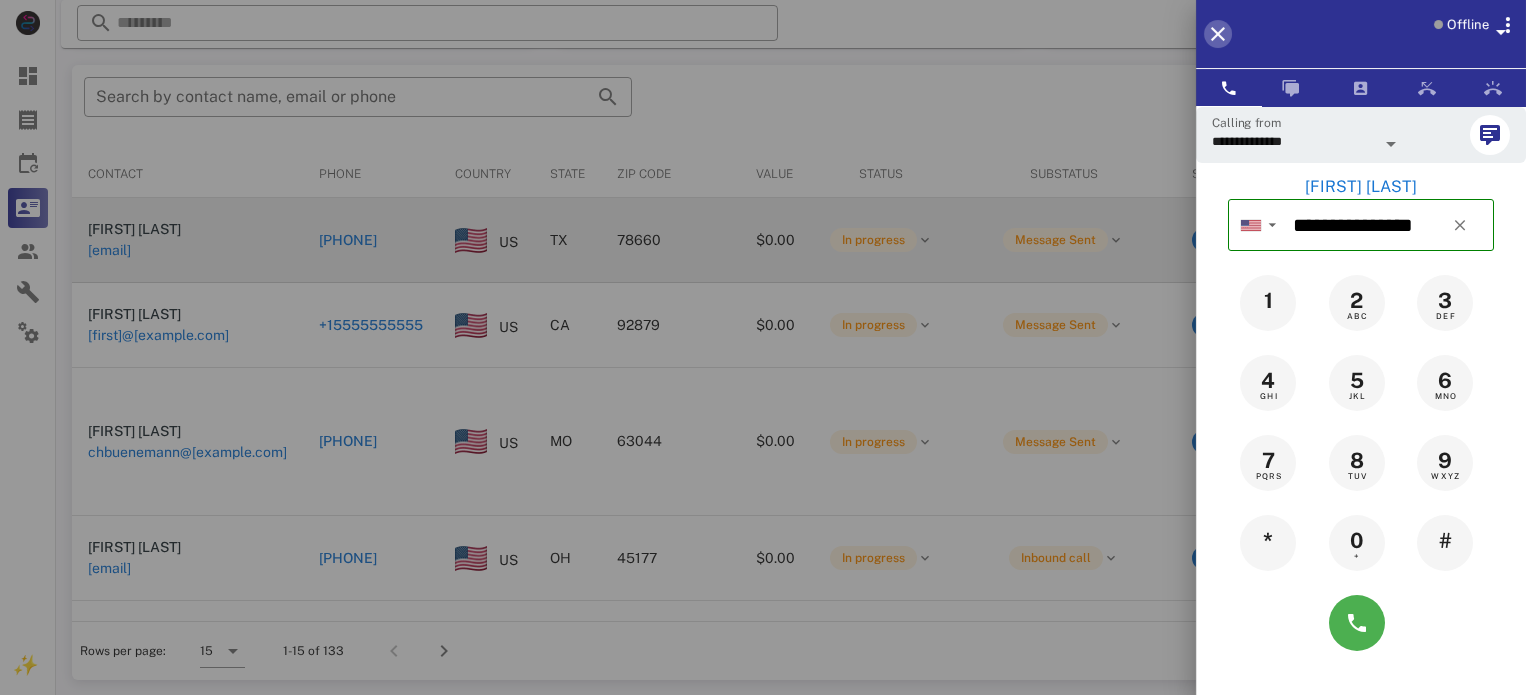 click at bounding box center [1218, 34] 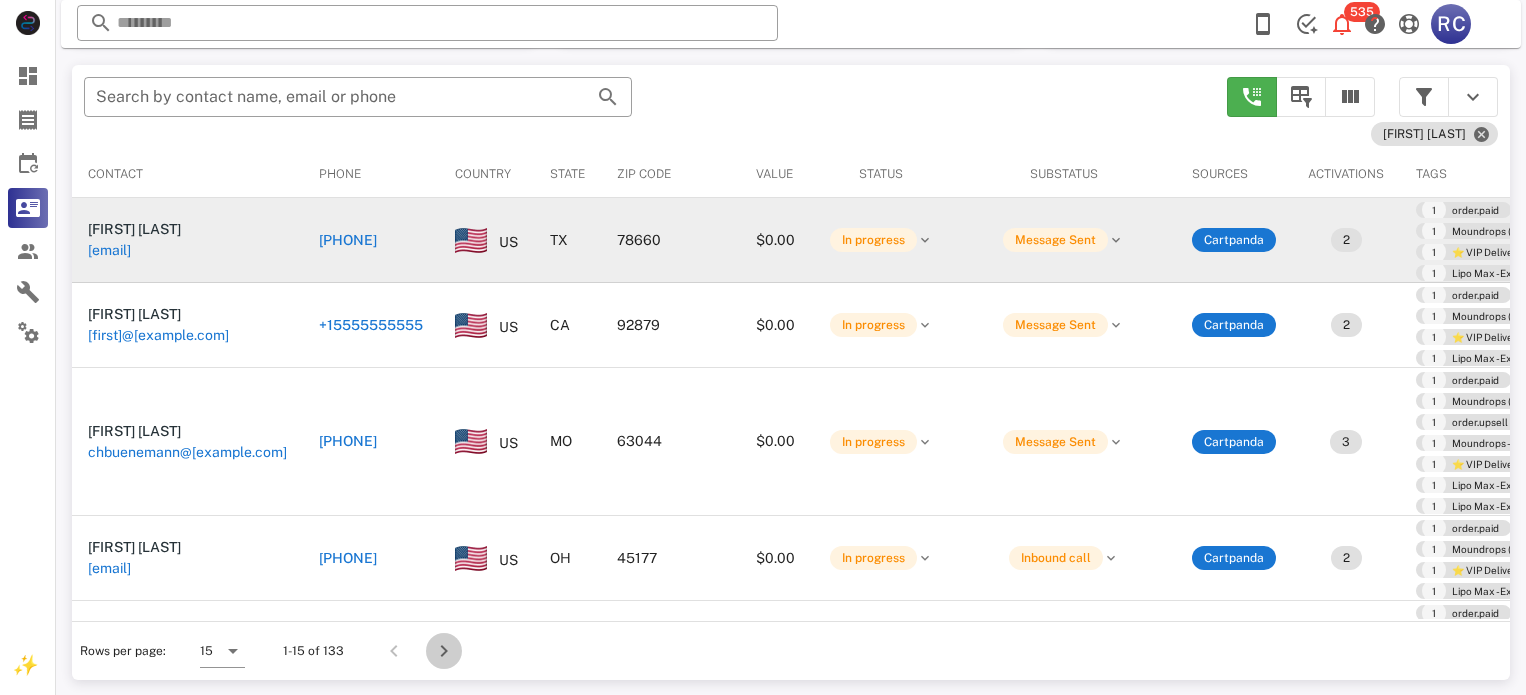click at bounding box center (444, 651) 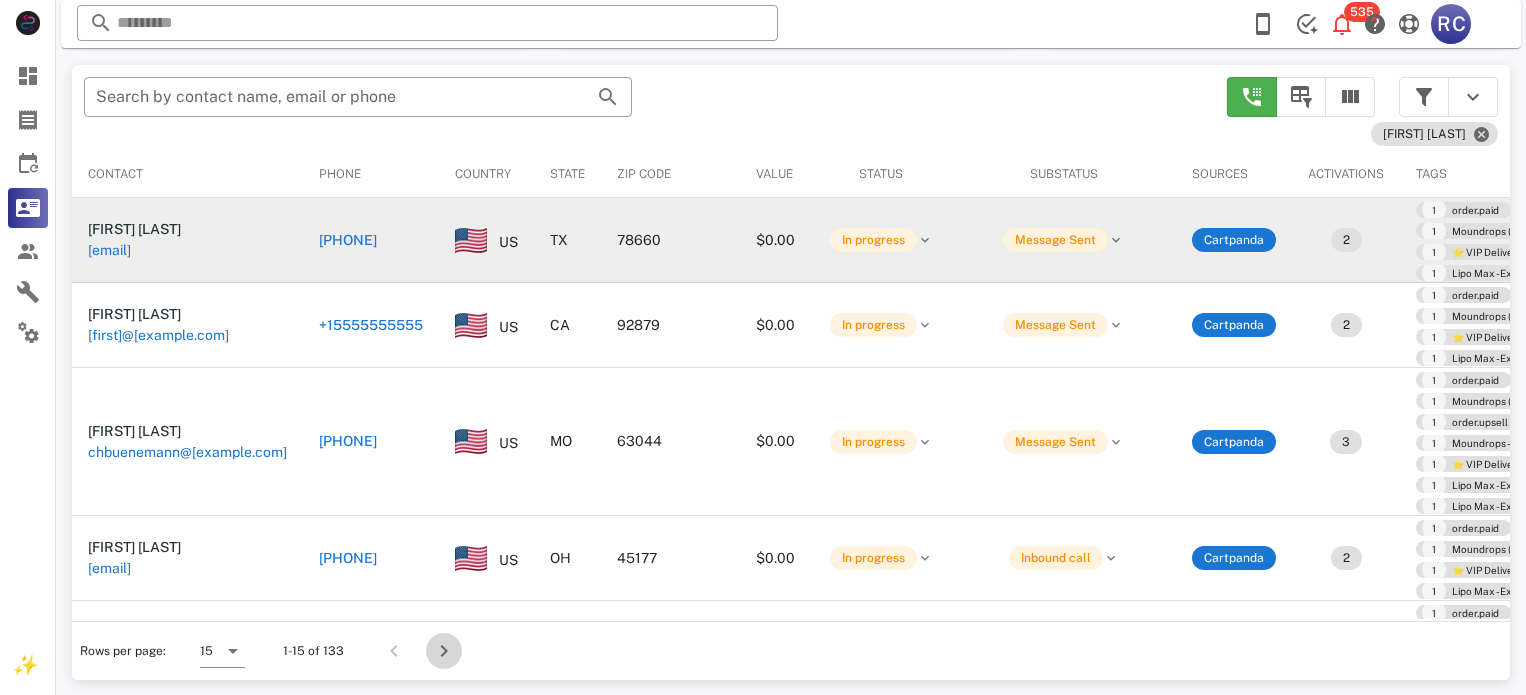 scroll, scrollTop: 356, scrollLeft: 0, axis: vertical 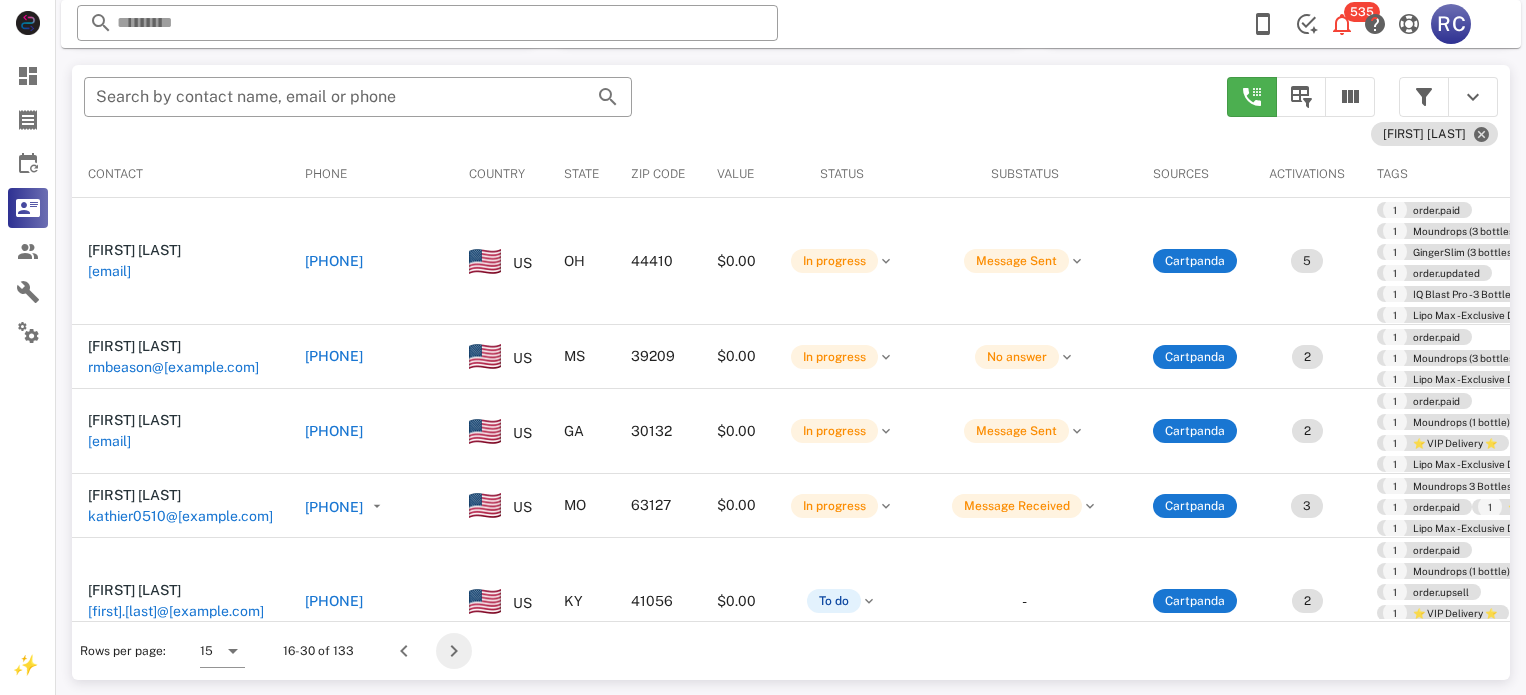 click at bounding box center (454, 651) 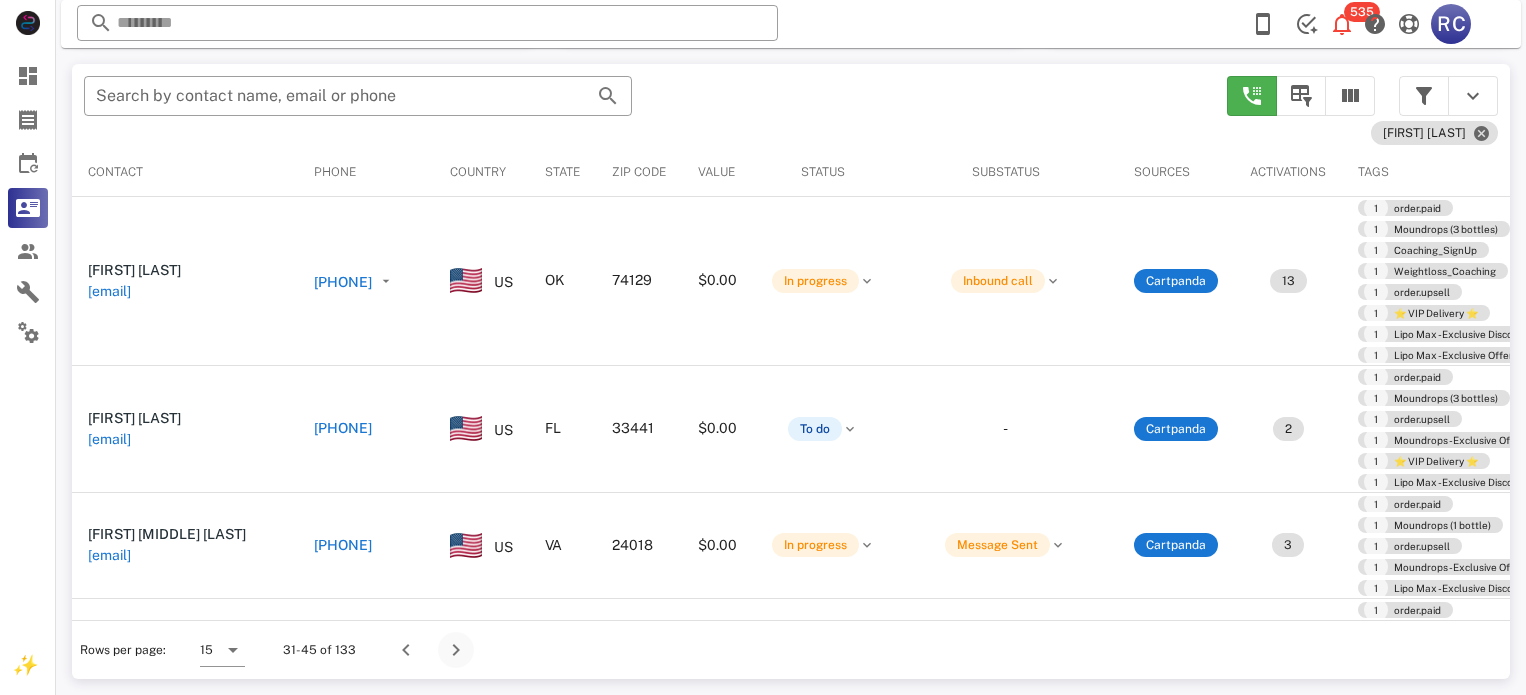 scroll, scrollTop: 379, scrollLeft: 0, axis: vertical 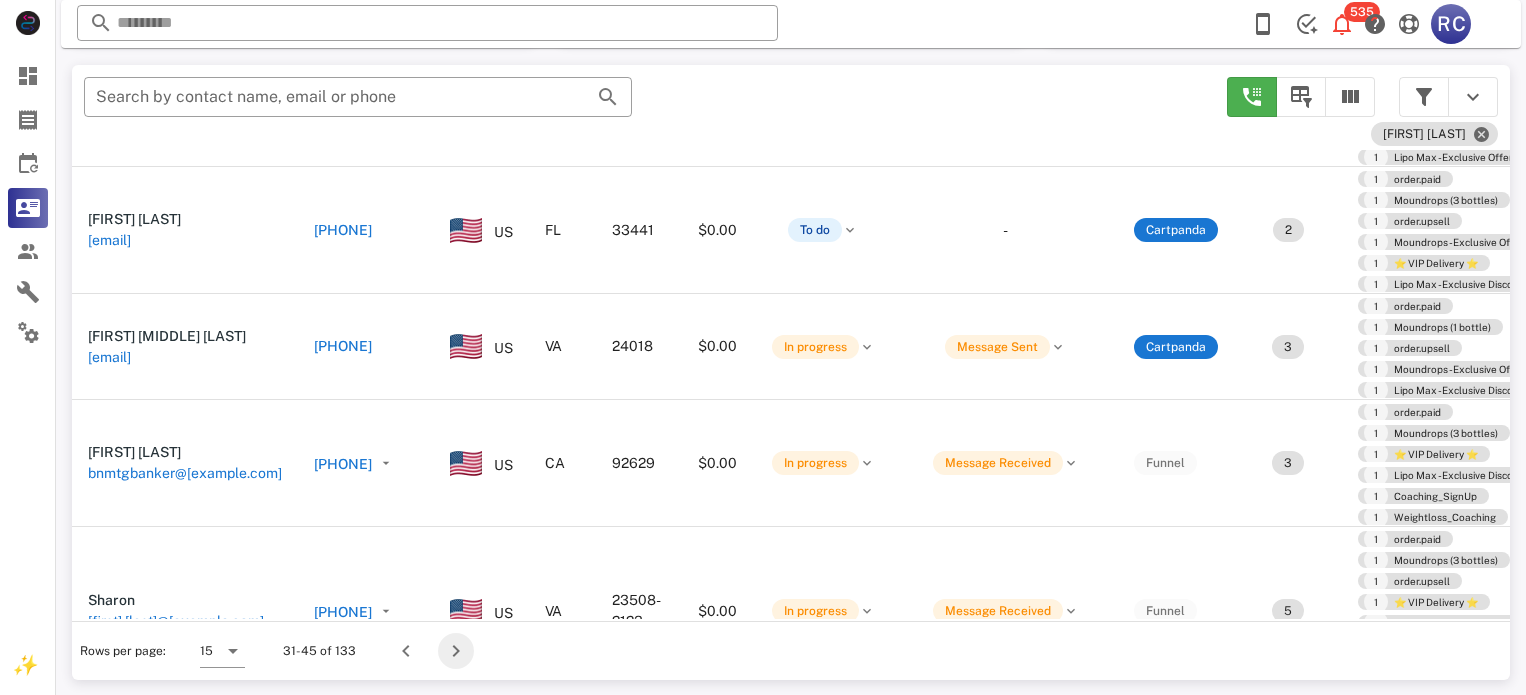 click at bounding box center [456, 651] 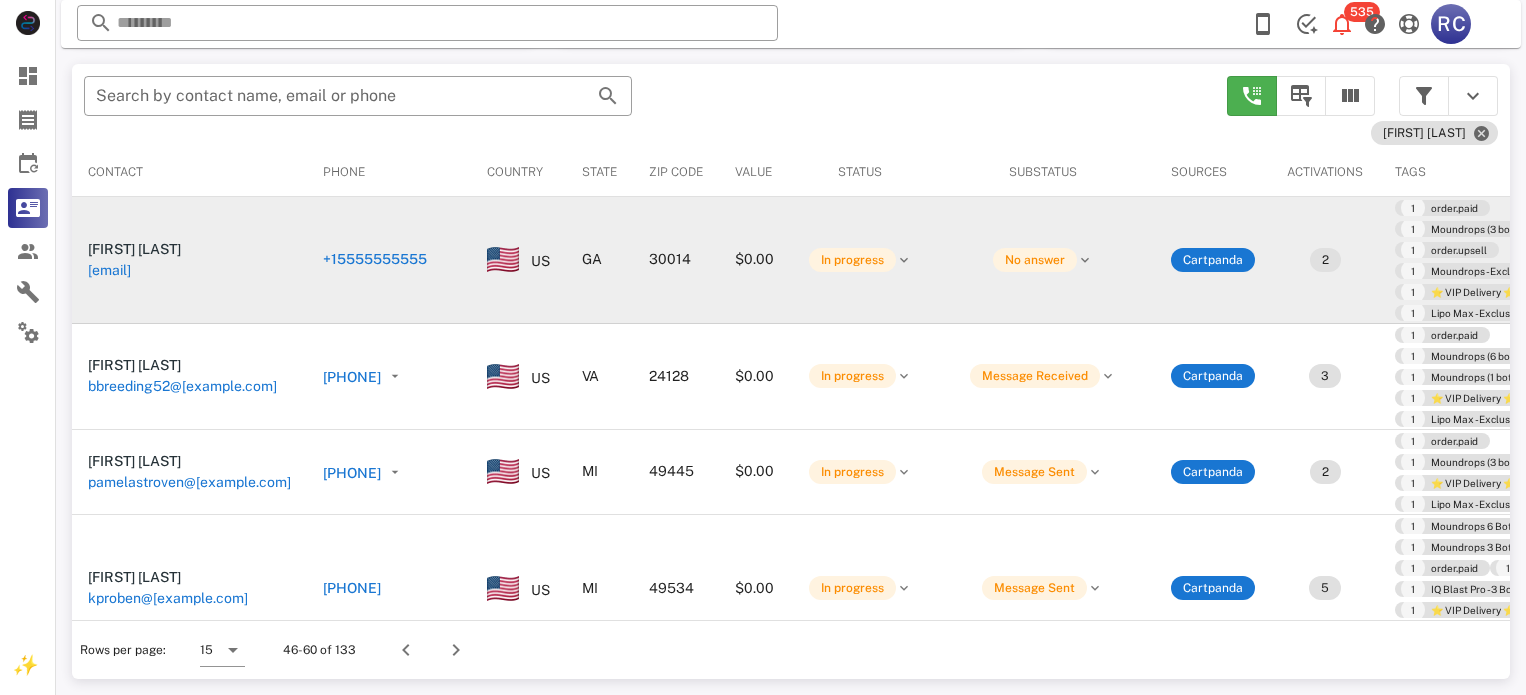 scroll, scrollTop: 379, scrollLeft: 0, axis: vertical 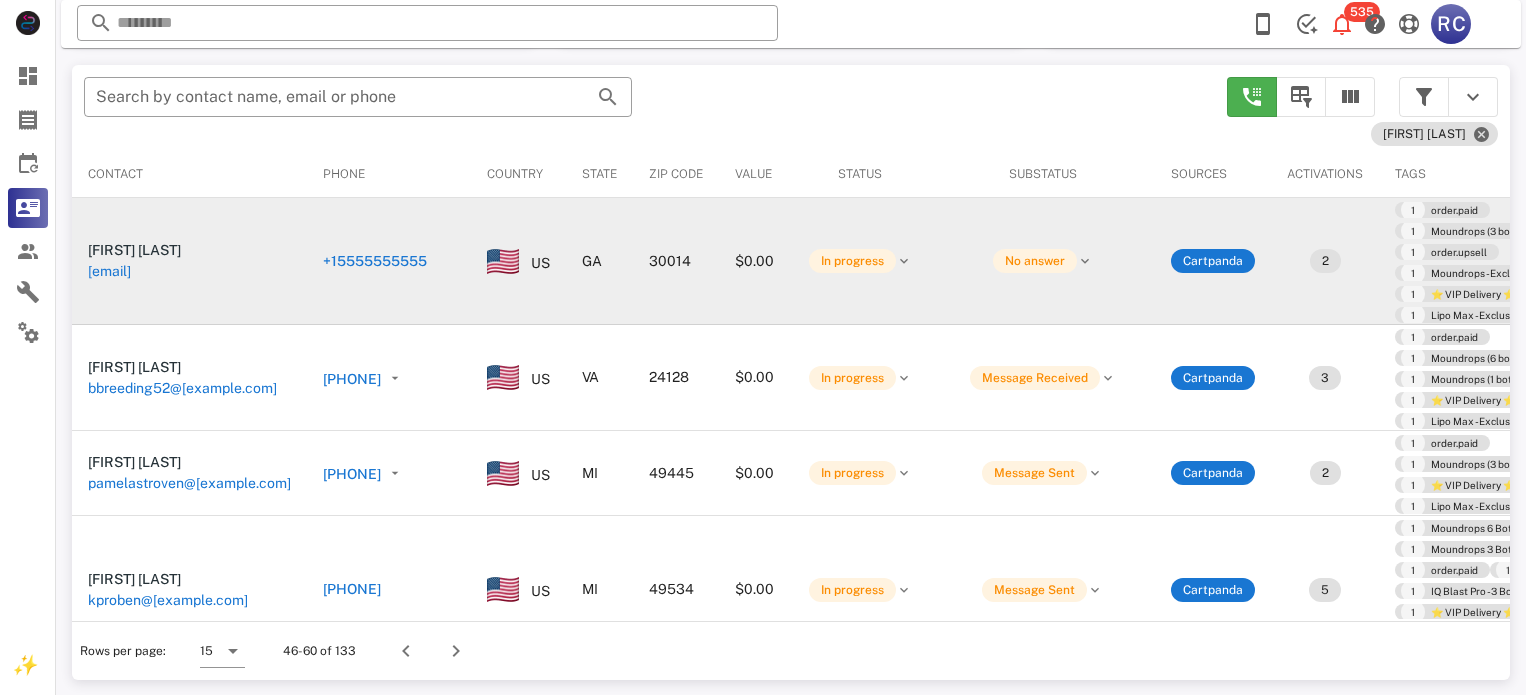 click on "+15555555555" at bounding box center [375, 261] 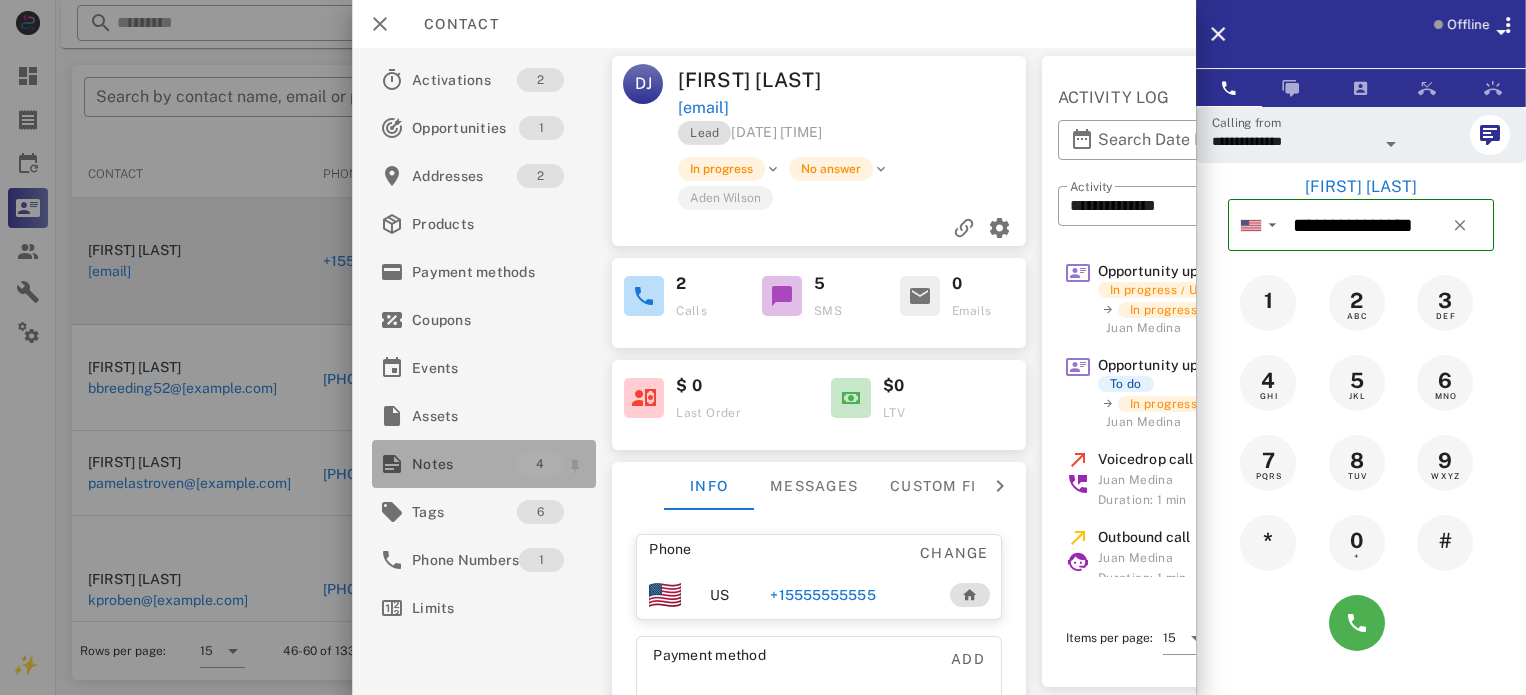 click on "Notes" at bounding box center [464, 464] 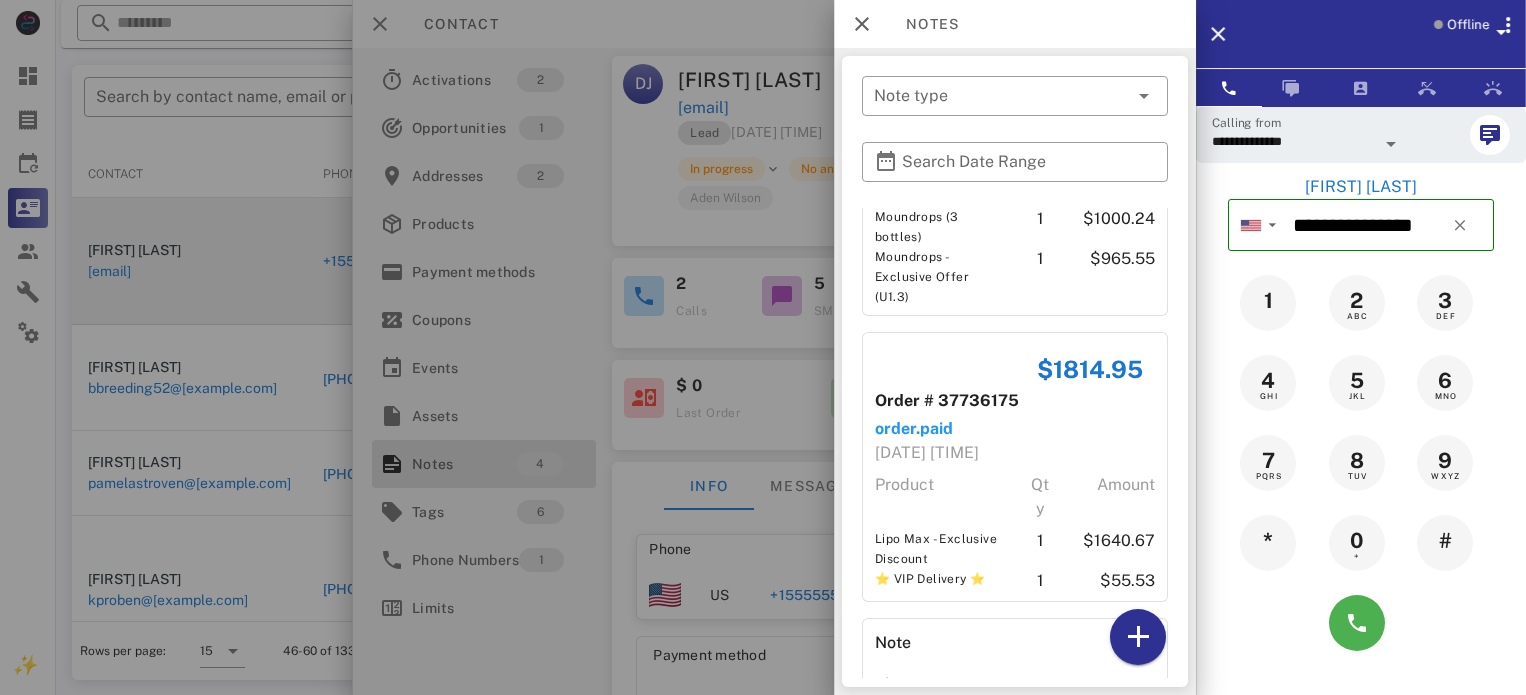scroll, scrollTop: 576, scrollLeft: 0, axis: vertical 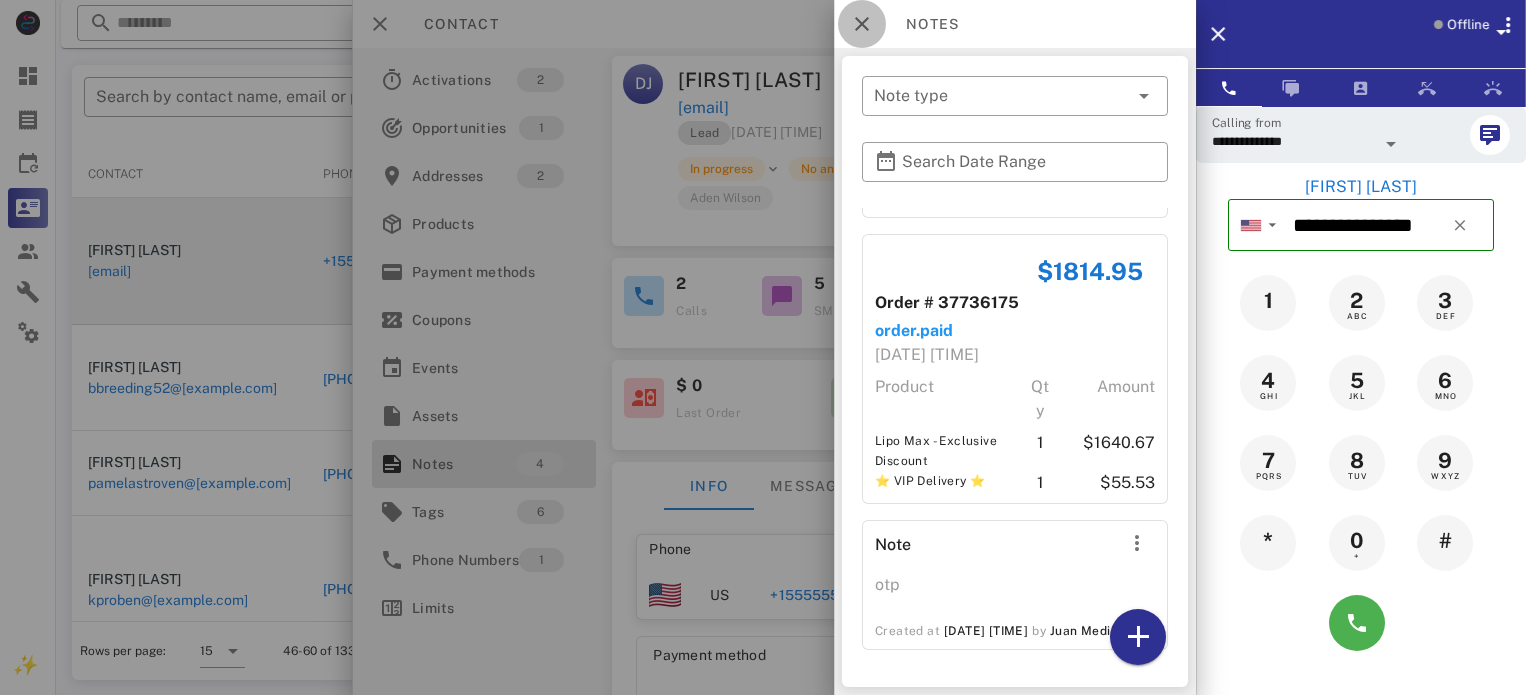 click at bounding box center [862, 24] 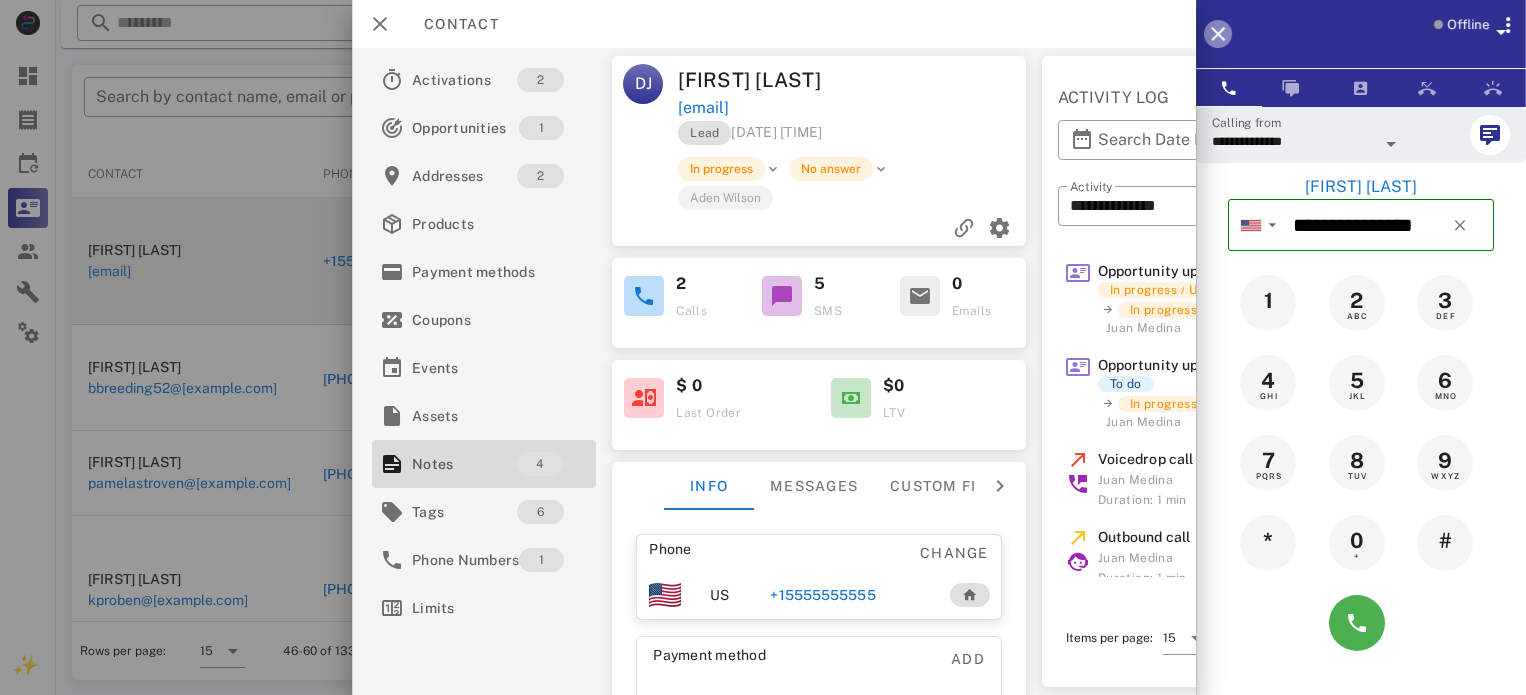 click at bounding box center [1218, 34] 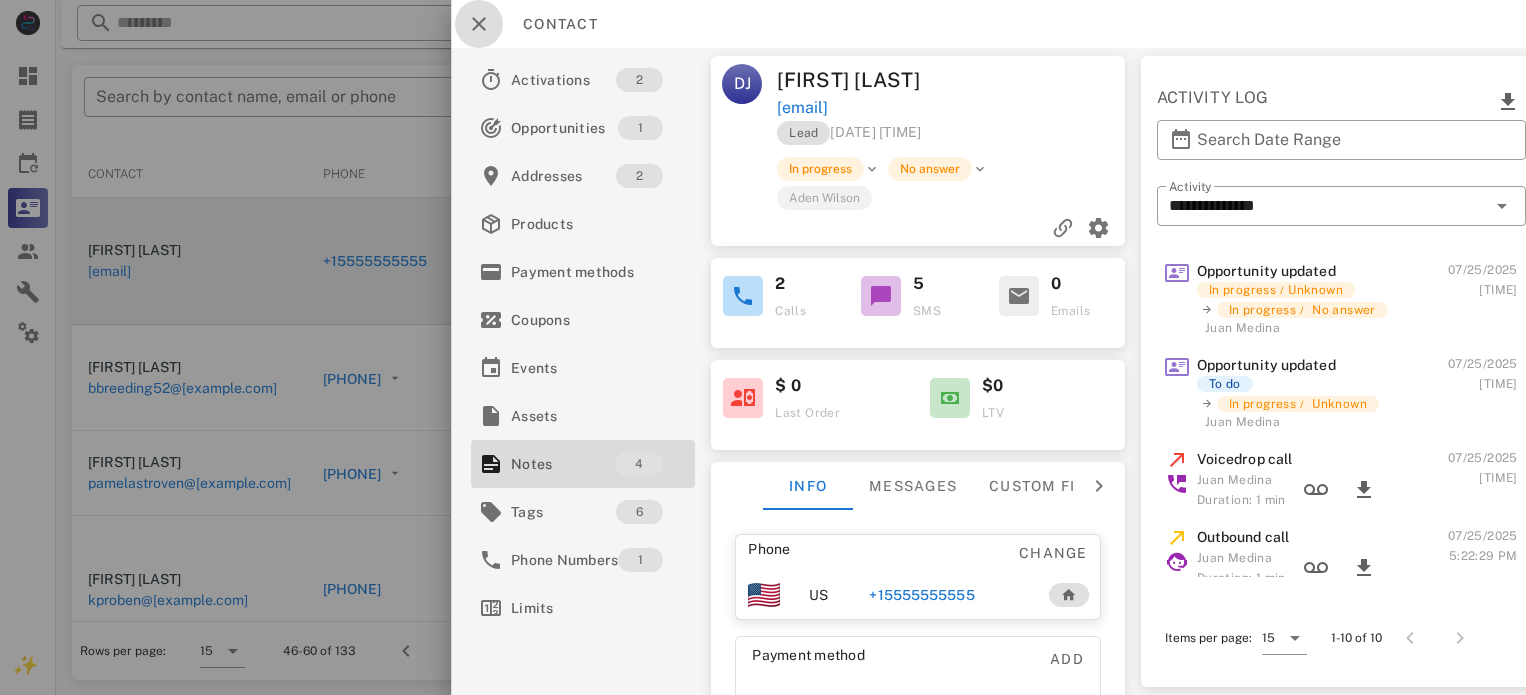 click at bounding box center (479, 24) 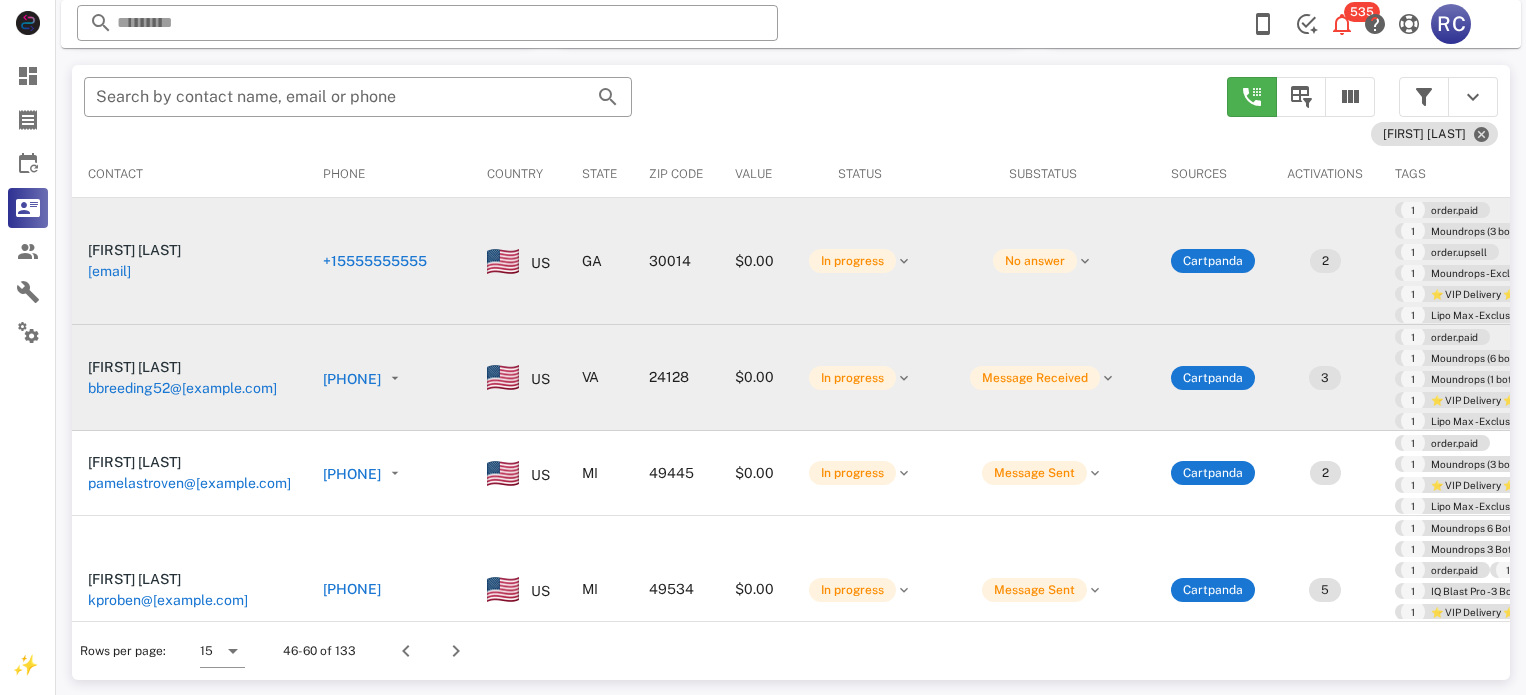 click on "[PHONE]" at bounding box center (352, 379) 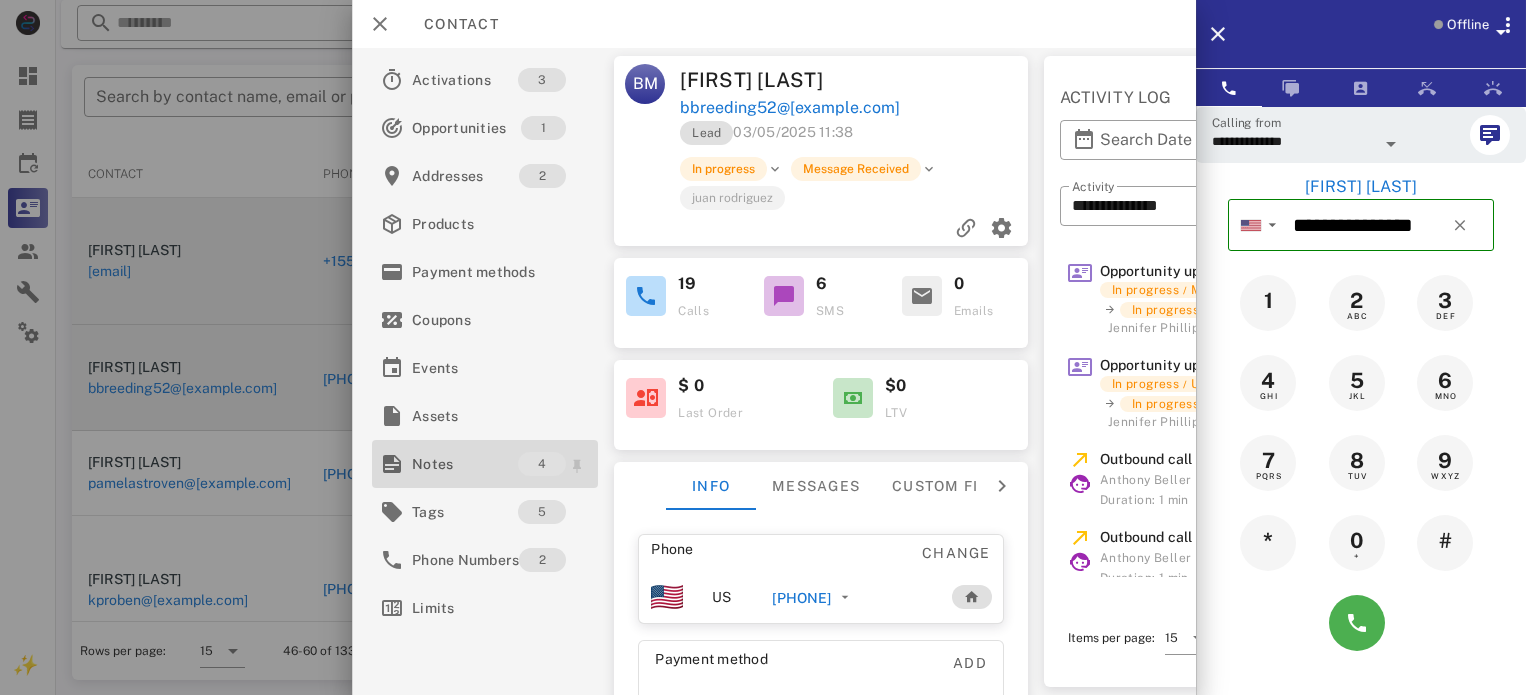 click on "Notes" at bounding box center [465, 464] 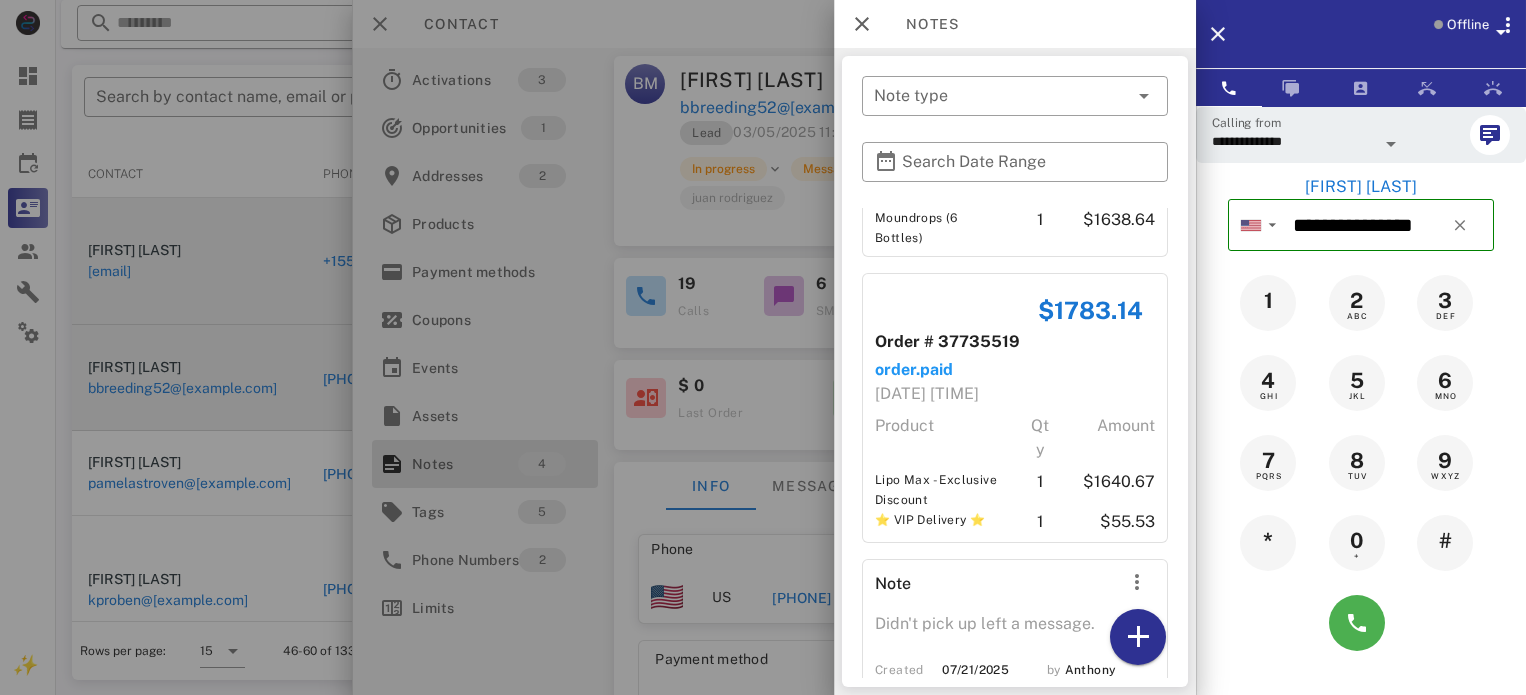 scroll, scrollTop: 500, scrollLeft: 0, axis: vertical 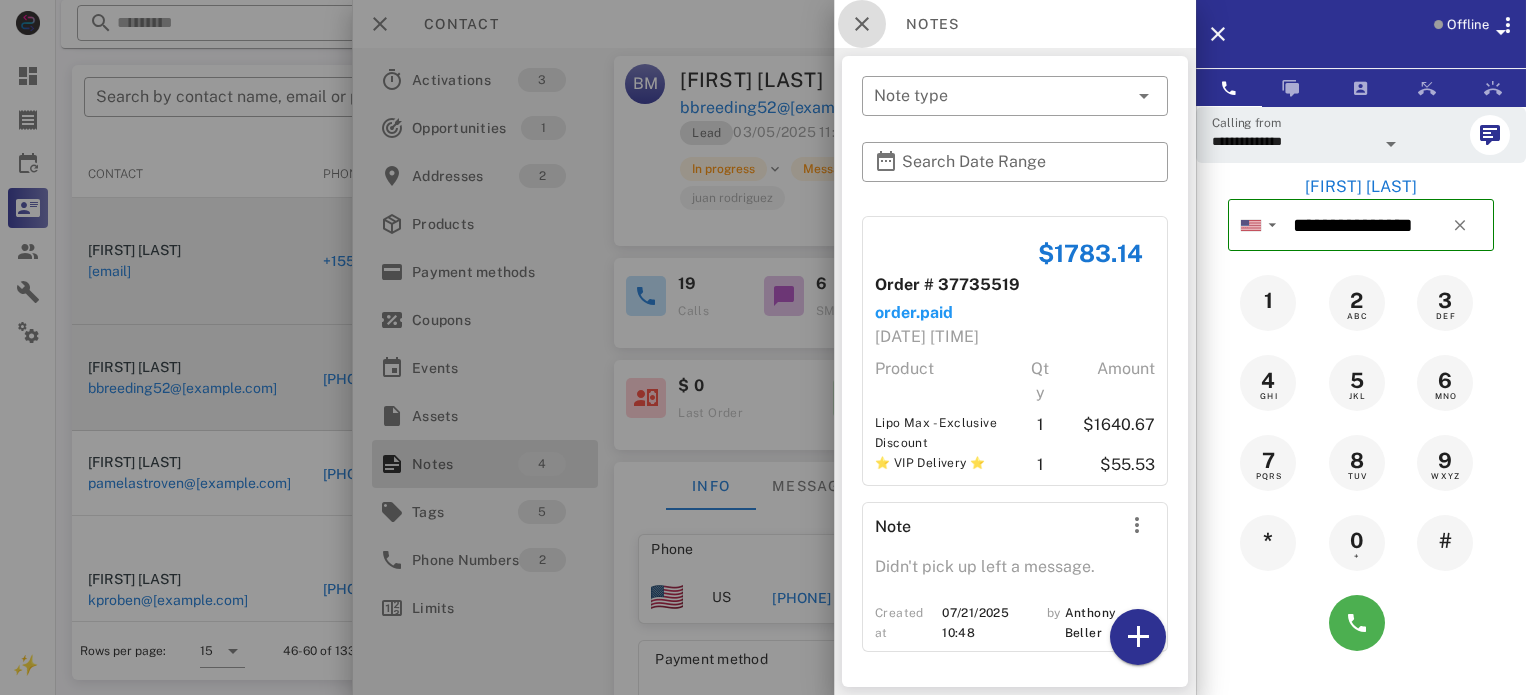 click at bounding box center [862, 24] 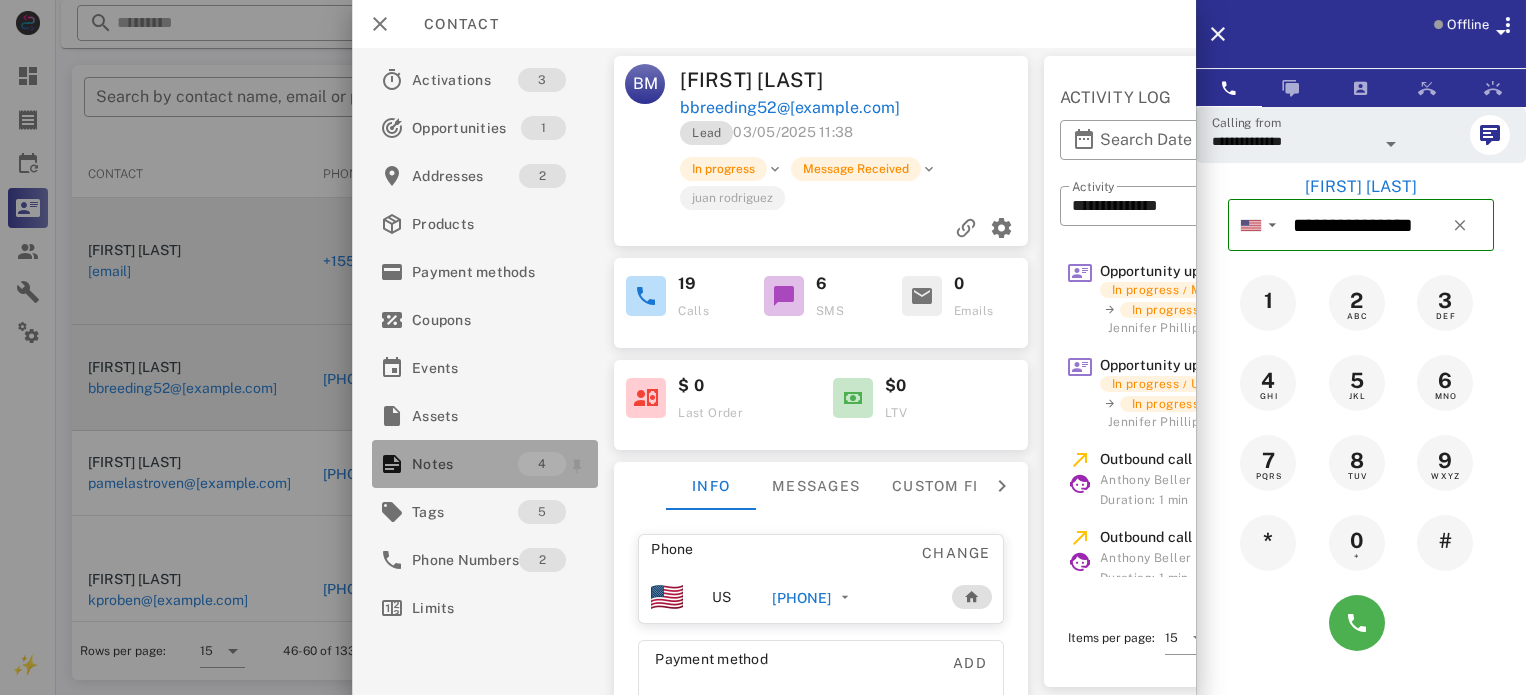 click on "Notes" at bounding box center (465, 464) 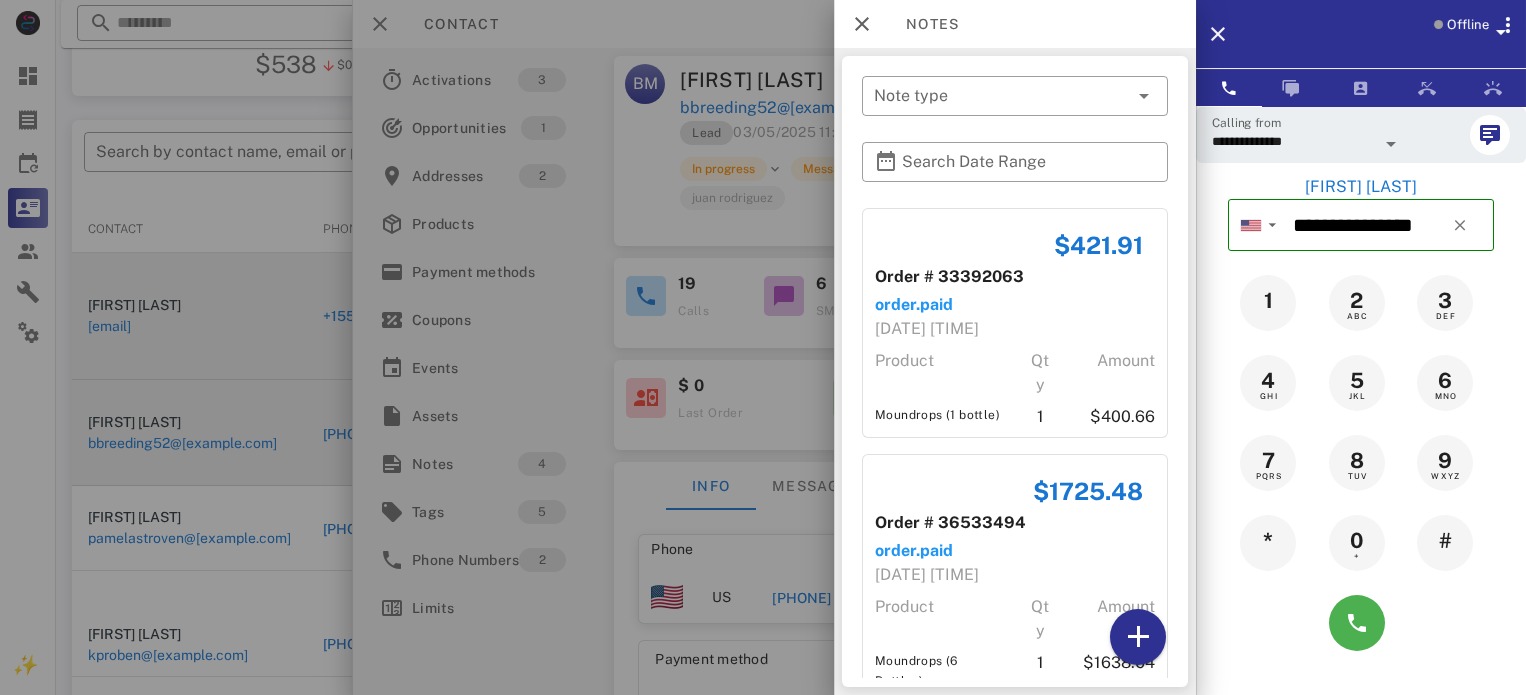 scroll, scrollTop: 379, scrollLeft: 0, axis: vertical 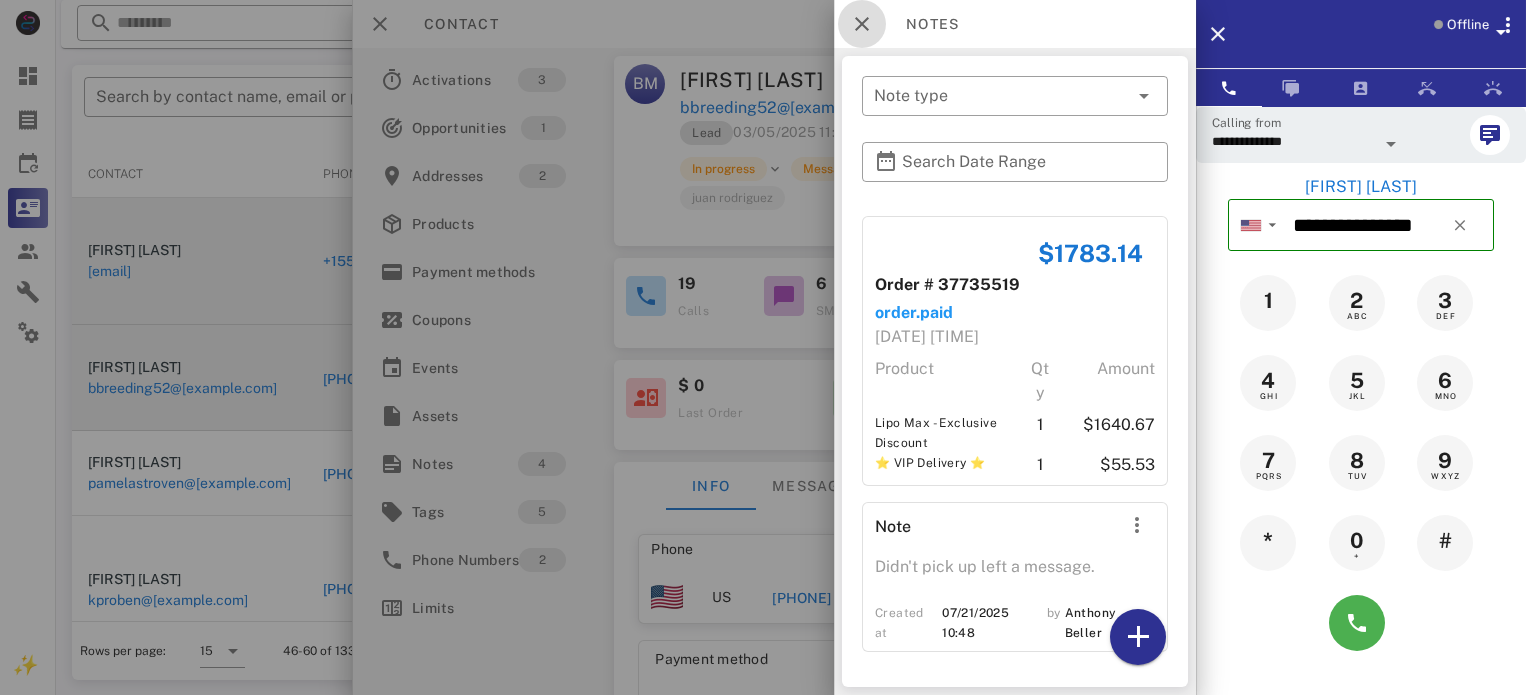 click at bounding box center [862, 24] 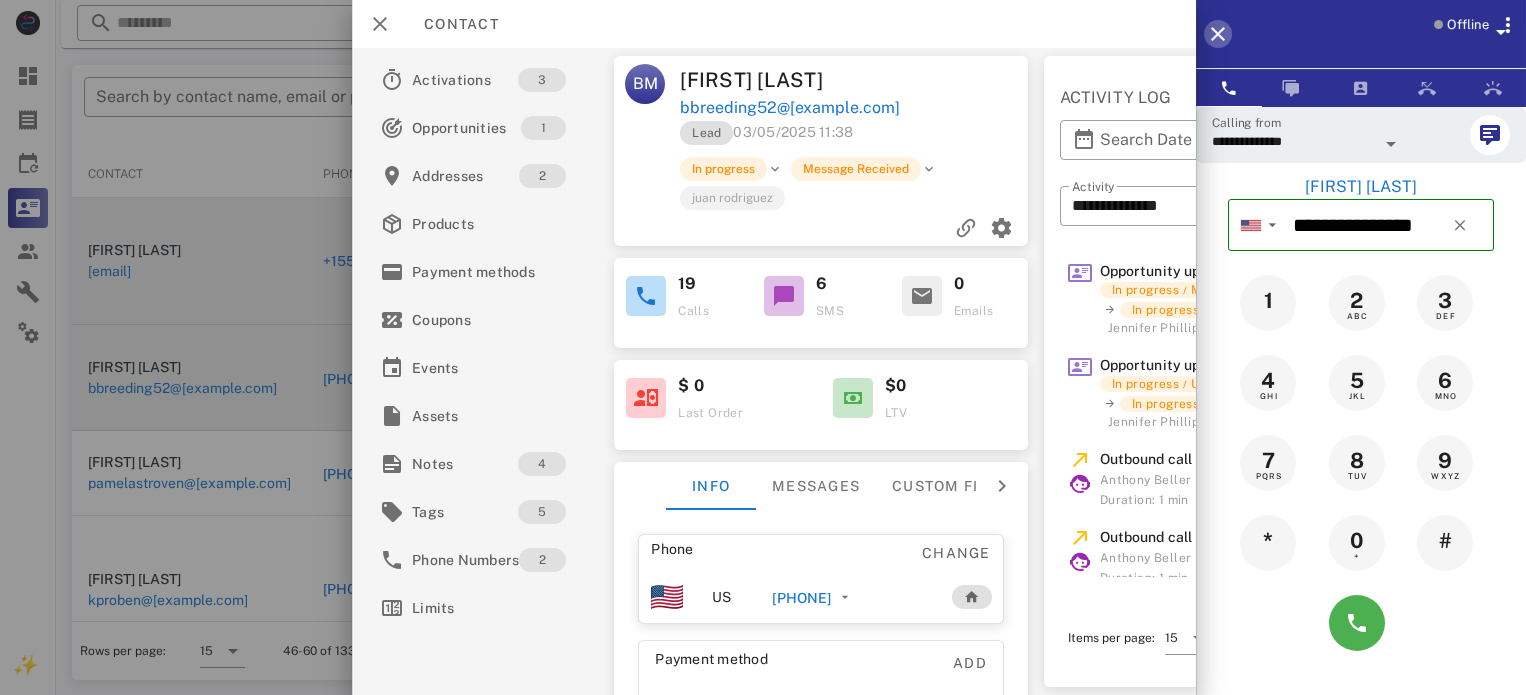 click at bounding box center (1218, 34) 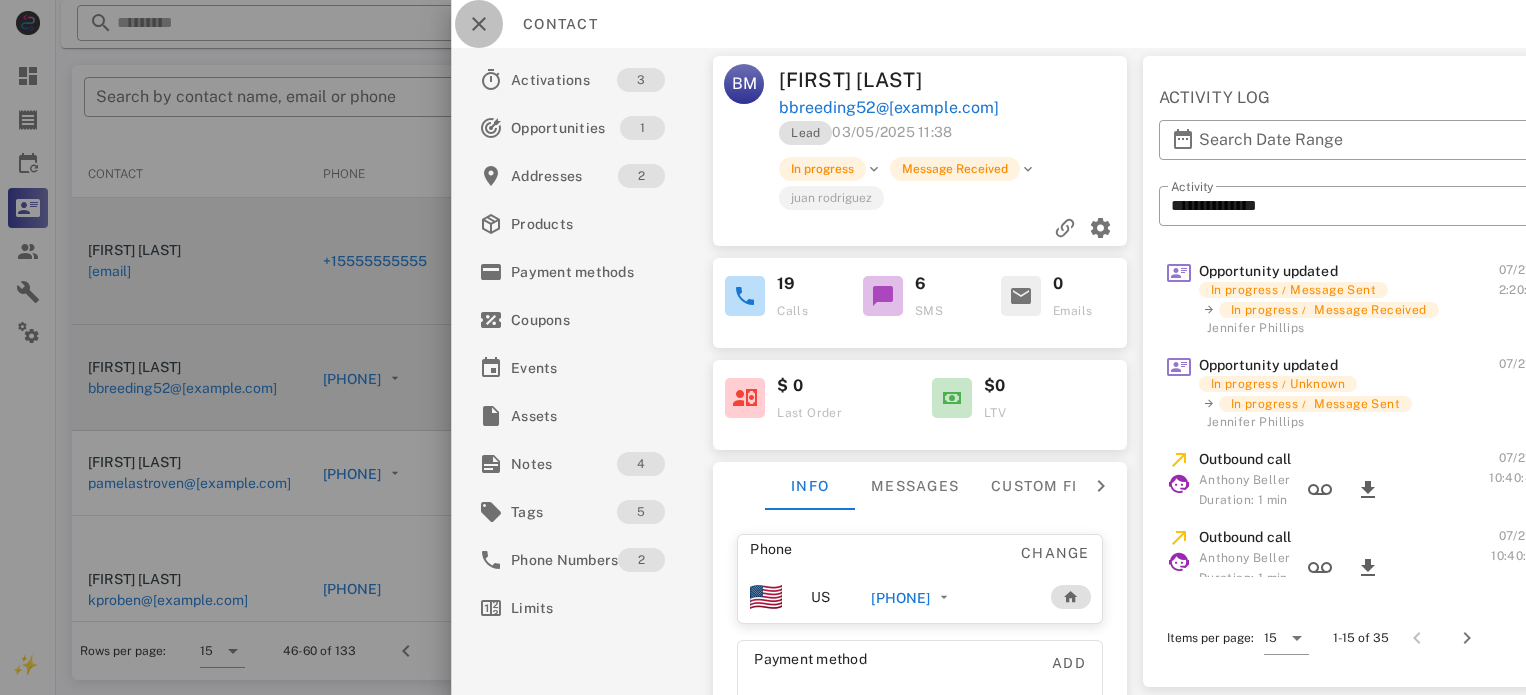 click at bounding box center (479, 24) 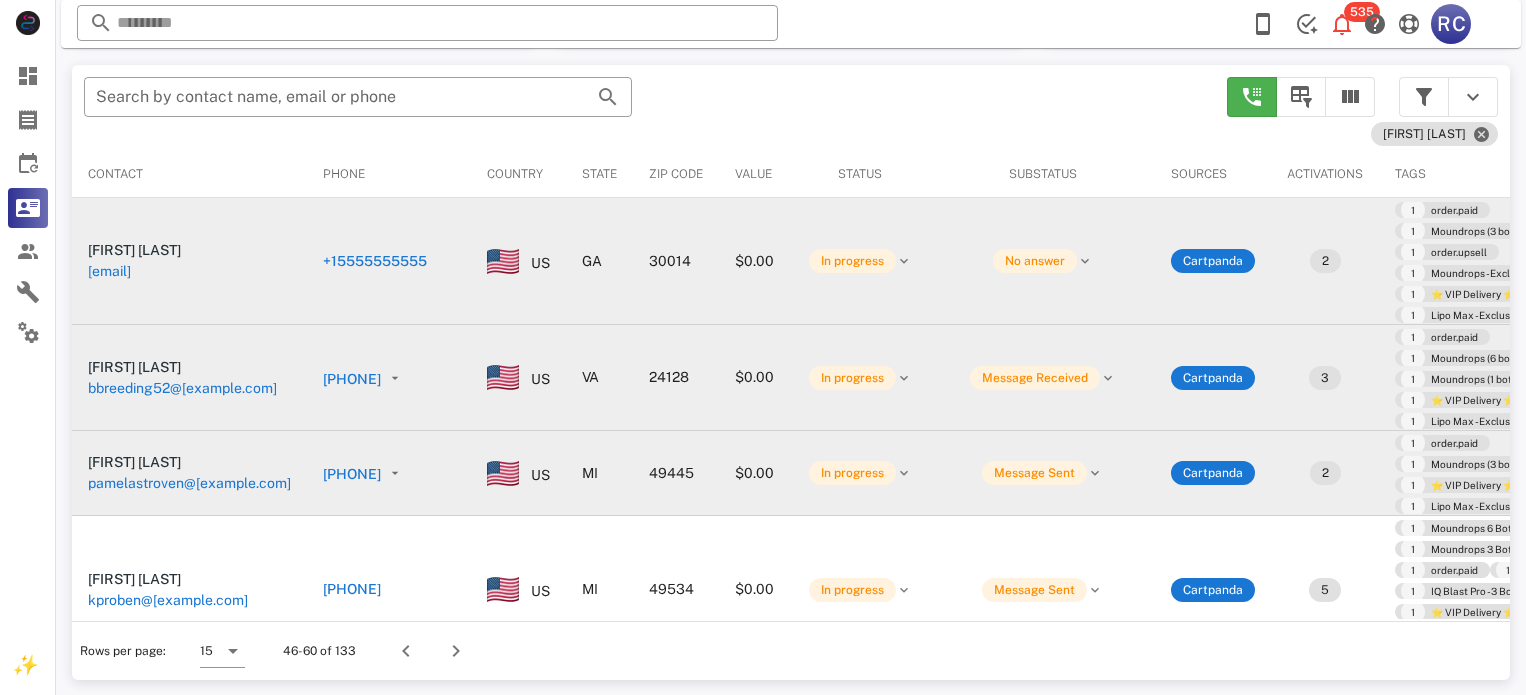 click on "[PHONE]" at bounding box center [352, 474] 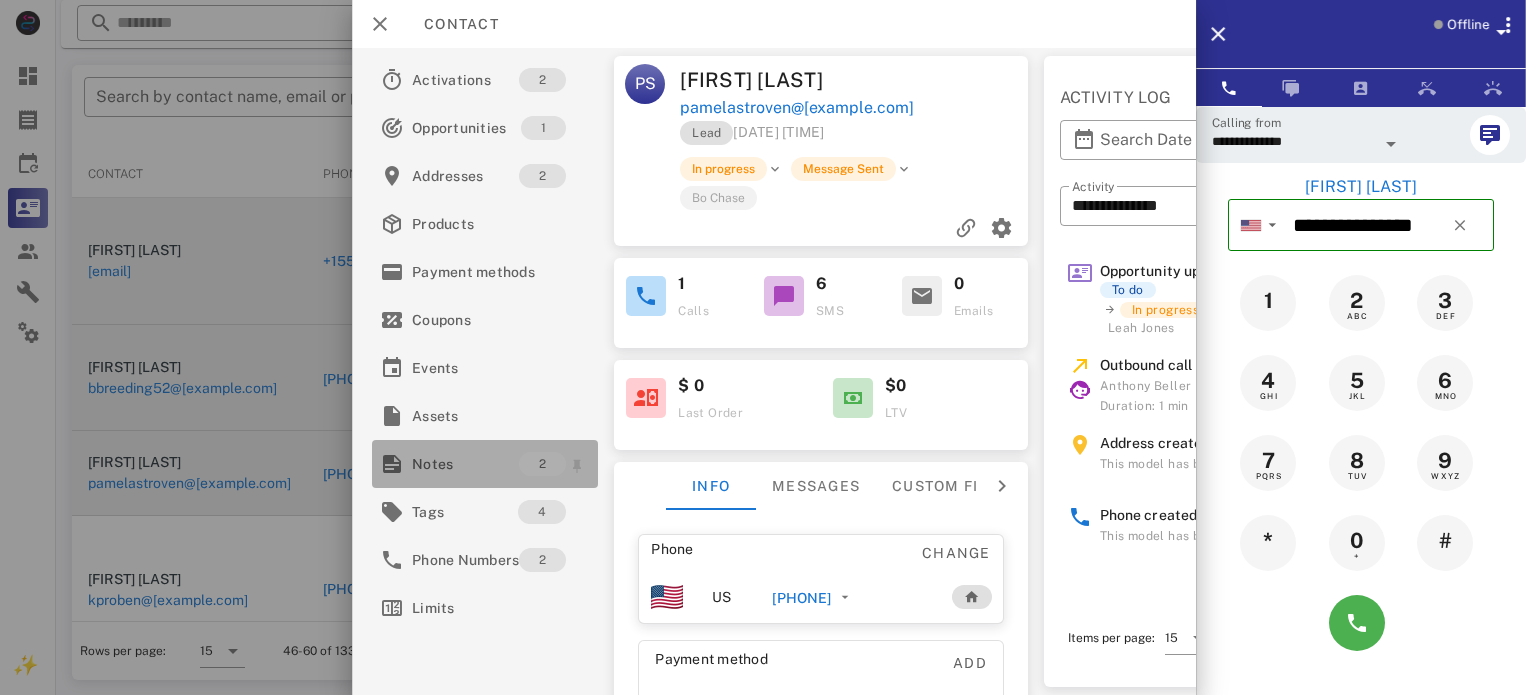 click on "Notes" at bounding box center (465, 464) 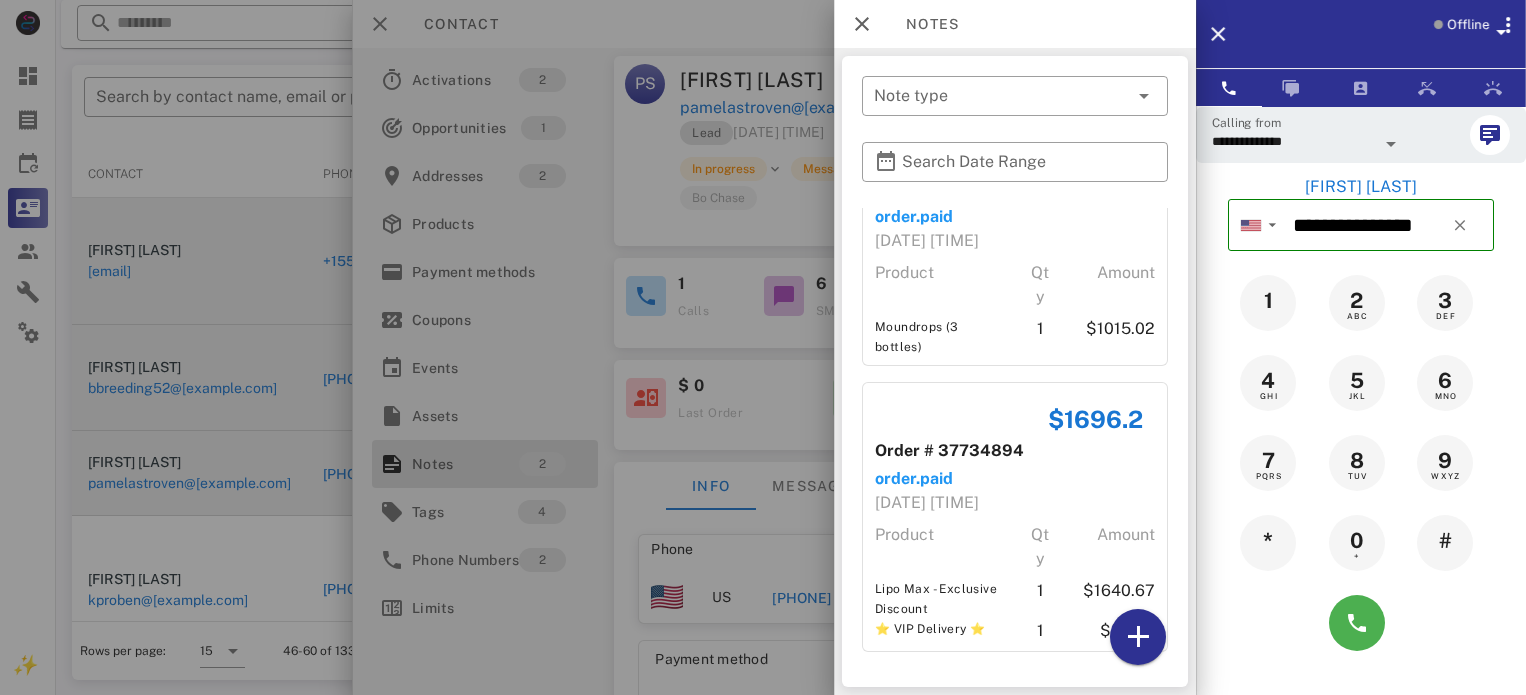 scroll, scrollTop: 0, scrollLeft: 0, axis: both 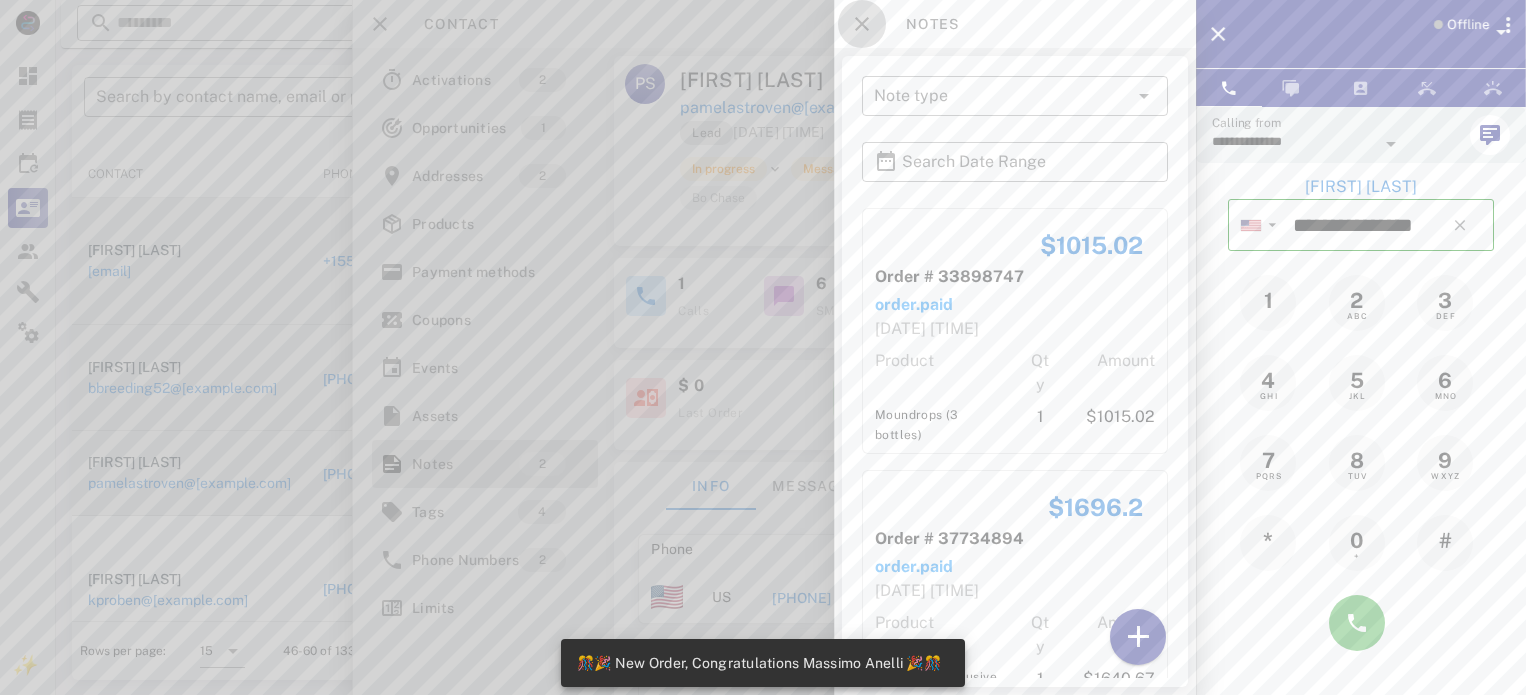 click at bounding box center [862, 24] 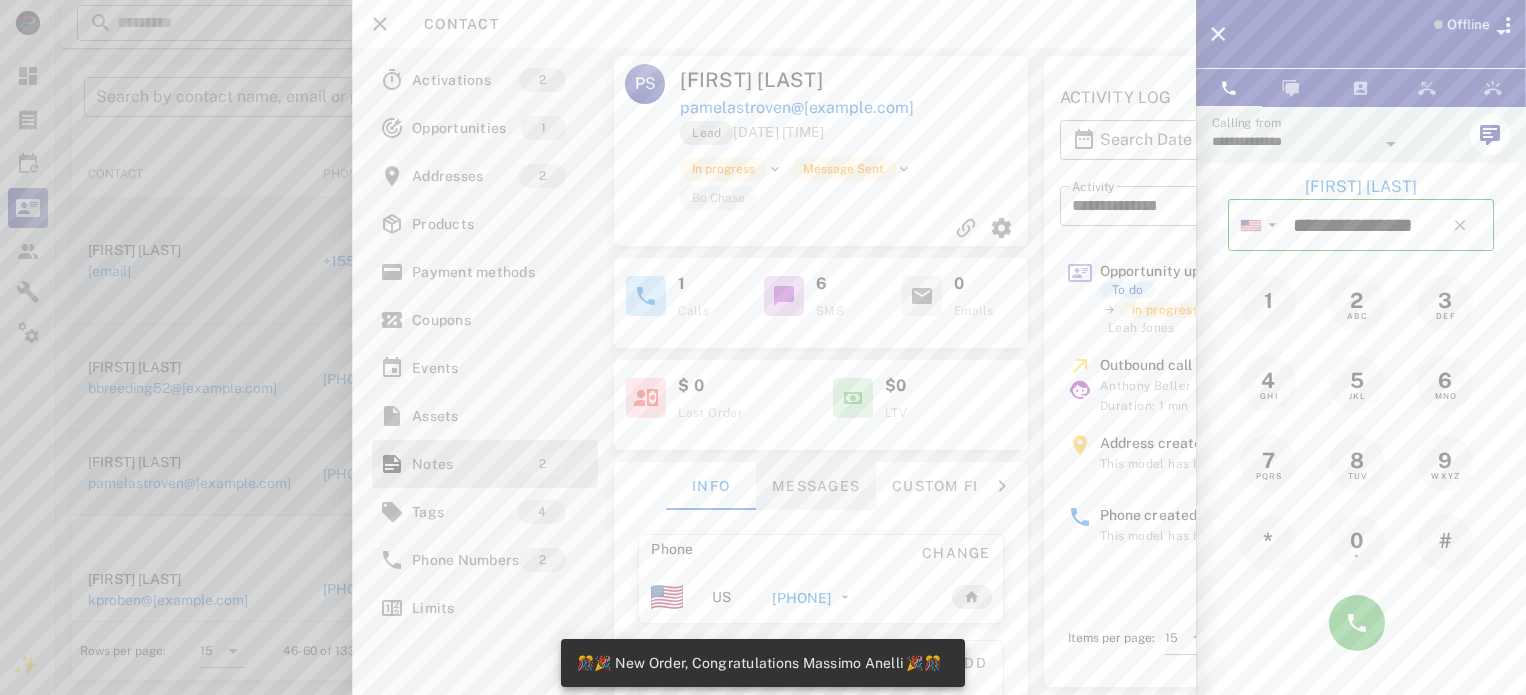 click on "Messages" at bounding box center [816, 486] 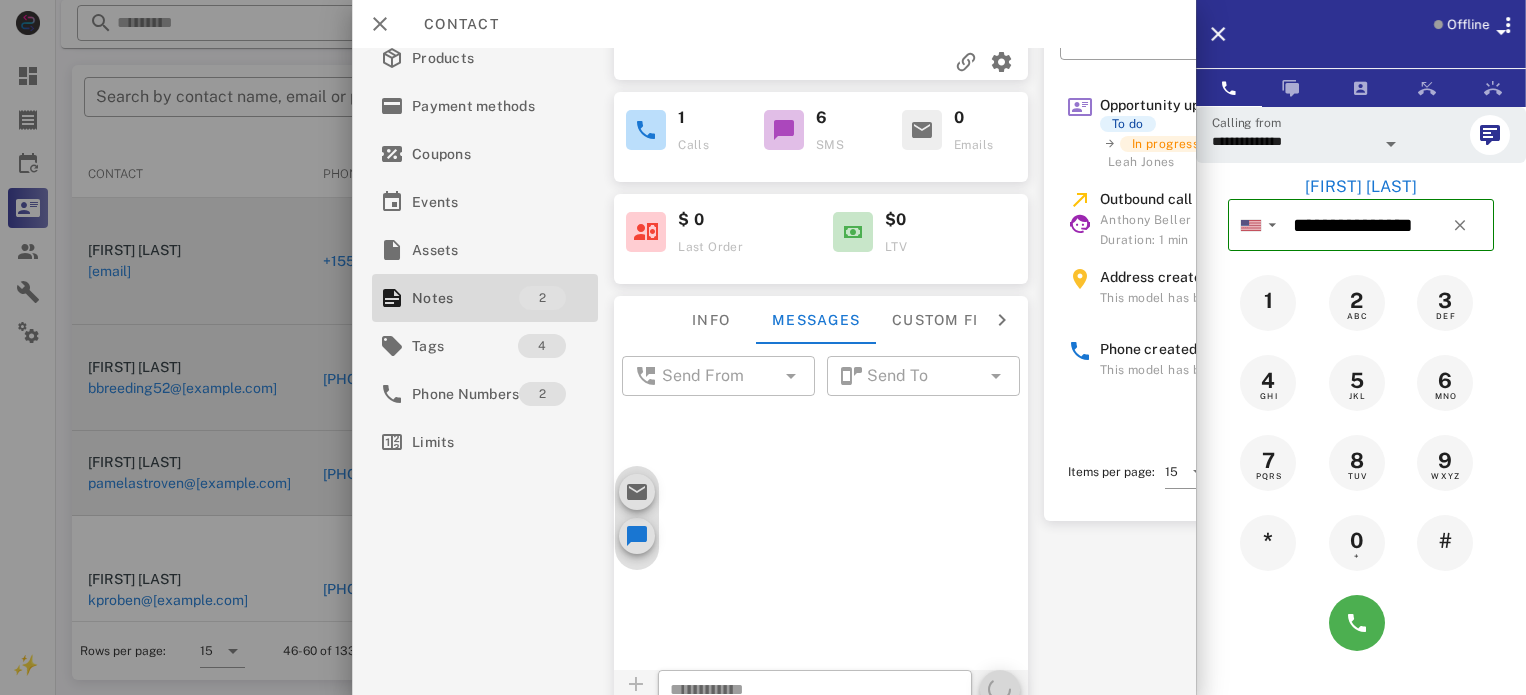 scroll, scrollTop: 278, scrollLeft: 0, axis: vertical 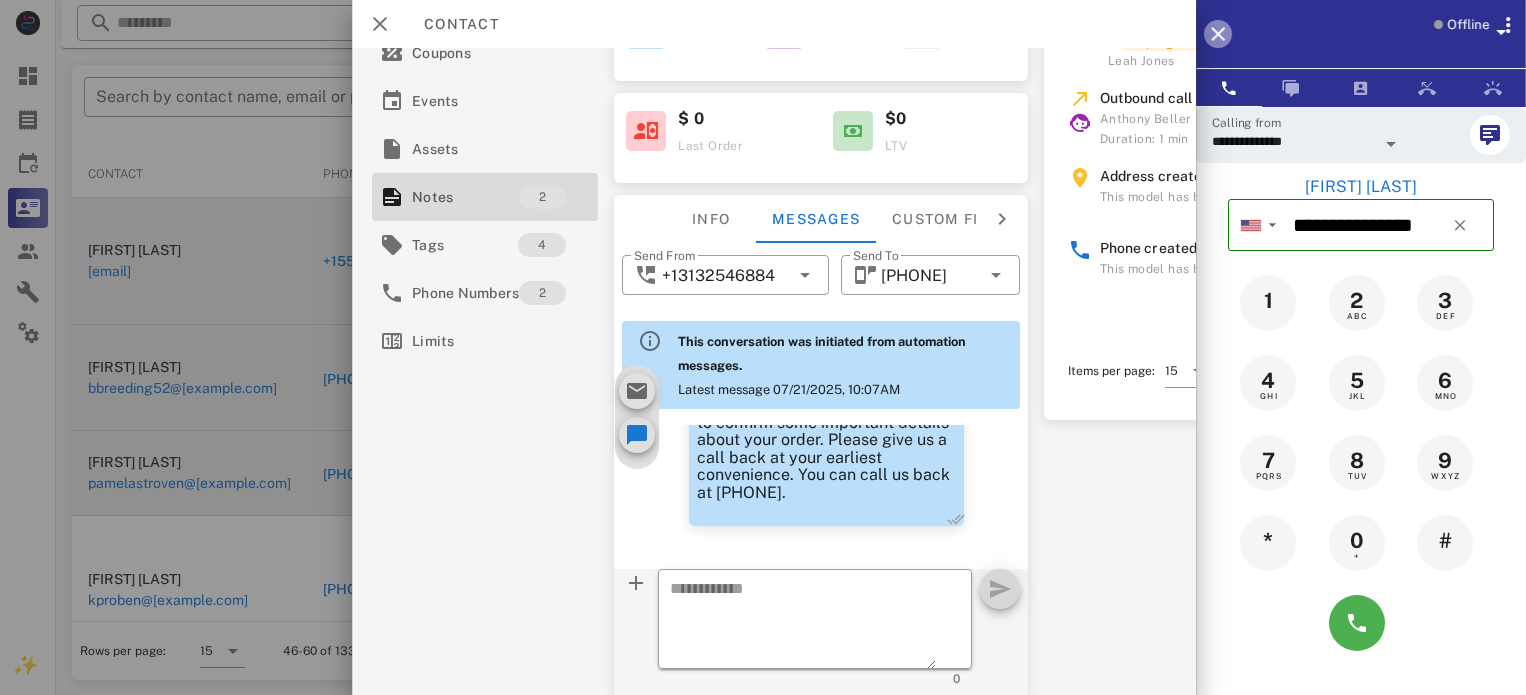 click at bounding box center [1218, 34] 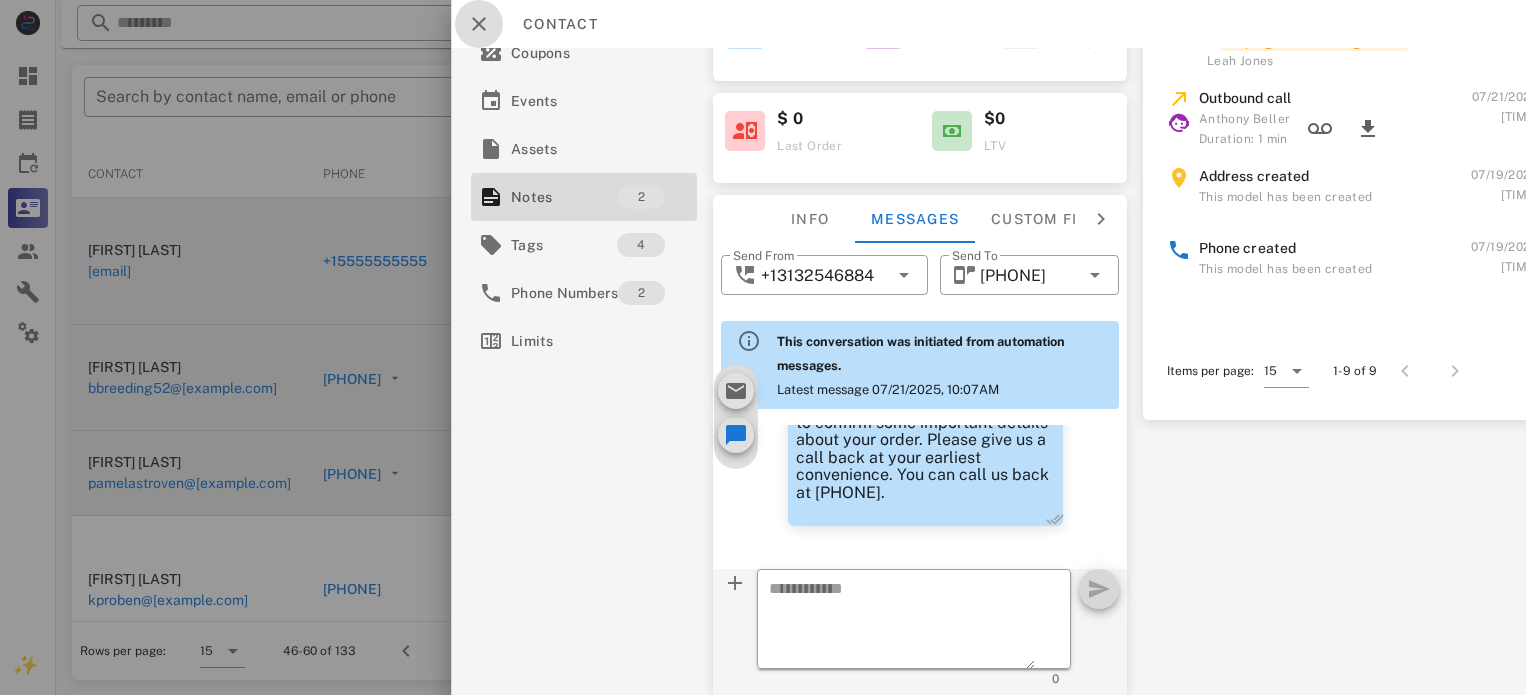 click at bounding box center (479, 24) 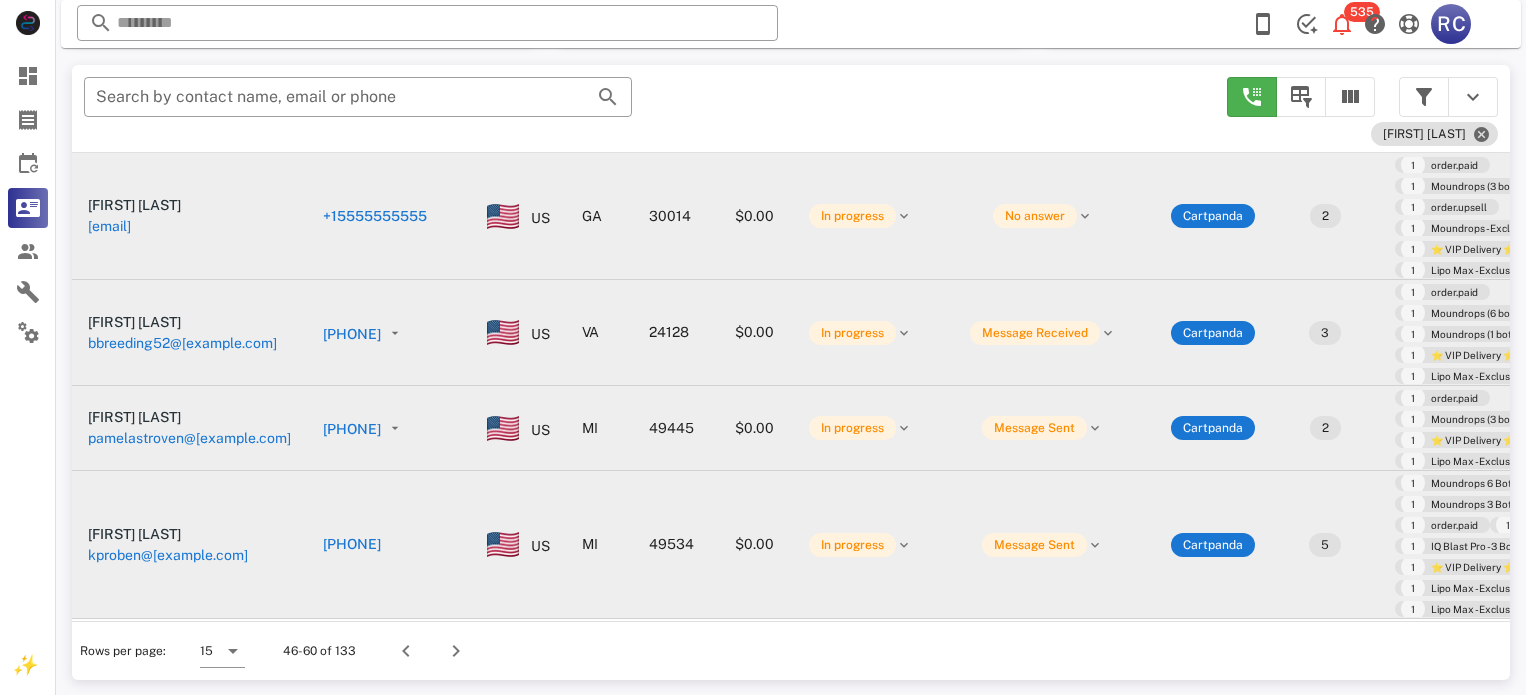 scroll, scrollTop: 100, scrollLeft: 0, axis: vertical 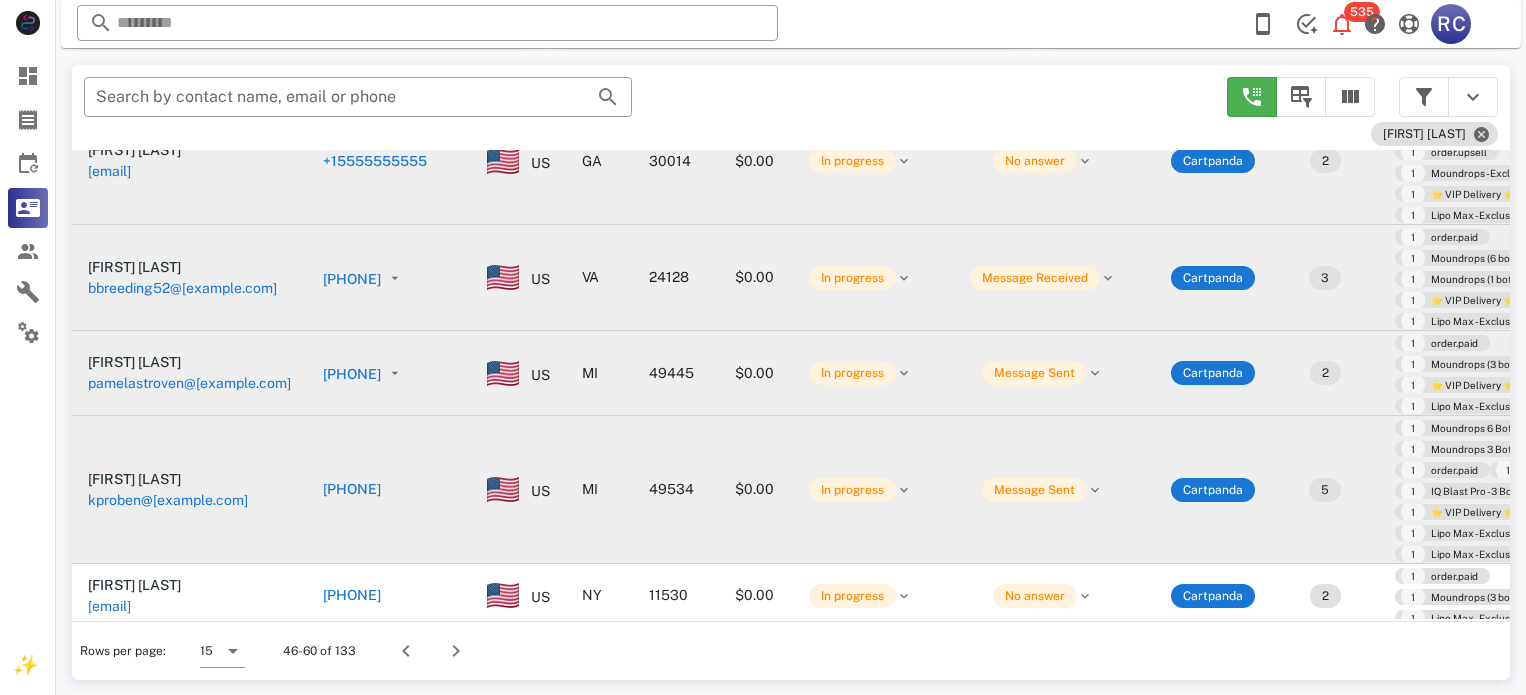 click on "[PHONE]" at bounding box center [352, 489] 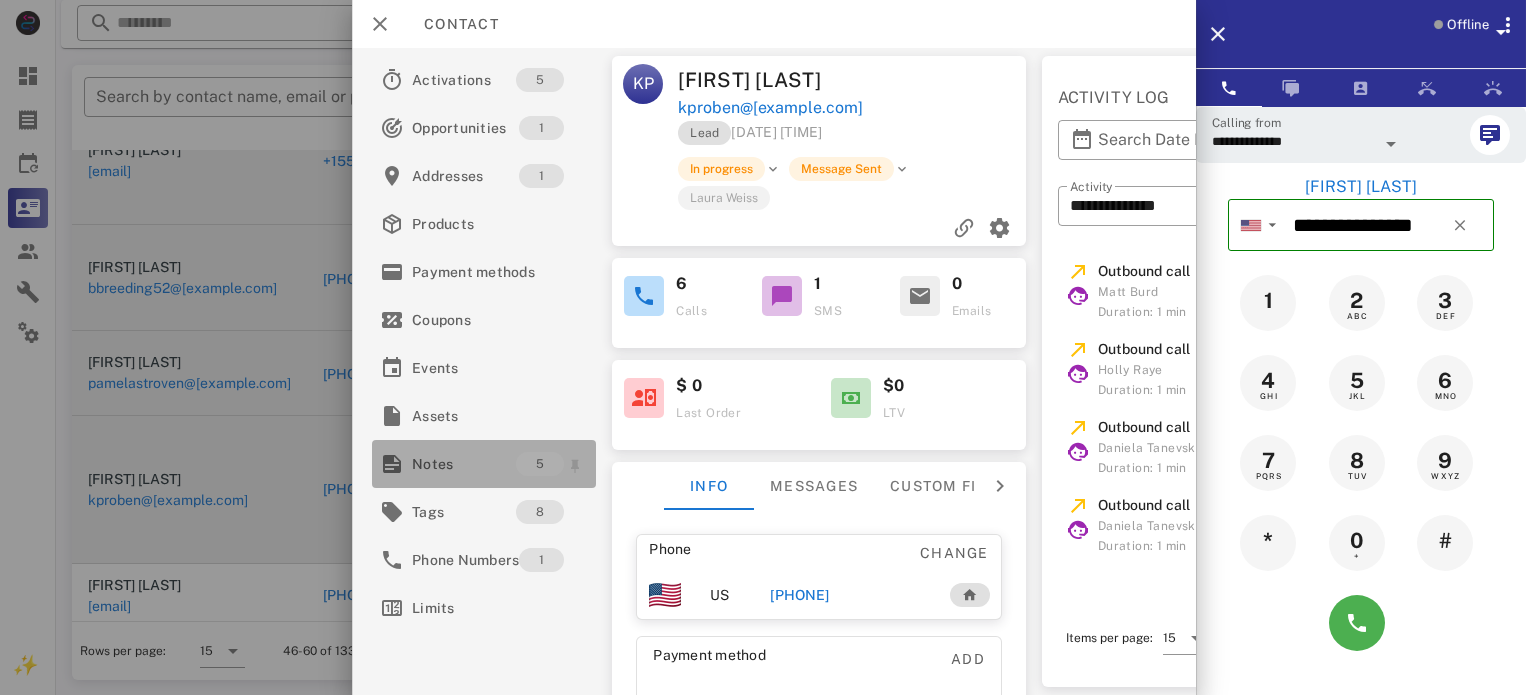 click on "Notes" at bounding box center [464, 464] 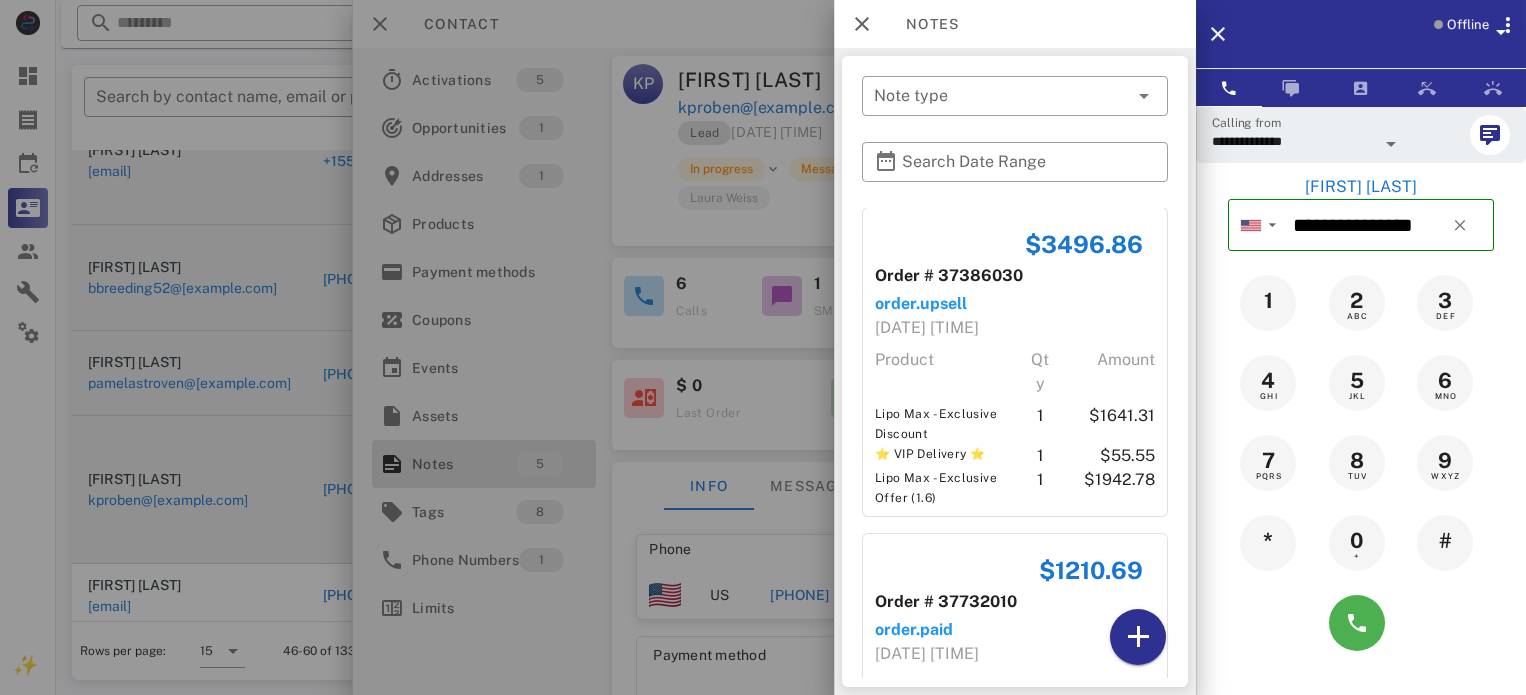 scroll, scrollTop: 742, scrollLeft: 0, axis: vertical 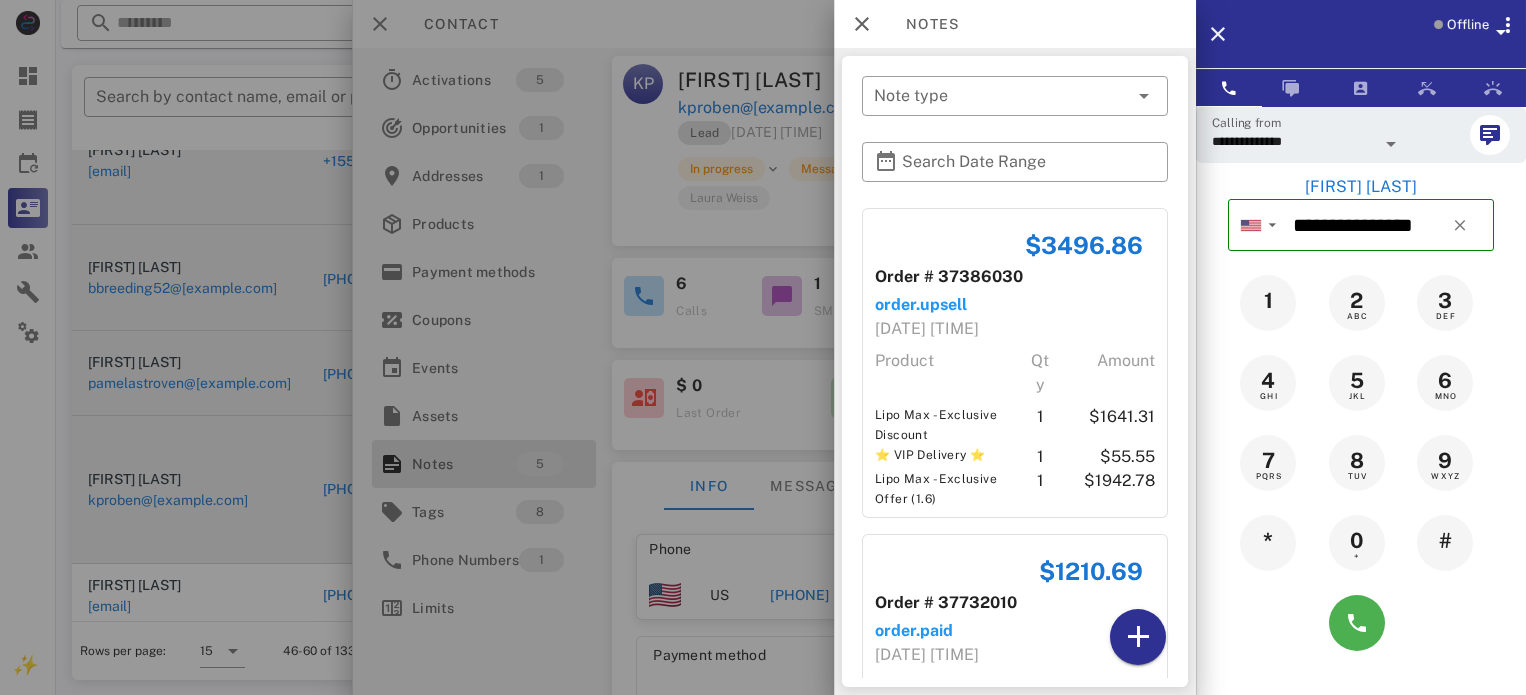 drag, startPoint x: 1032, startPoint y: 273, endPoint x: 1146, endPoint y: 272, distance: 114.00439 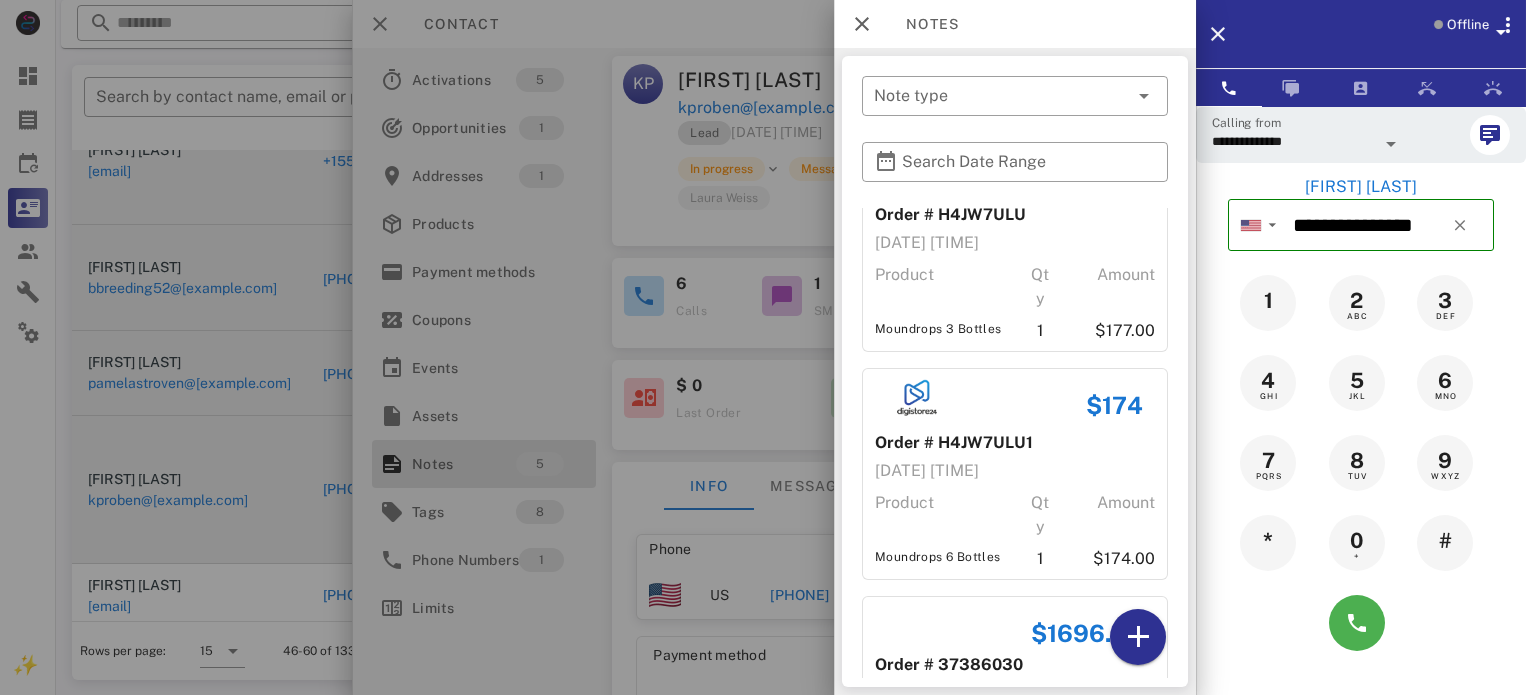 scroll, scrollTop: 0, scrollLeft: 0, axis: both 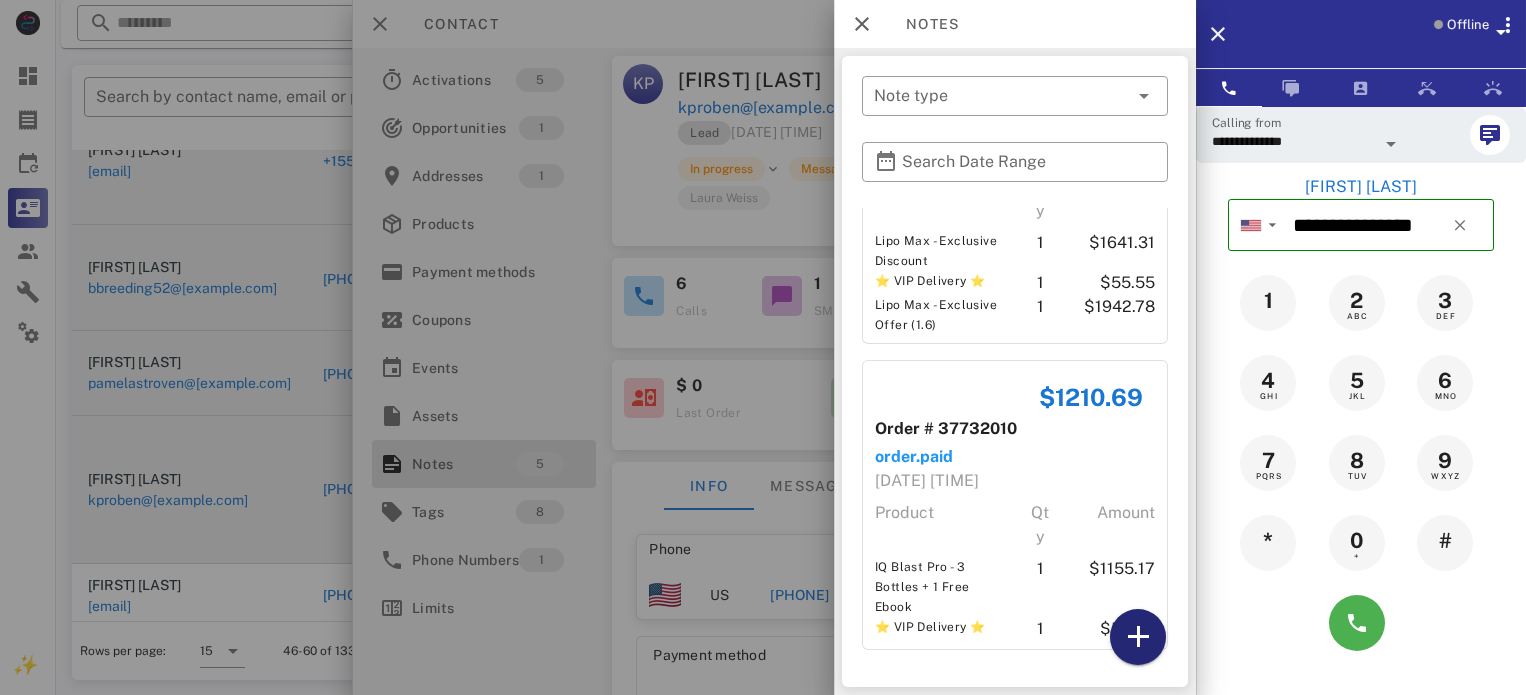 click at bounding box center (1138, 637) 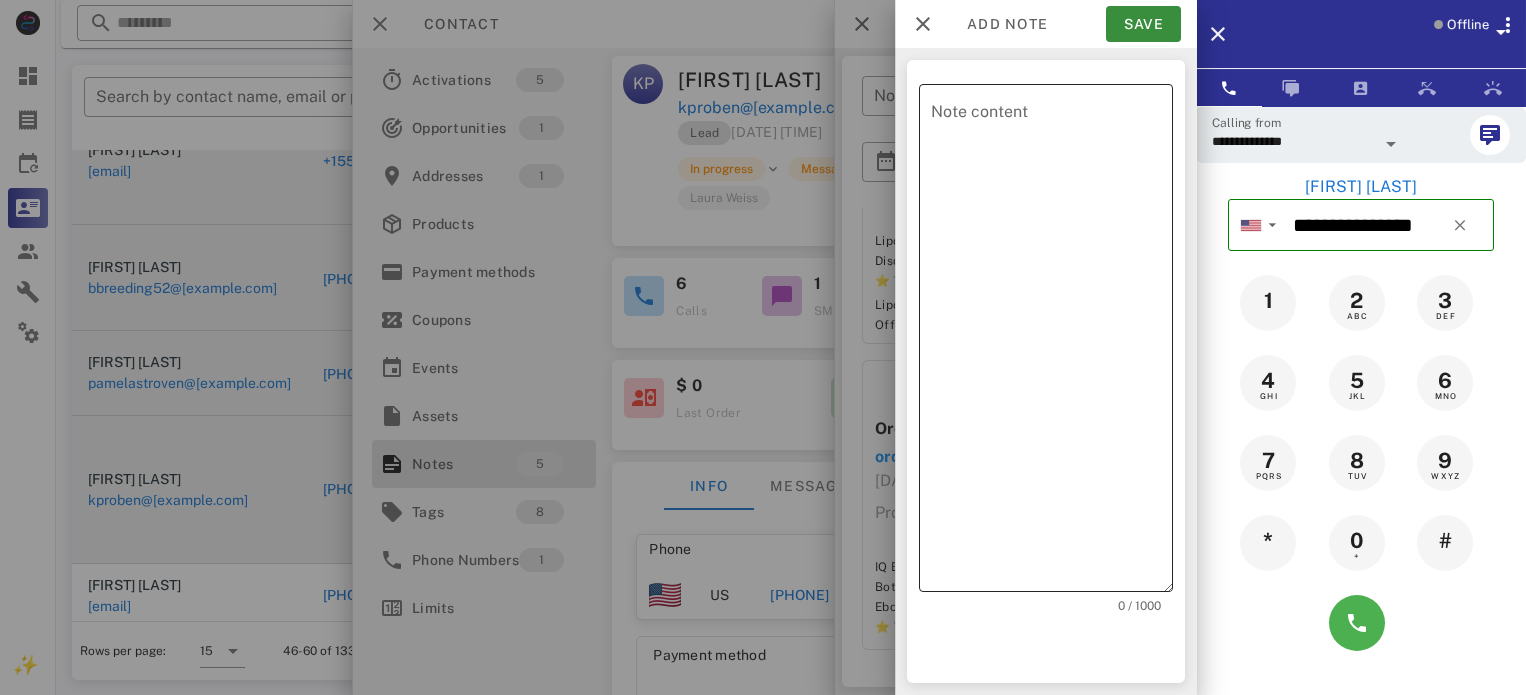 click on "Note content" at bounding box center [1052, 343] 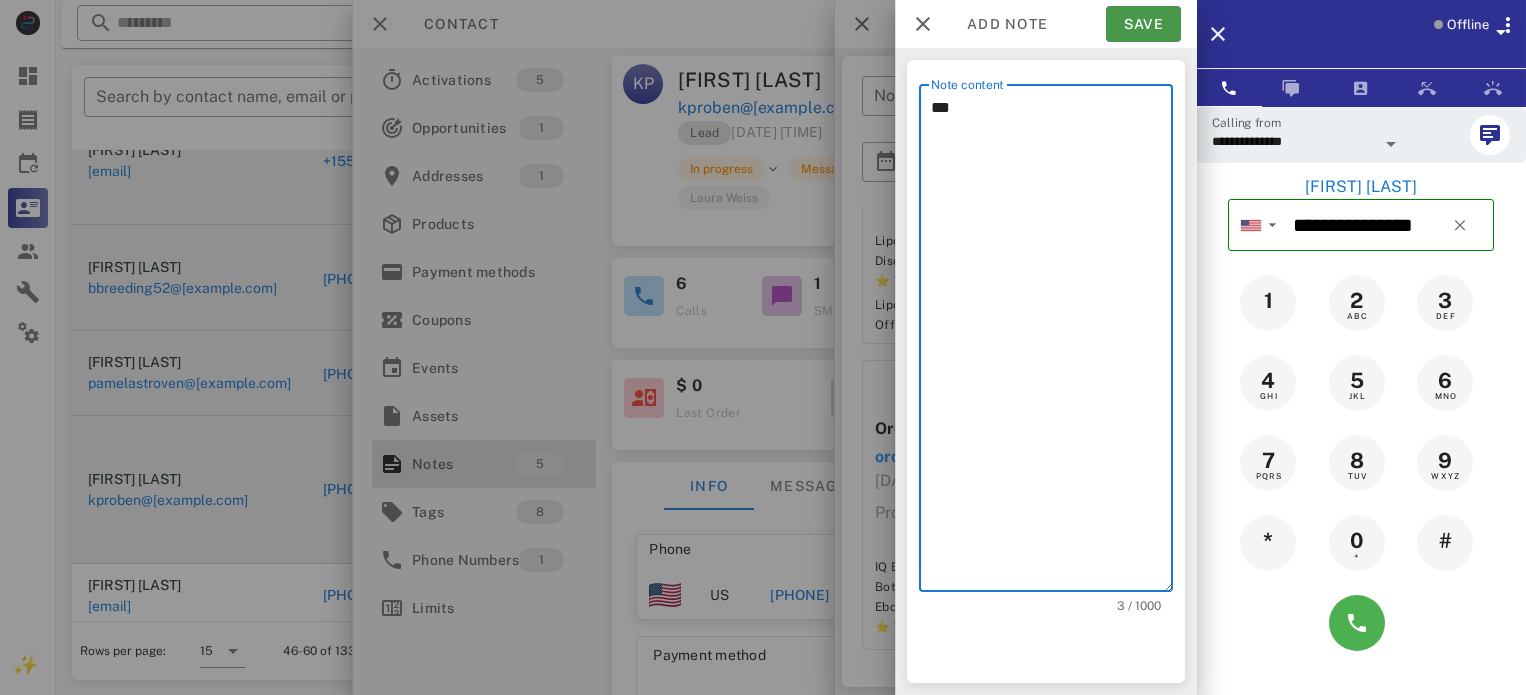 type on "***" 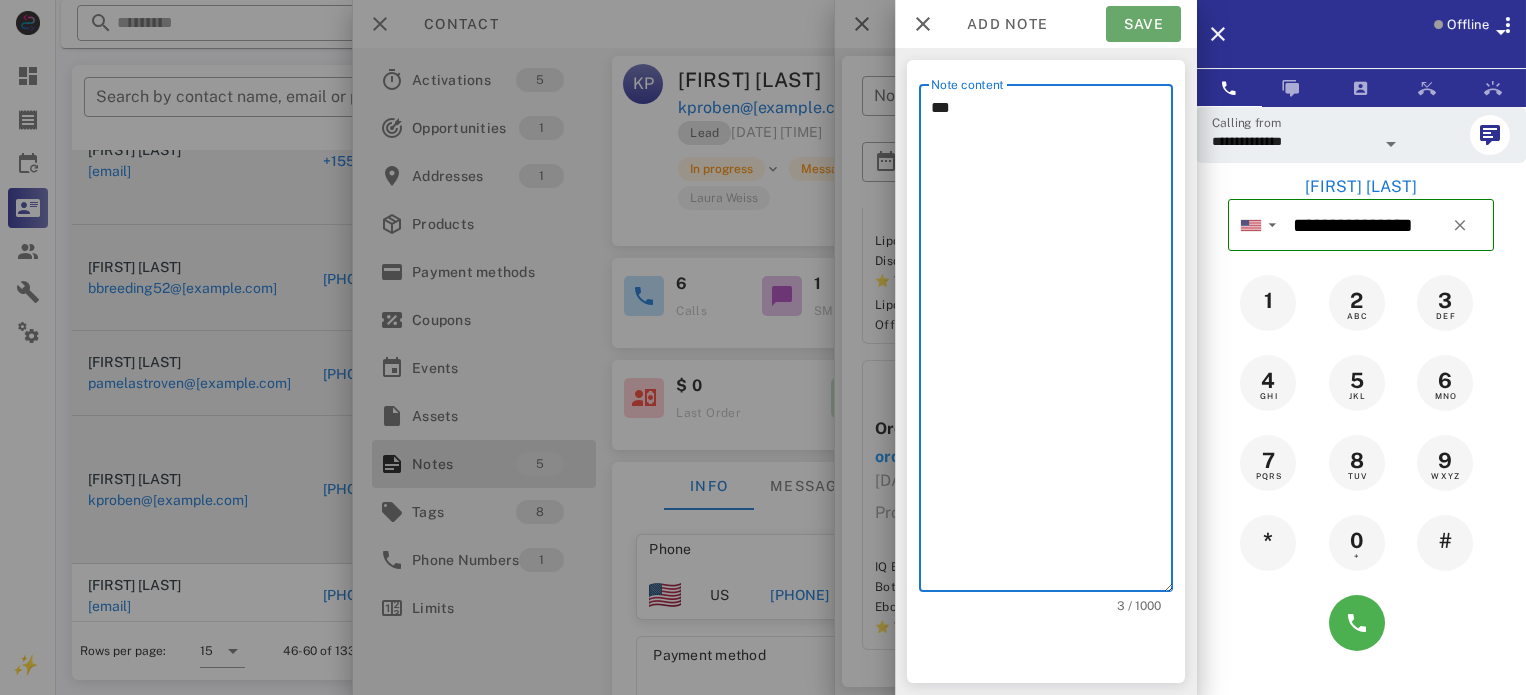 click on "Save" at bounding box center (1143, 24) 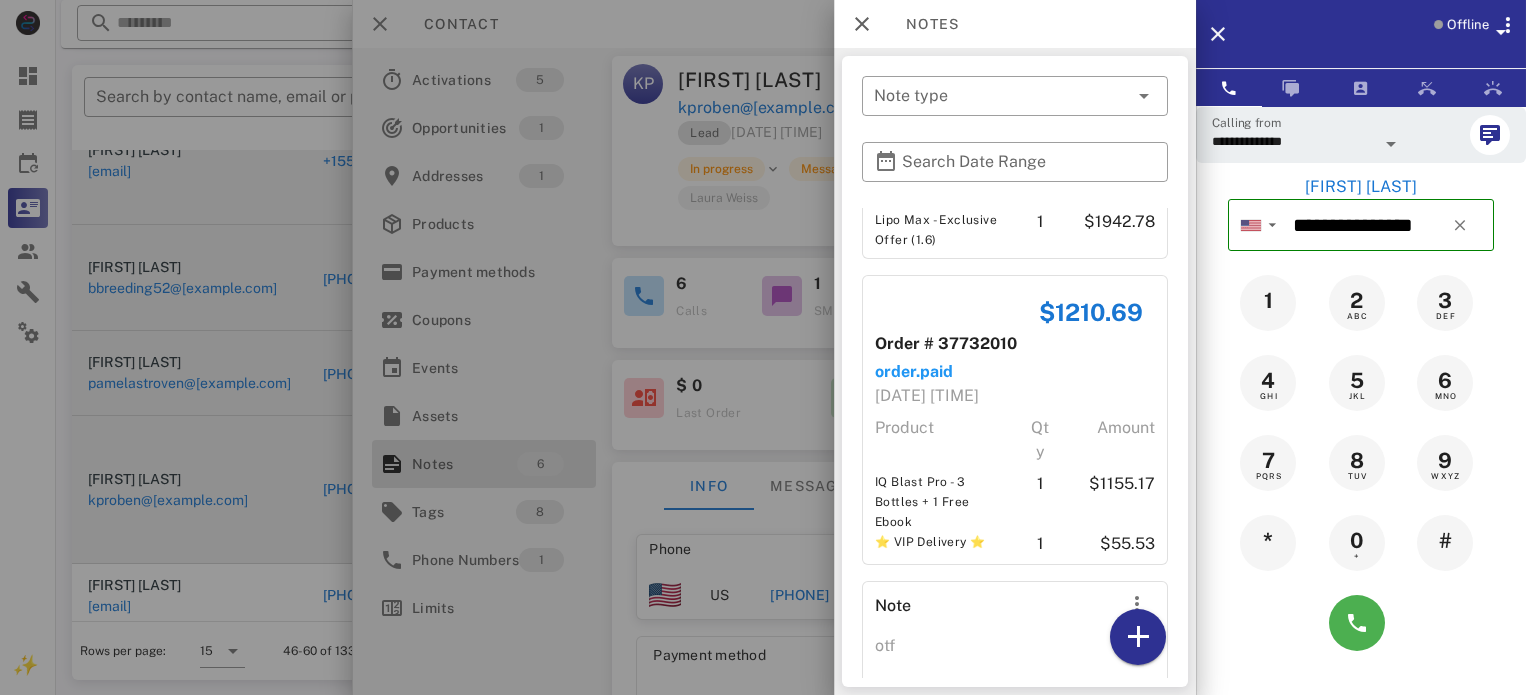scroll, scrollTop: 1088, scrollLeft: 0, axis: vertical 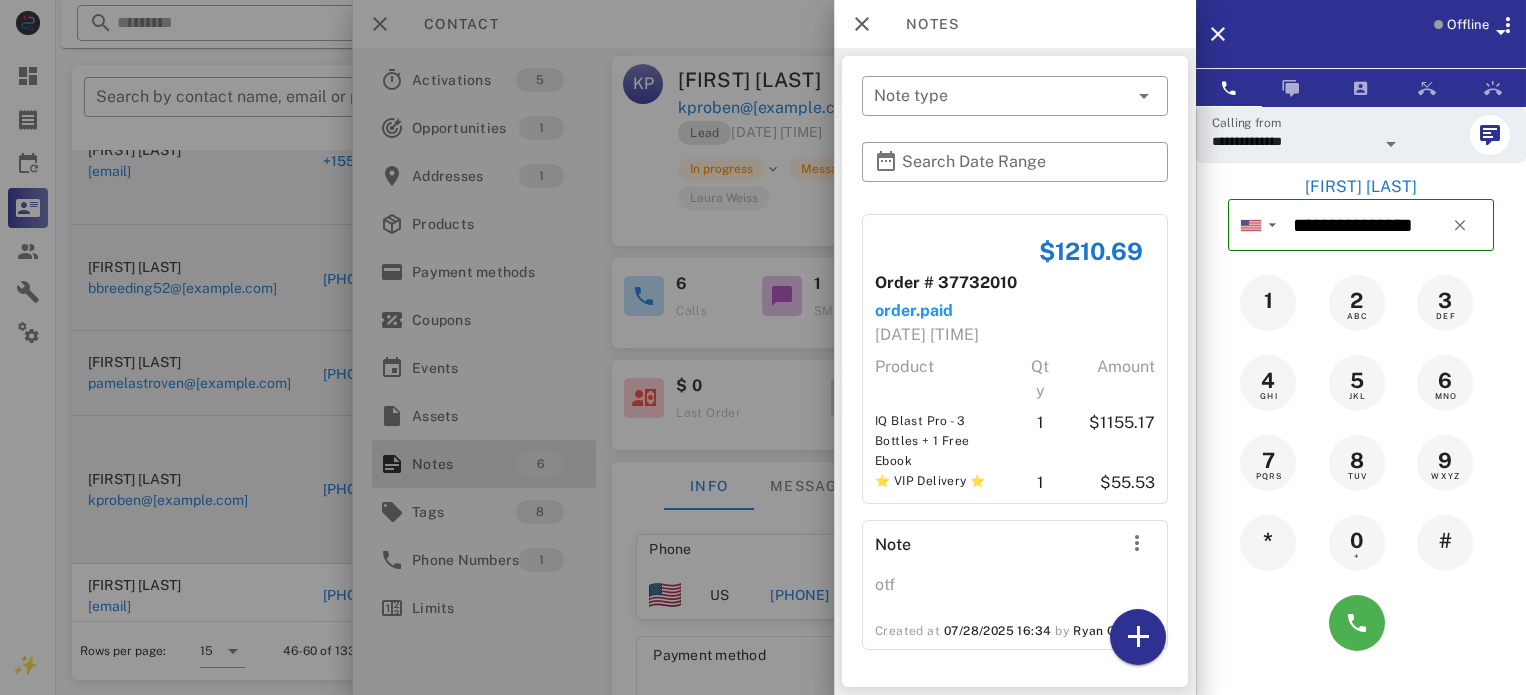 click at bounding box center [1361, 623] 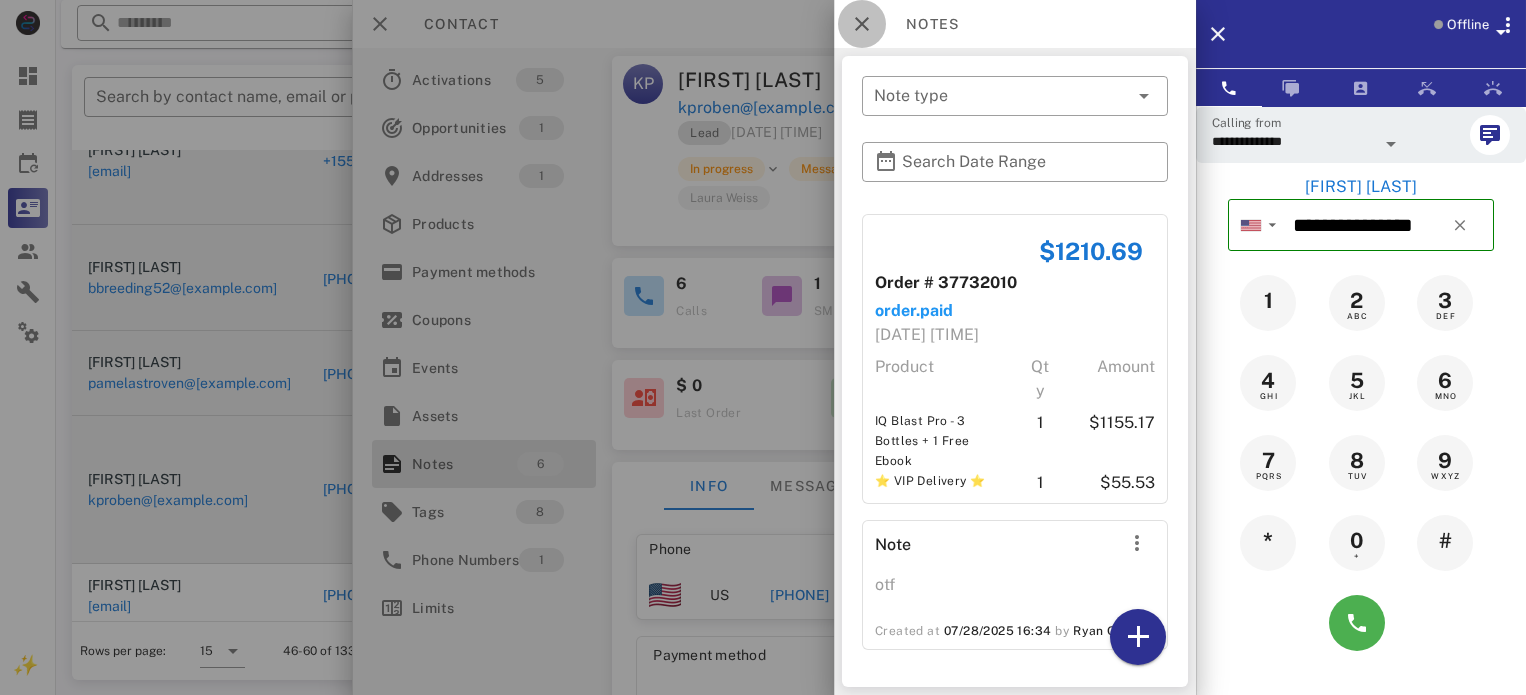 click at bounding box center [862, 24] 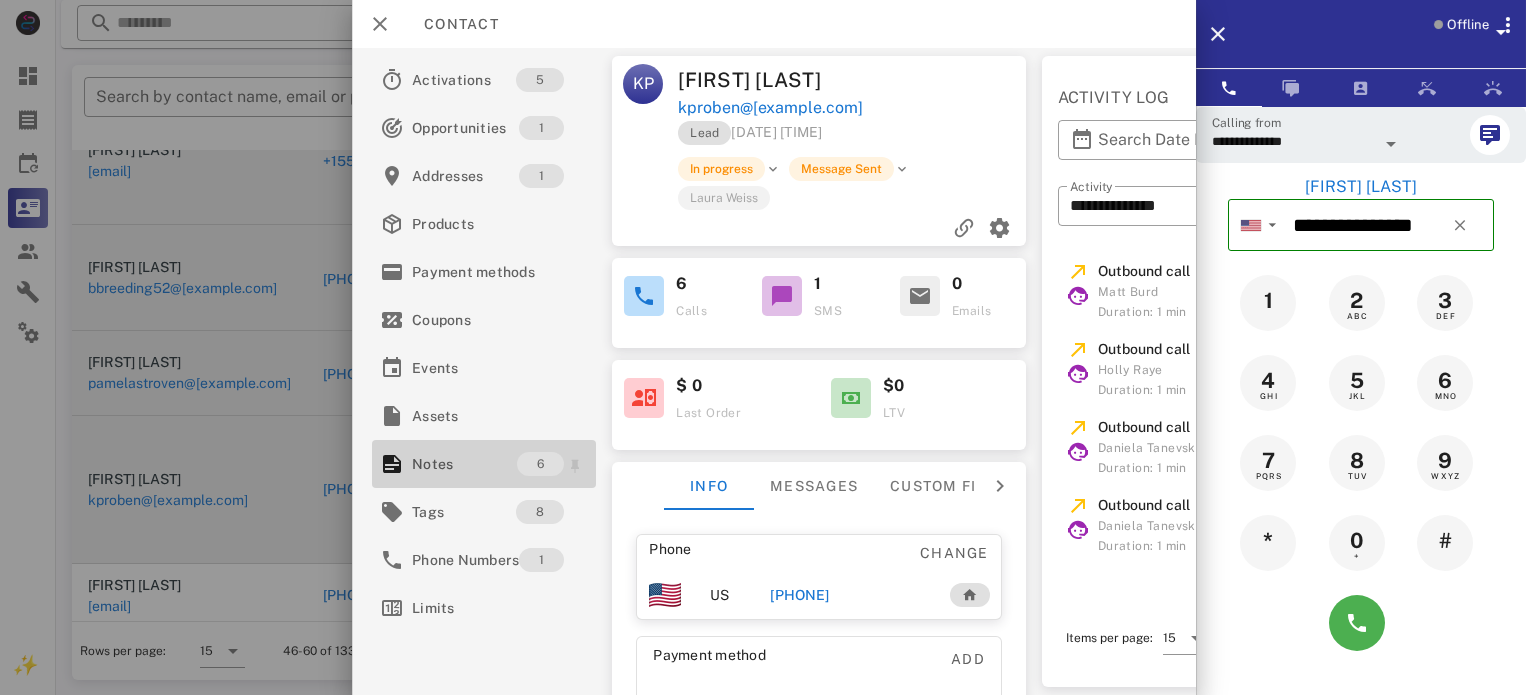 click on "Notes" at bounding box center [464, 464] 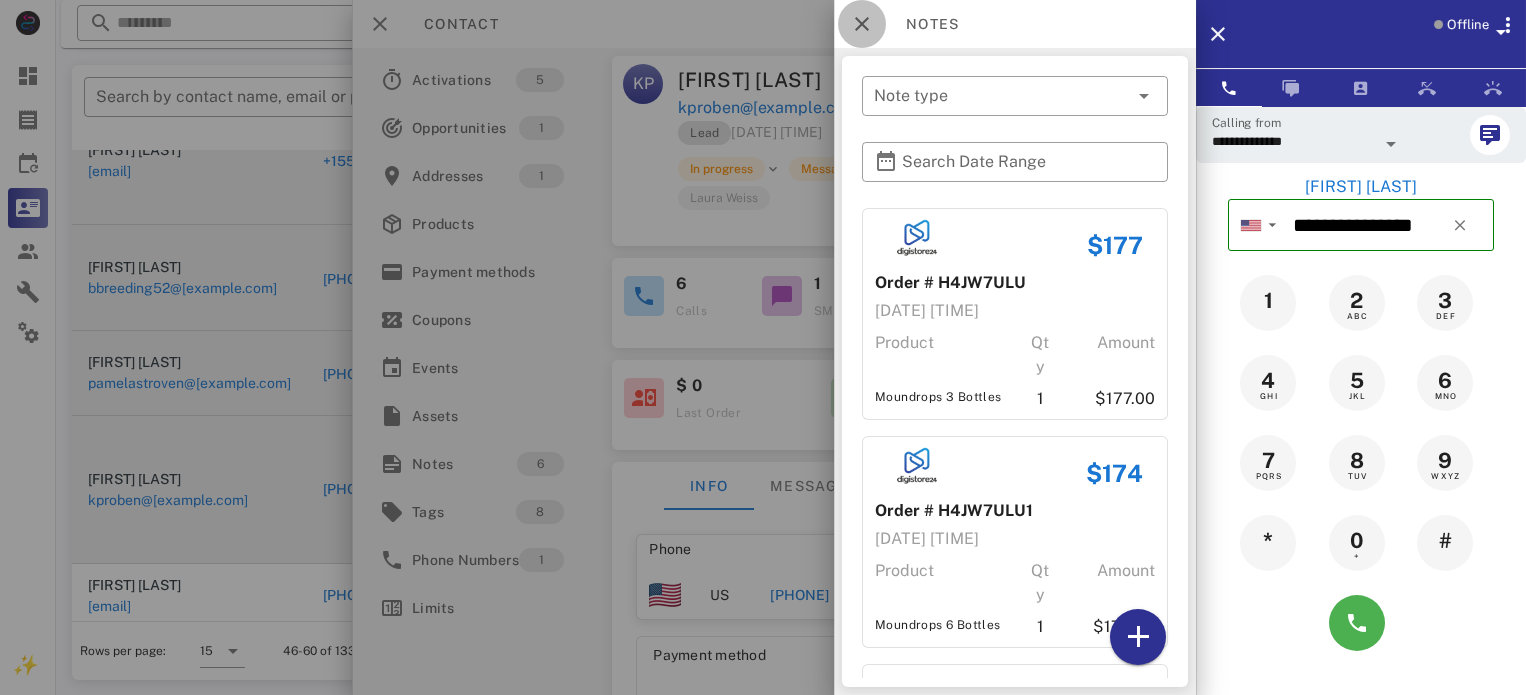 click at bounding box center [862, 24] 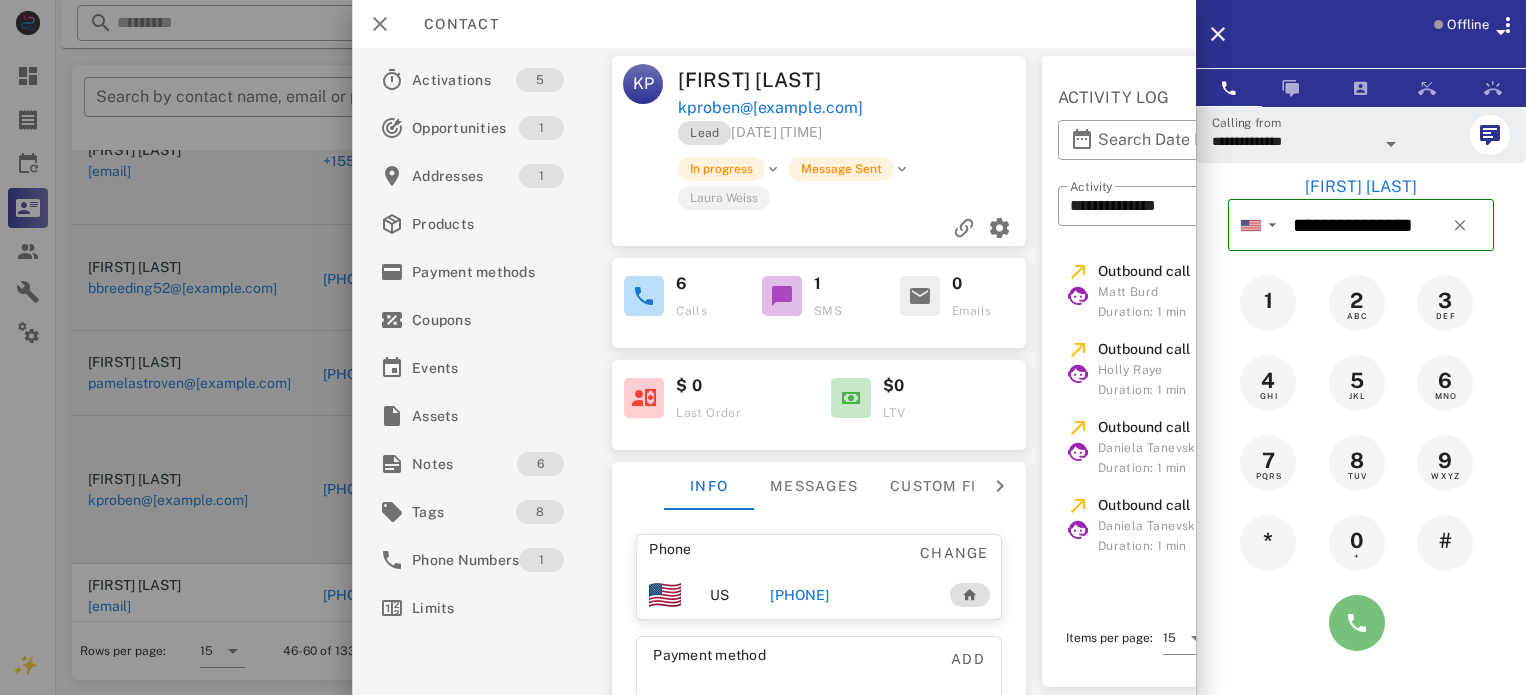 click at bounding box center [1357, 623] 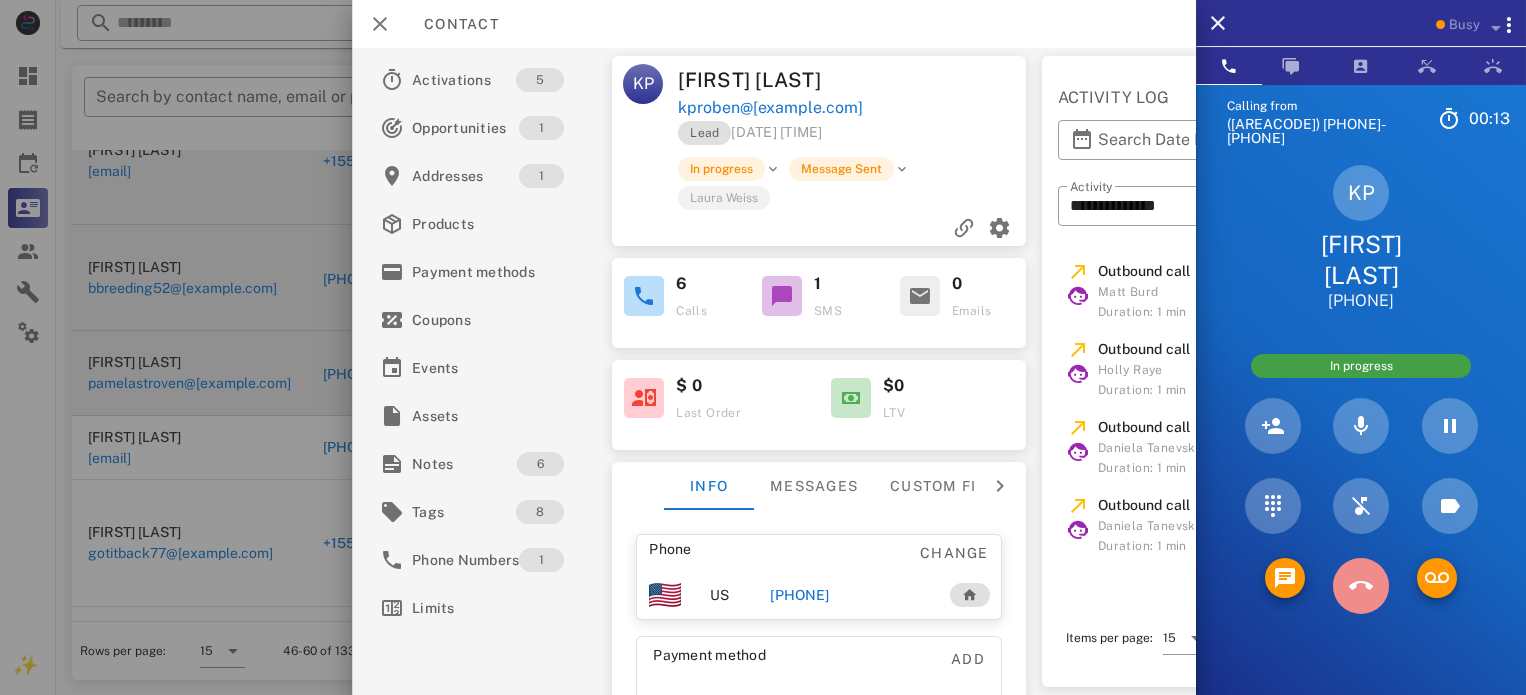 click at bounding box center (1361, 586) 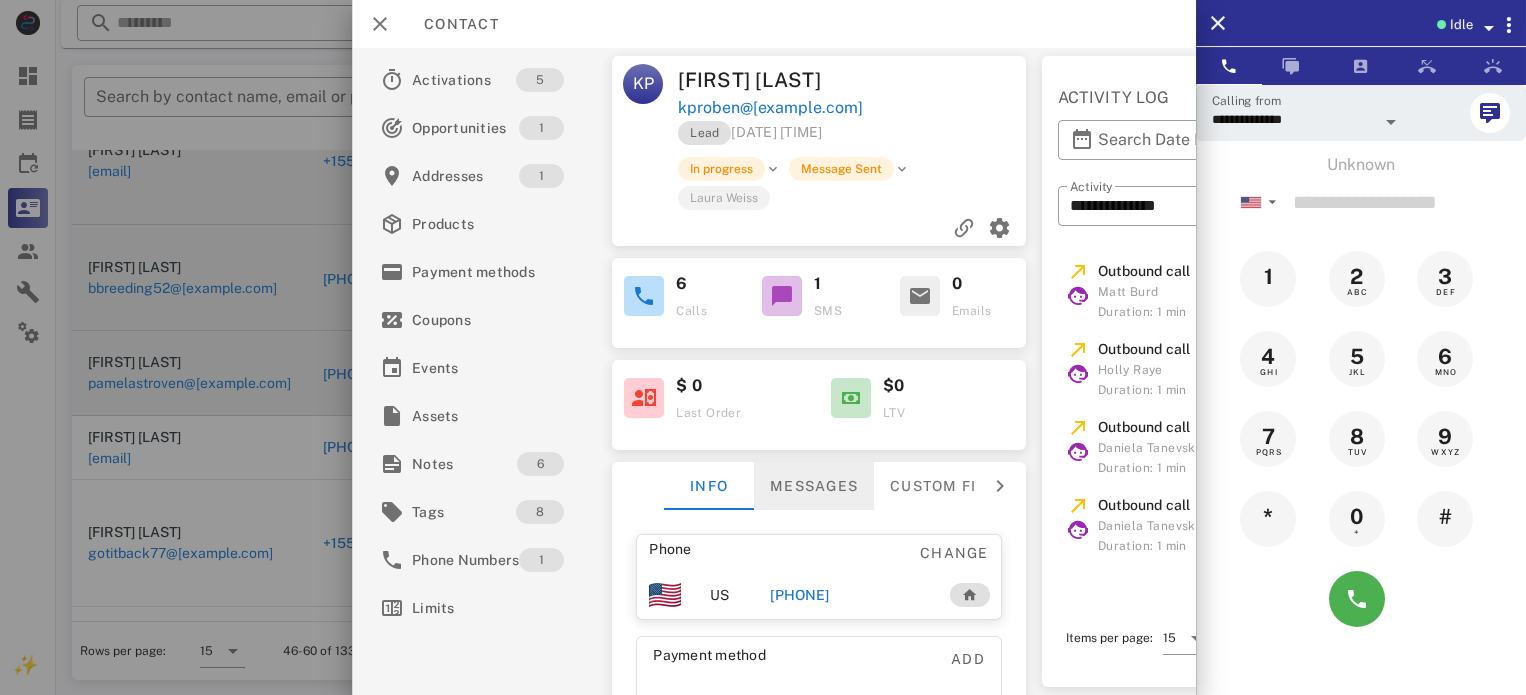 click on "Messages" at bounding box center (814, 486) 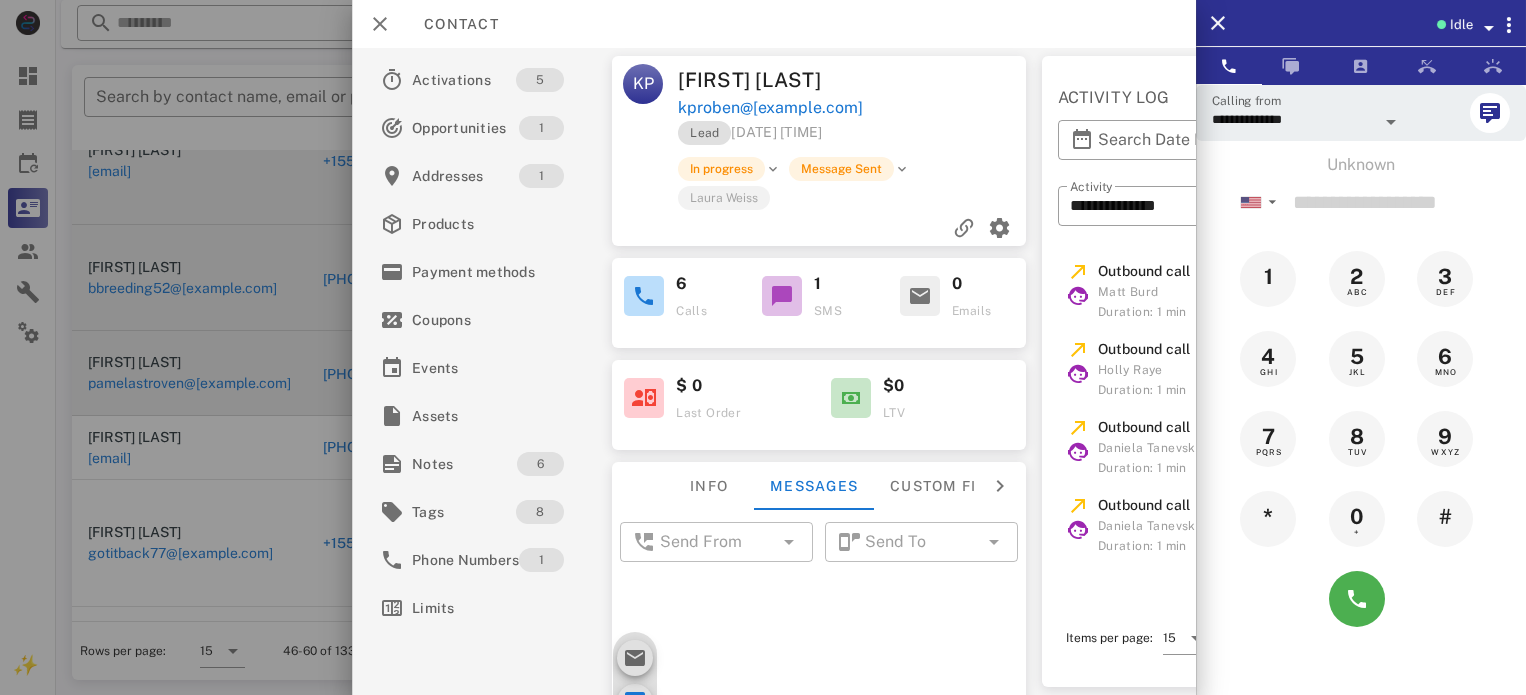 scroll, scrollTop: 114, scrollLeft: 0, axis: vertical 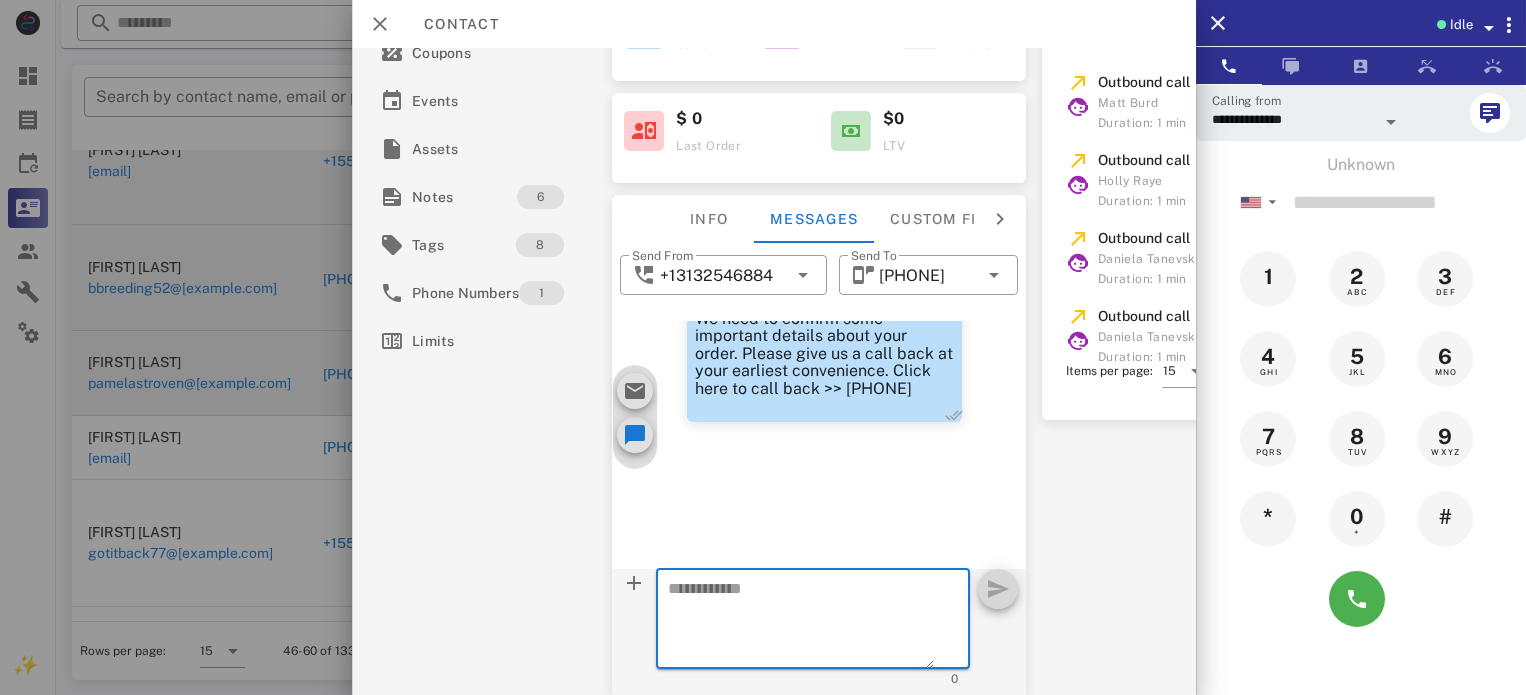 paste on "**********" 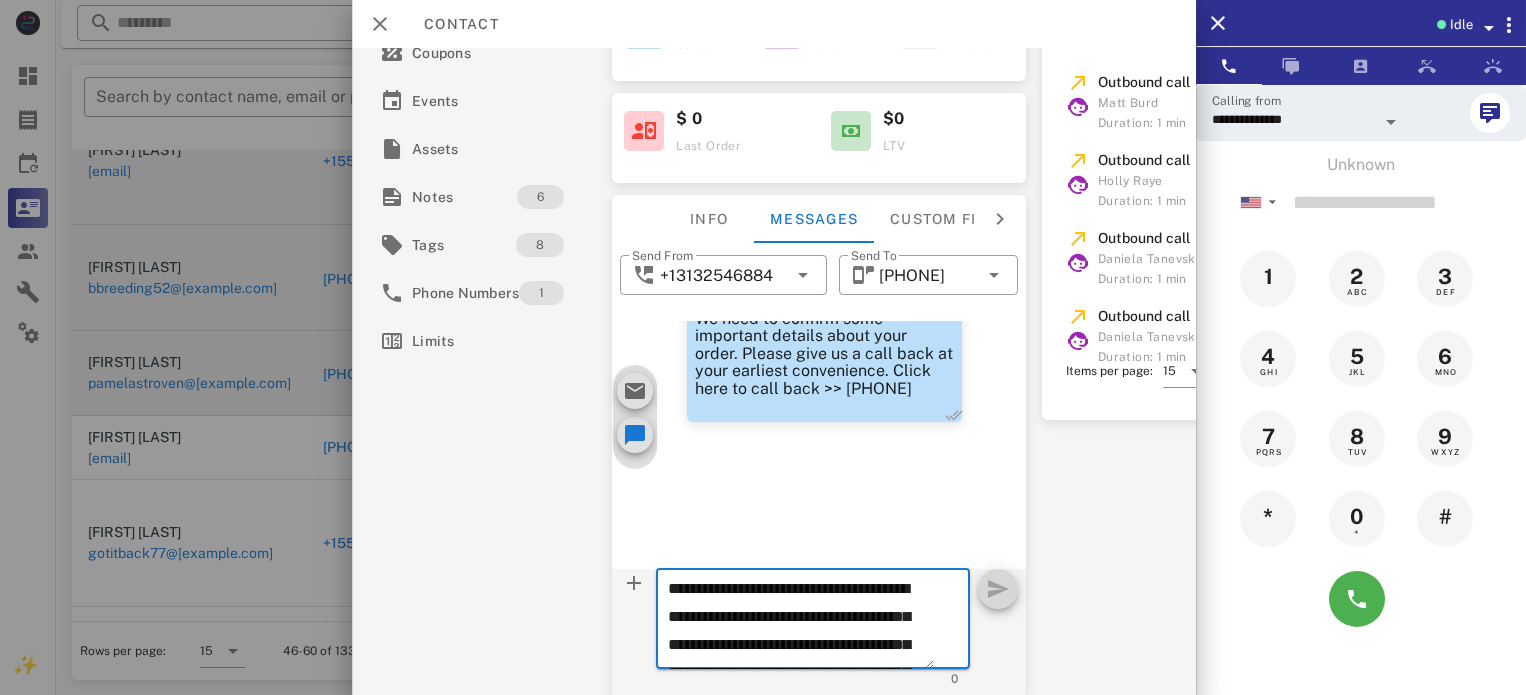 scroll, scrollTop: 181, scrollLeft: 0, axis: vertical 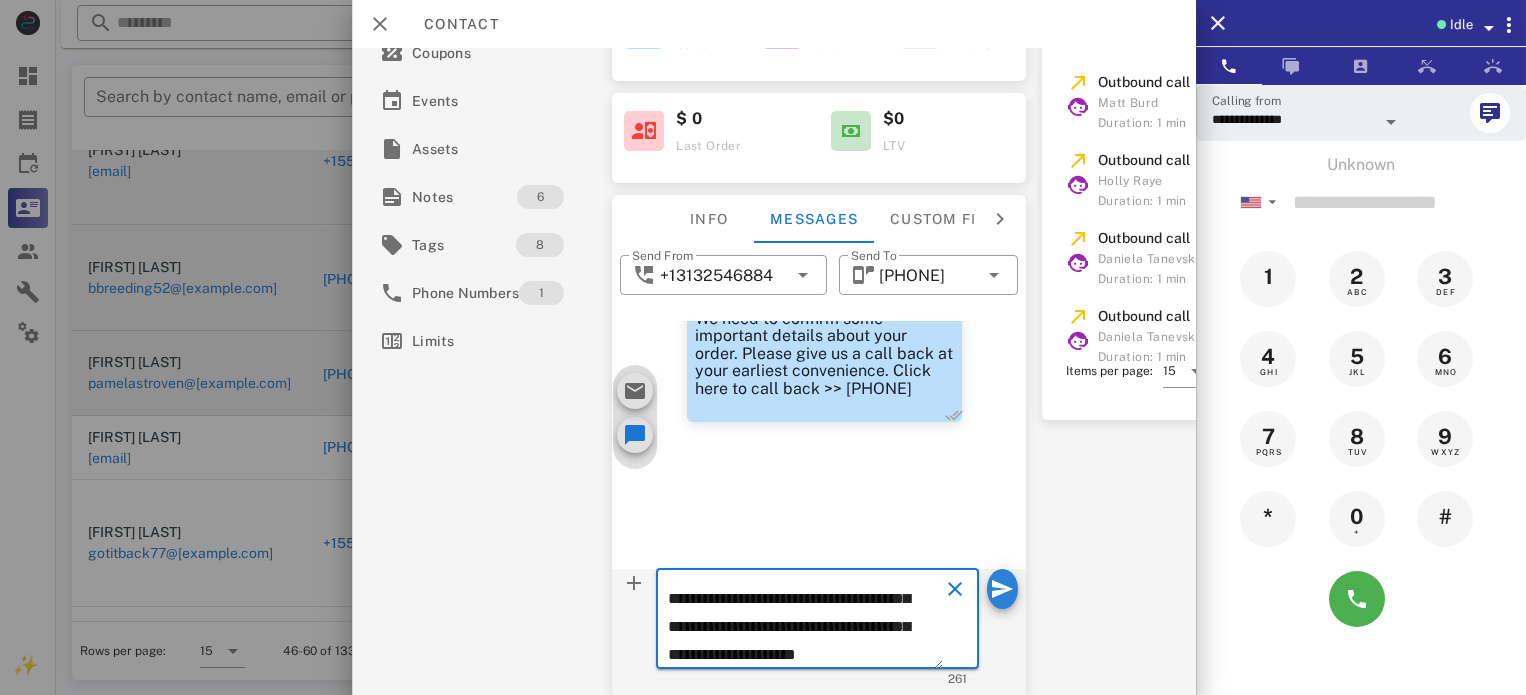 type on "**********" 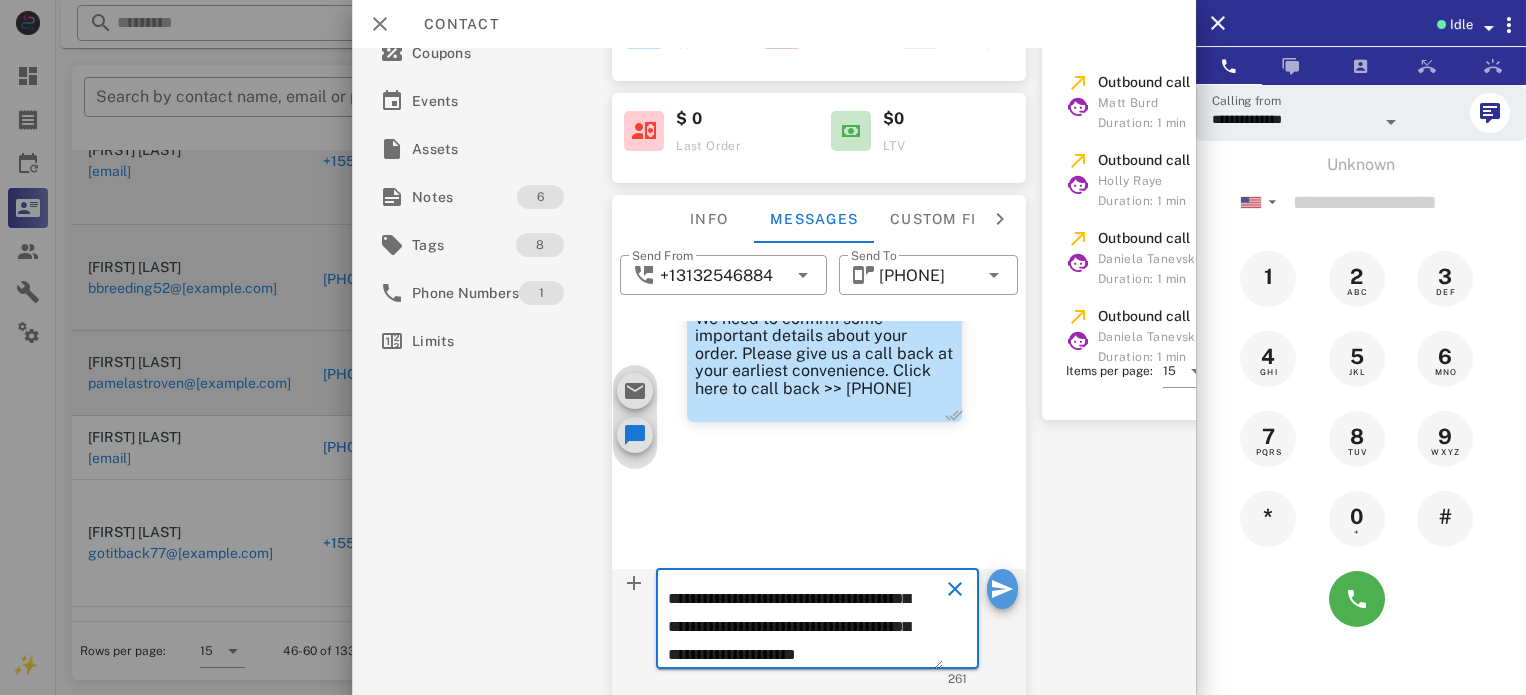 click at bounding box center [1002, 589] 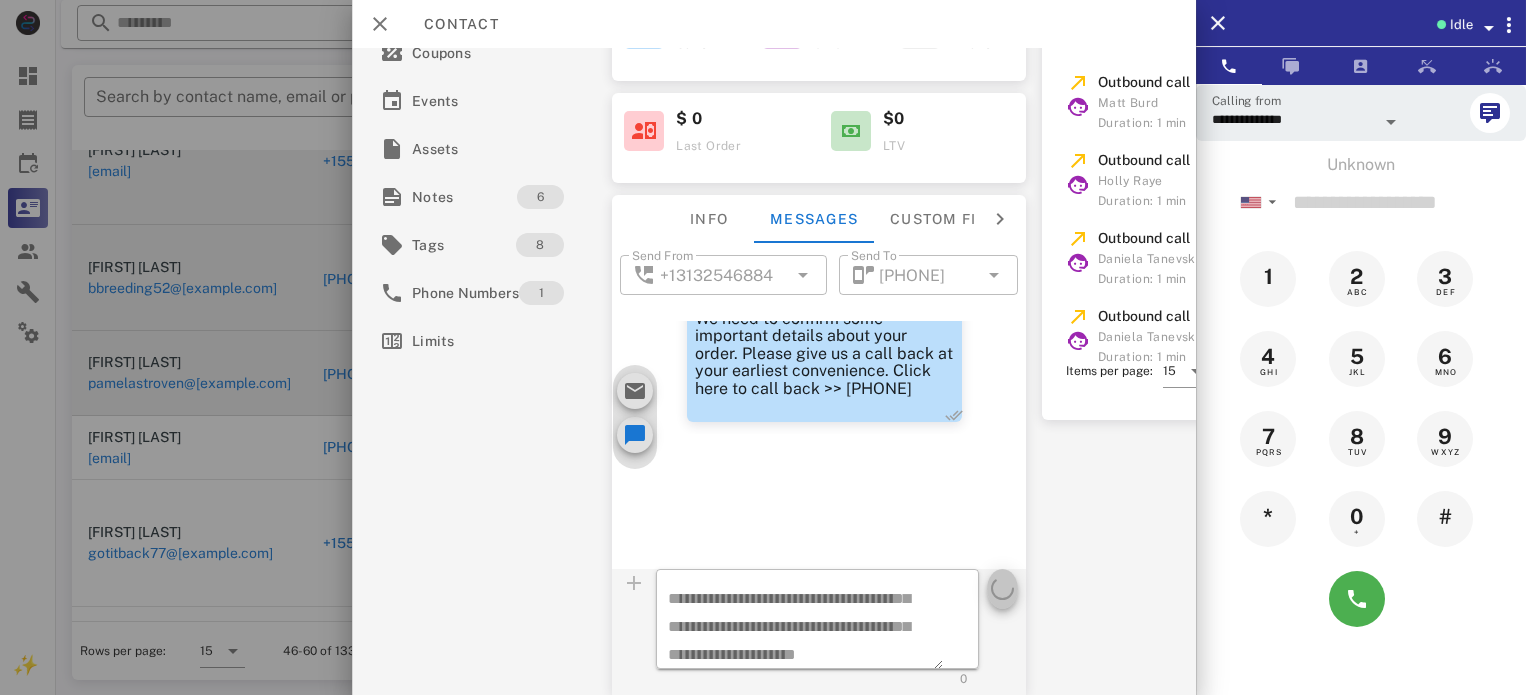 type 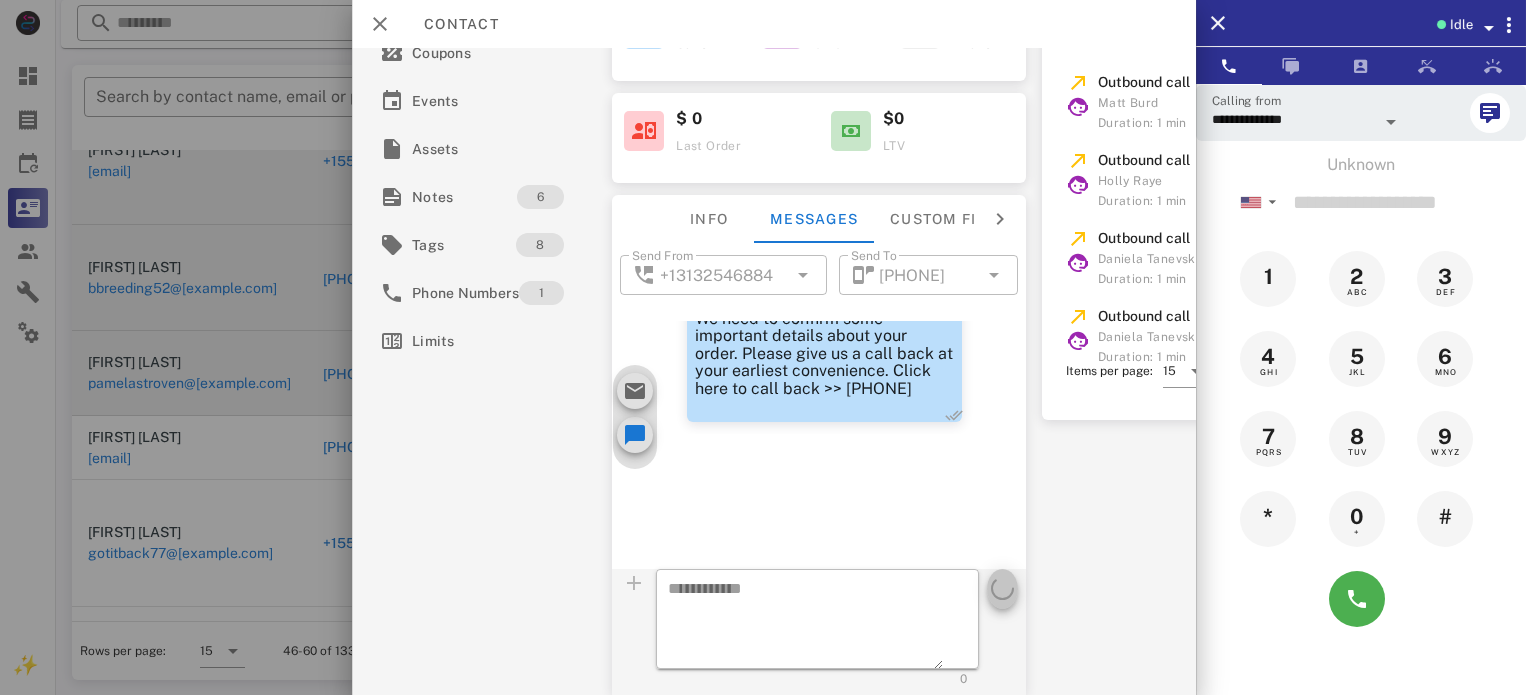 scroll, scrollTop: 0, scrollLeft: 0, axis: both 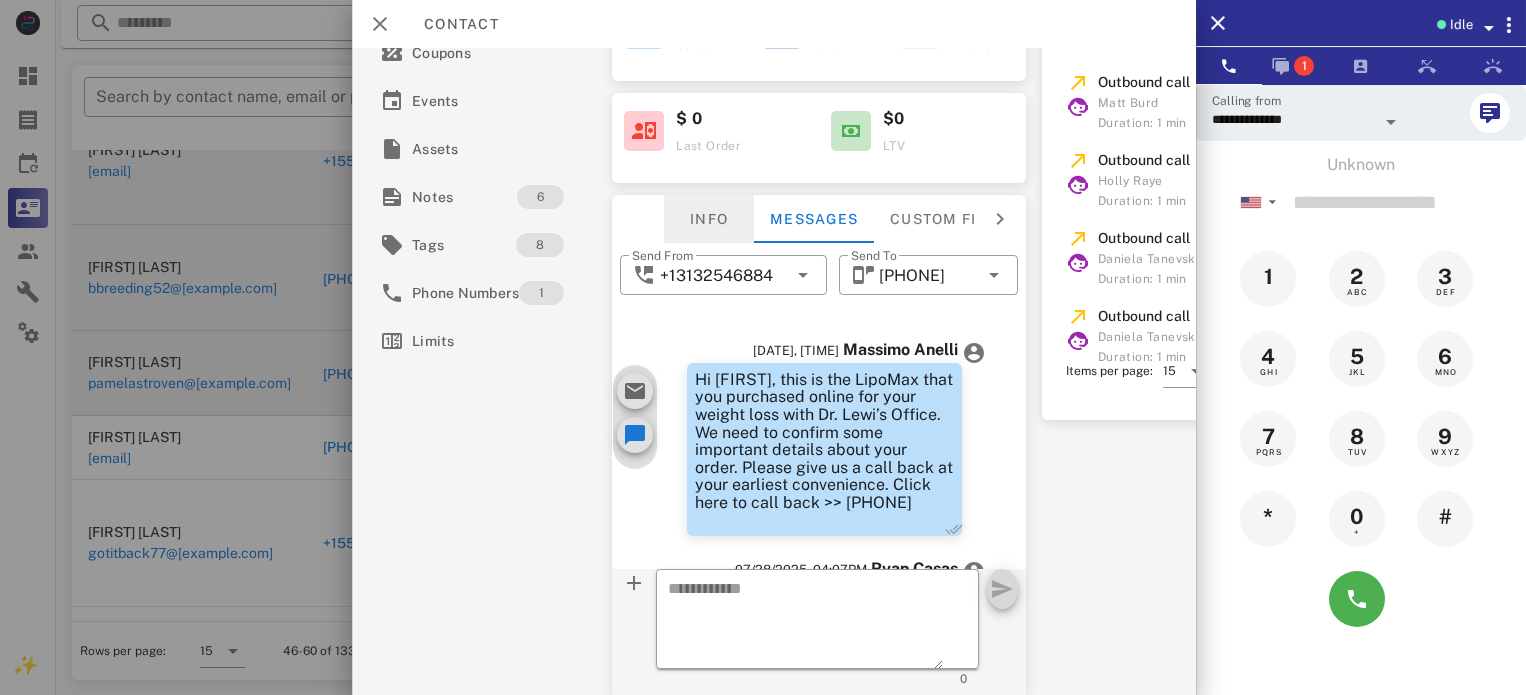 click on "Info" at bounding box center (709, 219) 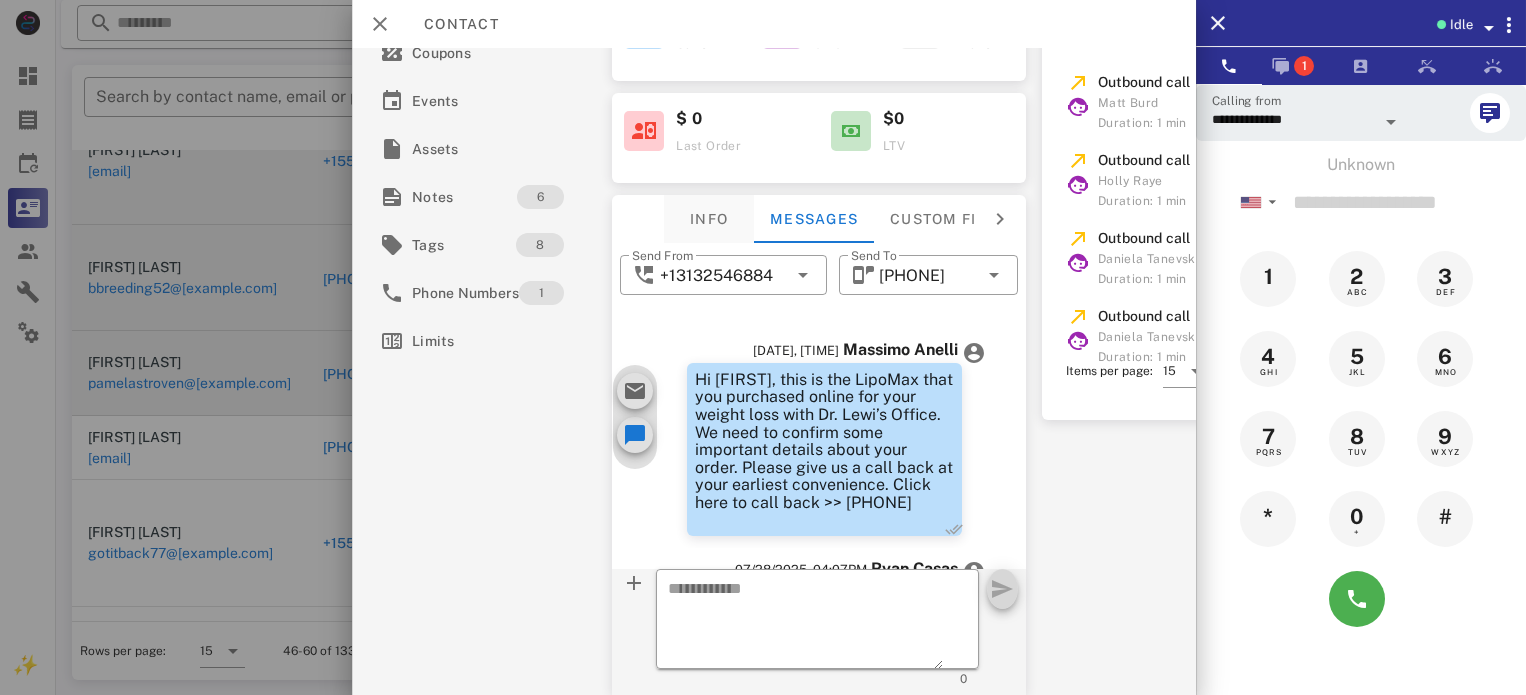 scroll, scrollTop: 237, scrollLeft: 0, axis: vertical 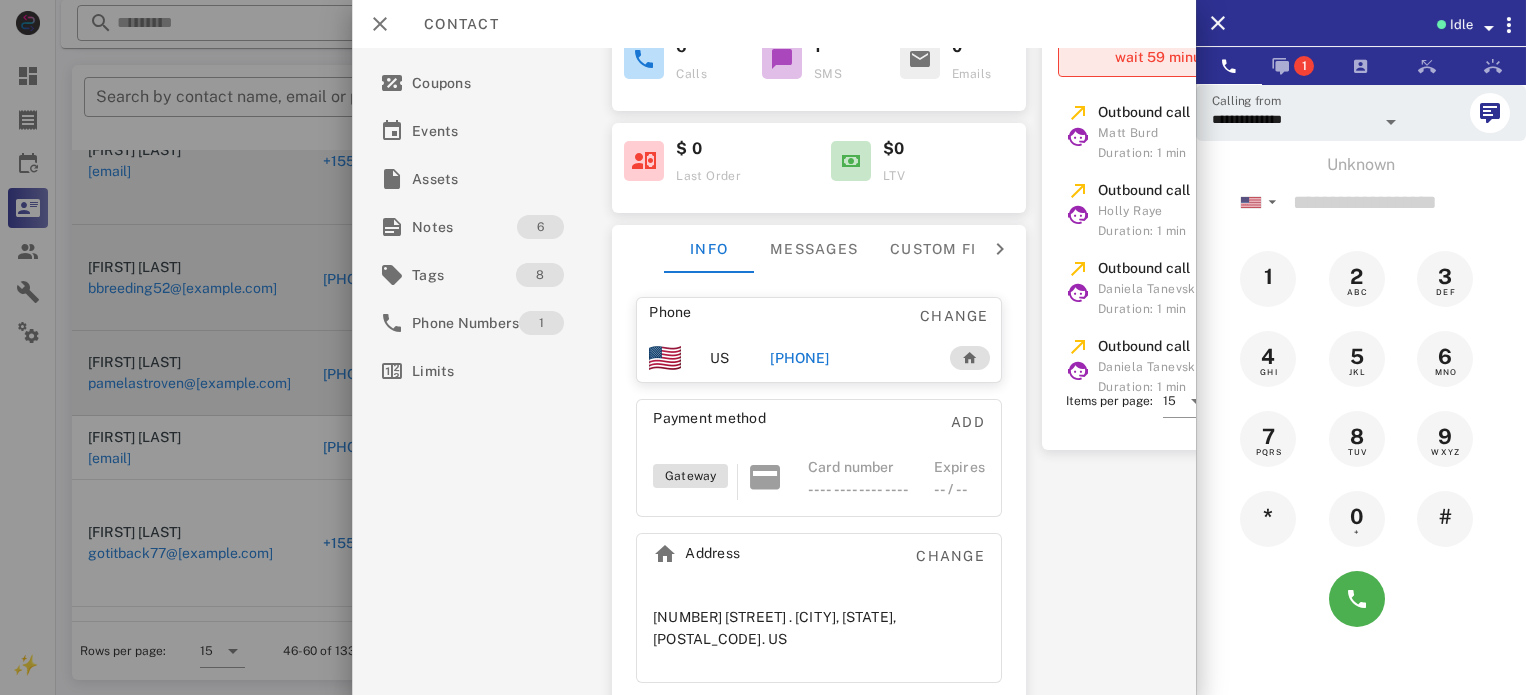 click on "[PHONE]" at bounding box center [799, 358] 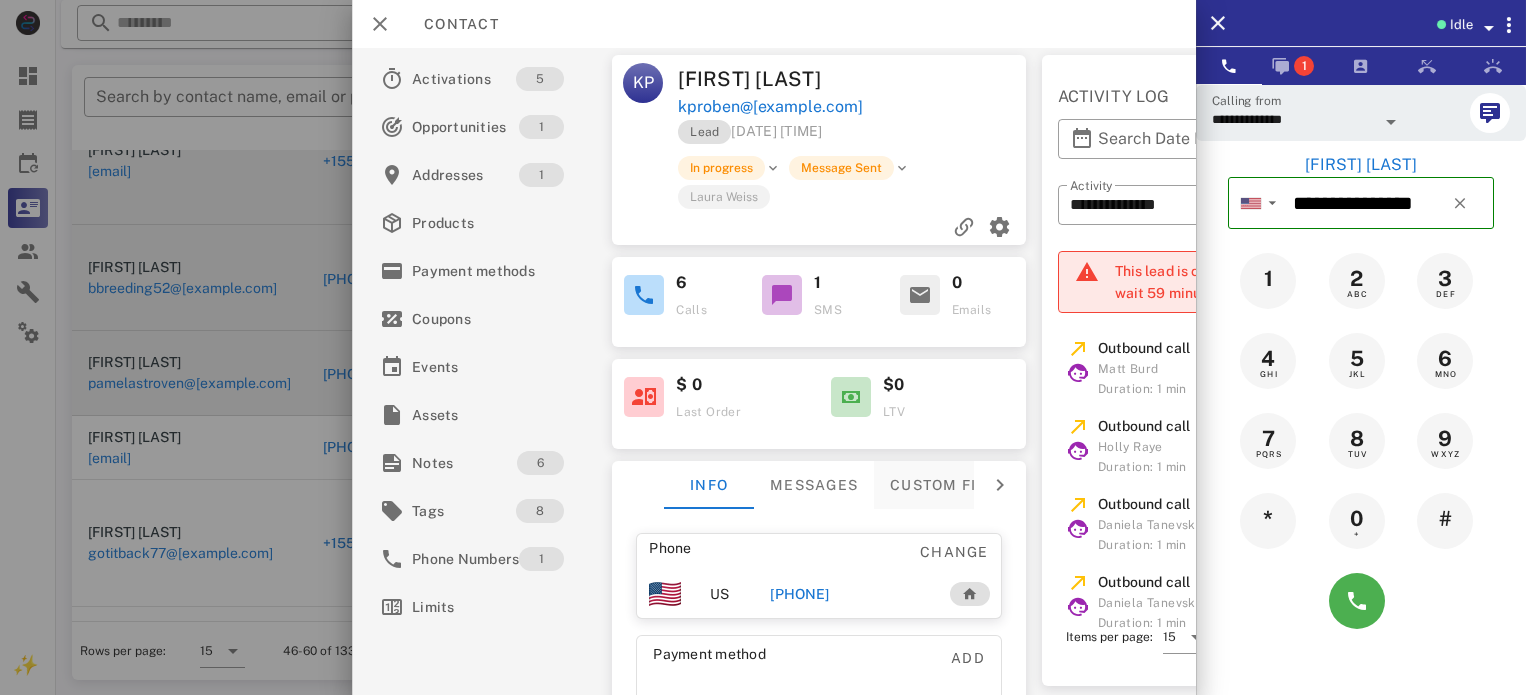 scroll, scrollTop: 0, scrollLeft: 0, axis: both 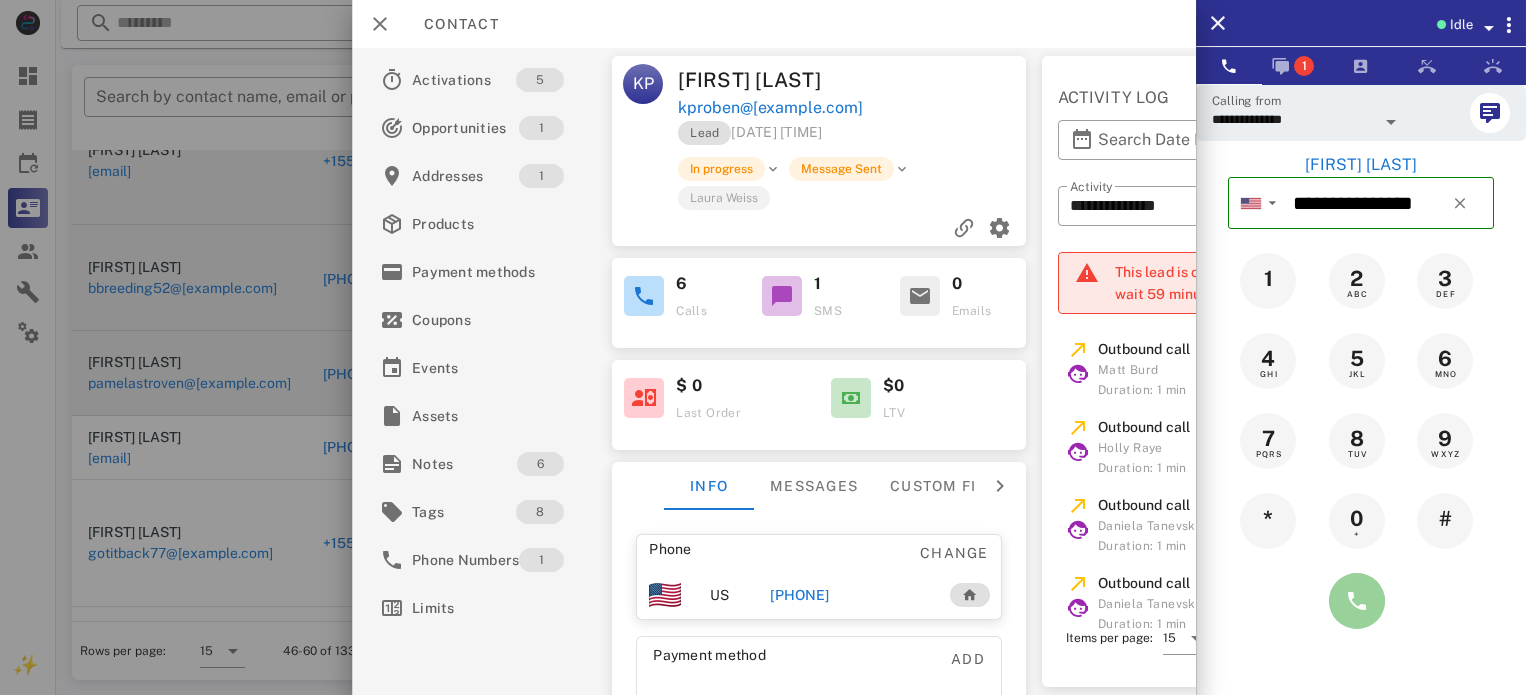 click at bounding box center [1357, 601] 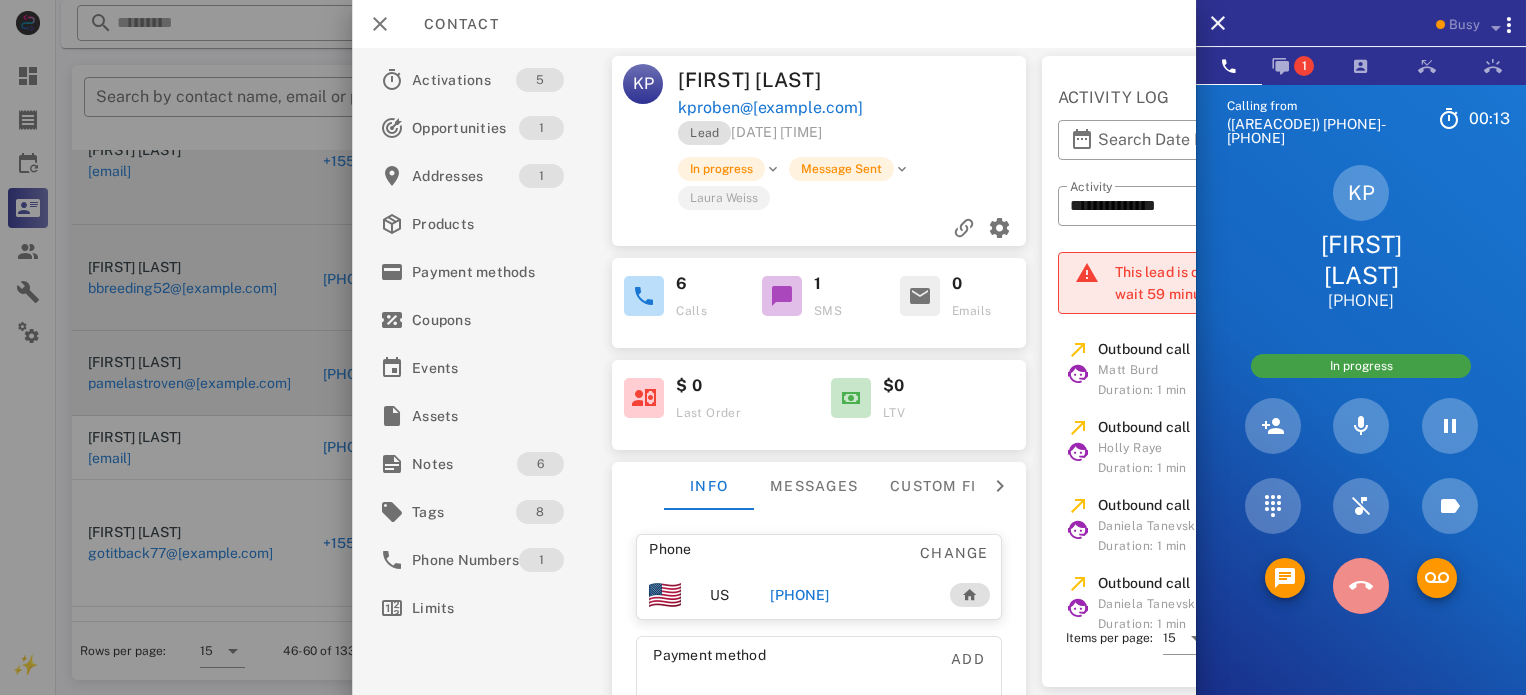 click at bounding box center (1361, 586) 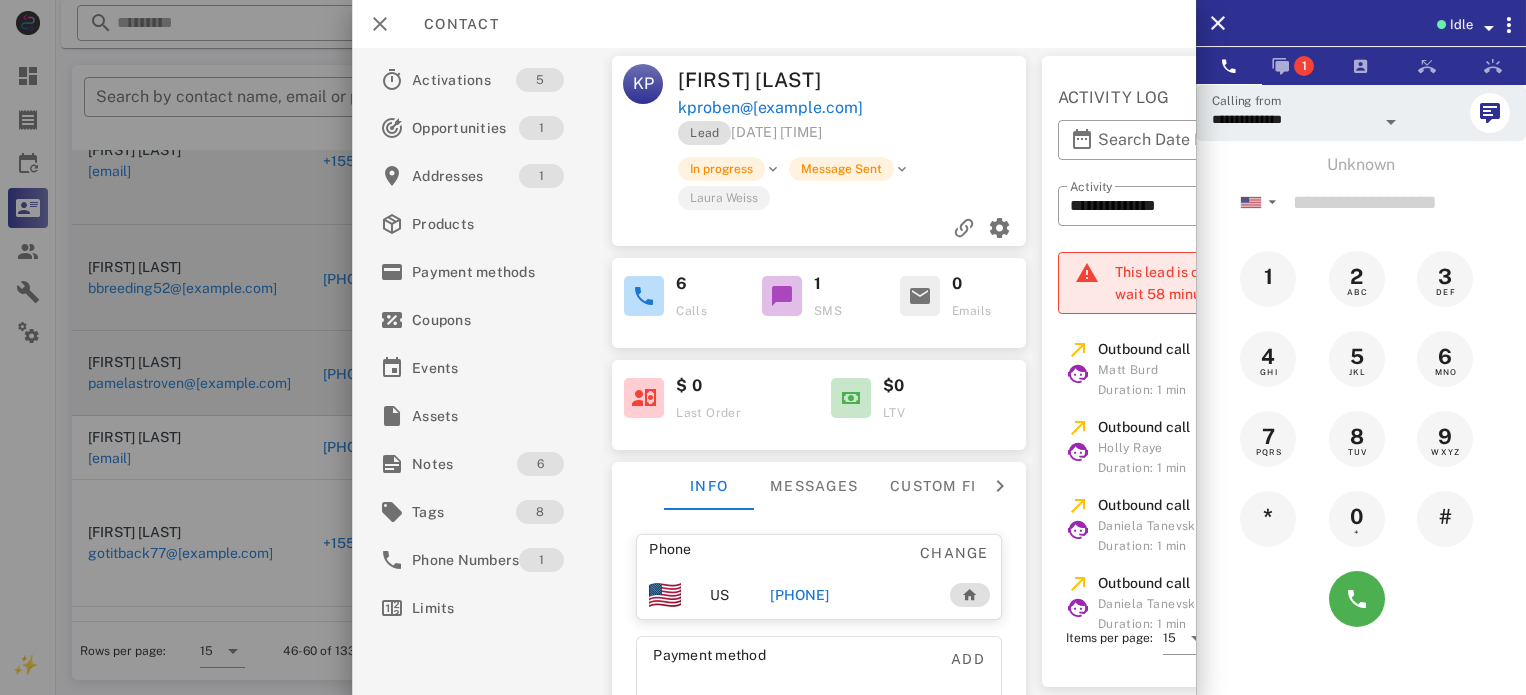 click on "[PHONE]" at bounding box center (799, 595) 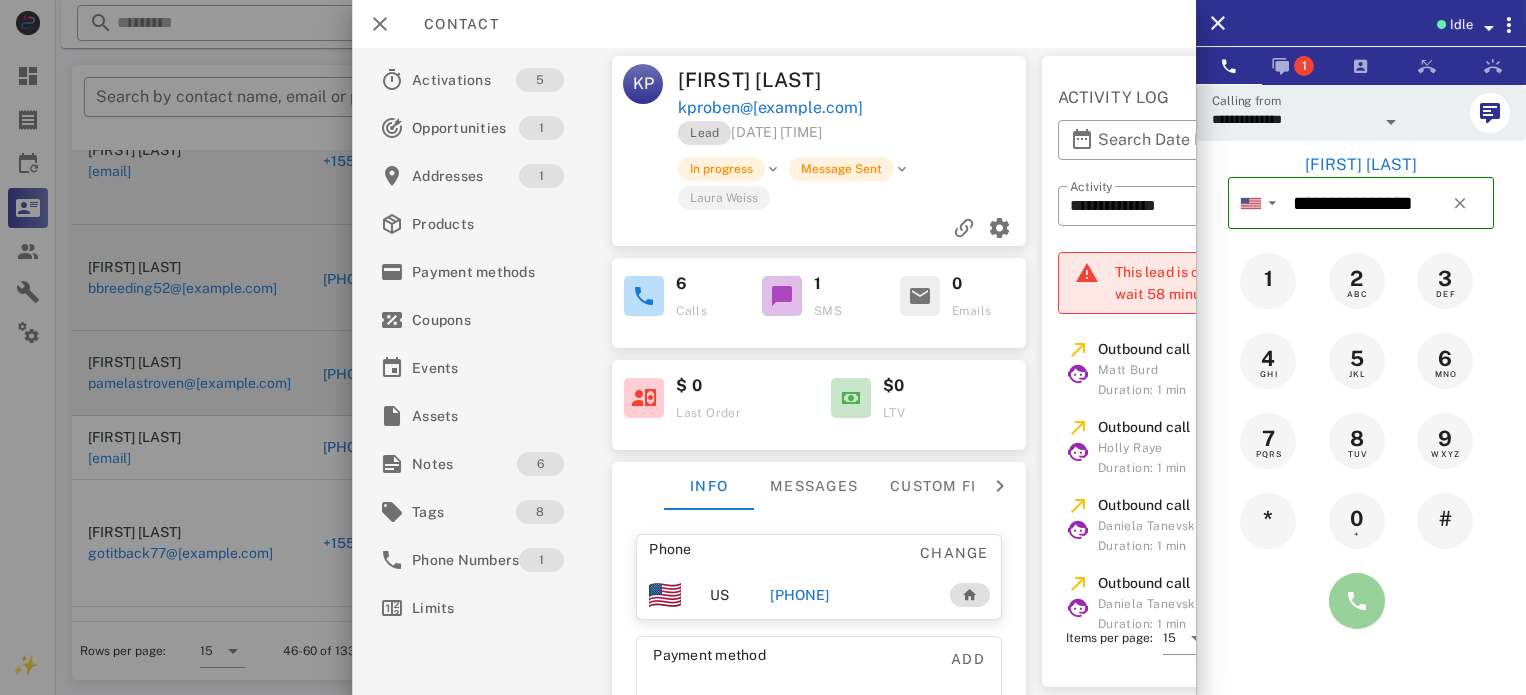 click at bounding box center [1357, 601] 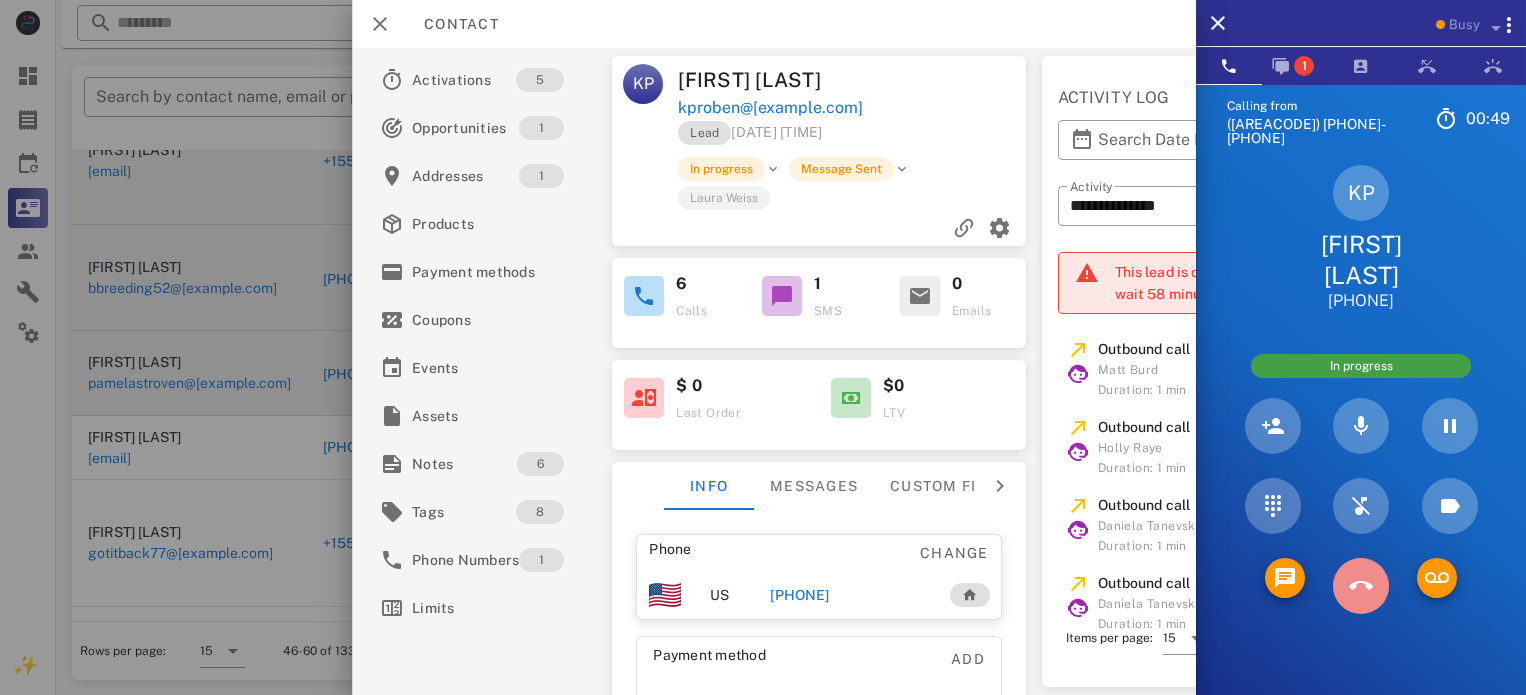 click at bounding box center [1361, 586] 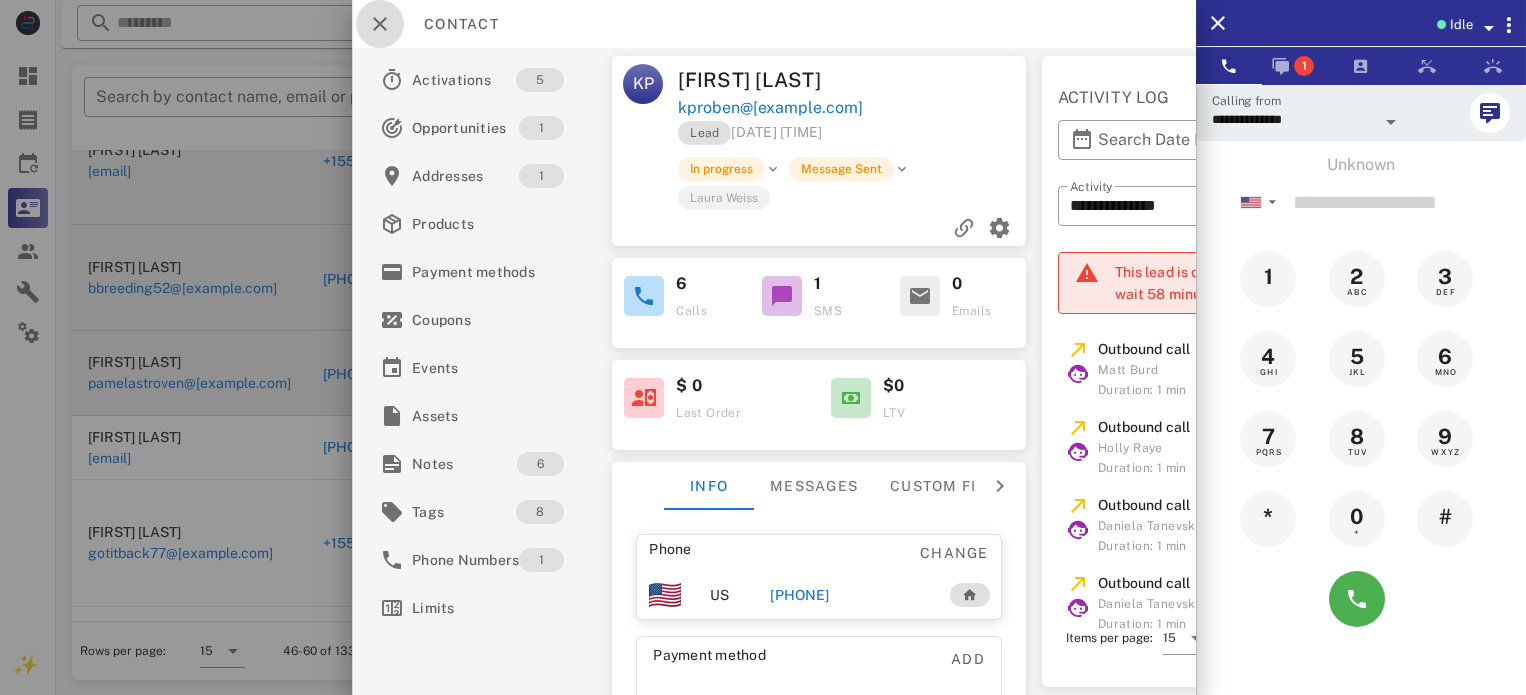 click at bounding box center (380, 24) 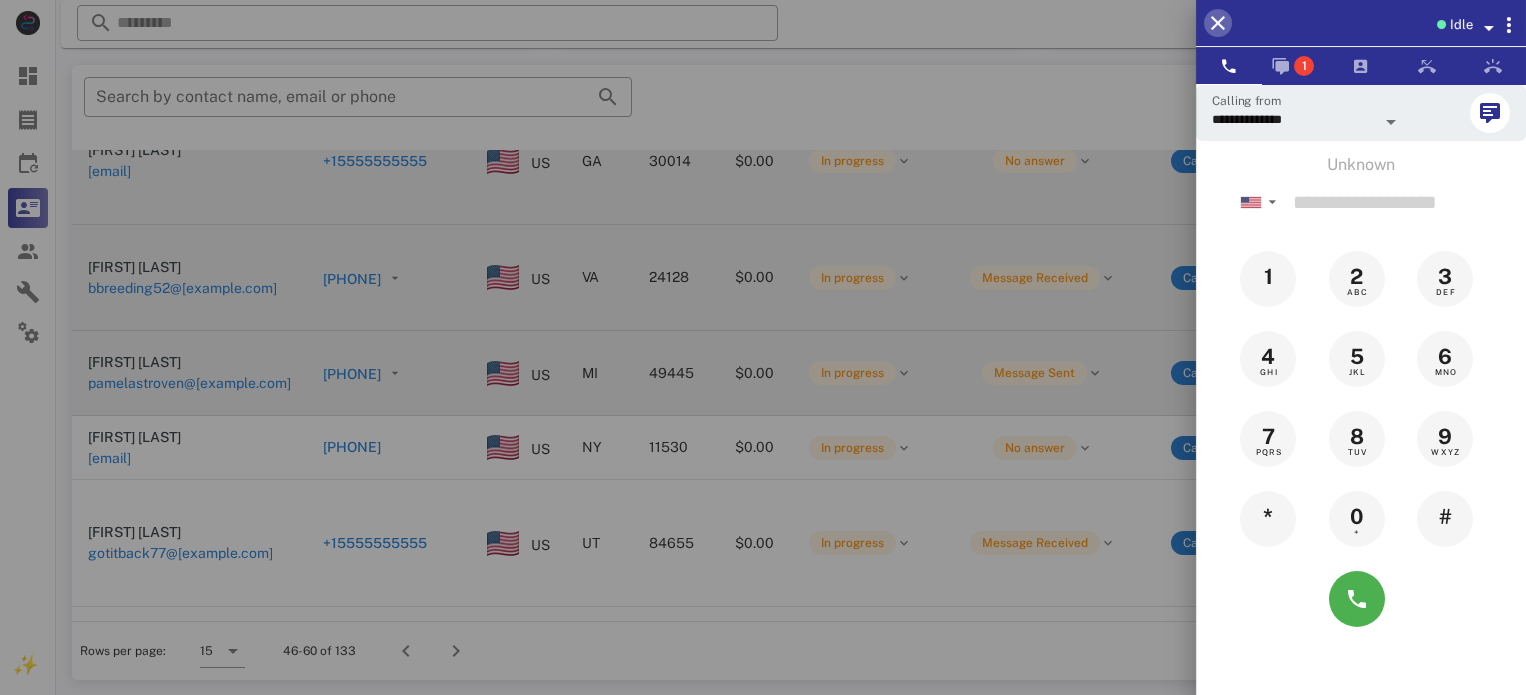 click at bounding box center (1218, 23) 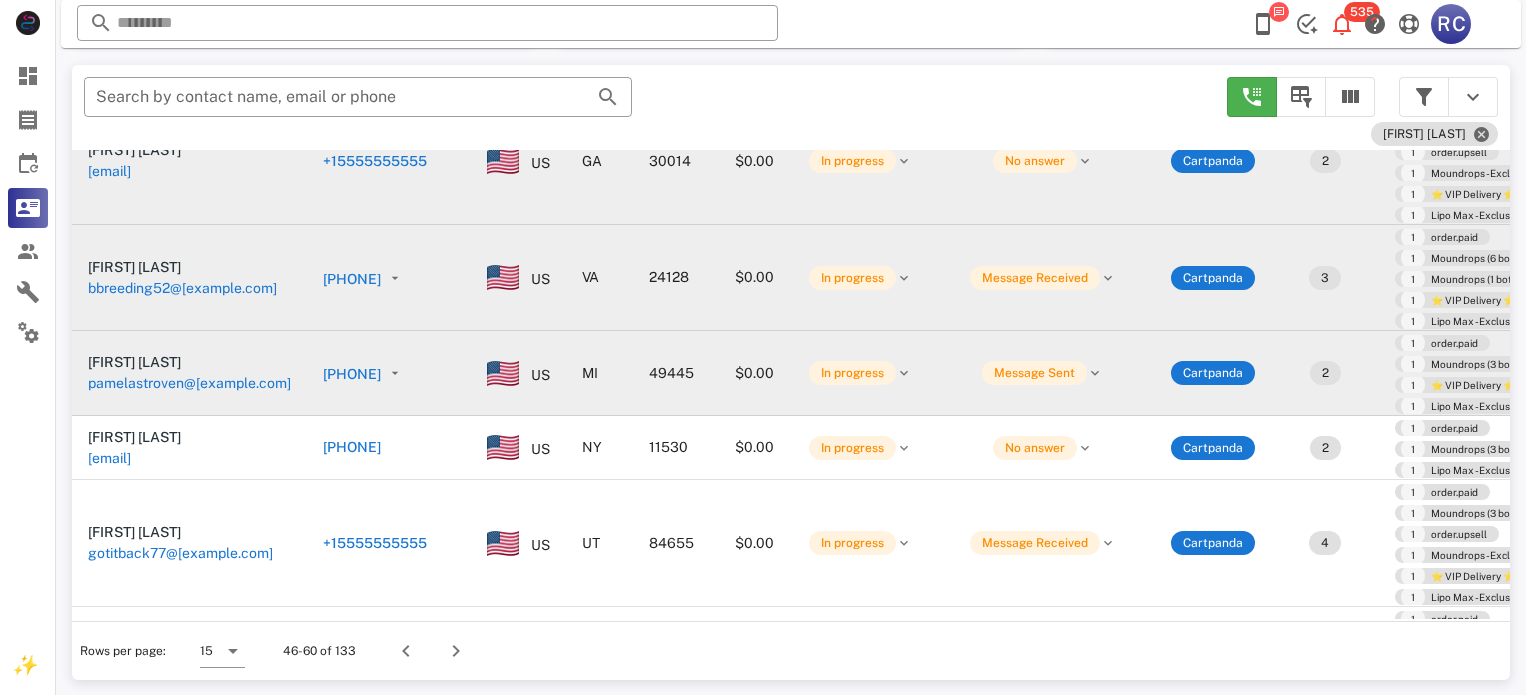scroll, scrollTop: 0, scrollLeft: 0, axis: both 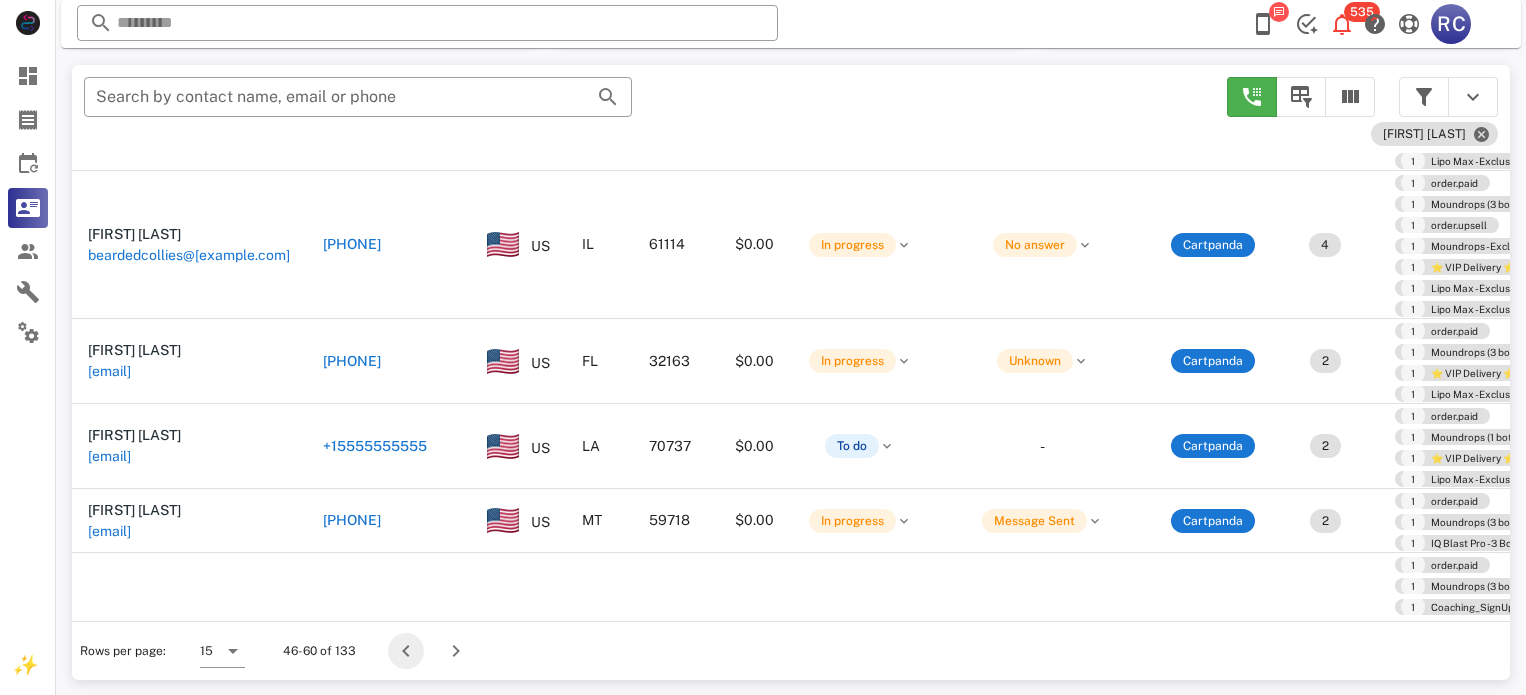 click at bounding box center [406, 651] 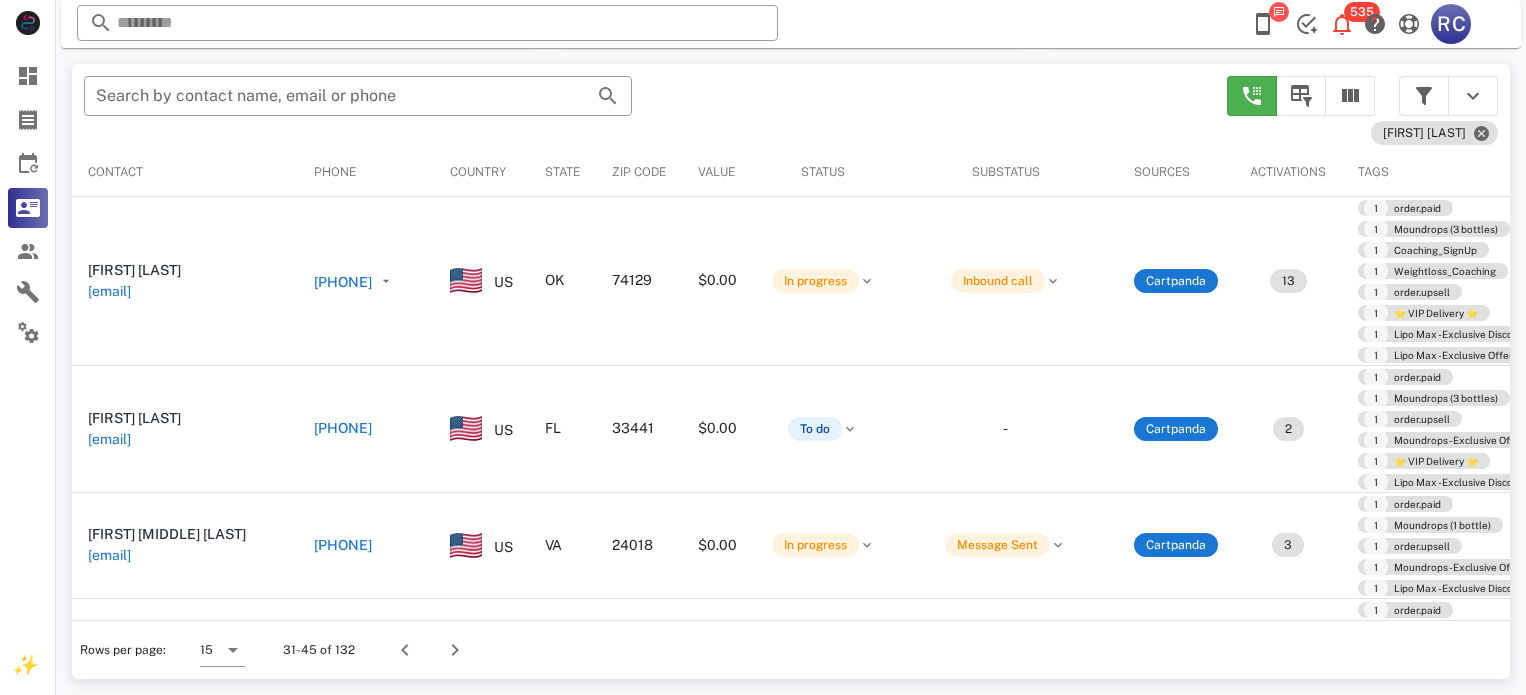 scroll, scrollTop: 379, scrollLeft: 0, axis: vertical 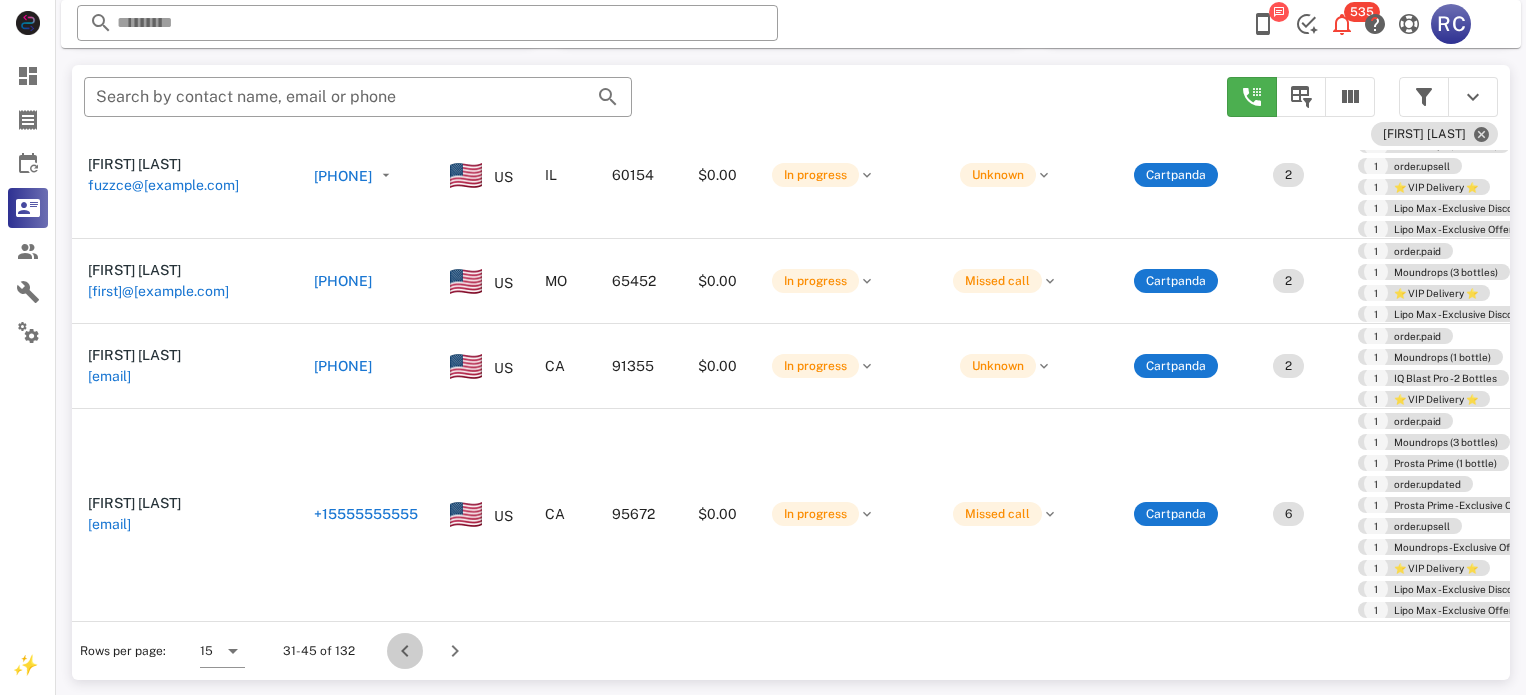 click at bounding box center [405, 651] 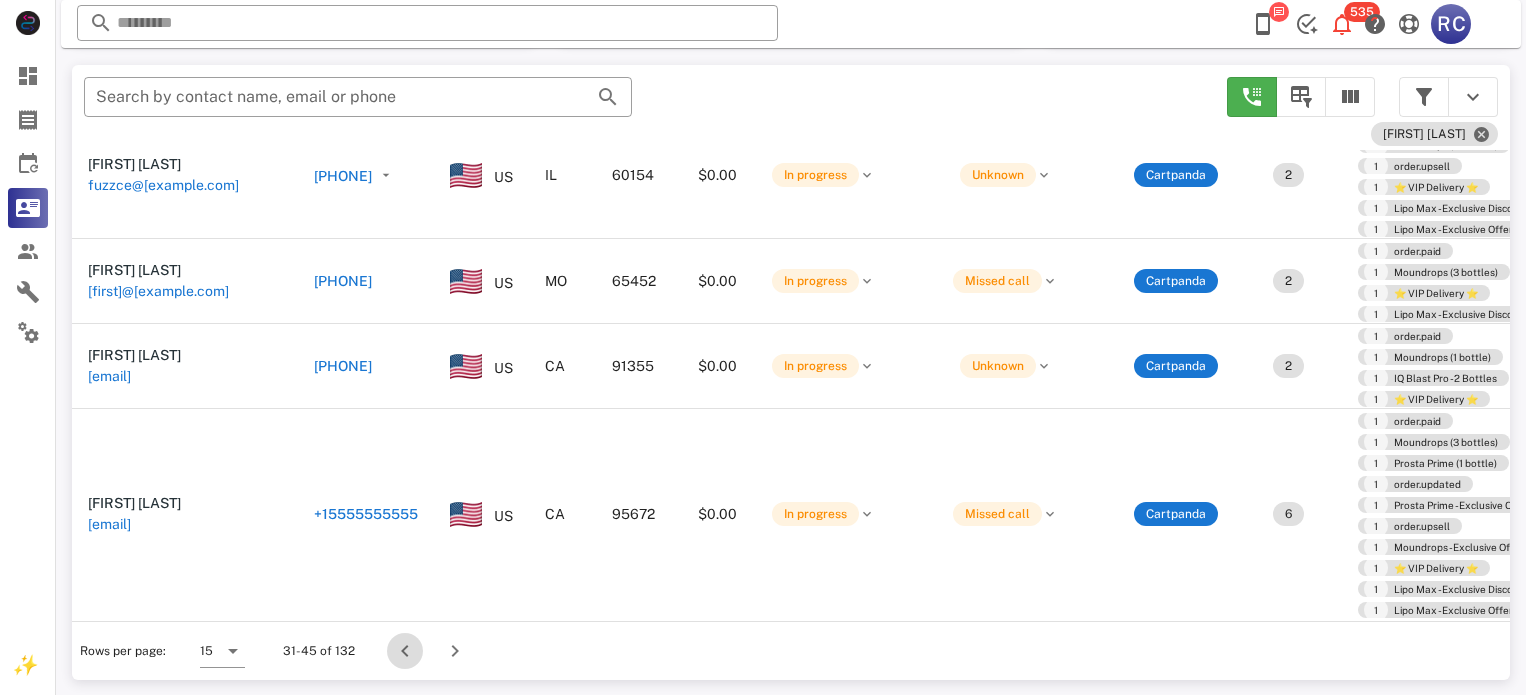 scroll, scrollTop: 356, scrollLeft: 0, axis: vertical 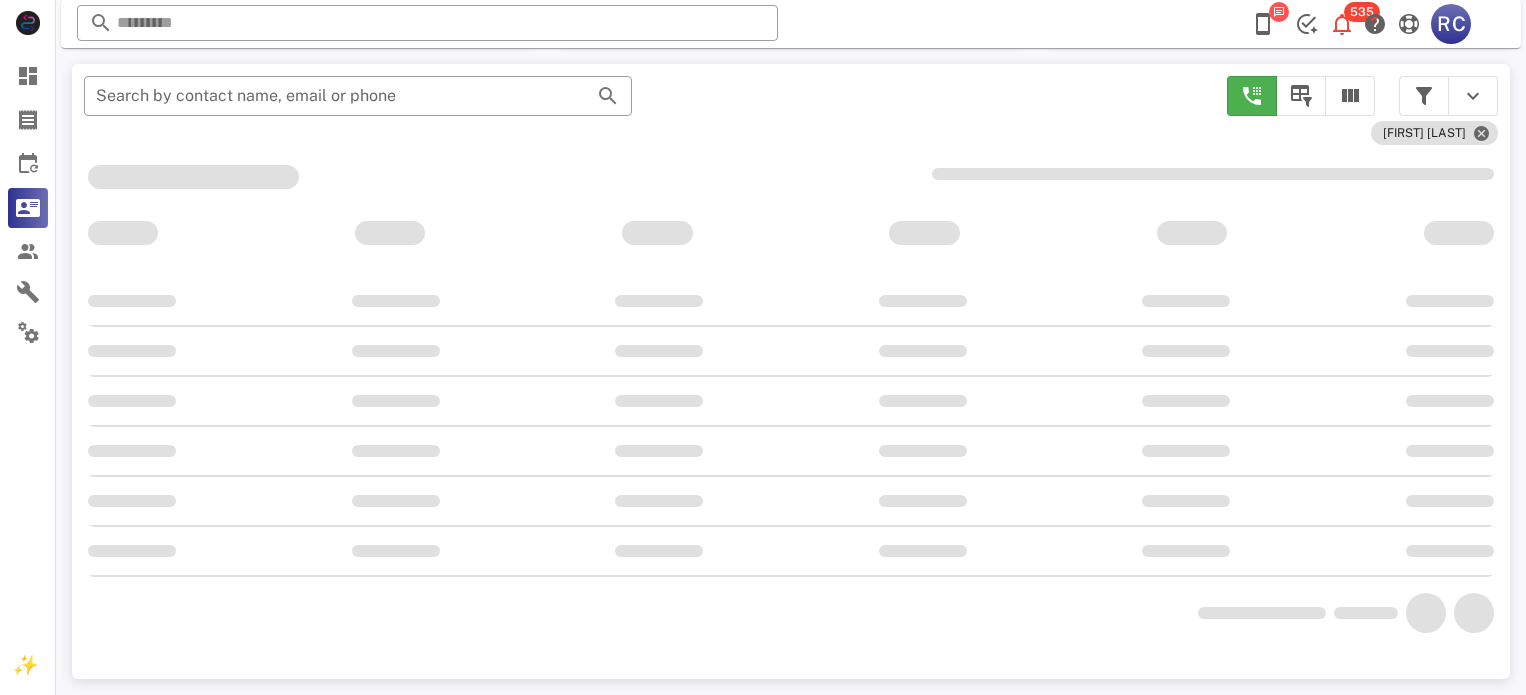 click on "​ Search by contact name, email or phone Tryout [FIRST]" at bounding box center [791, 371] 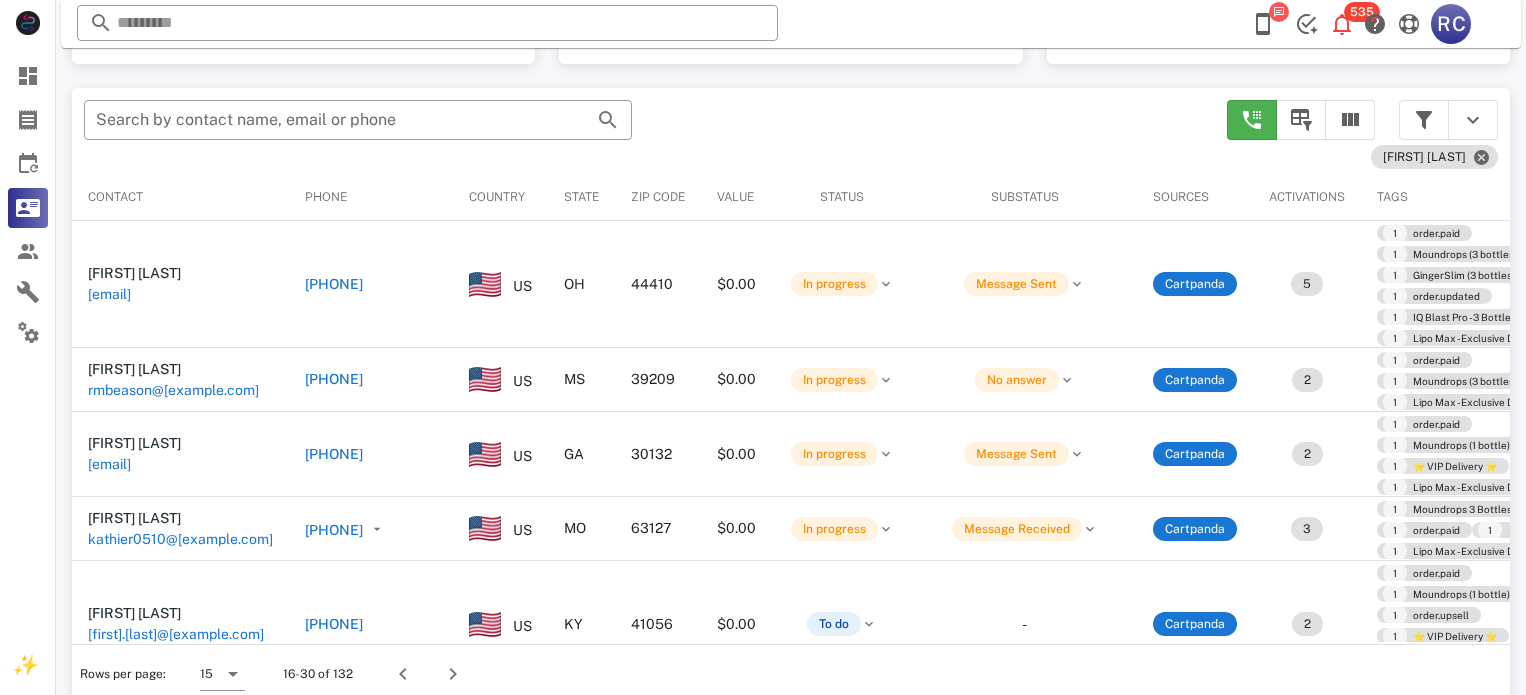 scroll, scrollTop: 379, scrollLeft: 0, axis: vertical 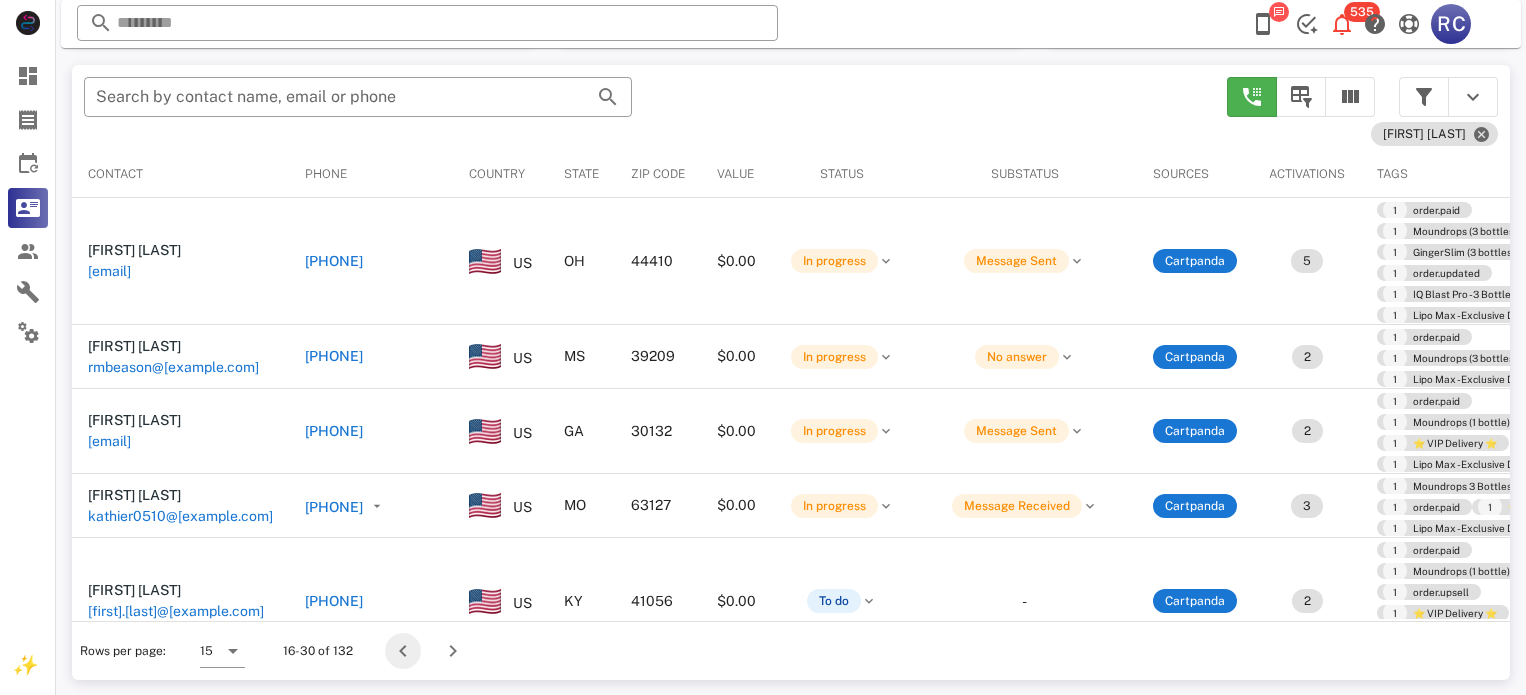 click at bounding box center [403, 651] 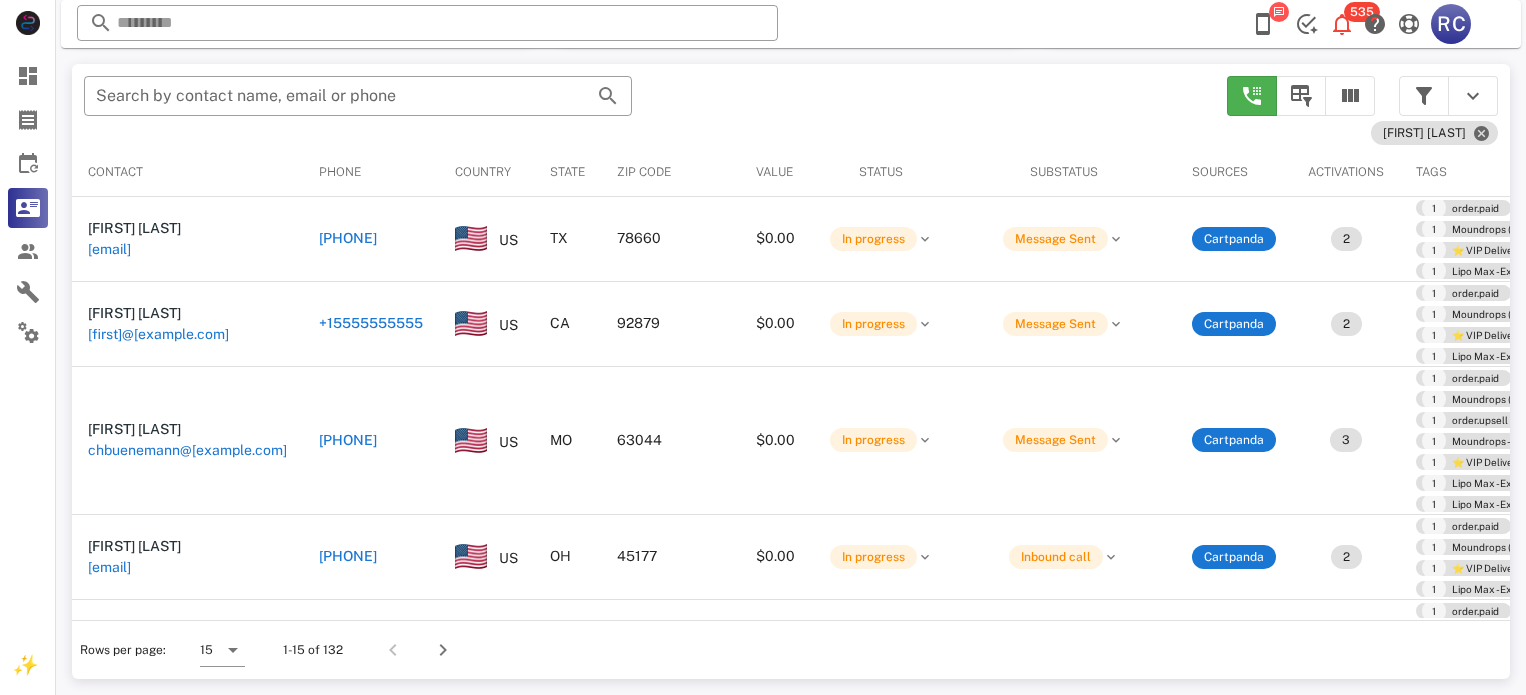 scroll, scrollTop: 379, scrollLeft: 0, axis: vertical 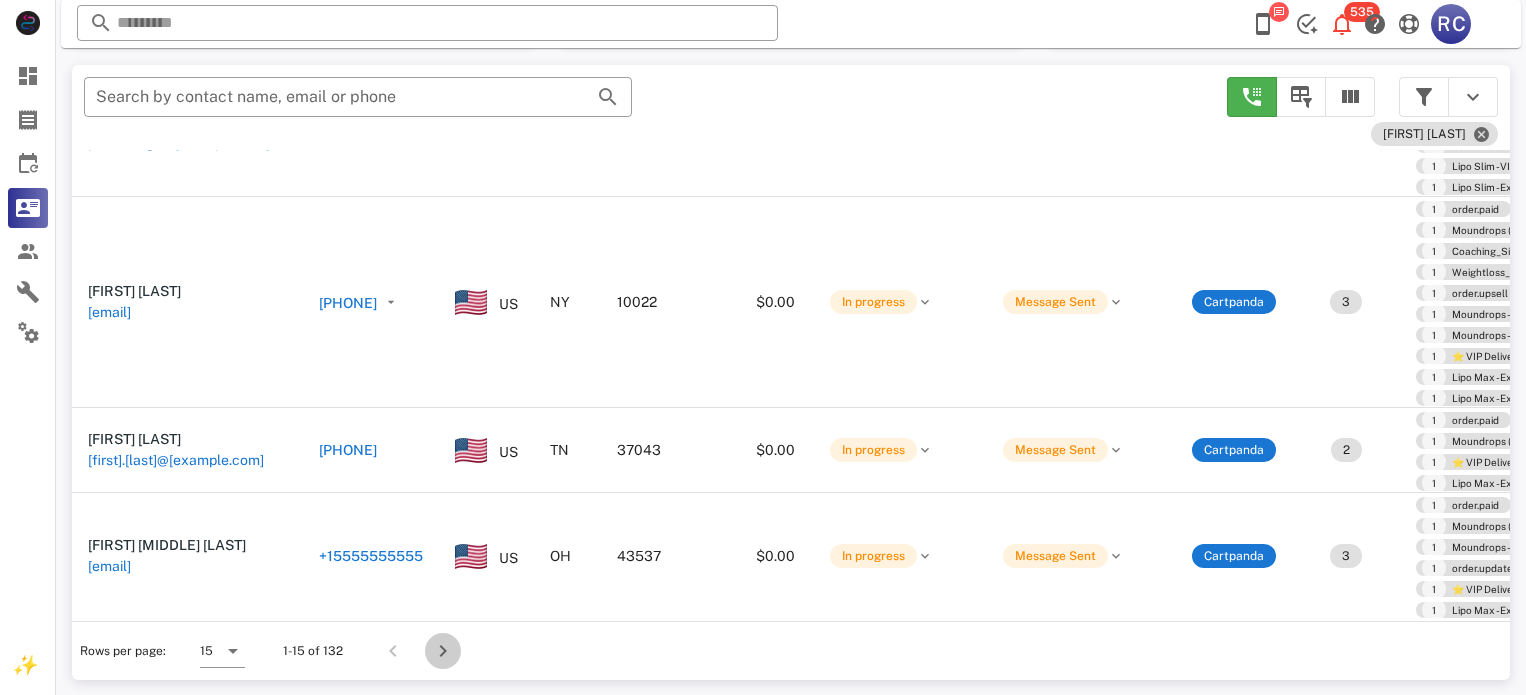 click at bounding box center (443, 651) 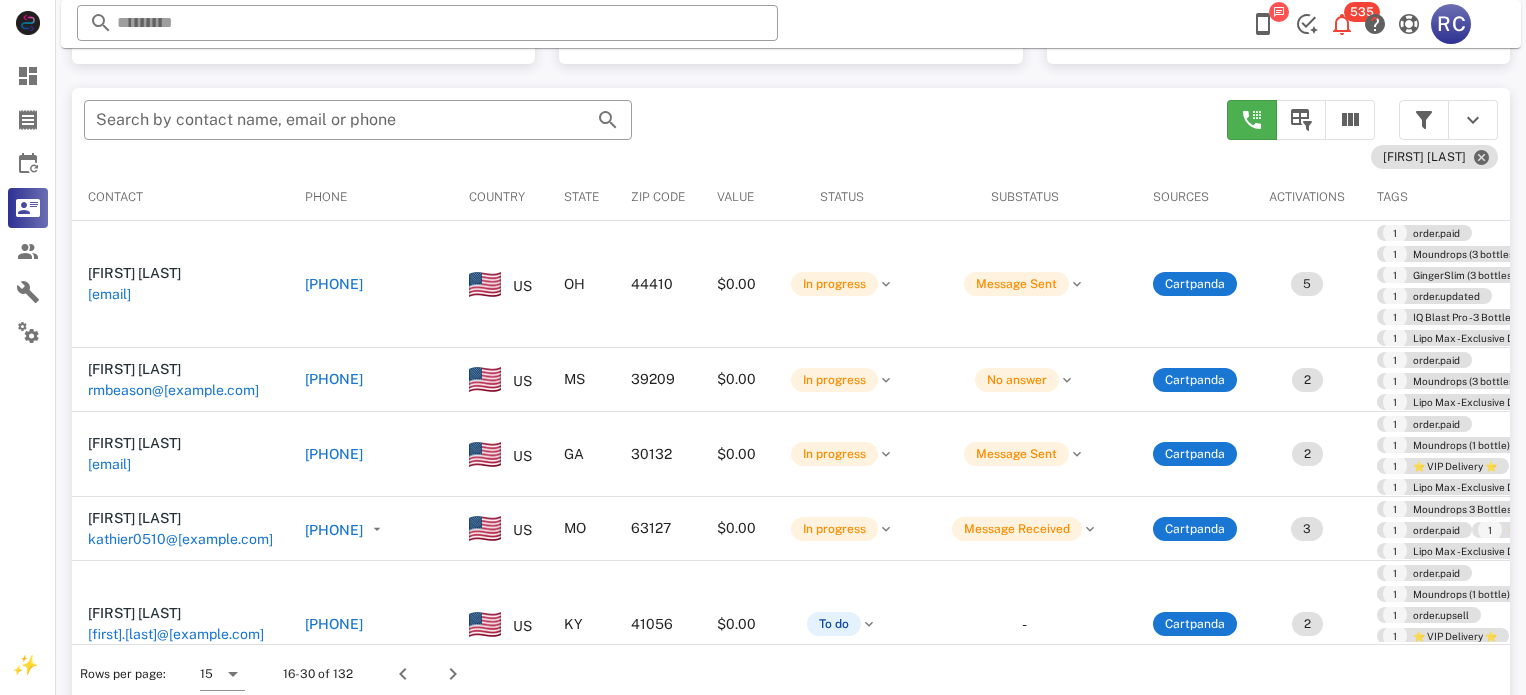 scroll, scrollTop: 379, scrollLeft: 0, axis: vertical 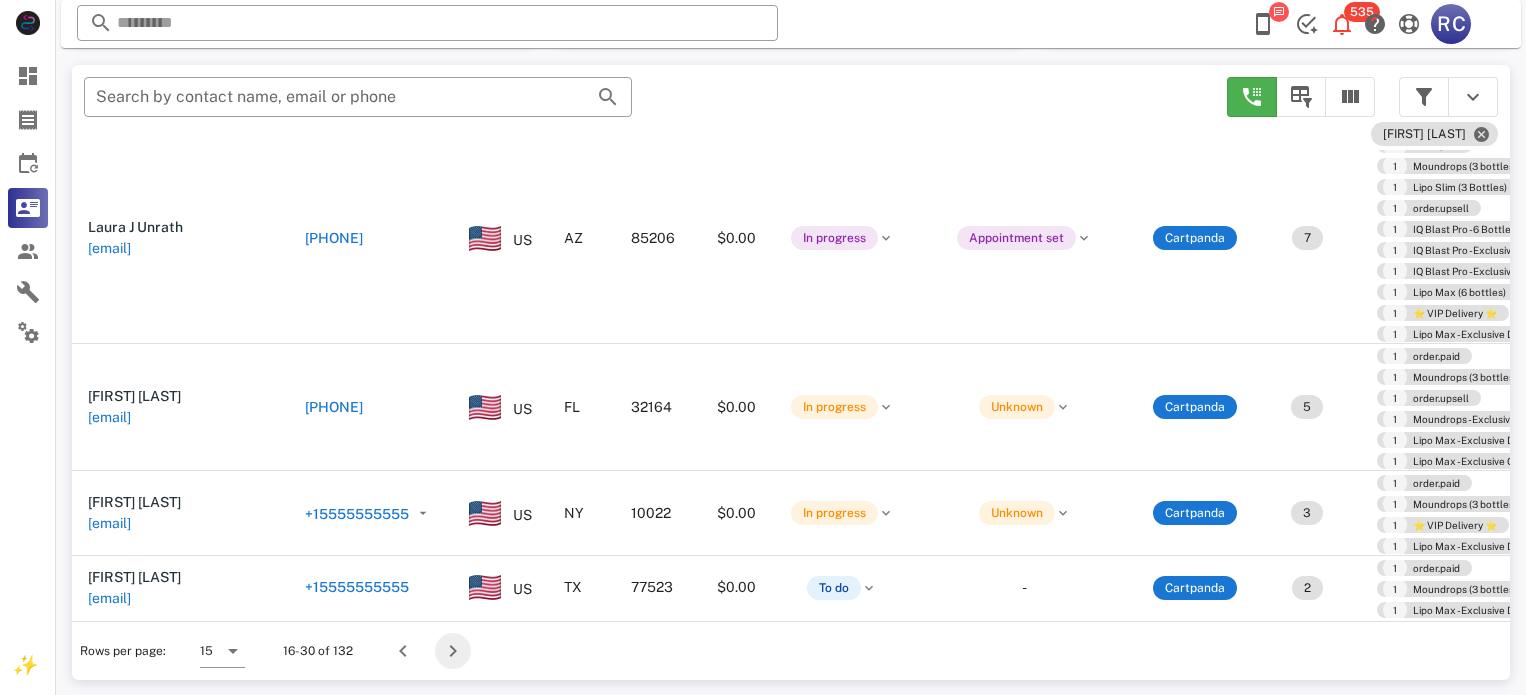 click at bounding box center [453, 651] 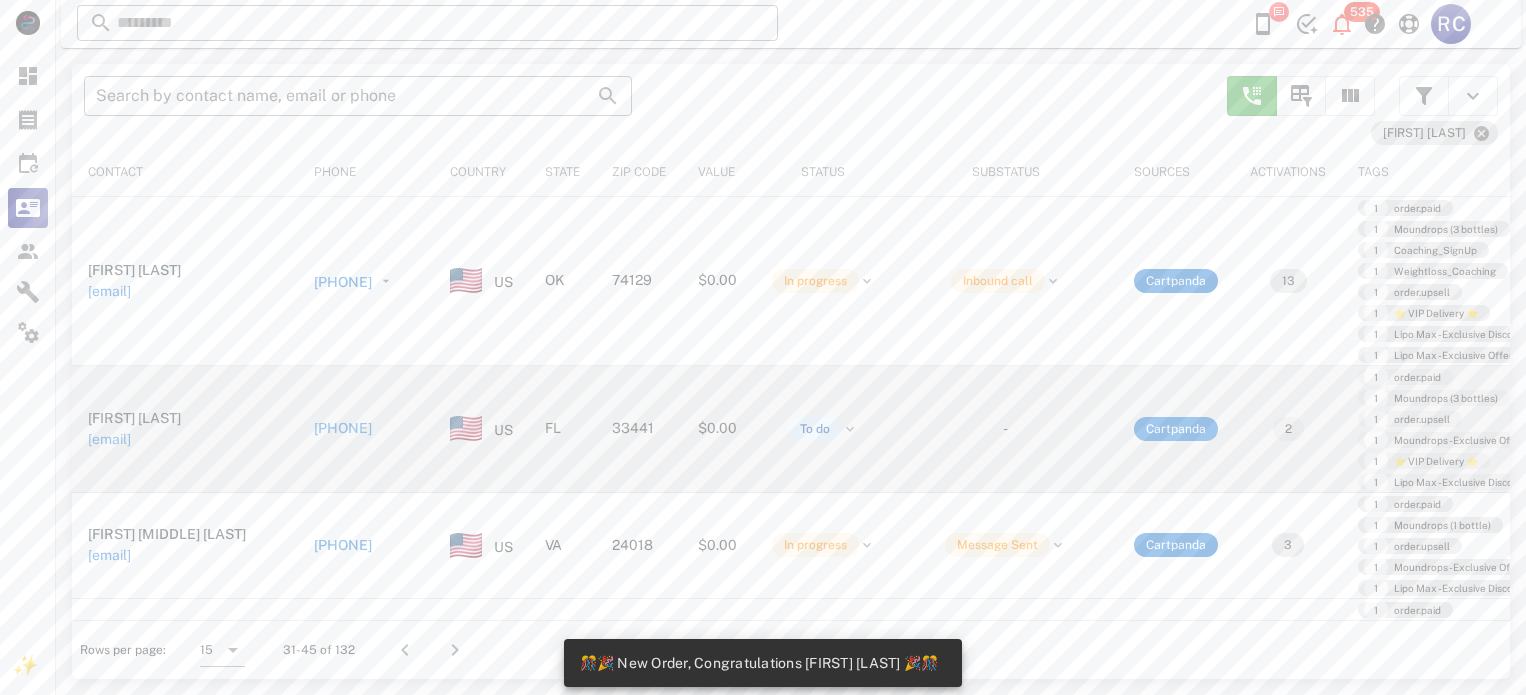 scroll, scrollTop: 379, scrollLeft: 0, axis: vertical 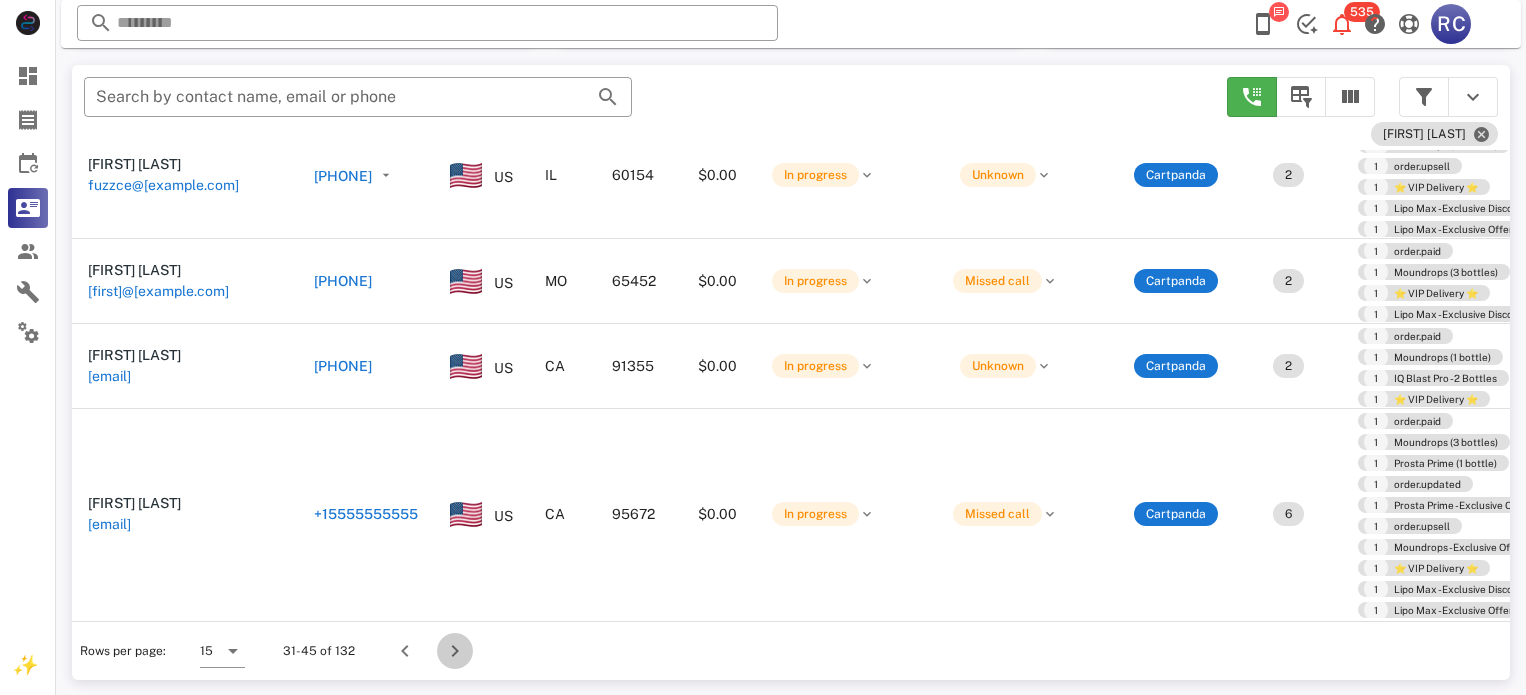 click at bounding box center [455, 651] 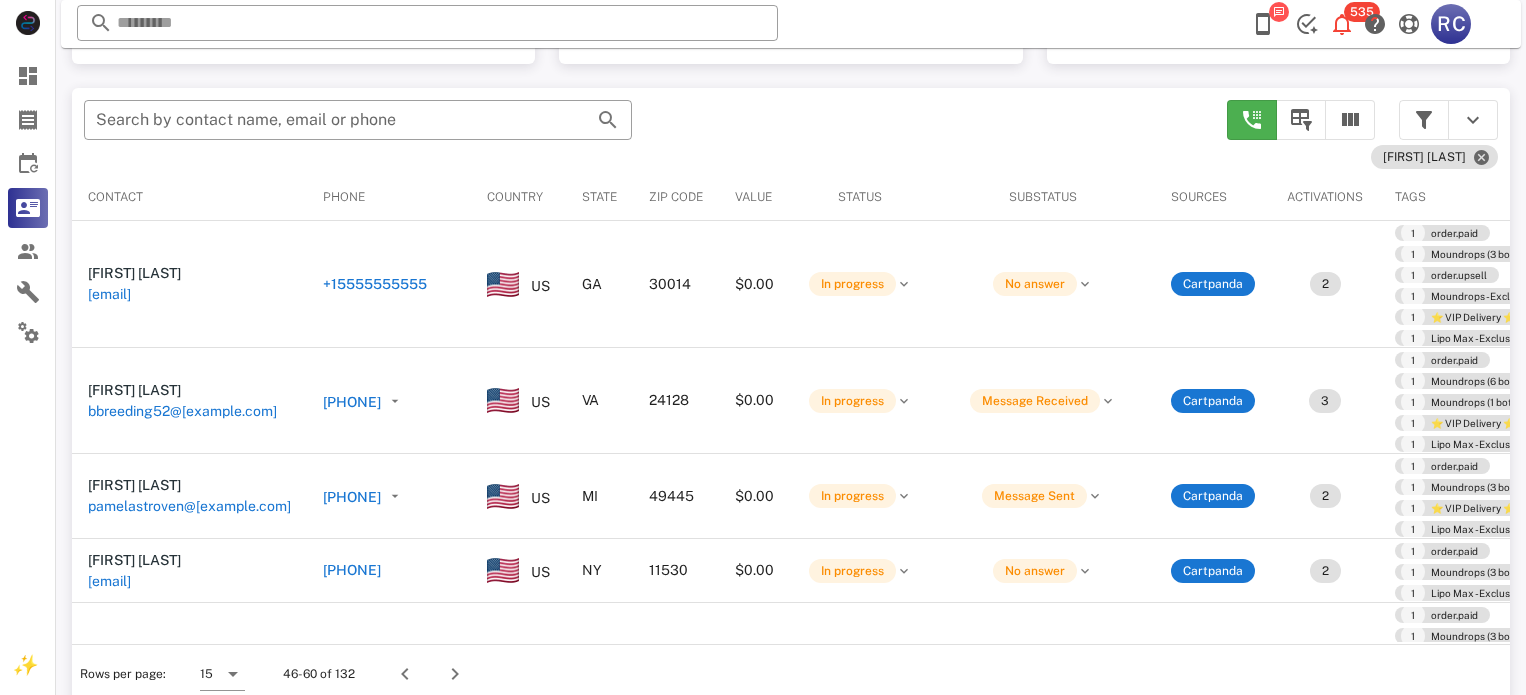 scroll, scrollTop: 379, scrollLeft: 0, axis: vertical 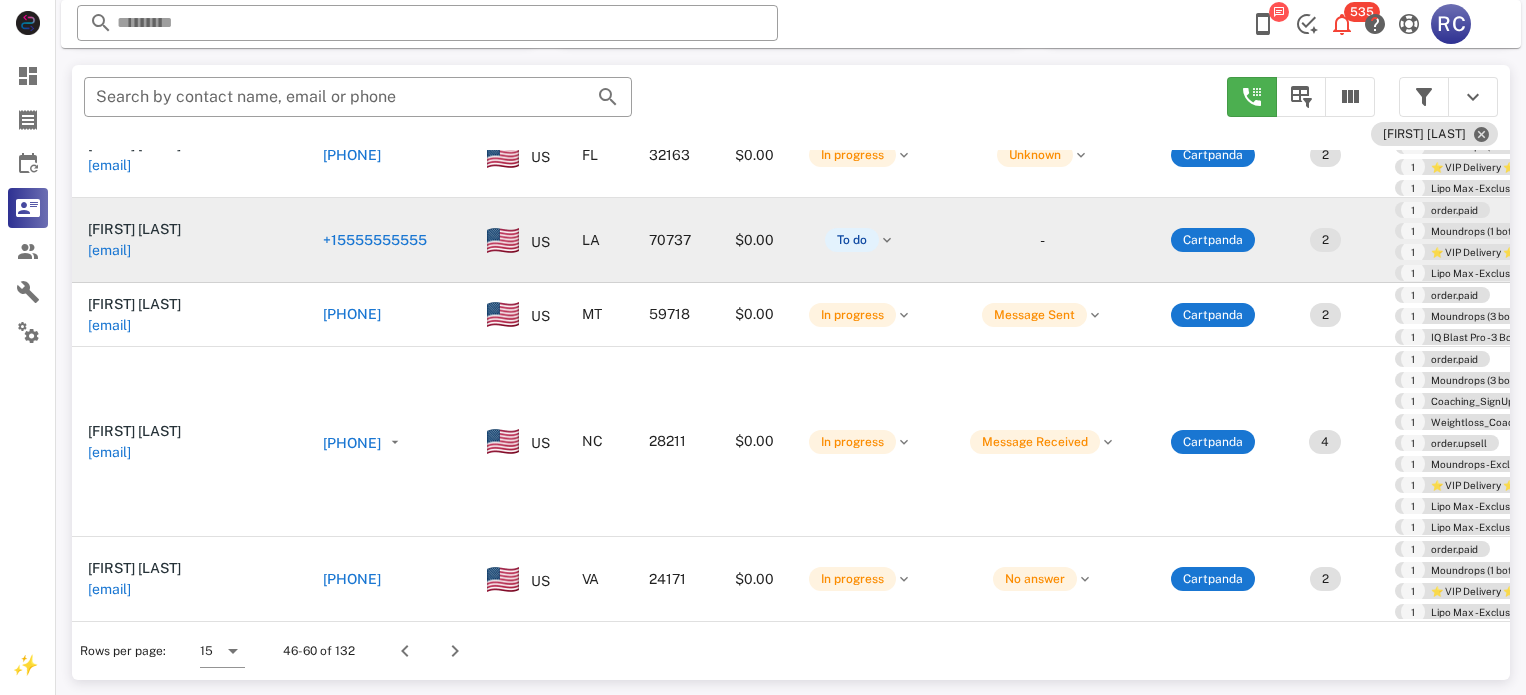 click on "+15555555555" at bounding box center (375, 240) 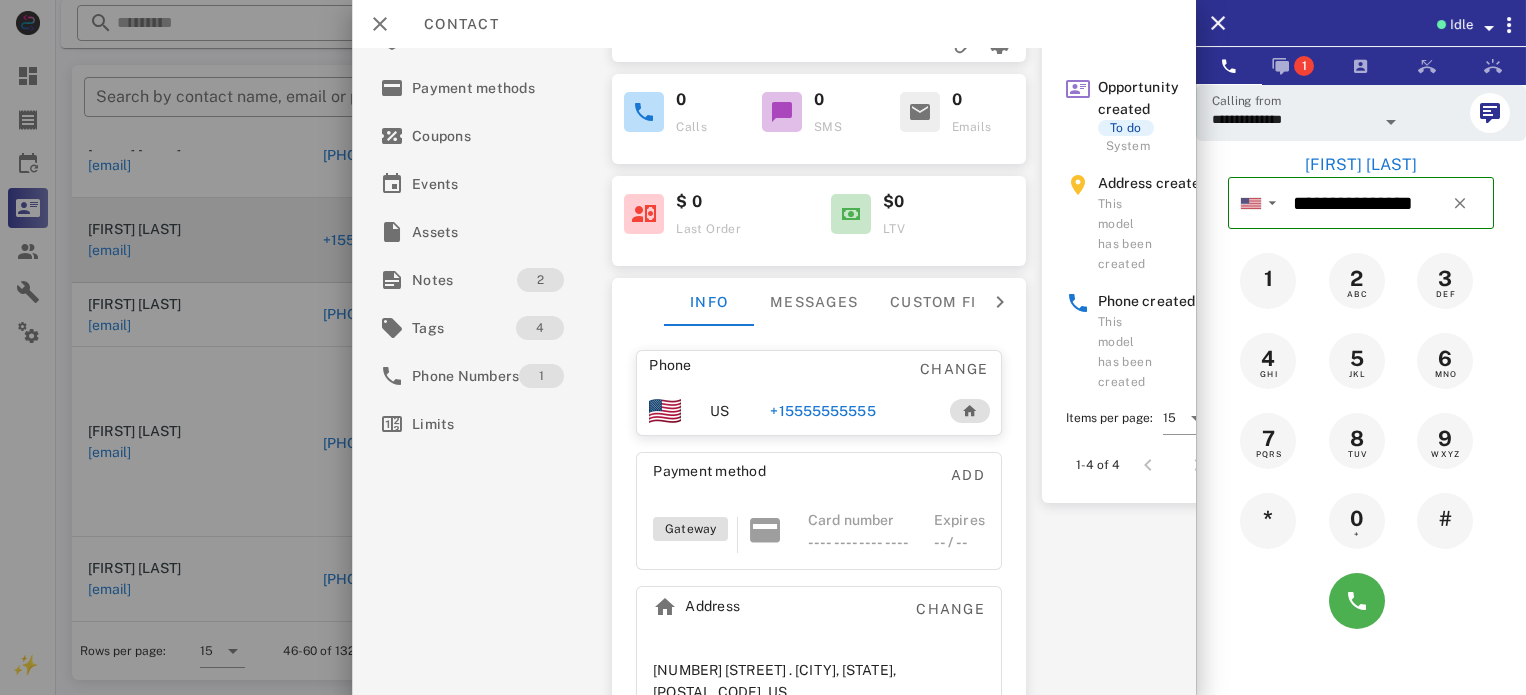 scroll, scrollTop: 37, scrollLeft: 0, axis: vertical 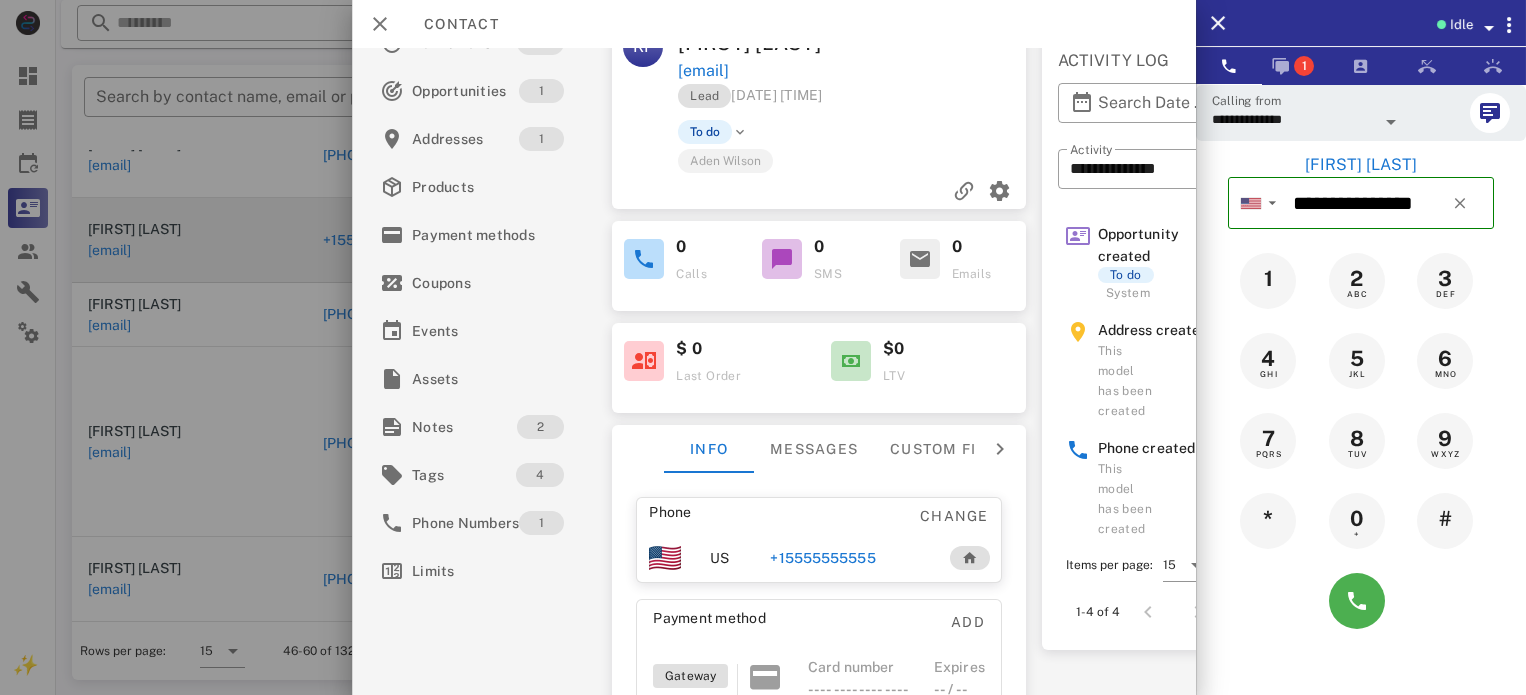 click on "+15555555555" at bounding box center [822, 558] 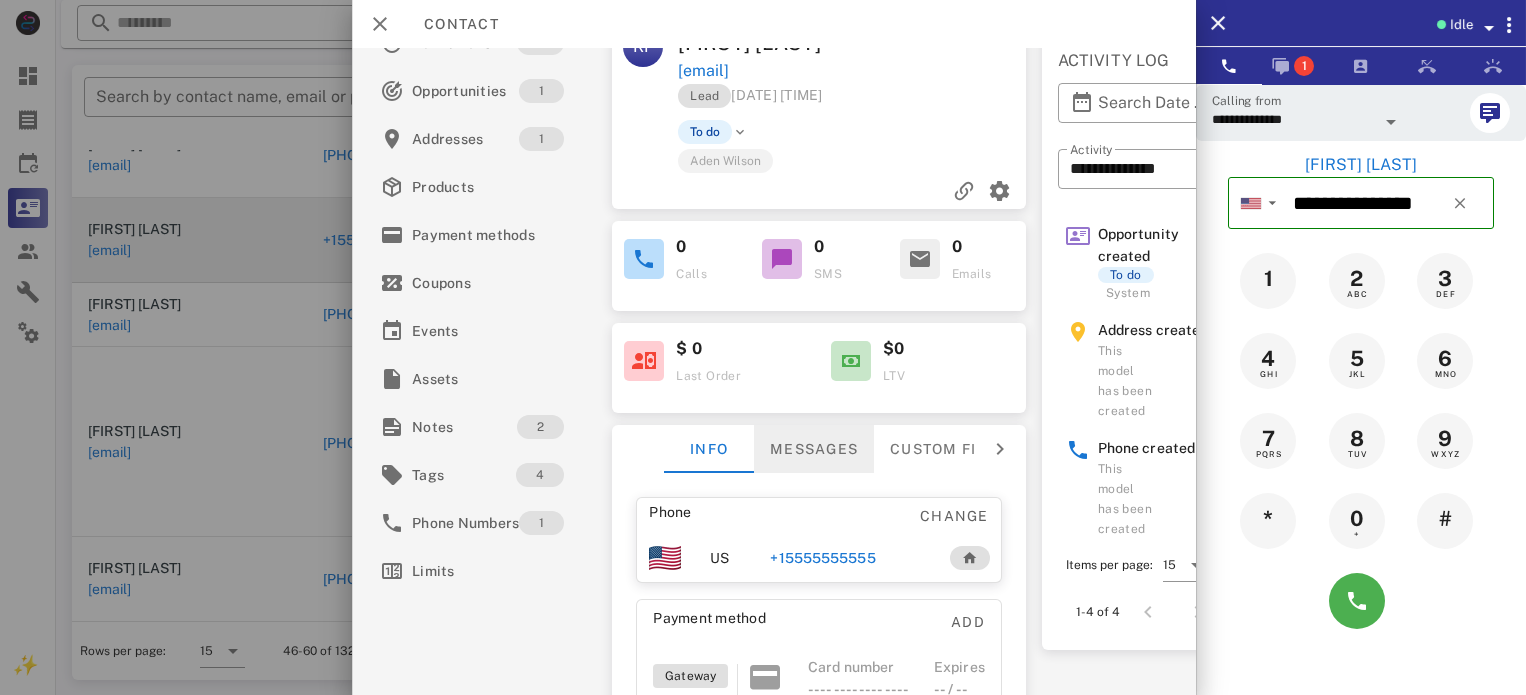 click on "Messages" at bounding box center (814, 449) 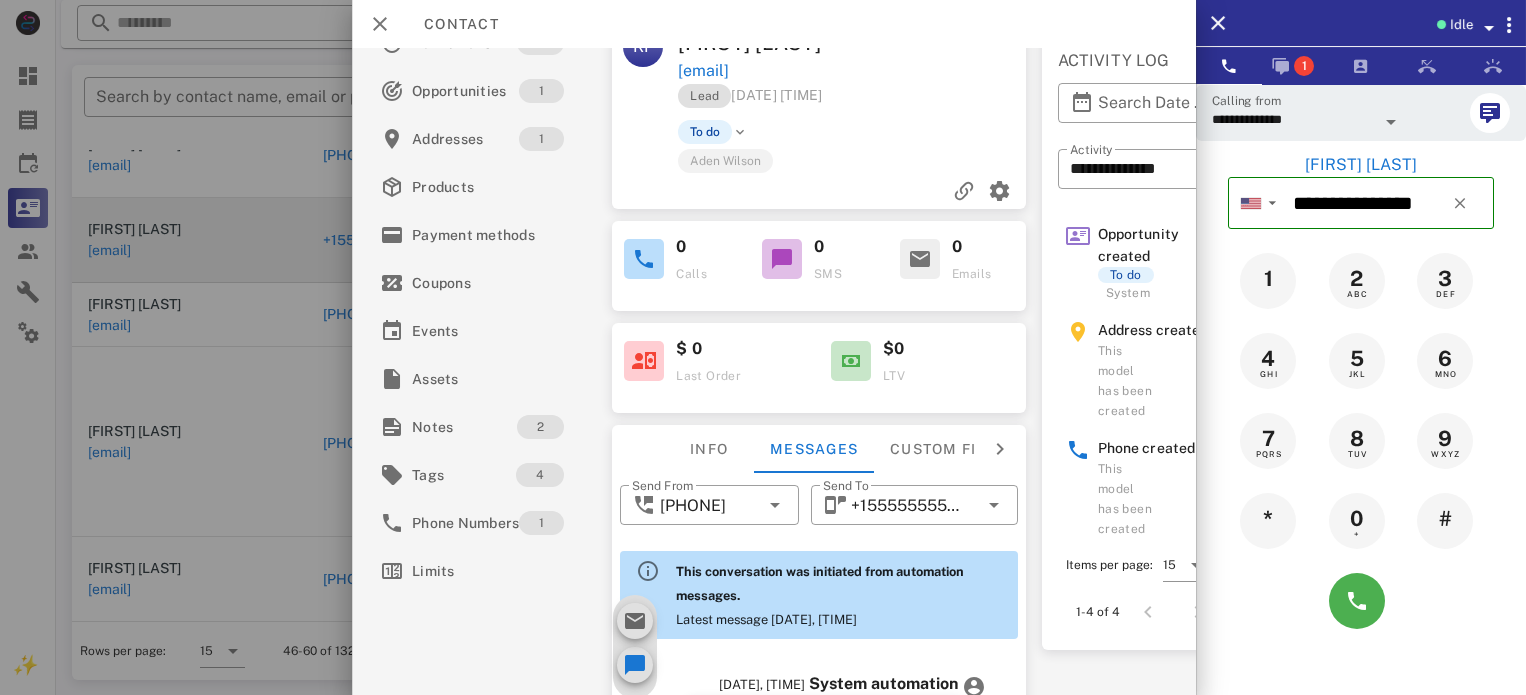 scroll, scrollTop: 688, scrollLeft: 0, axis: vertical 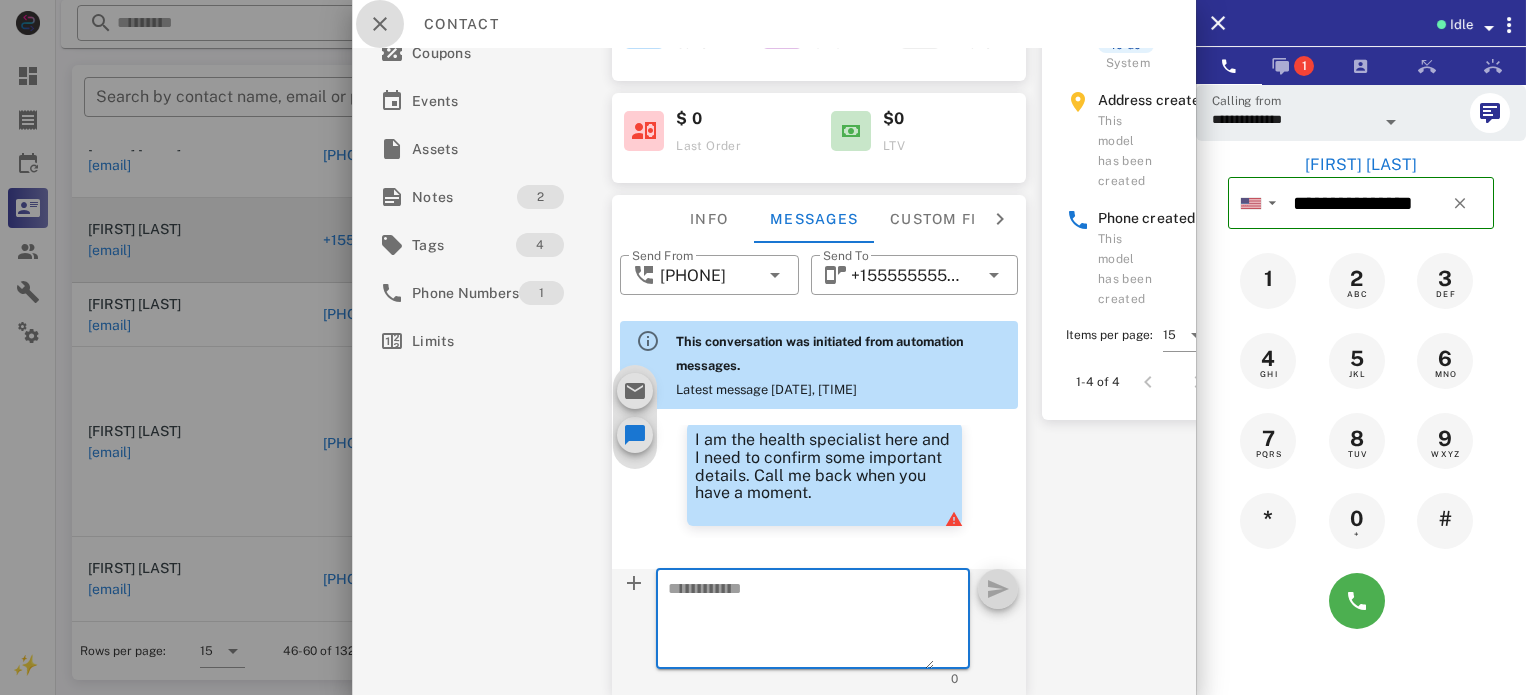 click at bounding box center [380, 24] 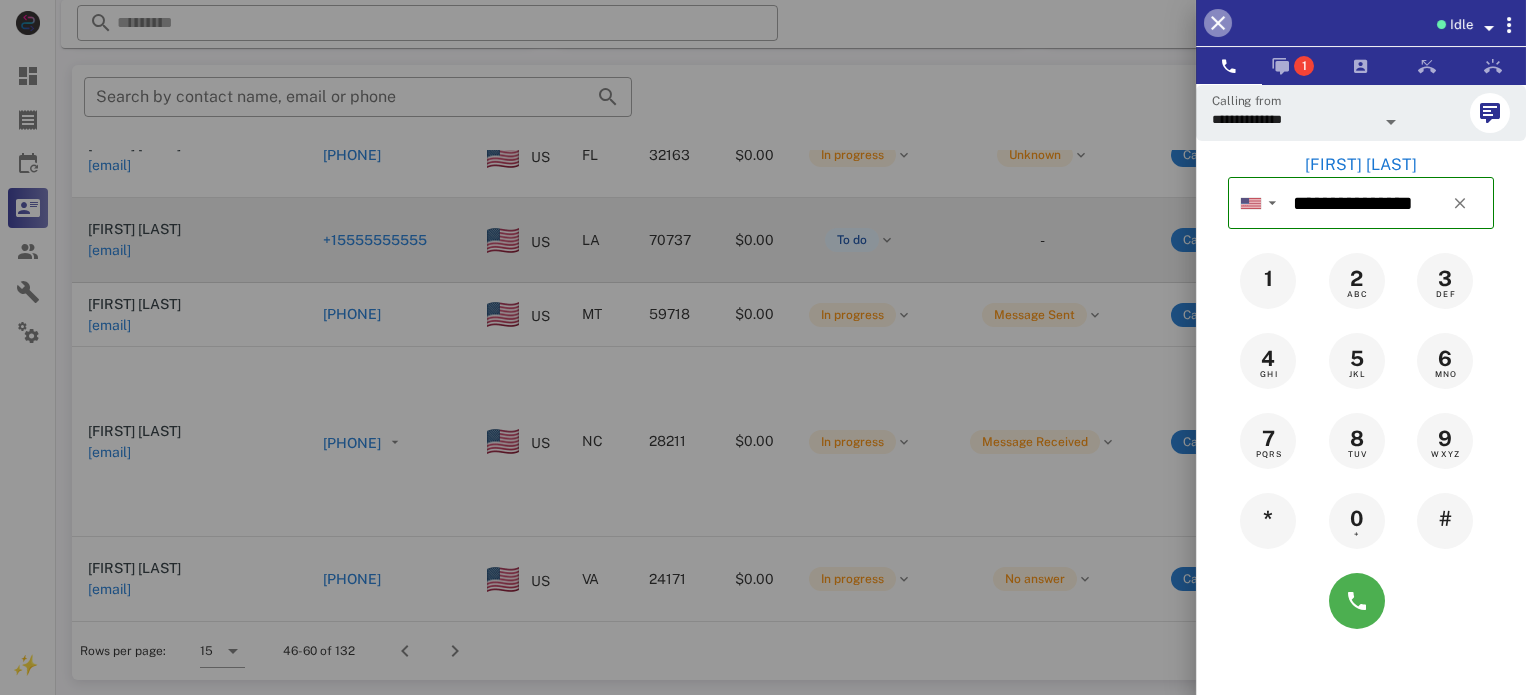 click at bounding box center [1218, 23] 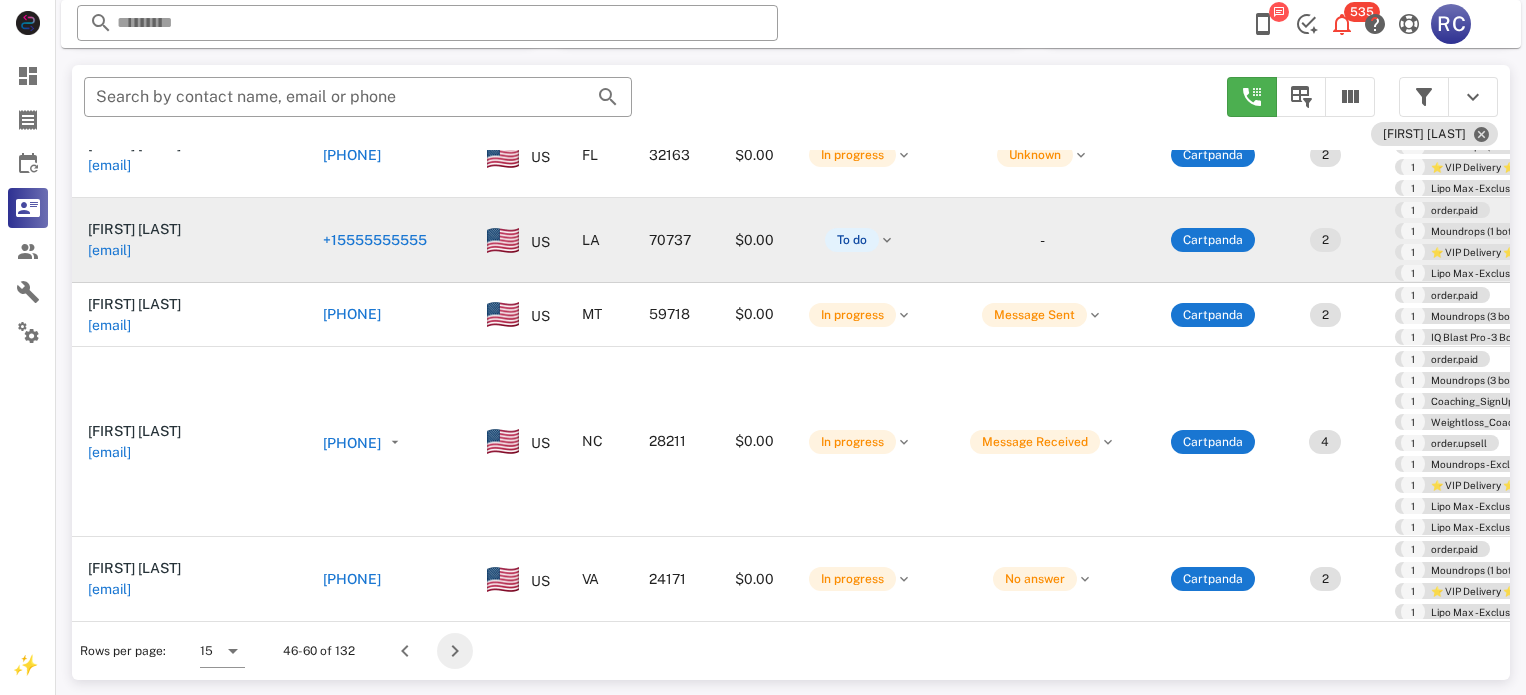 click at bounding box center [455, 651] 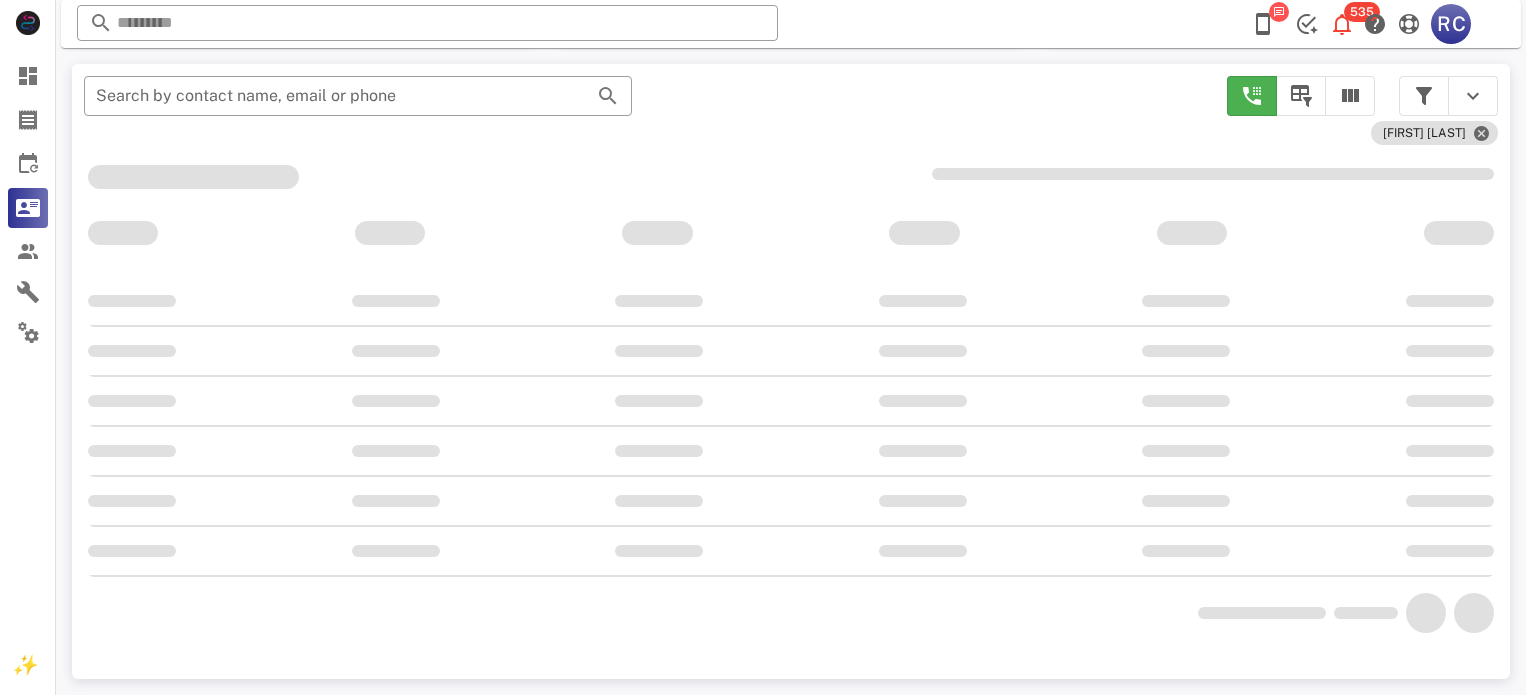 scroll, scrollTop: 379, scrollLeft: 0, axis: vertical 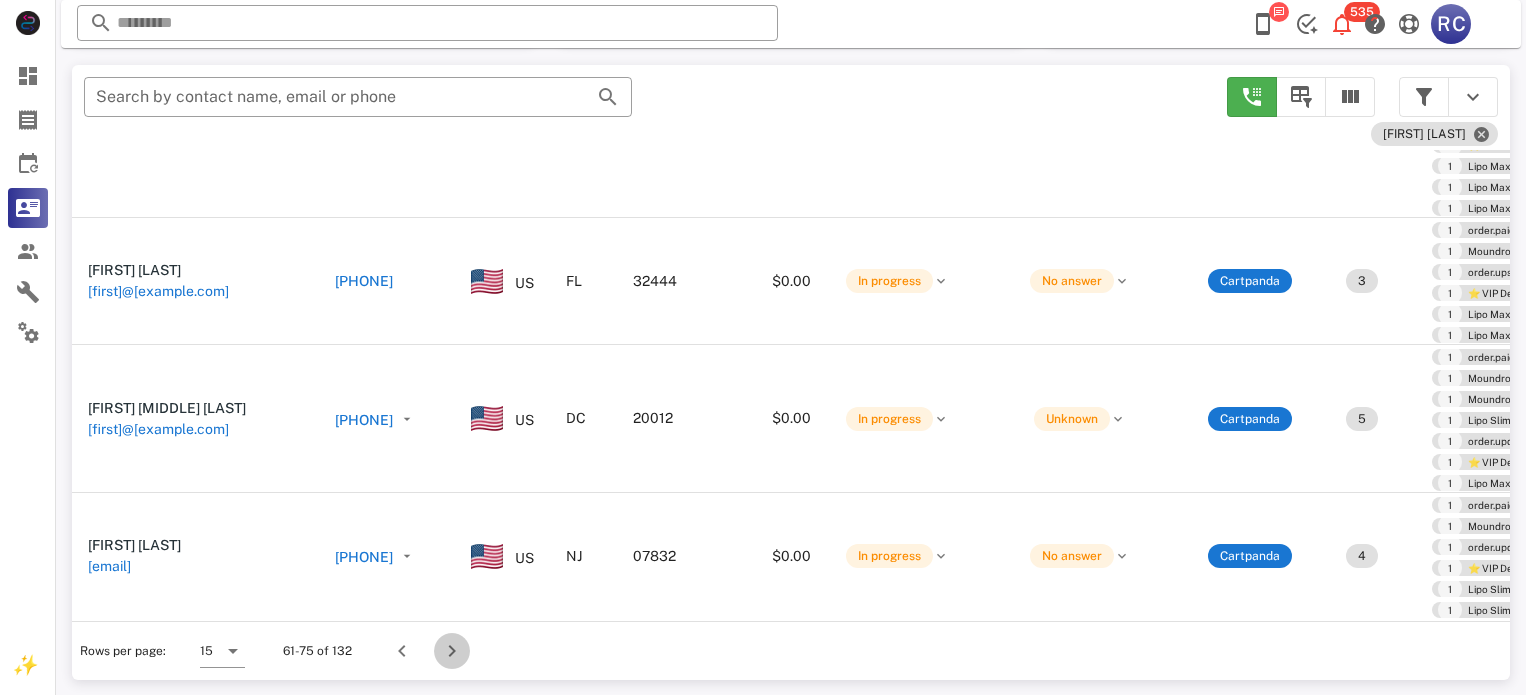 click at bounding box center [452, 651] 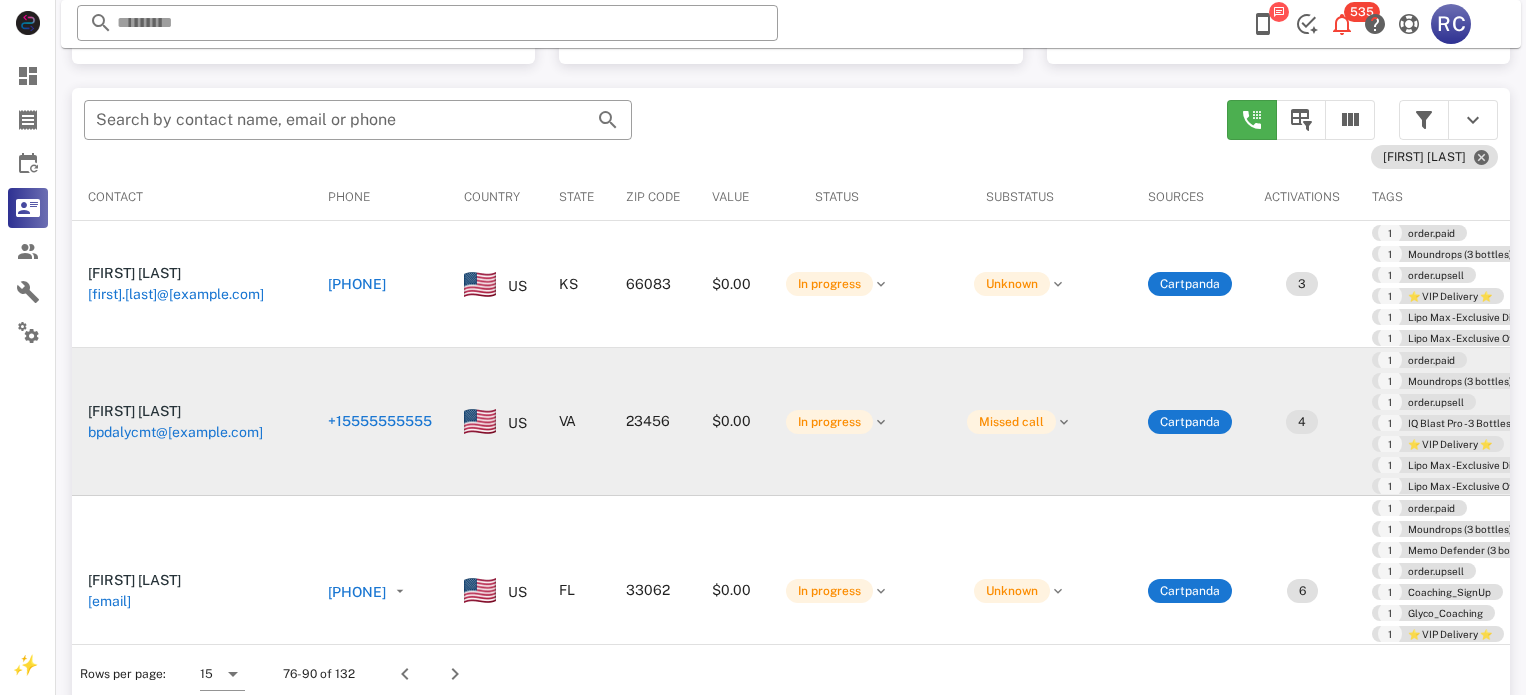 scroll, scrollTop: 379, scrollLeft: 0, axis: vertical 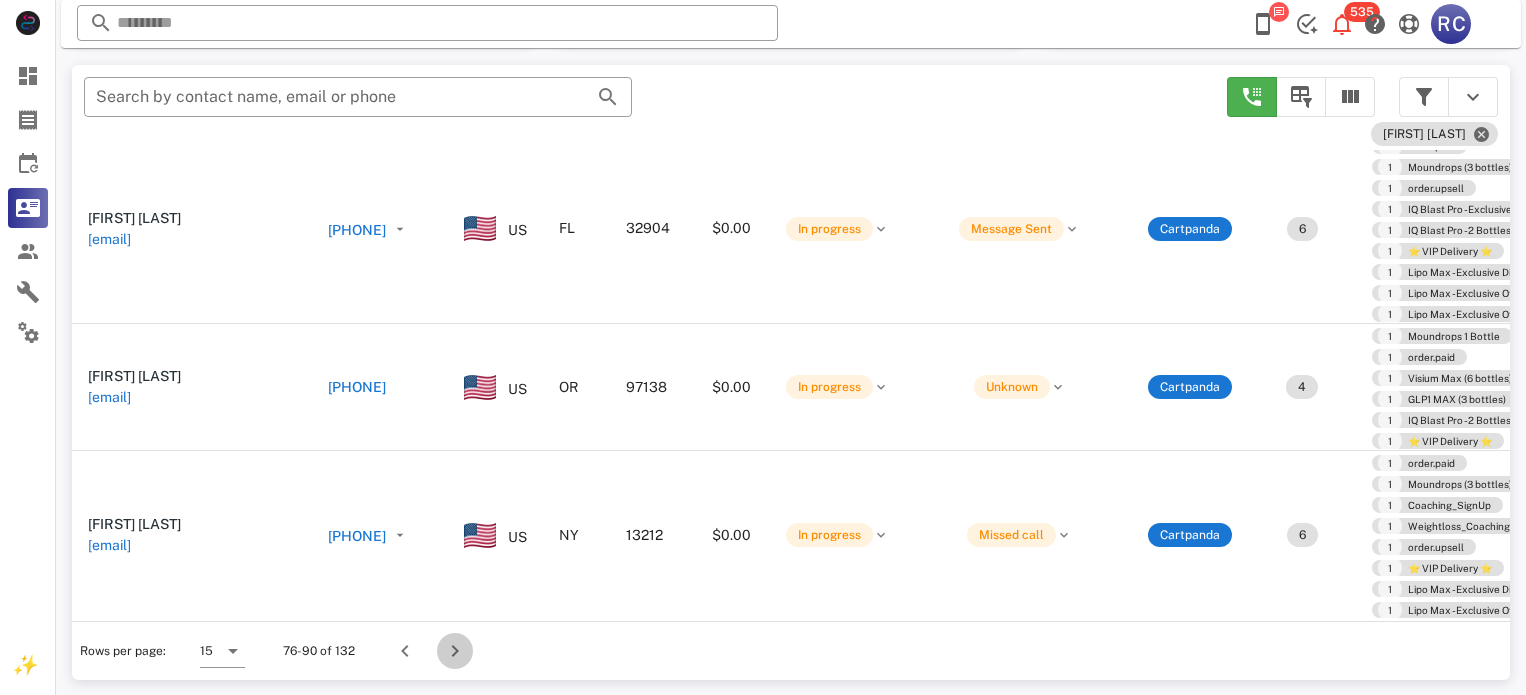 click at bounding box center [455, 651] 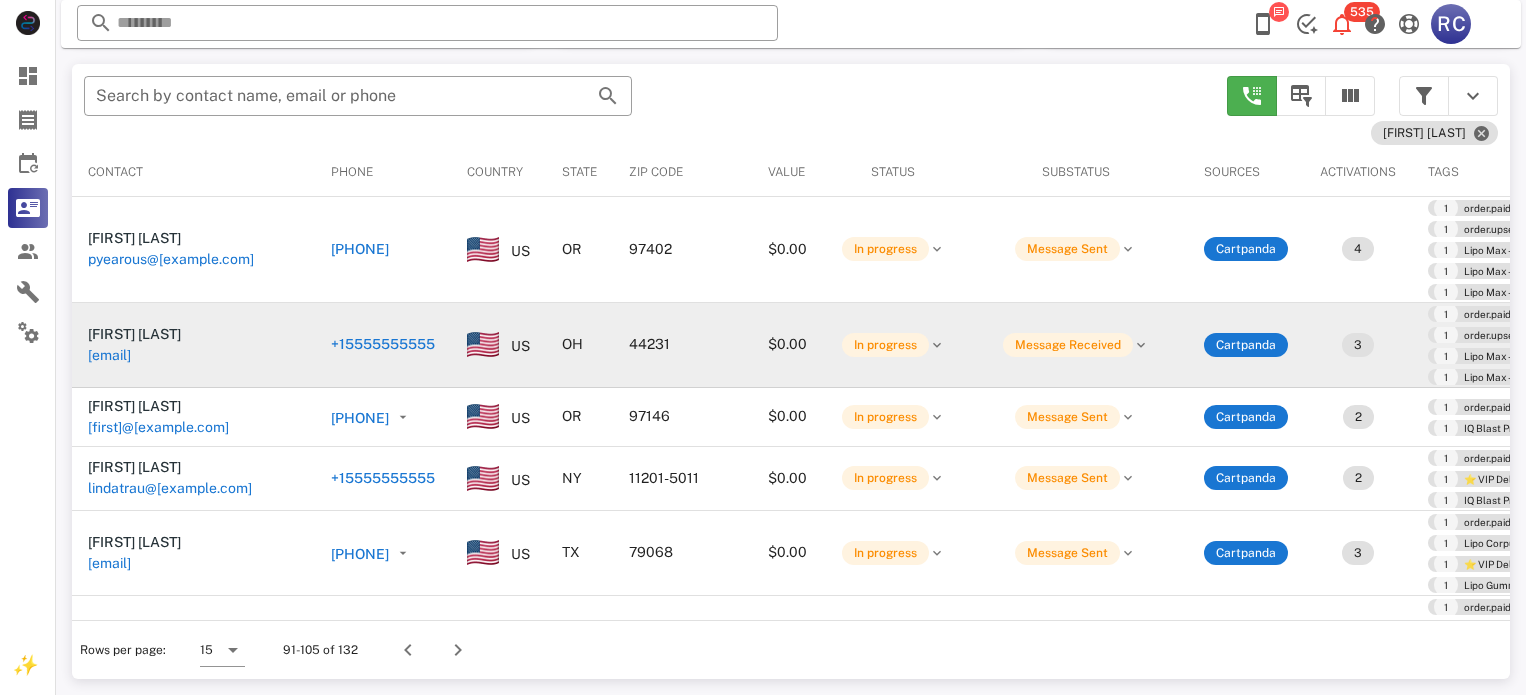 scroll, scrollTop: 379, scrollLeft: 0, axis: vertical 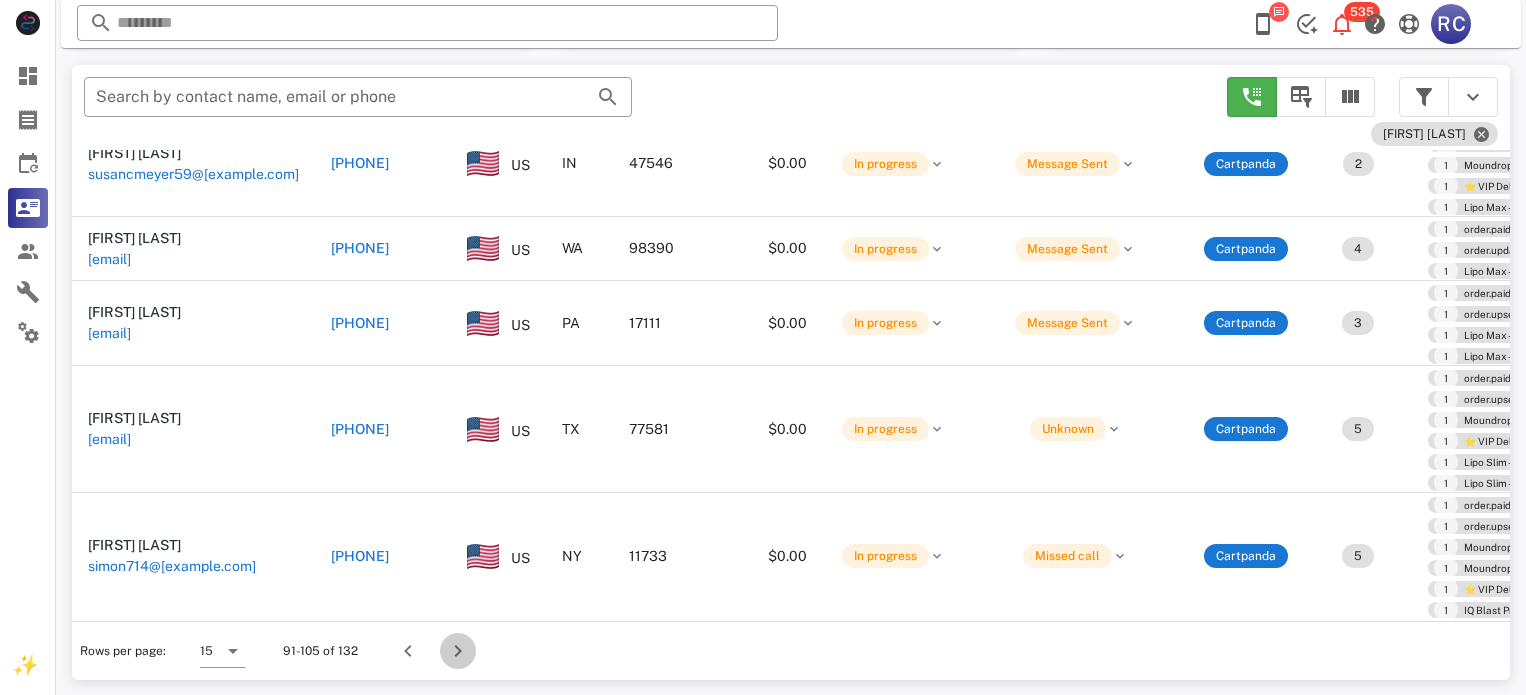 click at bounding box center (458, 651) 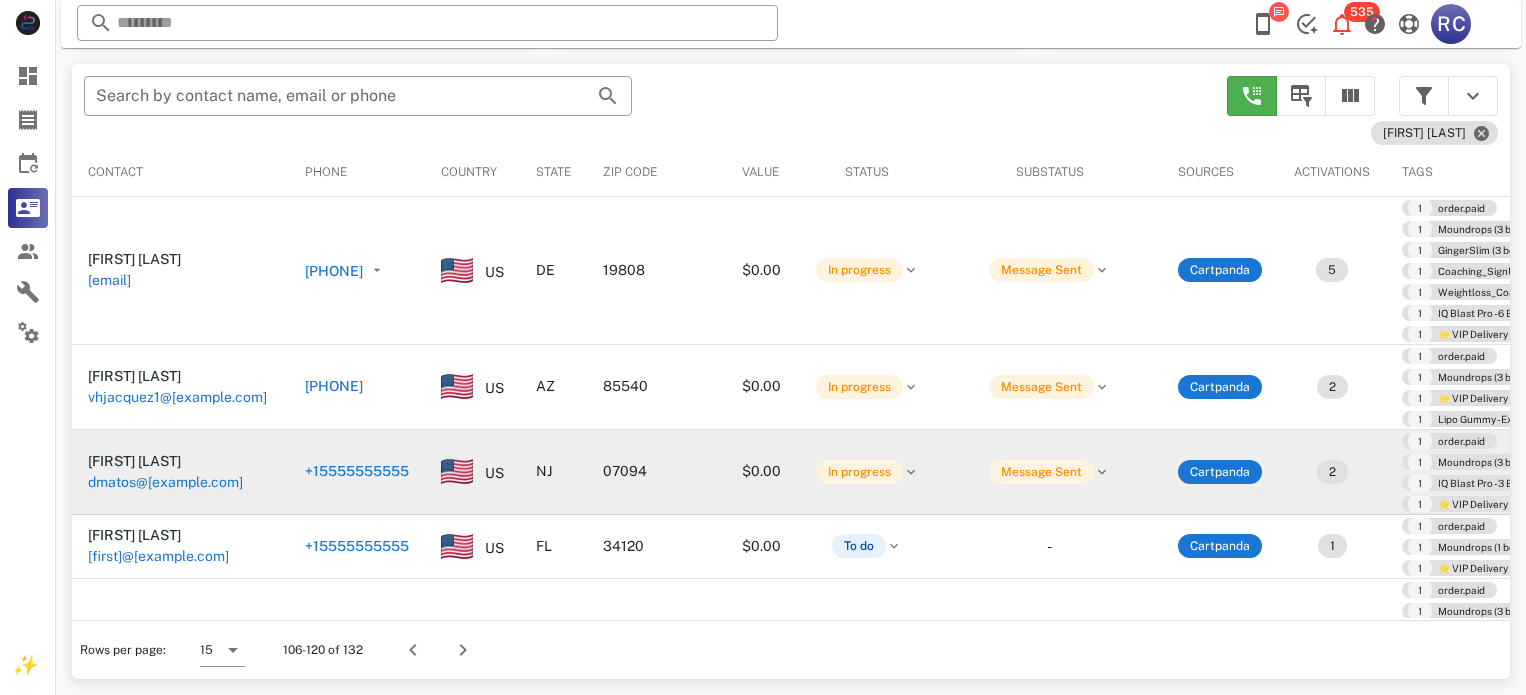 scroll, scrollTop: 379, scrollLeft: 0, axis: vertical 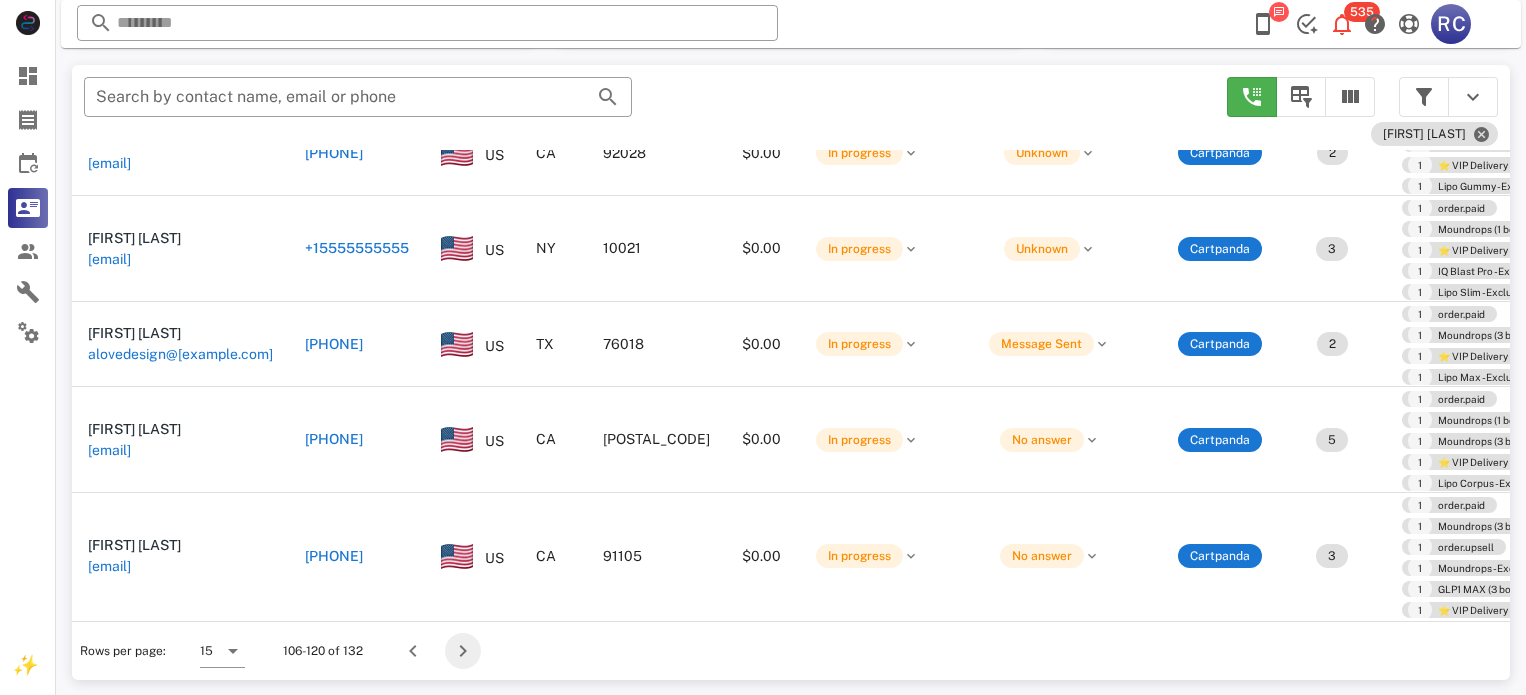 click at bounding box center [463, 651] 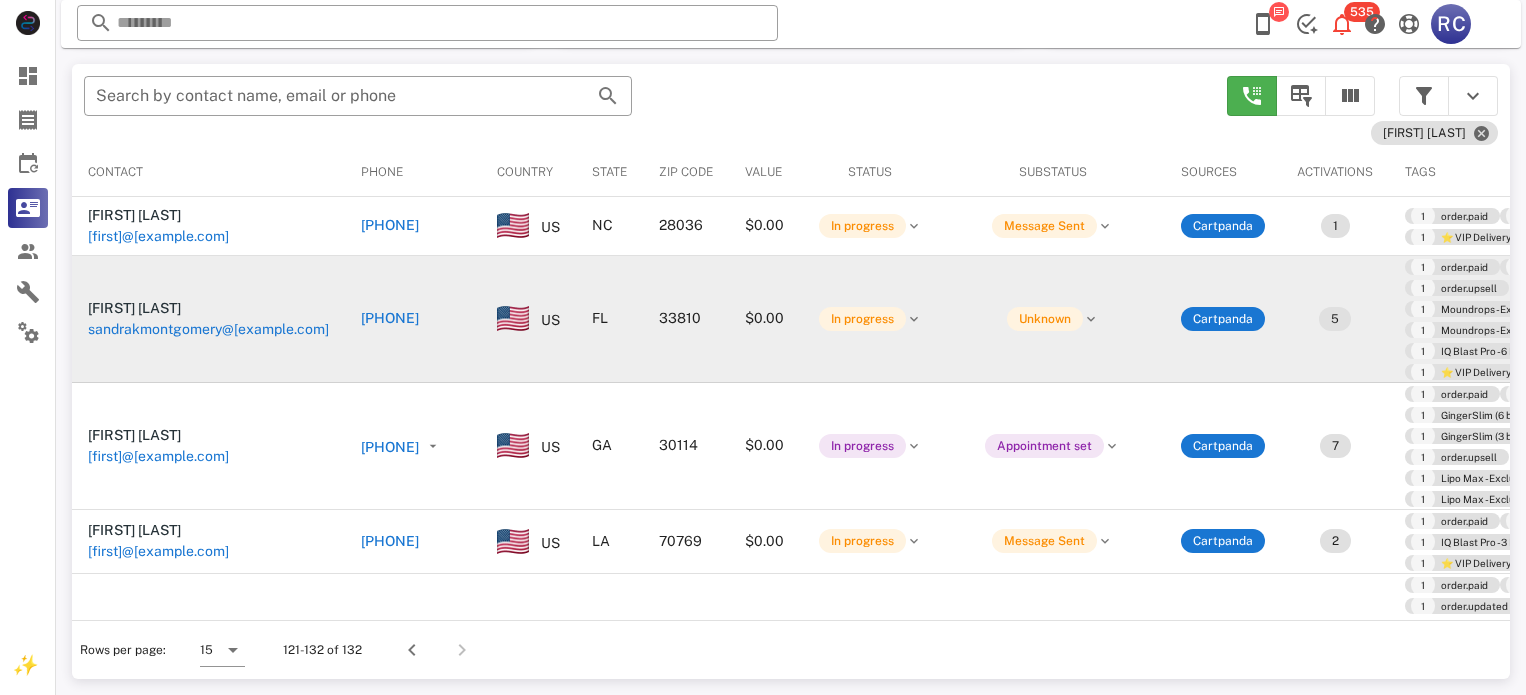 scroll, scrollTop: 379, scrollLeft: 0, axis: vertical 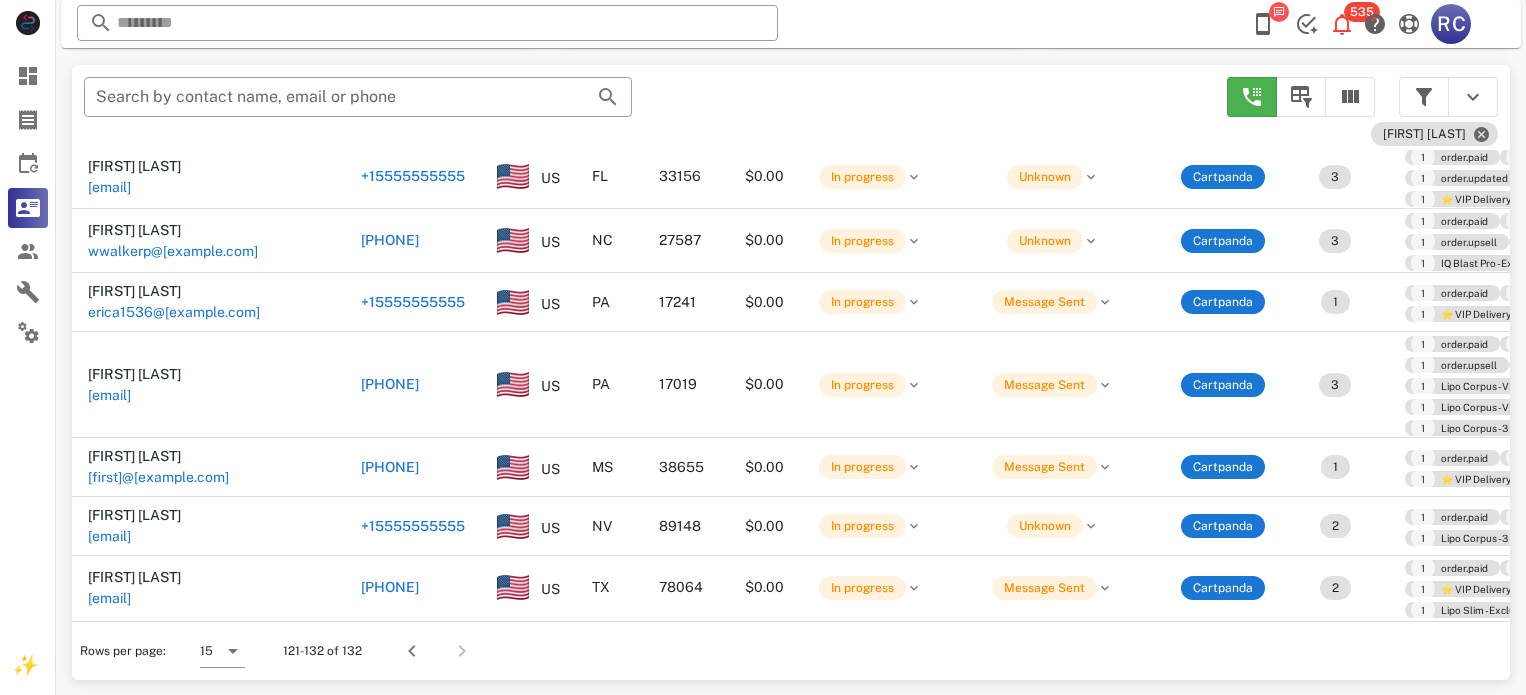 click at bounding box center [458, 651] 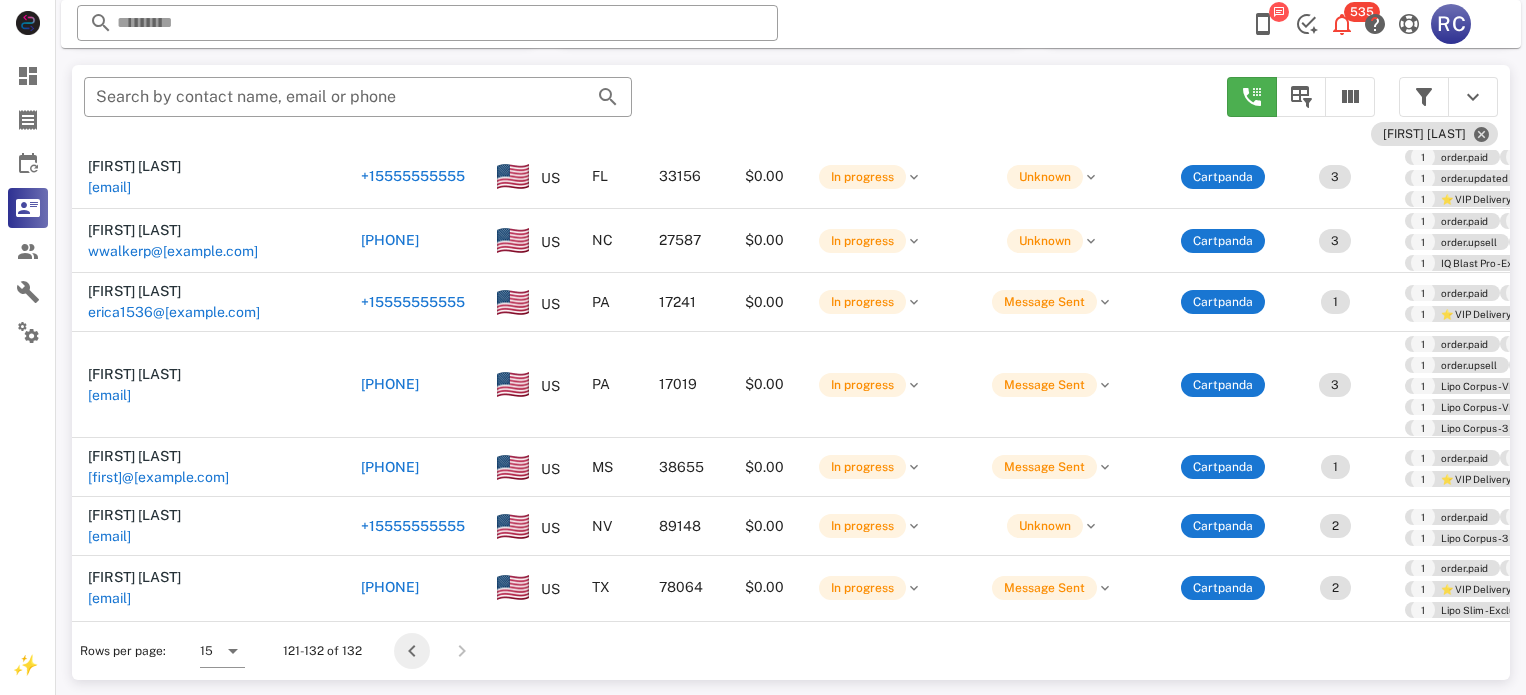 click at bounding box center [412, 651] 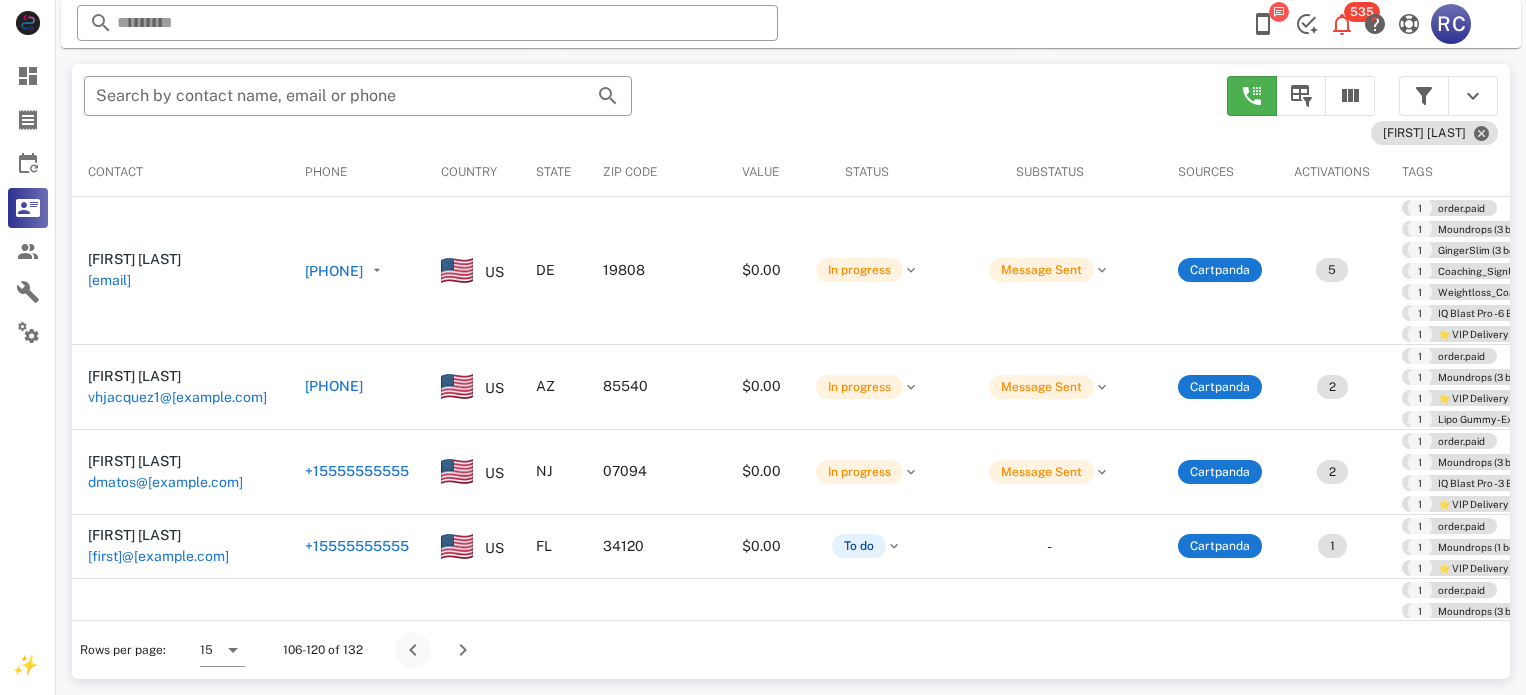 scroll, scrollTop: 379, scrollLeft: 0, axis: vertical 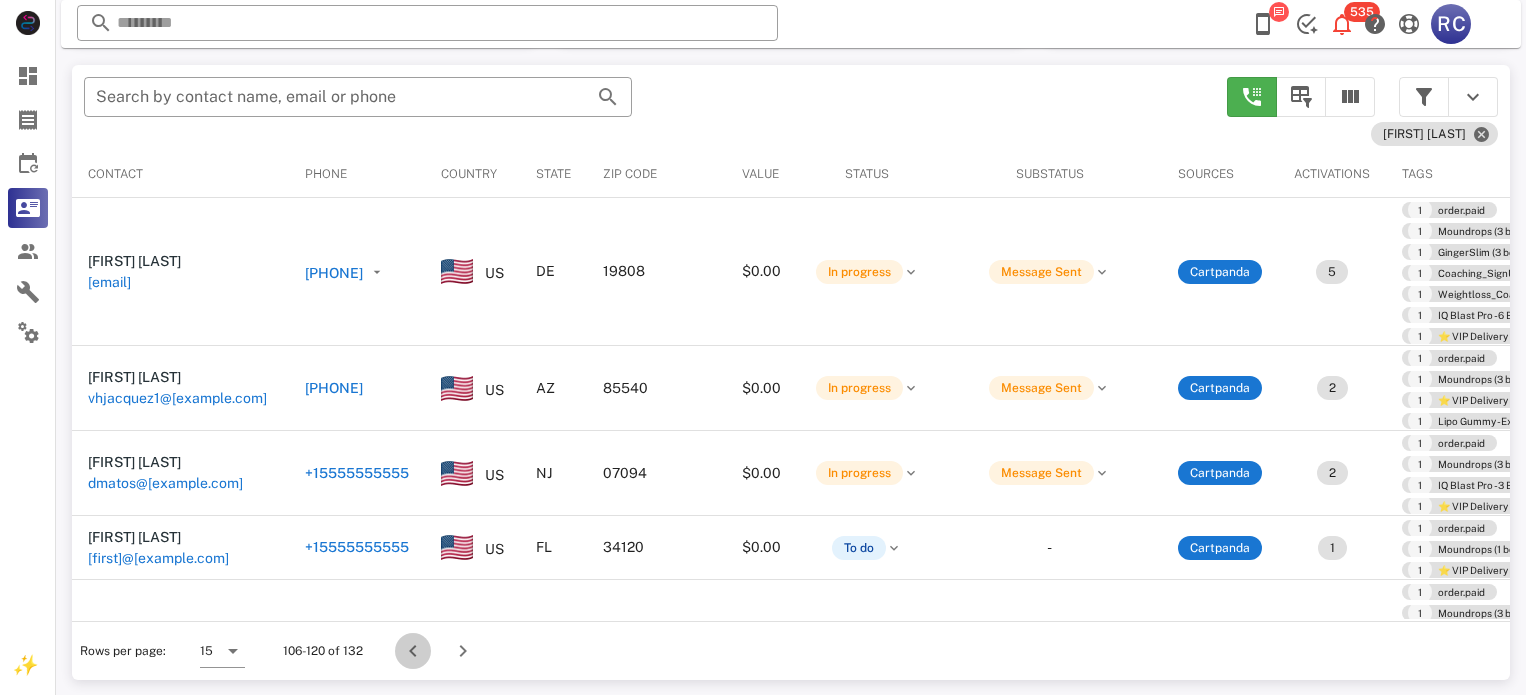 click at bounding box center (413, 651) 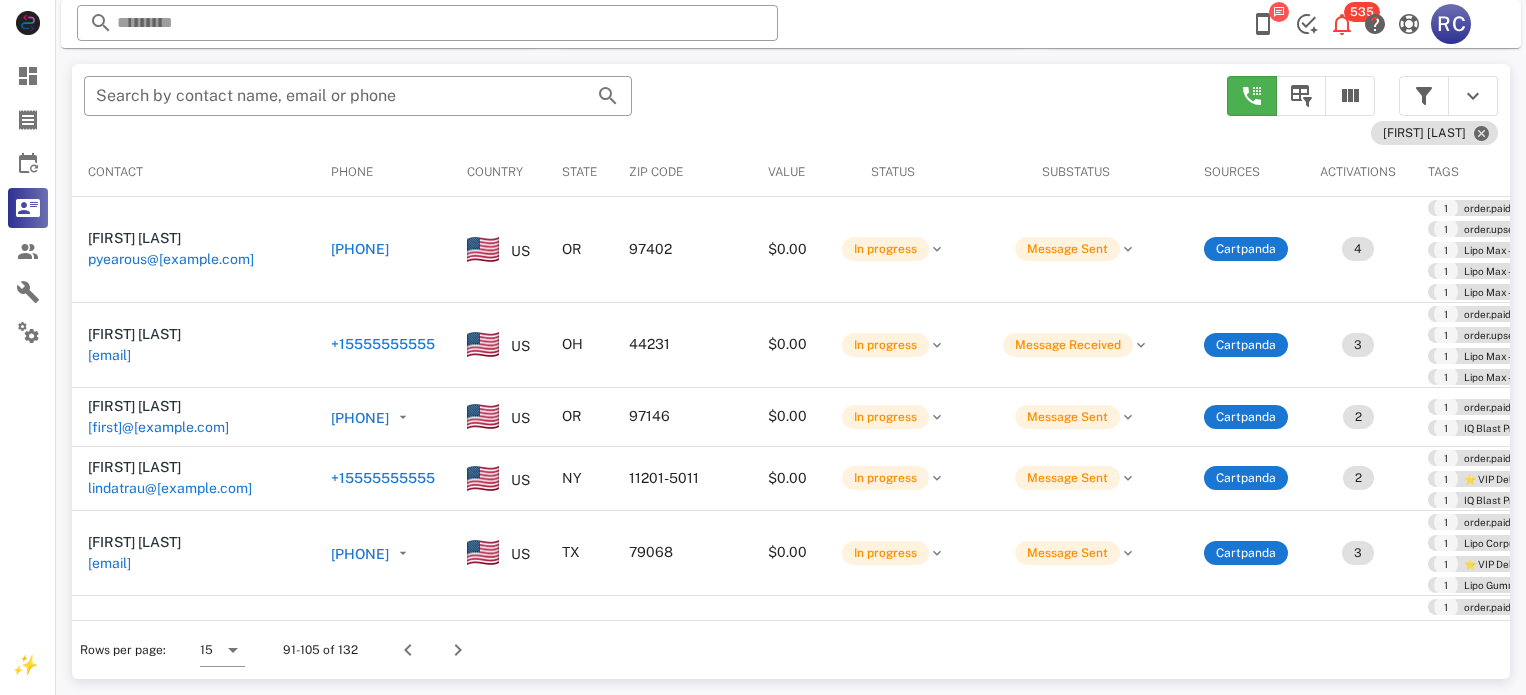 scroll, scrollTop: 379, scrollLeft: 0, axis: vertical 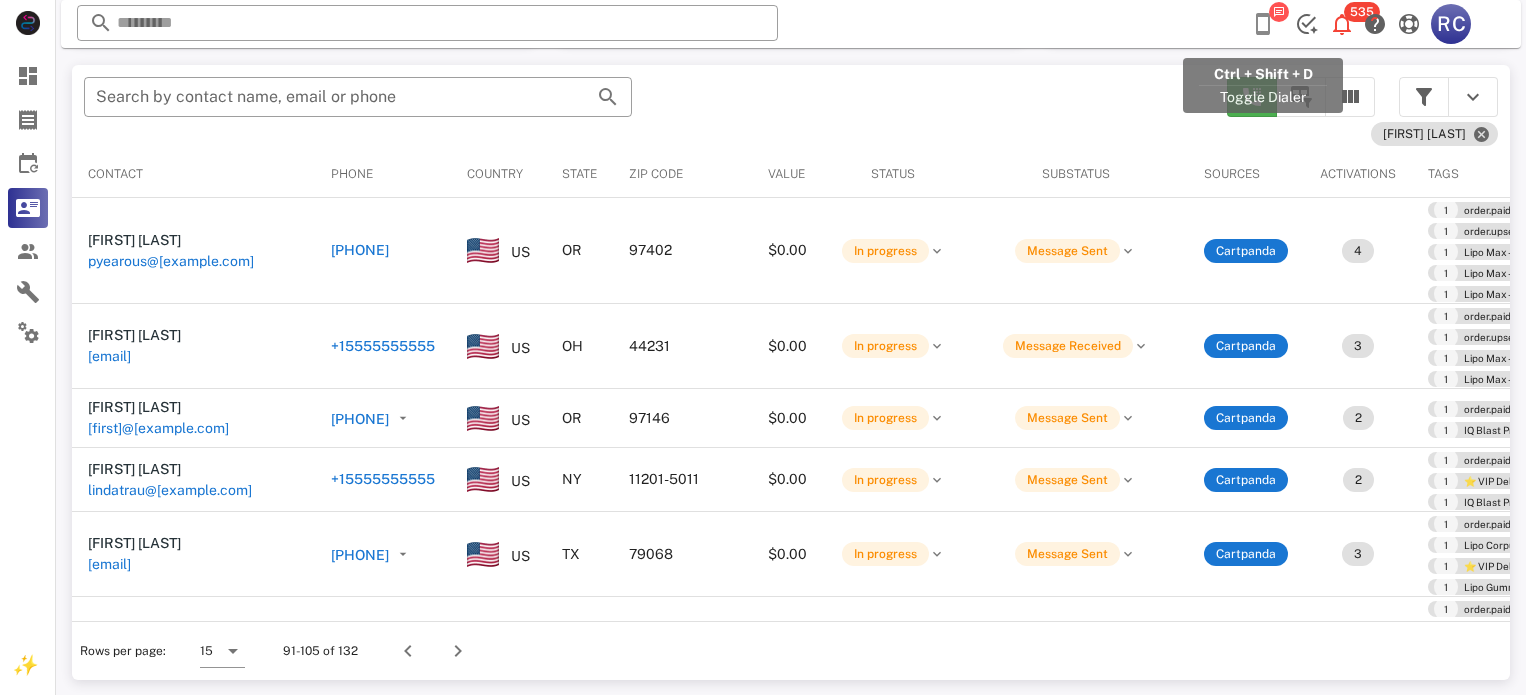 click at bounding box center (1263, 24) 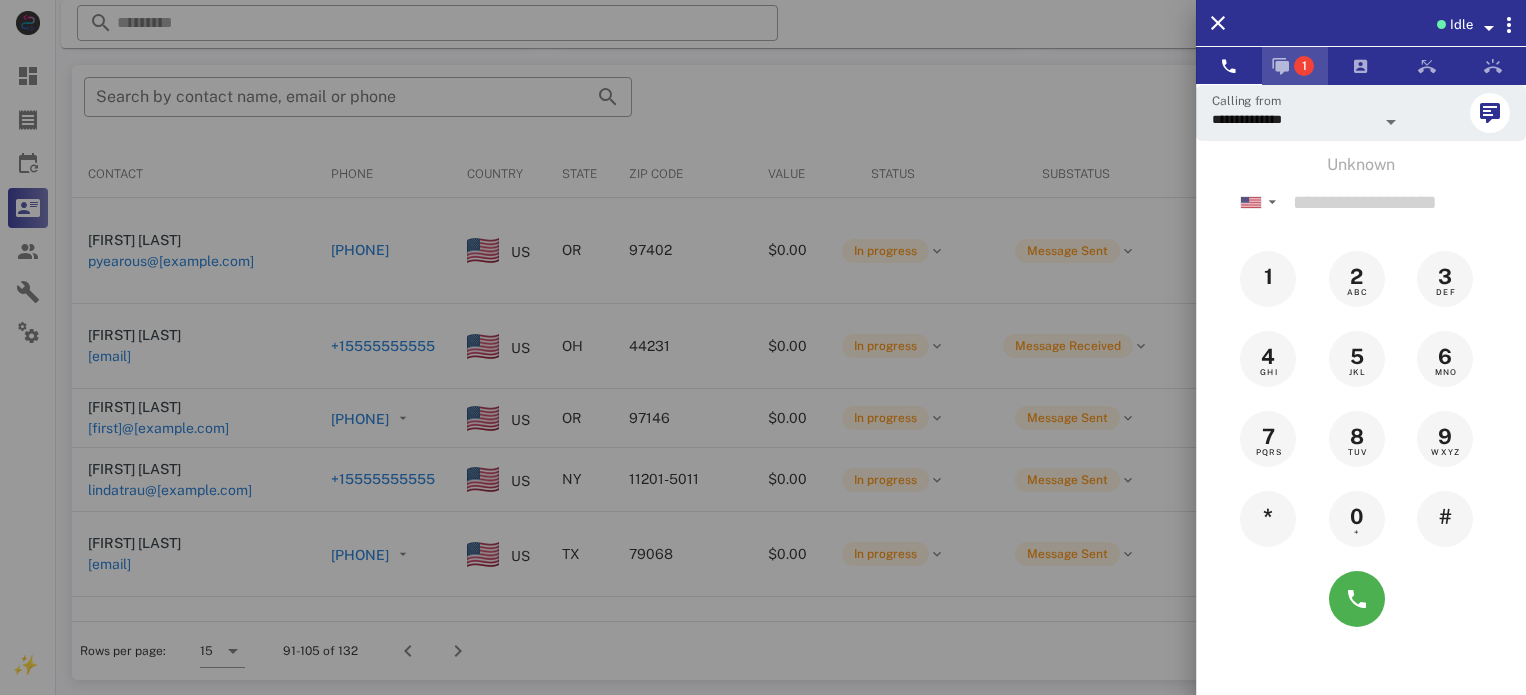 click on "1" at bounding box center [1295, 66] 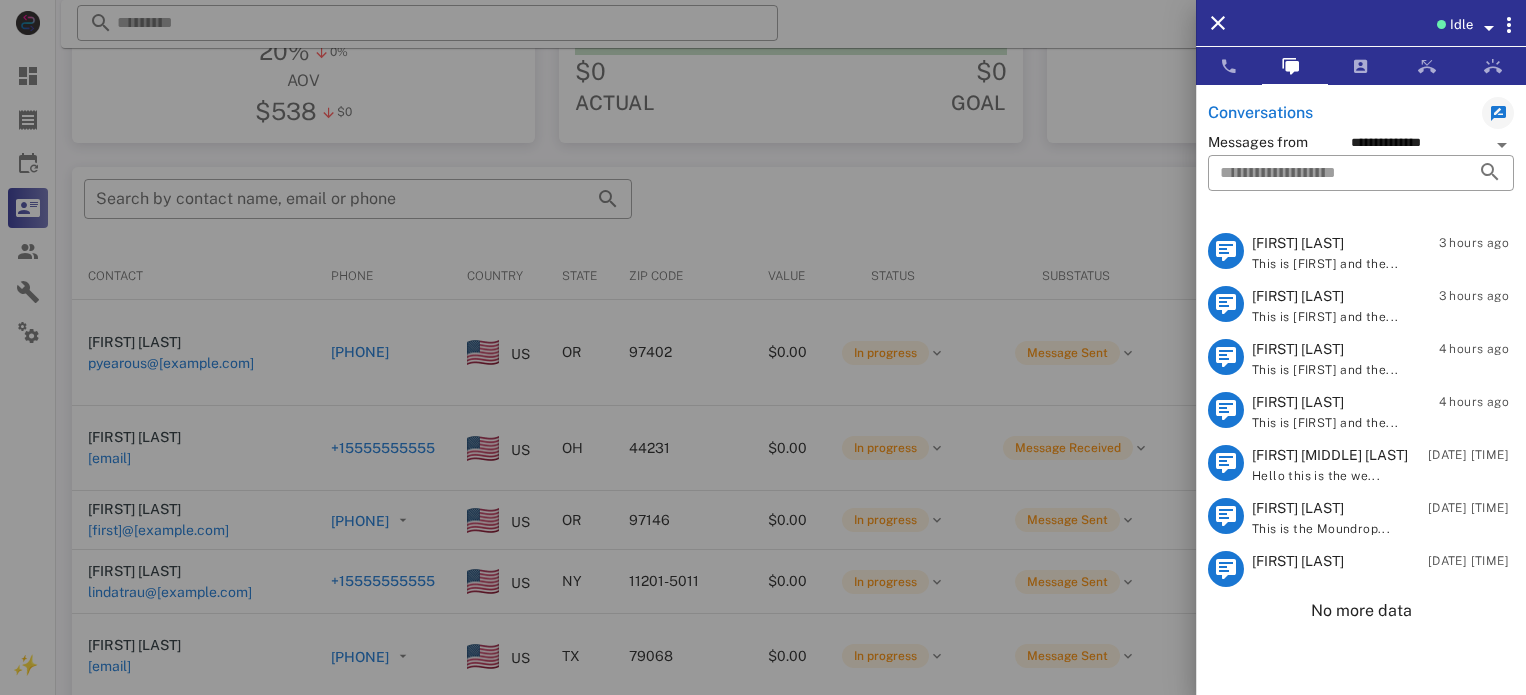 scroll, scrollTop: 379, scrollLeft: 0, axis: vertical 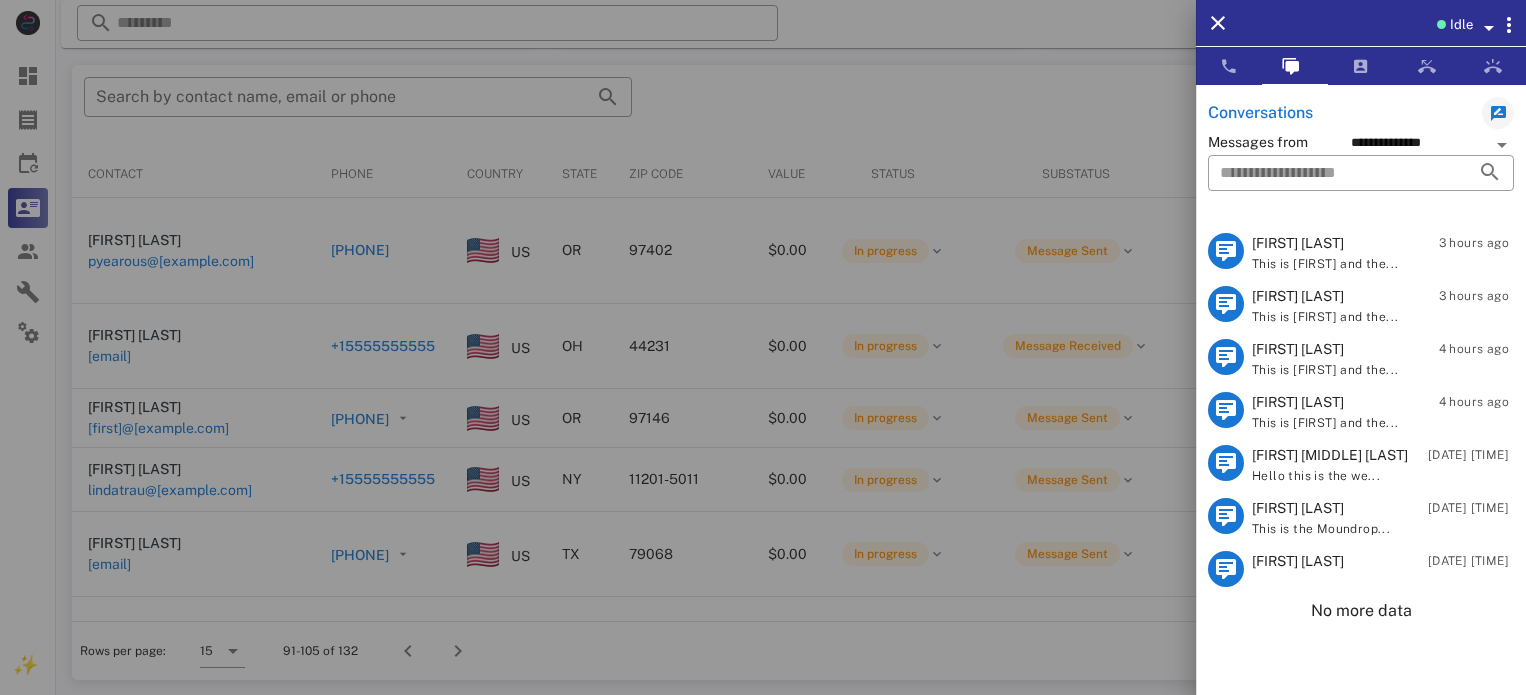 click on "[FIRST] [LAST]" at bounding box center (1298, 561) 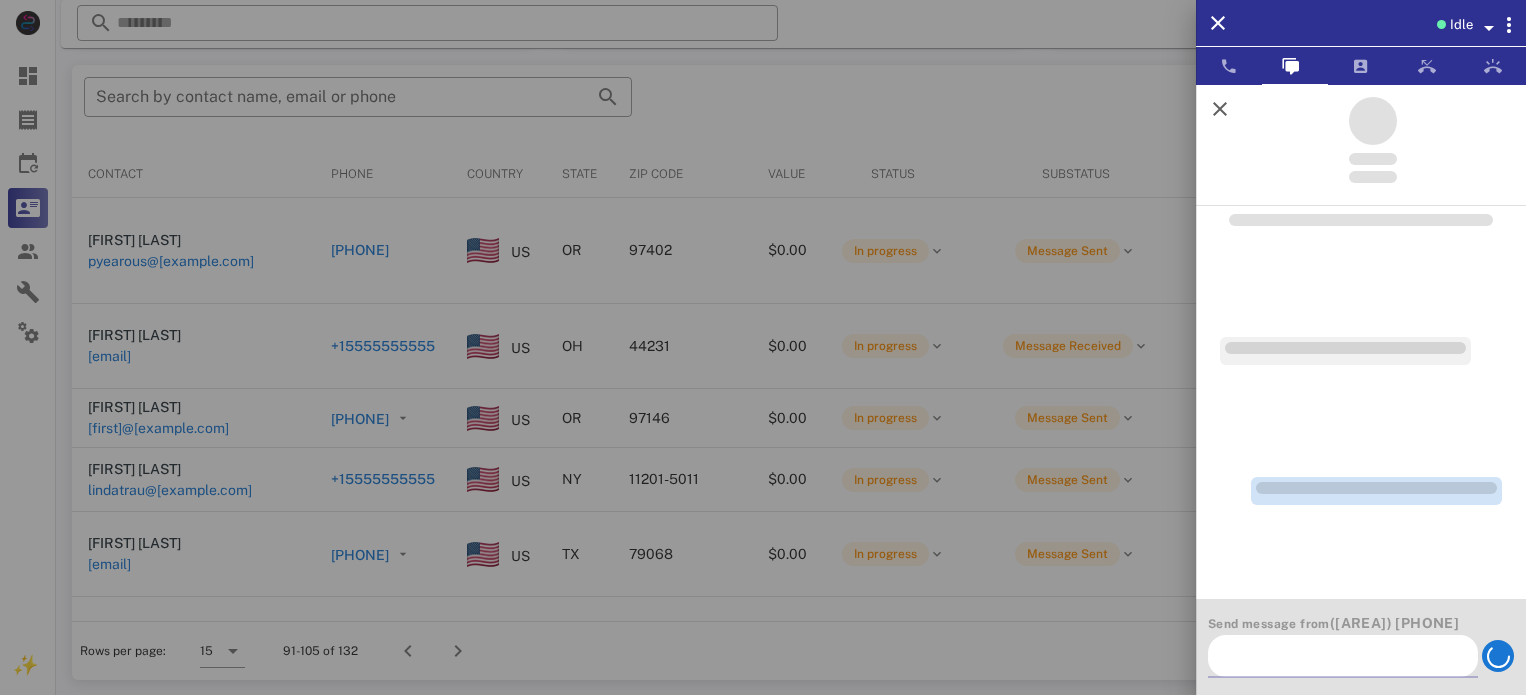 scroll, scrollTop: 0, scrollLeft: 0, axis: both 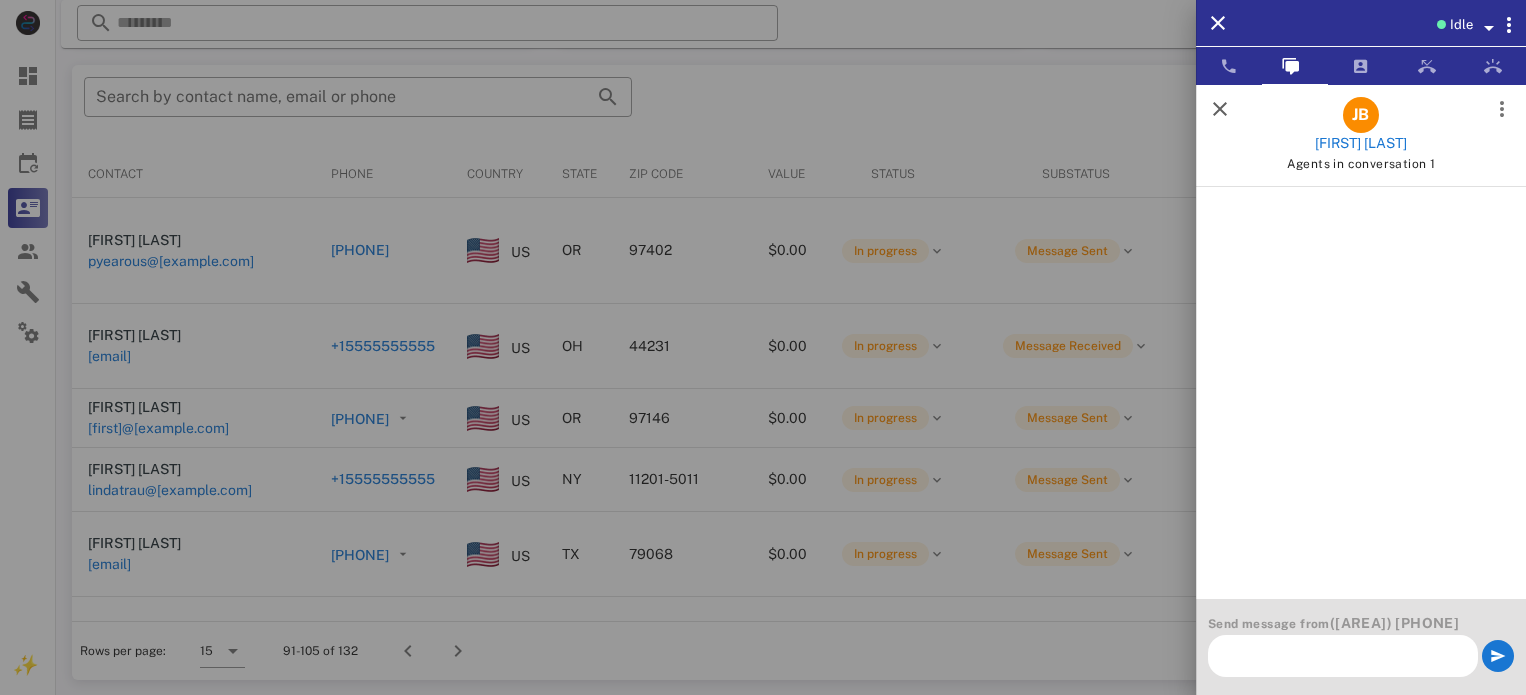 click at bounding box center [1220, 109] 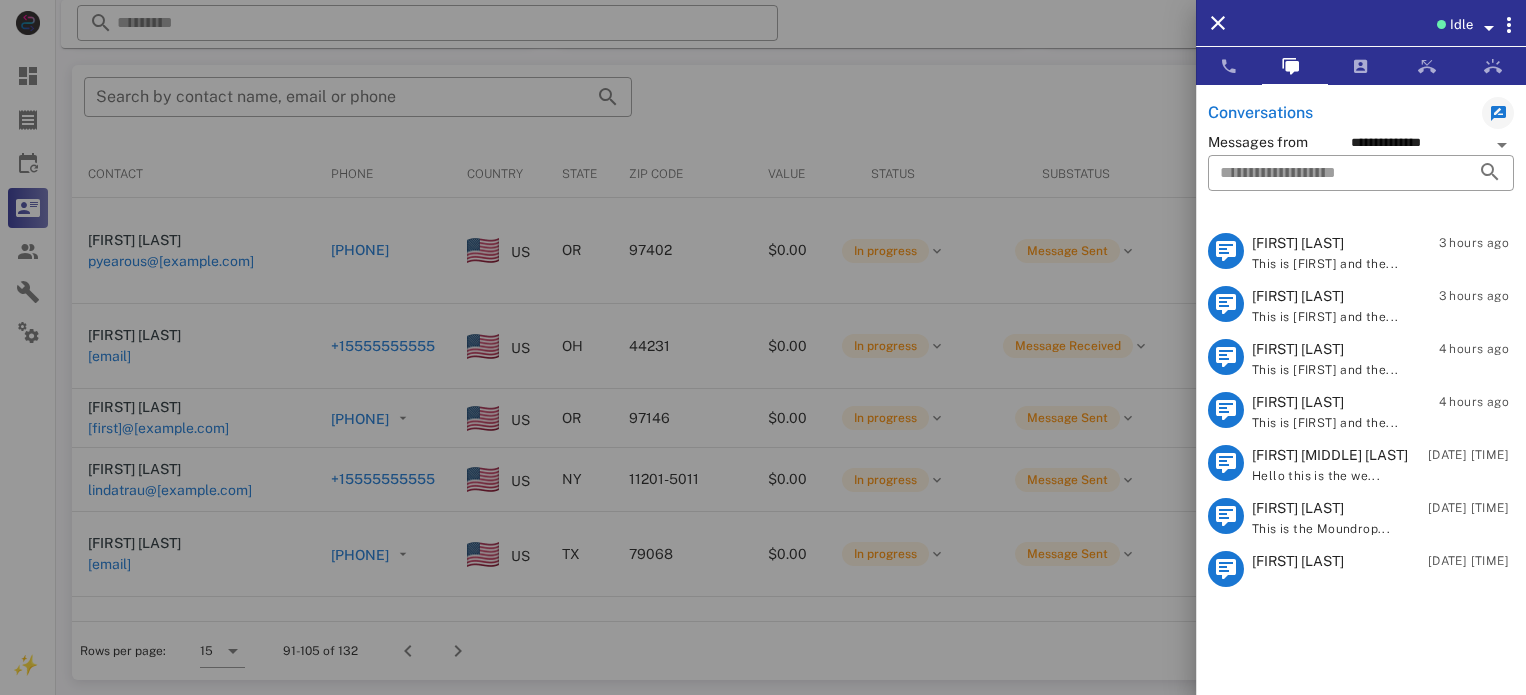 click on "[FIRST] [LAST]" at bounding box center (1321, 508) 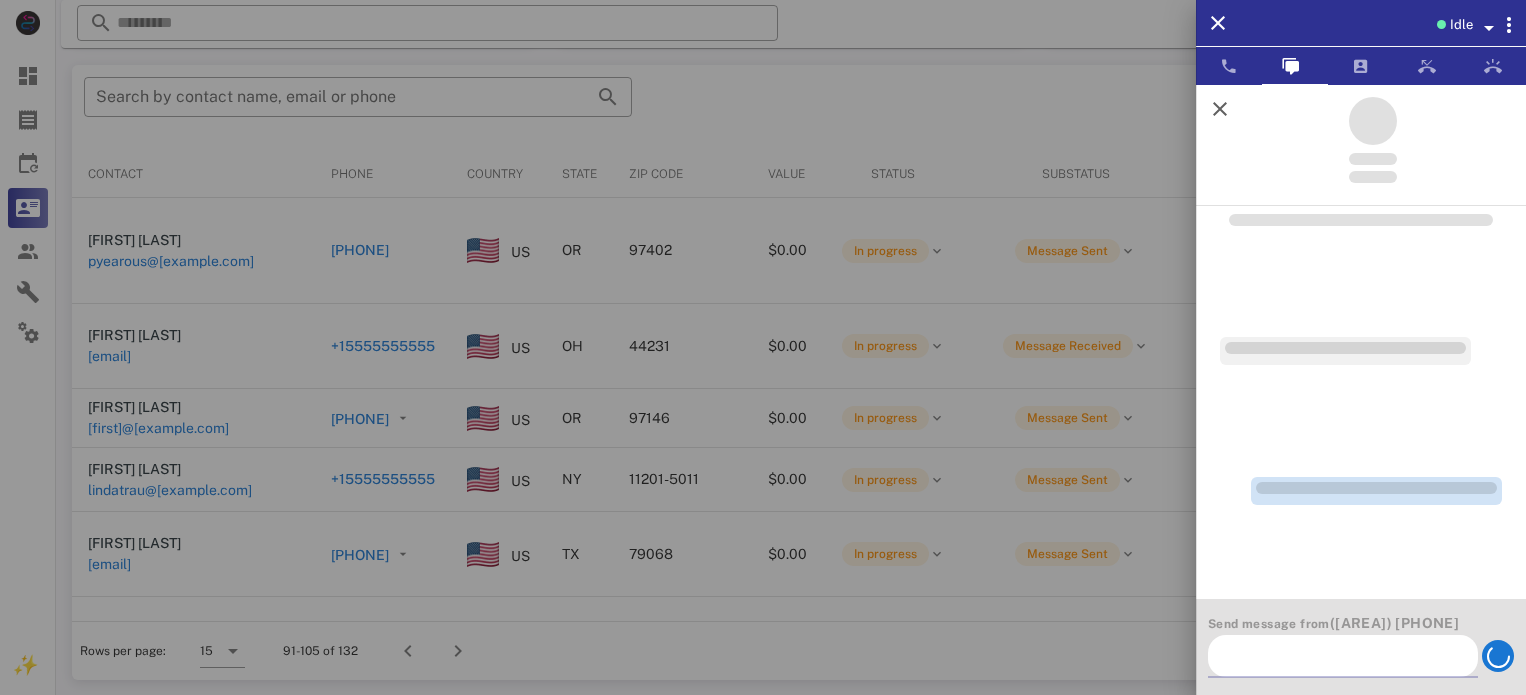 scroll, scrollTop: 0, scrollLeft: 0, axis: both 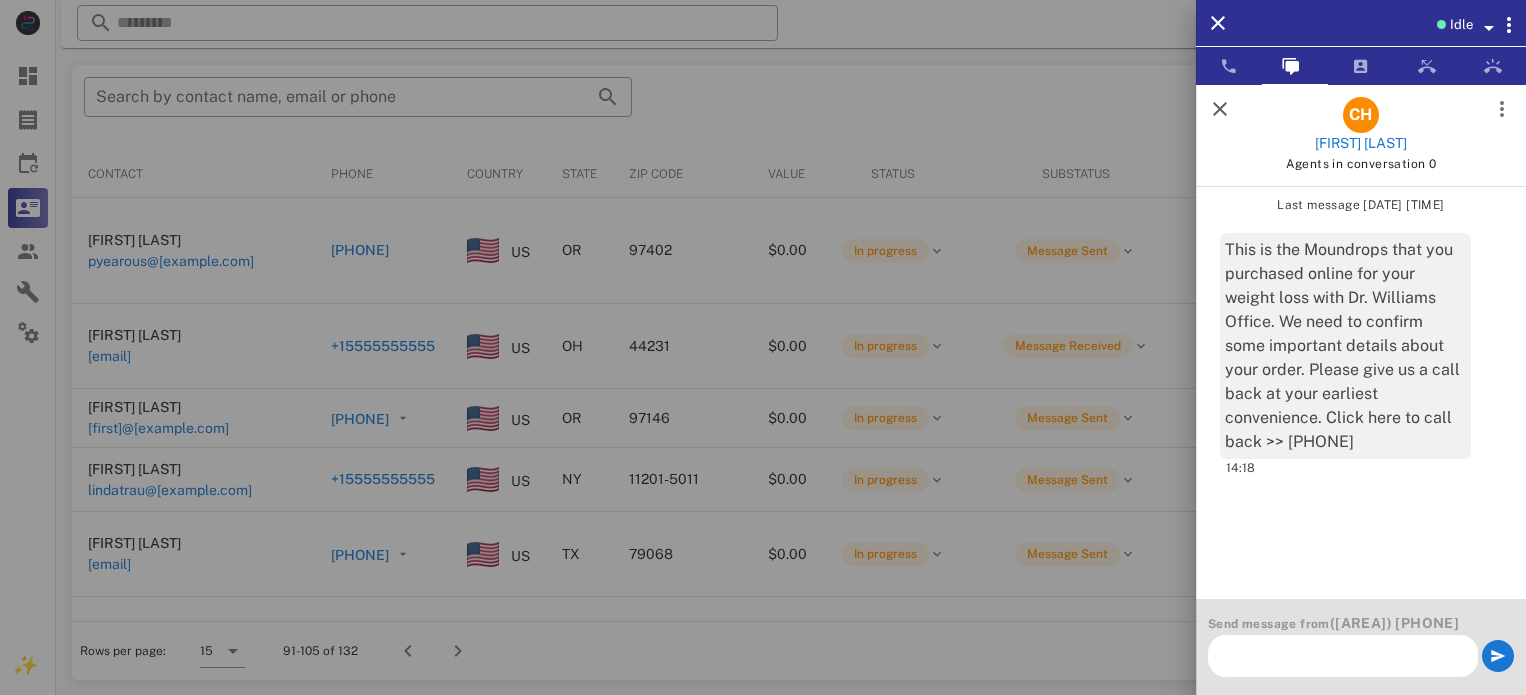 click on "This is the Moundrops that you purchased online for your weight loss with Dr. Williams Office. We need to confirm some important details about your order. Please give us a call back at your earliest convenience. Click here to call back >> [PHONE]" at bounding box center [1345, 346] 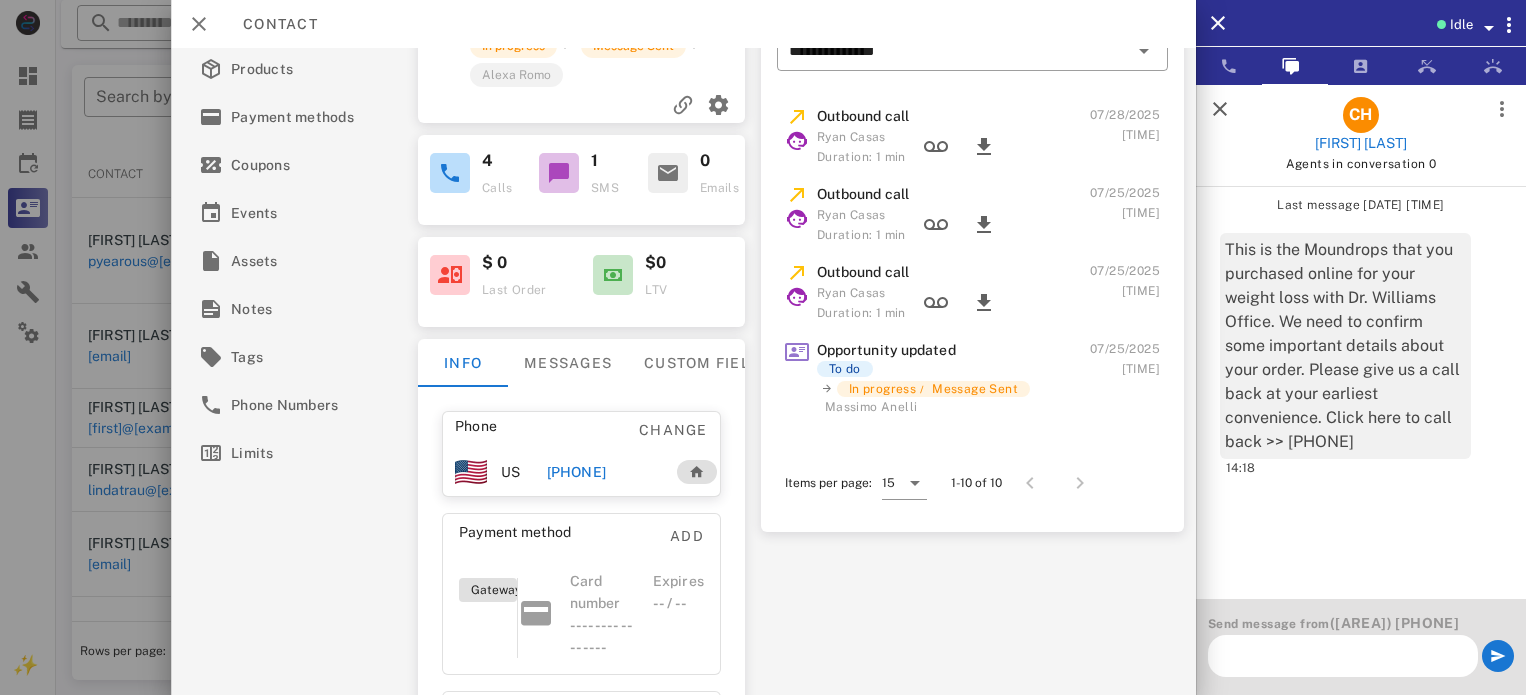 scroll, scrollTop: 135, scrollLeft: 0, axis: vertical 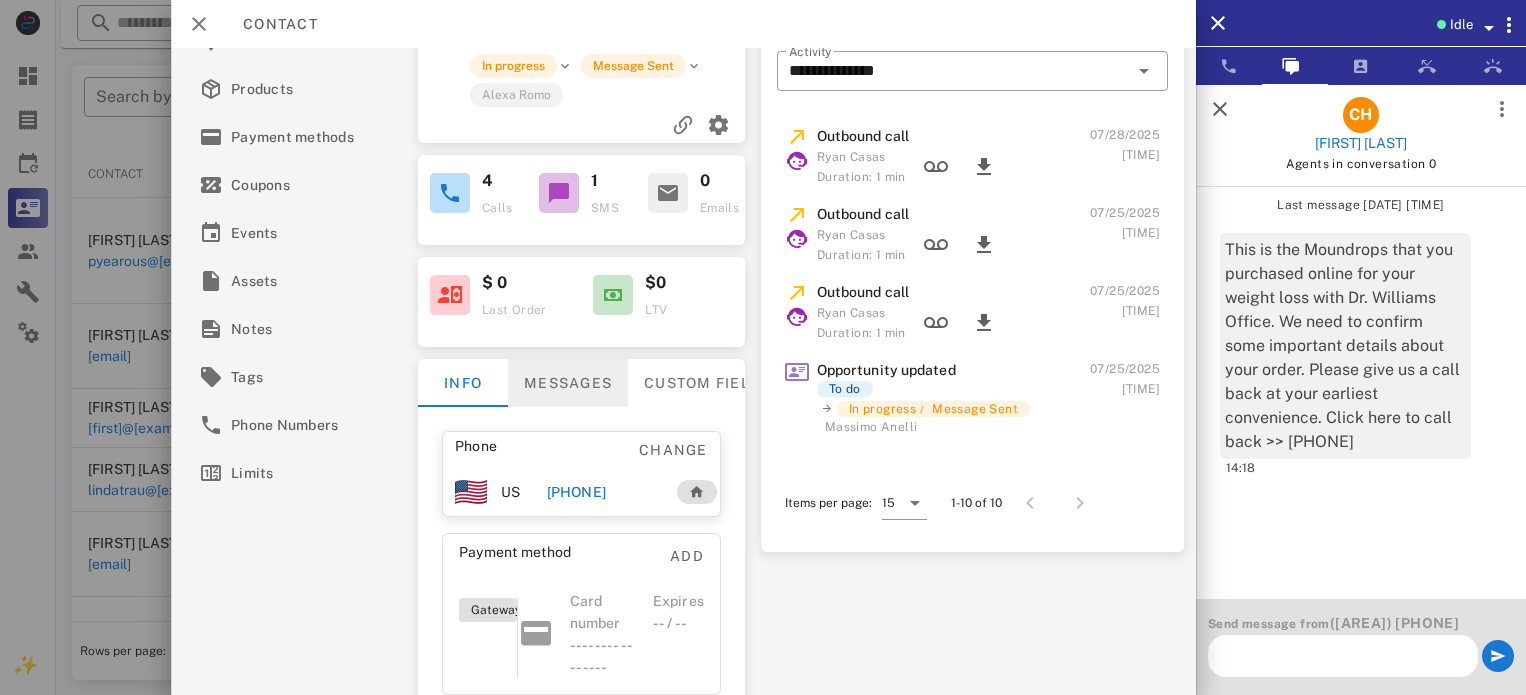 click on "Messages" at bounding box center (568, 383) 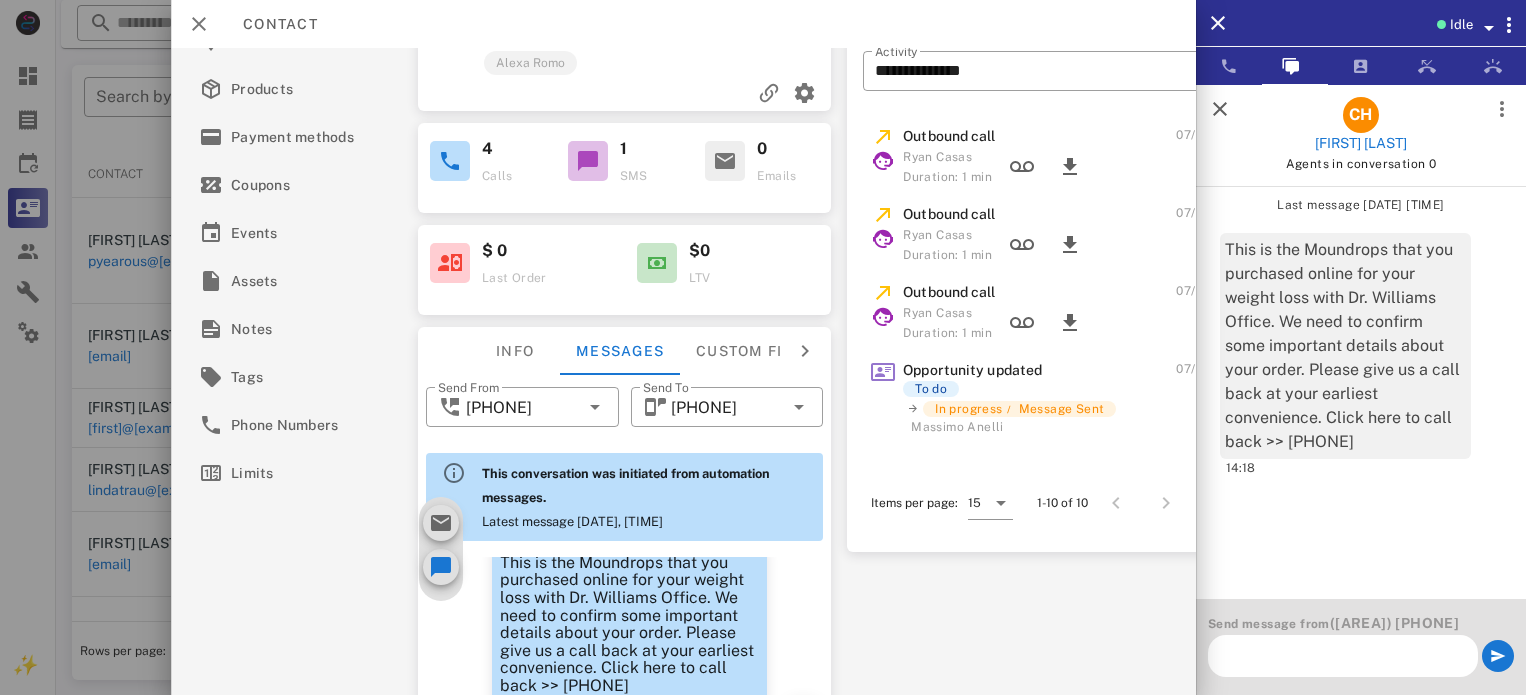 scroll, scrollTop: 790, scrollLeft: 0, axis: vertical 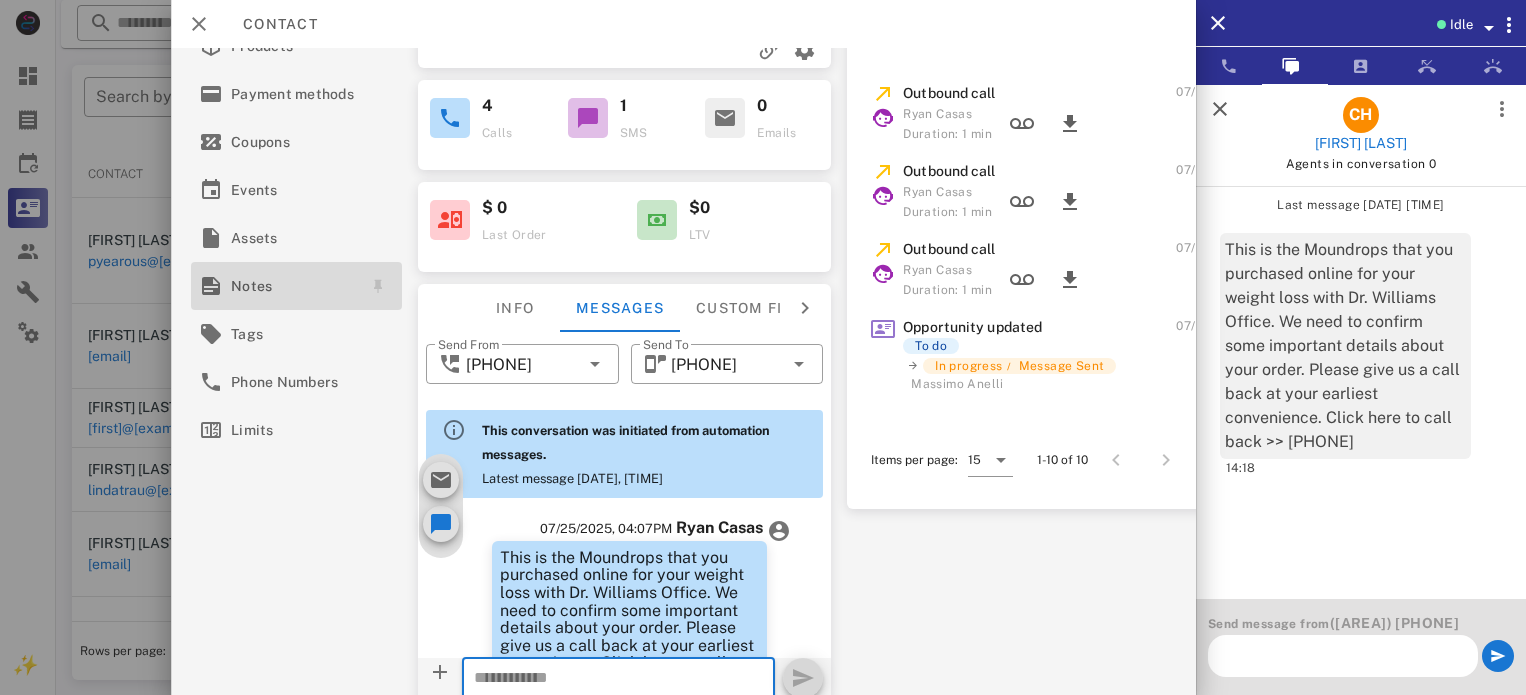 click on "Notes" at bounding box center (292, 286) 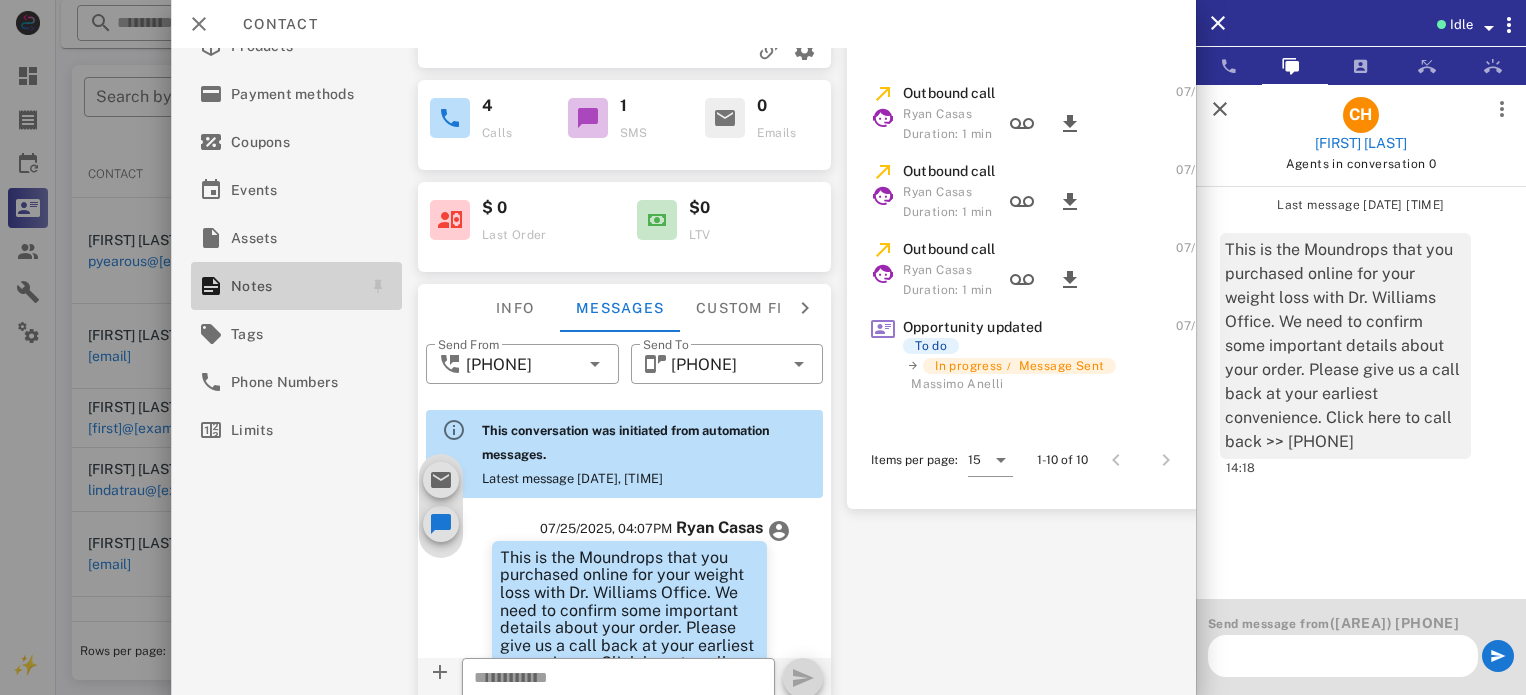 click on "Notes" at bounding box center [292, 286] 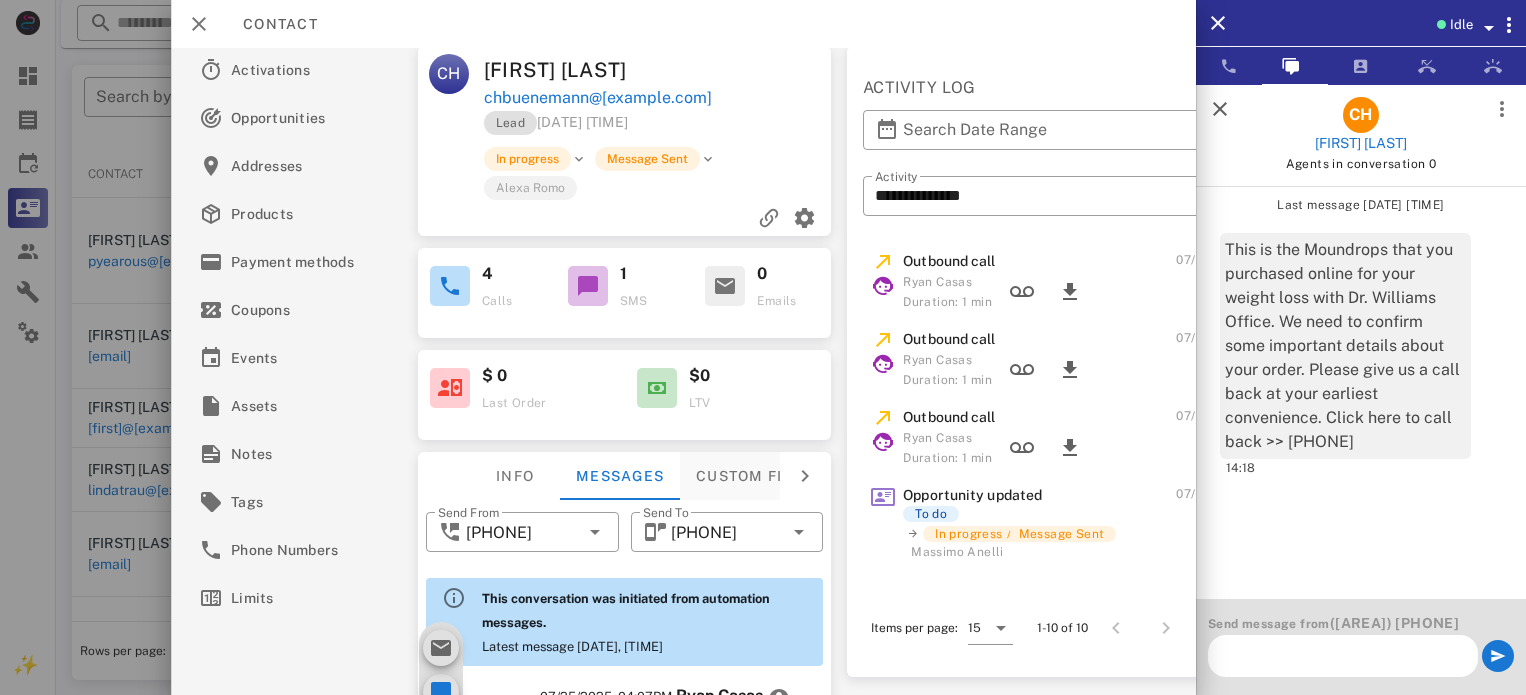 scroll, scrollTop: 0, scrollLeft: 0, axis: both 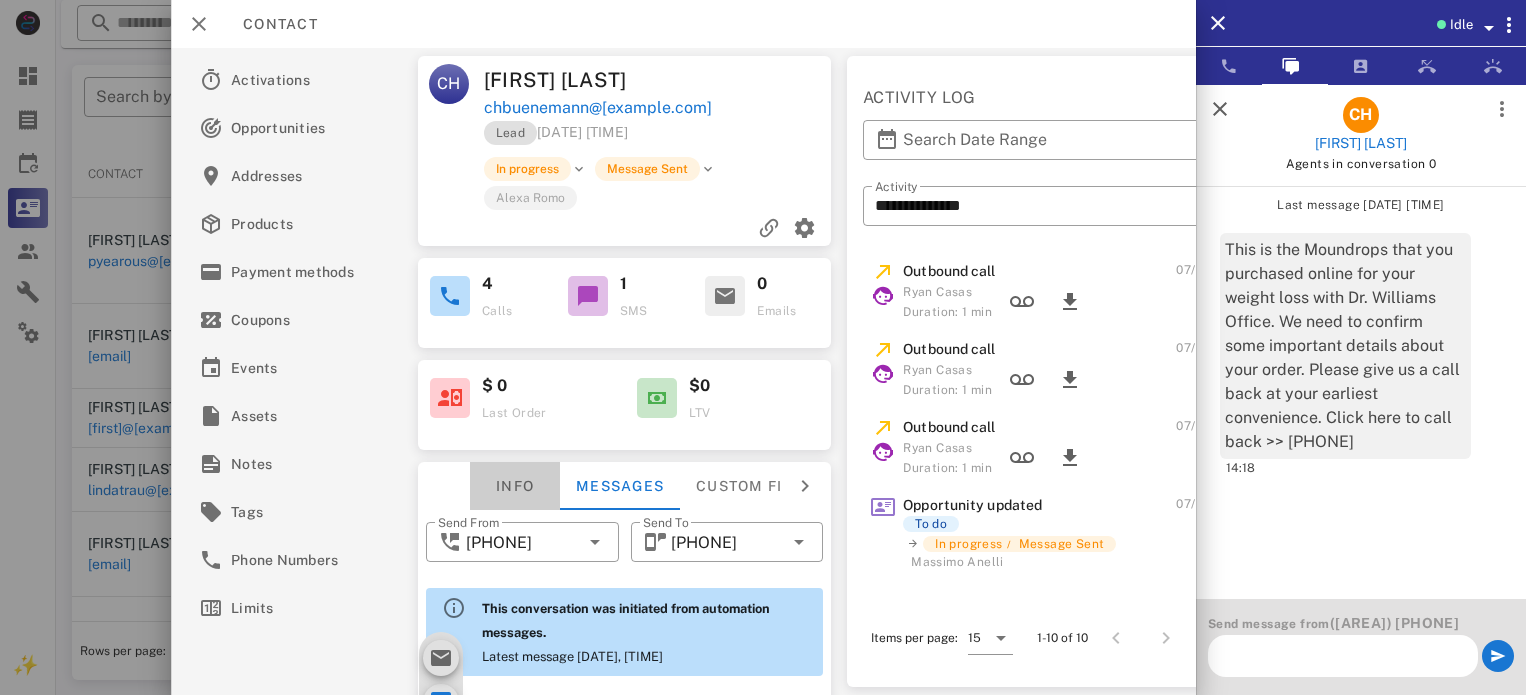 click on "Info" at bounding box center (515, 486) 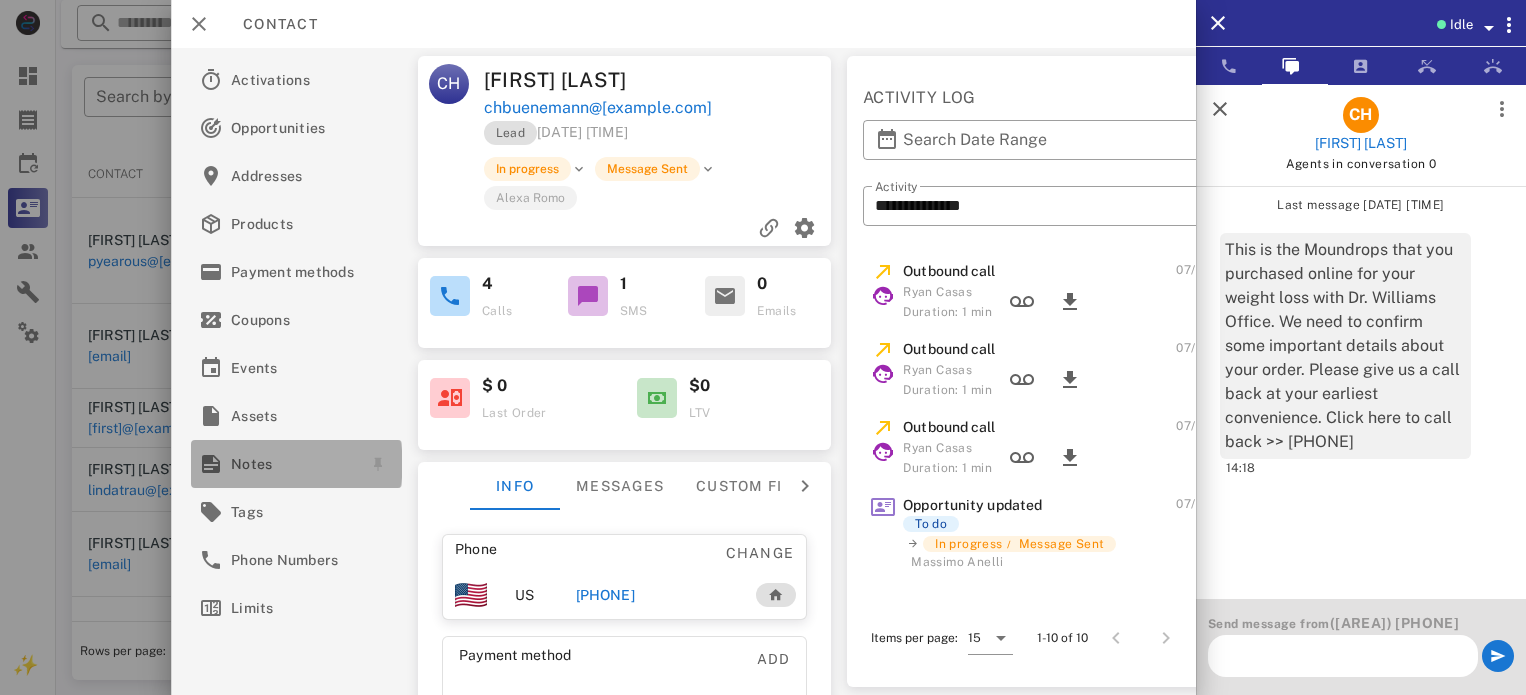 click on "Notes" at bounding box center (292, 464) 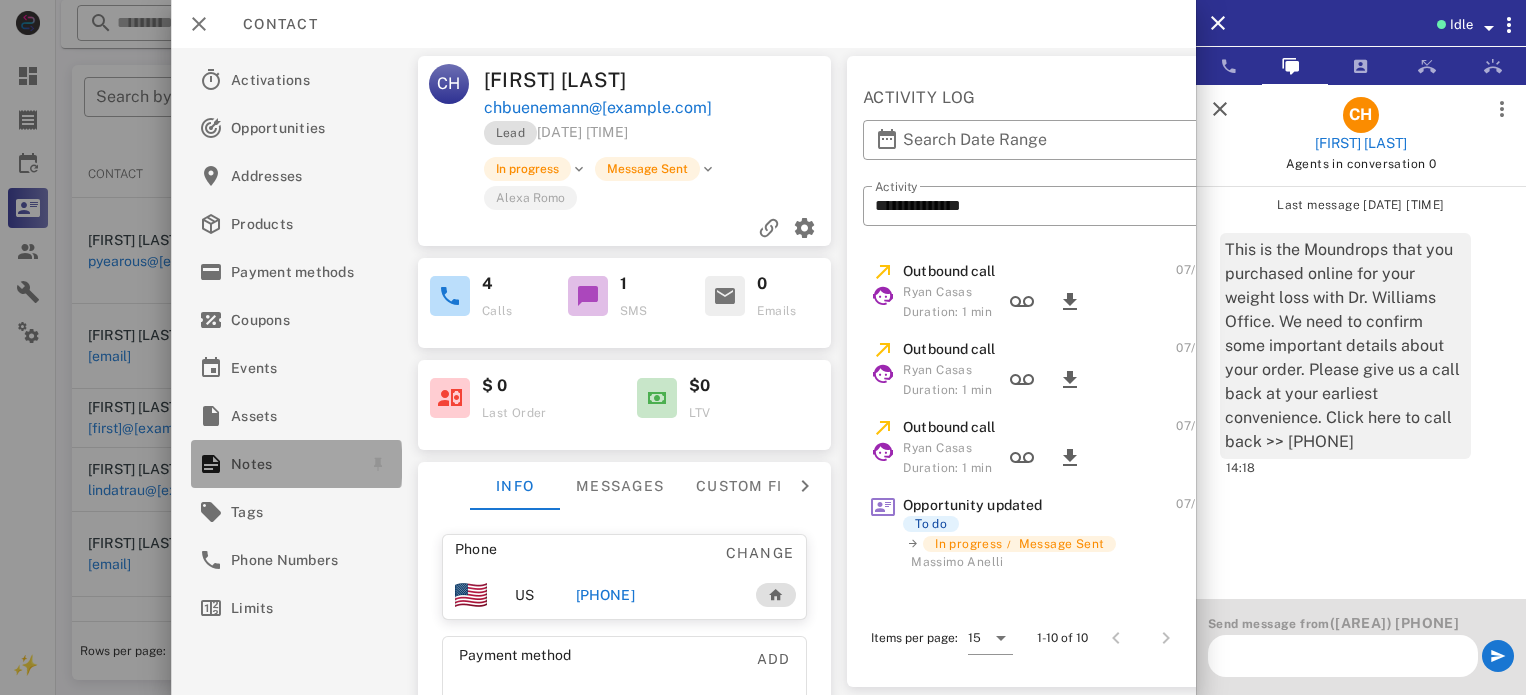 click on "Notes" at bounding box center [292, 464] 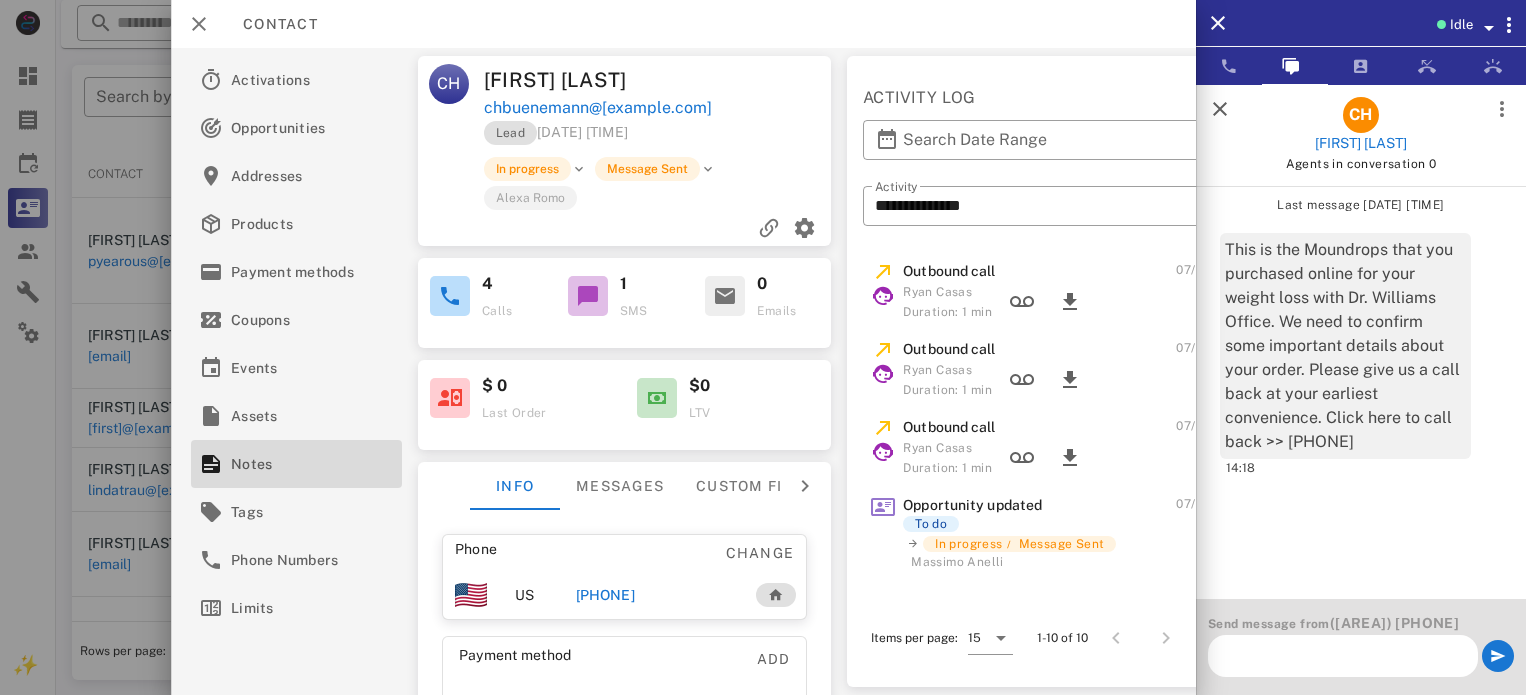 click at bounding box center [1220, 109] 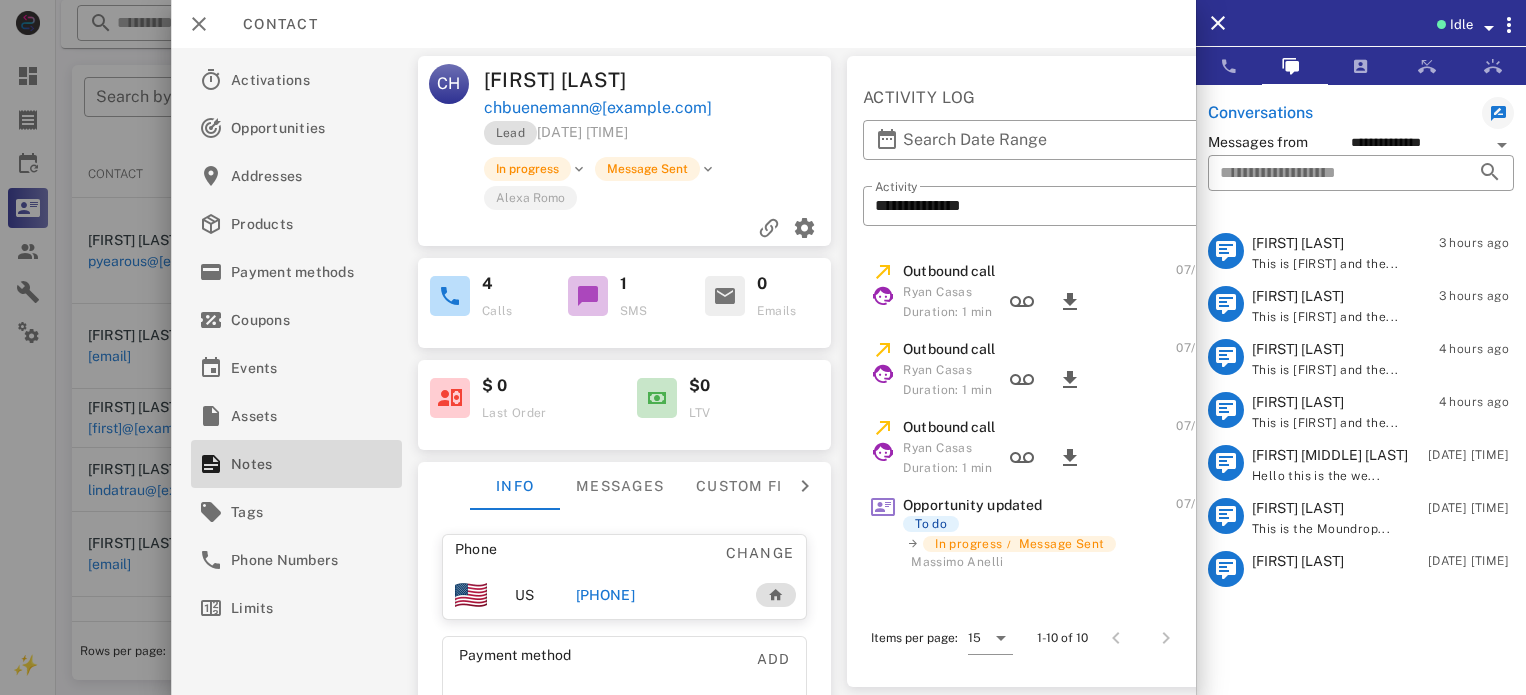 click on "[PHONE]" at bounding box center [605, 595] 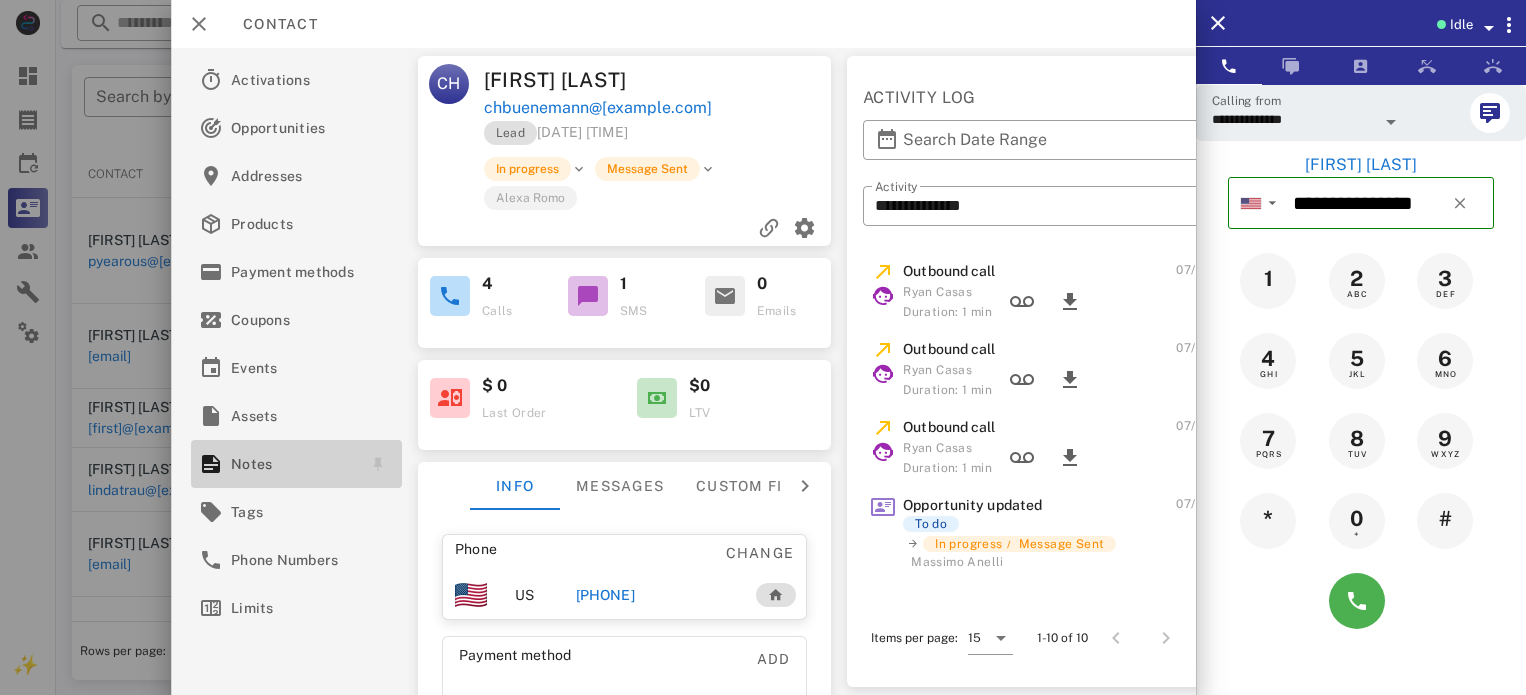 click on "Notes" at bounding box center (292, 464) 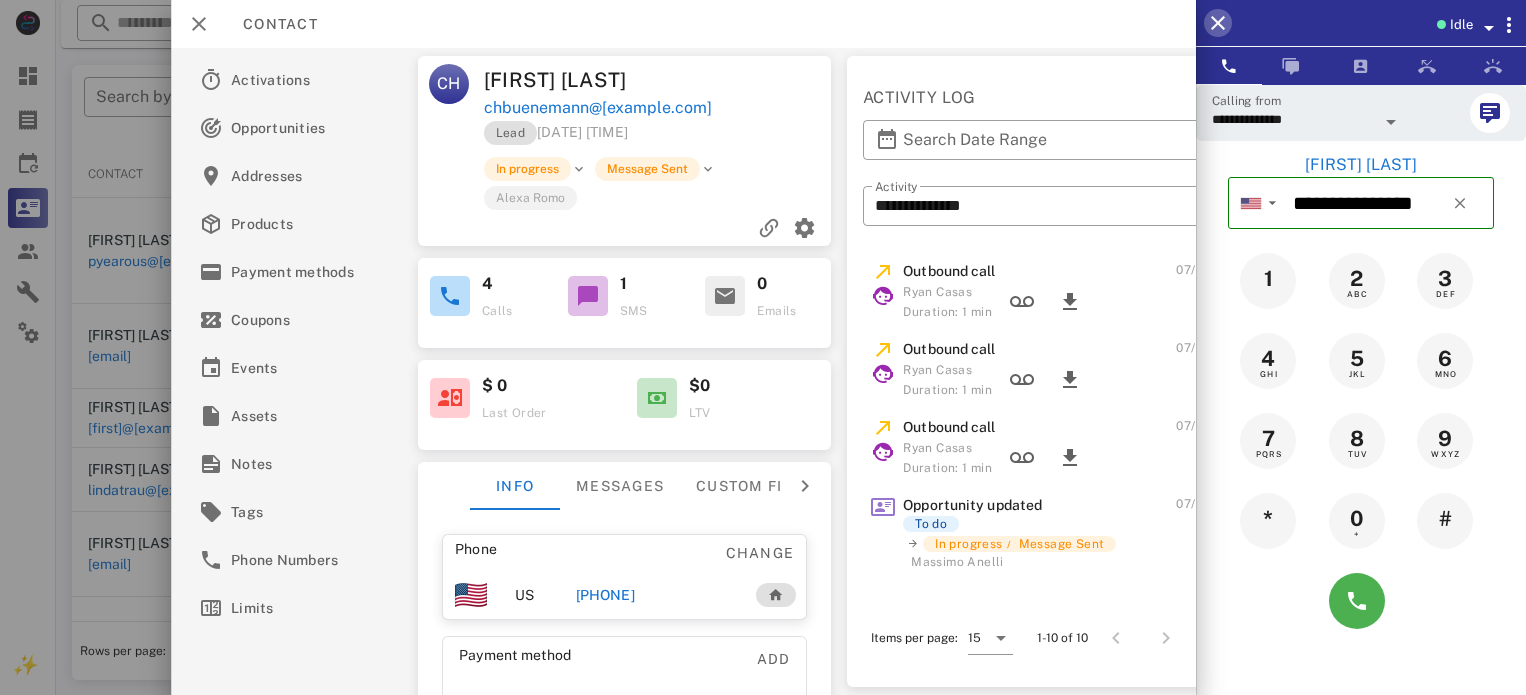 click at bounding box center (1218, 23) 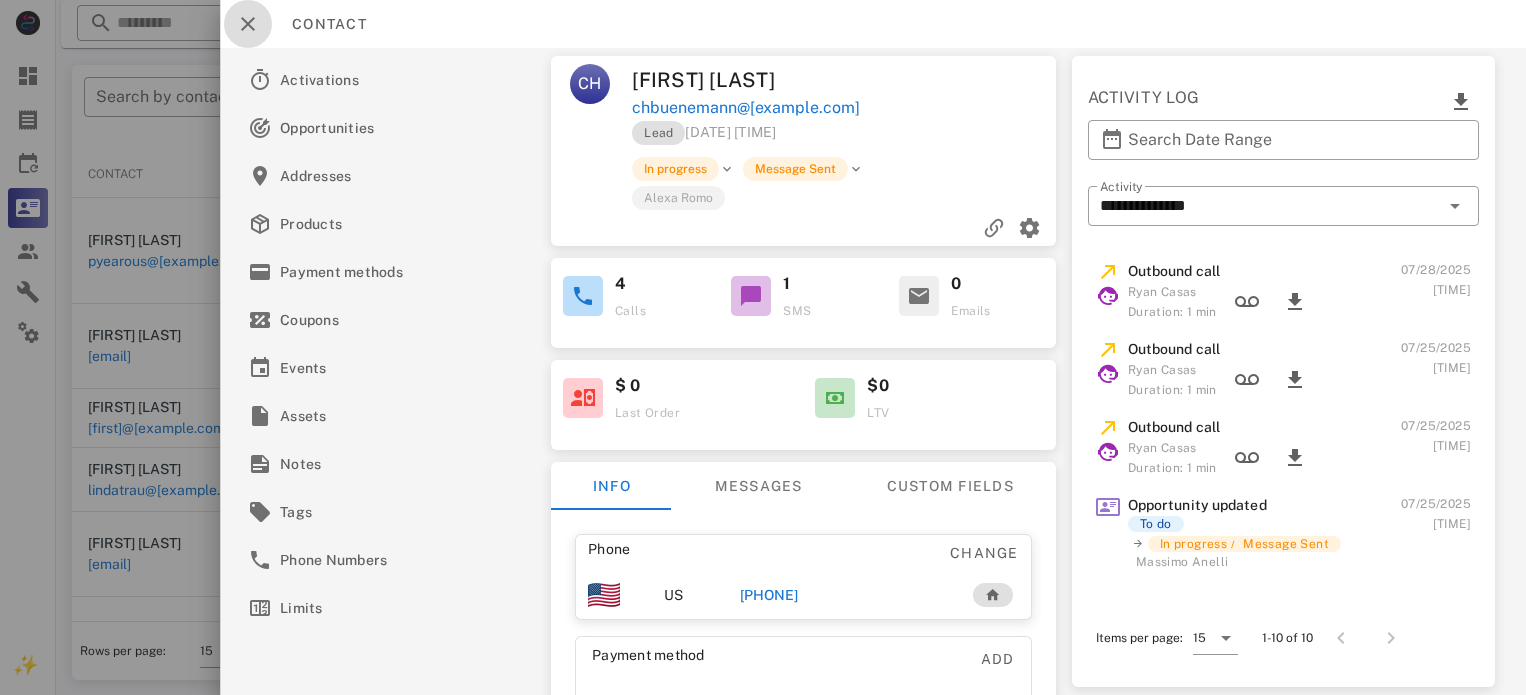 click at bounding box center (248, 24) 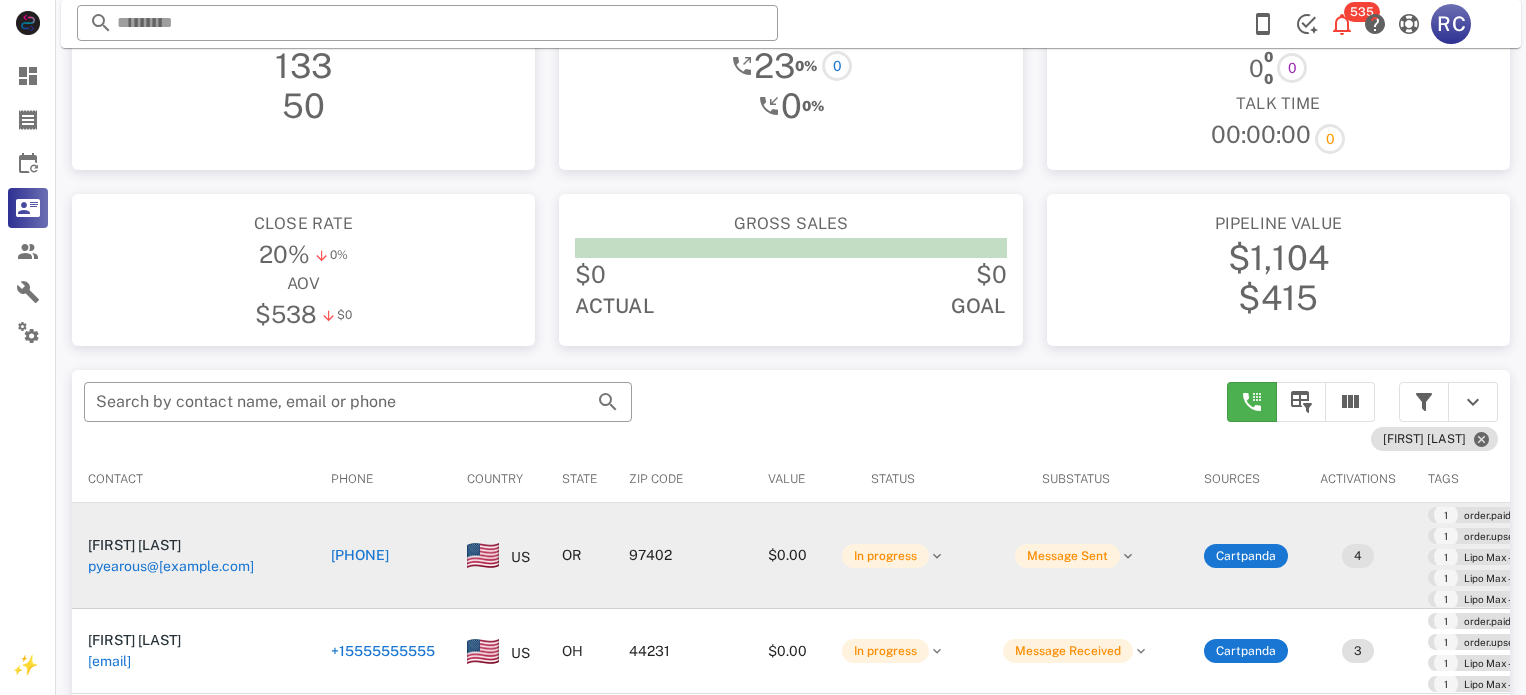 scroll, scrollTop: 200, scrollLeft: 0, axis: vertical 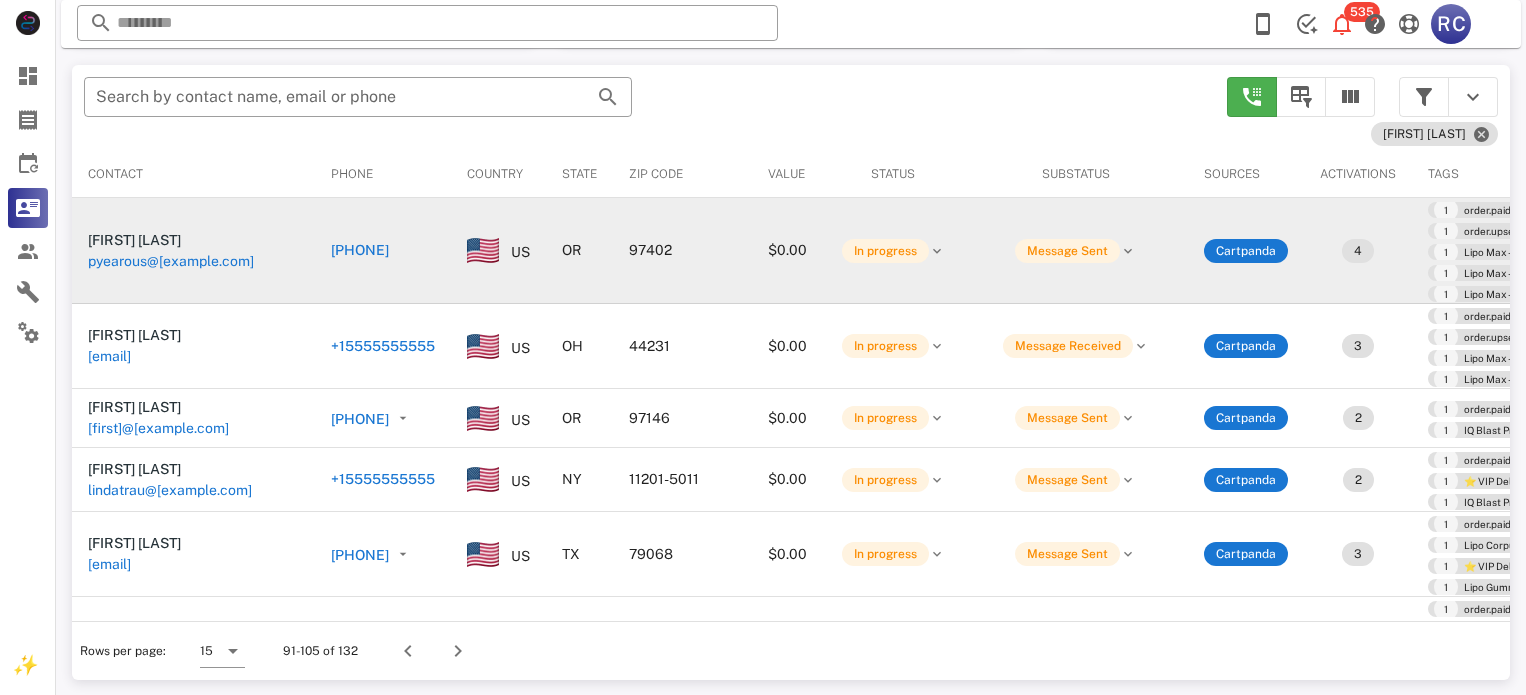 click on "[PHONE]" at bounding box center (360, 250) 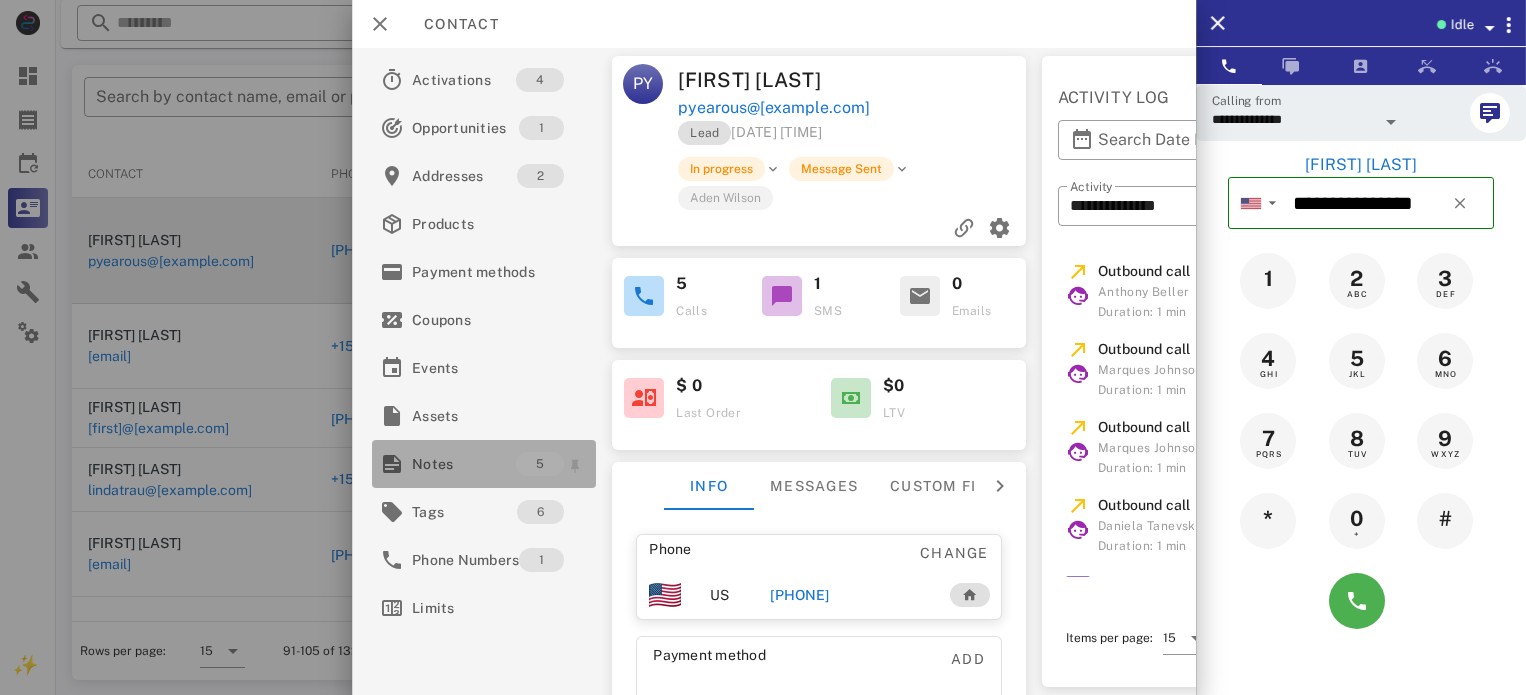 click on "Notes" at bounding box center (464, 464) 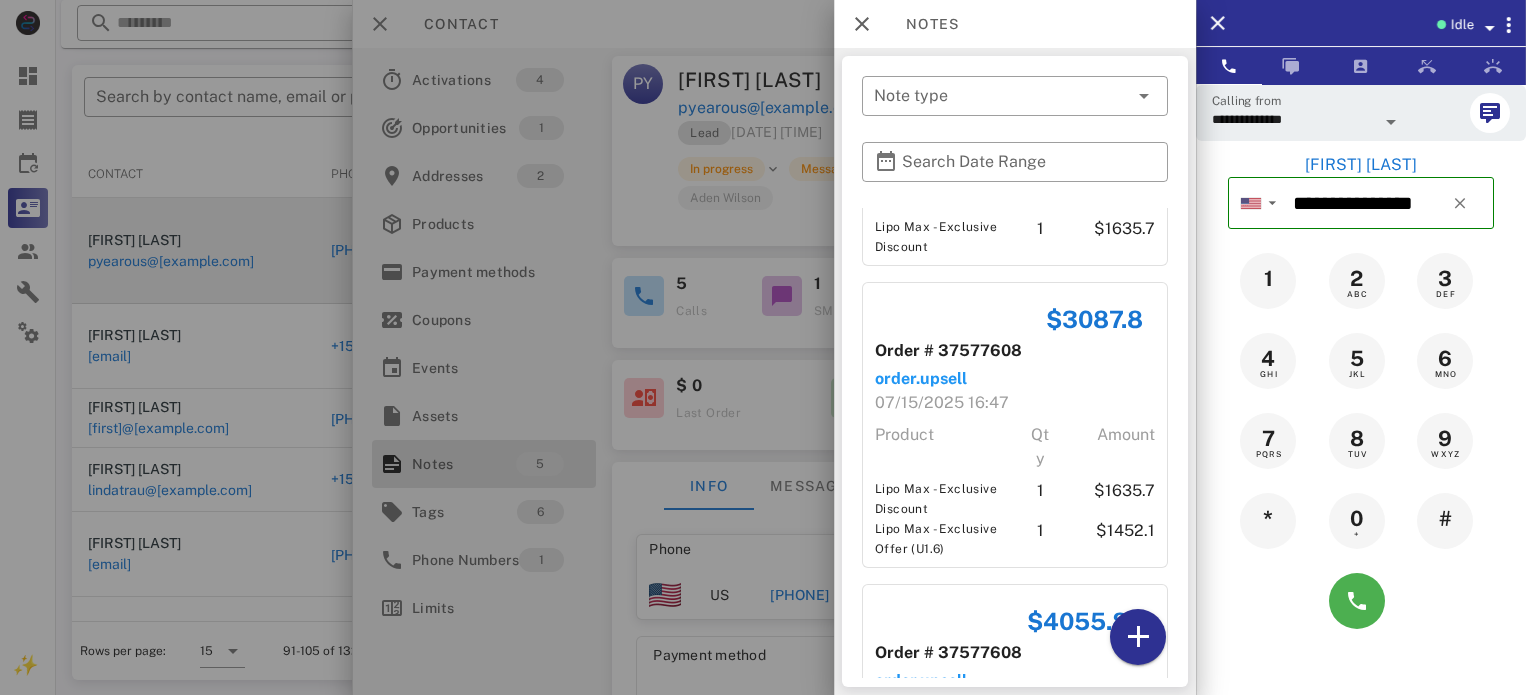 scroll, scrollTop: 873, scrollLeft: 0, axis: vertical 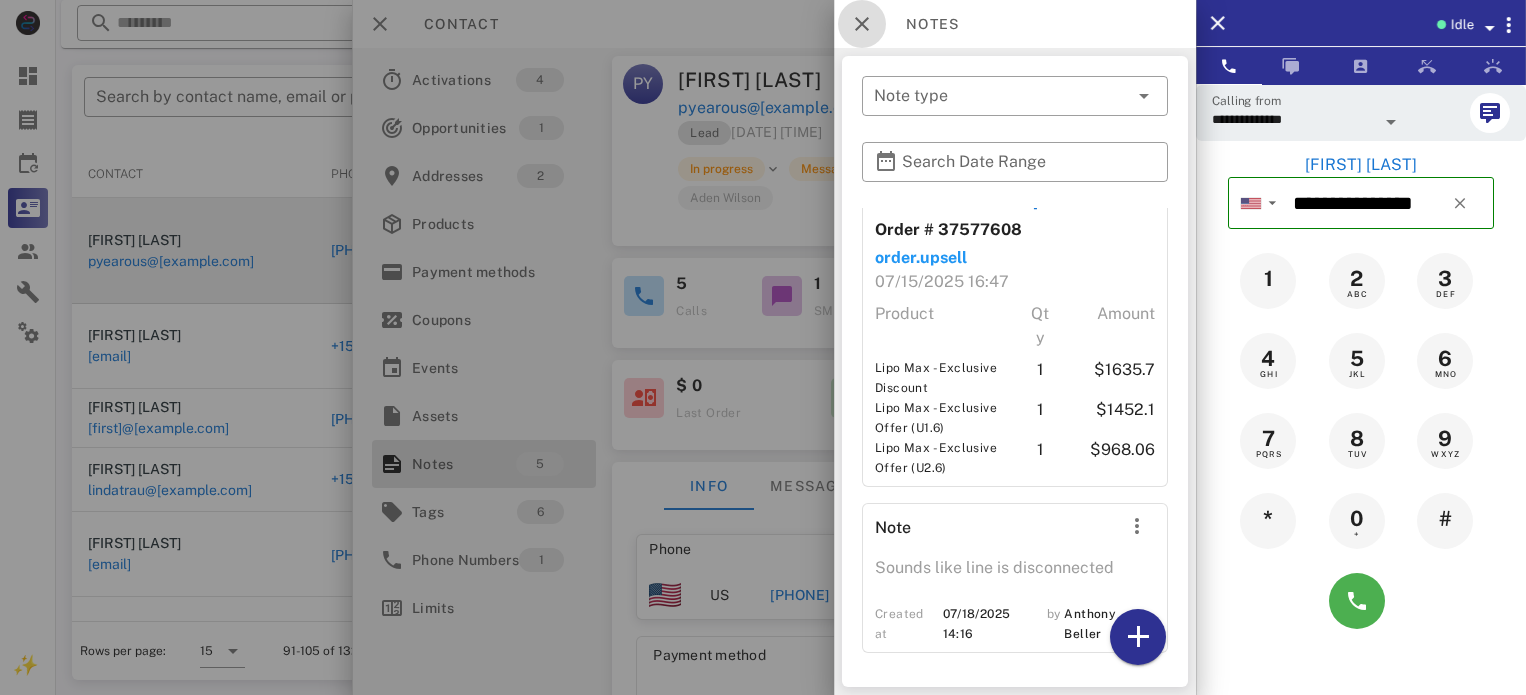 click at bounding box center [862, 24] 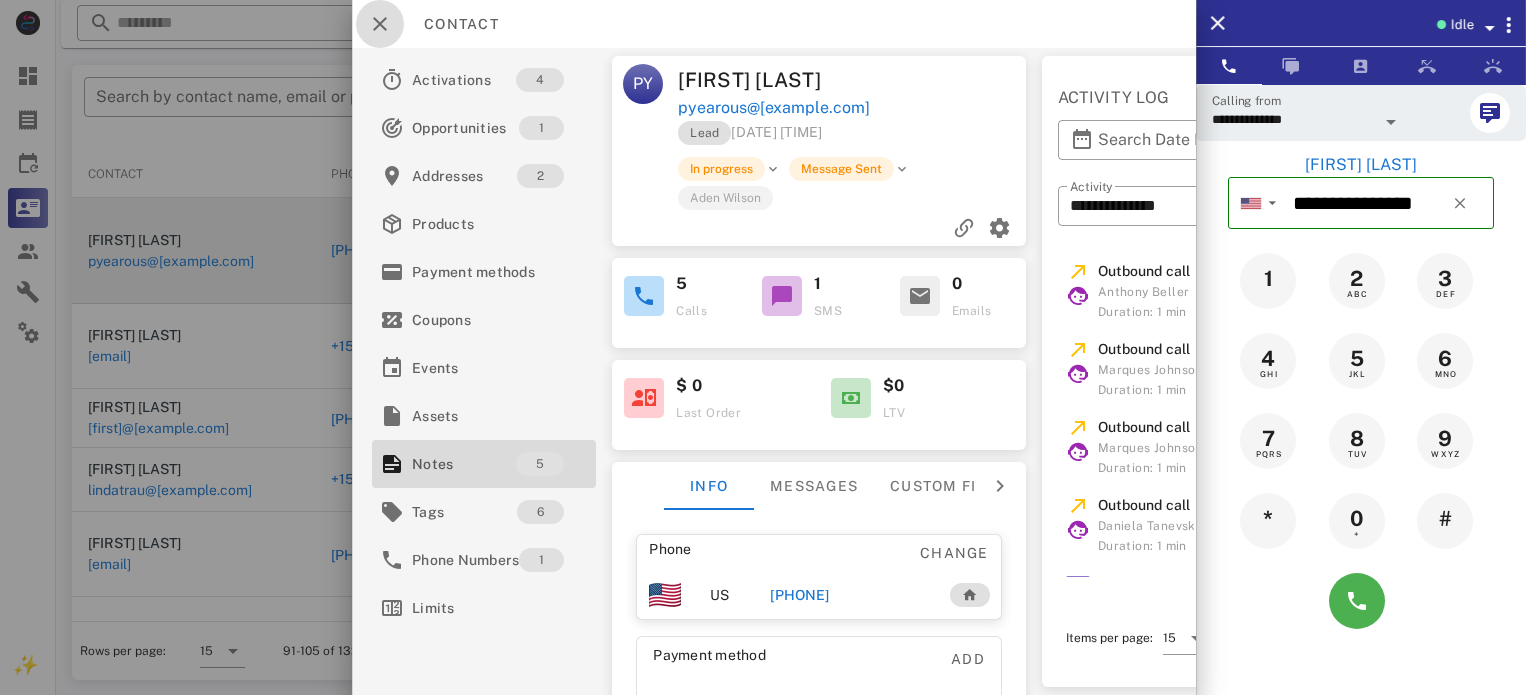 click at bounding box center (380, 24) 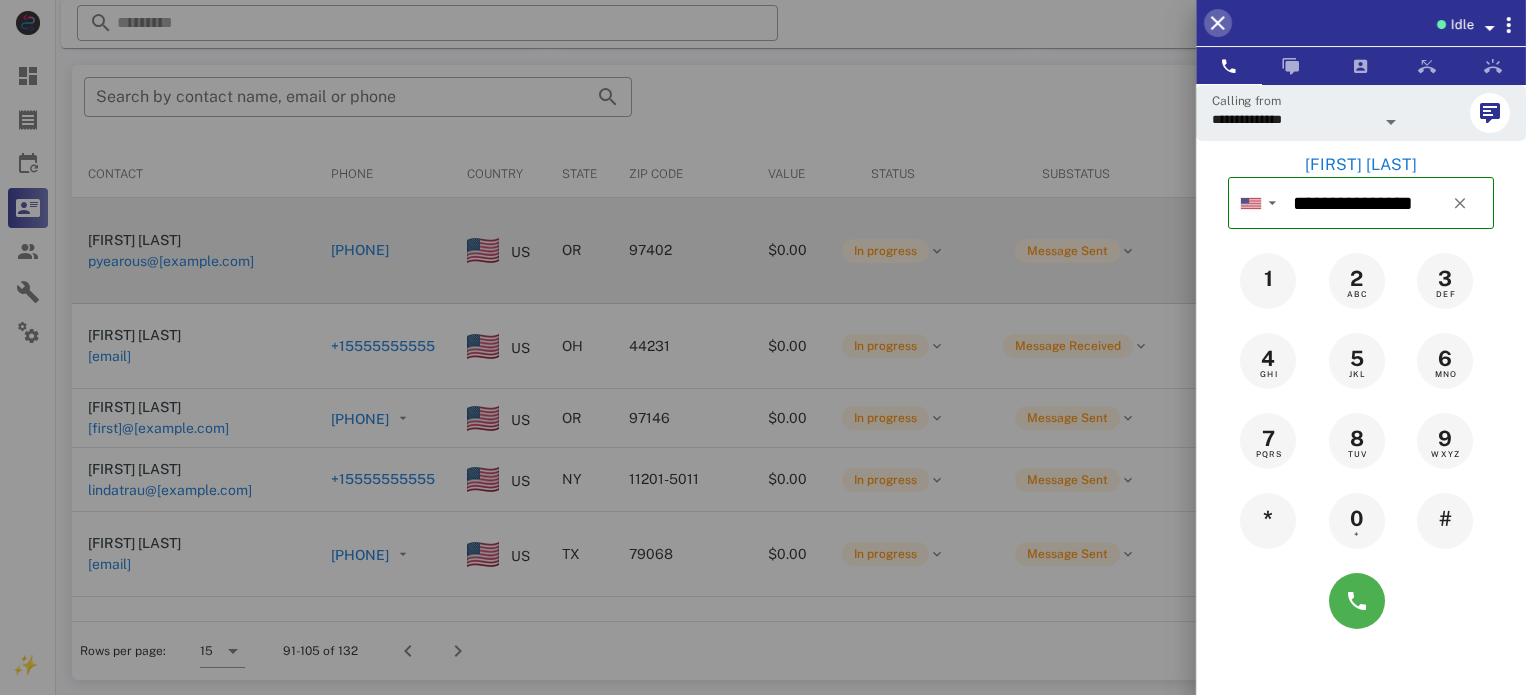 click at bounding box center [1218, 23] 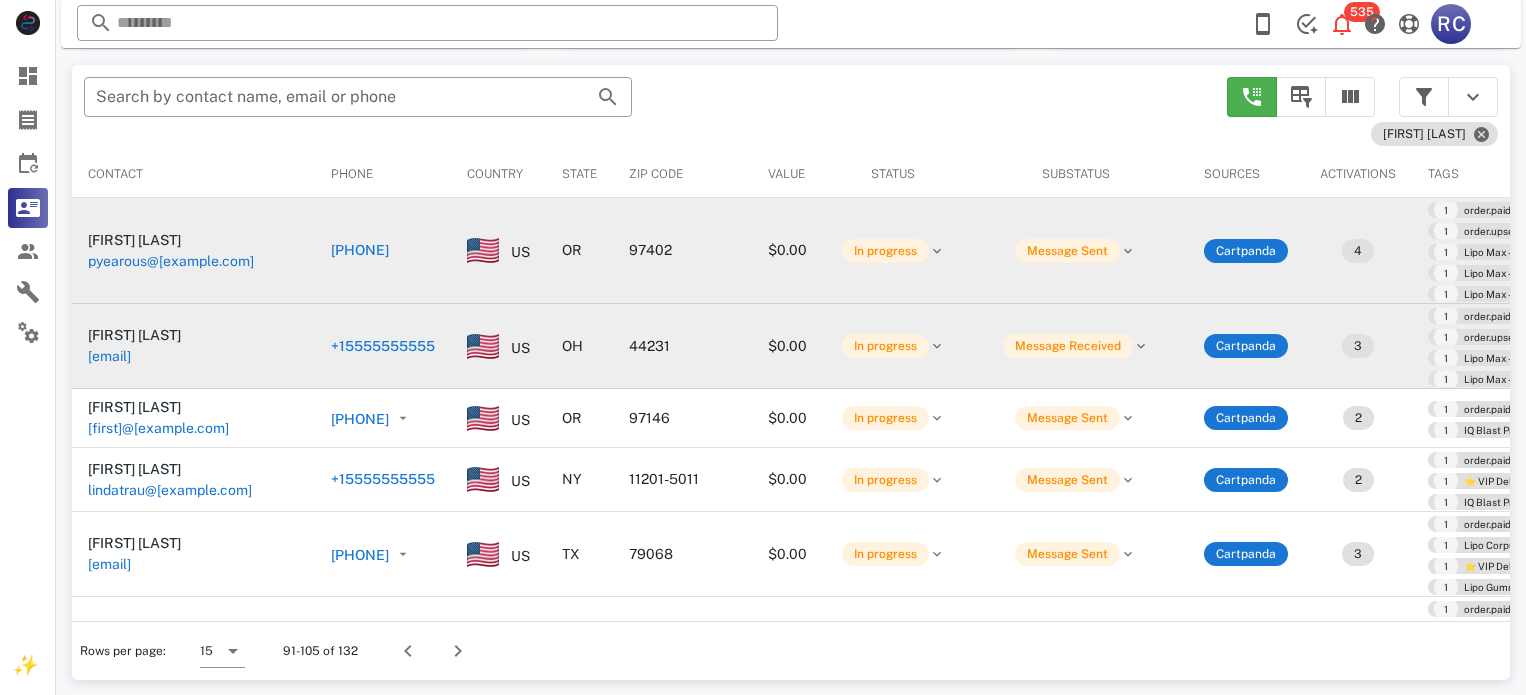 click on "+15555555555" at bounding box center (383, 346) 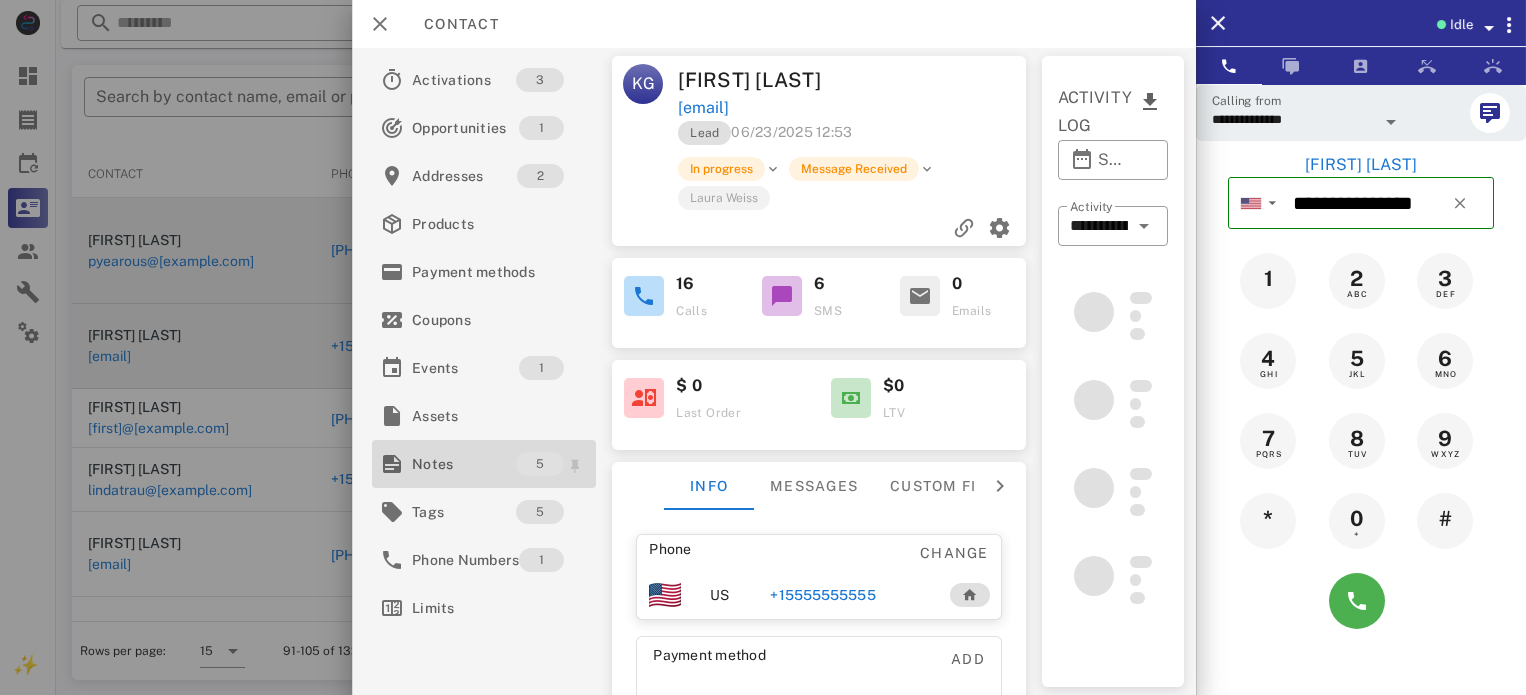 click on "Notes" at bounding box center (464, 464) 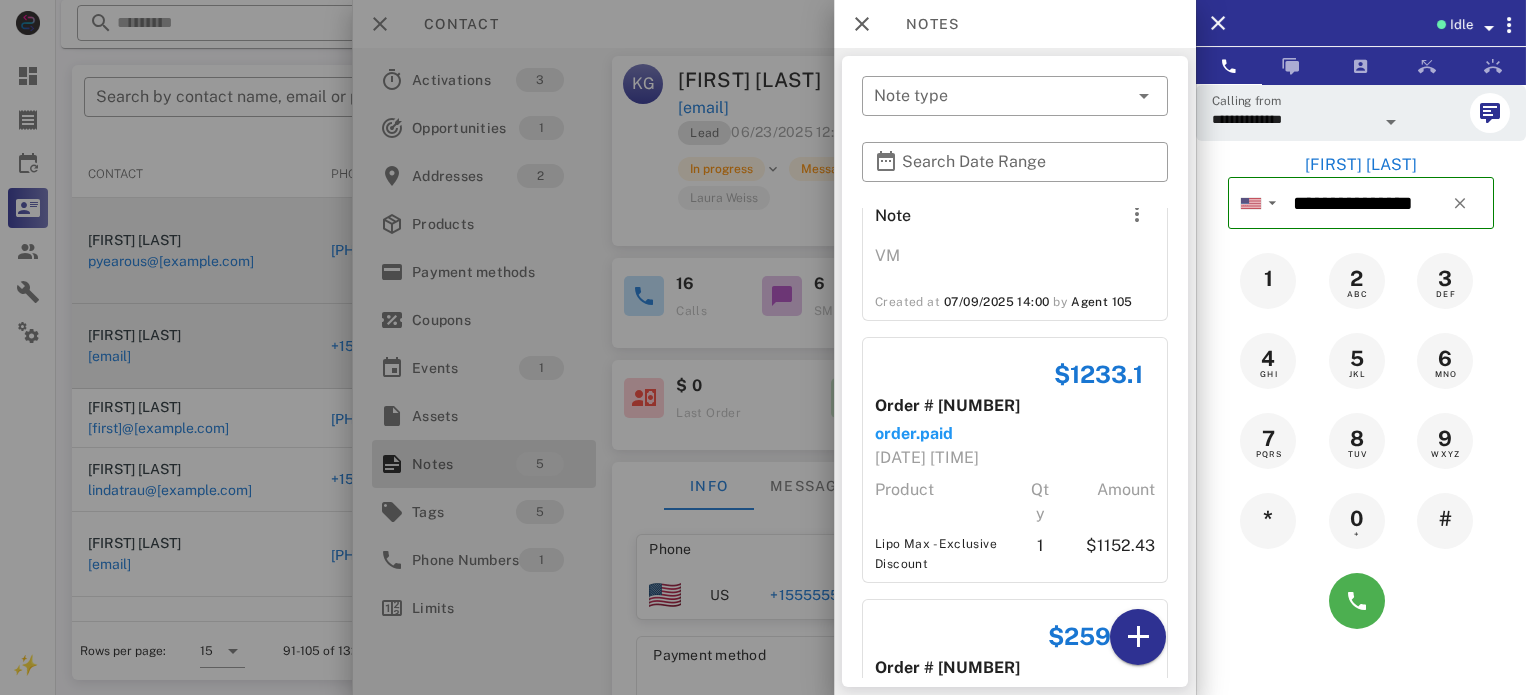 scroll, scrollTop: 657, scrollLeft: 0, axis: vertical 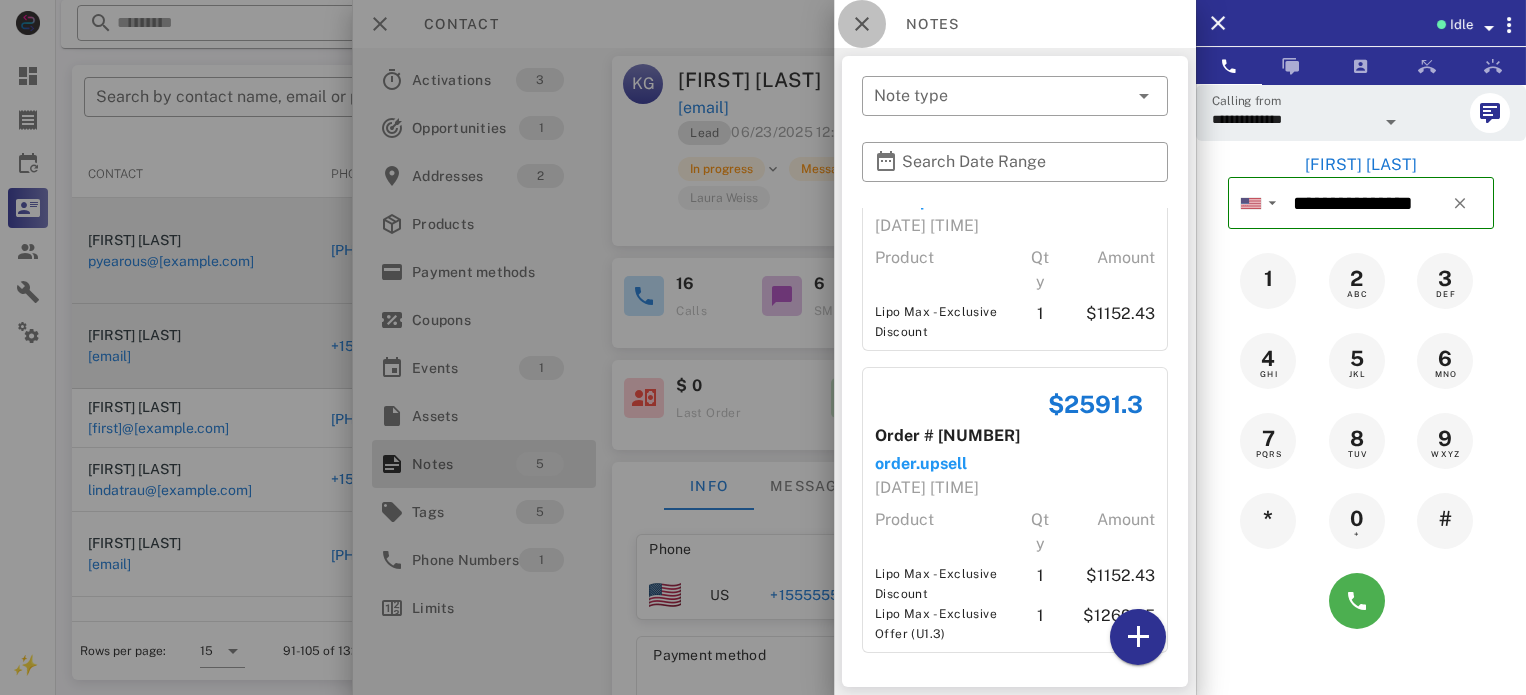click at bounding box center (862, 24) 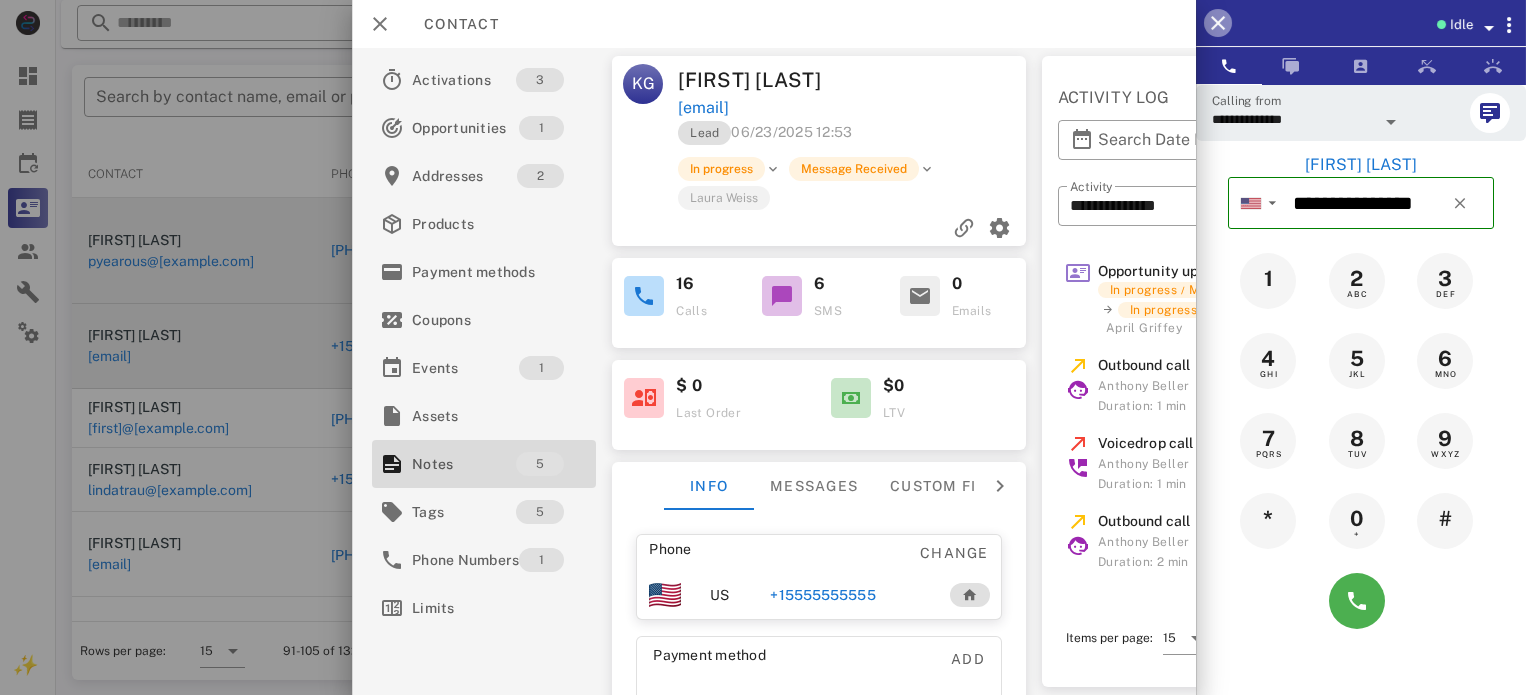 click at bounding box center (1218, 23) 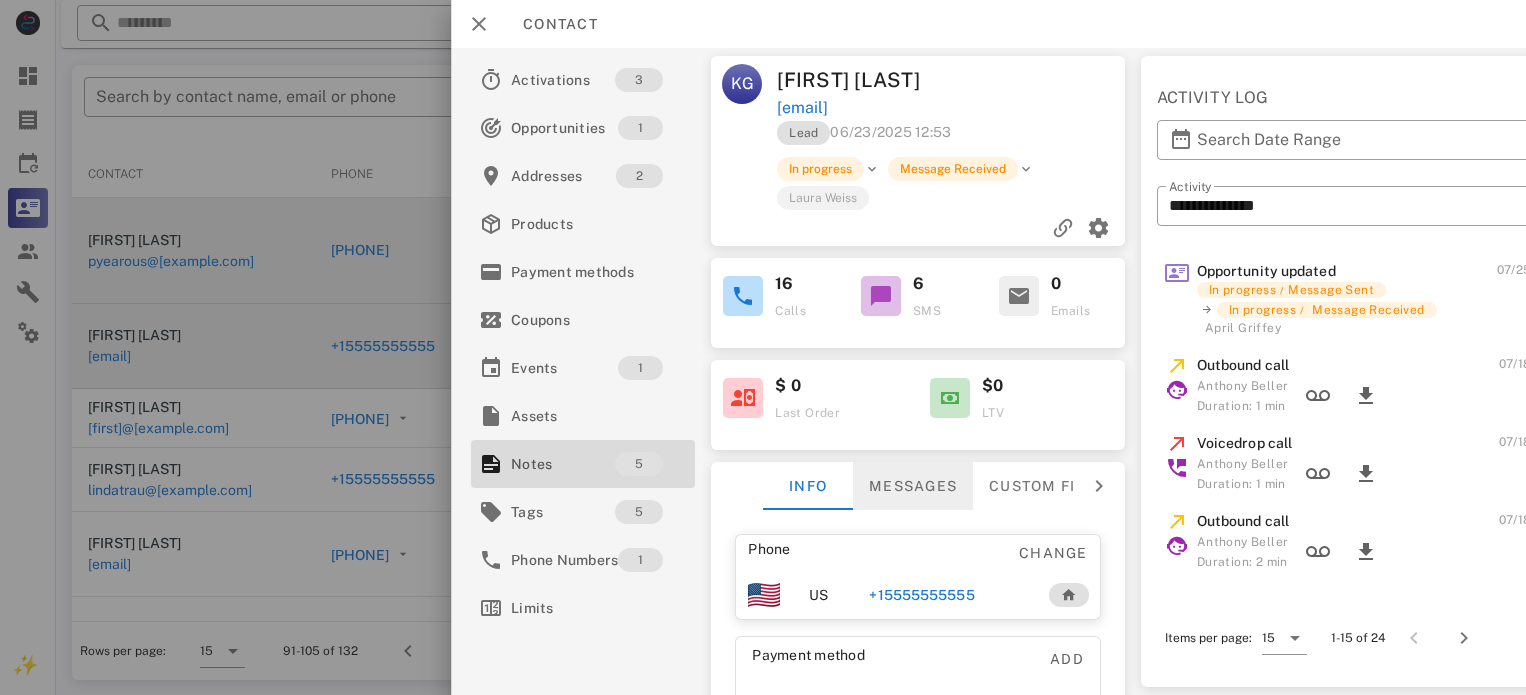 click on "Messages" at bounding box center (913, 486) 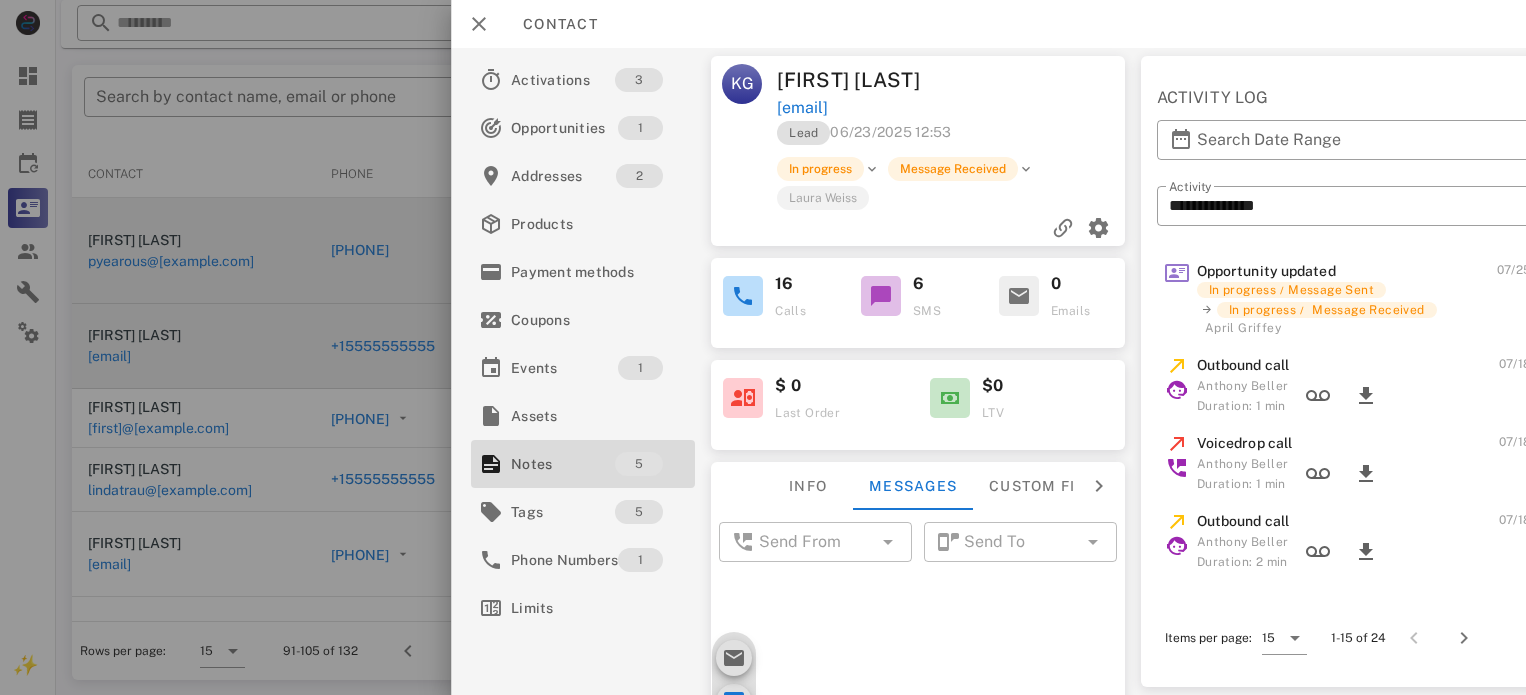 scroll, scrollTop: 1127, scrollLeft: 0, axis: vertical 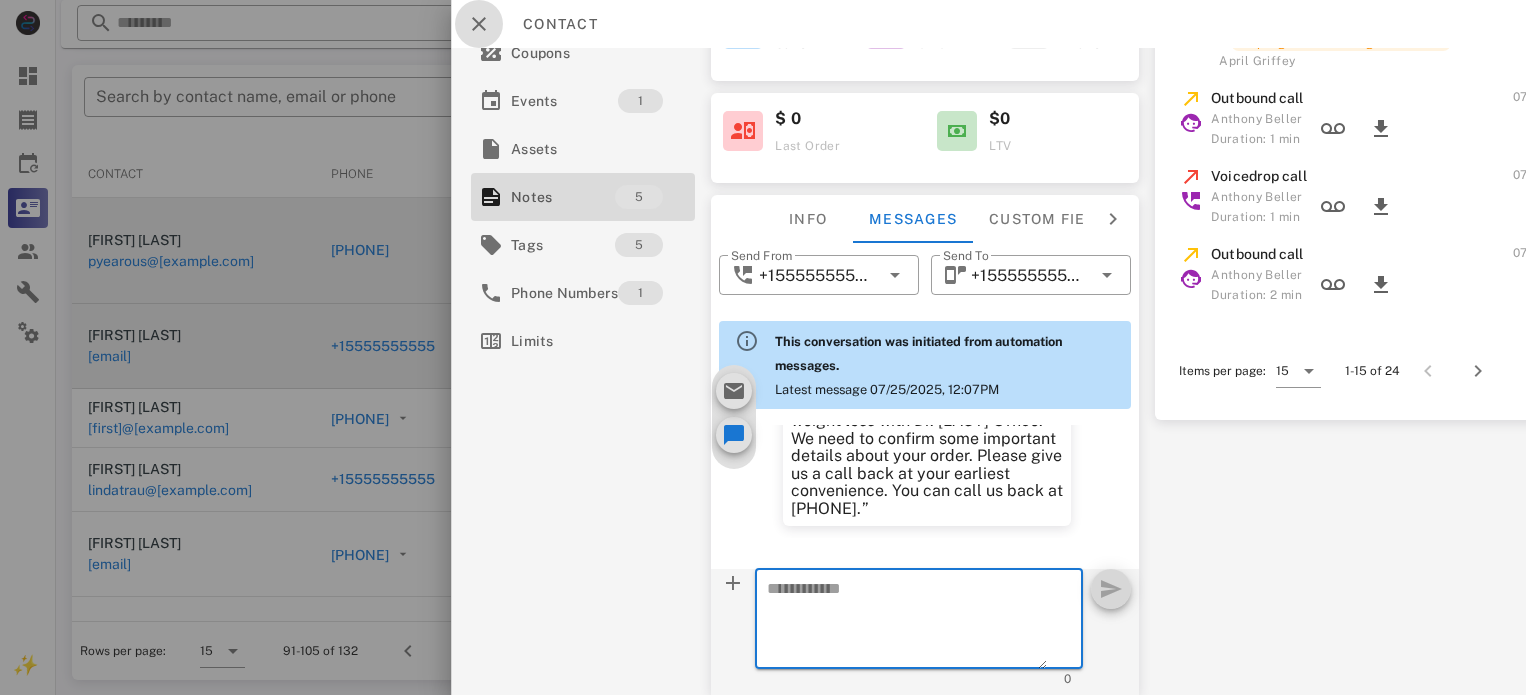 click at bounding box center [479, 24] 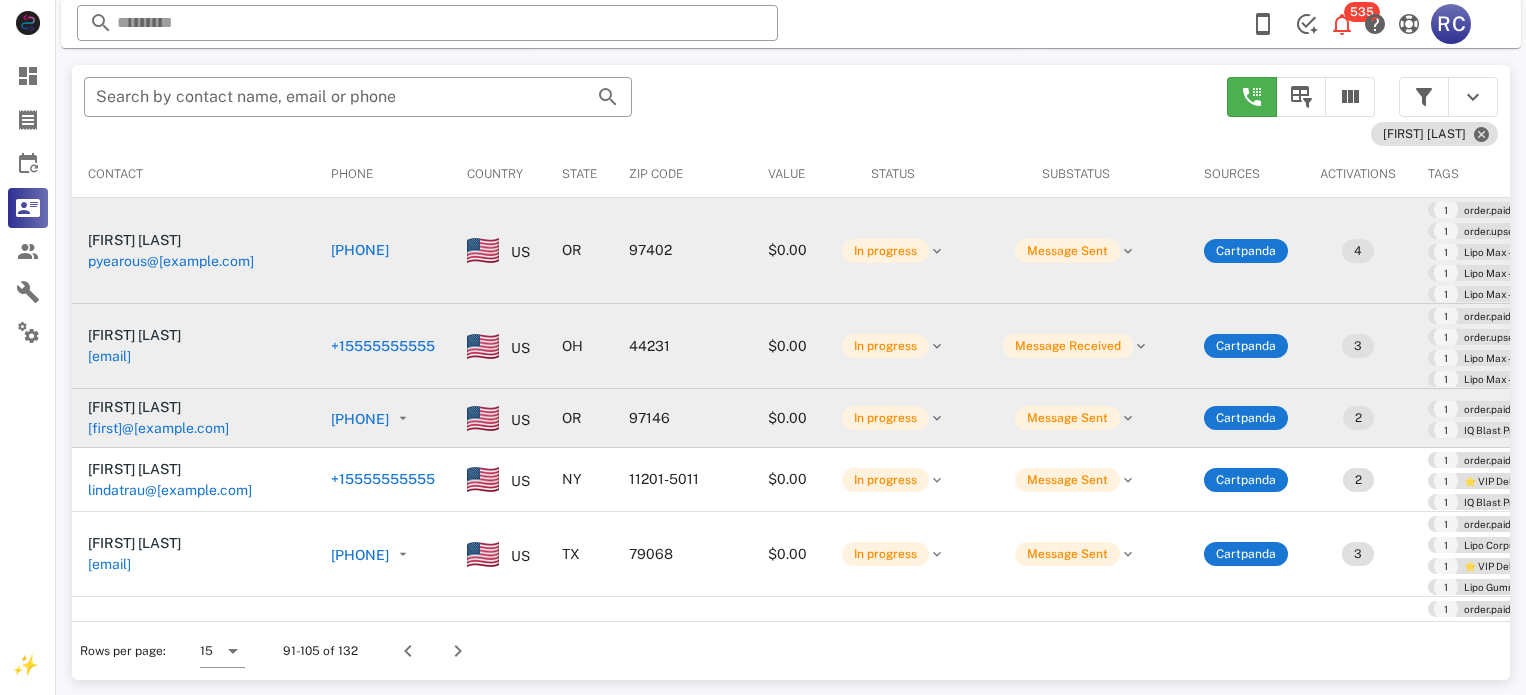 click on "[PHONE]" at bounding box center (360, 419) 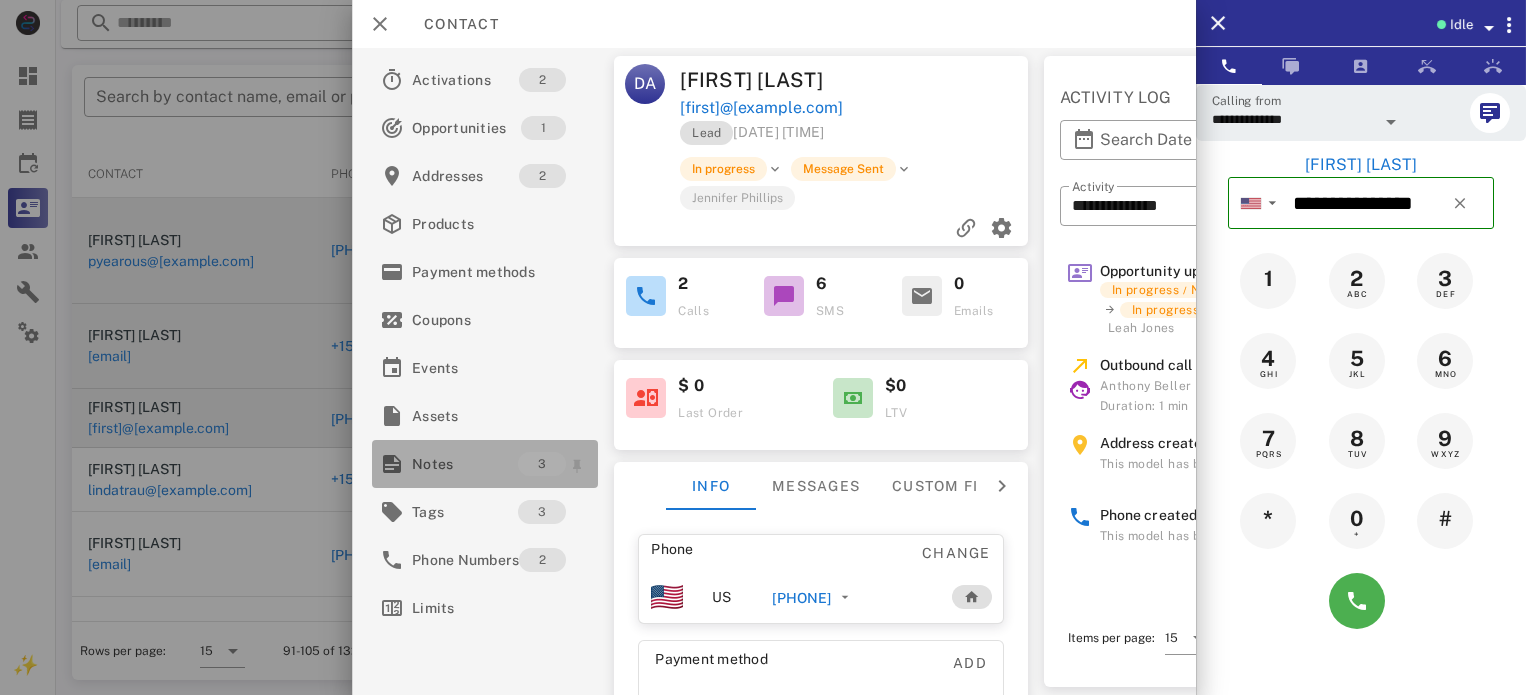 click on "Notes" at bounding box center [465, 464] 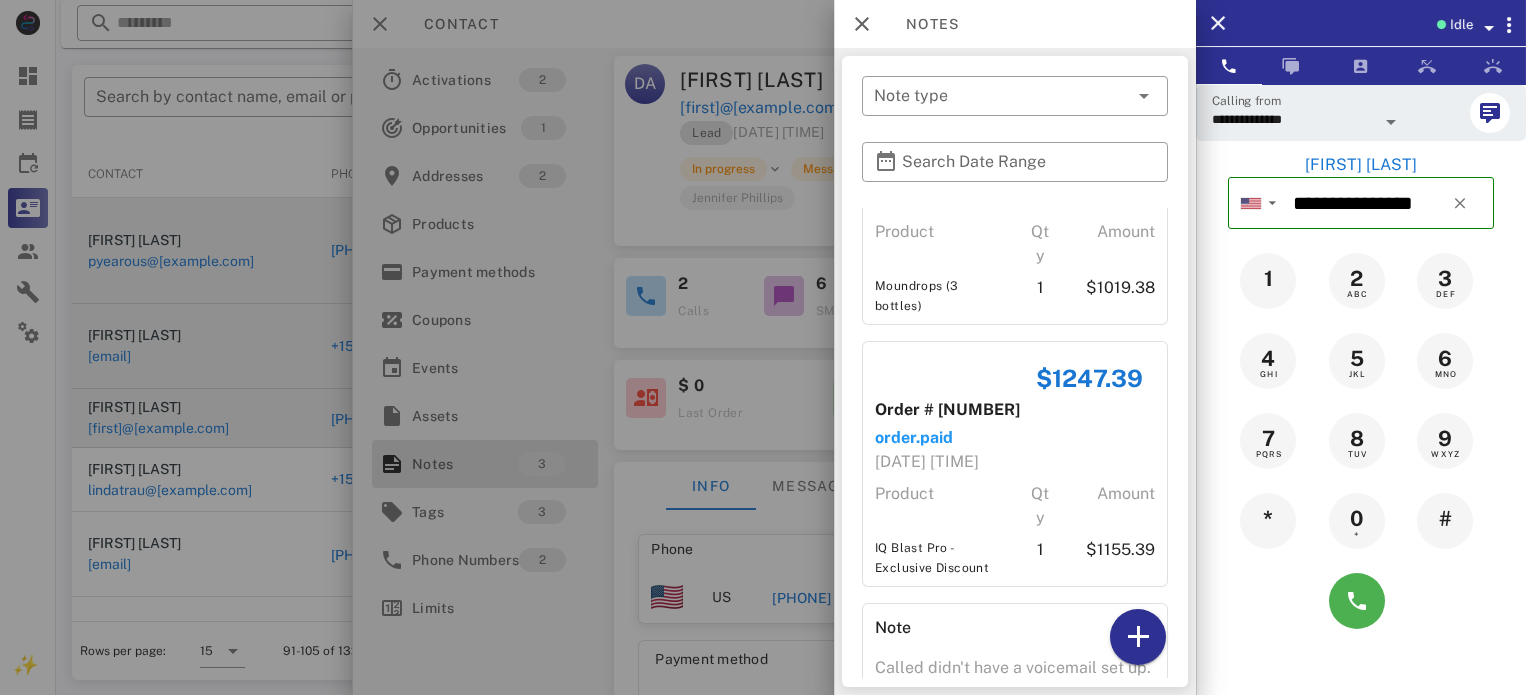 scroll, scrollTop: 254, scrollLeft: 0, axis: vertical 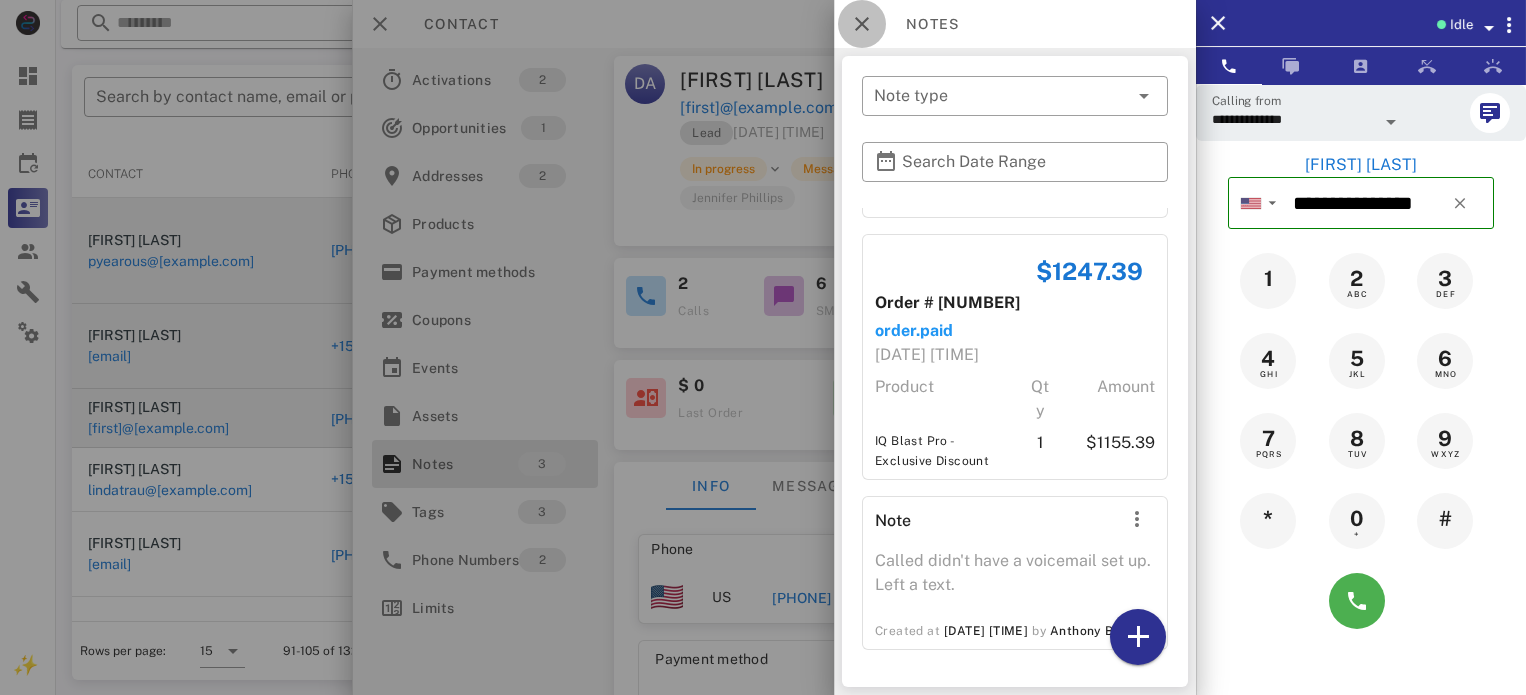 click at bounding box center (862, 24) 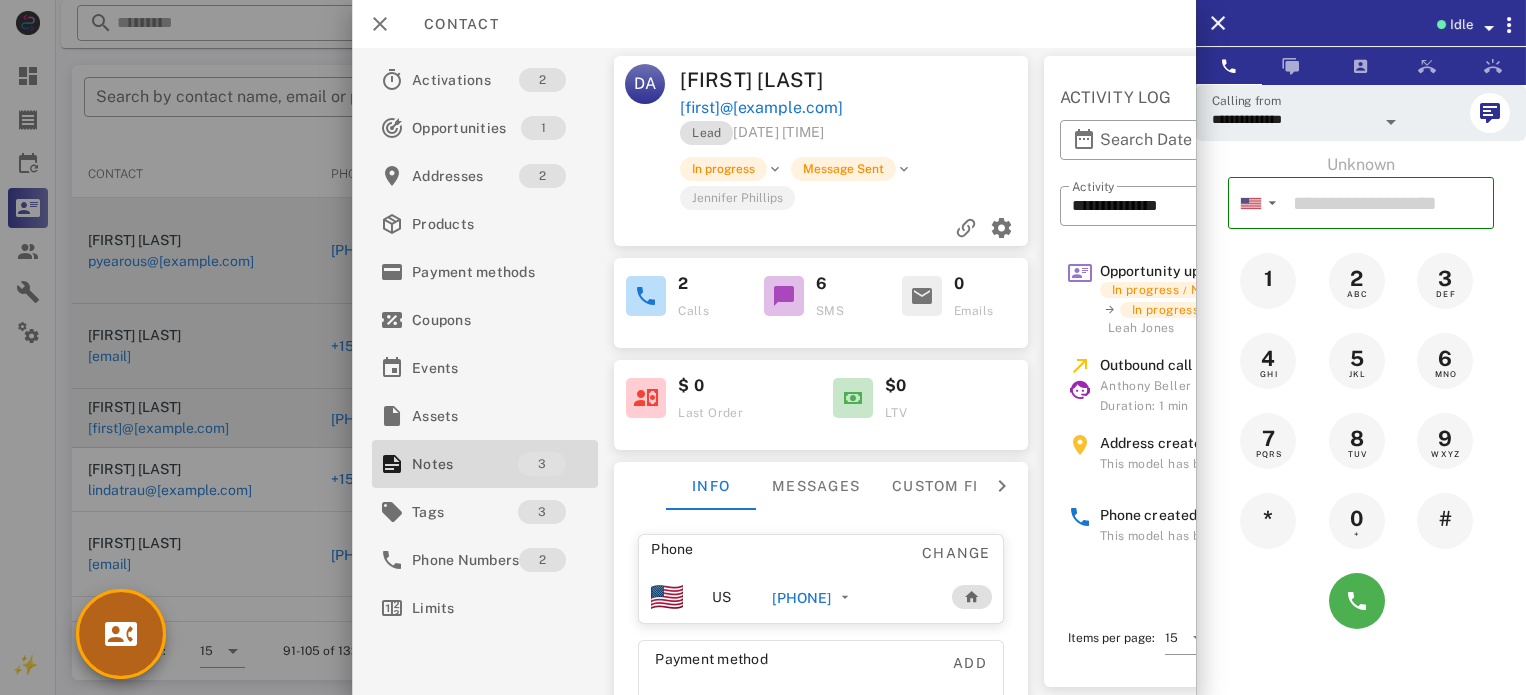 click at bounding box center (121, 634) 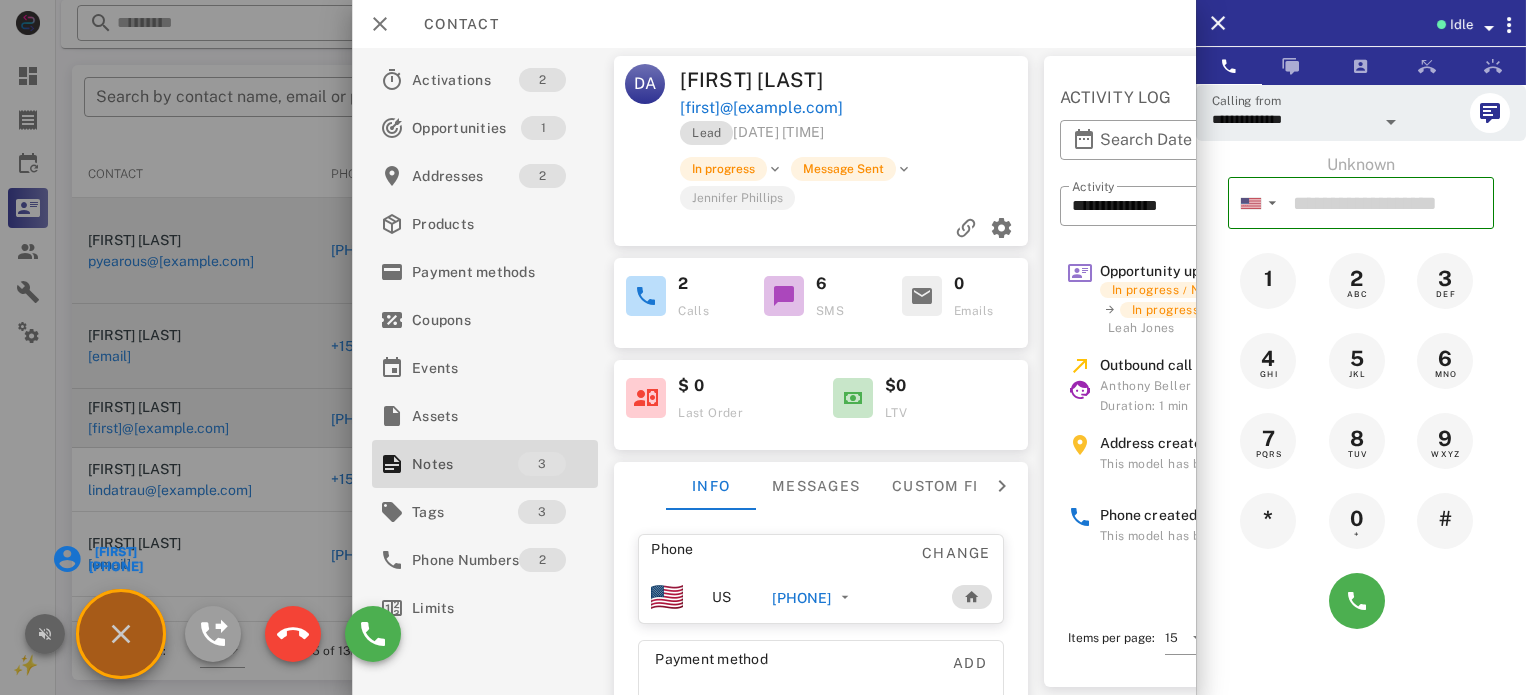 click at bounding box center (45, 634) 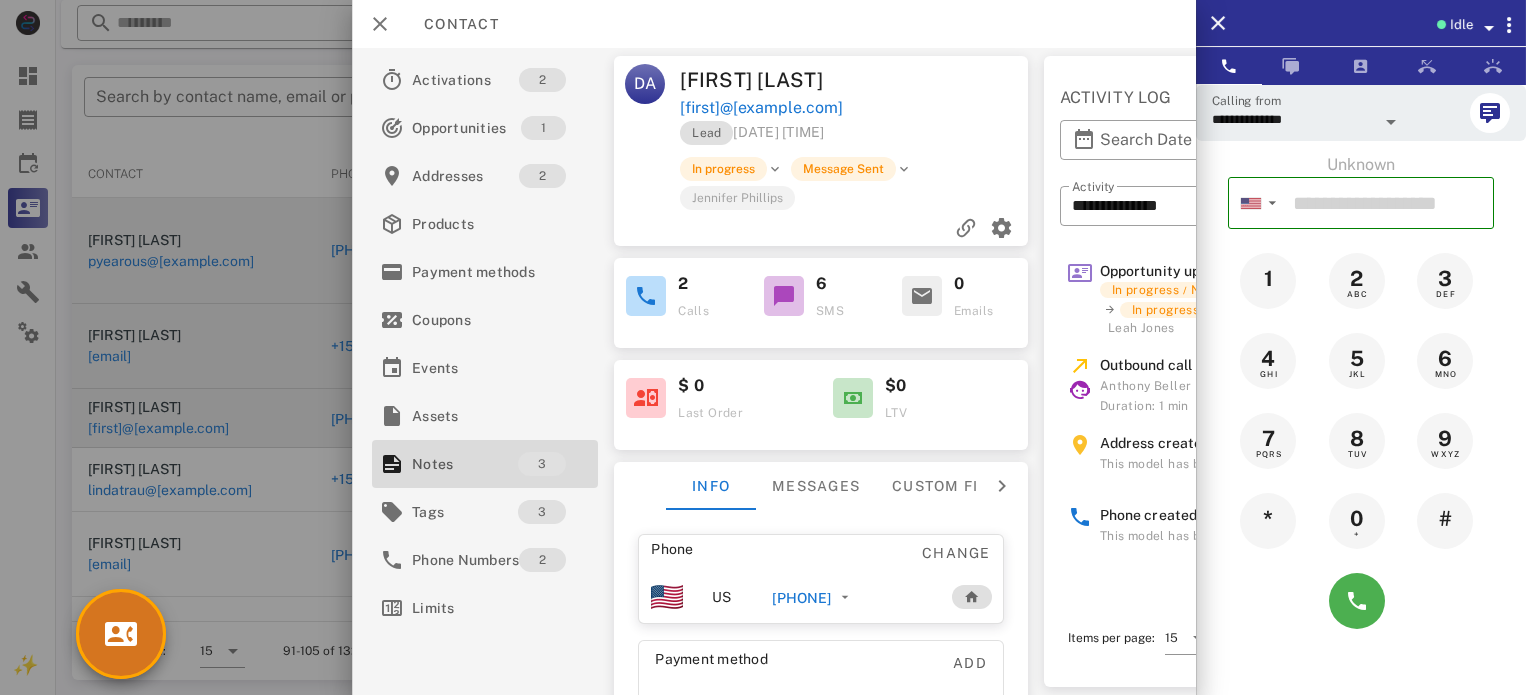 scroll, scrollTop: 100, scrollLeft: 0, axis: vertical 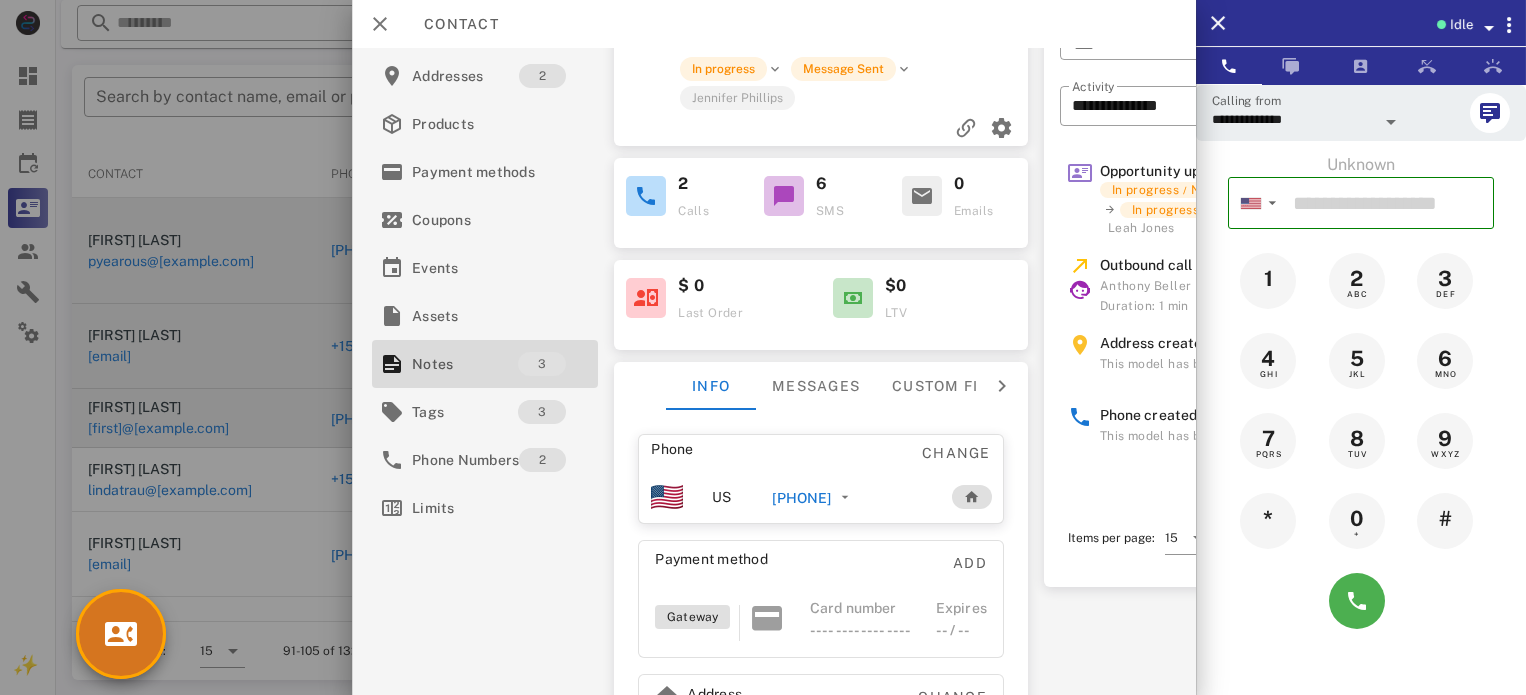 click on "[PHONE]" at bounding box center [801, 498] 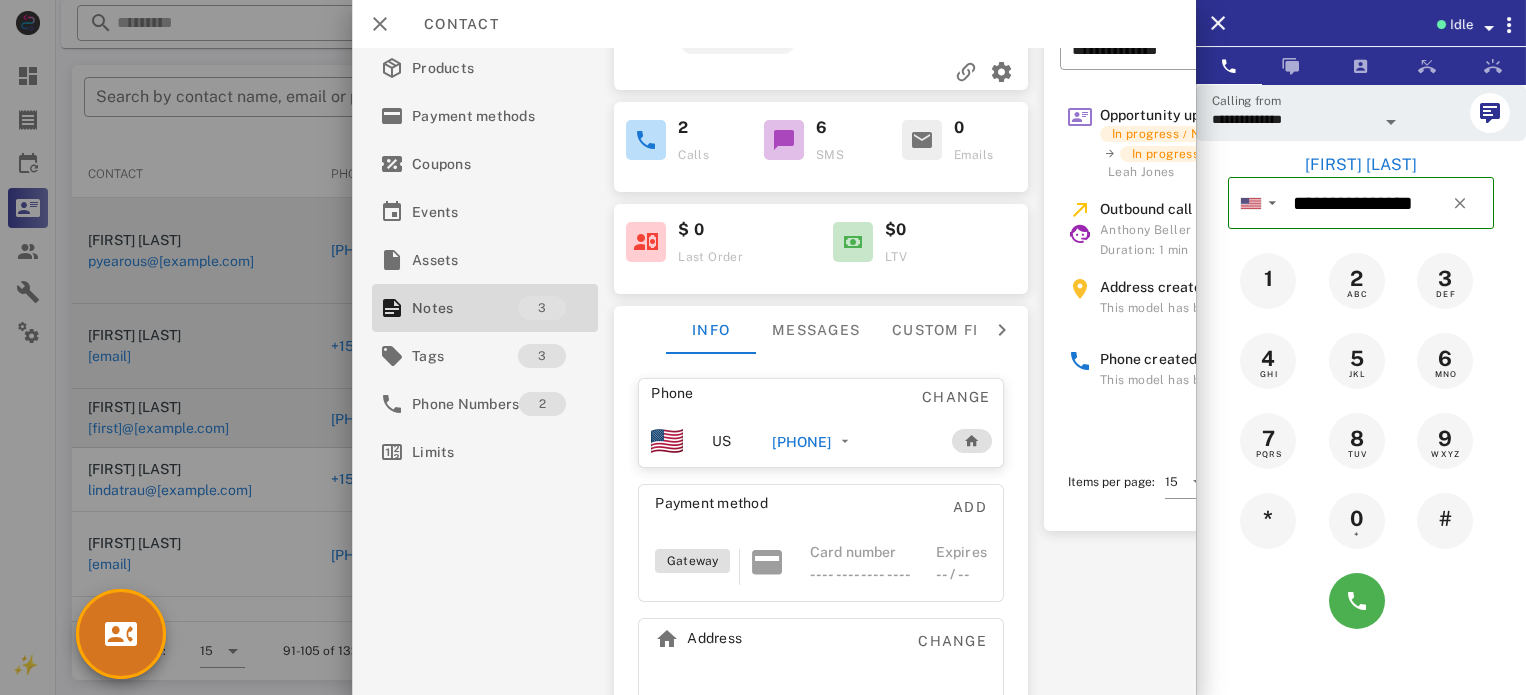 scroll, scrollTop: 295, scrollLeft: 0, axis: vertical 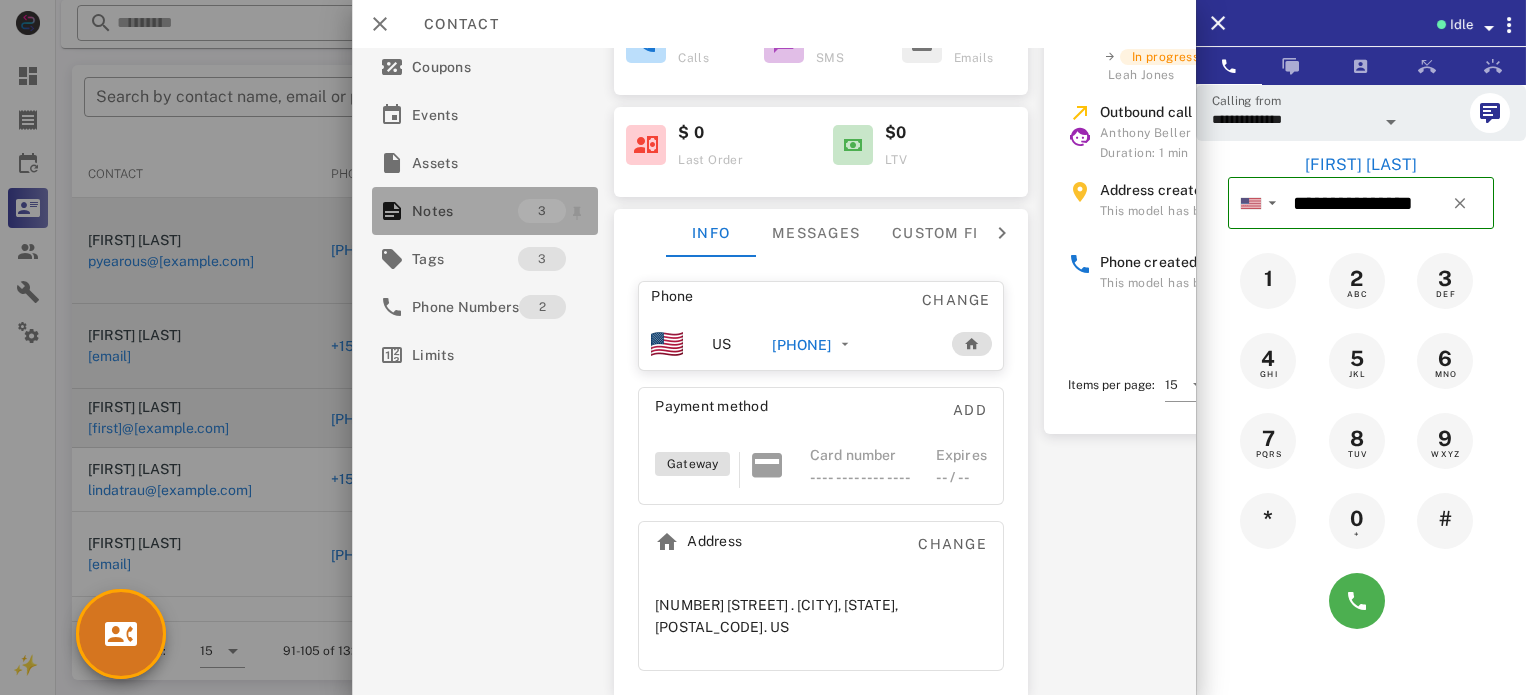 click on "Notes" at bounding box center (465, 211) 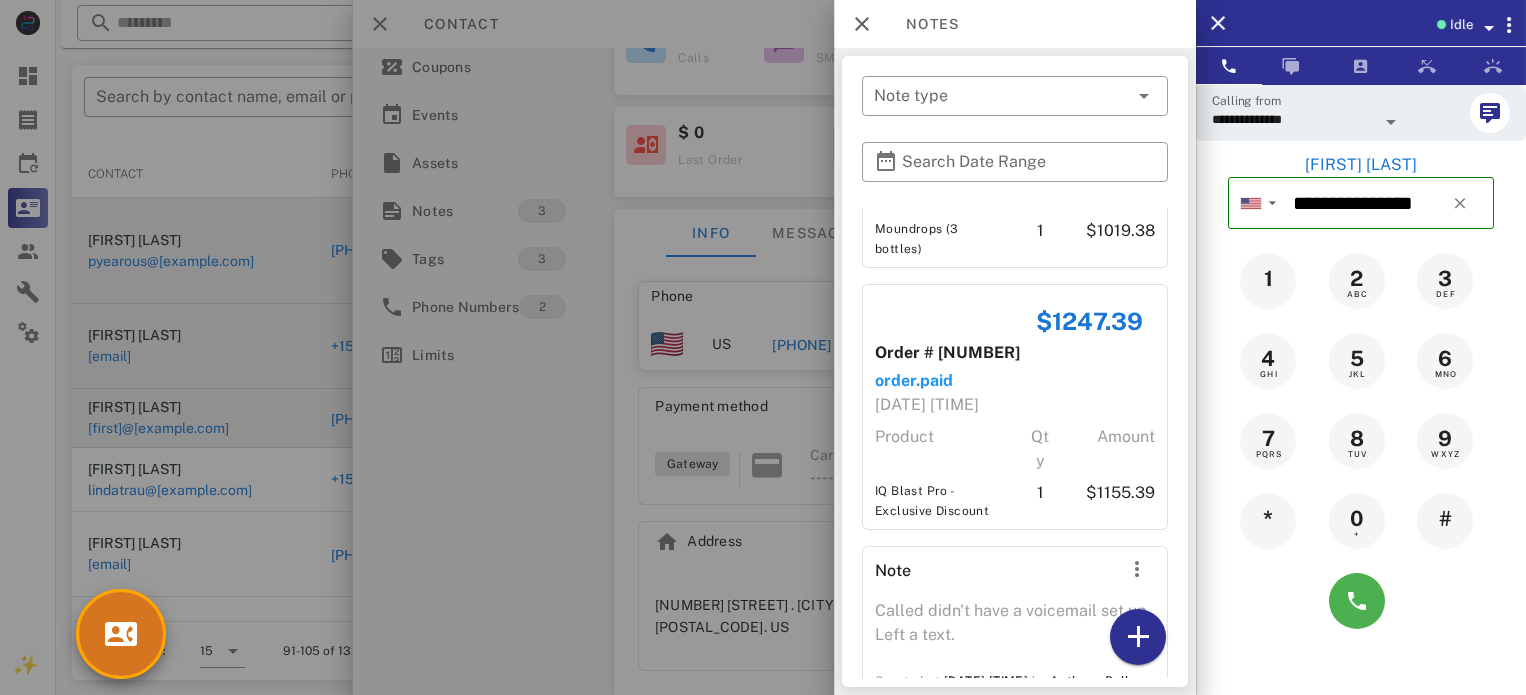 scroll, scrollTop: 254, scrollLeft: 0, axis: vertical 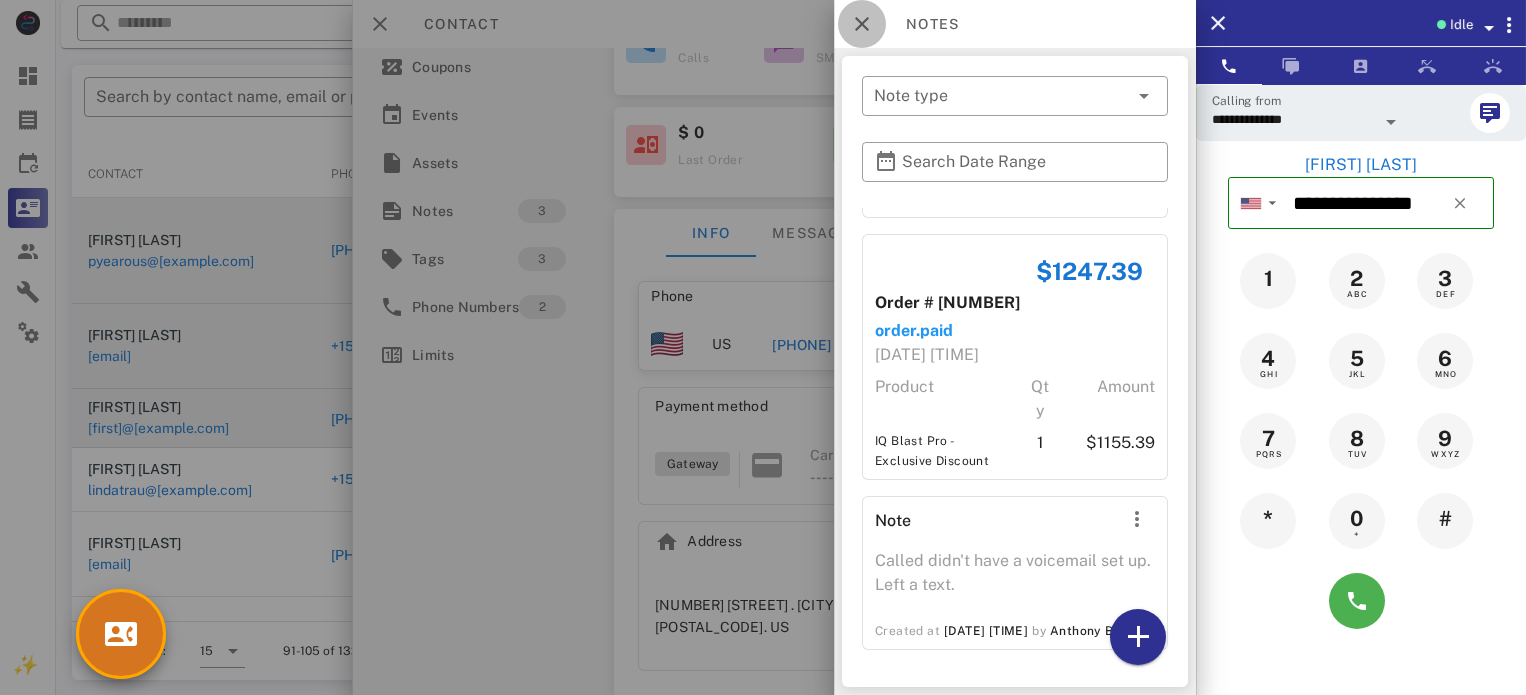 click at bounding box center (862, 24) 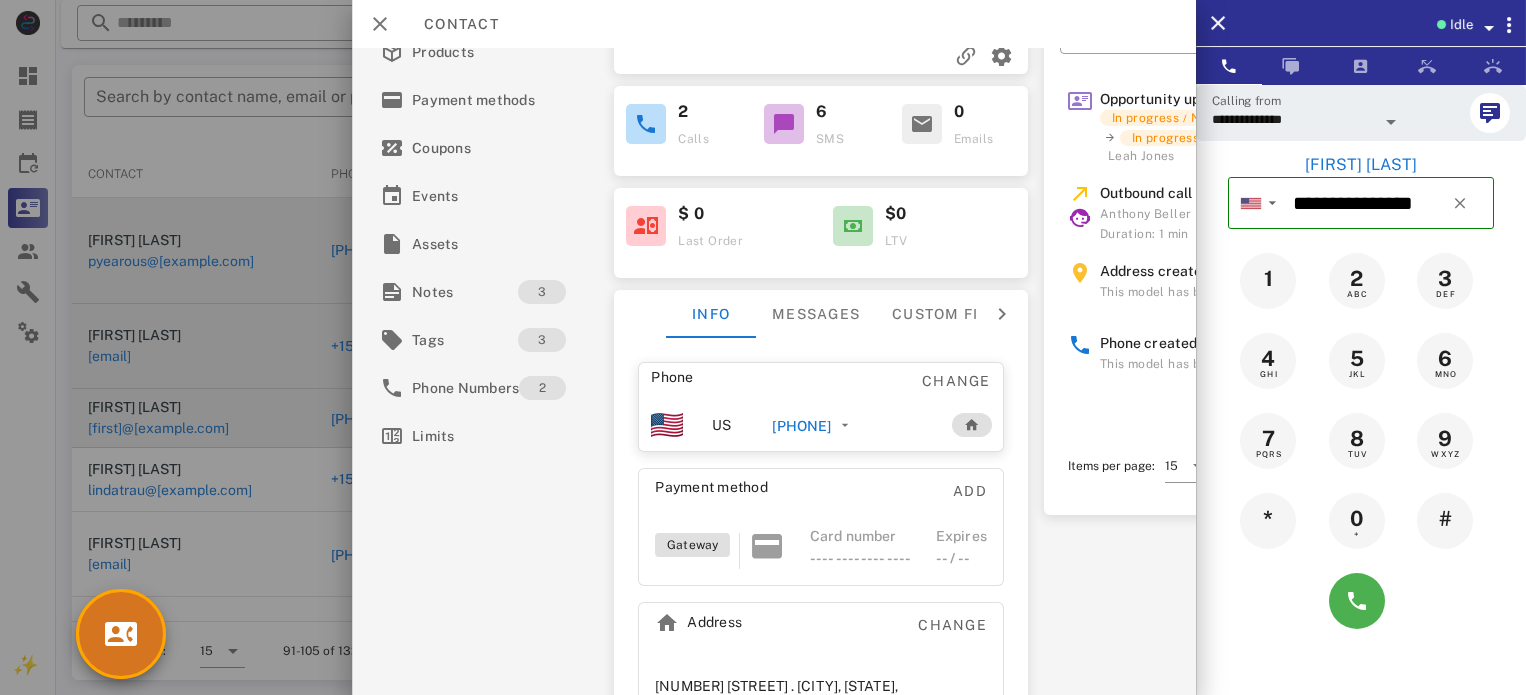 scroll, scrollTop: 0, scrollLeft: 0, axis: both 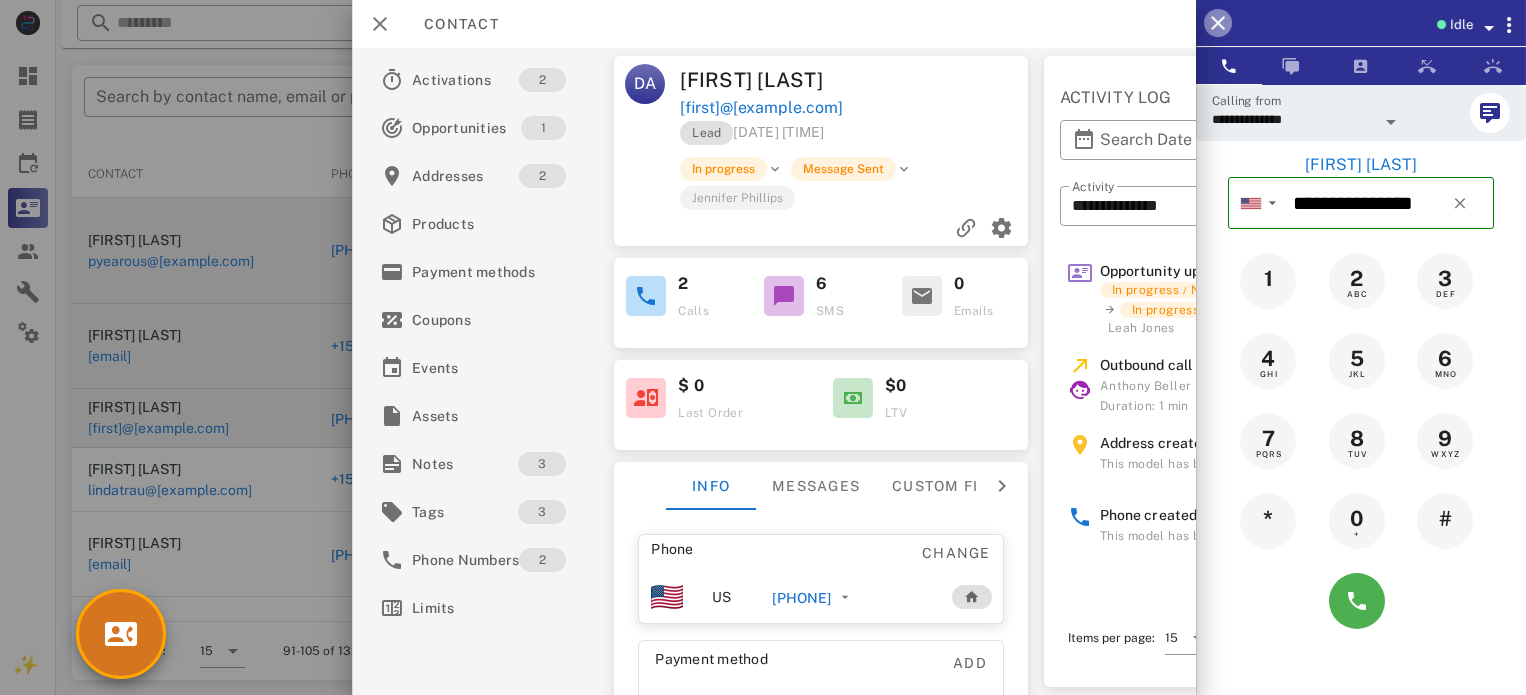 click at bounding box center [1218, 23] 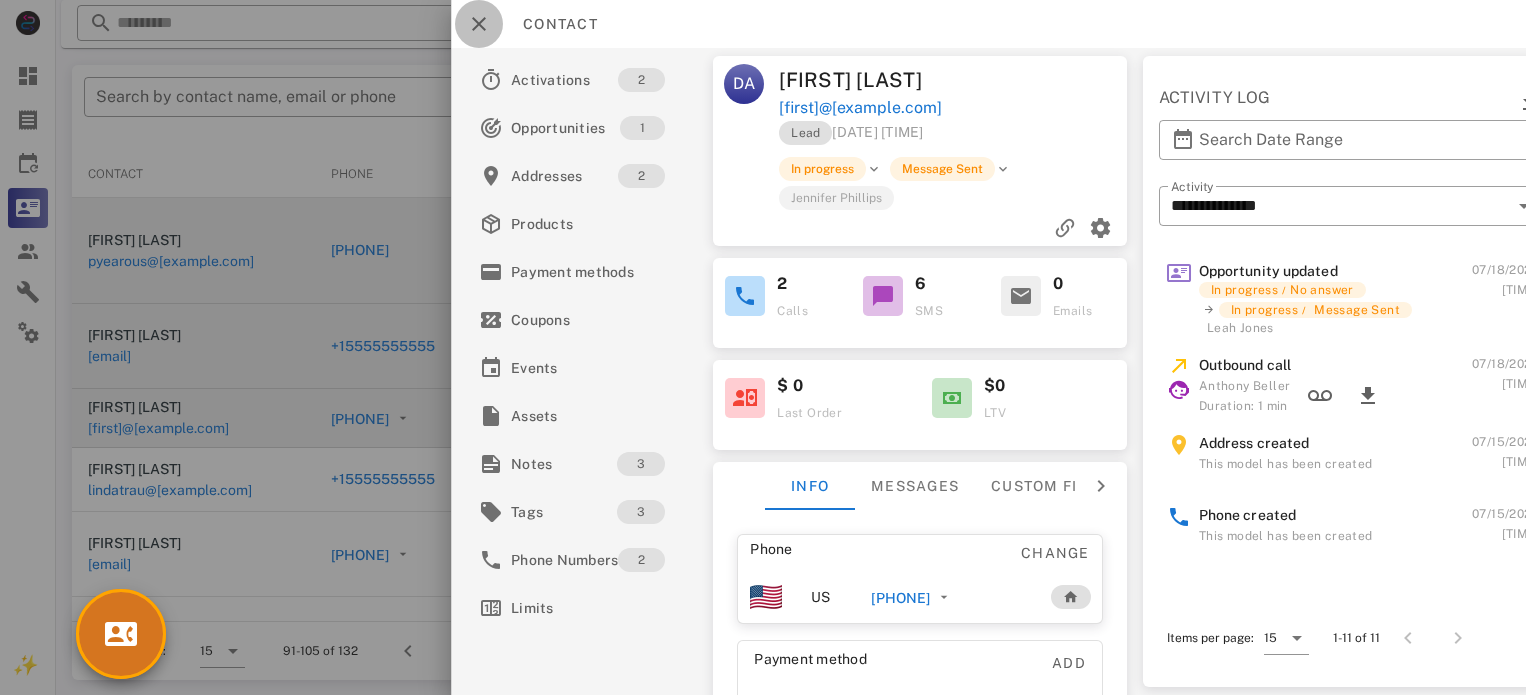 click at bounding box center [479, 24] 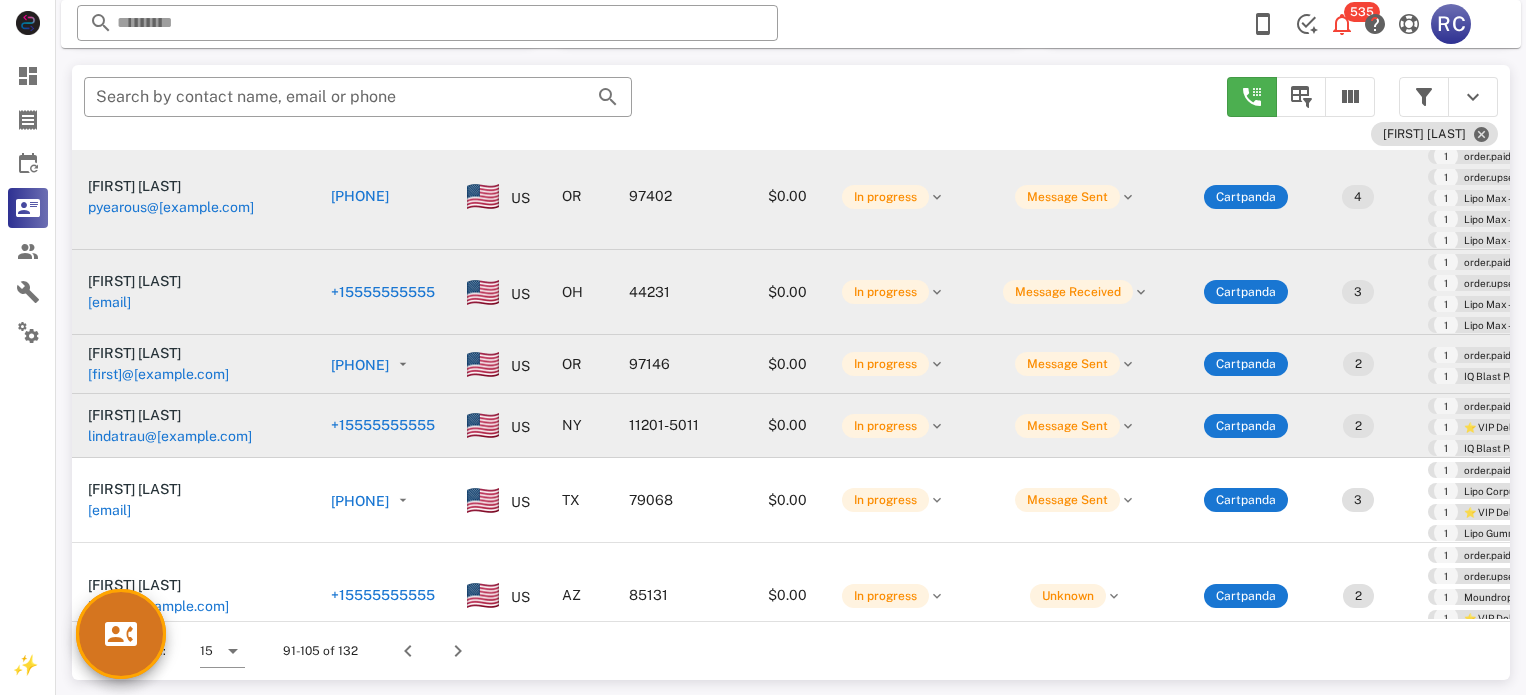 scroll, scrollTop: 100, scrollLeft: 0, axis: vertical 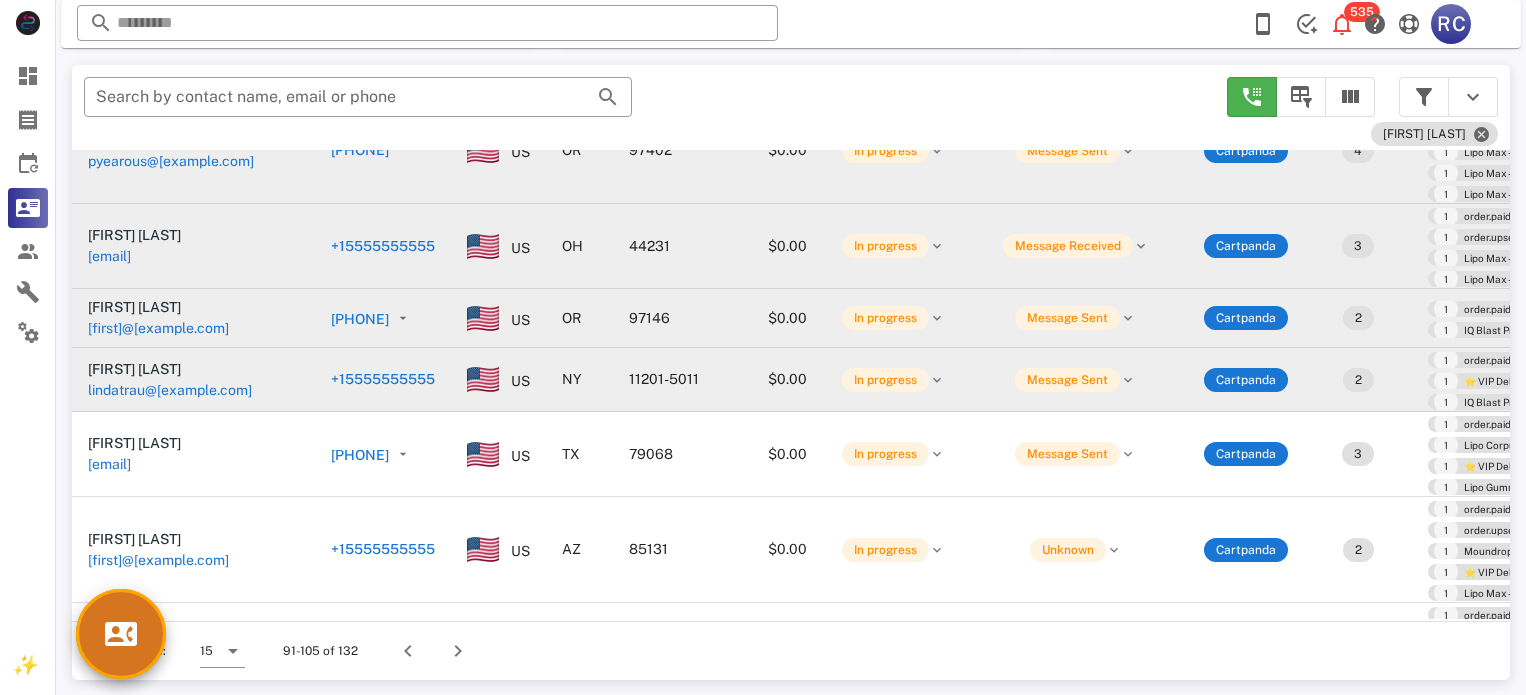 click on "+15555555555" at bounding box center [383, 379] 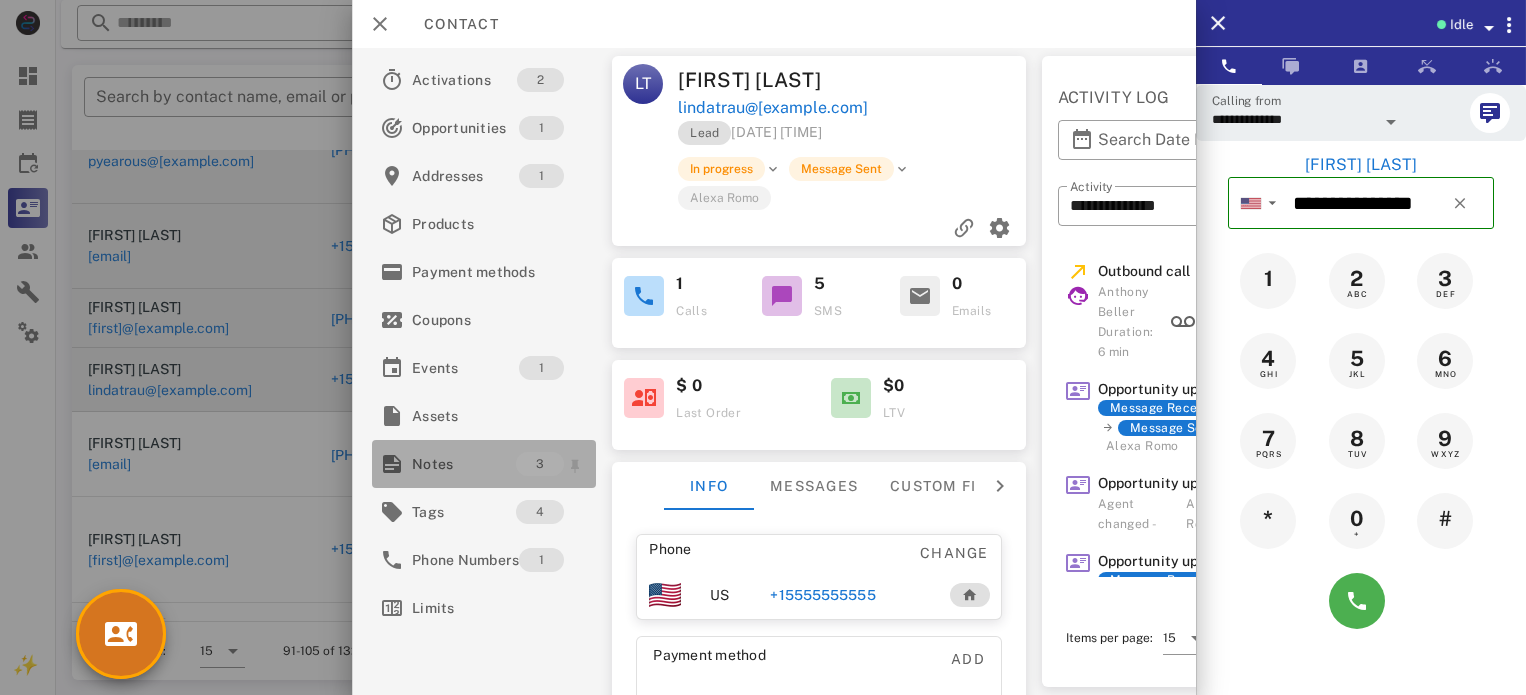 click on "Notes" at bounding box center (464, 464) 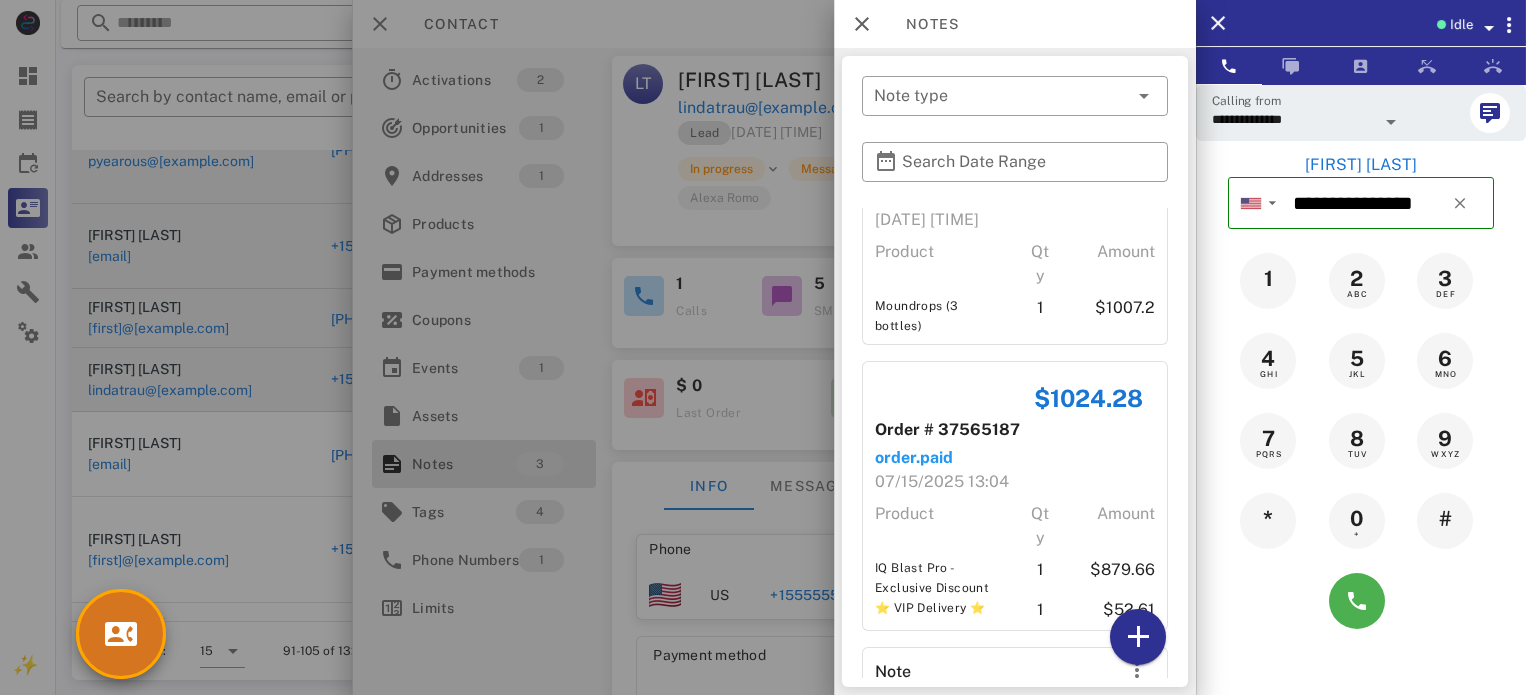 scroll, scrollTop: 254, scrollLeft: 0, axis: vertical 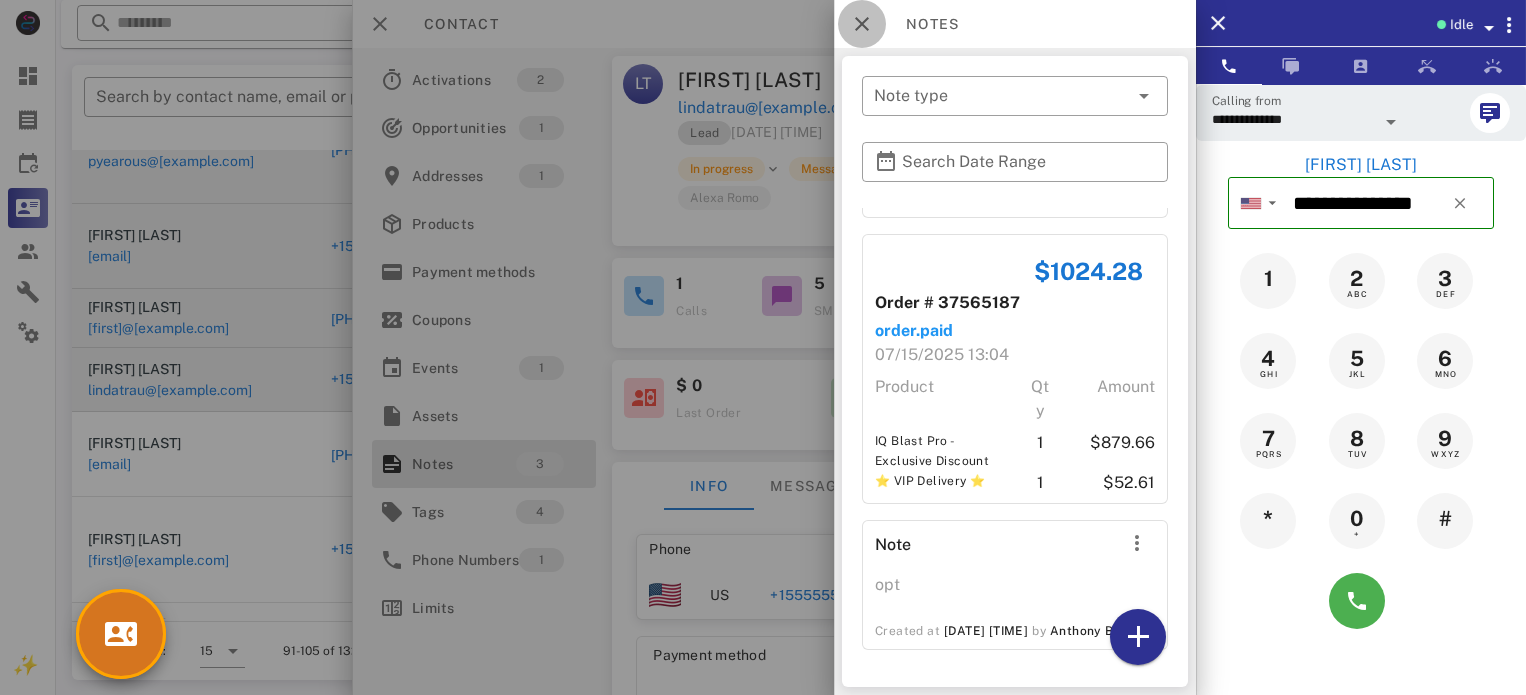 click at bounding box center [862, 24] 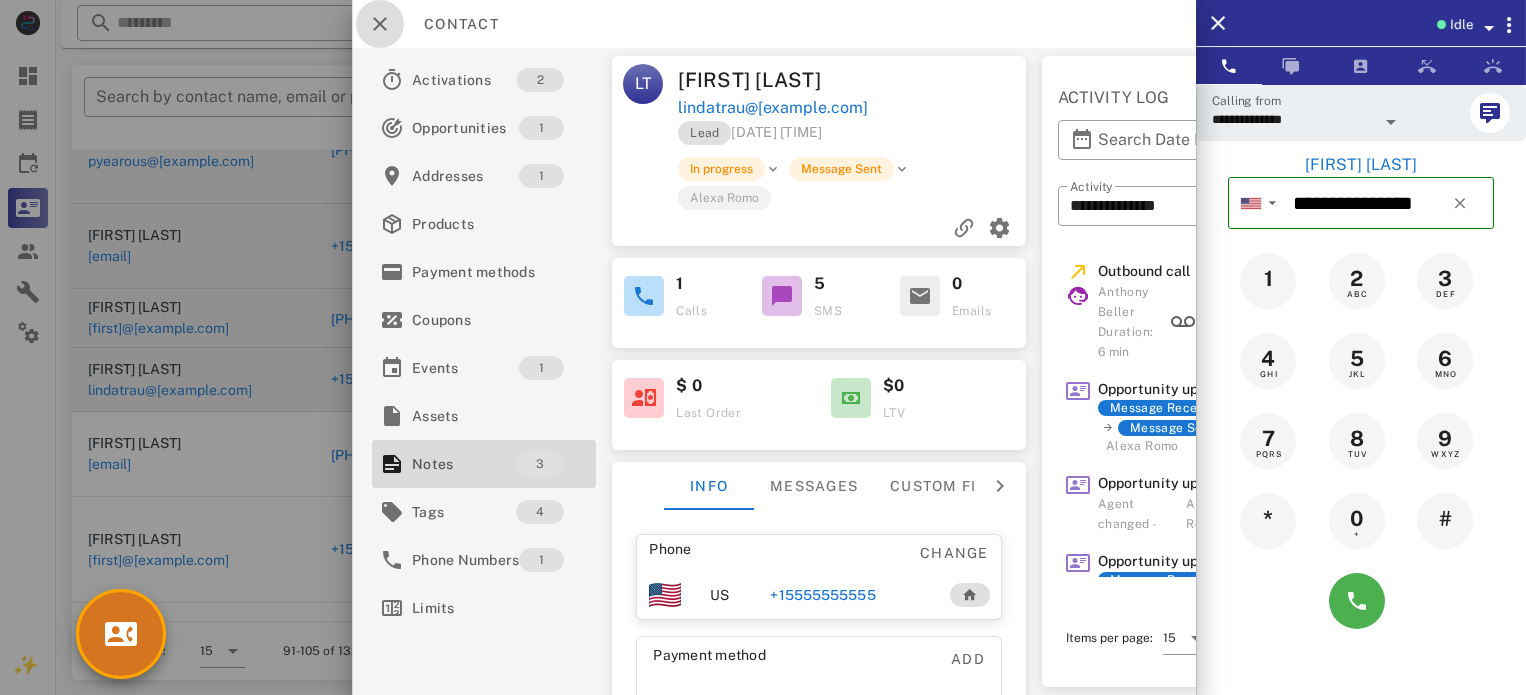 click at bounding box center [380, 24] 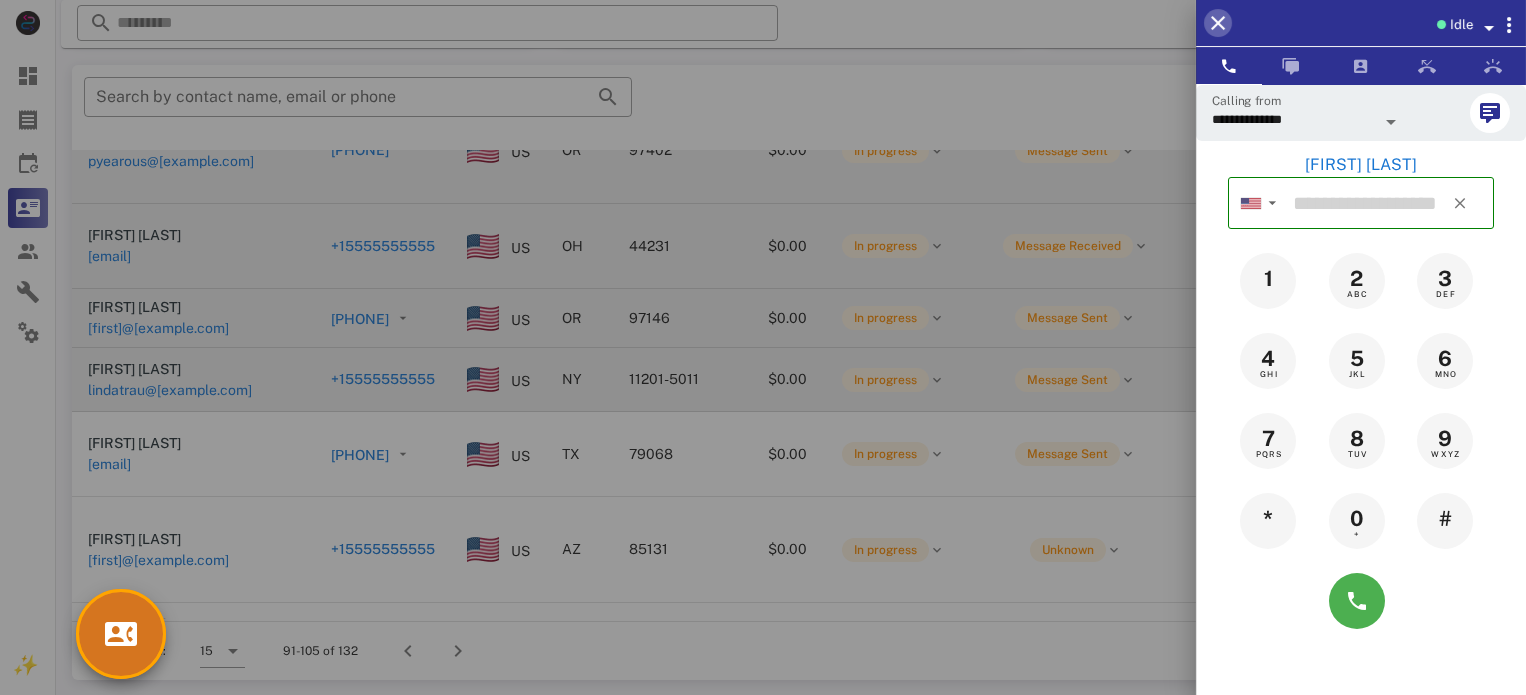 click at bounding box center (1218, 23) 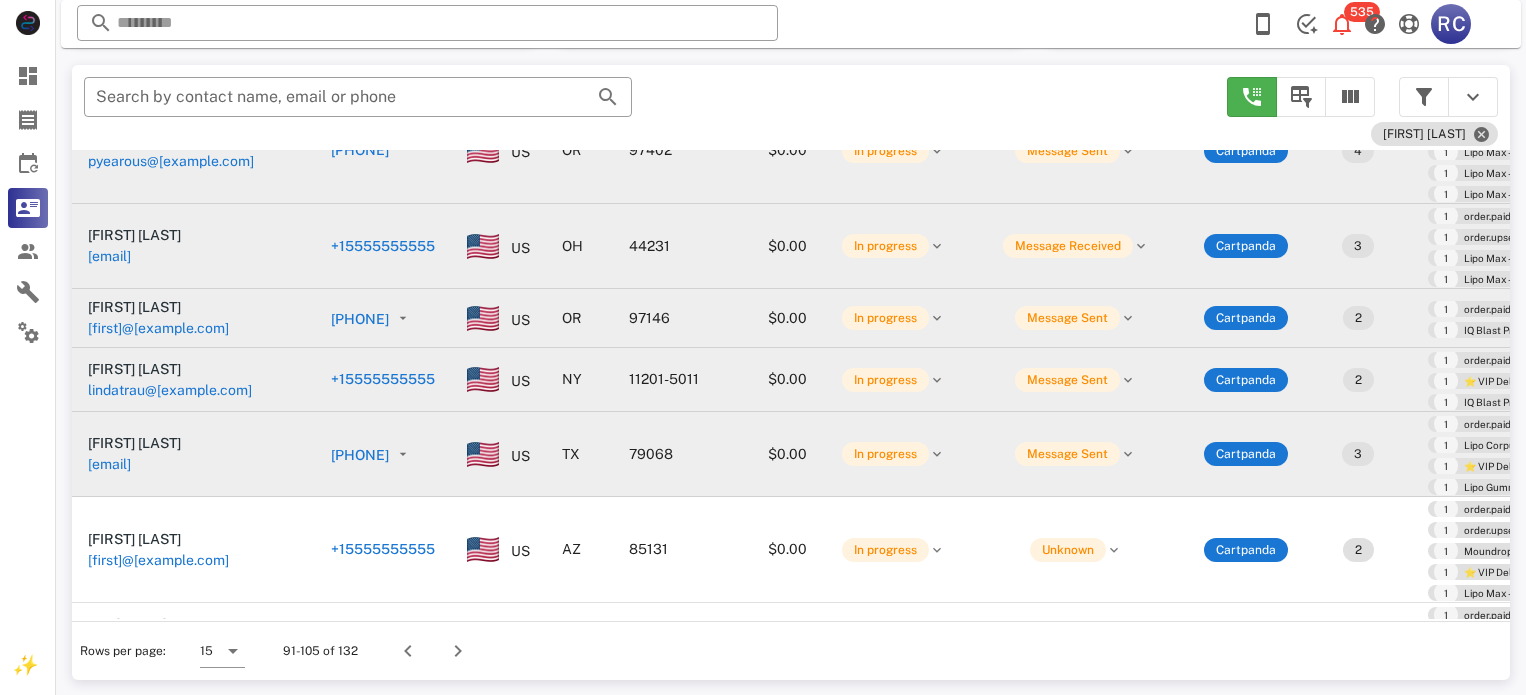 click on "[PHONE]" at bounding box center (360, 455) 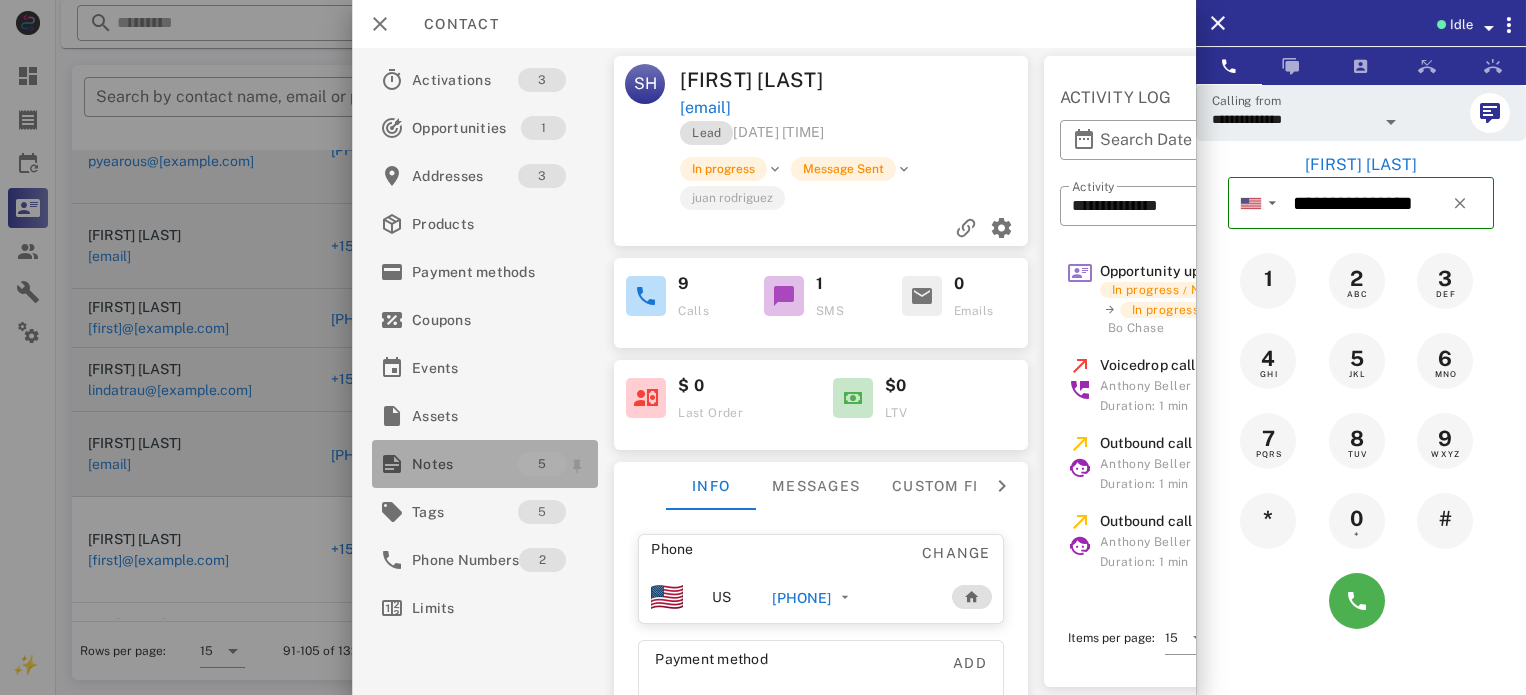 click on "Notes" at bounding box center [465, 464] 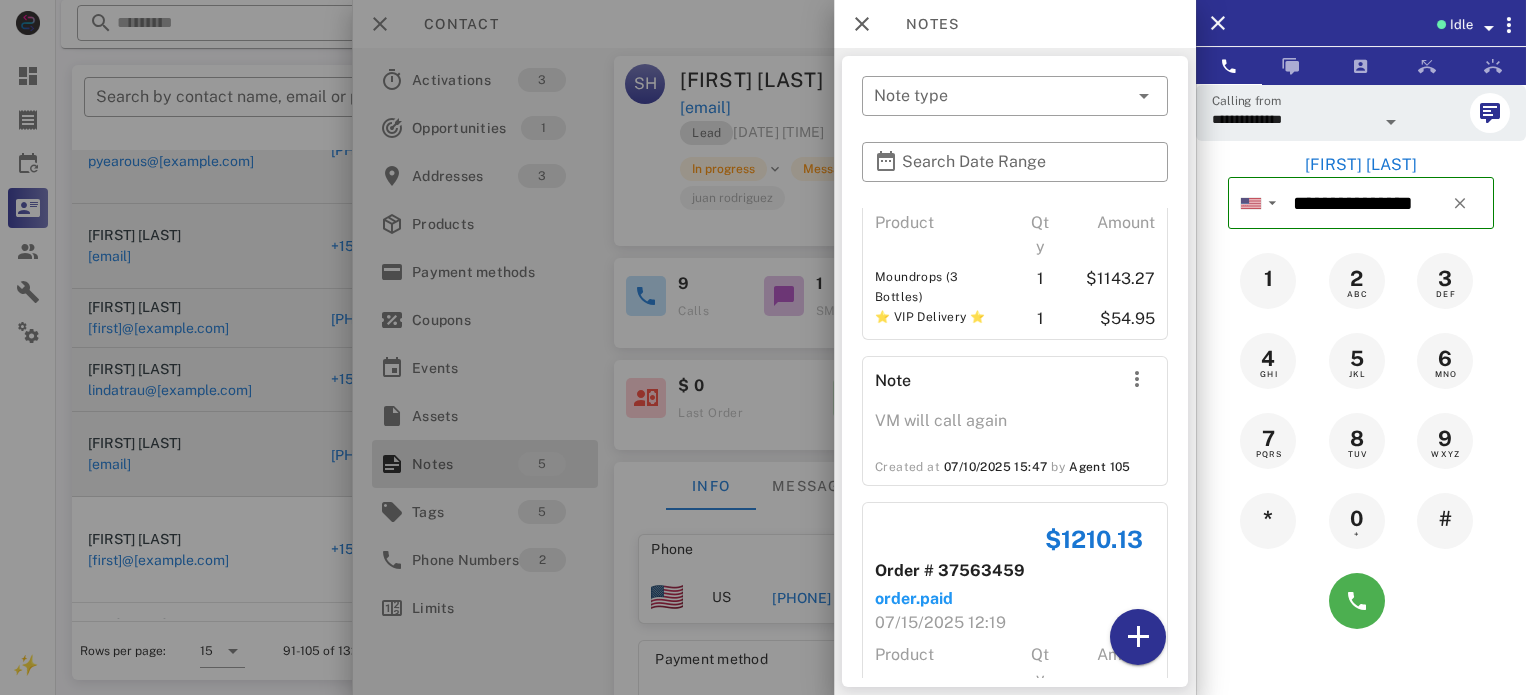 scroll, scrollTop: 685, scrollLeft: 0, axis: vertical 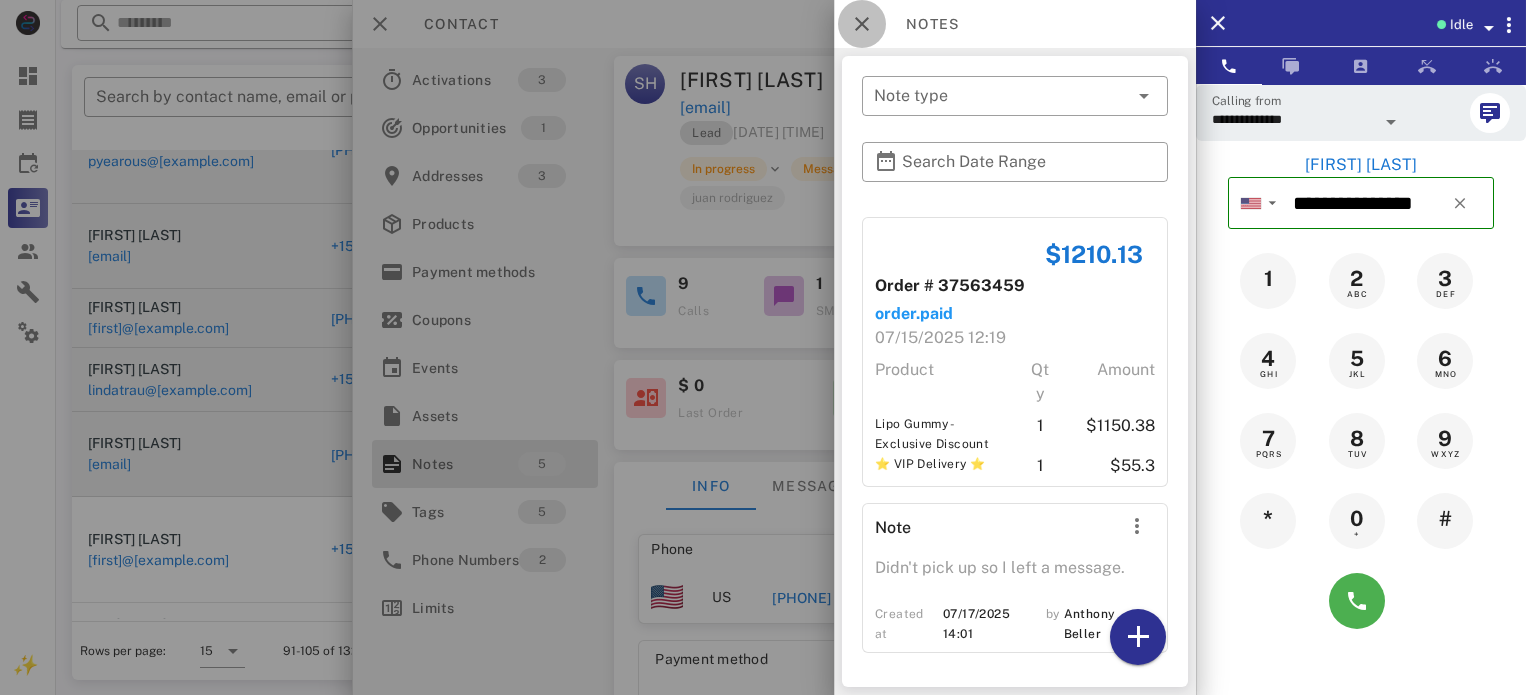 click at bounding box center (862, 24) 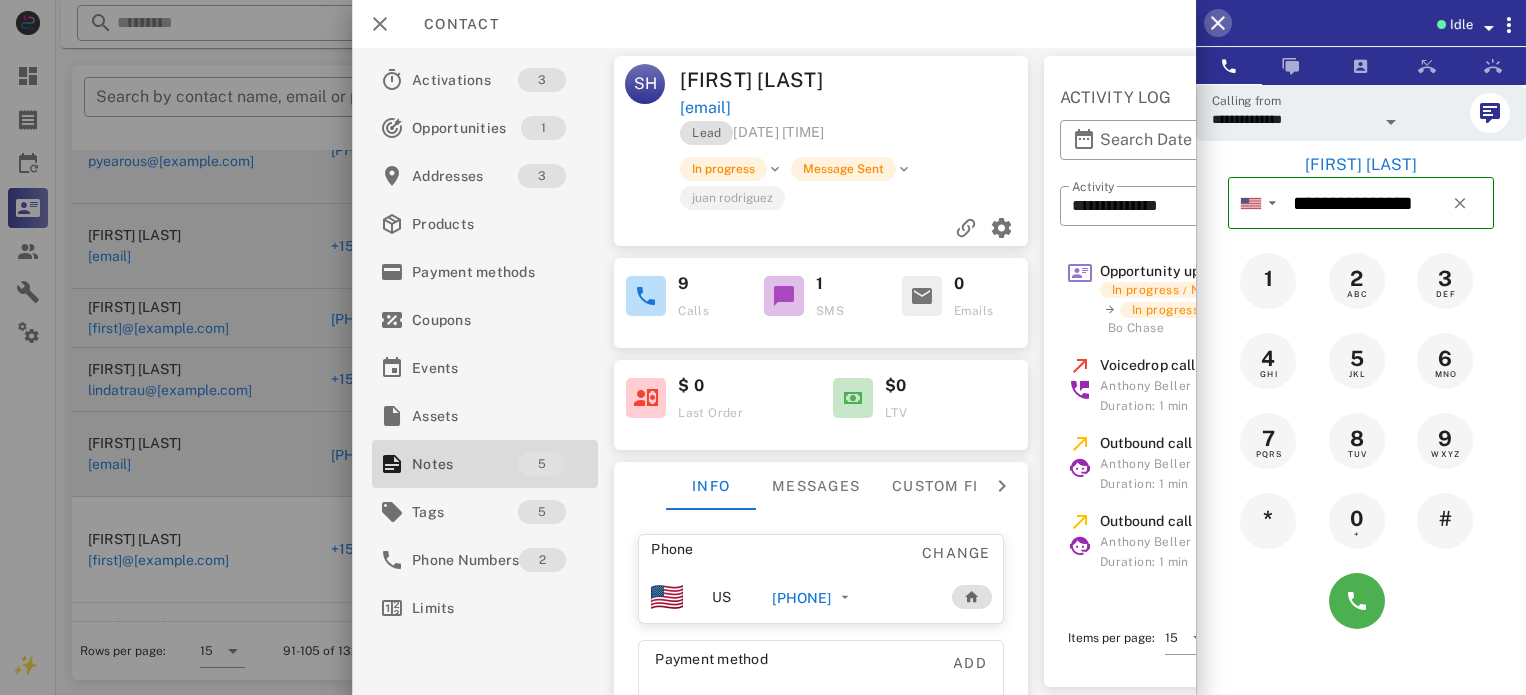 click at bounding box center (1218, 23) 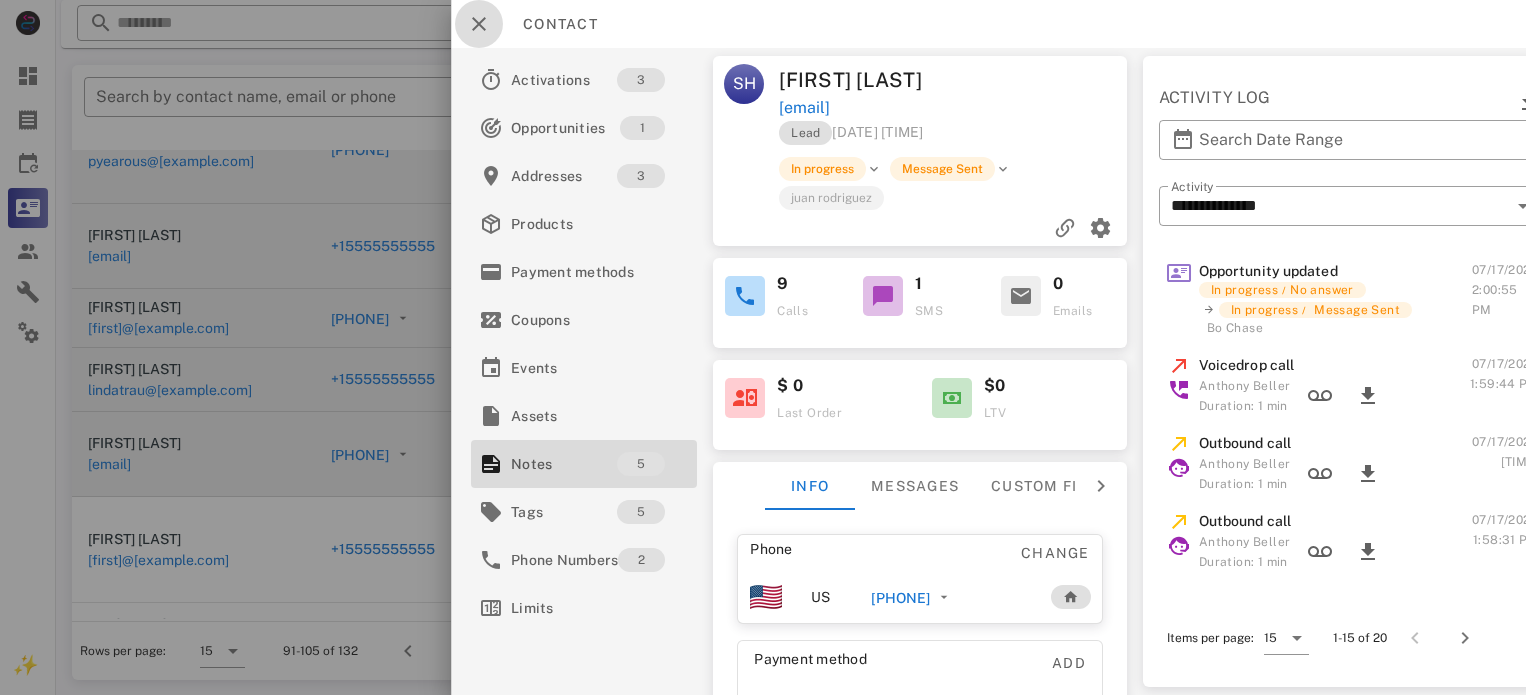 click at bounding box center [479, 24] 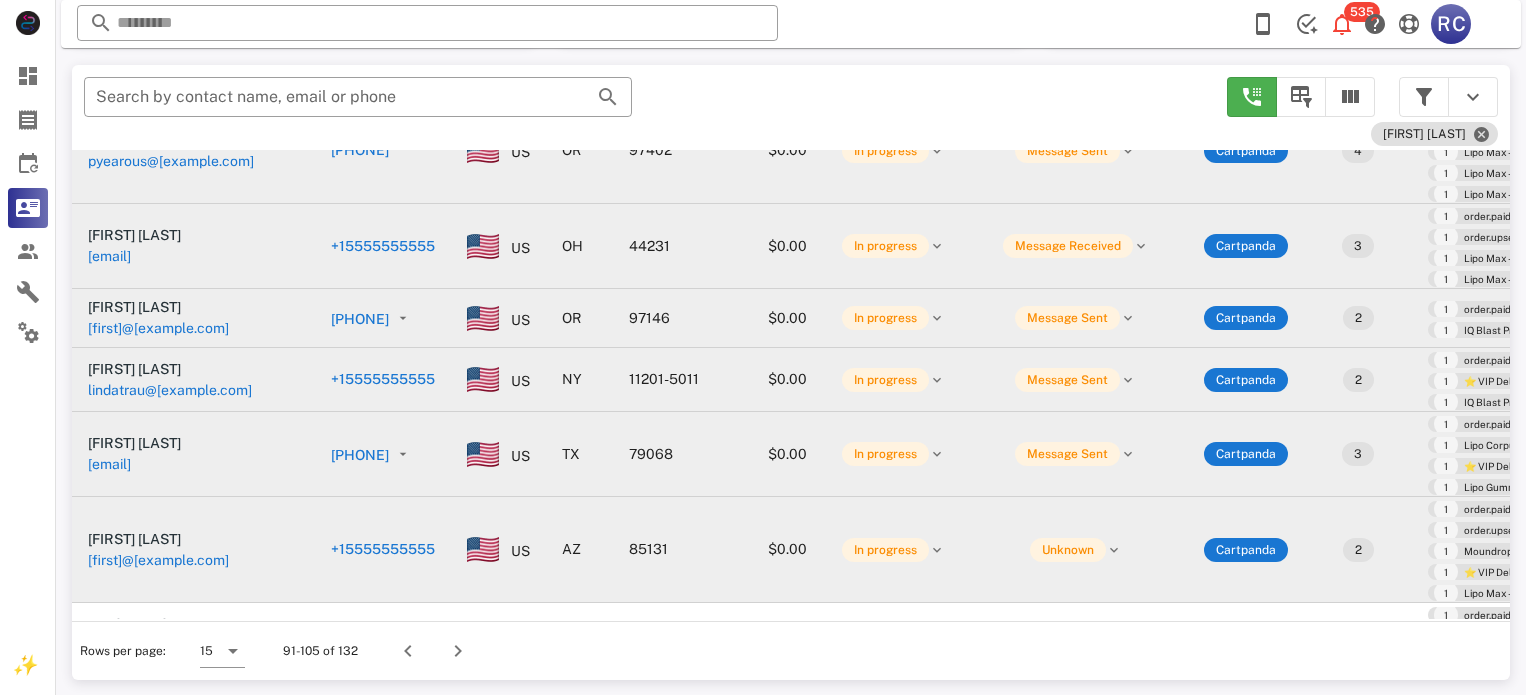 click on "+15555555555" at bounding box center [383, 549] 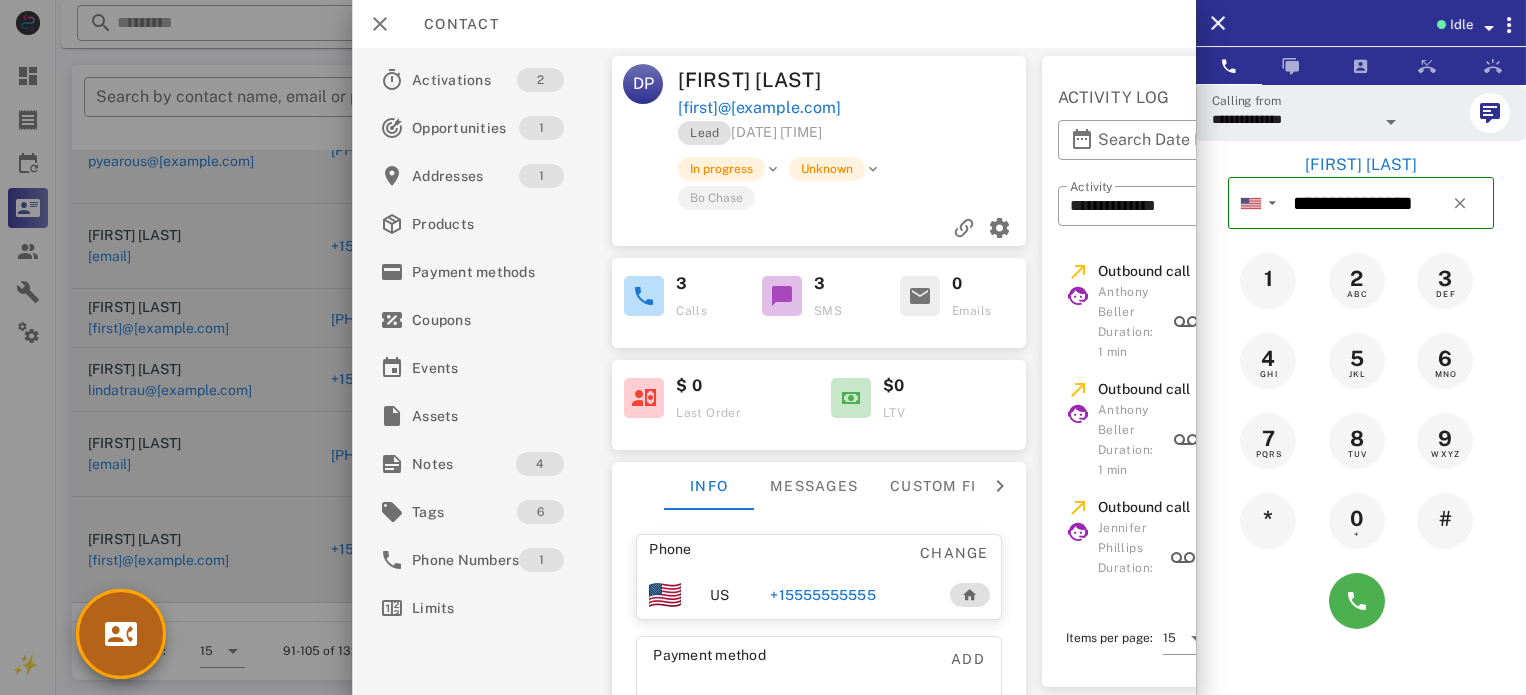 click at bounding box center [121, 634] 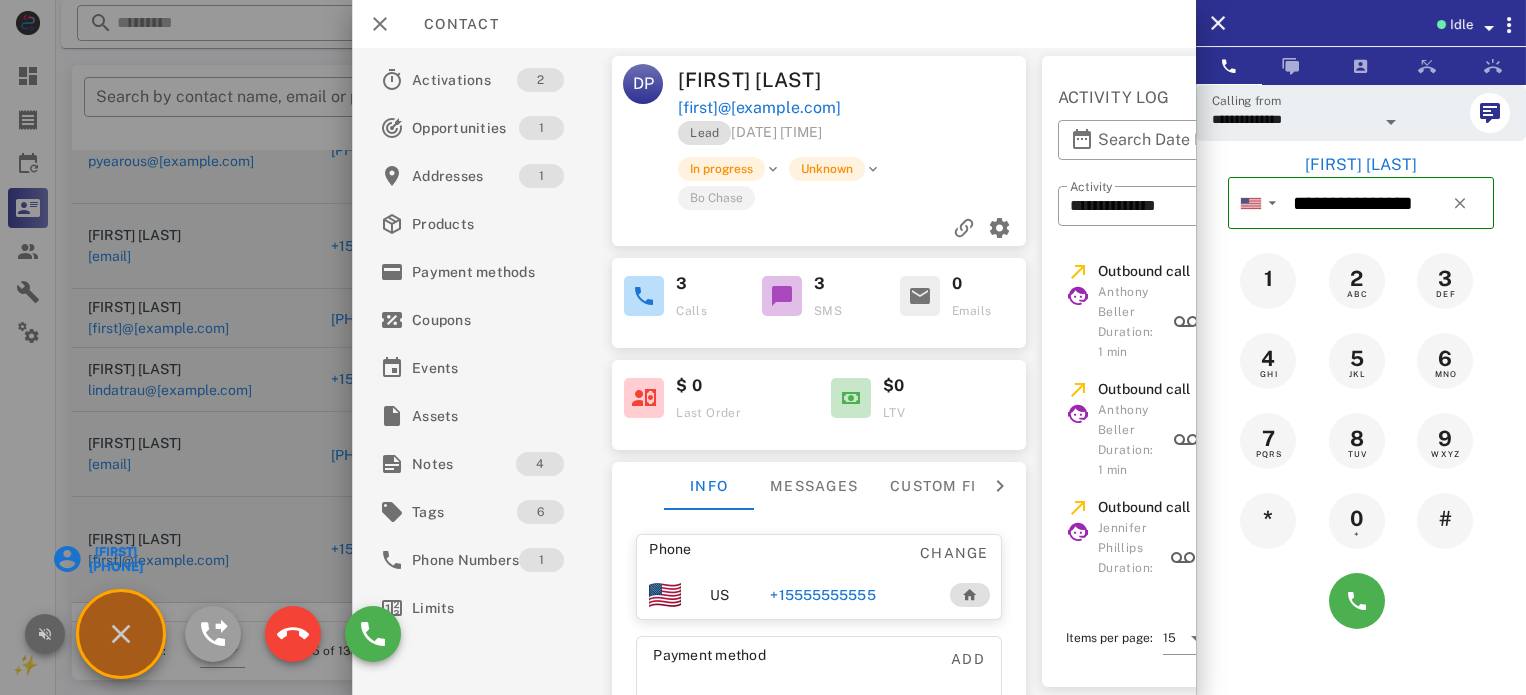 click at bounding box center [45, 634] 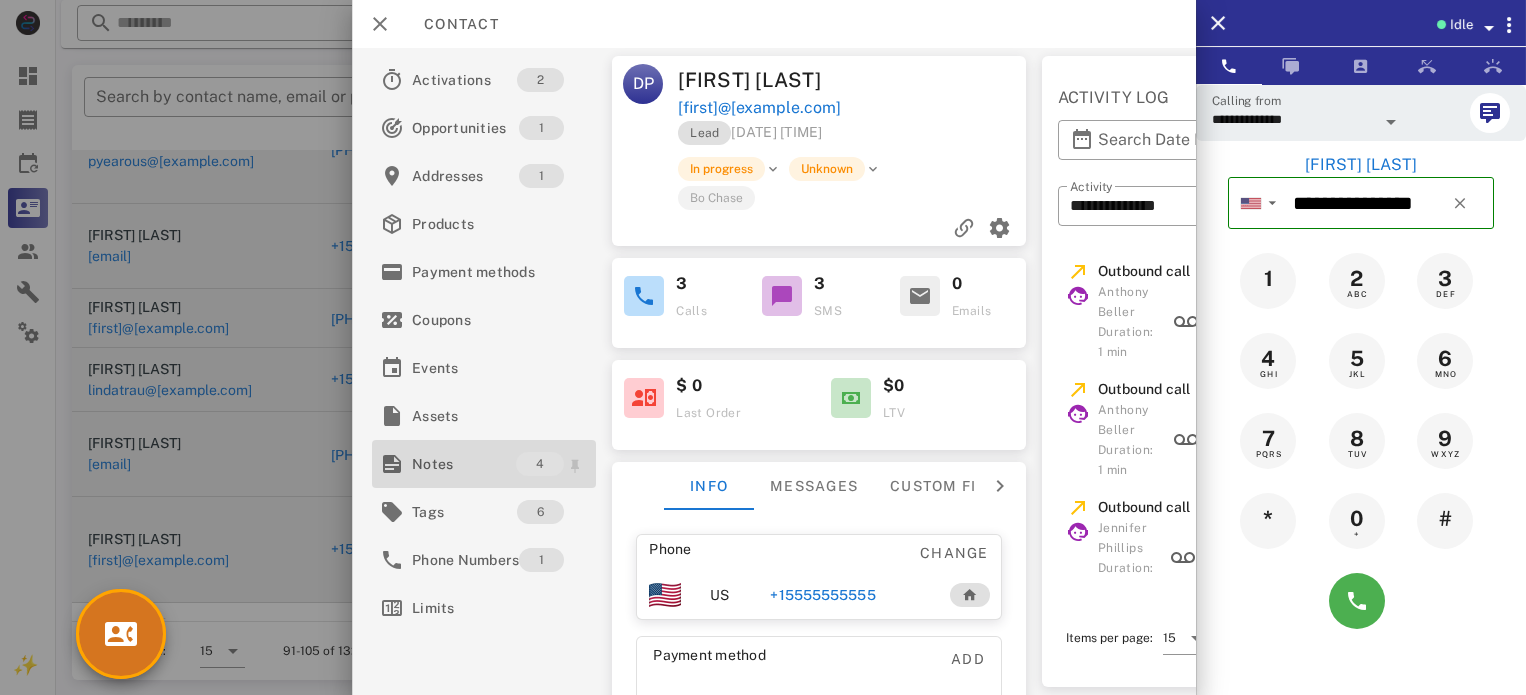 click on "Notes" at bounding box center (464, 464) 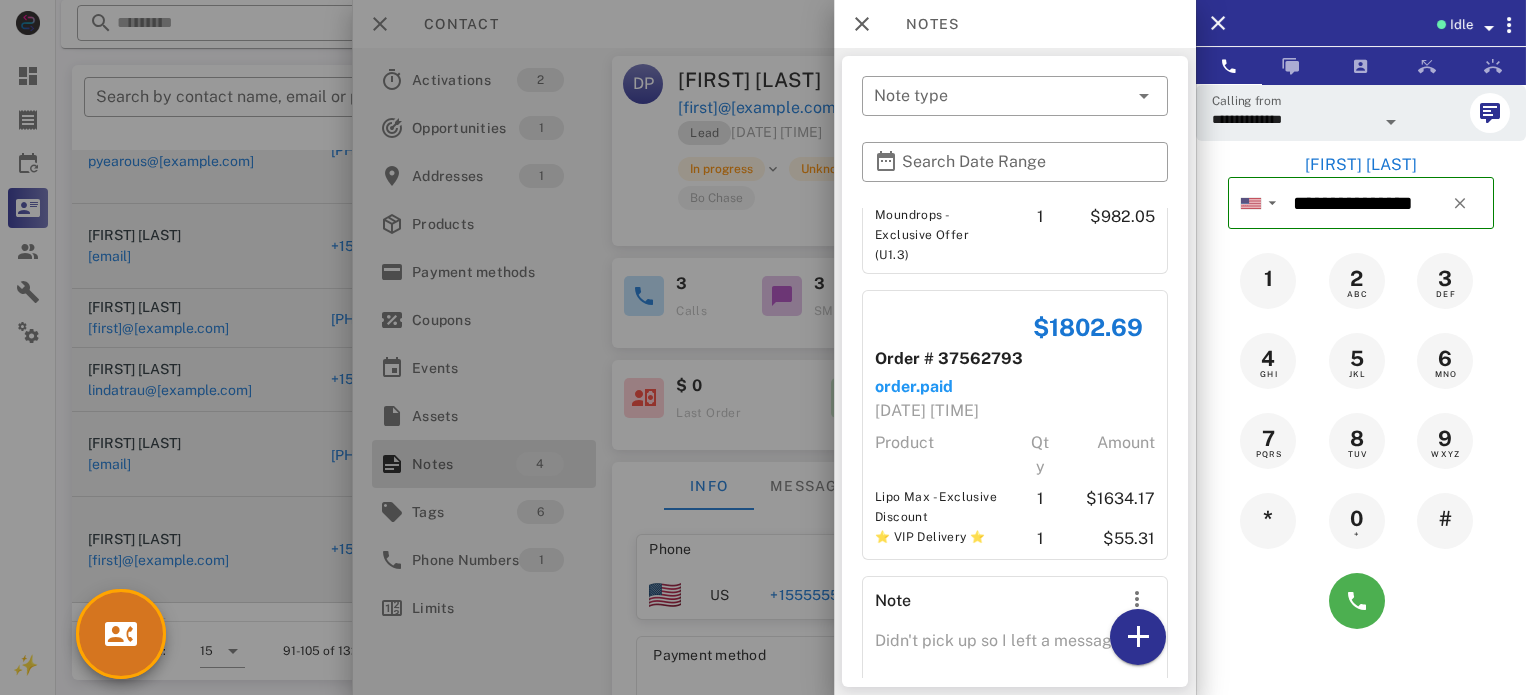 scroll, scrollTop: 576, scrollLeft: 0, axis: vertical 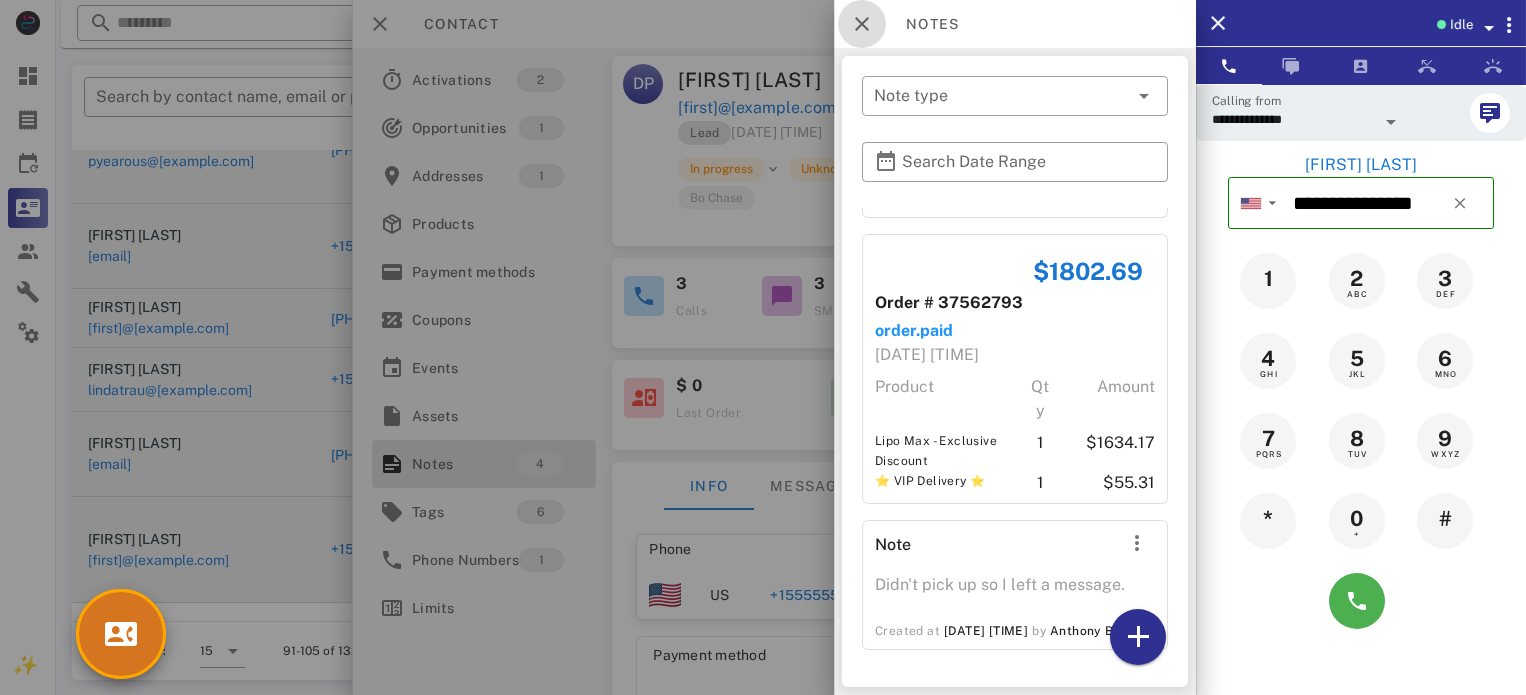 click at bounding box center (862, 24) 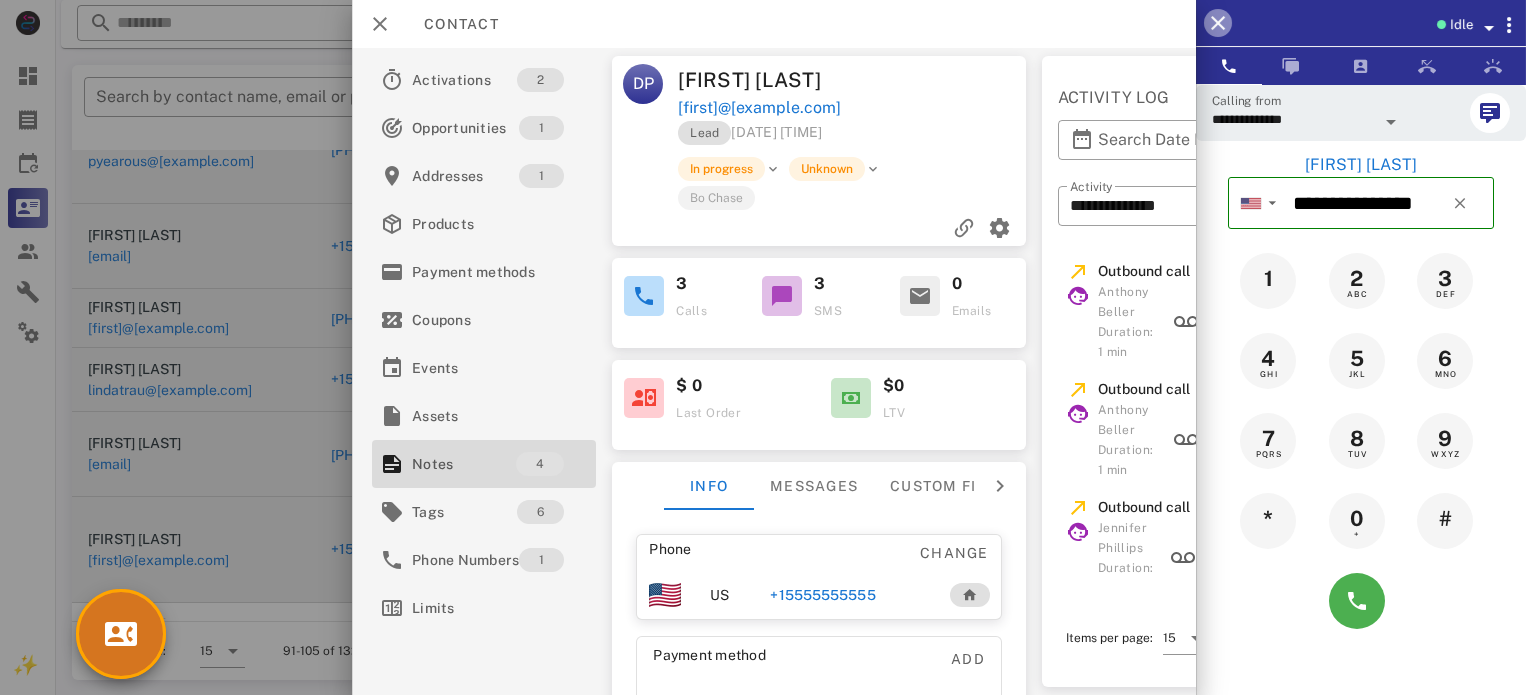 click at bounding box center [1218, 23] 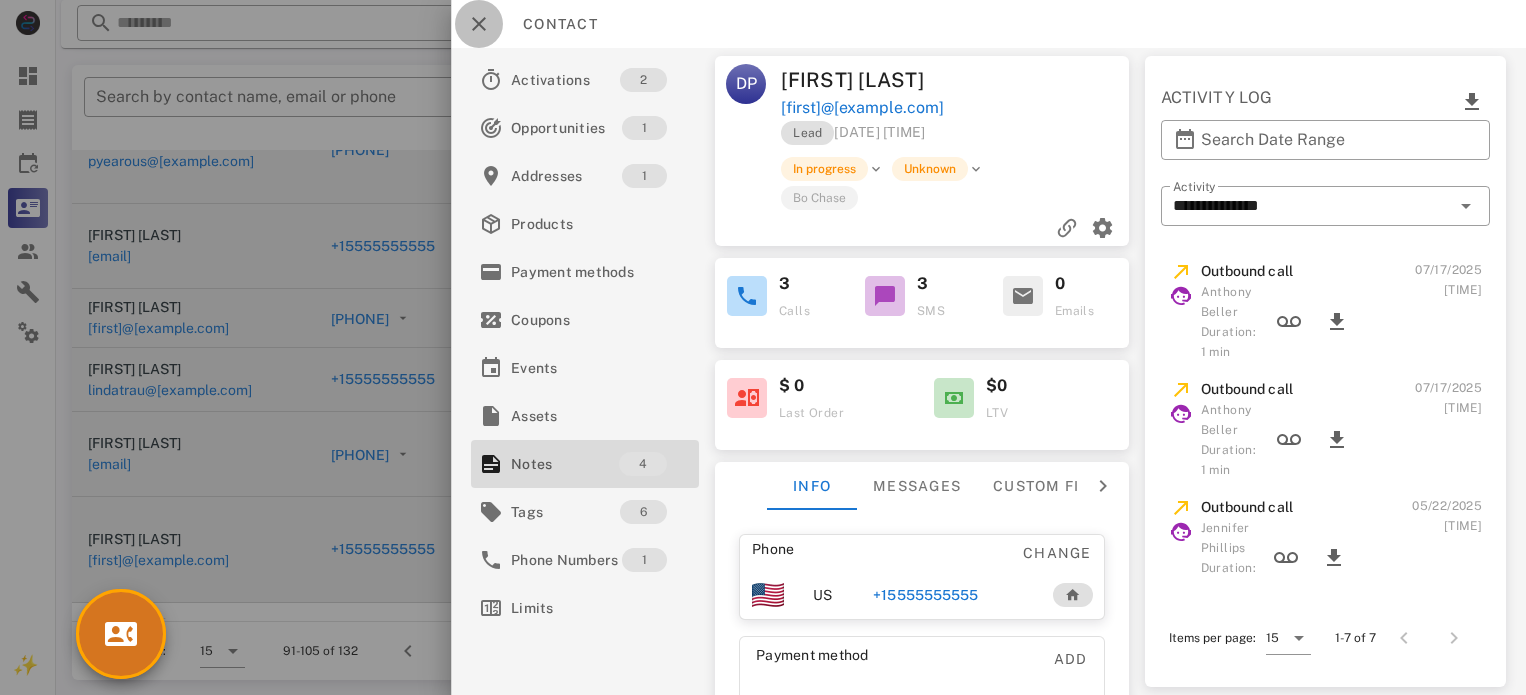 click at bounding box center [479, 24] 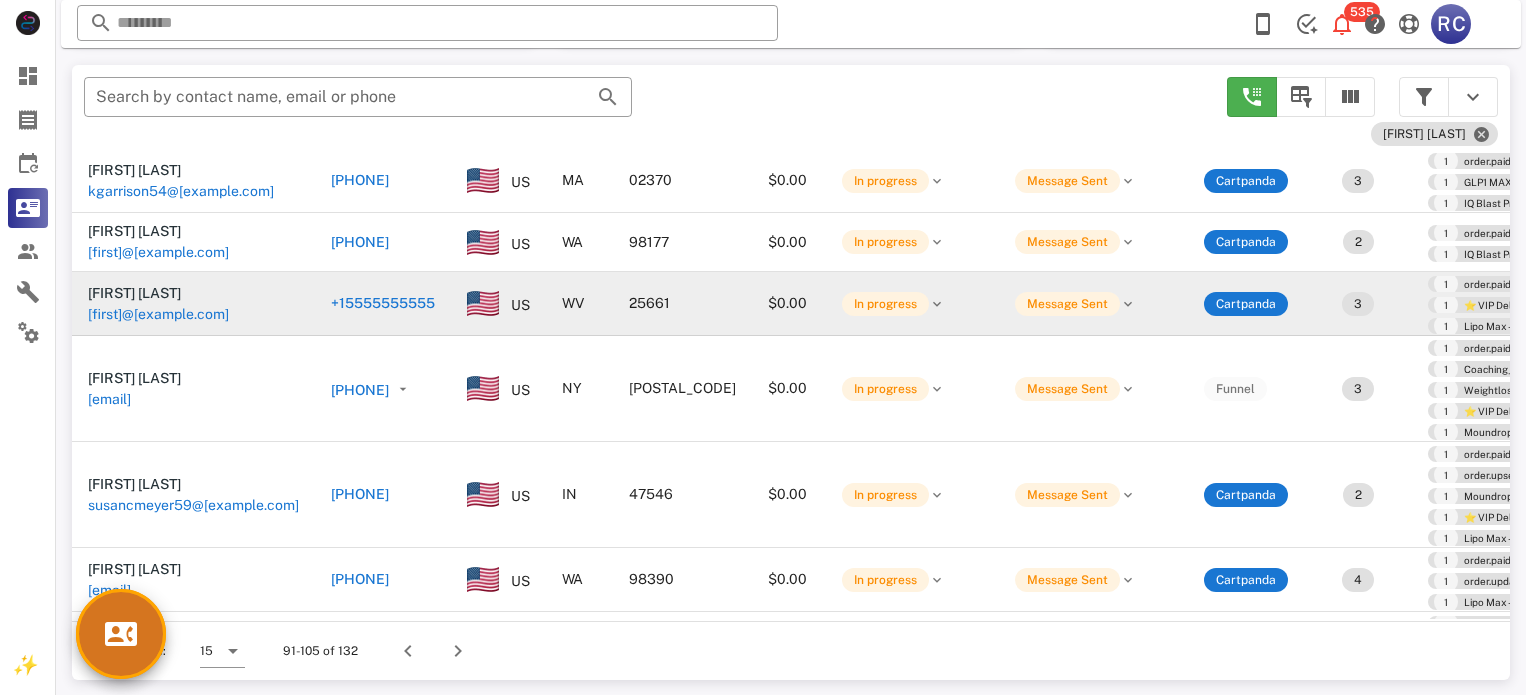 scroll, scrollTop: 500, scrollLeft: 0, axis: vertical 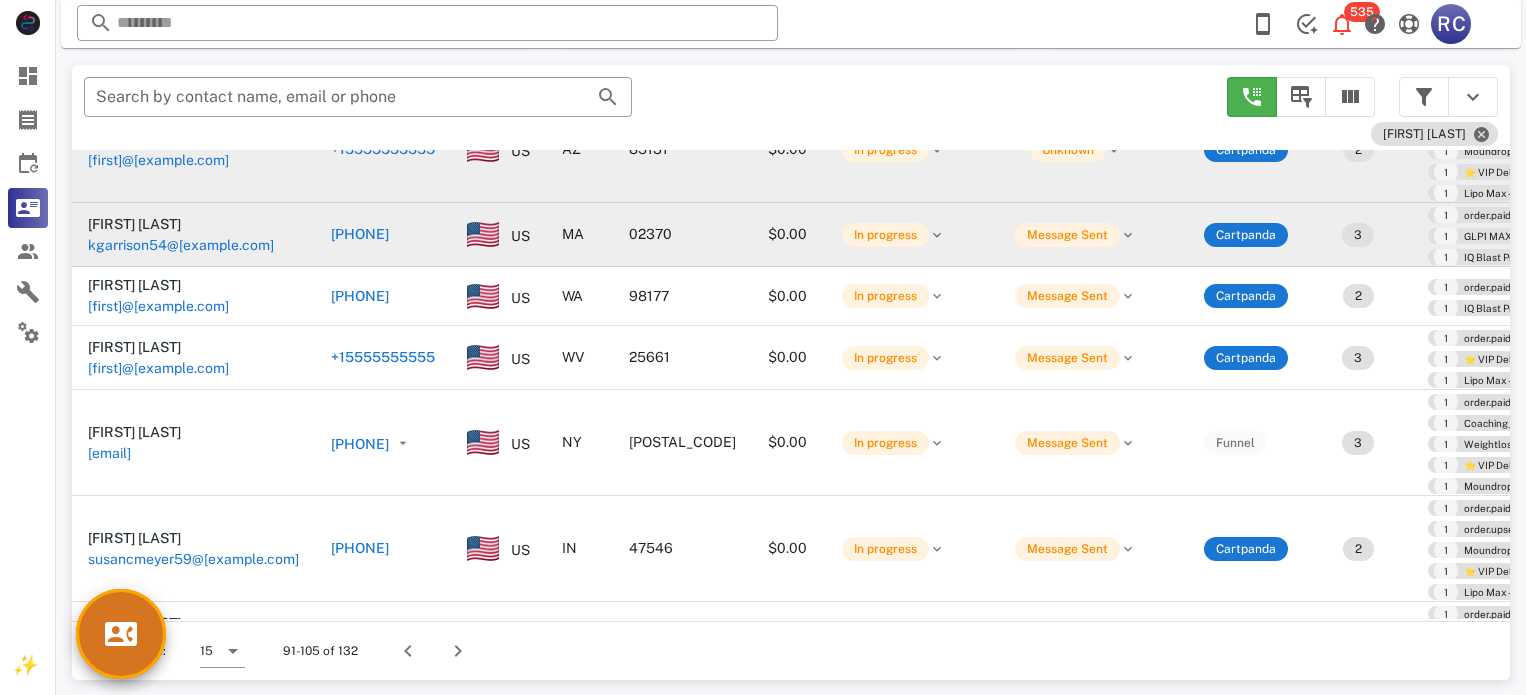 click on "[PHONE]" at bounding box center [360, 234] 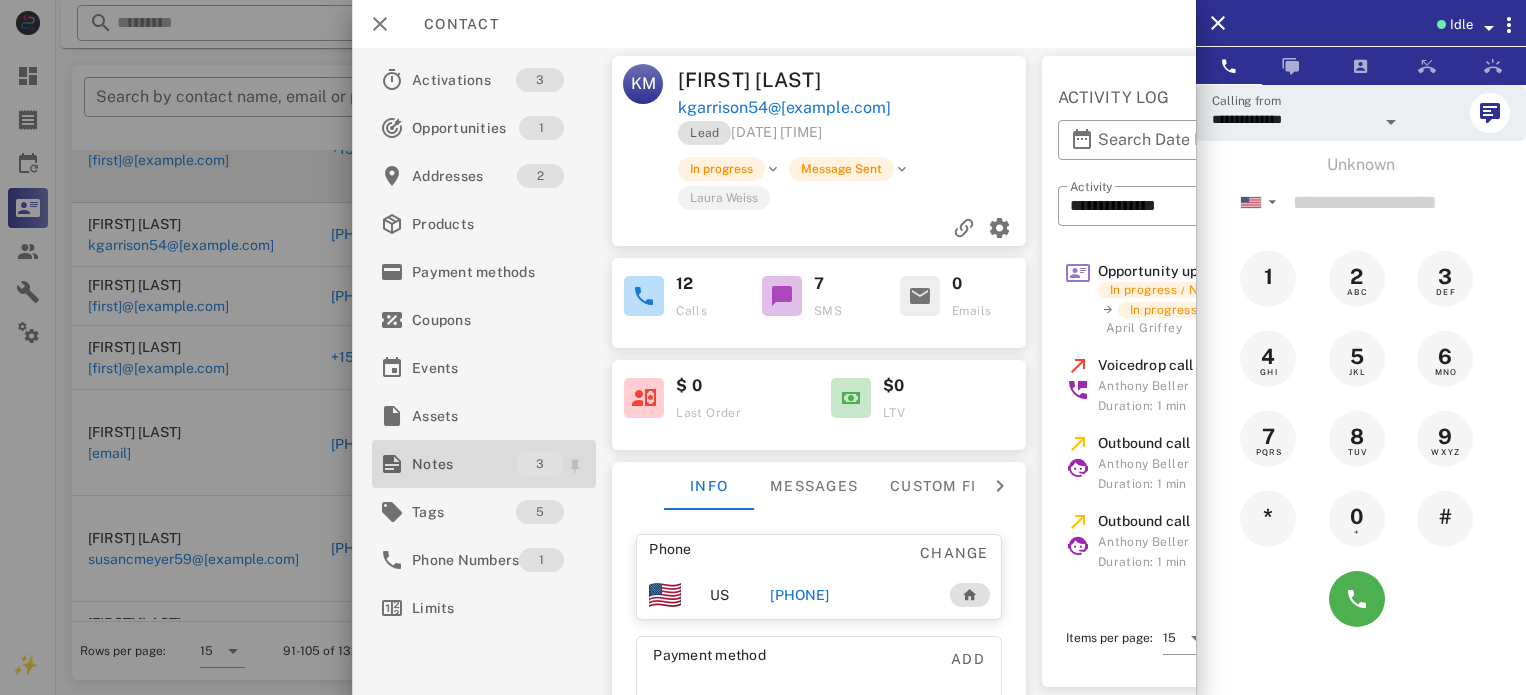 click on "Notes" at bounding box center [464, 464] 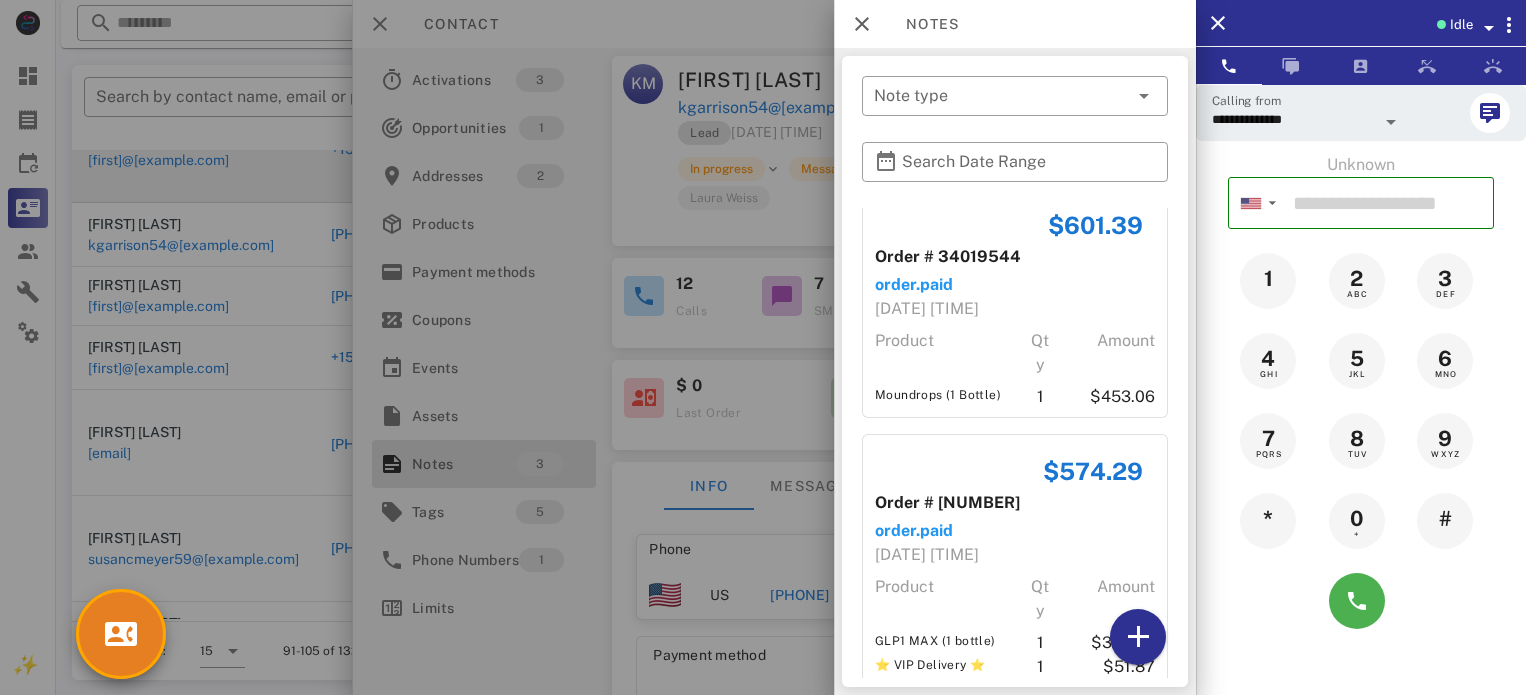 scroll, scrollTop: 0, scrollLeft: 0, axis: both 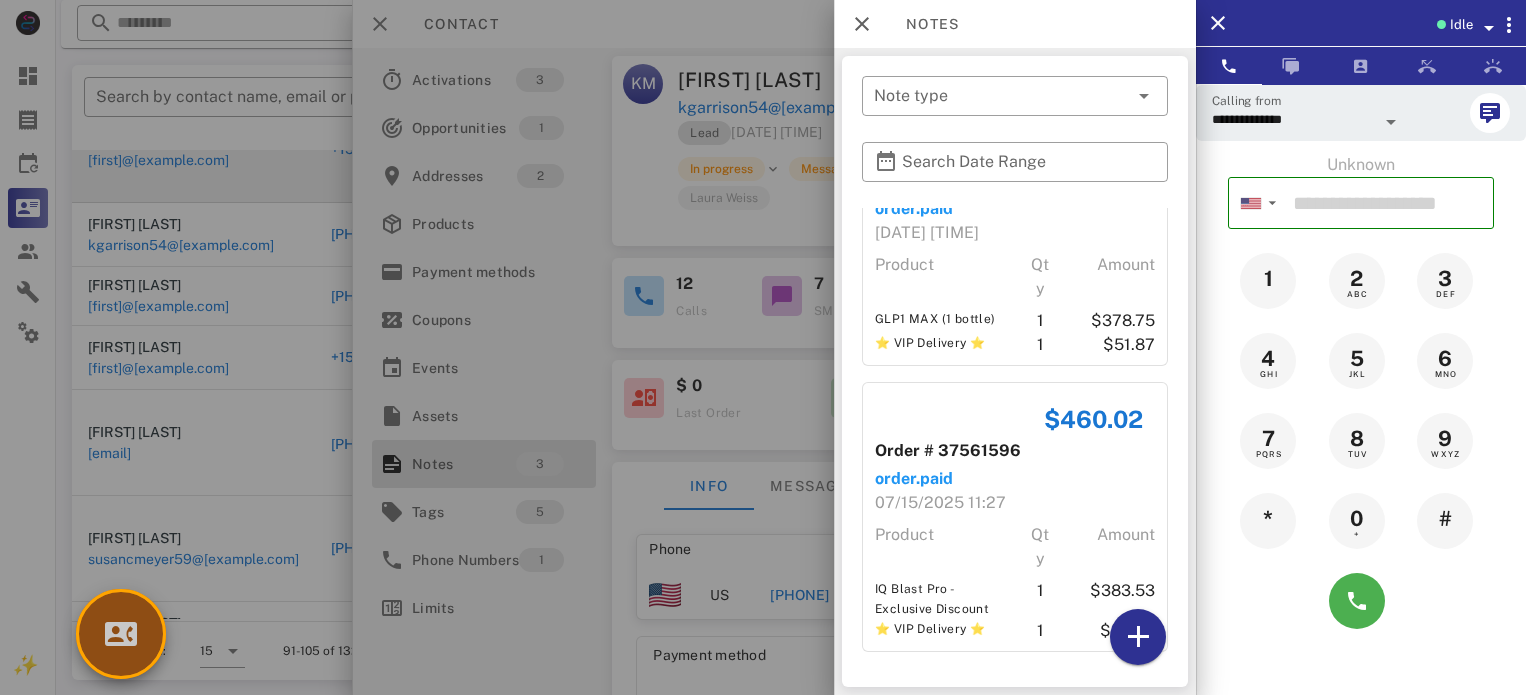 click at bounding box center [121, 634] 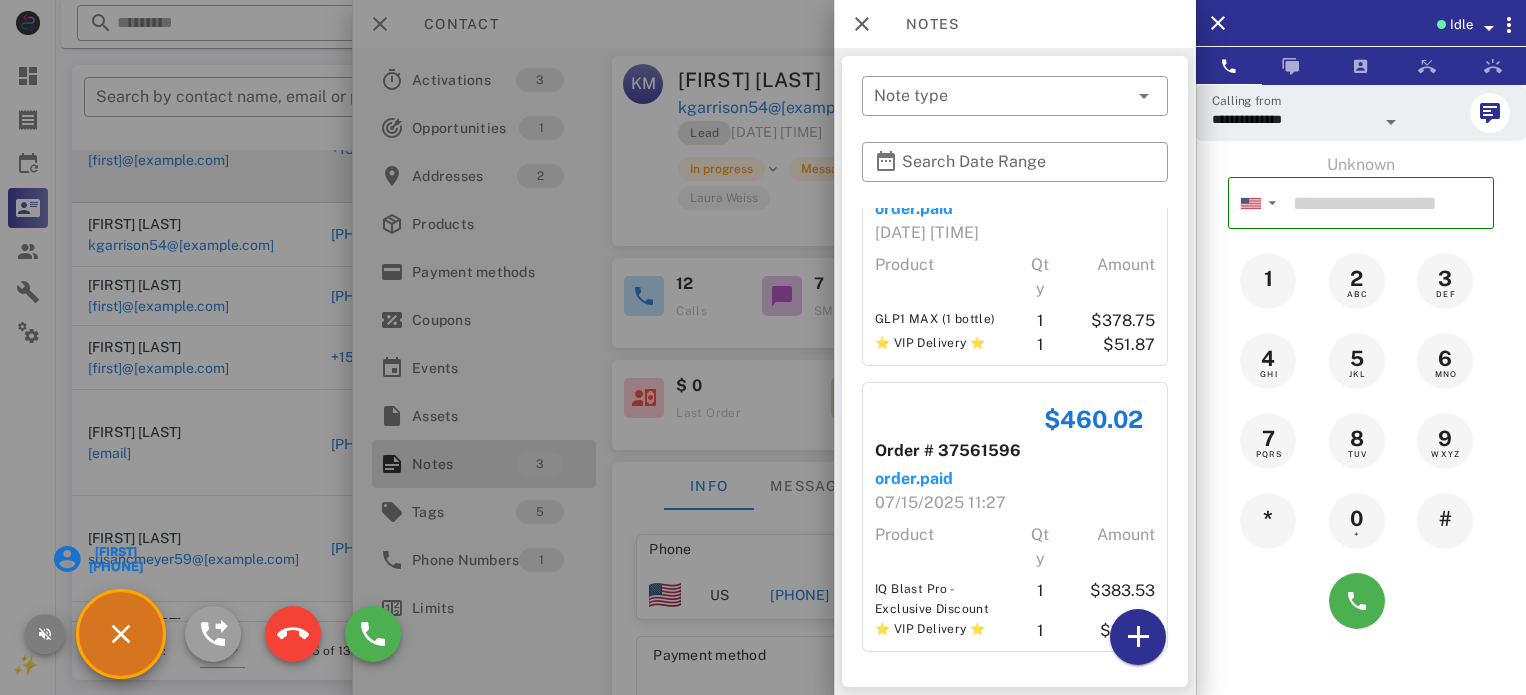 click at bounding box center (45, 634) 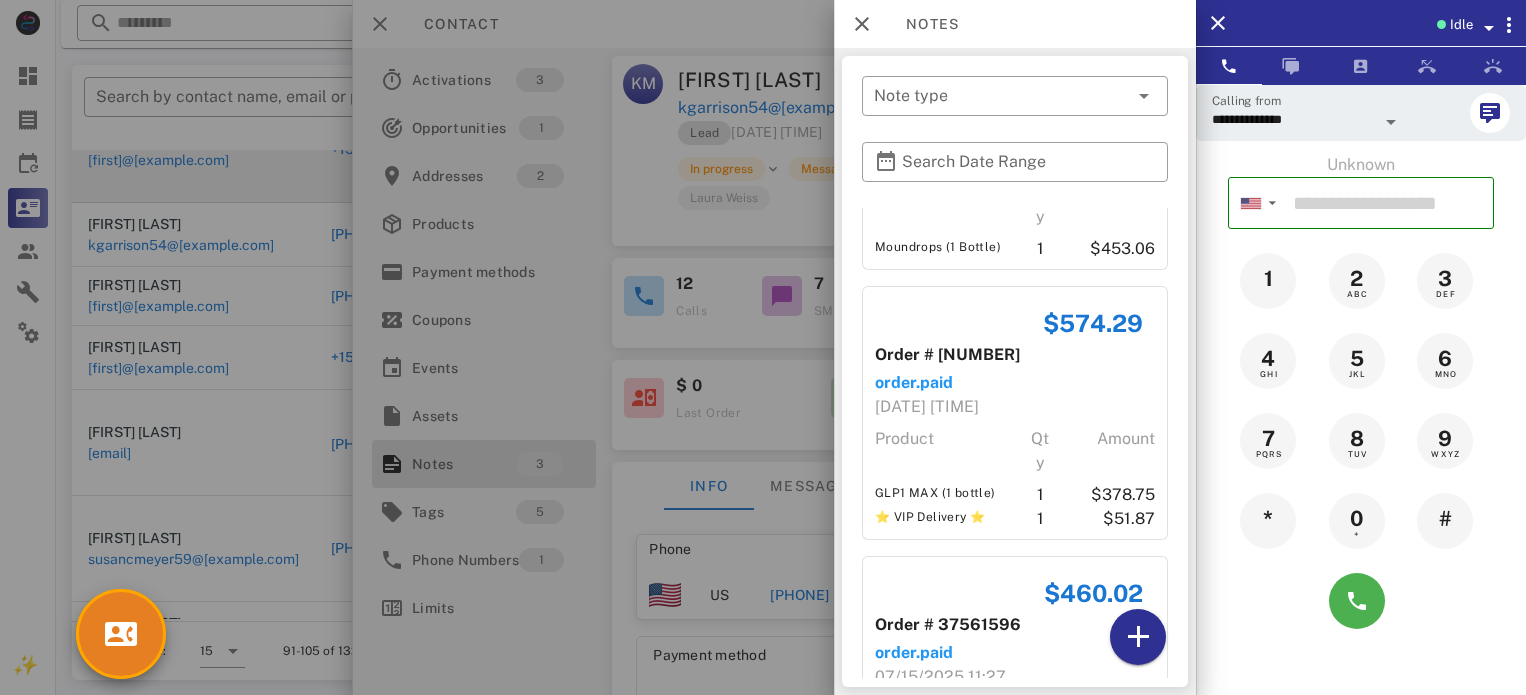 scroll, scrollTop: 342, scrollLeft: 0, axis: vertical 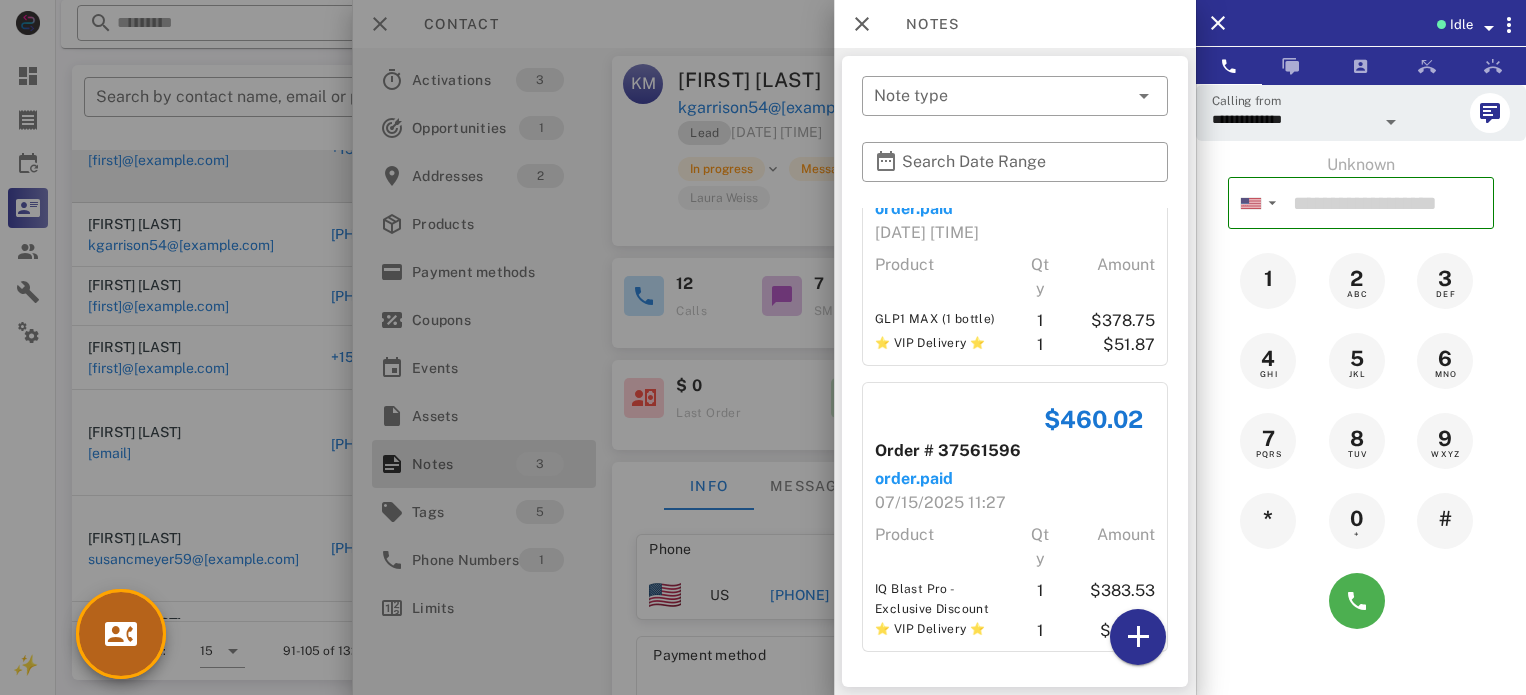 click at bounding box center (121, 634) 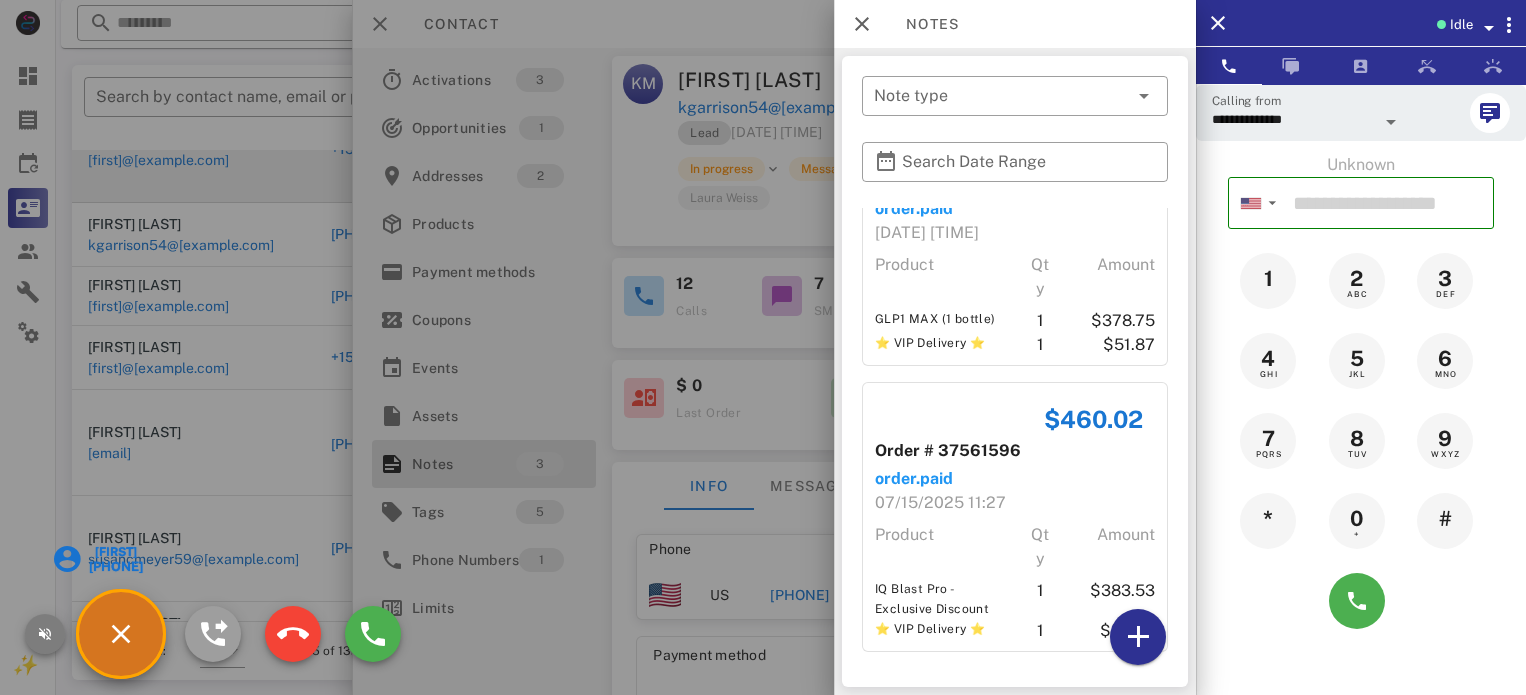 click at bounding box center [45, 634] 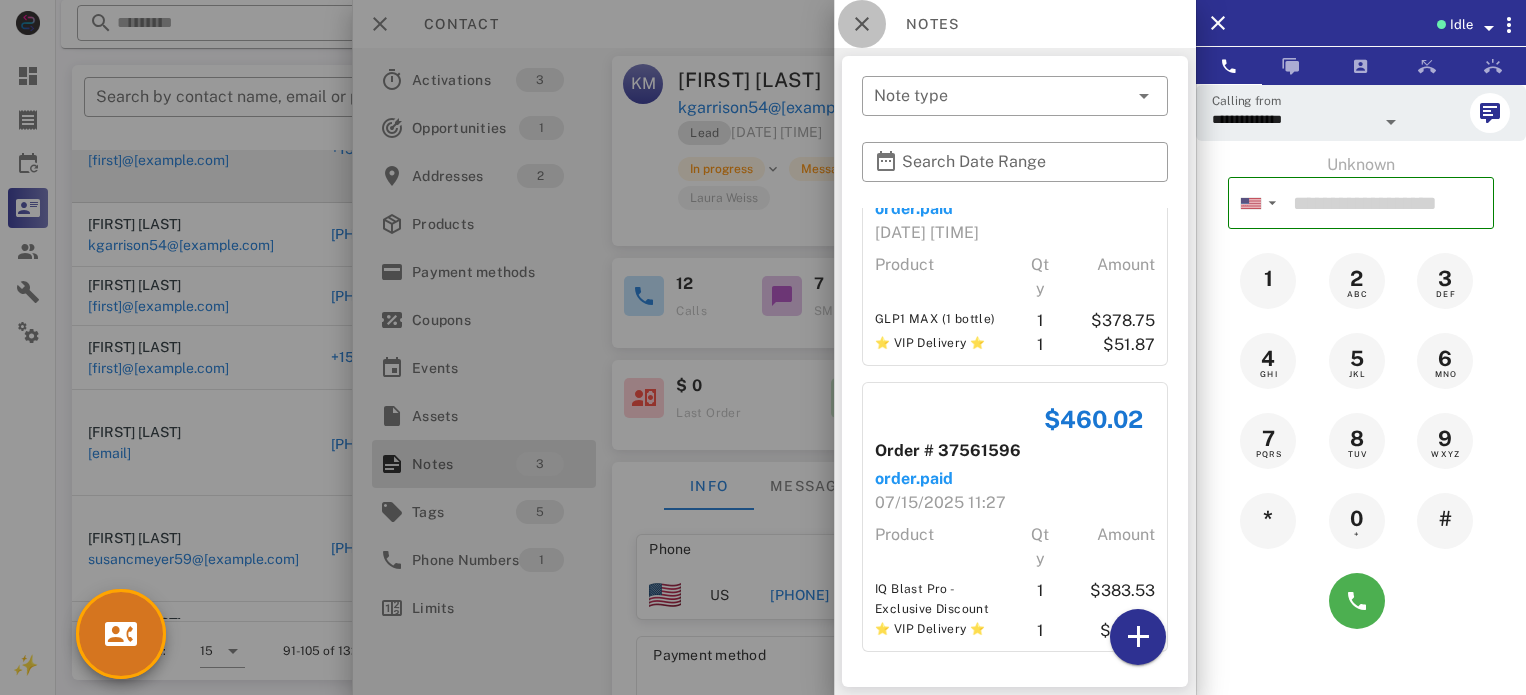 click at bounding box center [862, 24] 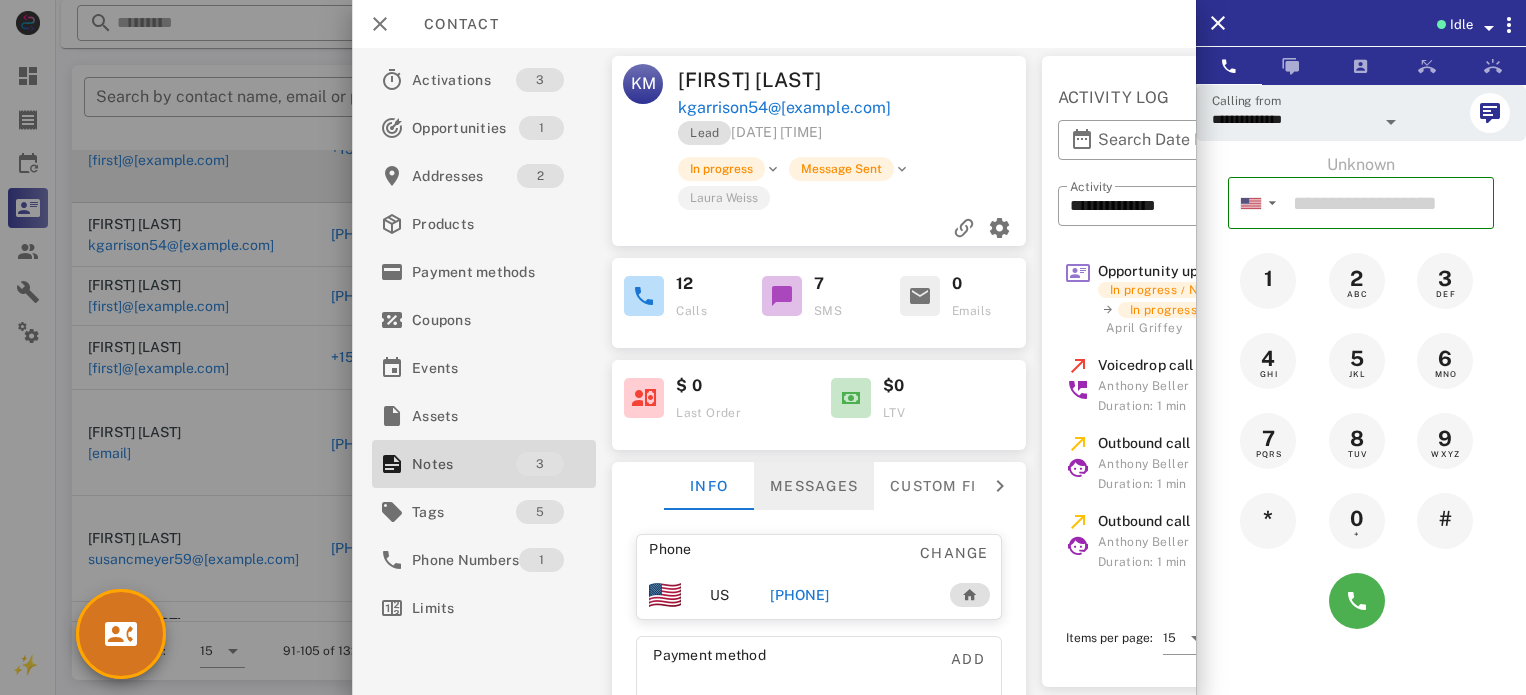 click on "Messages" at bounding box center (814, 486) 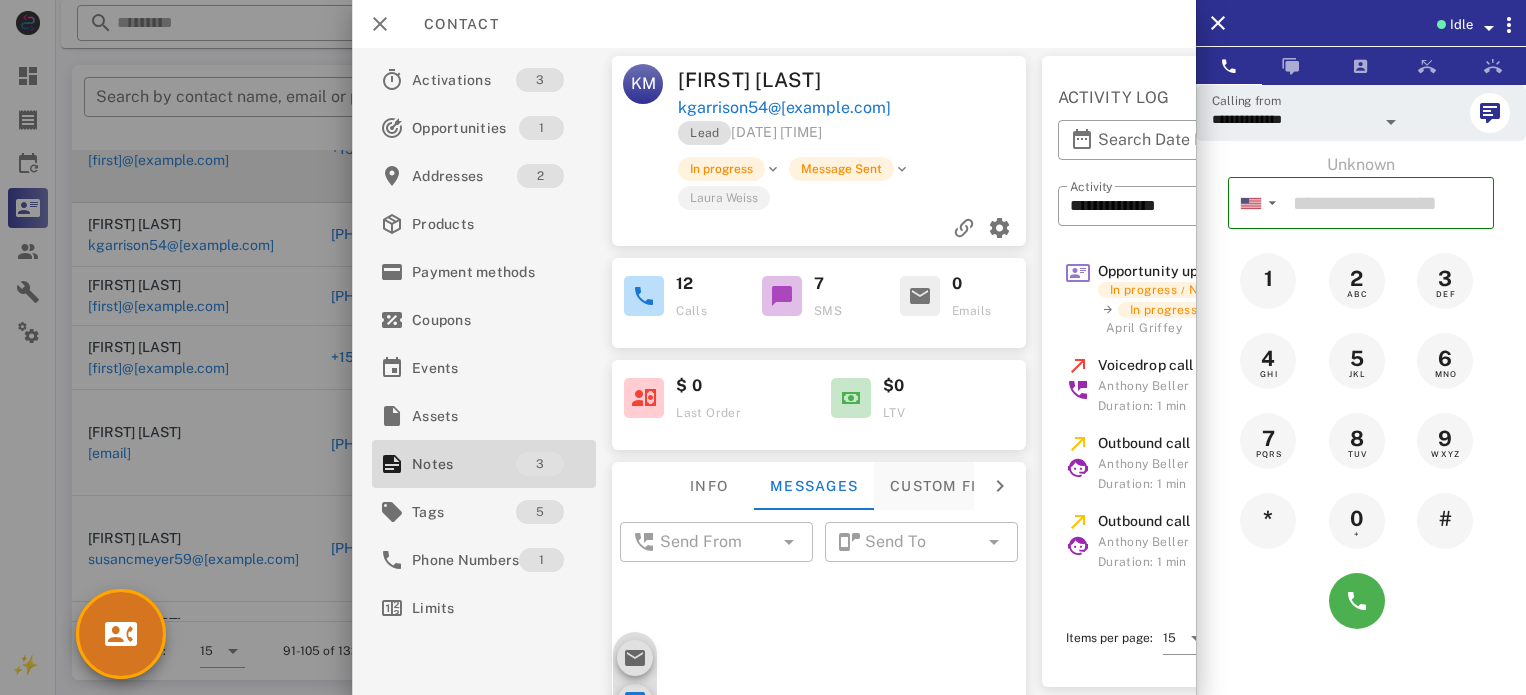 scroll, scrollTop: 1143, scrollLeft: 0, axis: vertical 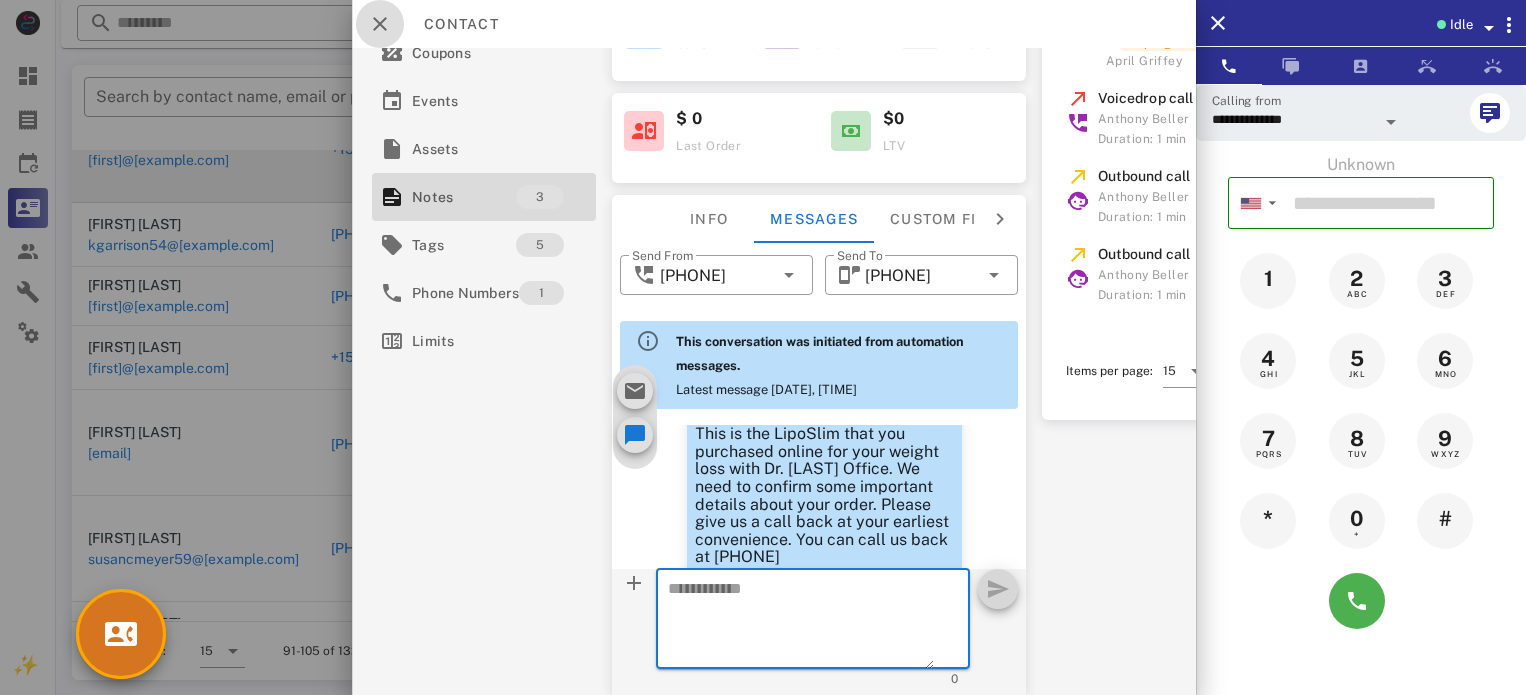 click at bounding box center (380, 24) 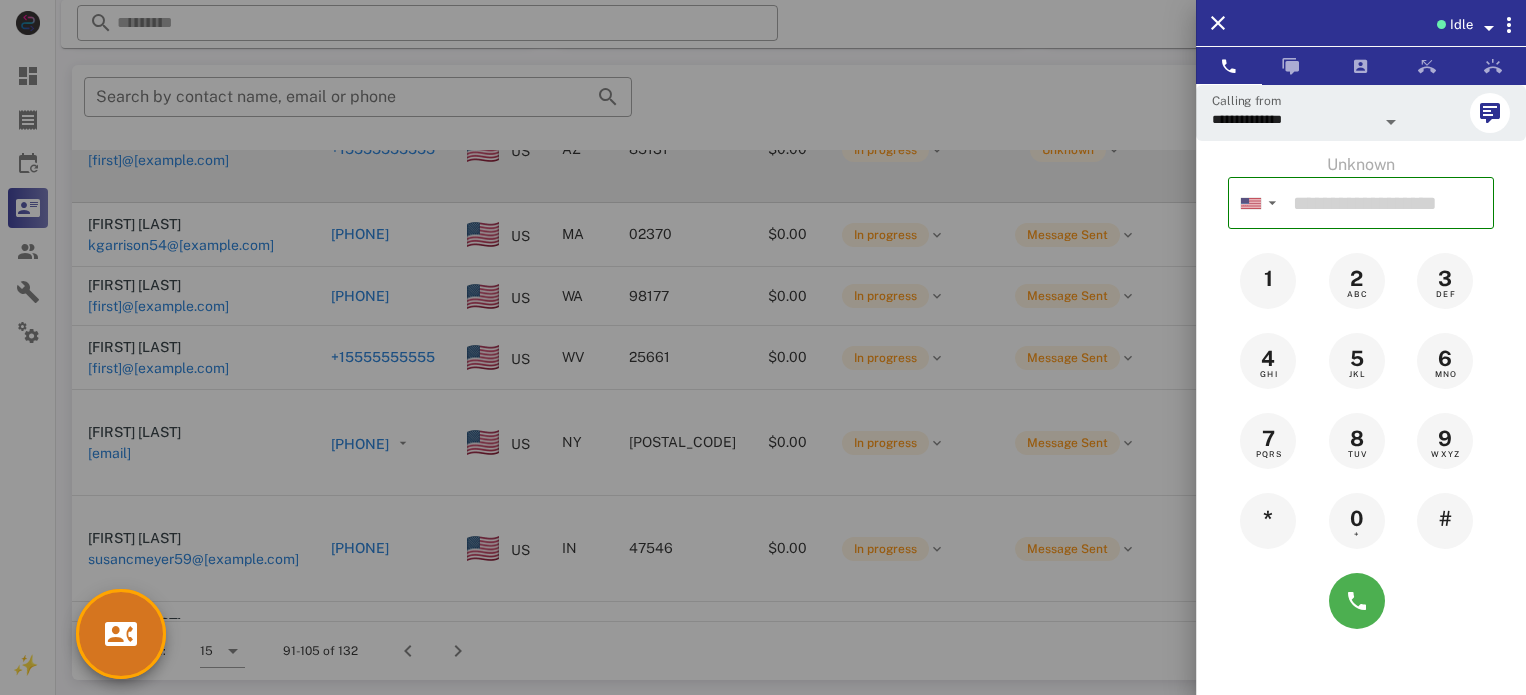 click at bounding box center (1196, 347) 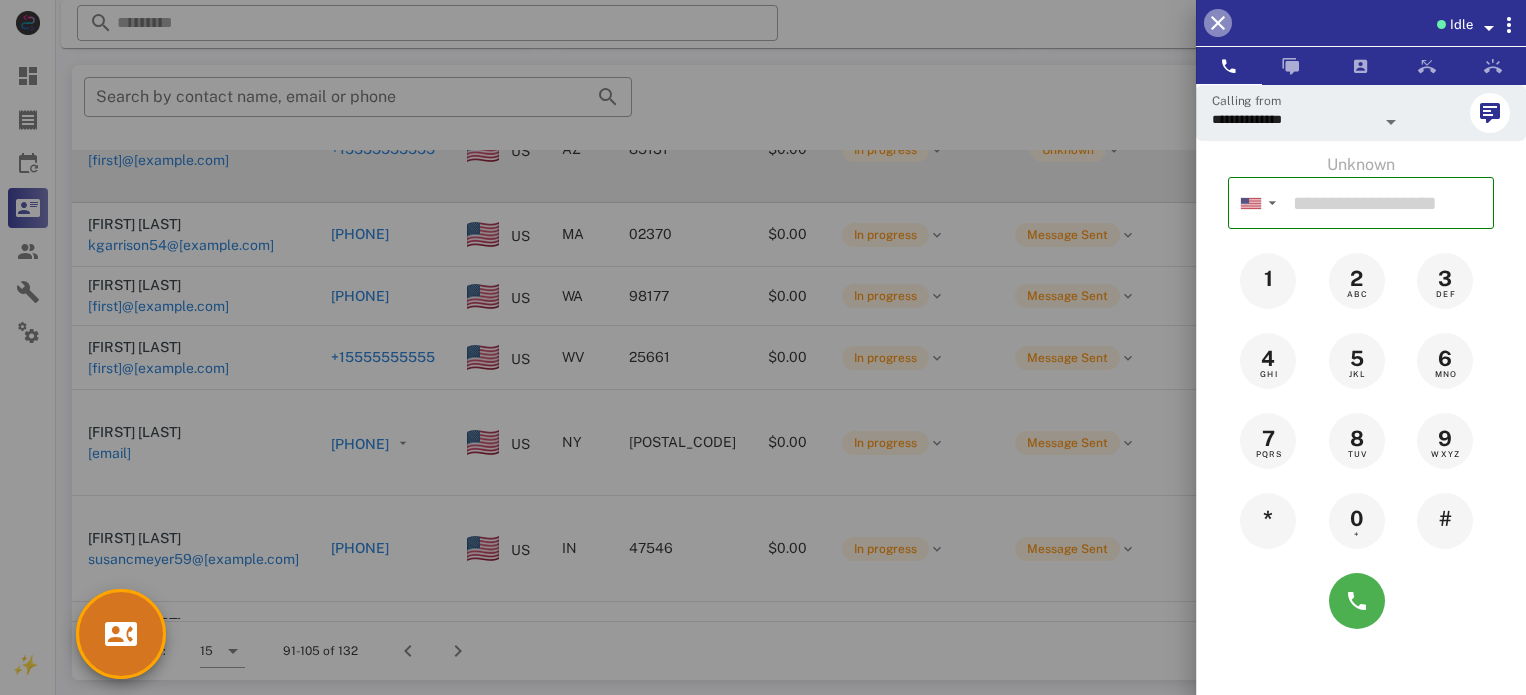 click at bounding box center (1218, 23) 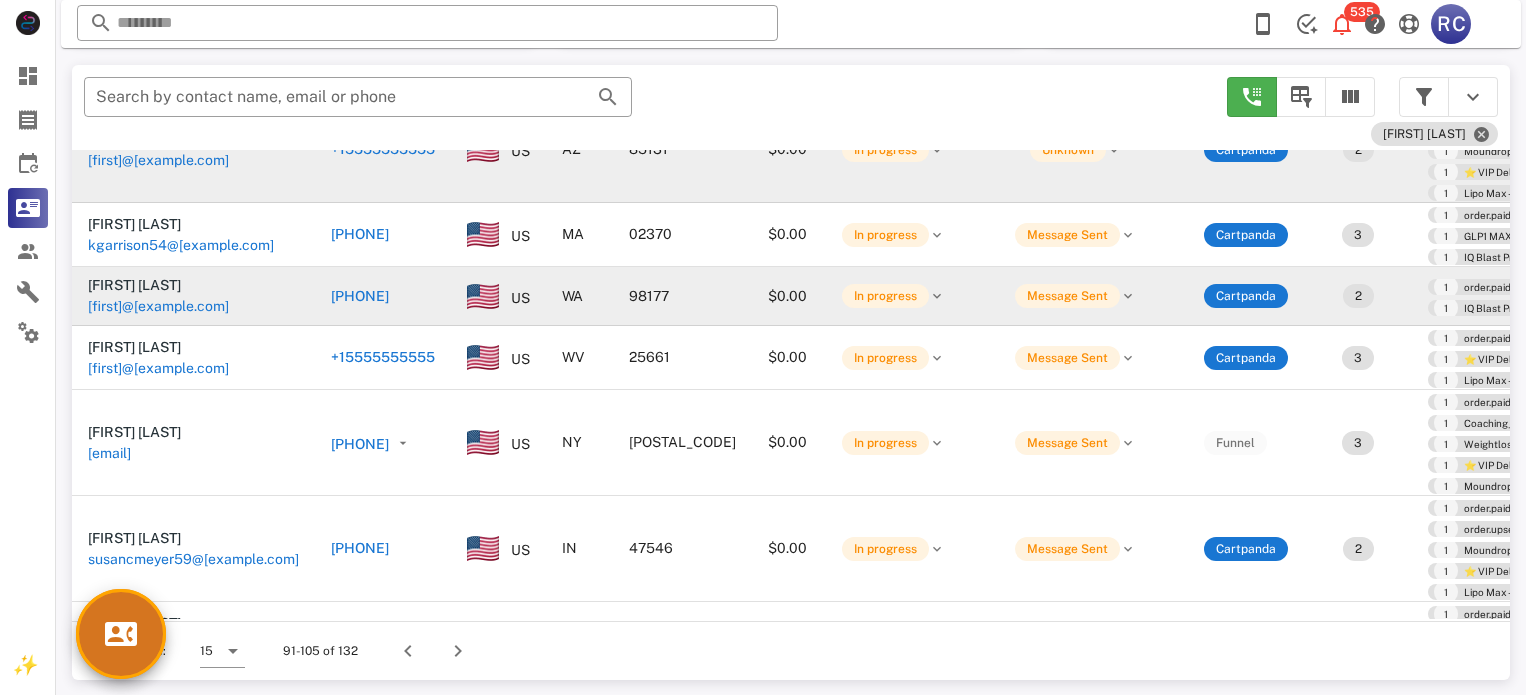click on "[PHONE]" at bounding box center [360, 296] 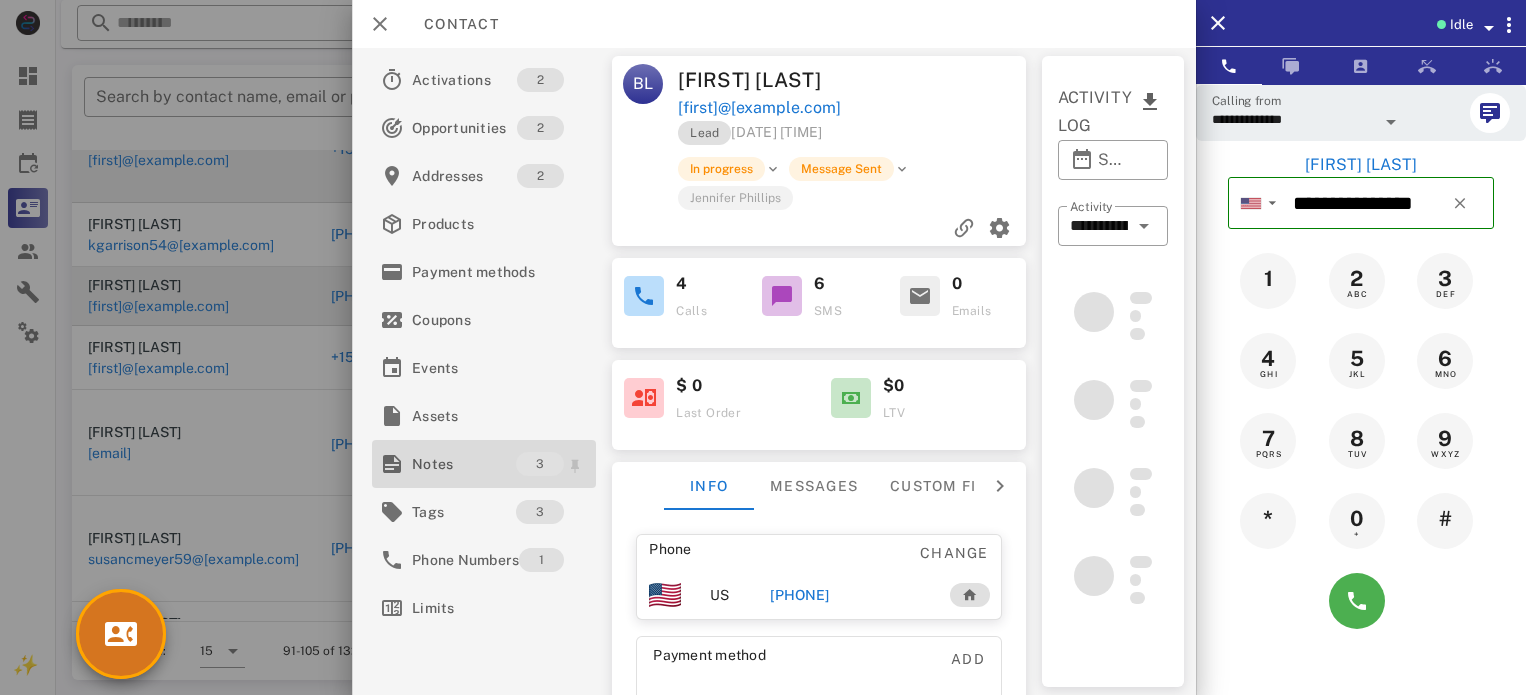 click on "Notes" at bounding box center [464, 464] 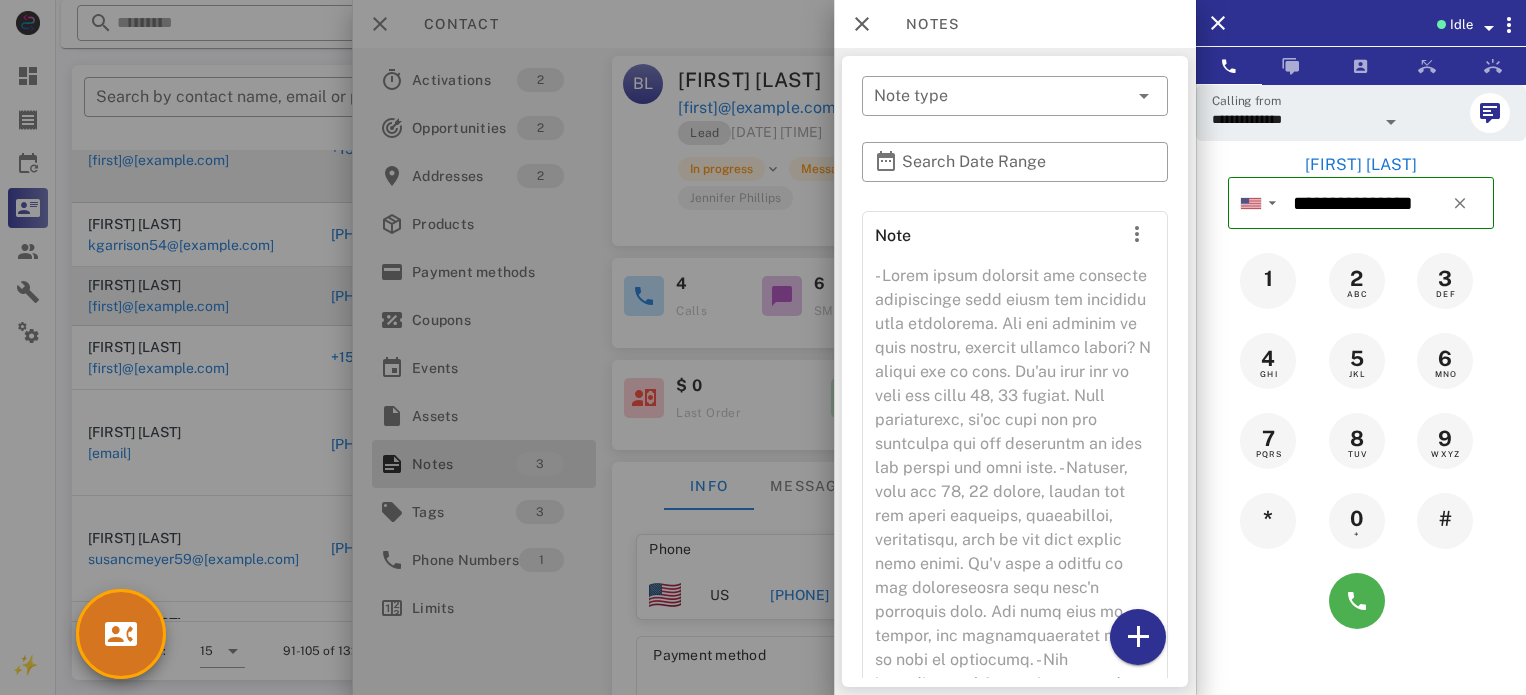 scroll, scrollTop: 0, scrollLeft: 0, axis: both 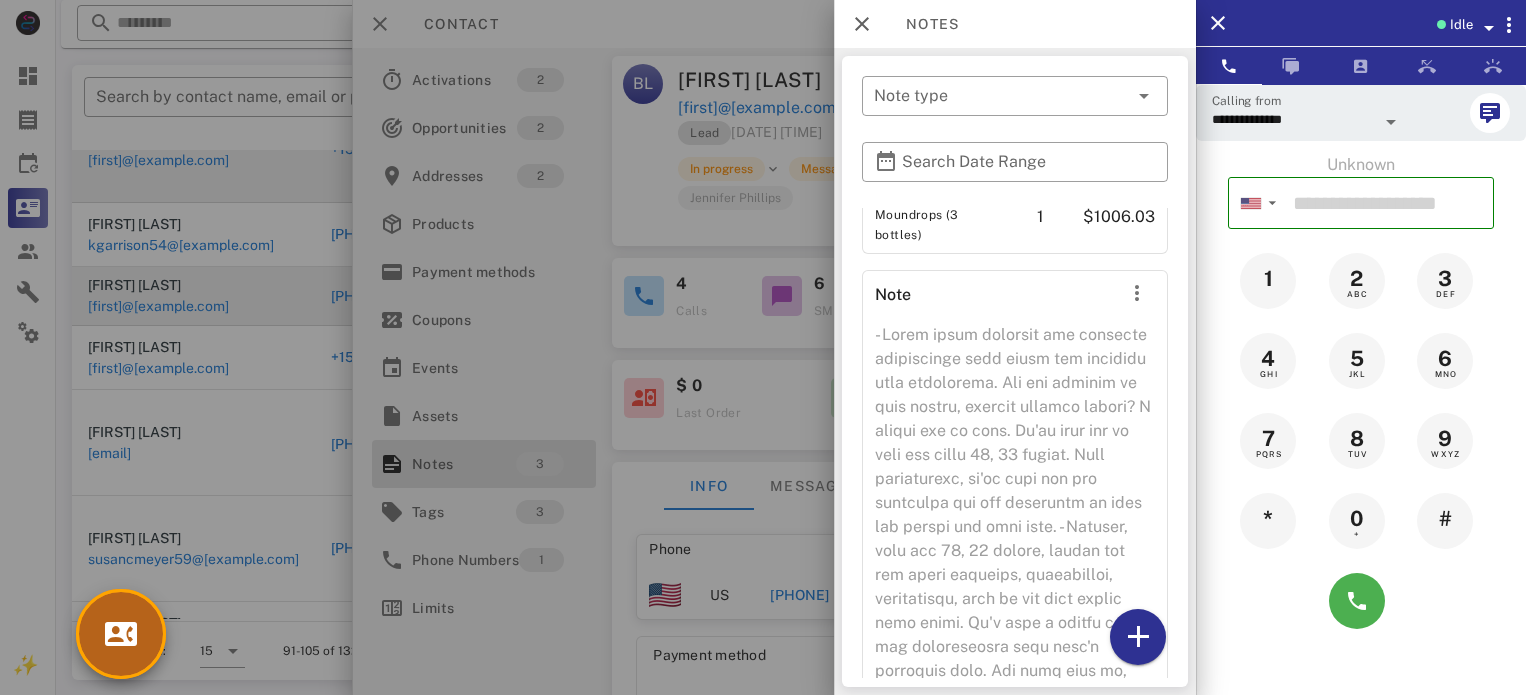 click at bounding box center (121, 634) 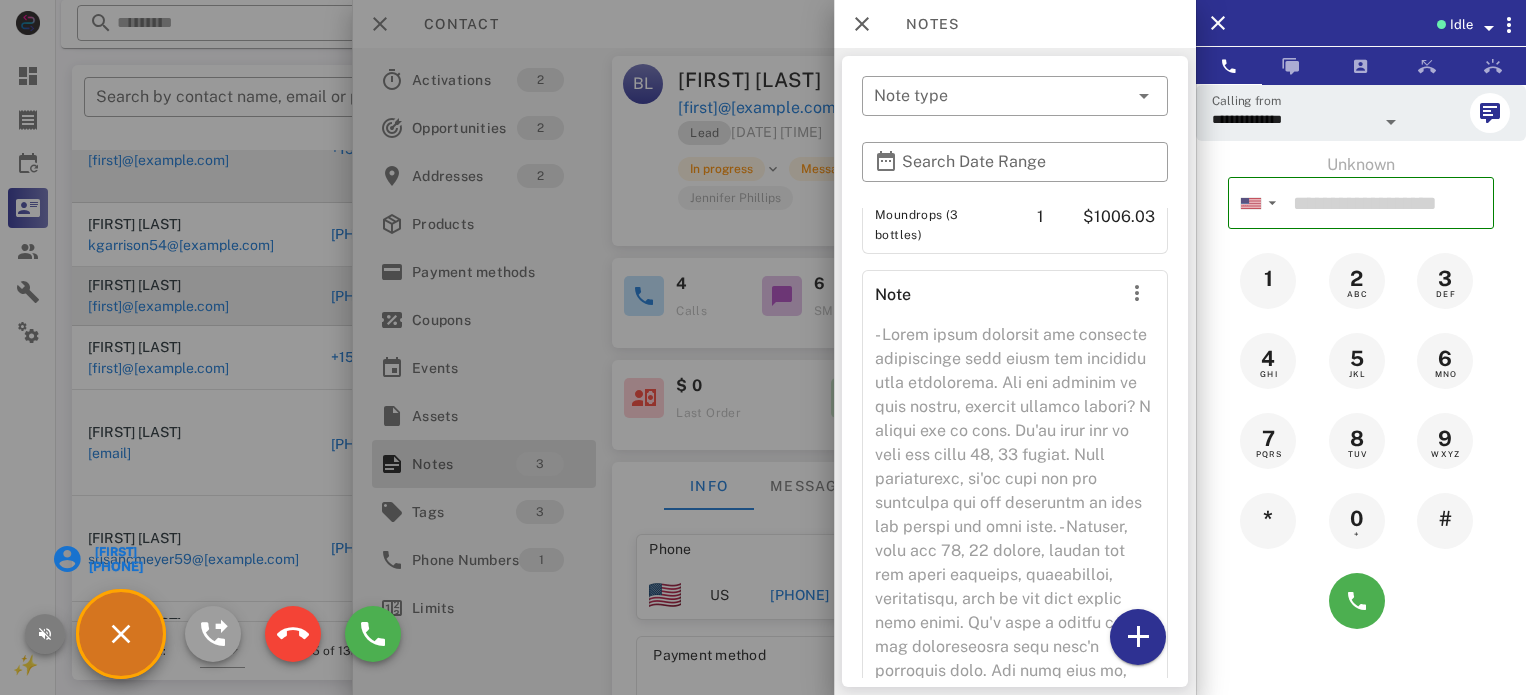 click at bounding box center [45, 634] 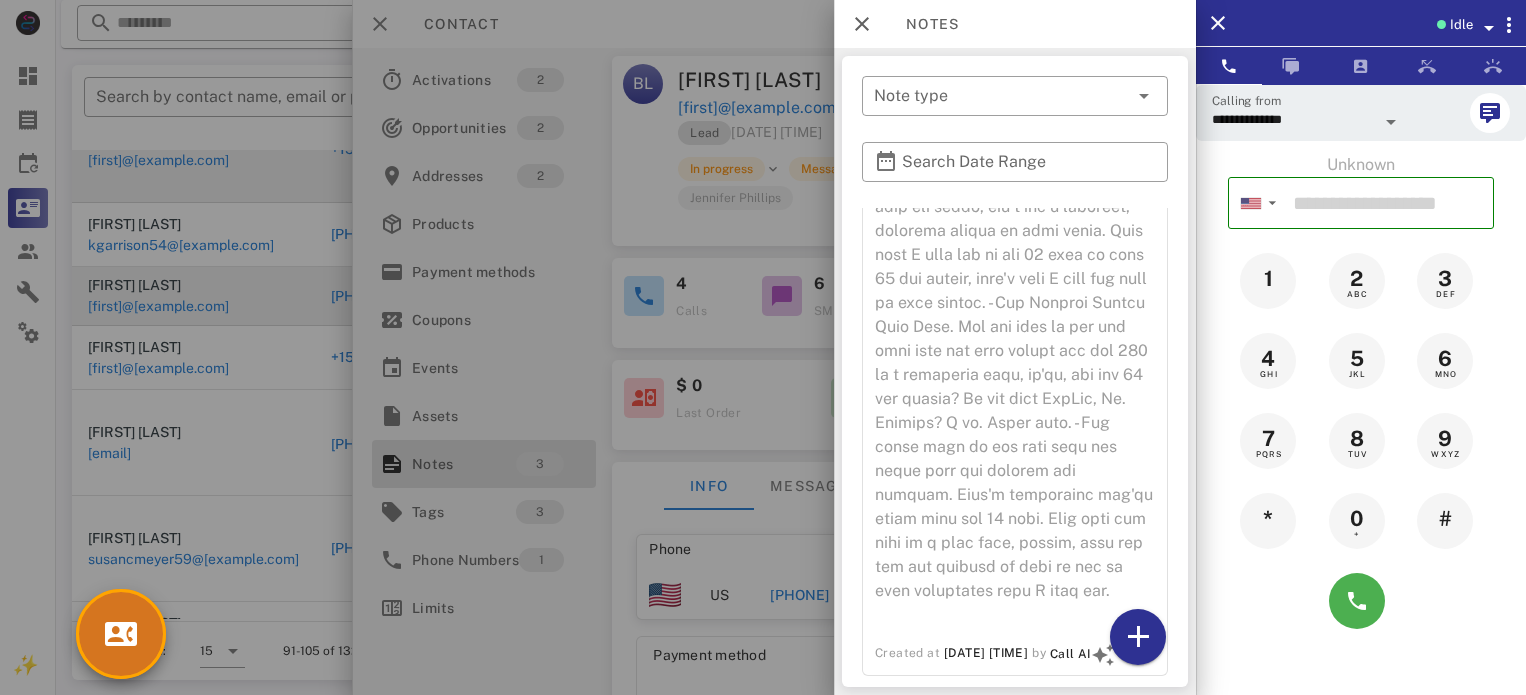 scroll, scrollTop: 1354, scrollLeft: 0, axis: vertical 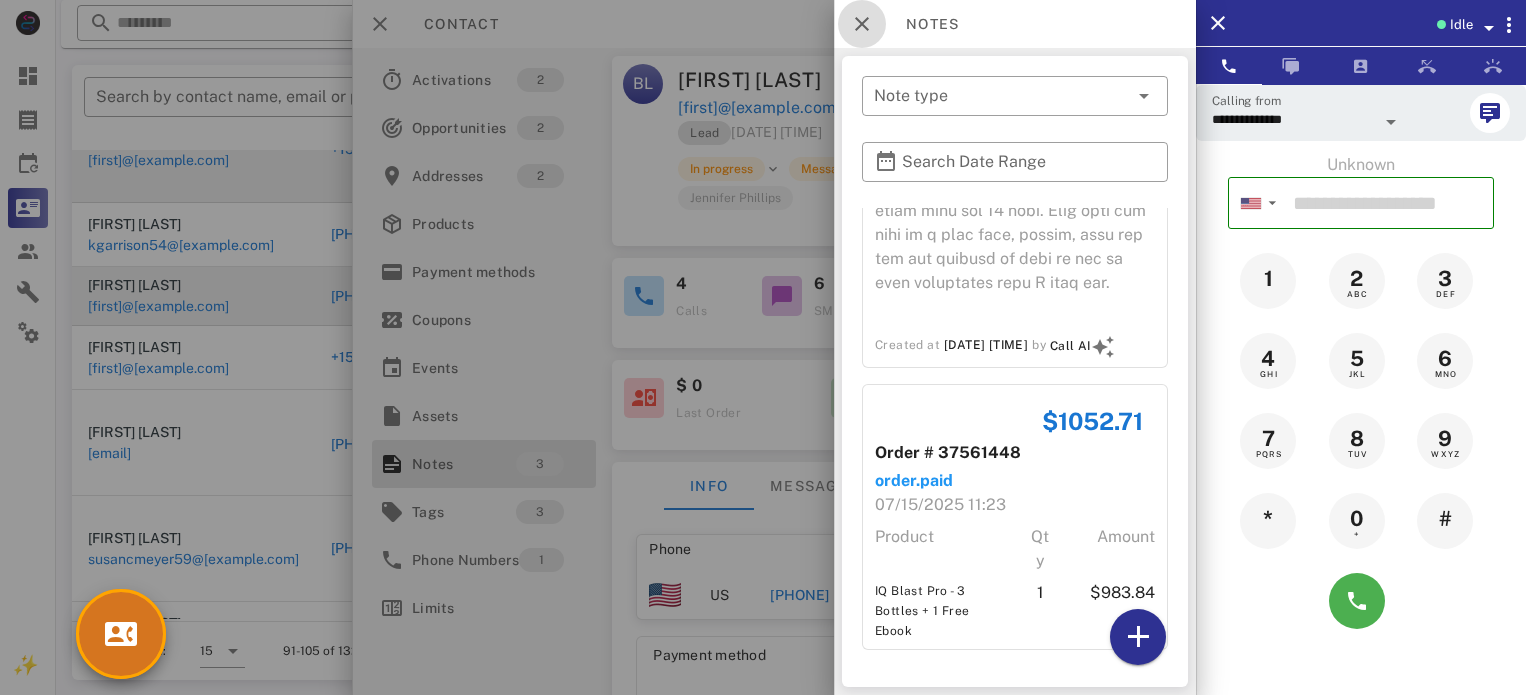 click at bounding box center (862, 24) 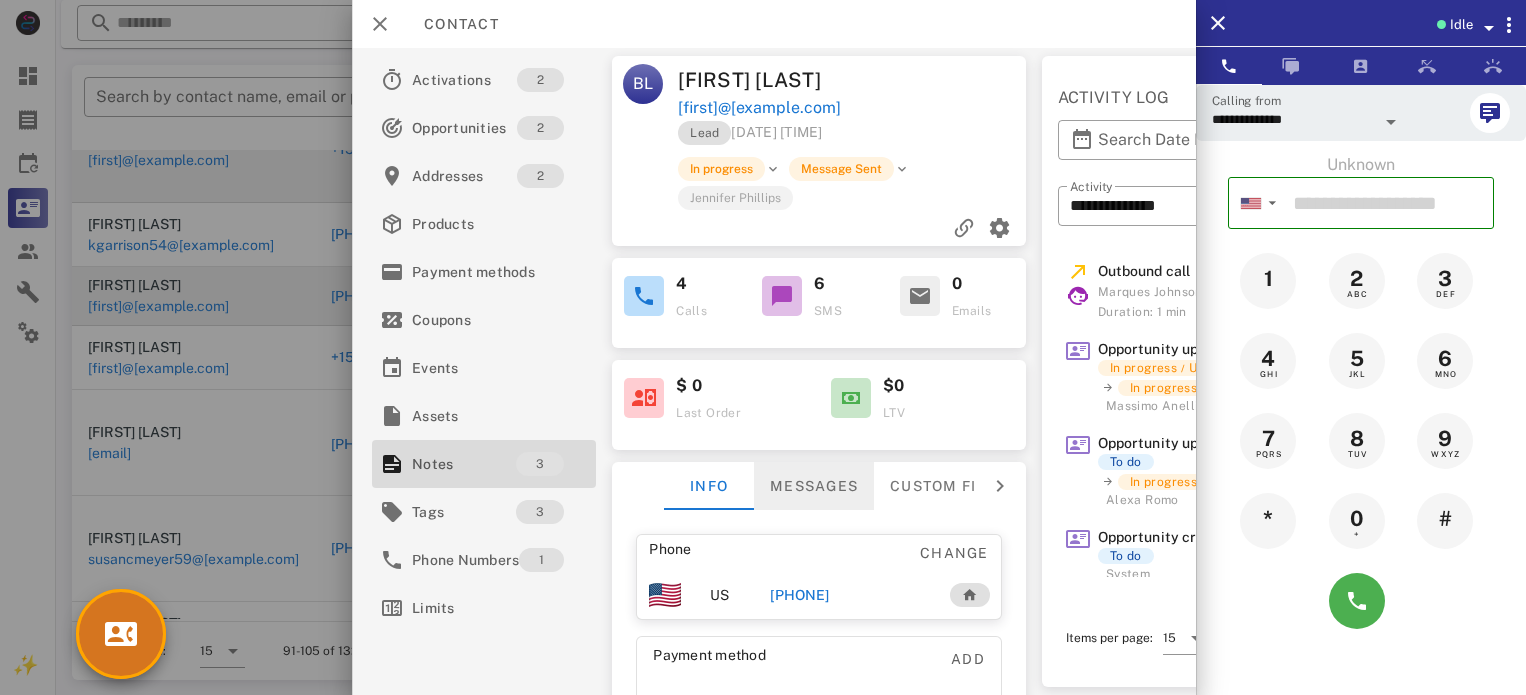 click on "Messages" at bounding box center [814, 486] 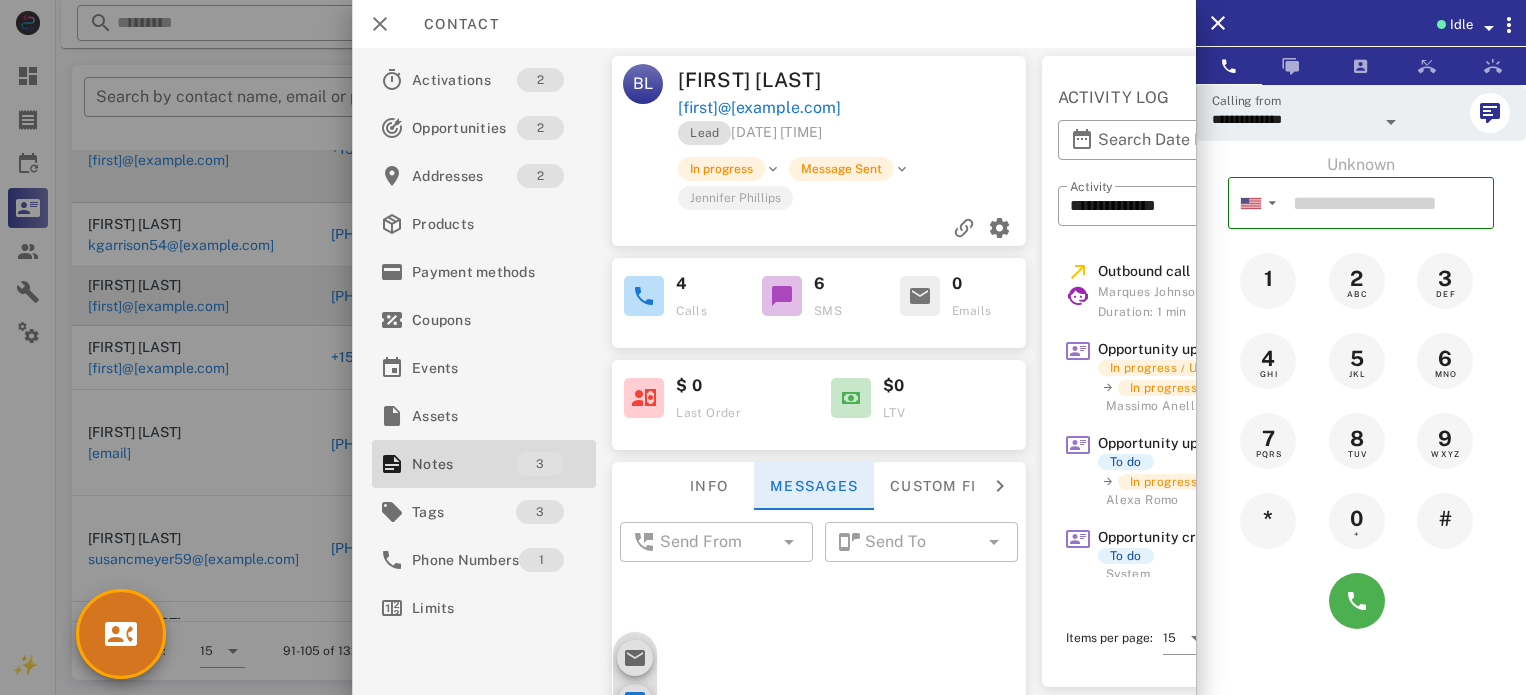 scroll, scrollTop: 1700, scrollLeft: 0, axis: vertical 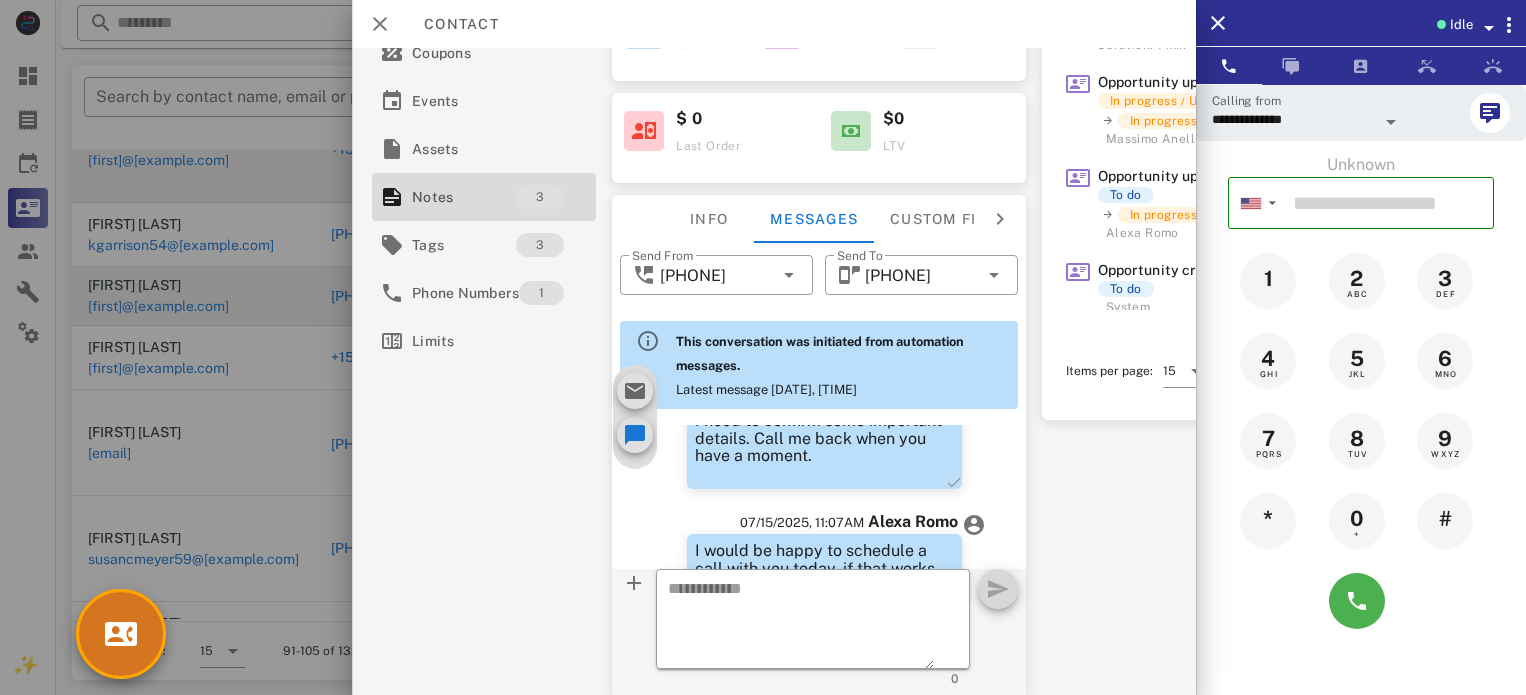 click at bounding box center [974, 525] 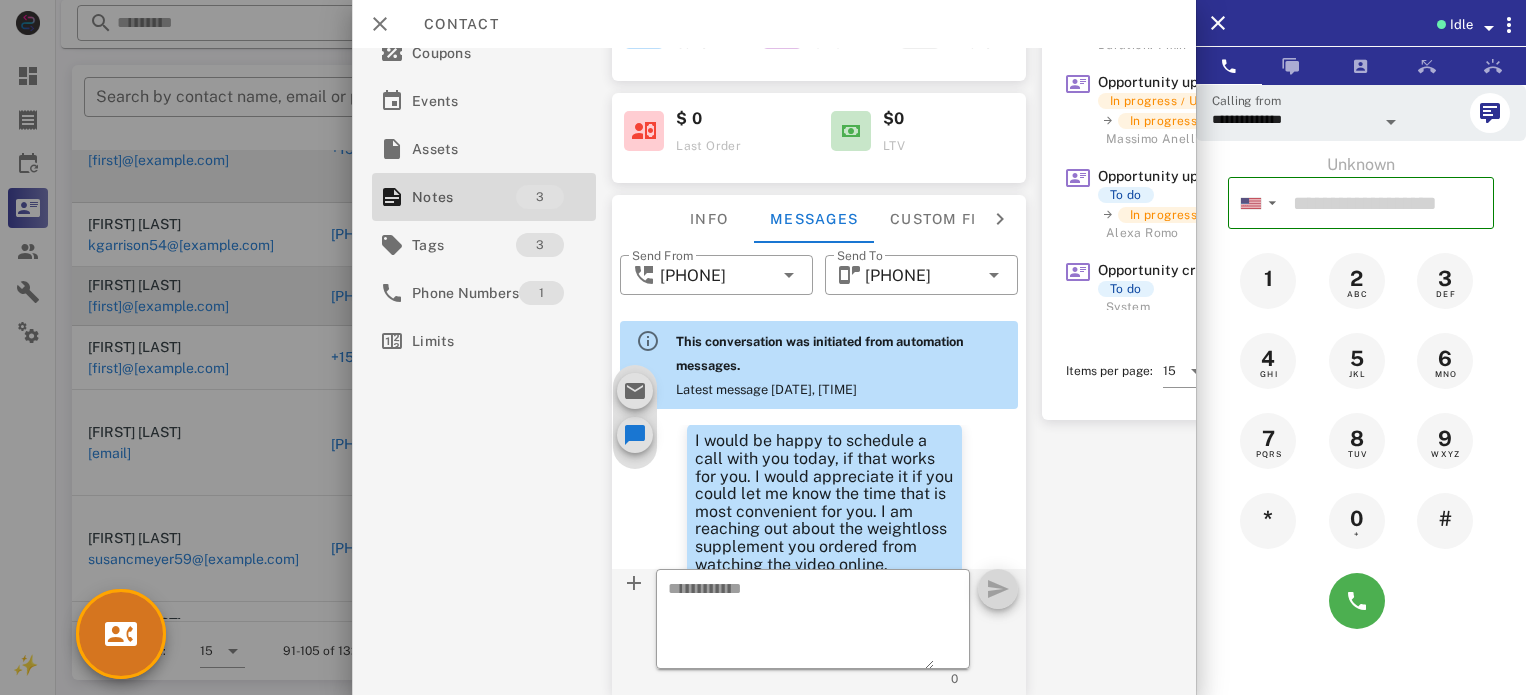 scroll, scrollTop: 1400, scrollLeft: 0, axis: vertical 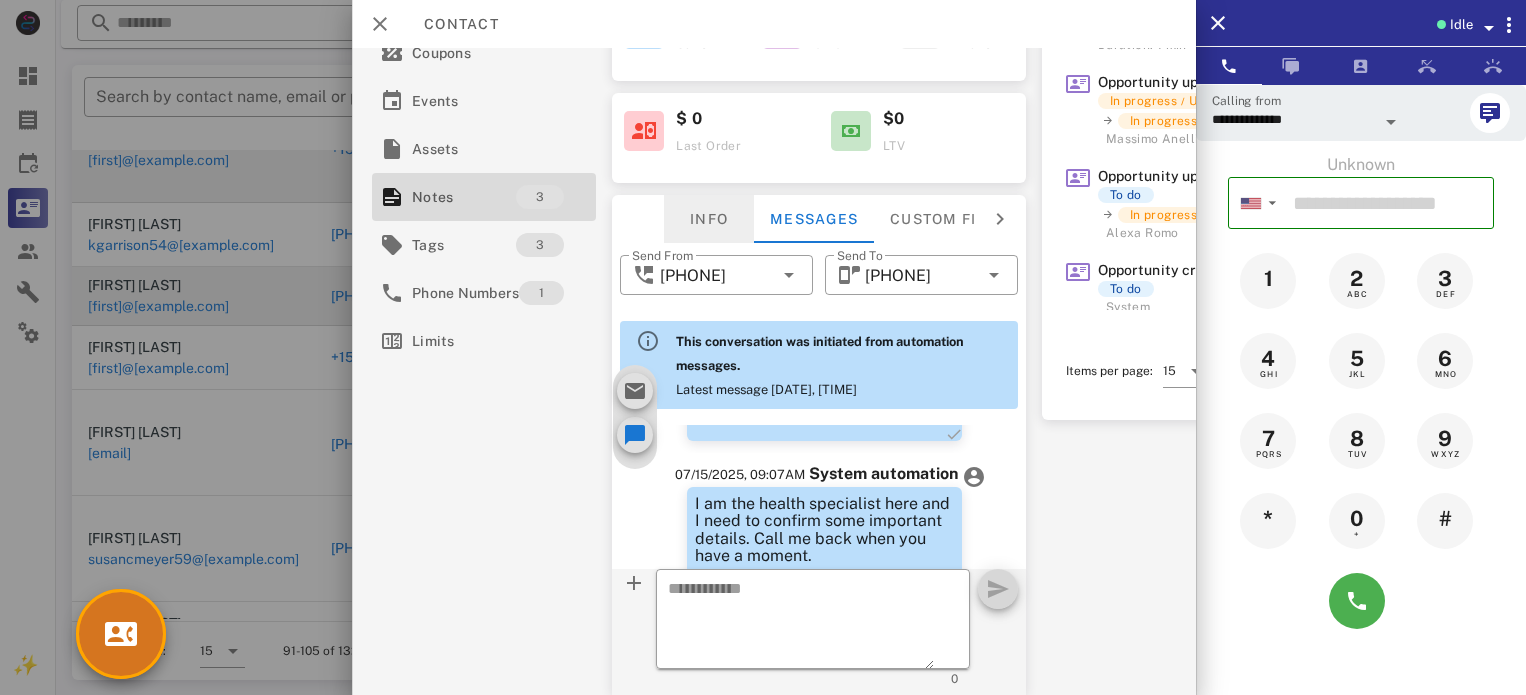 click on "Info" at bounding box center [709, 219] 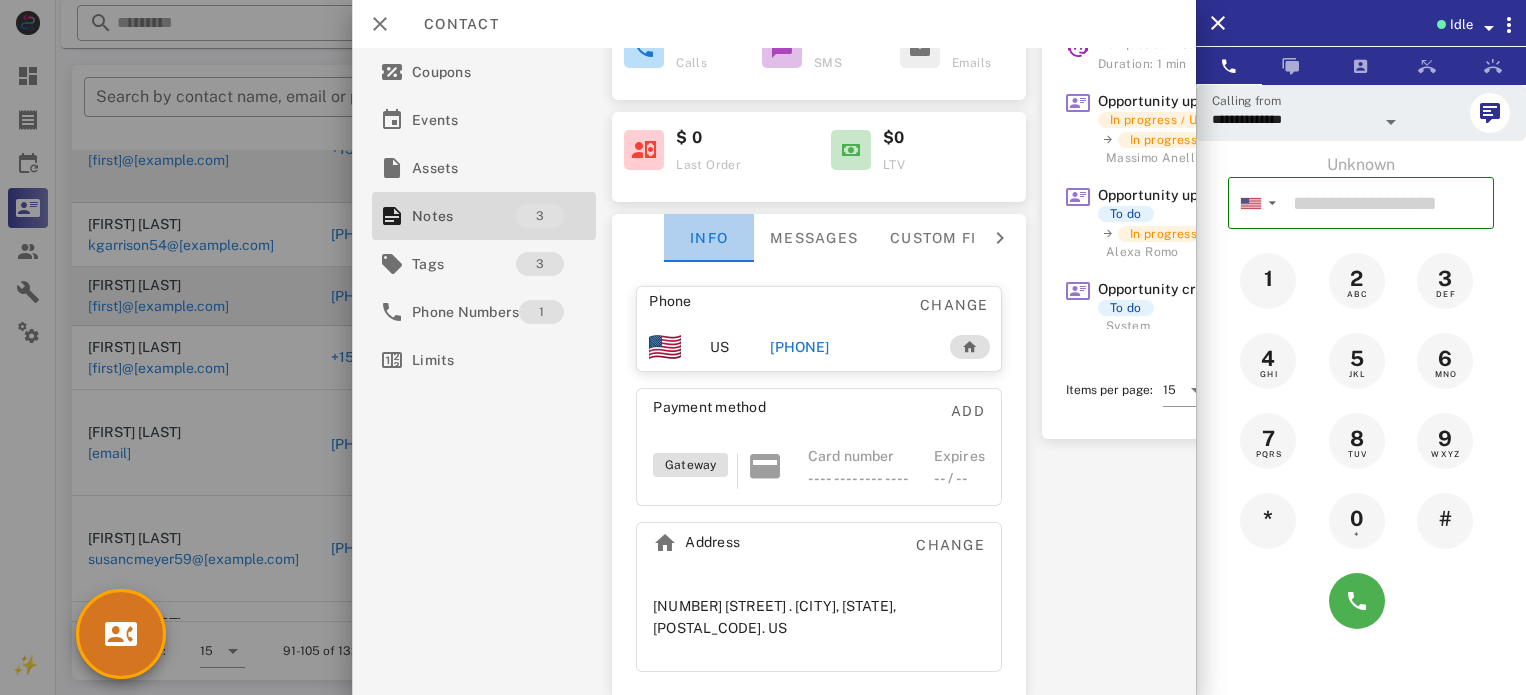 scroll, scrollTop: 291, scrollLeft: 0, axis: vertical 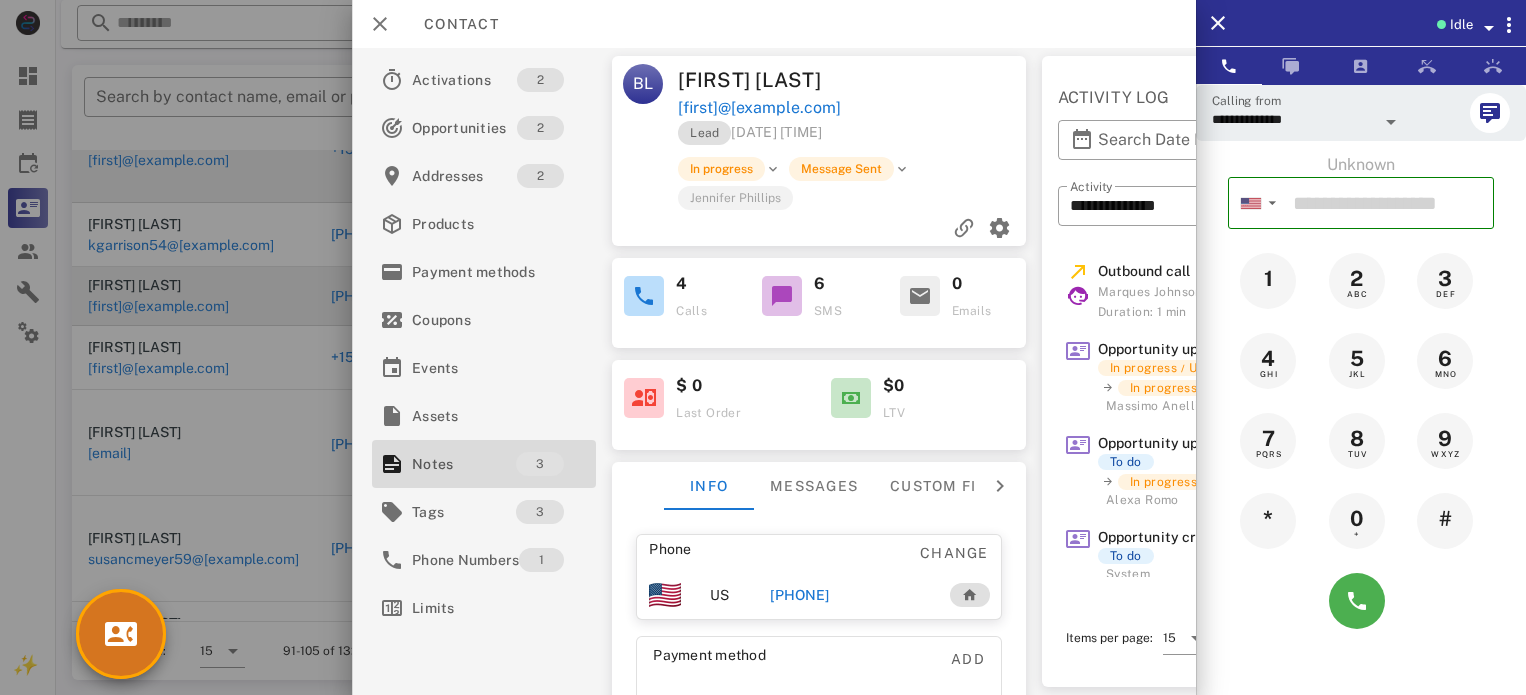 click on "[PHONE]" at bounding box center (799, 595) 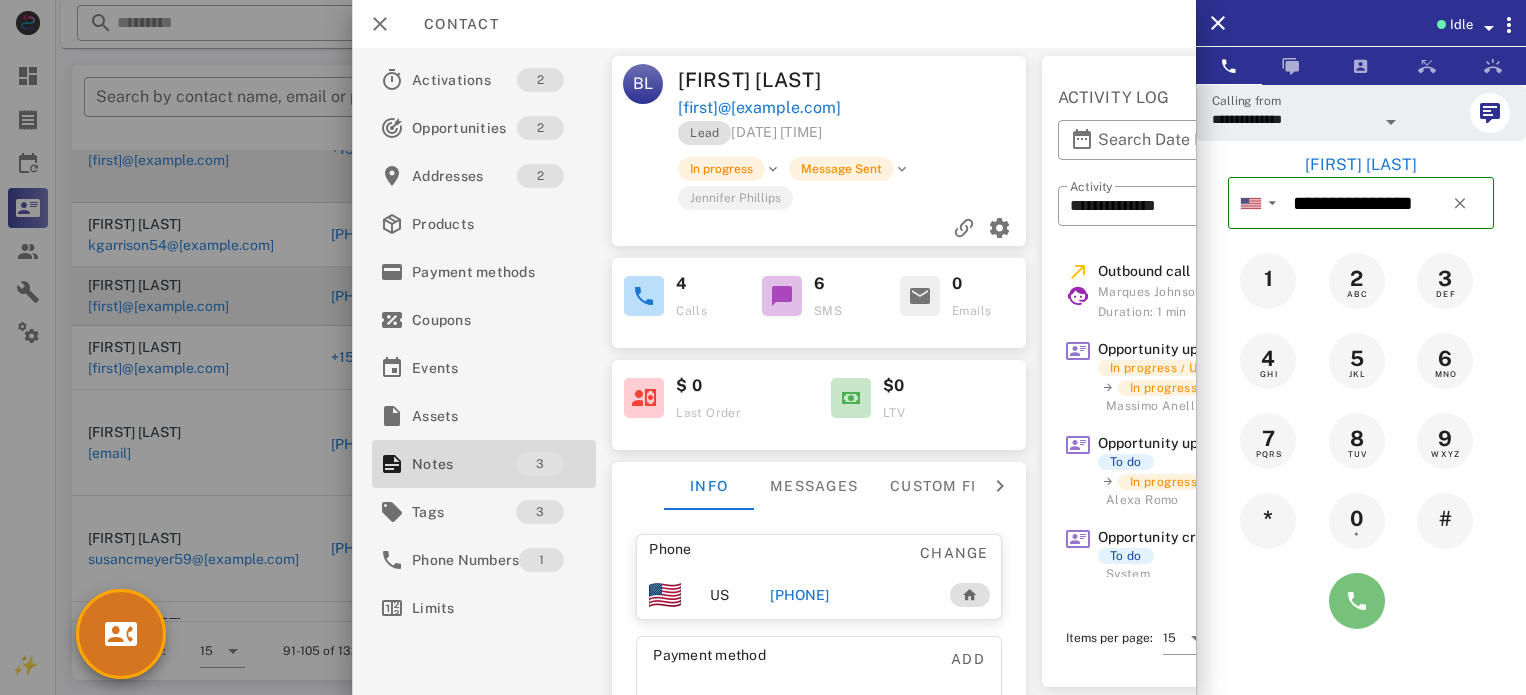 click at bounding box center (1357, 601) 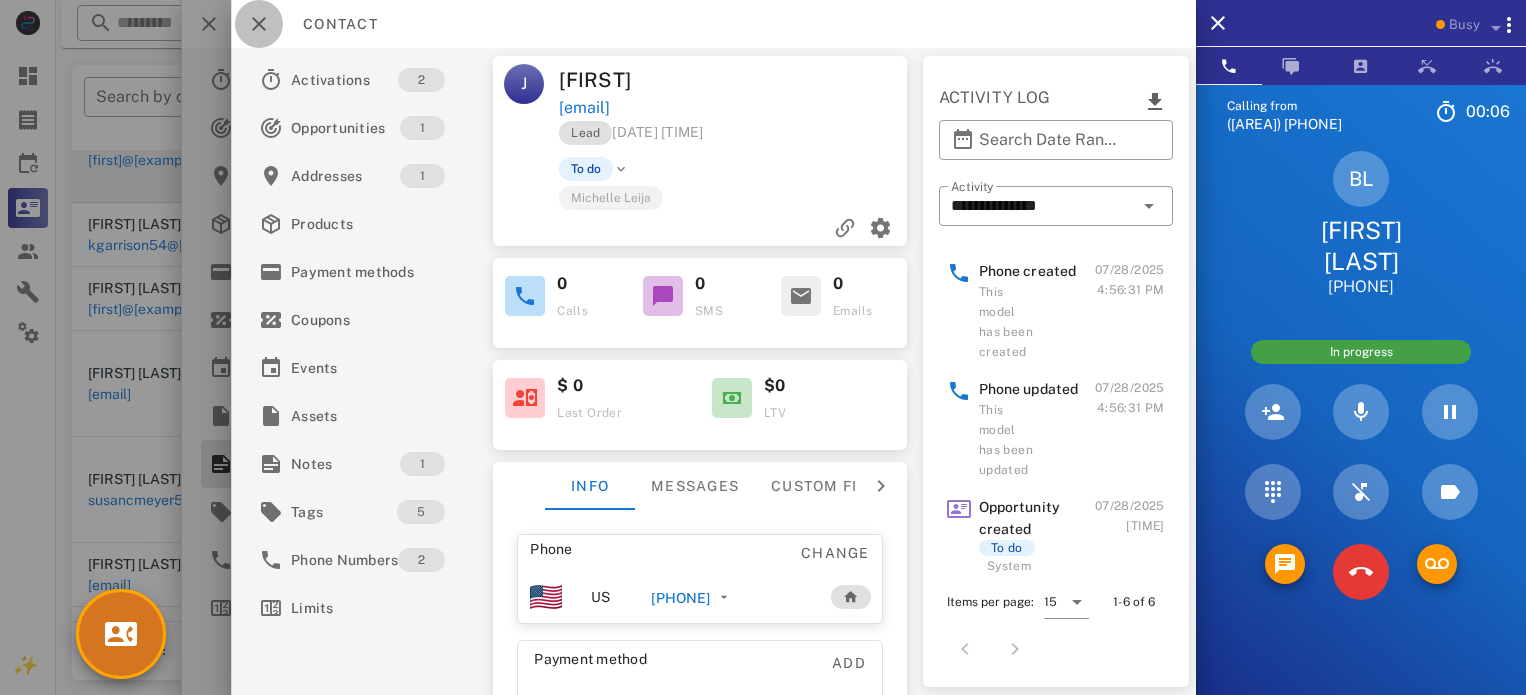 click at bounding box center [259, 24] 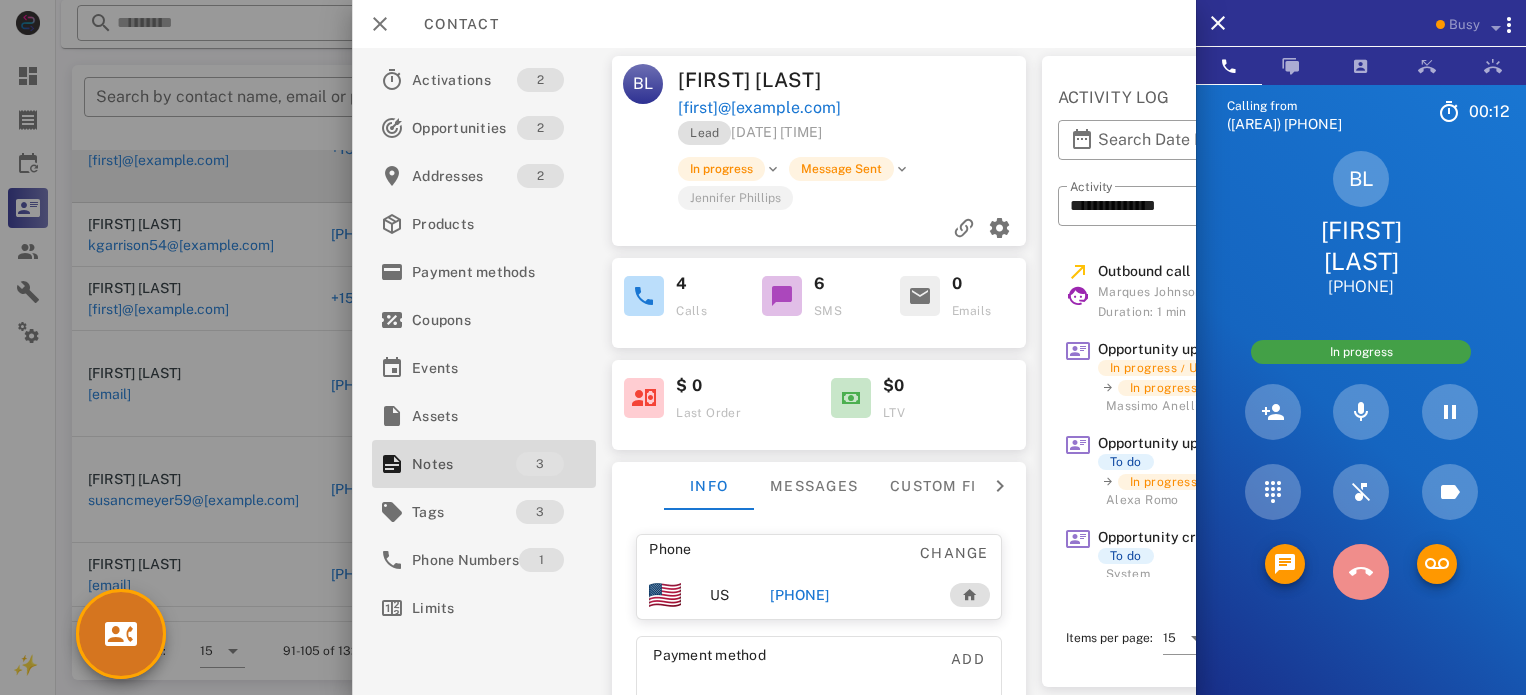 click at bounding box center [1361, 572] 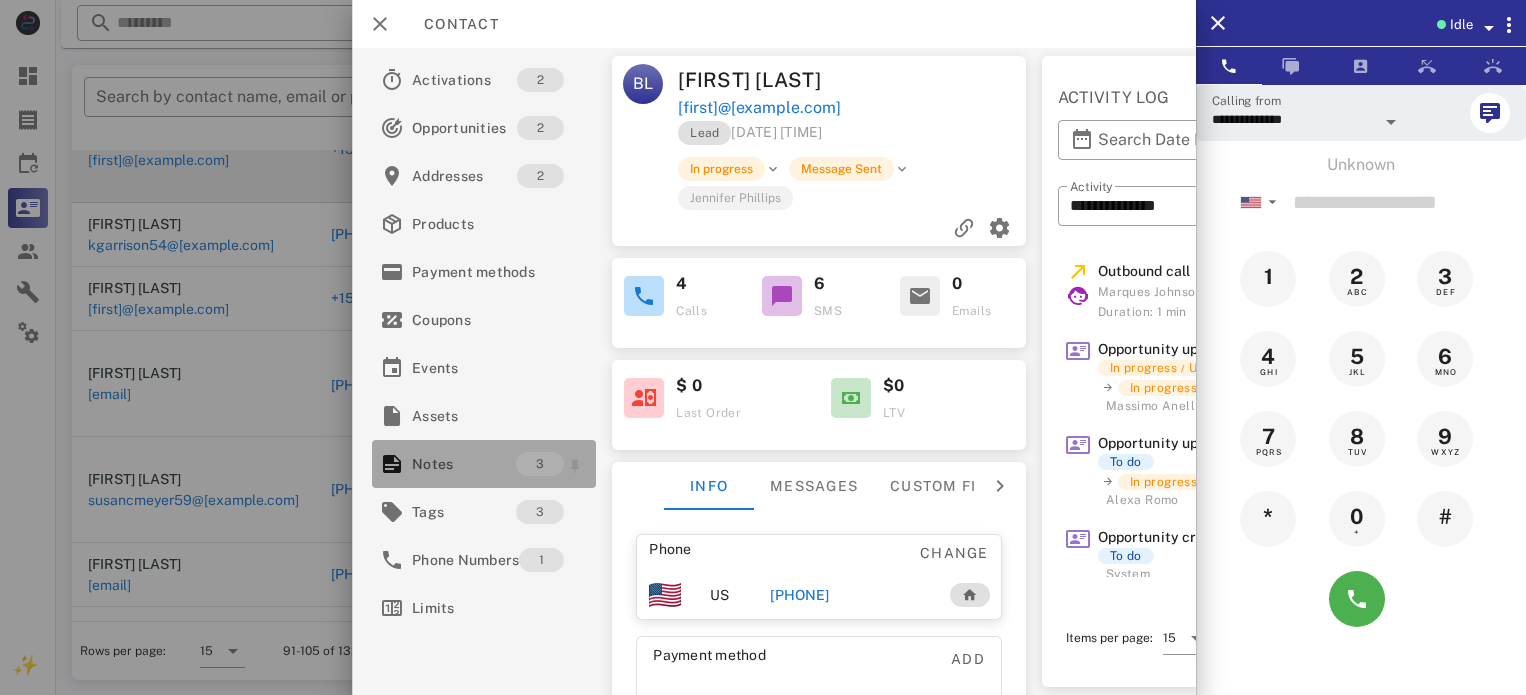 click on "Notes" at bounding box center [464, 464] 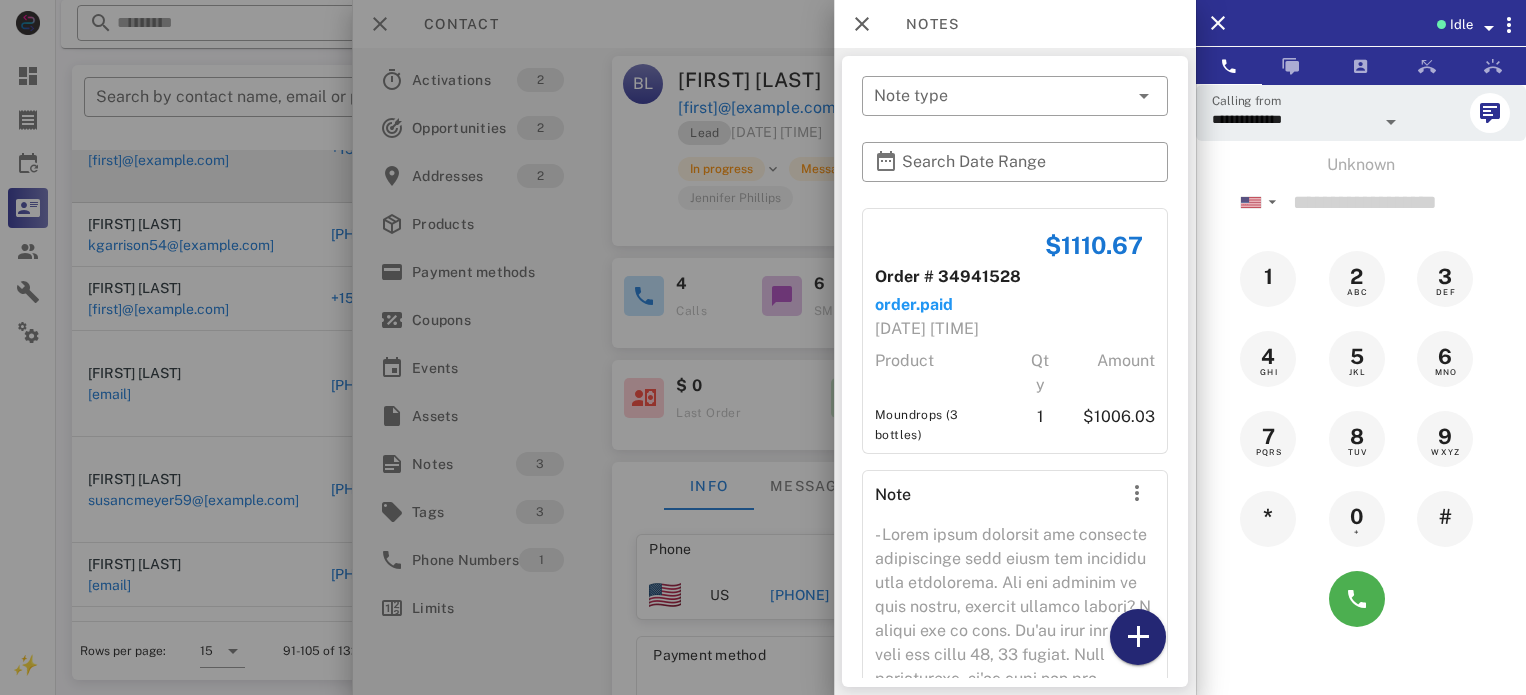 click at bounding box center (1138, 637) 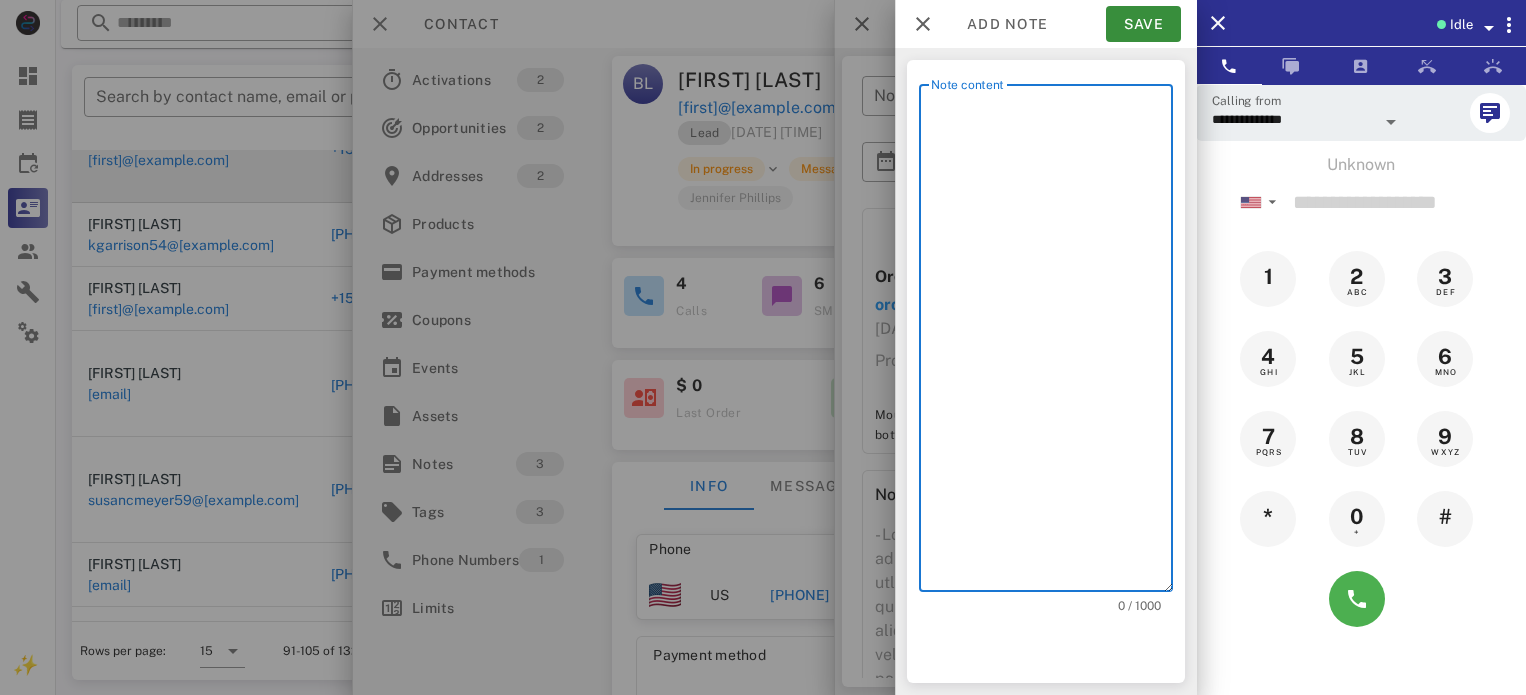 click on "Note content" at bounding box center (1052, 343) 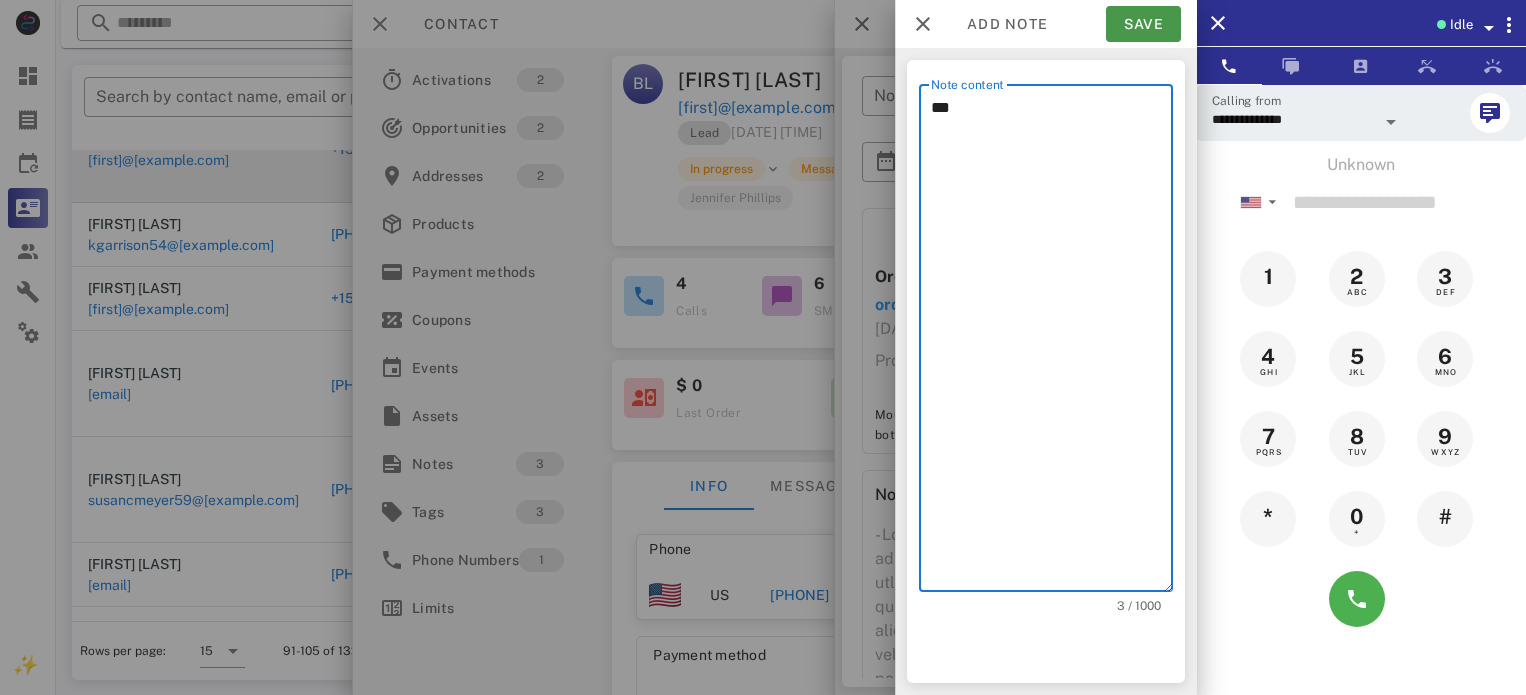 type on "***" 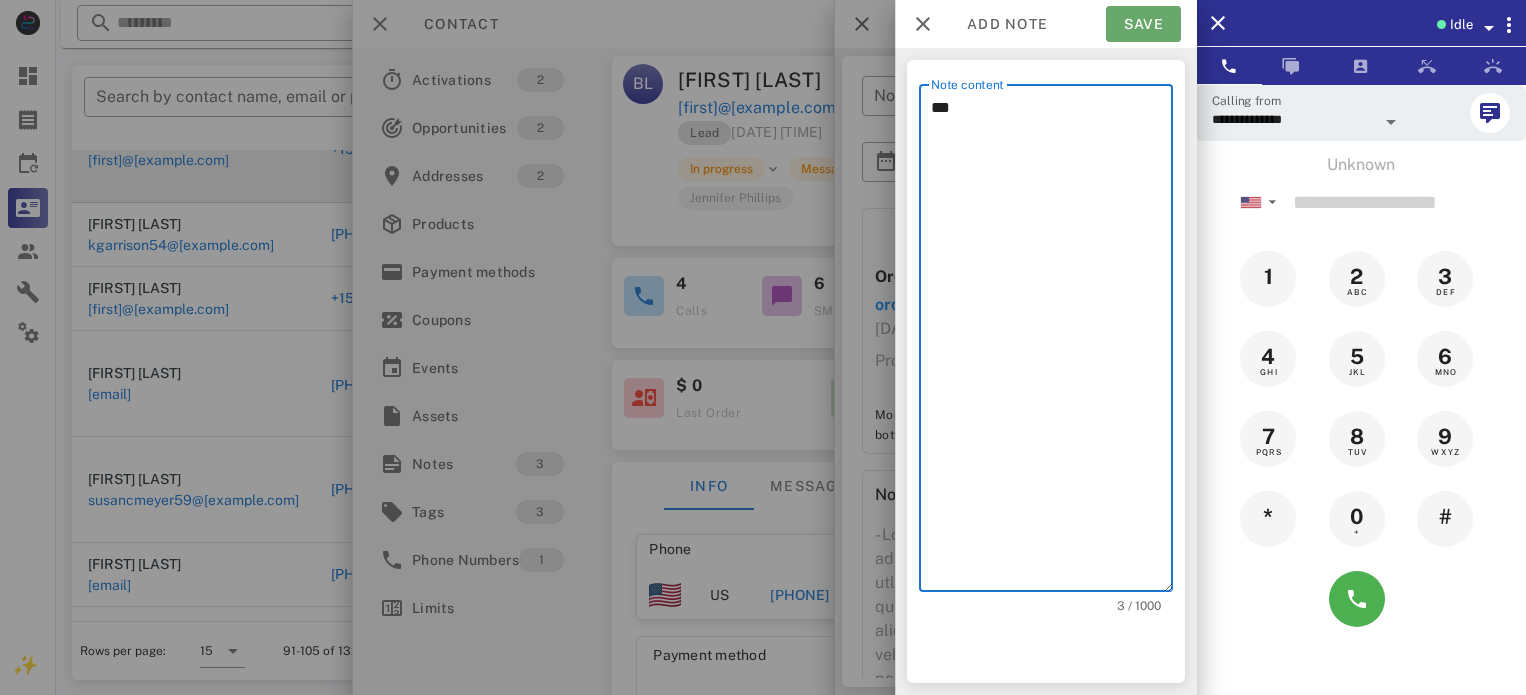 click on "Save" at bounding box center (1143, 24) 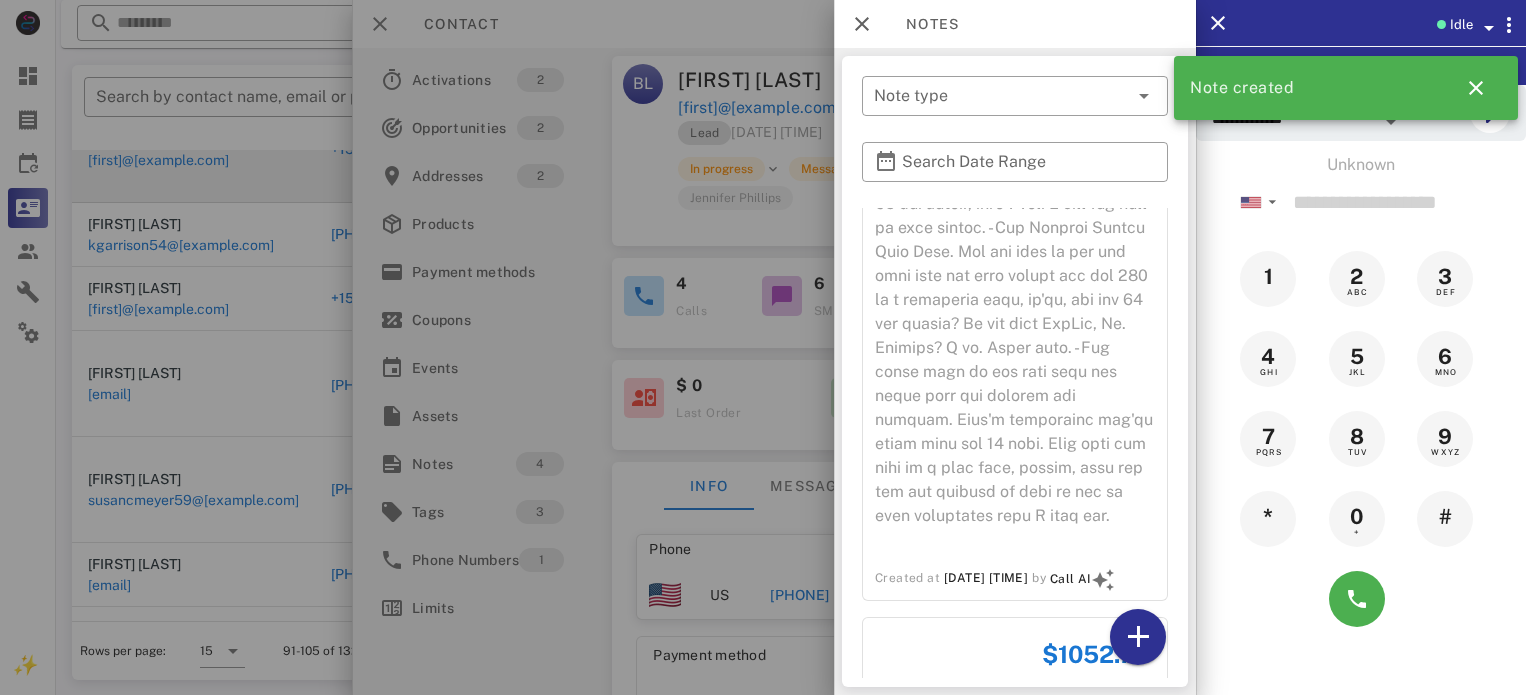 scroll, scrollTop: 1500, scrollLeft: 0, axis: vertical 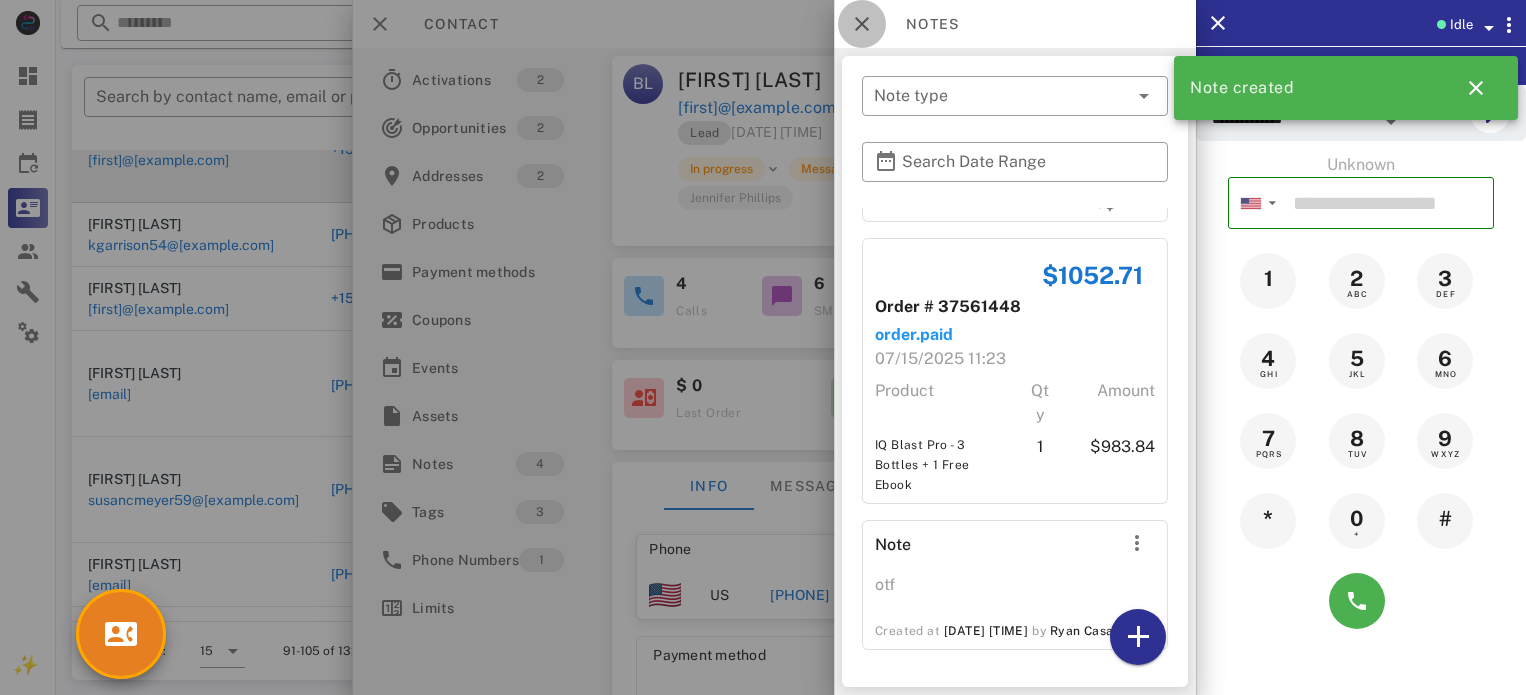 click at bounding box center (862, 24) 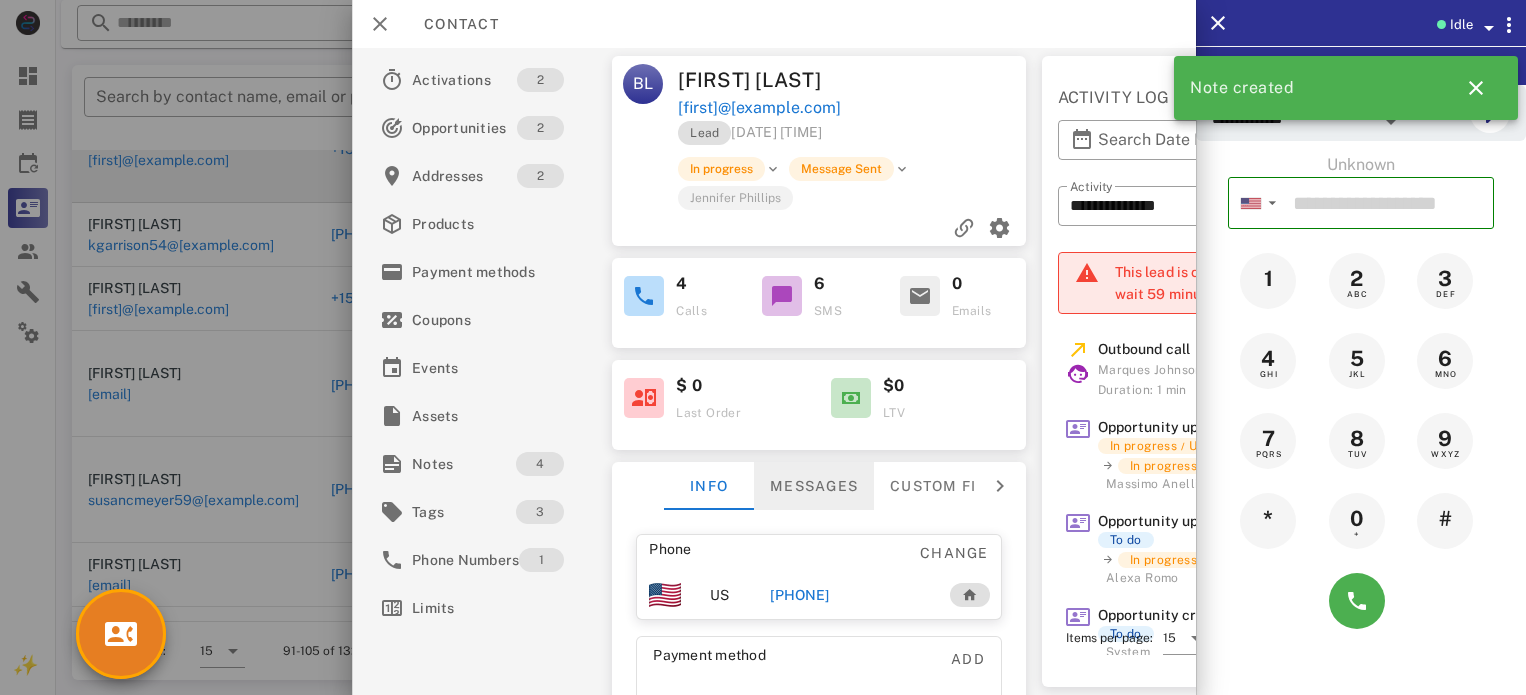 click on "Messages" at bounding box center (814, 486) 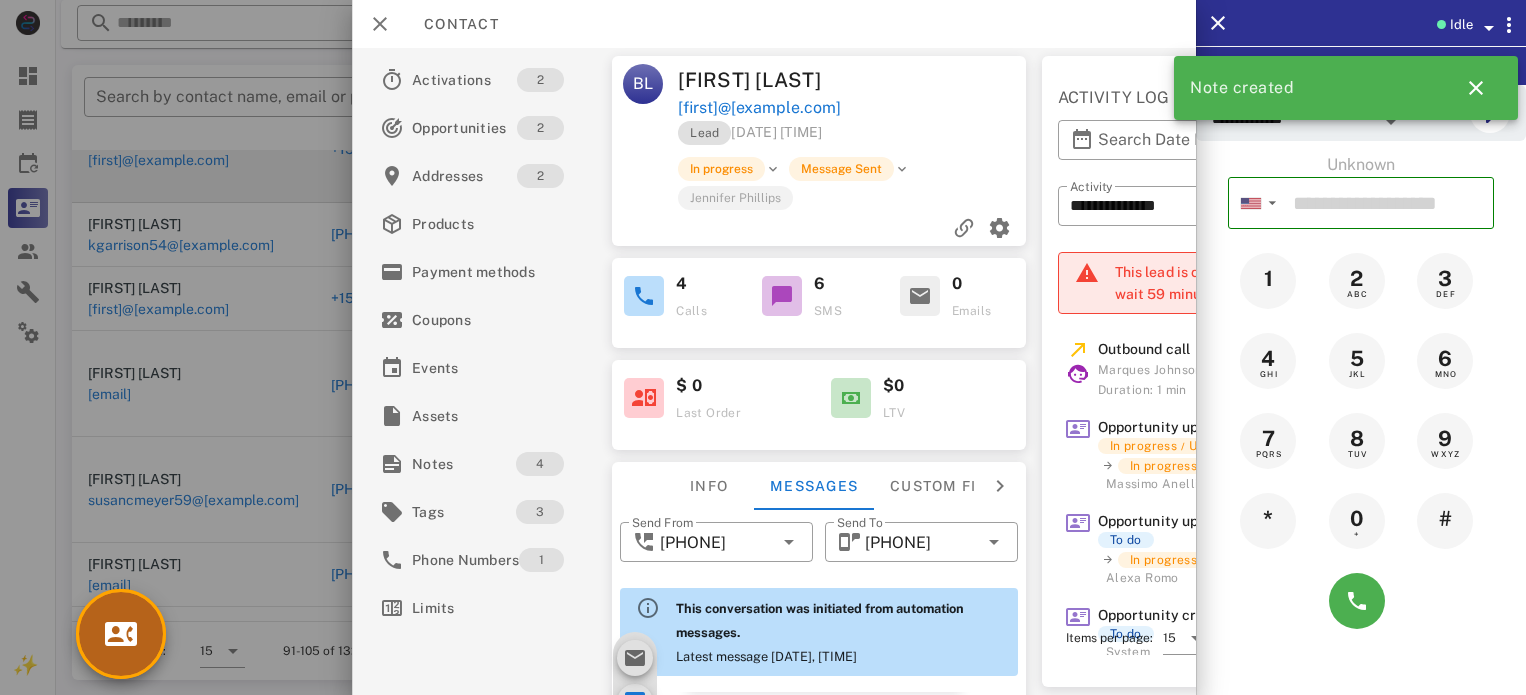click at bounding box center [121, 634] 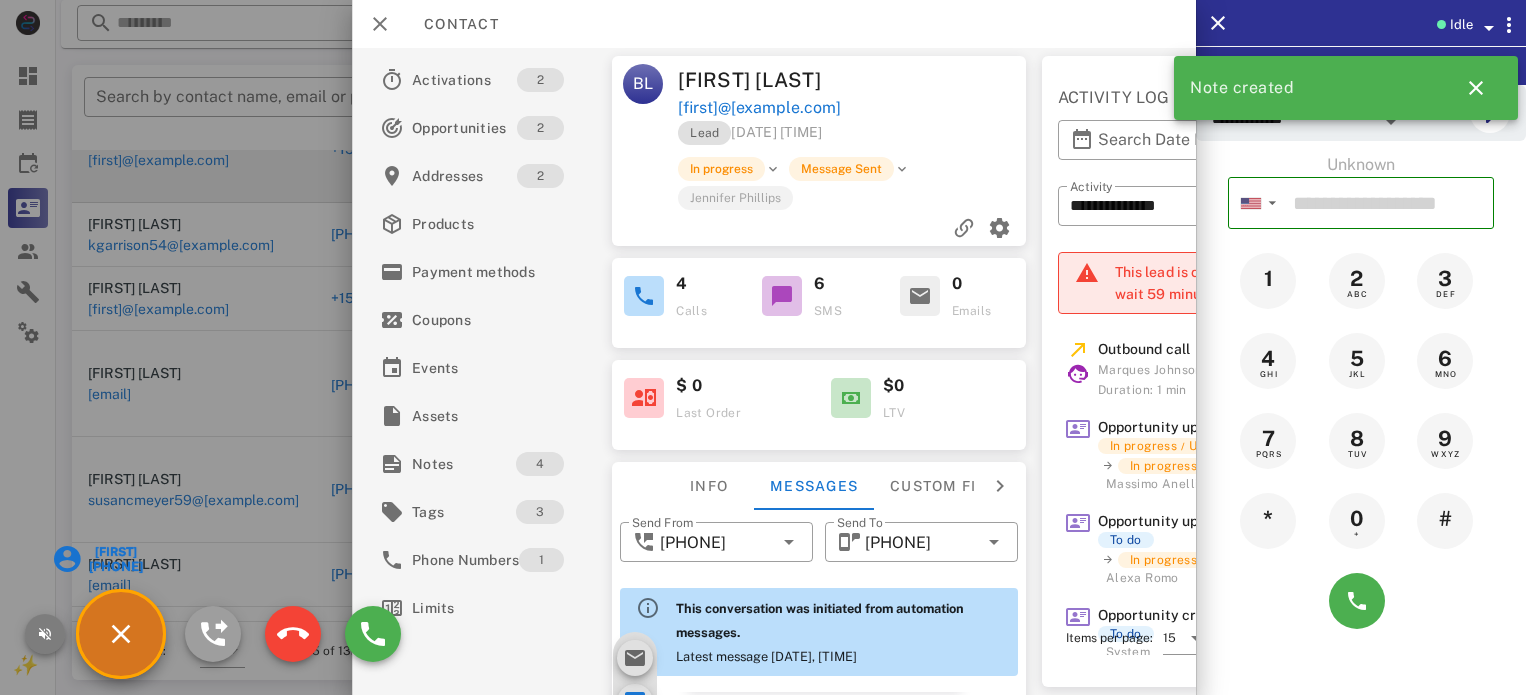 click at bounding box center (45, 634) 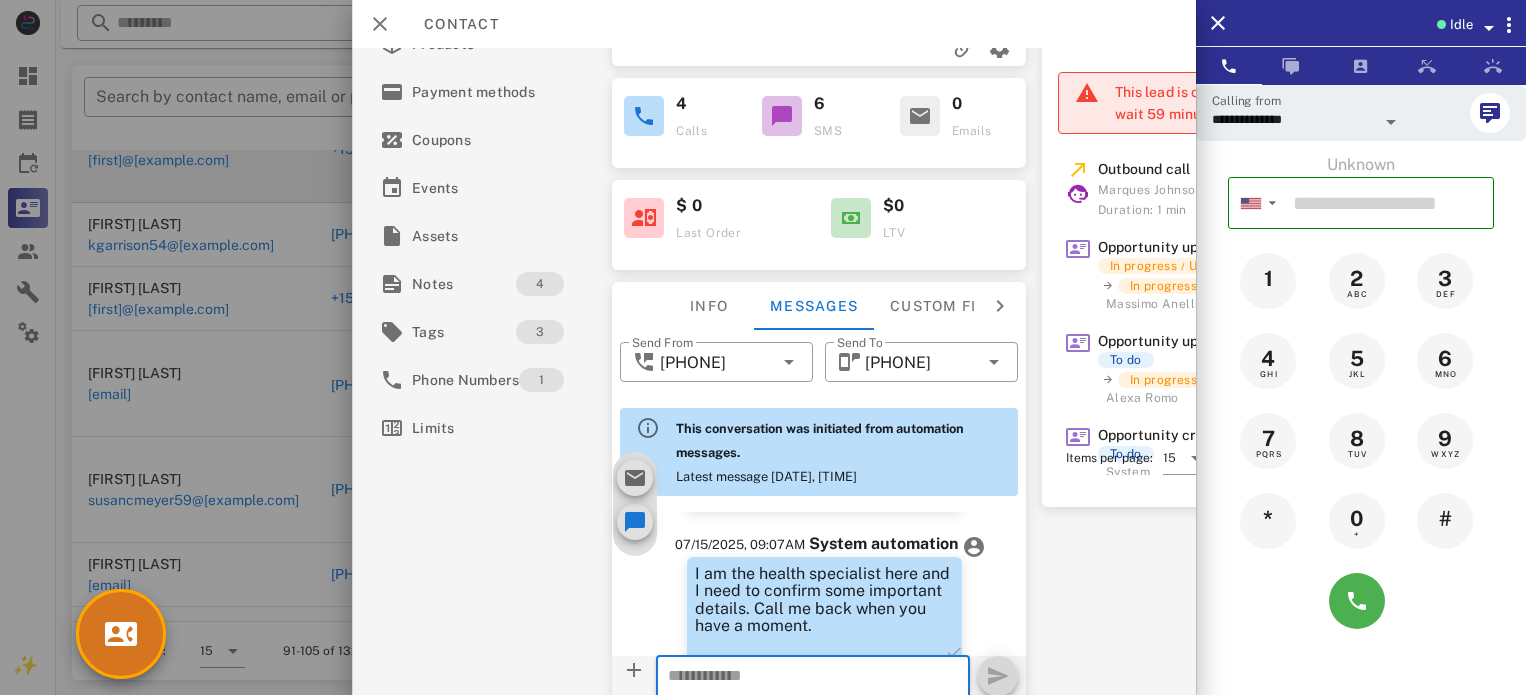 scroll, scrollTop: 310, scrollLeft: 0, axis: vertical 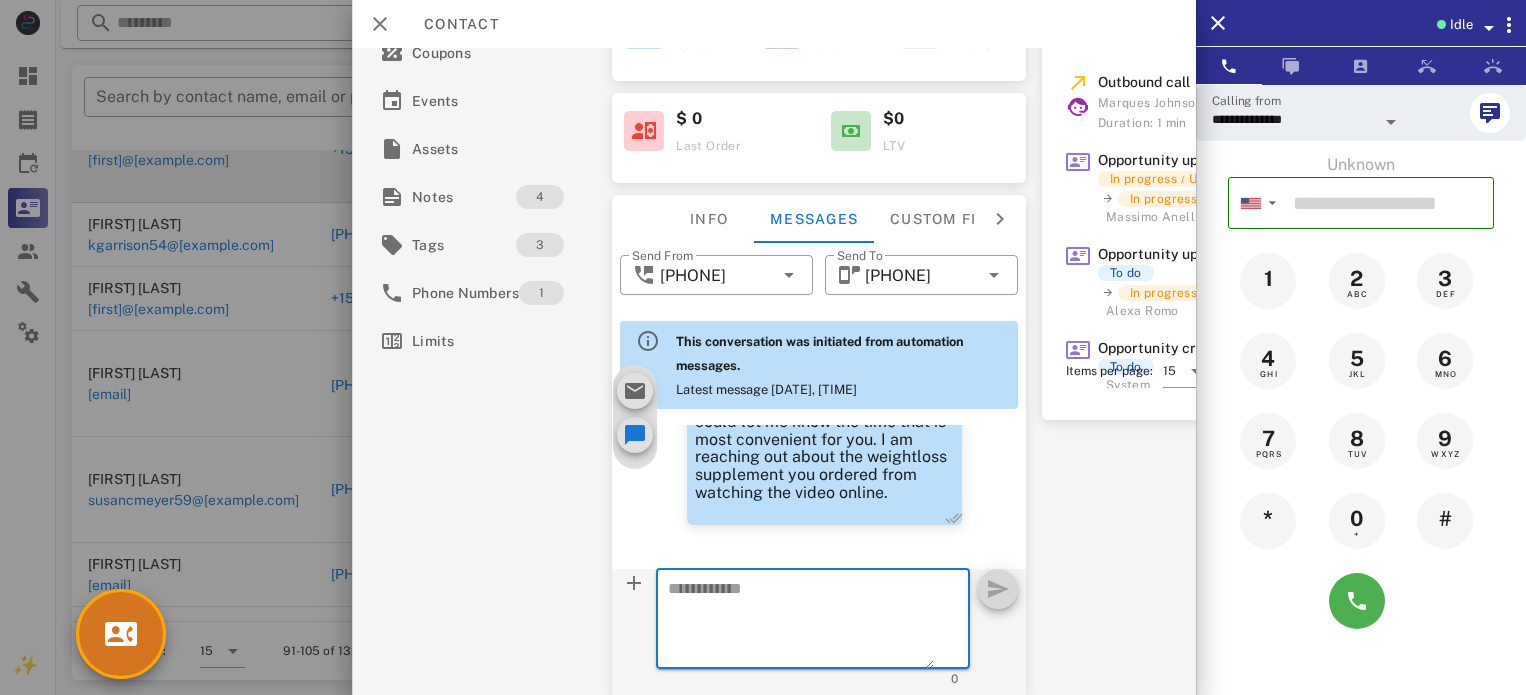 click at bounding box center [801, 622] 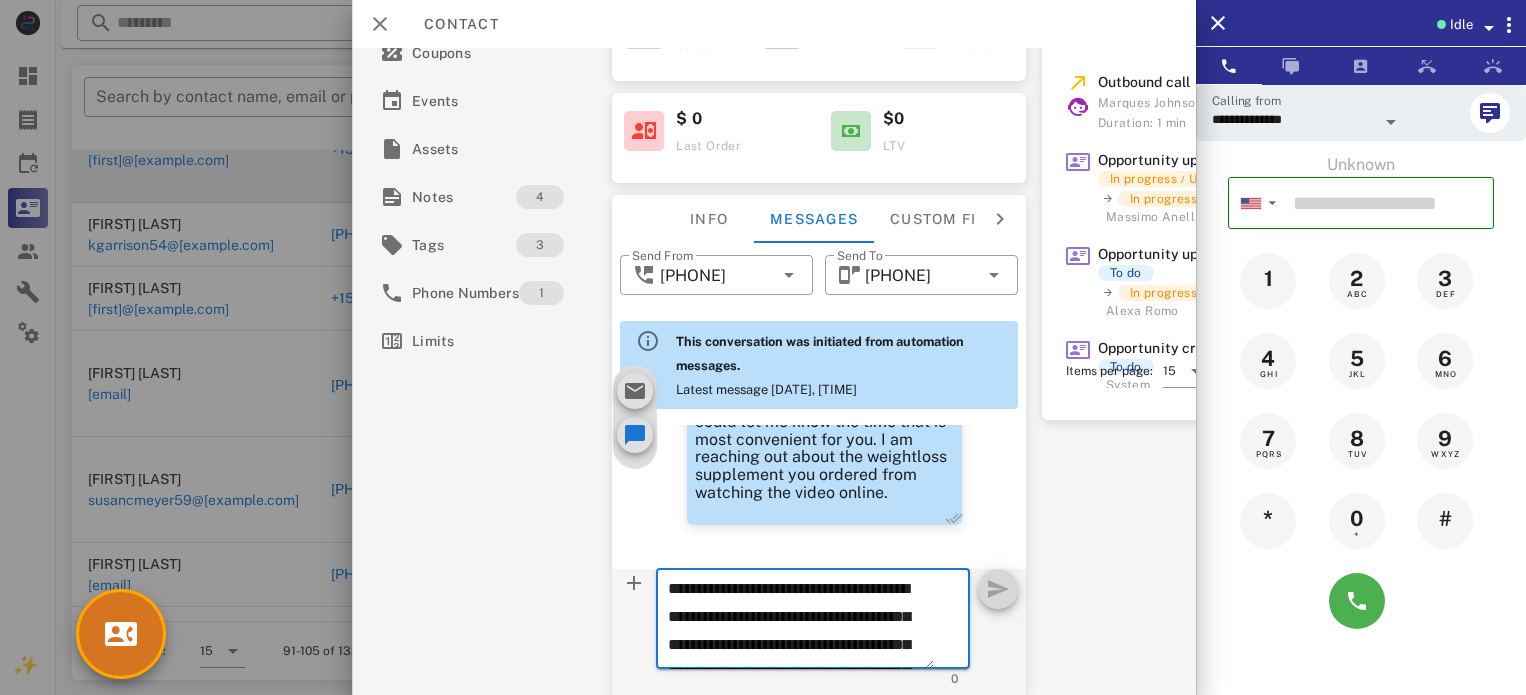 scroll, scrollTop: 181, scrollLeft: 0, axis: vertical 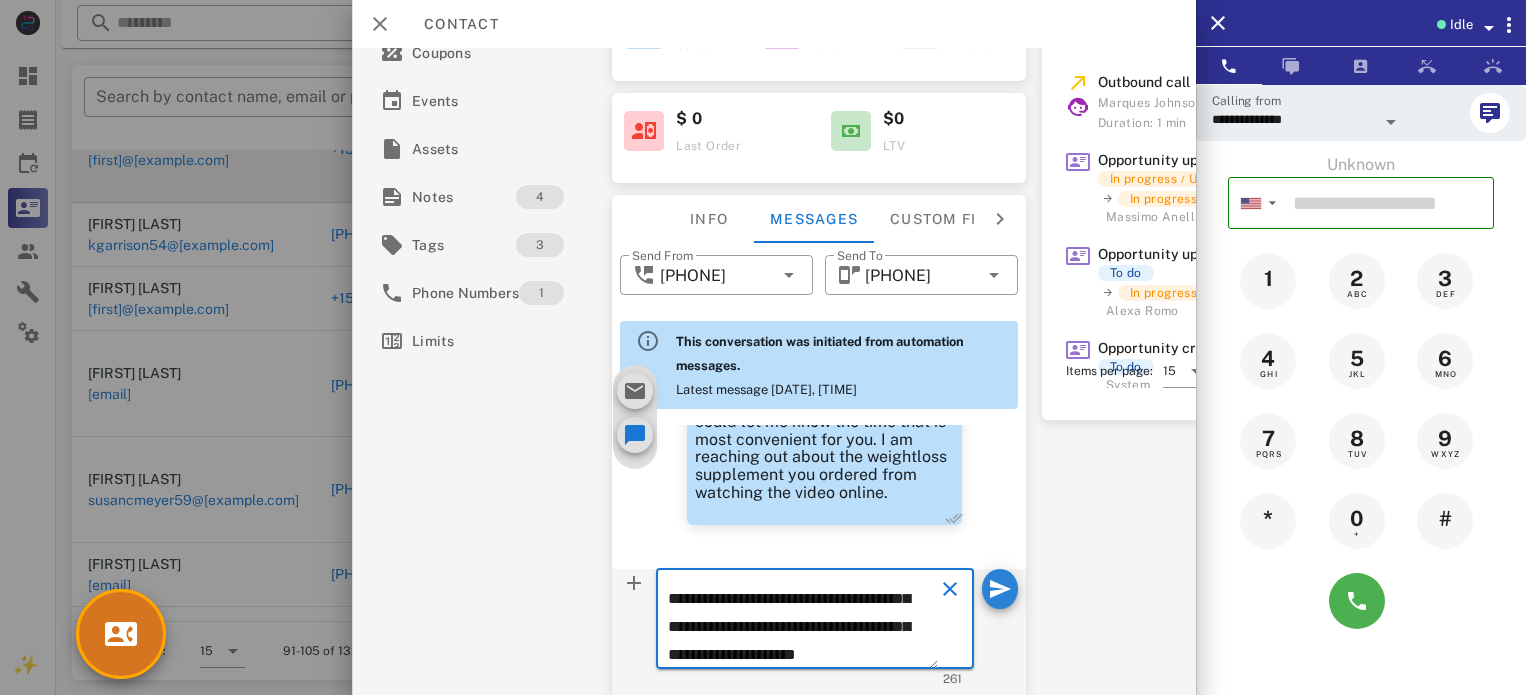 type on "**********" 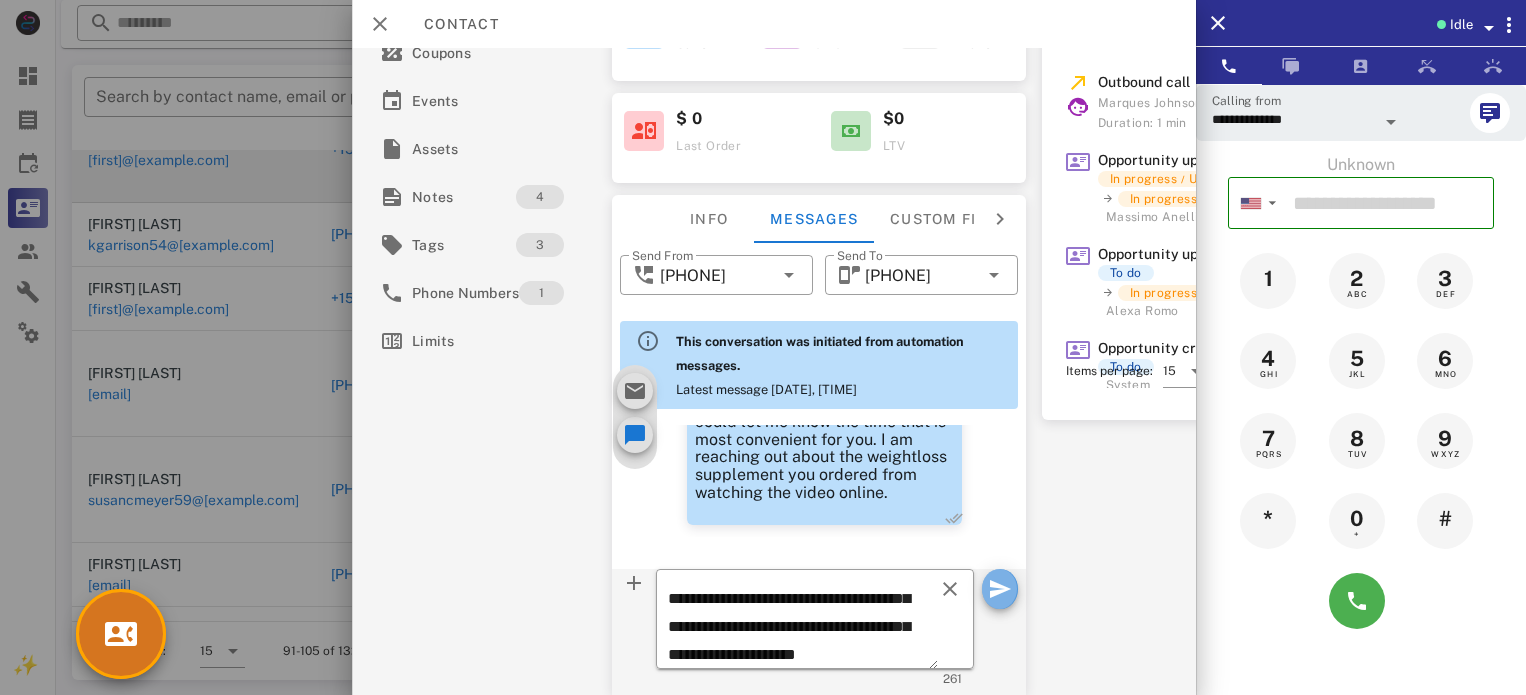 click at bounding box center [1000, 589] 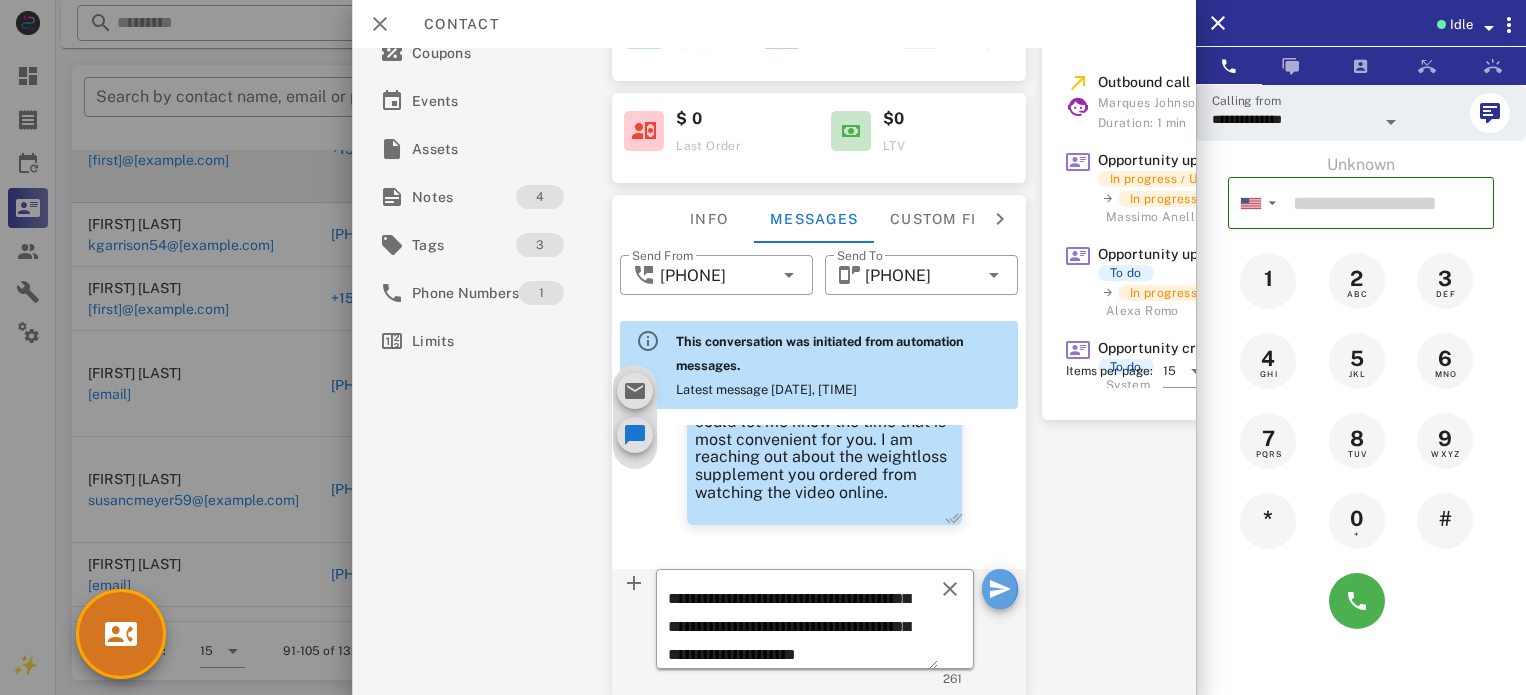 type 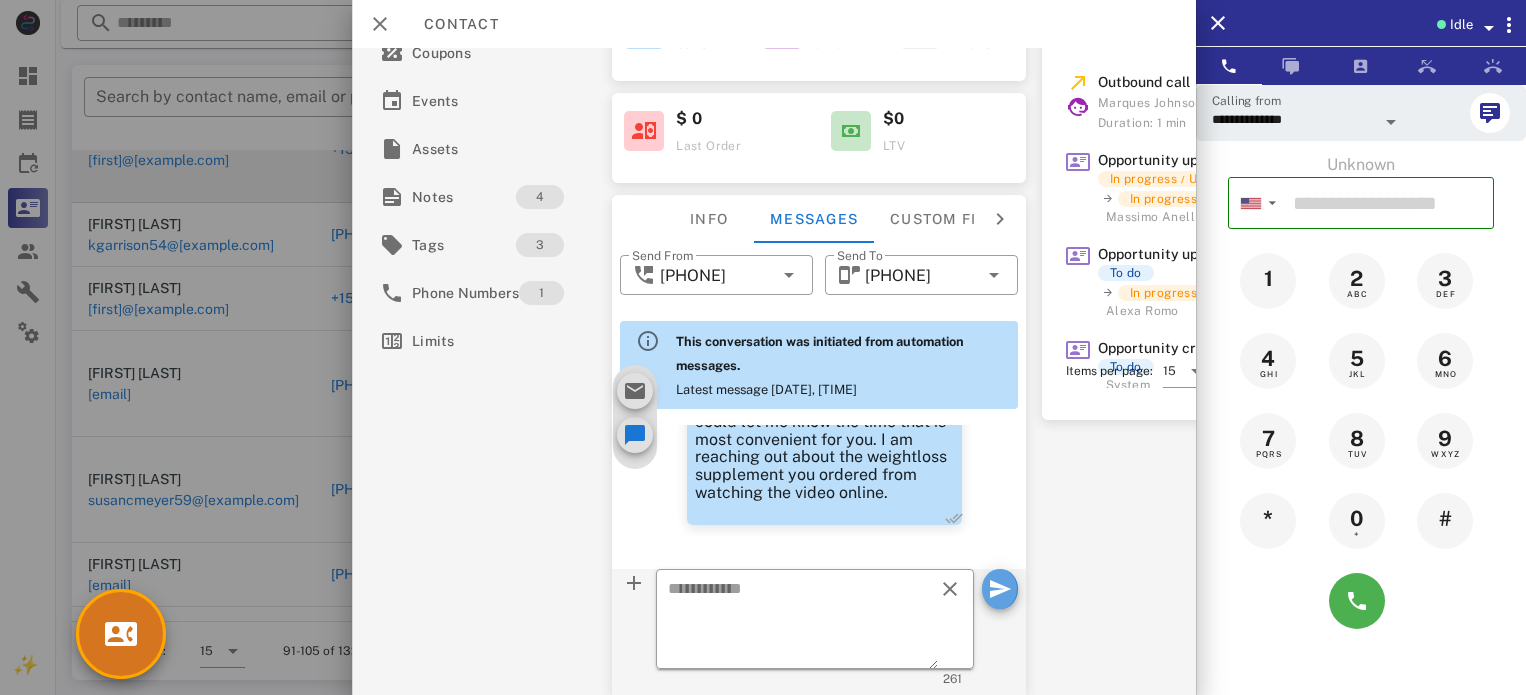 scroll, scrollTop: 0, scrollLeft: 0, axis: both 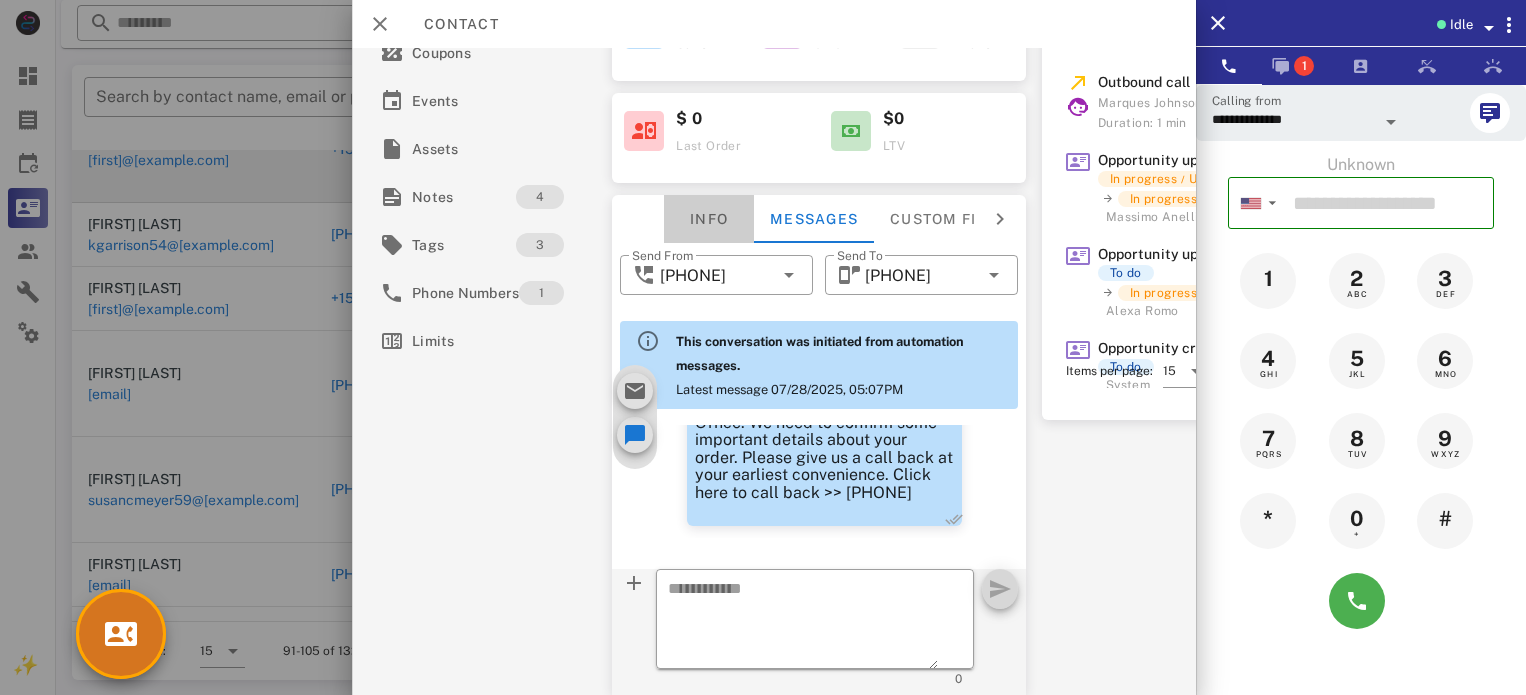 click on "Info" at bounding box center [709, 219] 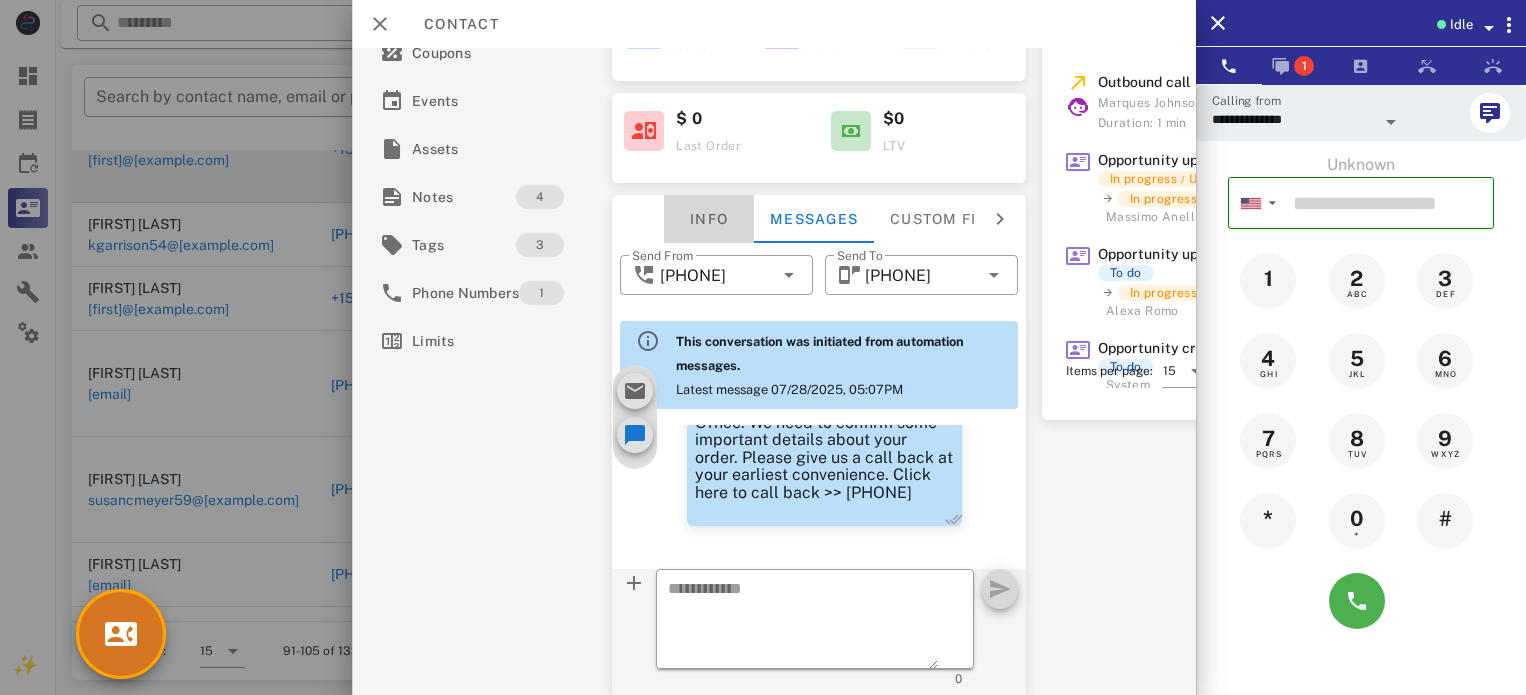 scroll, scrollTop: 291, scrollLeft: 0, axis: vertical 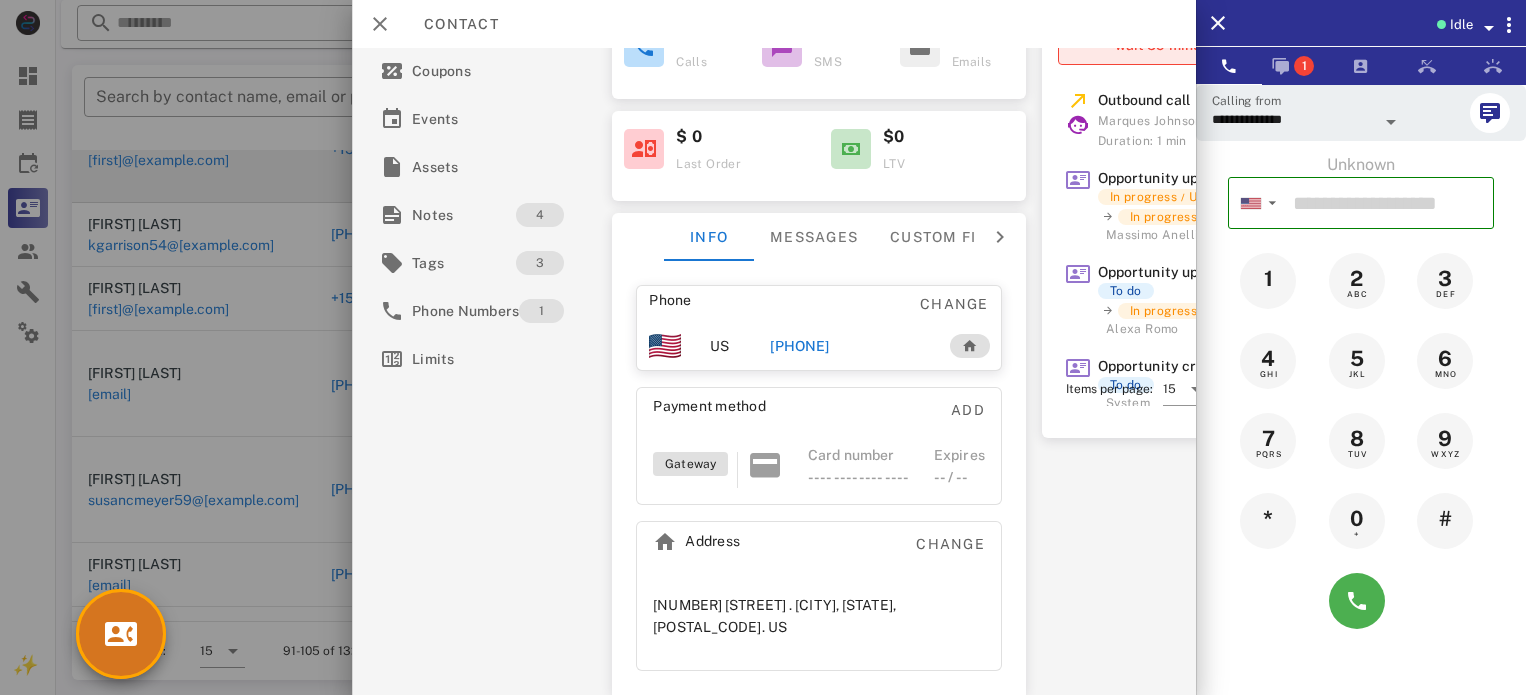 click on "[PHONE]" at bounding box center [799, 346] 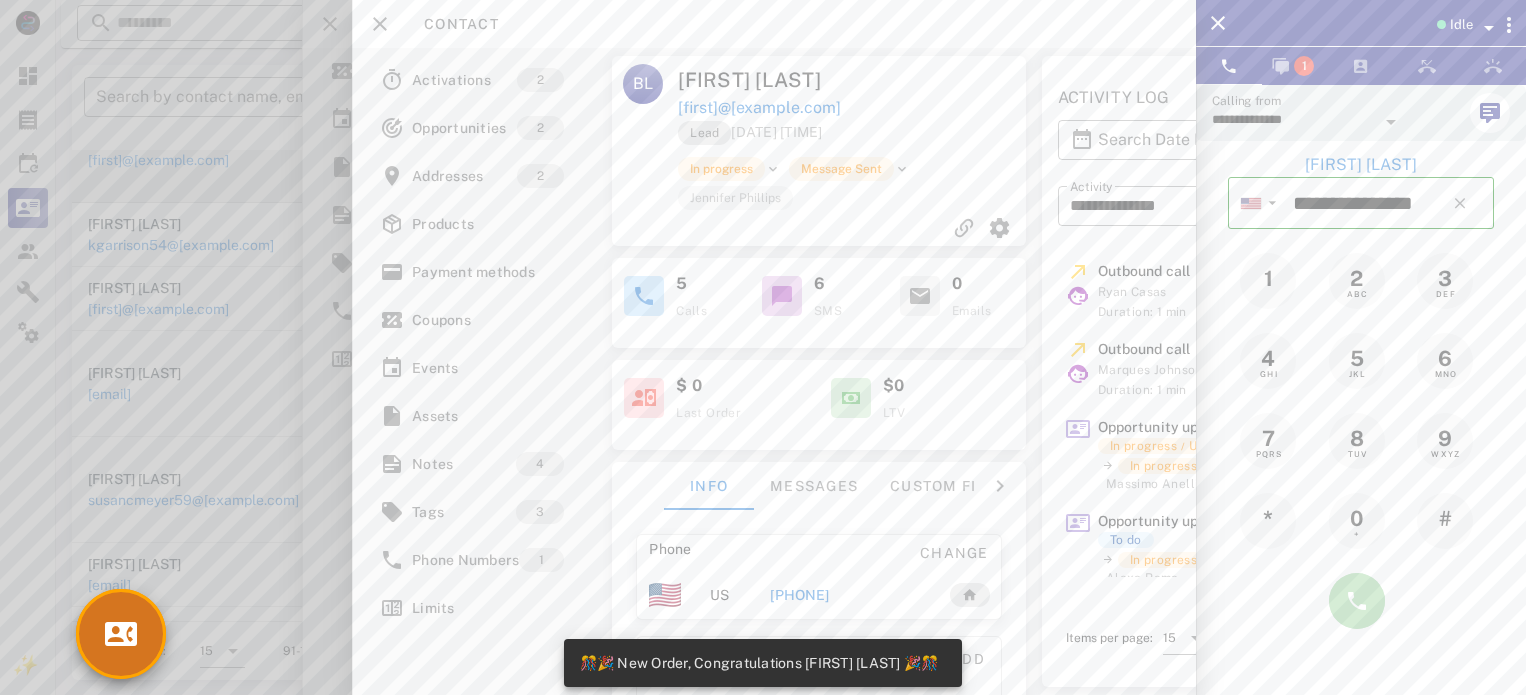 click at bounding box center (1357, 601) 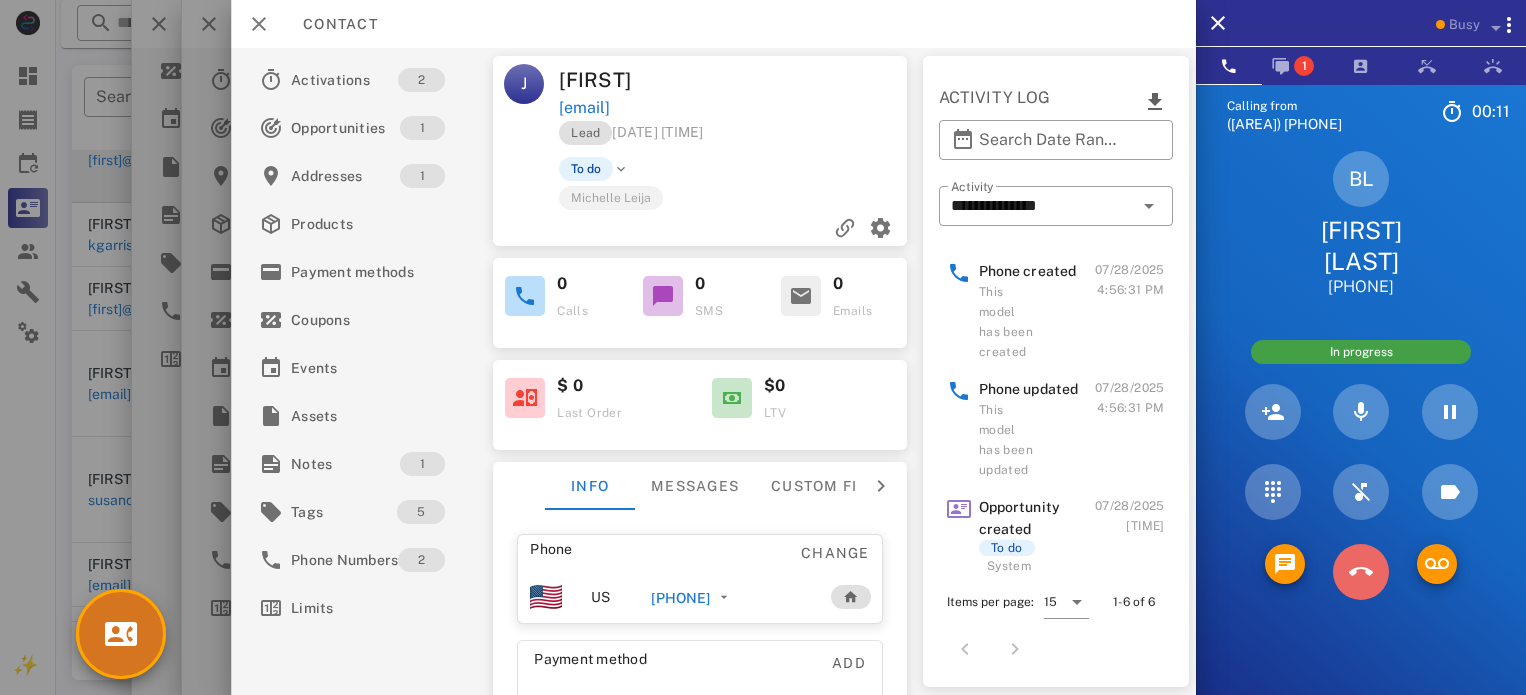 click at bounding box center [1361, 572] 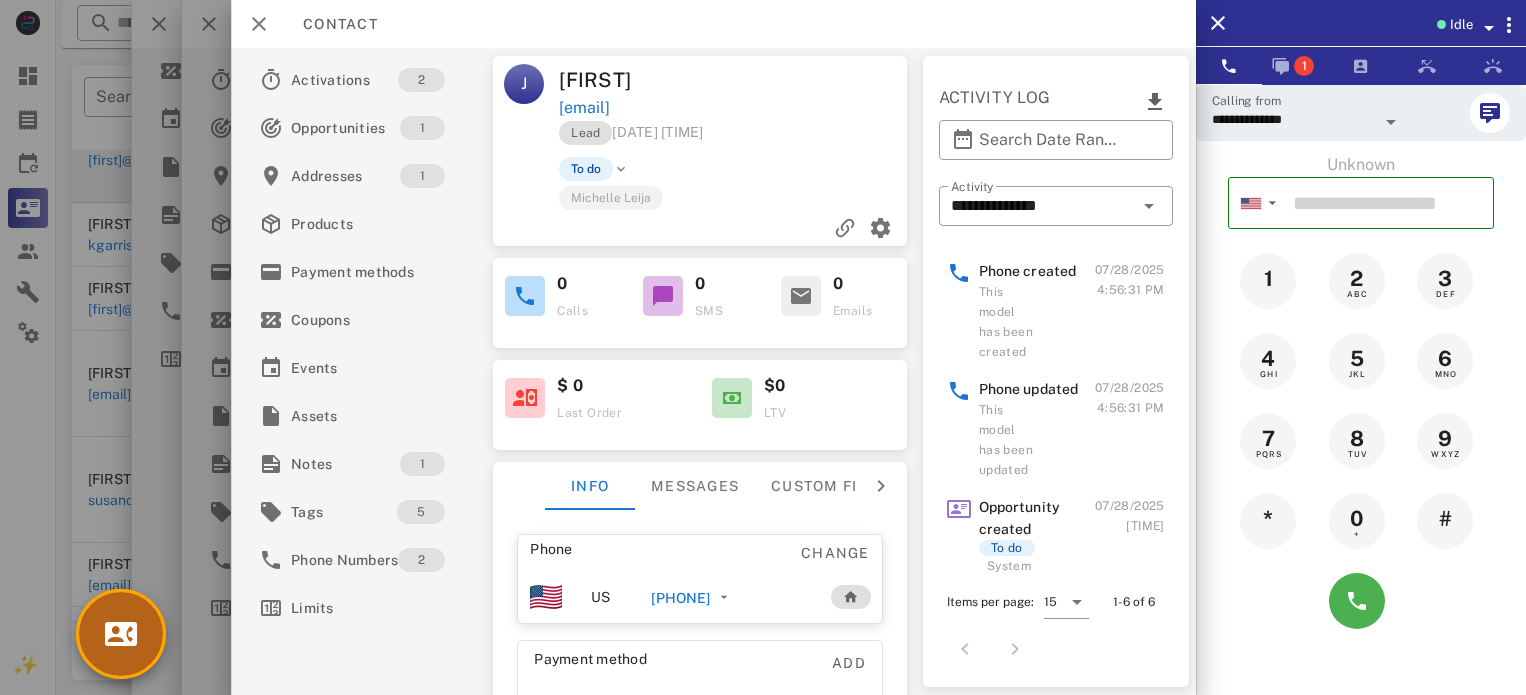 click at bounding box center [121, 634] 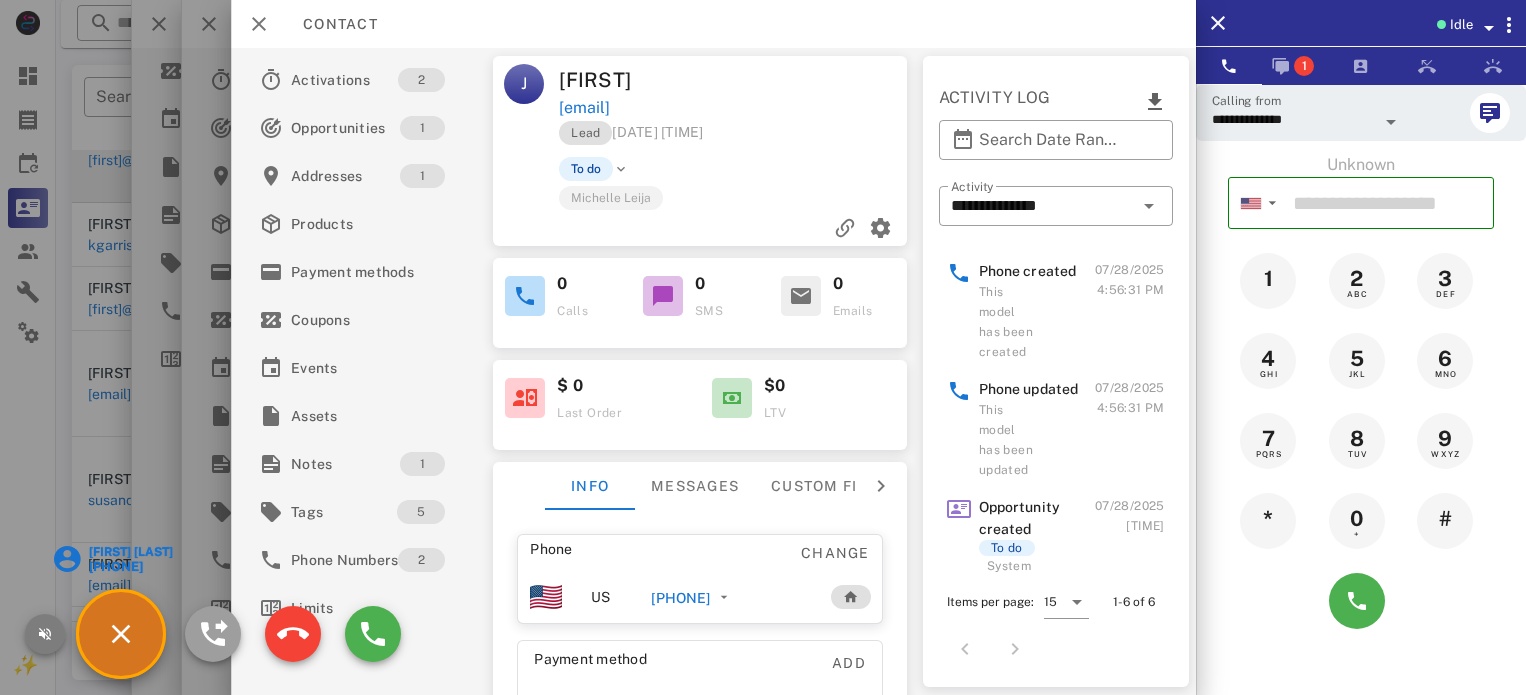 click at bounding box center [45, 634] 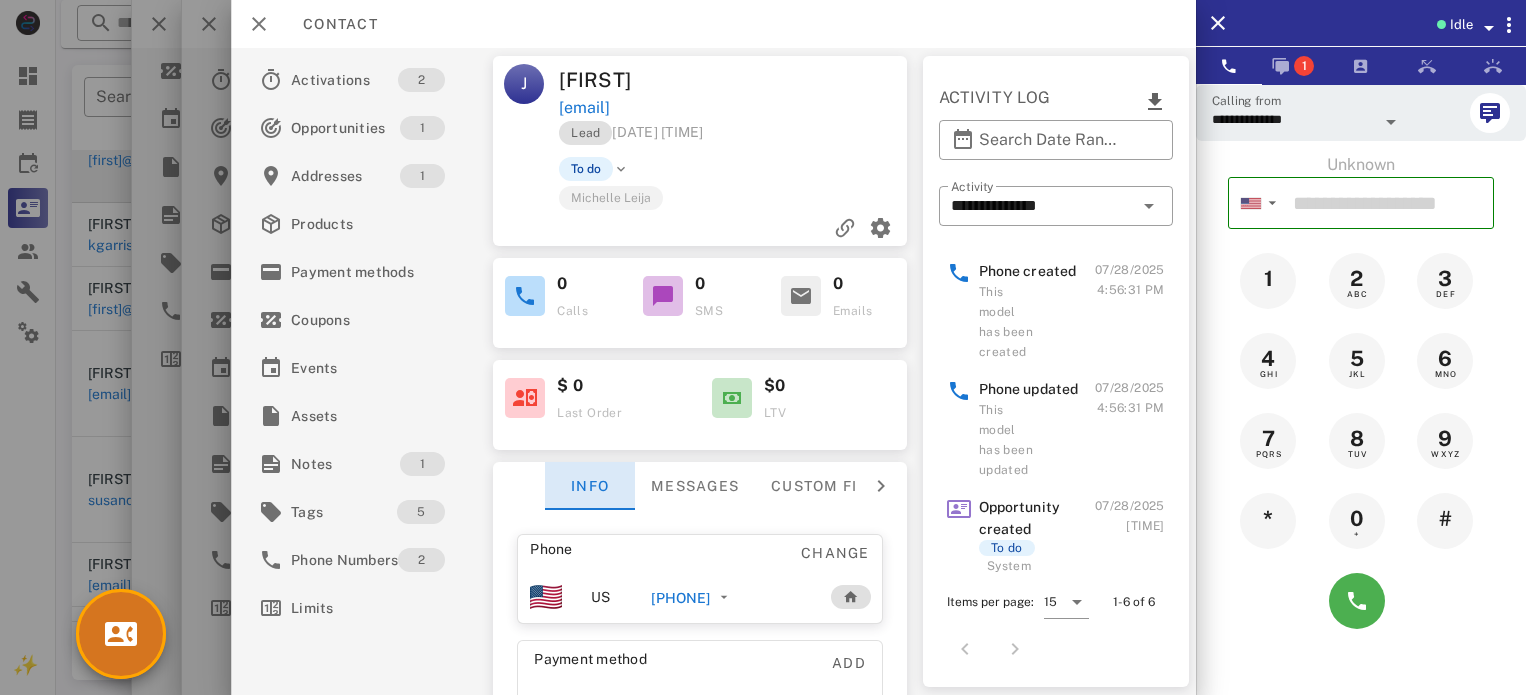 click on "Info" at bounding box center (590, 486) 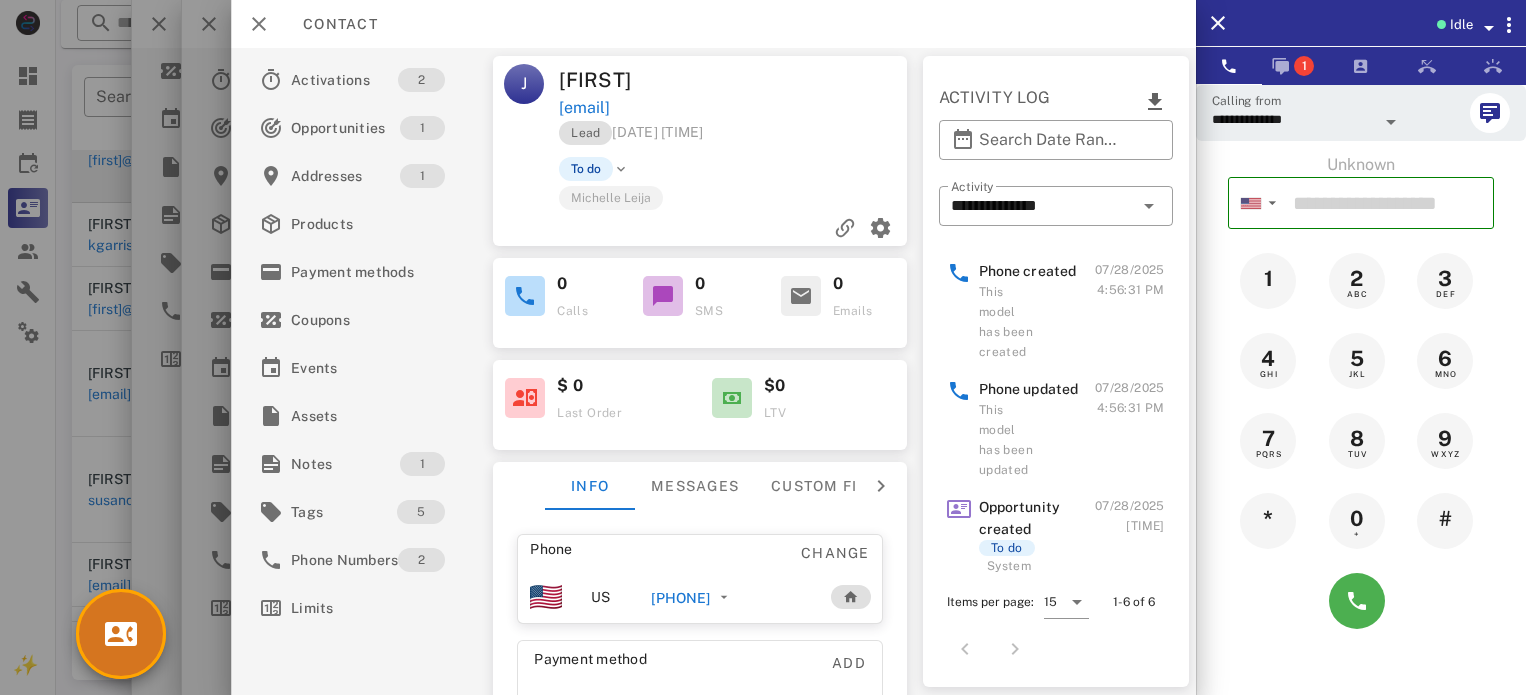 click on "[PHONE]" at bounding box center [681, 598] 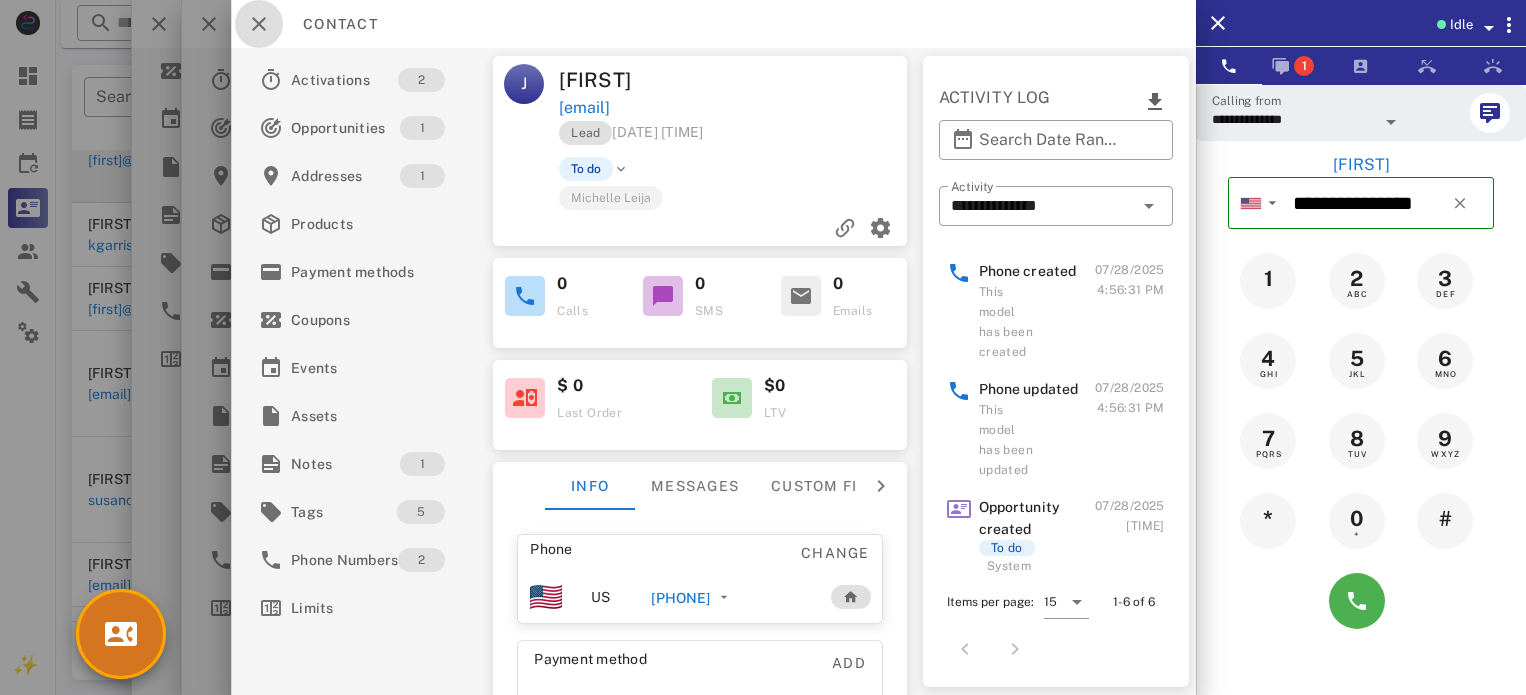 click at bounding box center [259, 24] 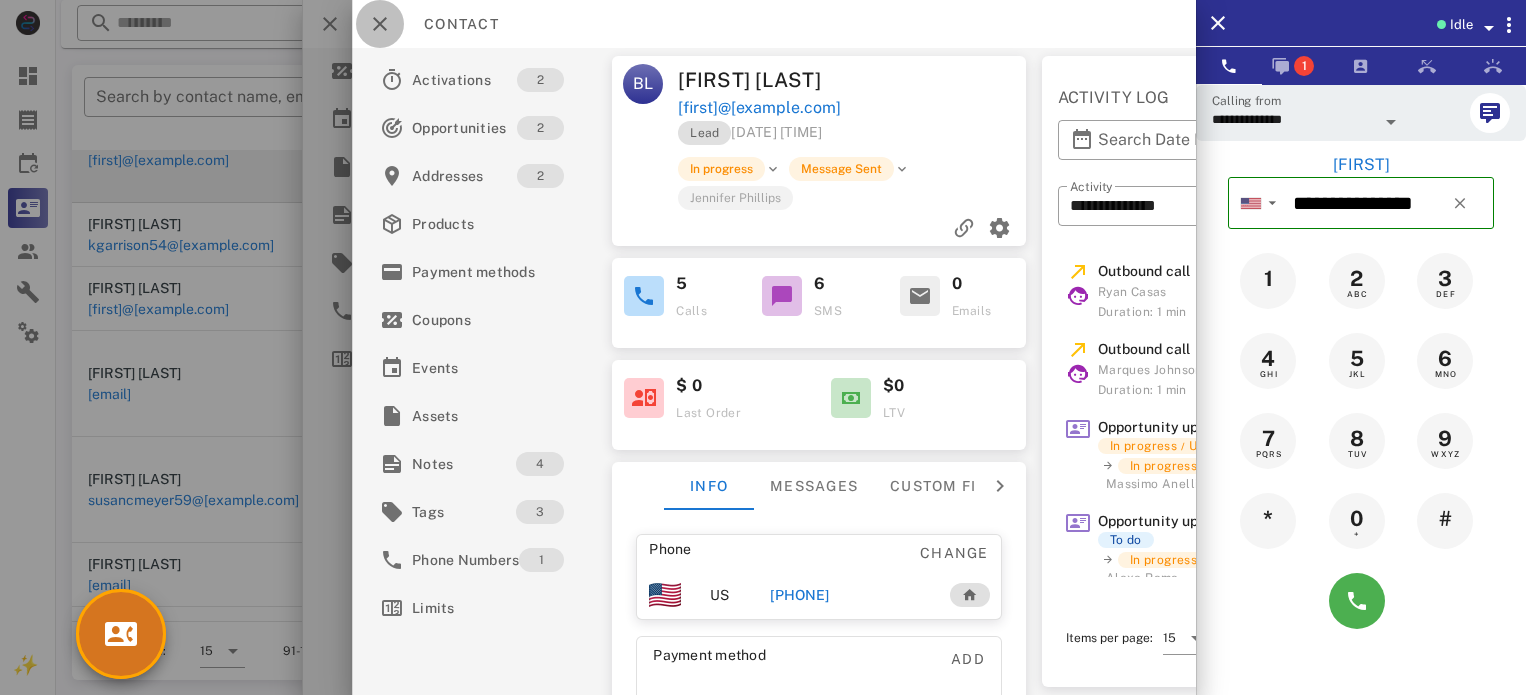 click at bounding box center (380, 24) 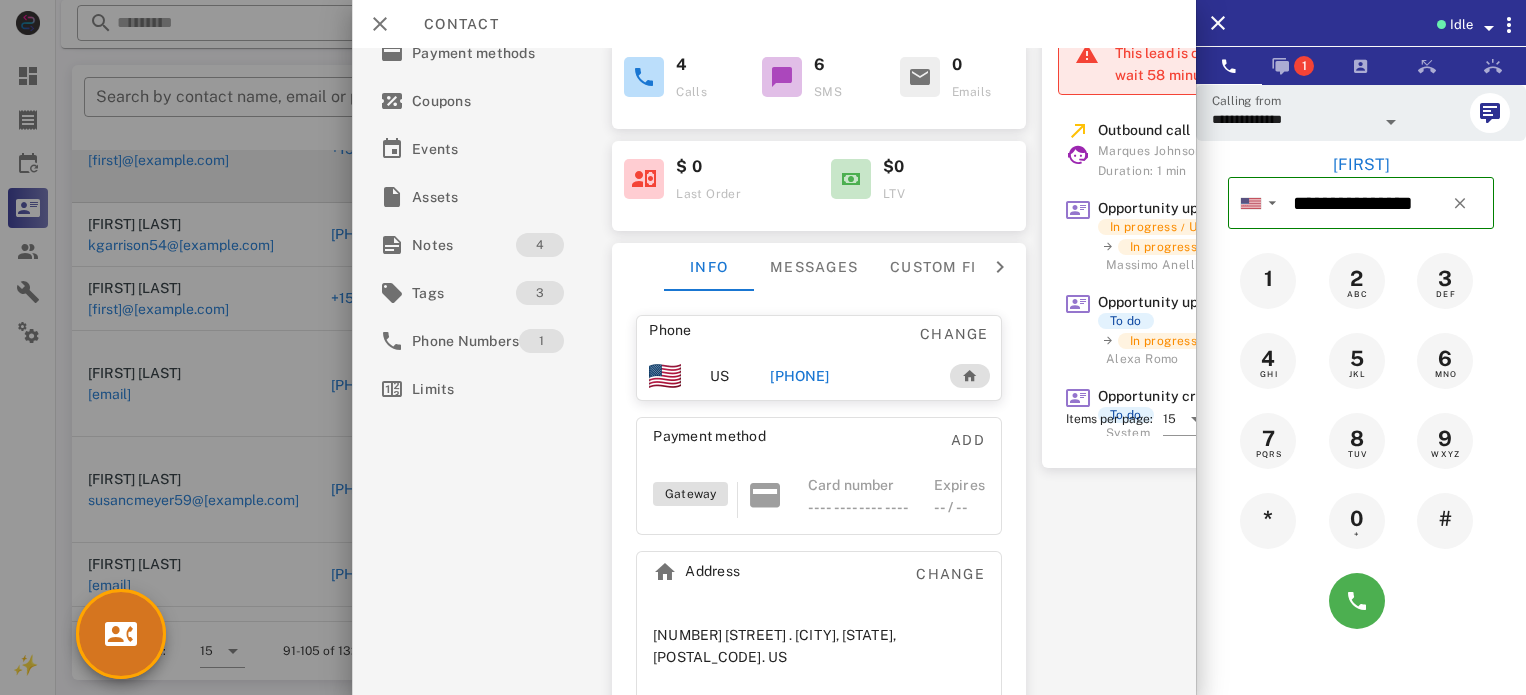 scroll, scrollTop: 0, scrollLeft: 0, axis: both 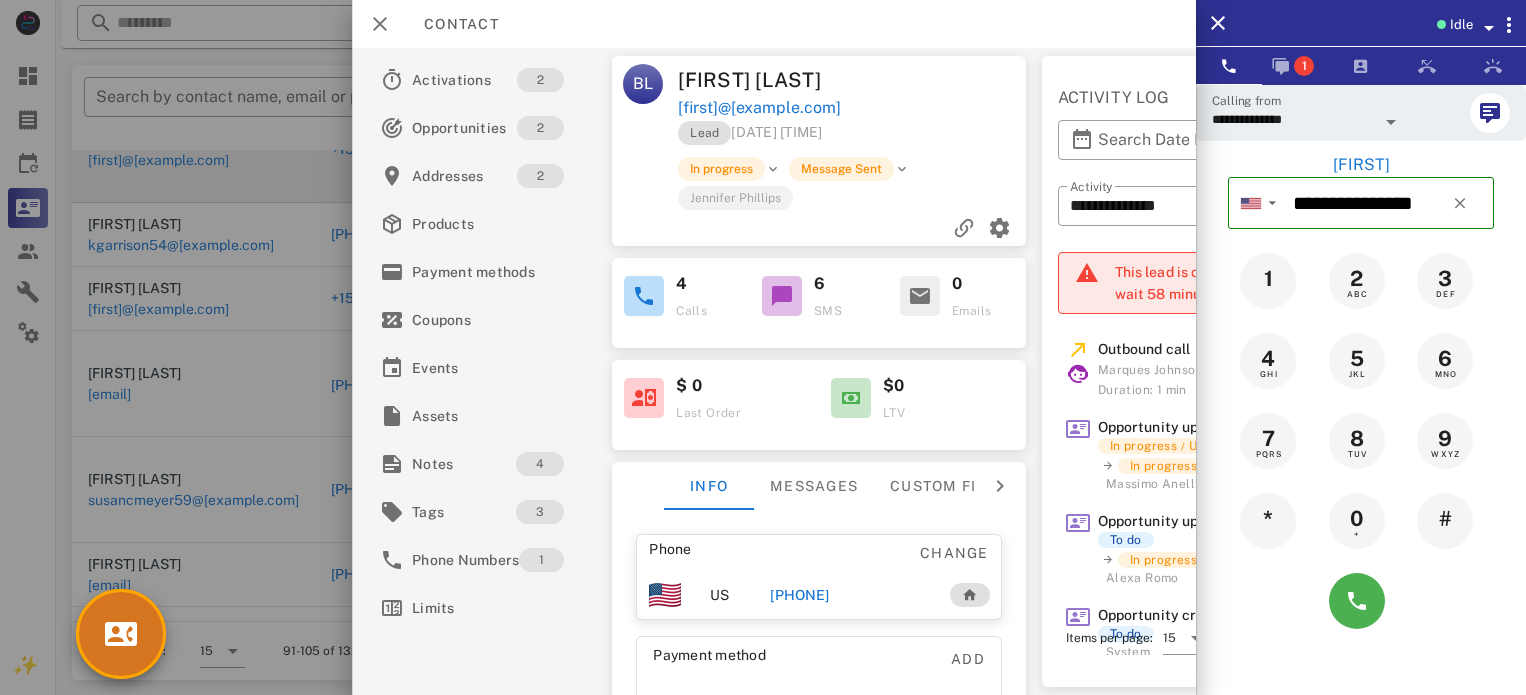 click on "[PHONE]" at bounding box center (799, 595) 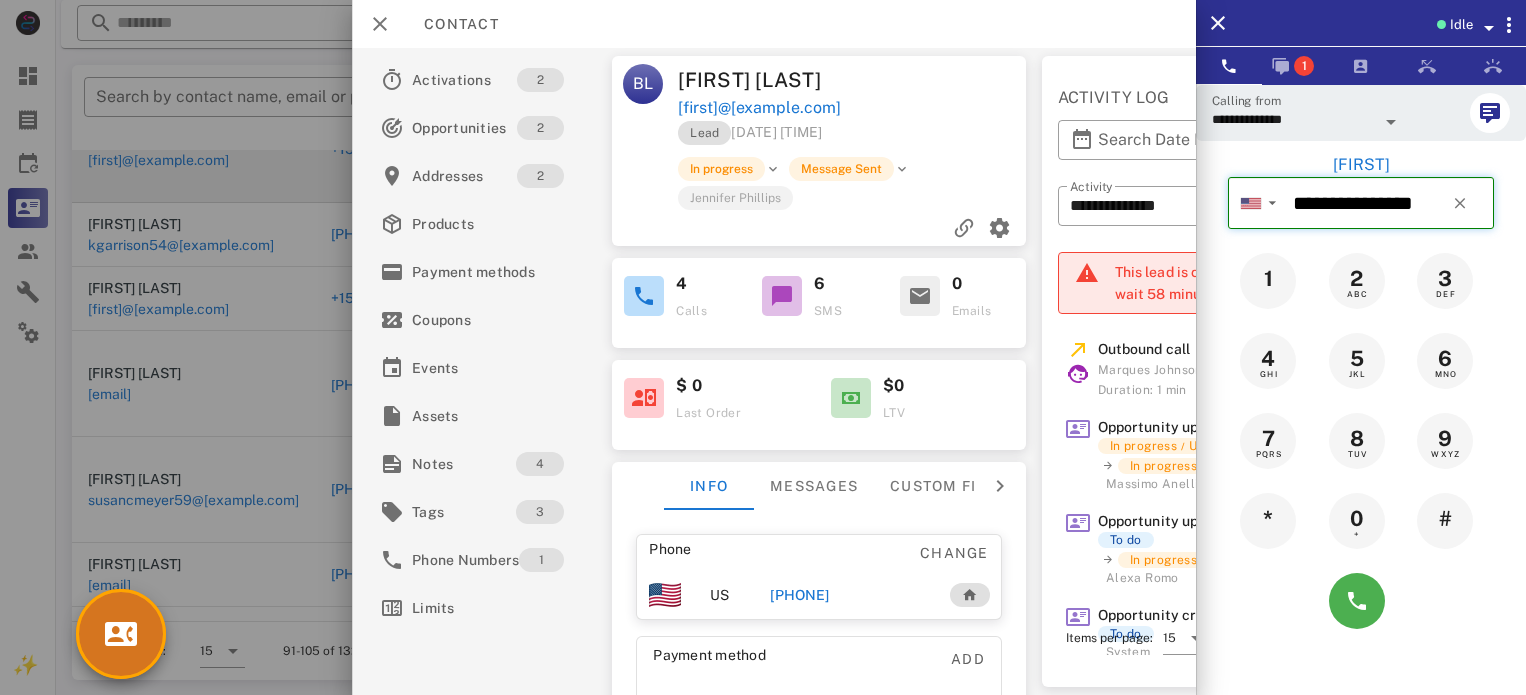 type on "**********" 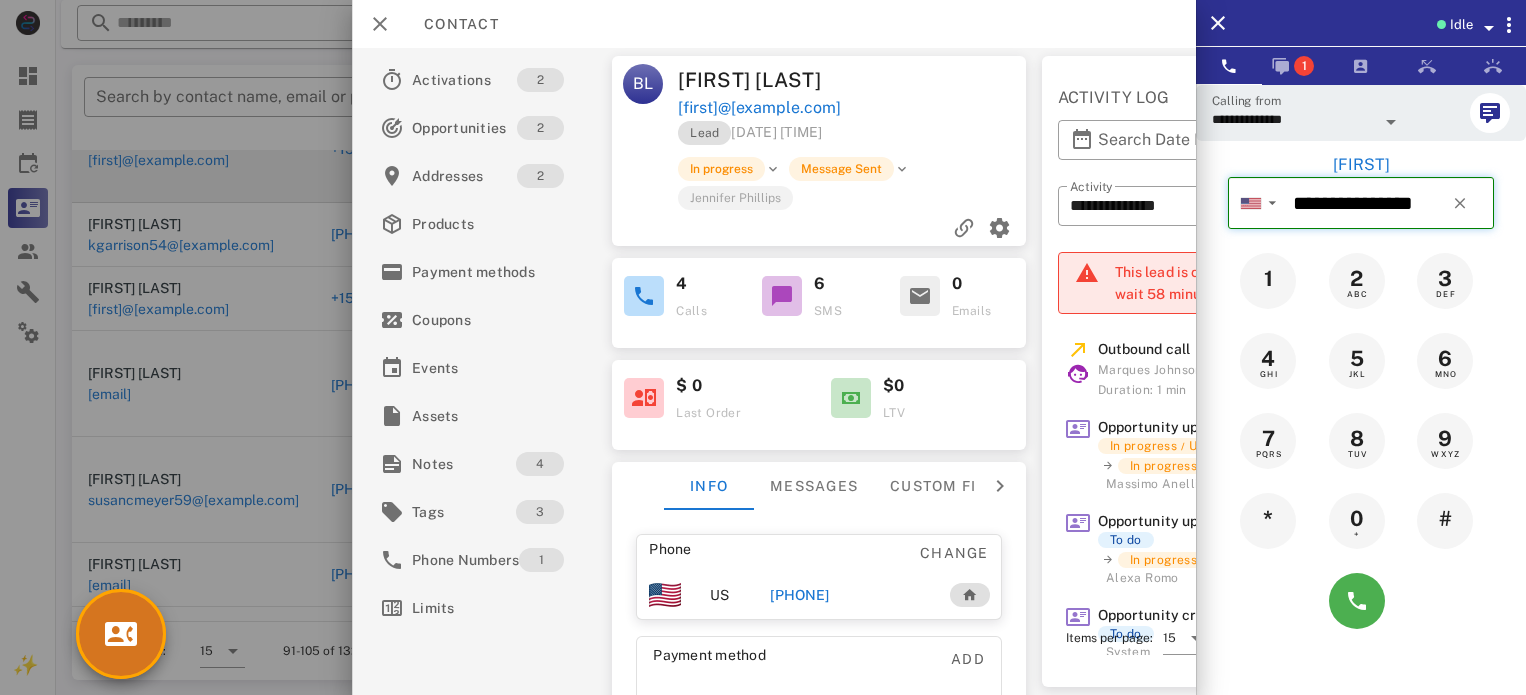 type on "**********" 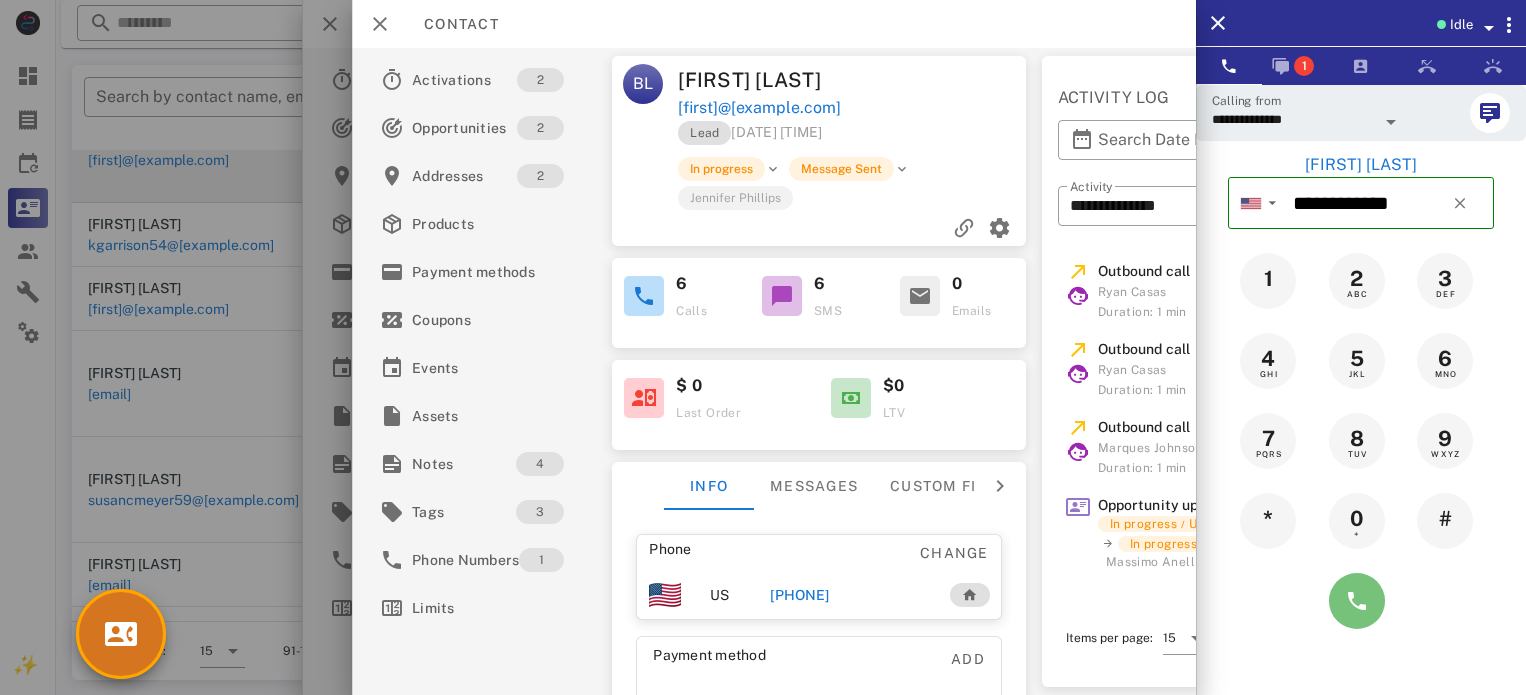 click at bounding box center (1357, 601) 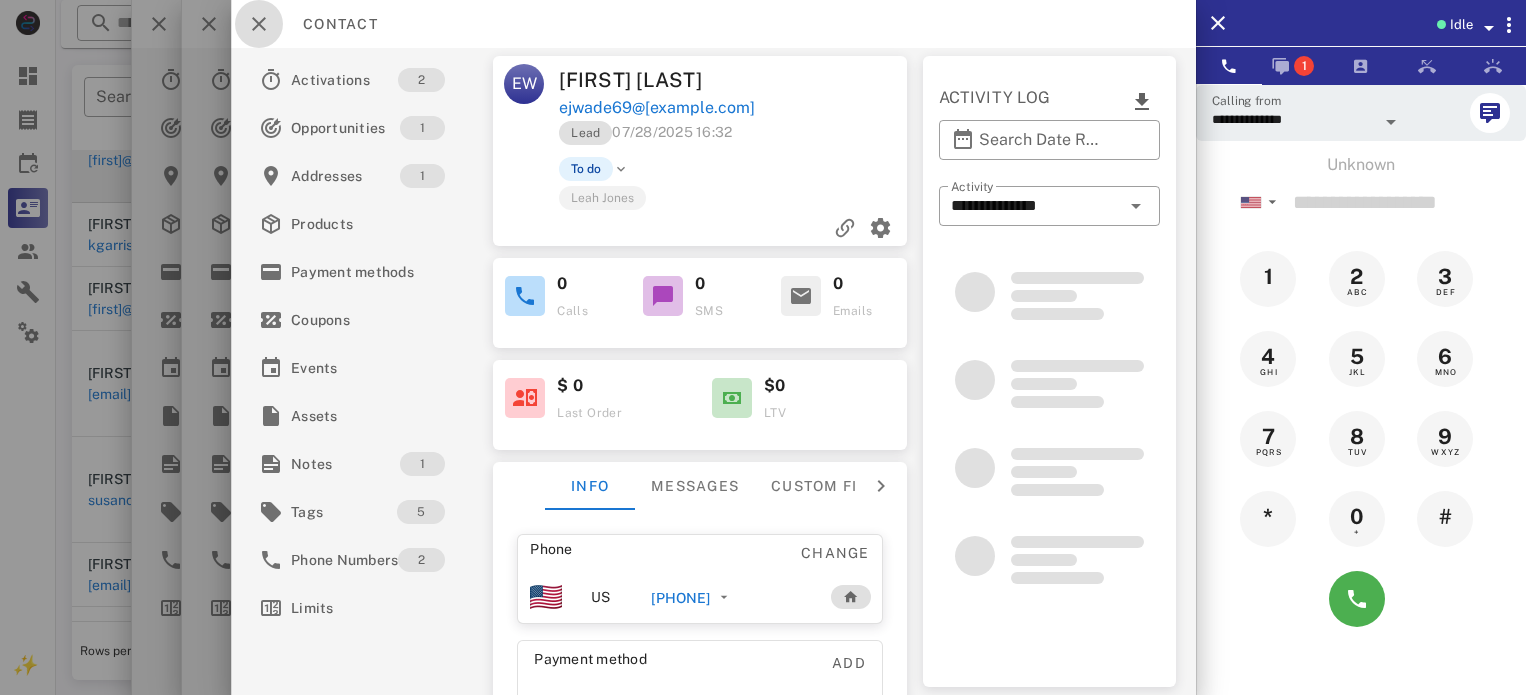 click at bounding box center [259, 24] 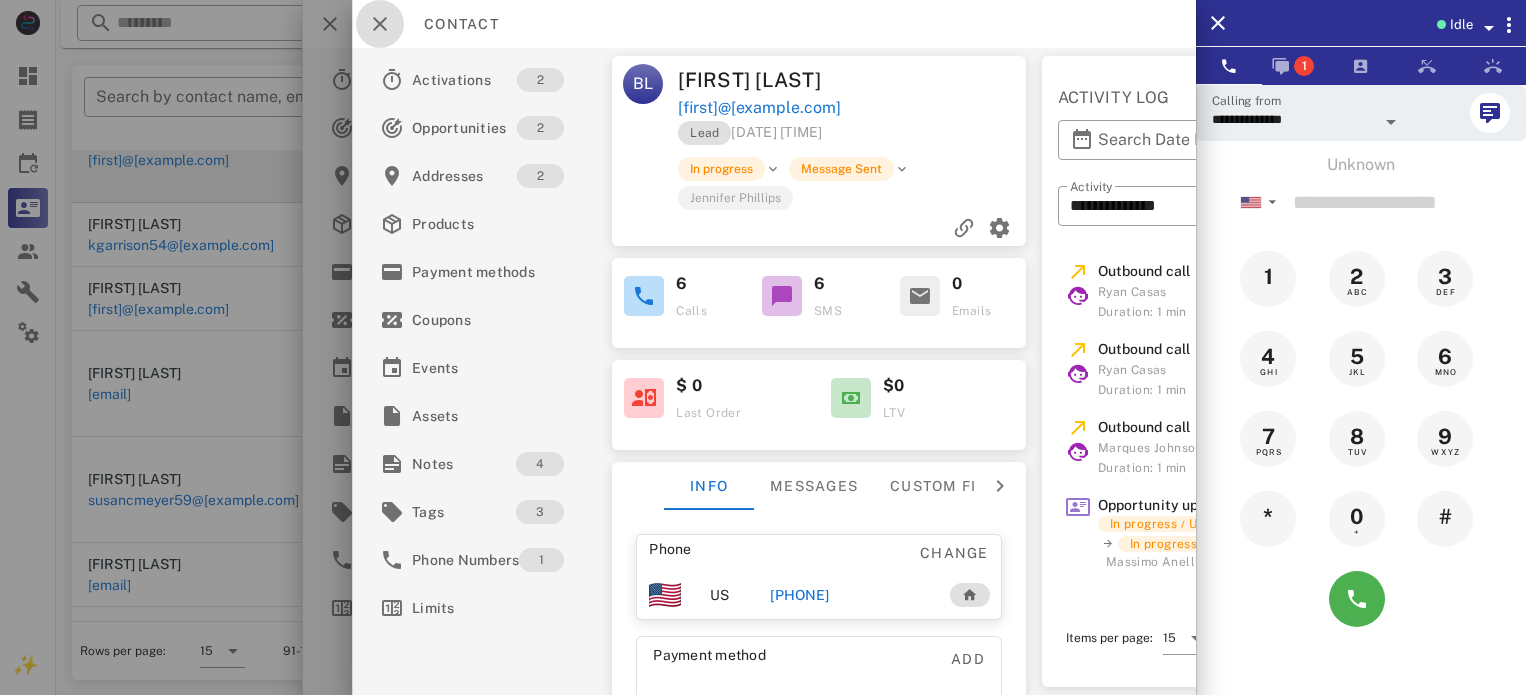 click at bounding box center (380, 24) 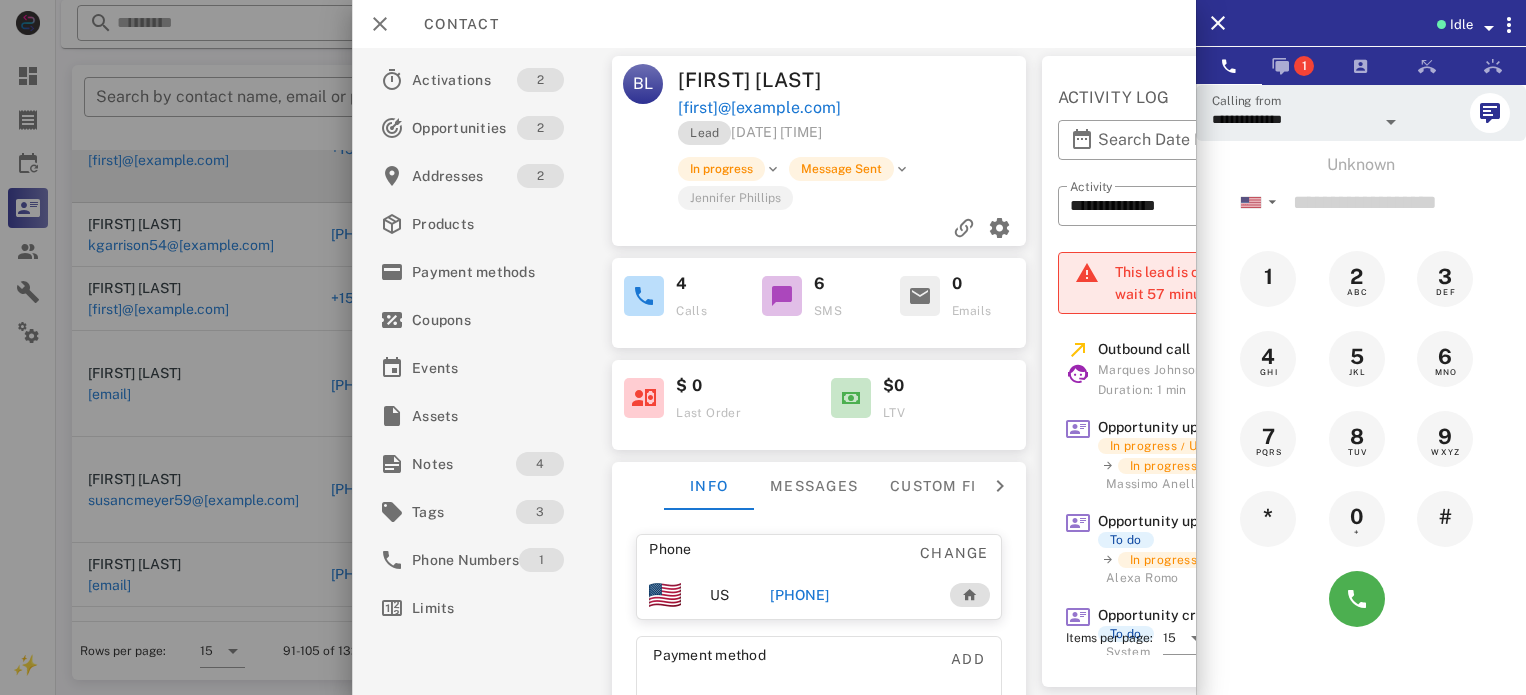 click on "[PHONE]" at bounding box center (799, 595) 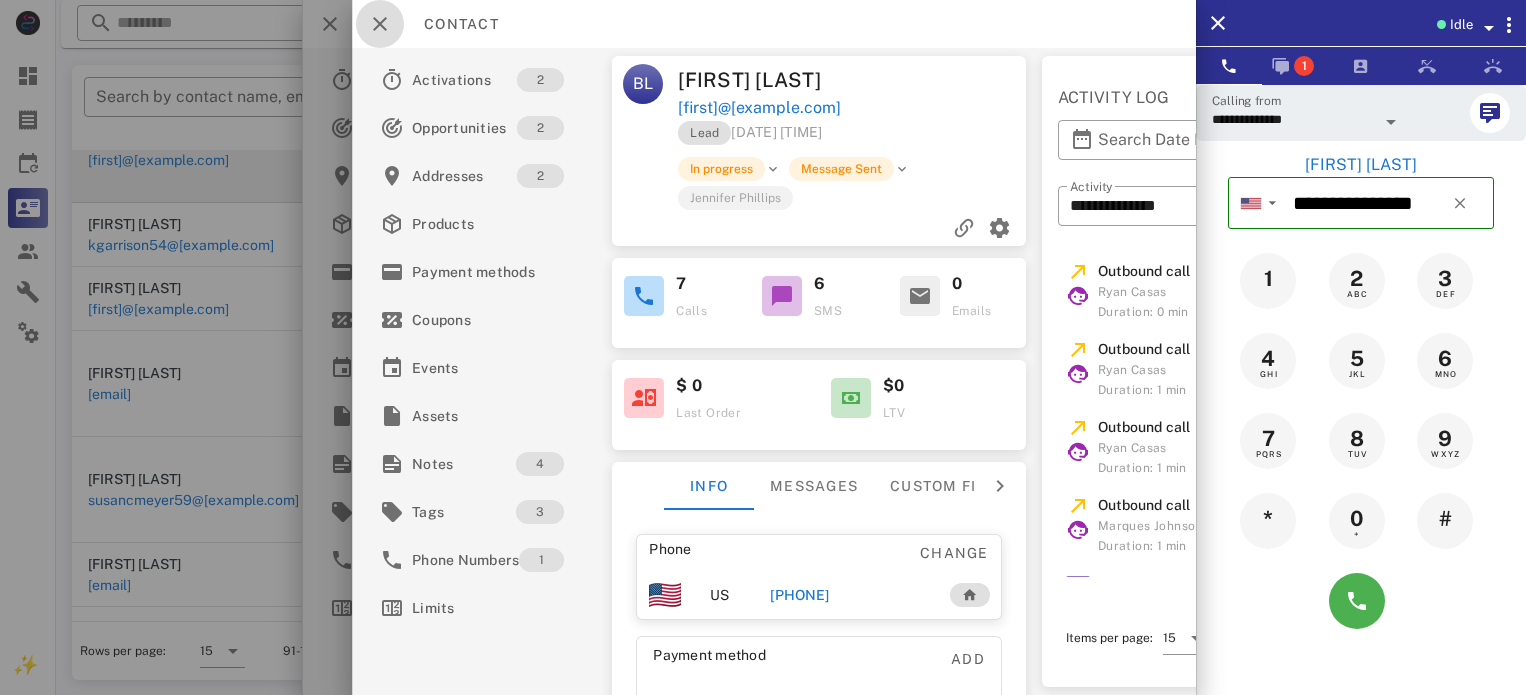 click at bounding box center (380, 24) 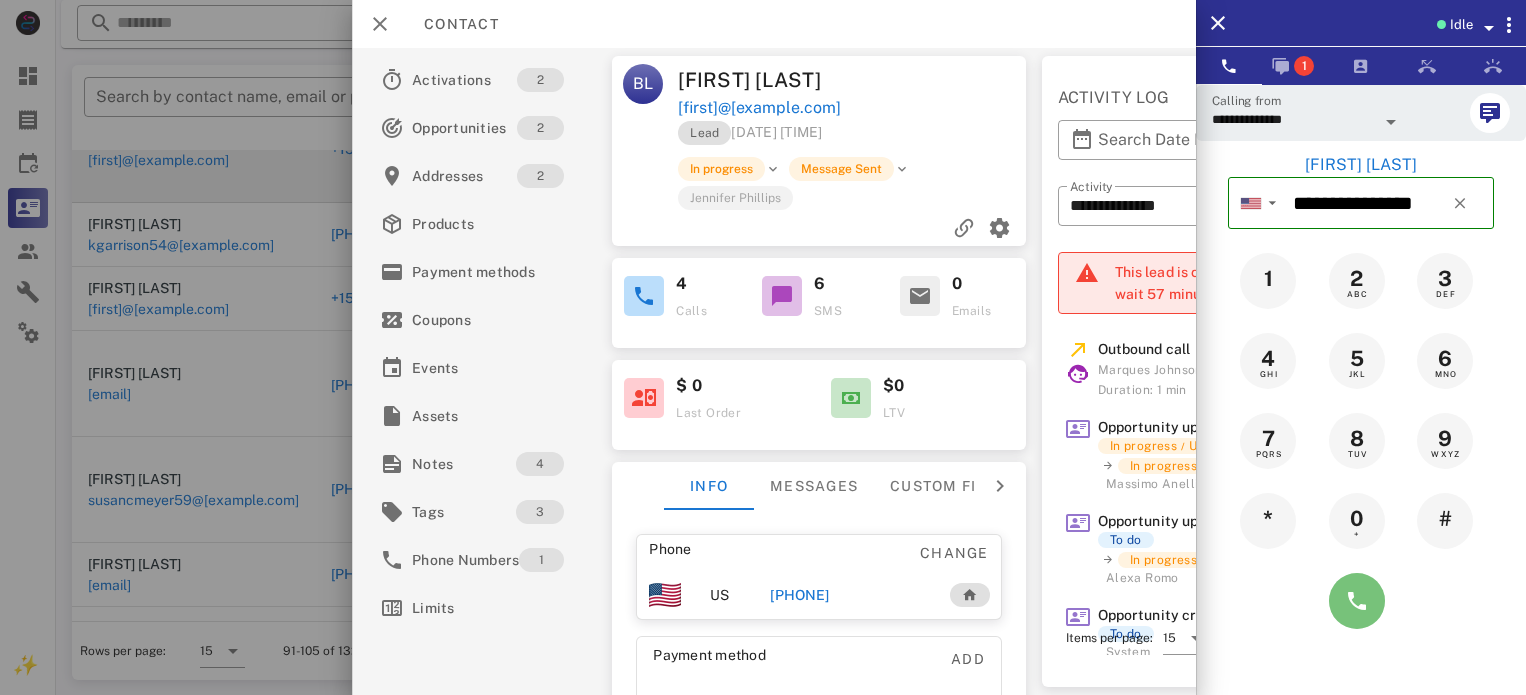 click at bounding box center (1357, 601) 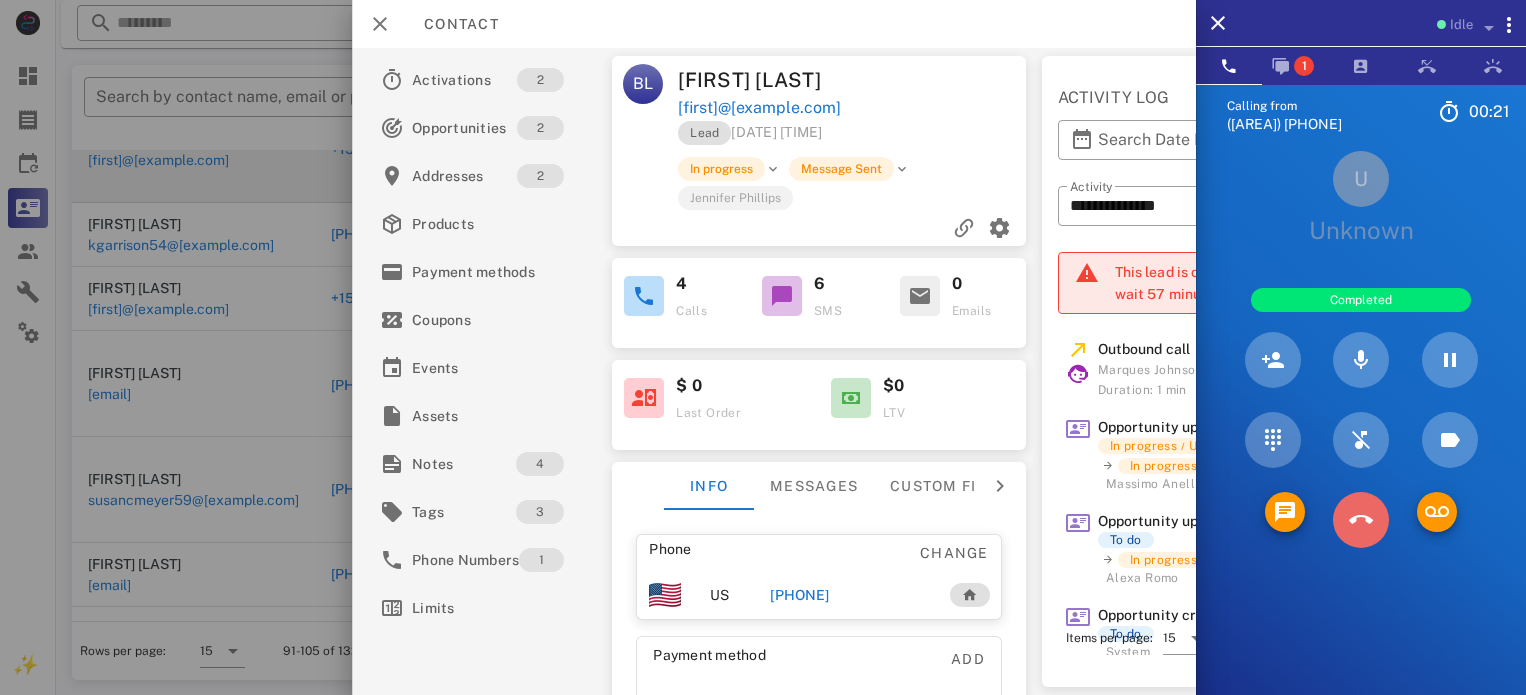 click at bounding box center [1361, 520] 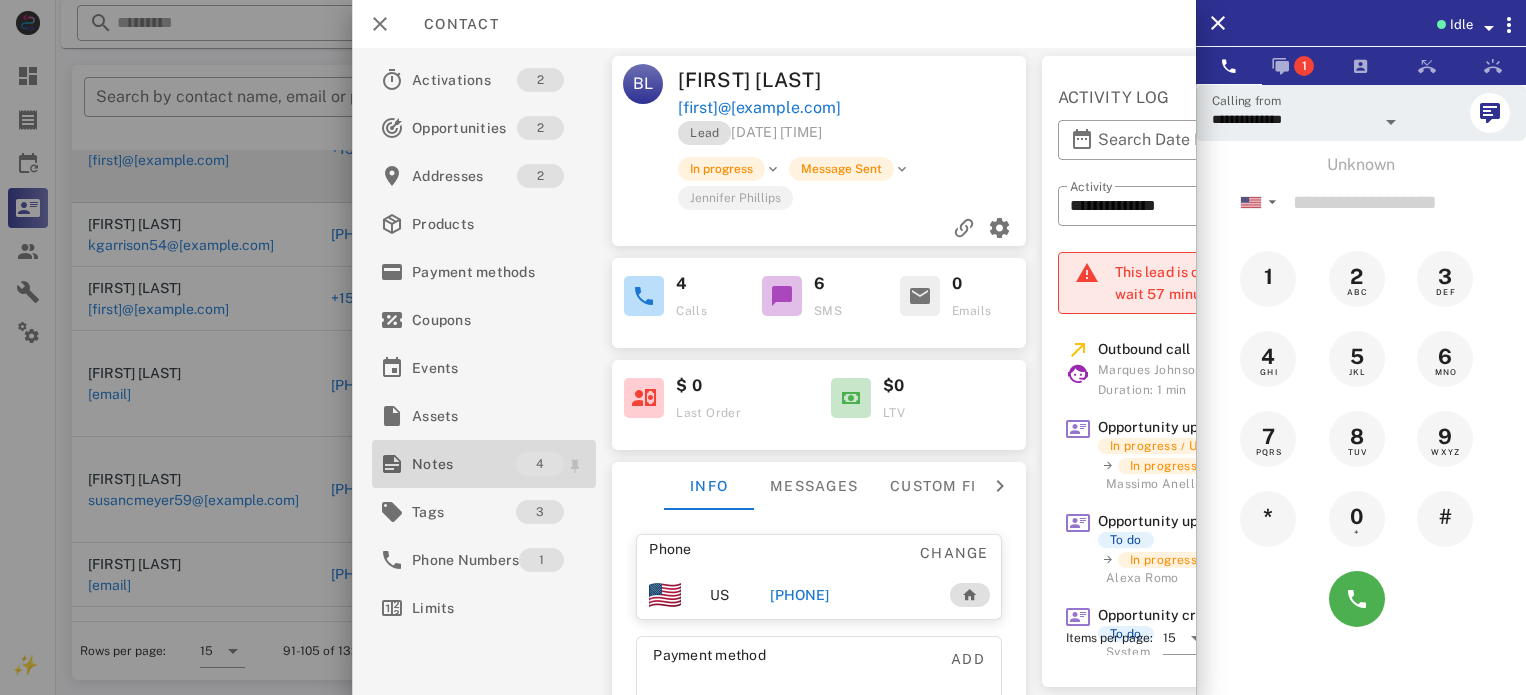 click on "Notes" at bounding box center (464, 464) 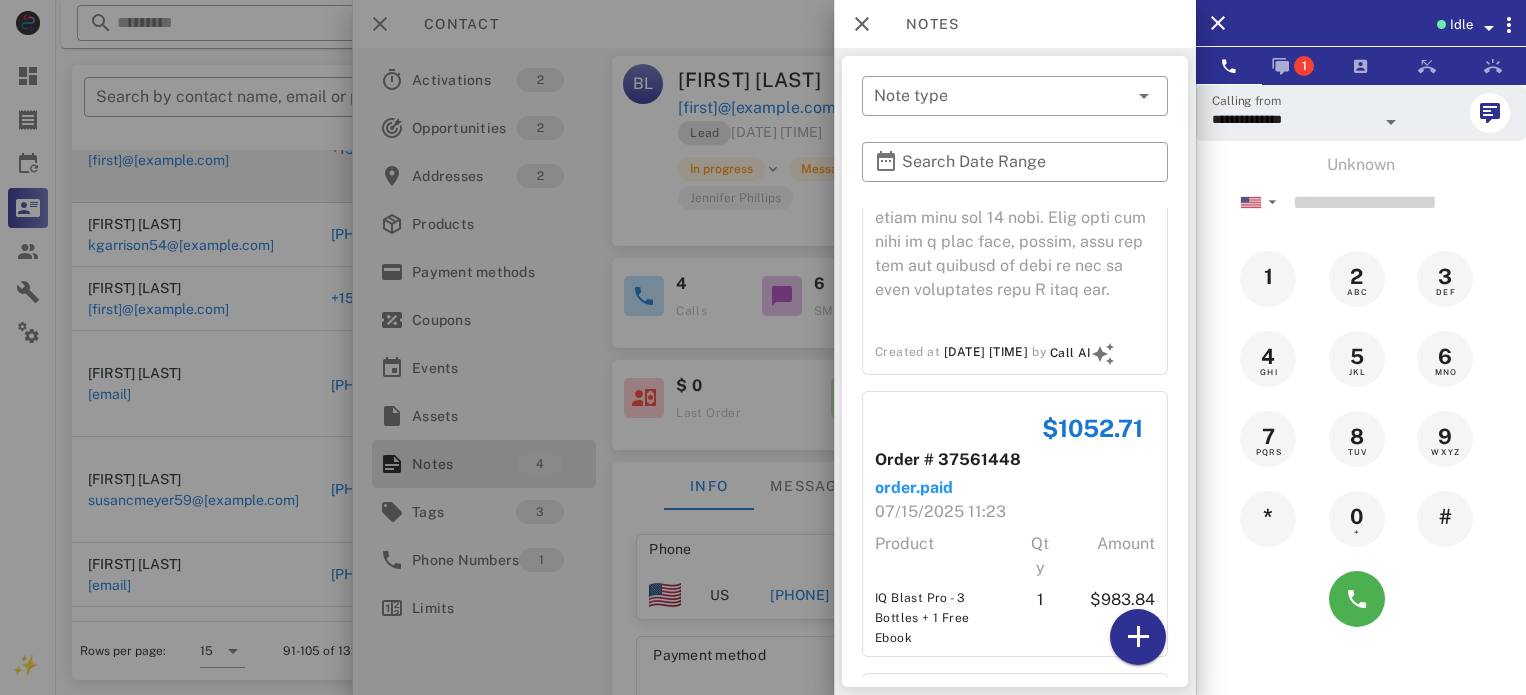 scroll, scrollTop: 1500, scrollLeft: 0, axis: vertical 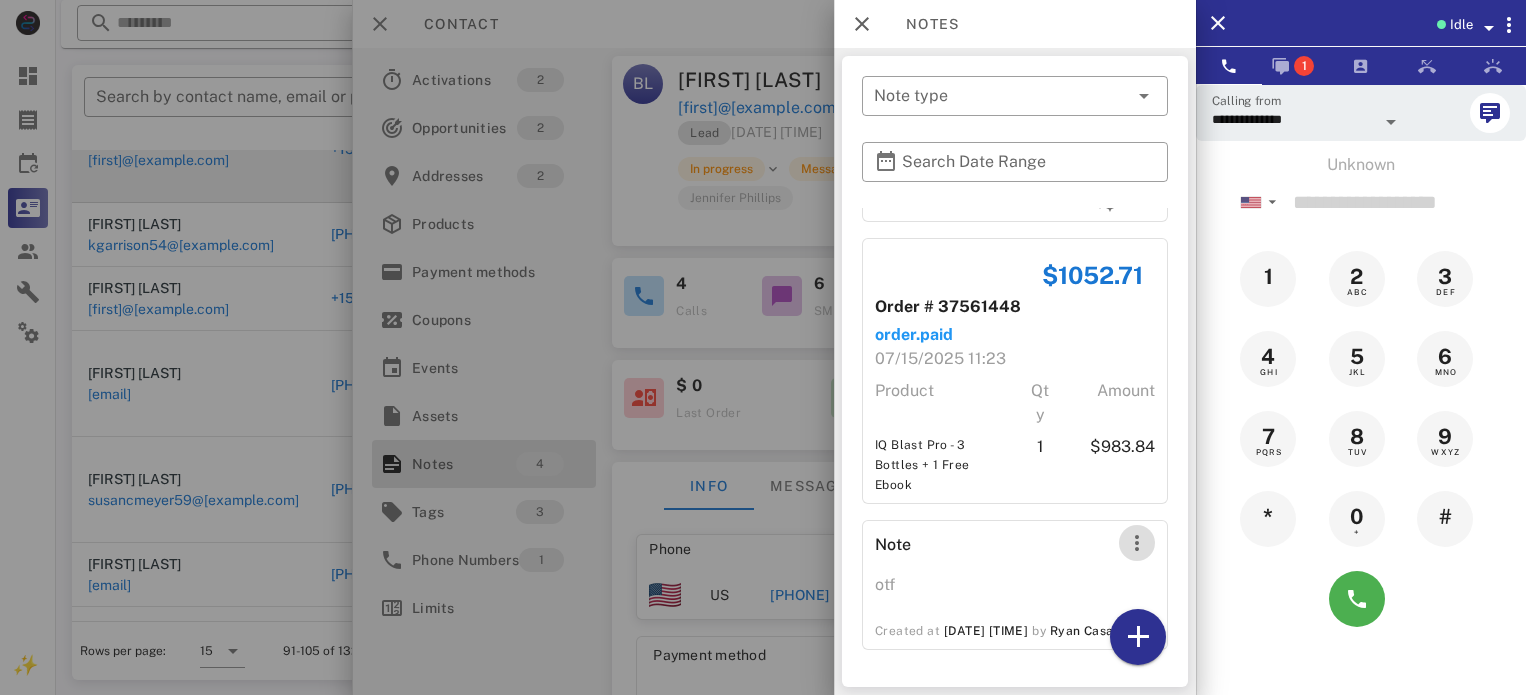 click at bounding box center (1137, 543) 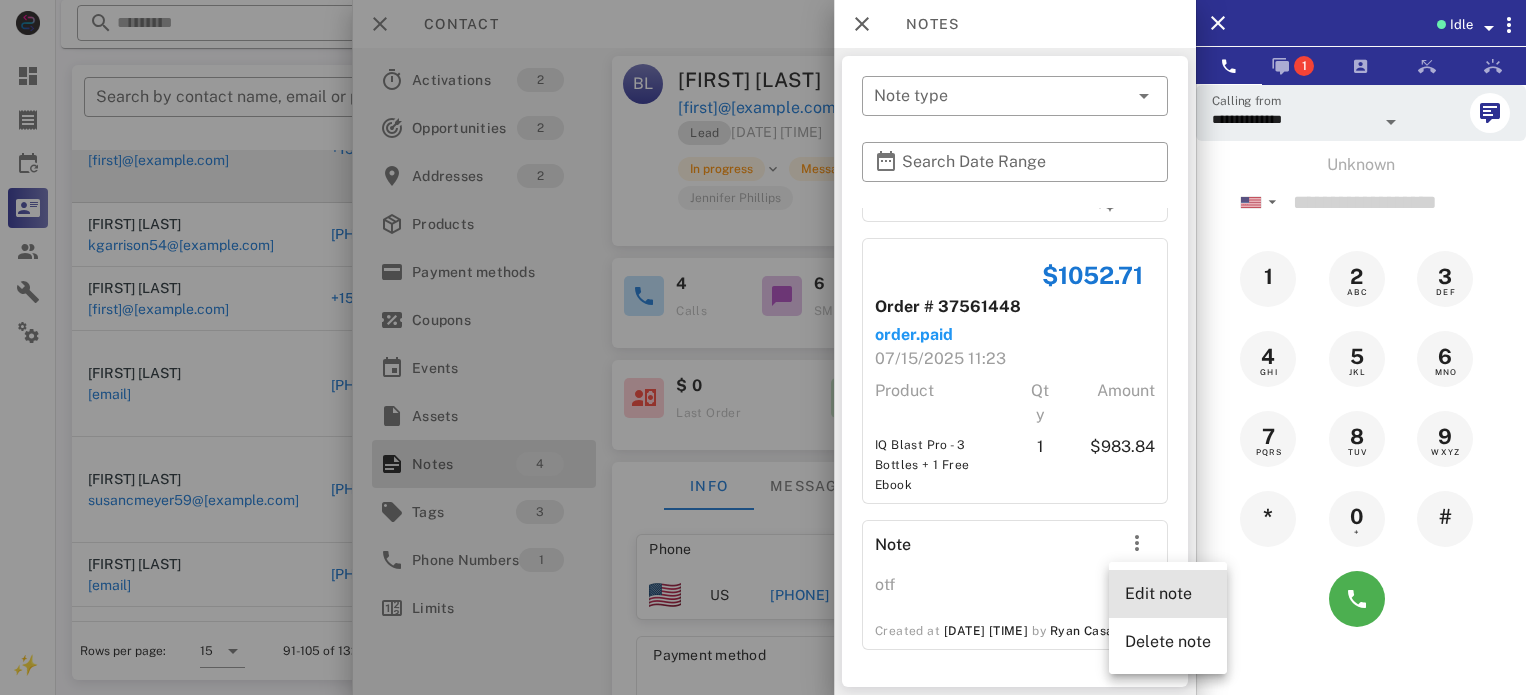 click on "Edit note" at bounding box center [1168, 593] 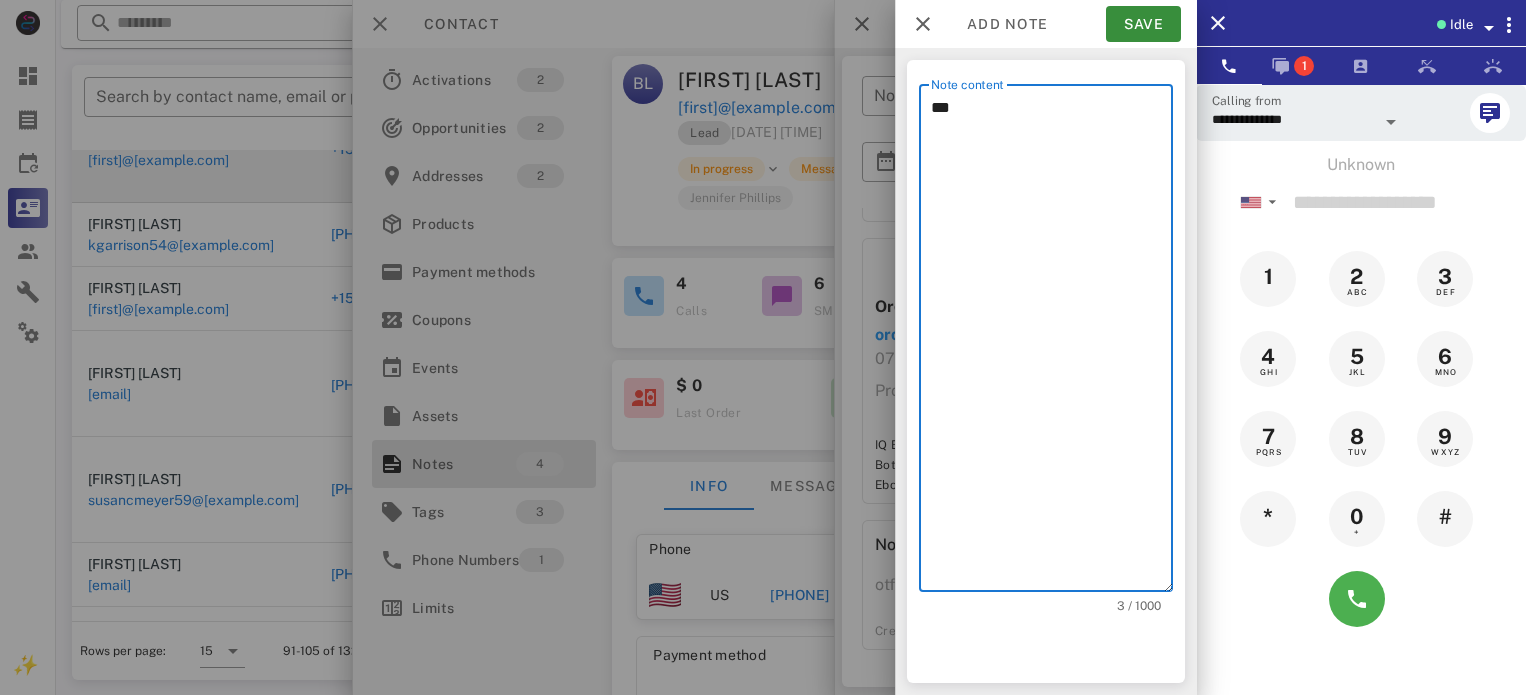 drag, startPoint x: 974, startPoint y: 93, endPoint x: 708, endPoint y: 155, distance: 273.13 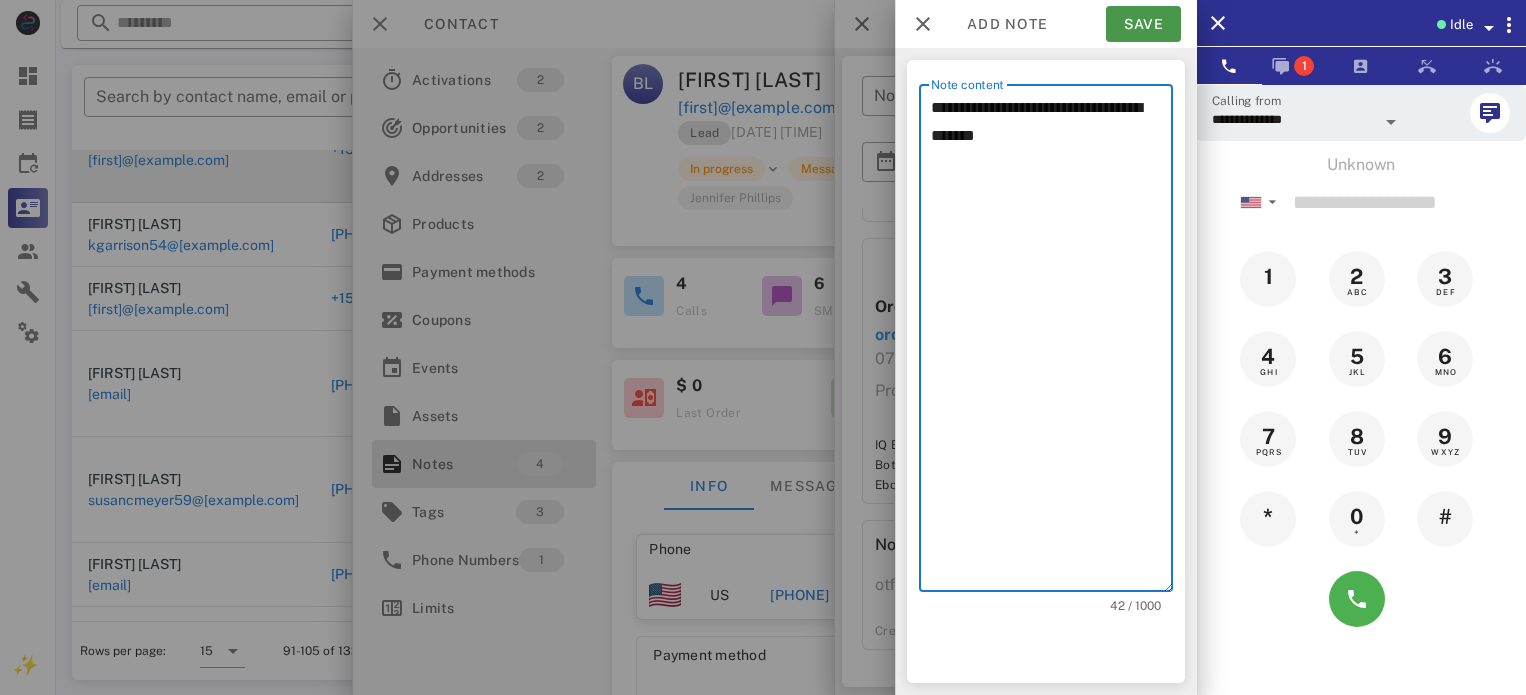 type on "**********" 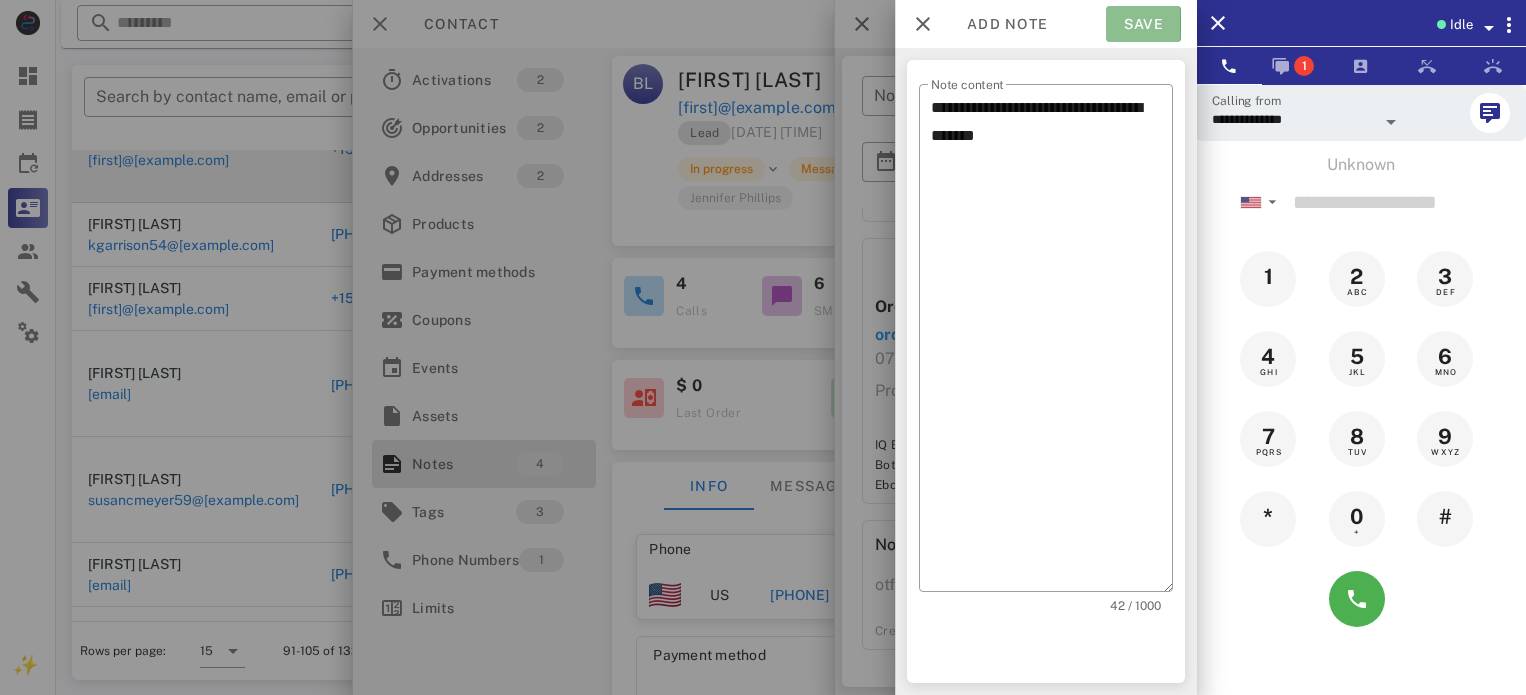 click on "Save" at bounding box center [1143, 24] 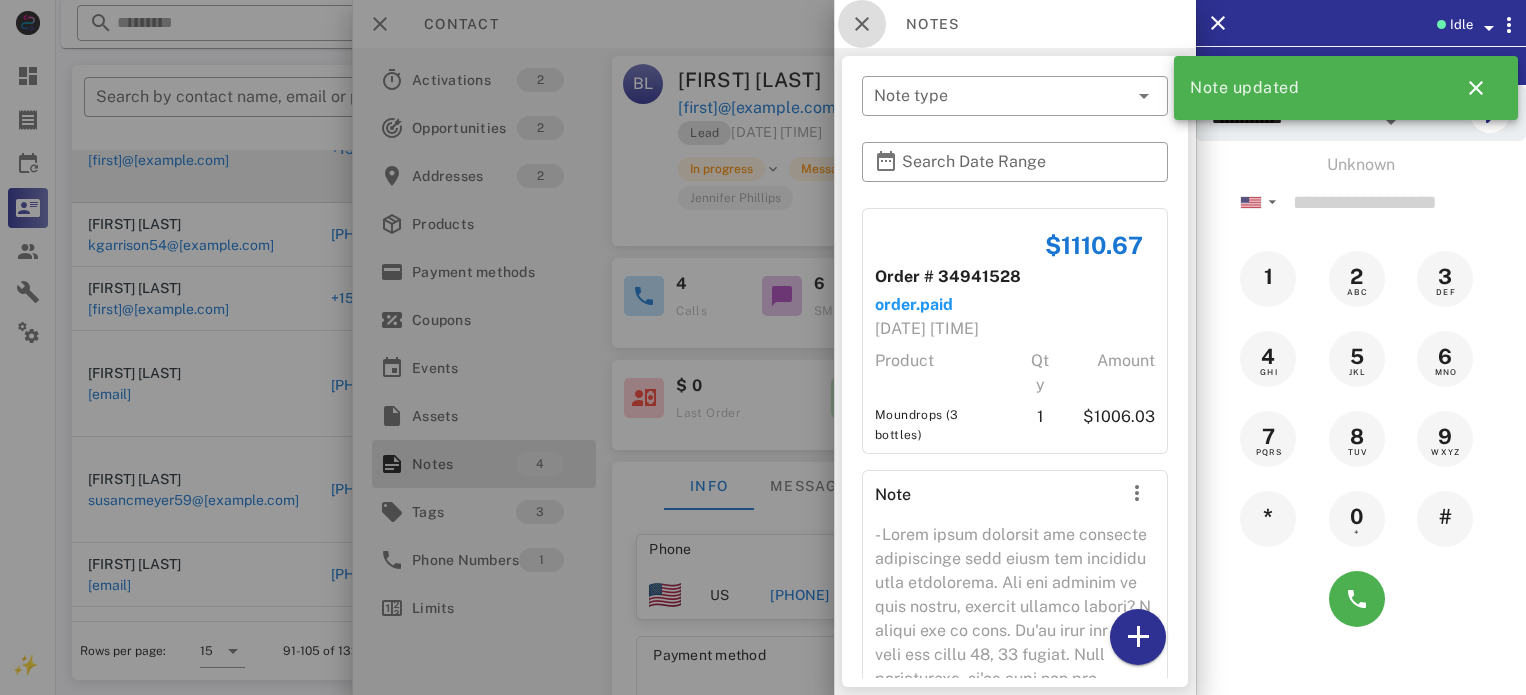 click at bounding box center [862, 24] 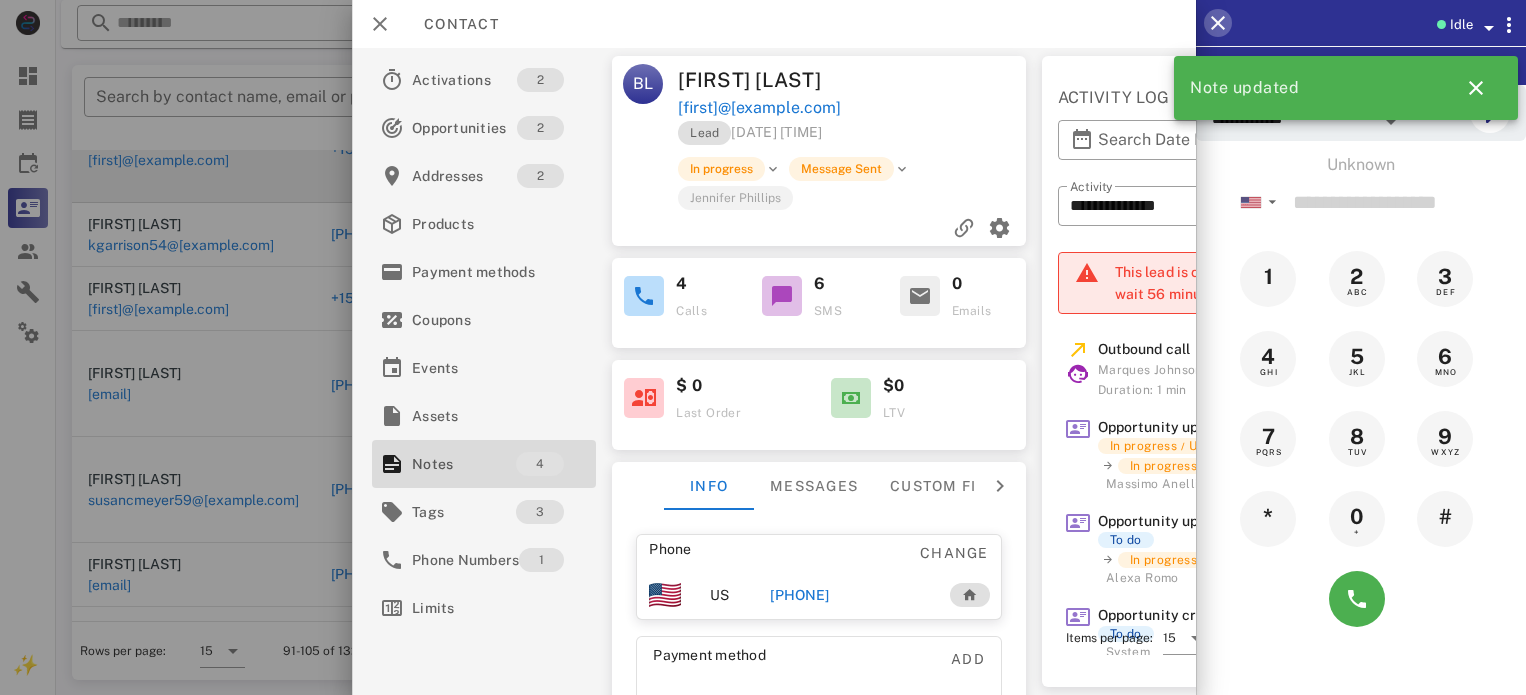 click at bounding box center [1218, 23] 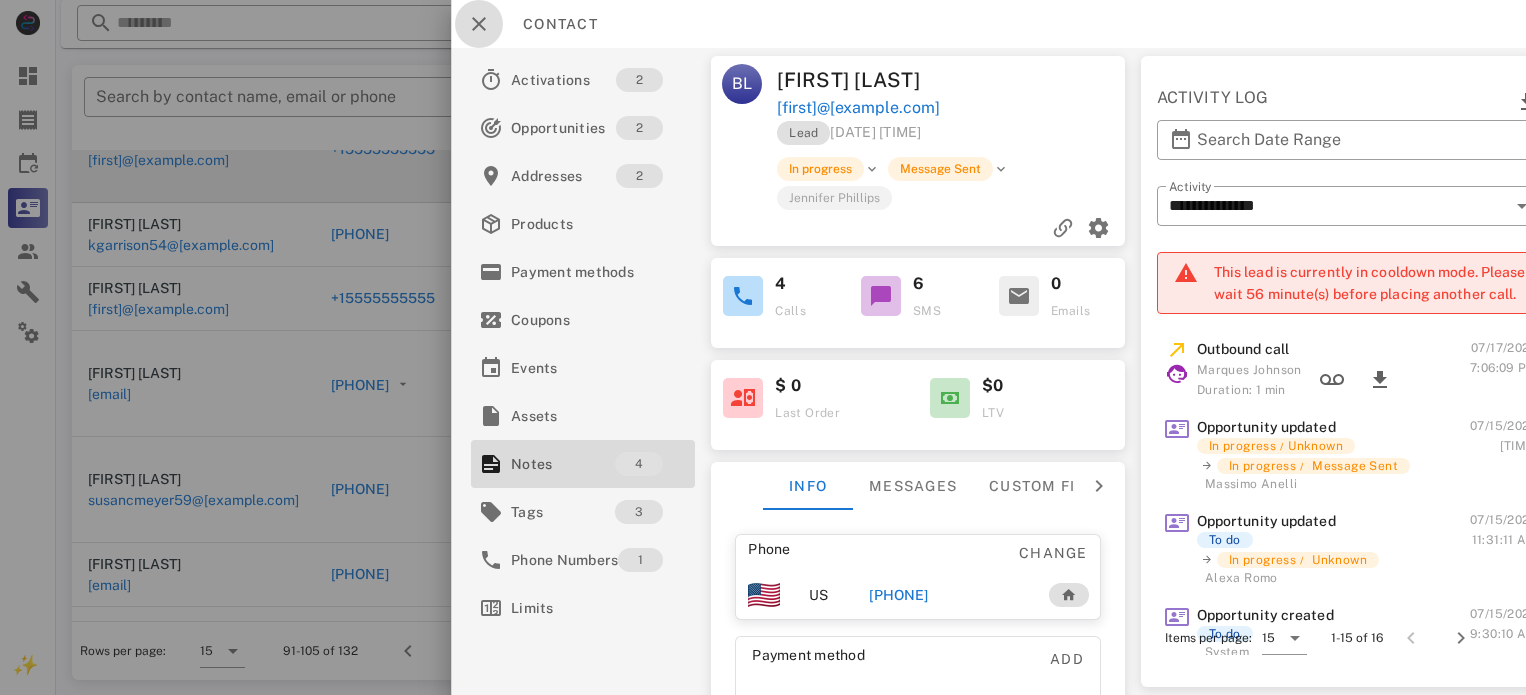 click at bounding box center [479, 24] 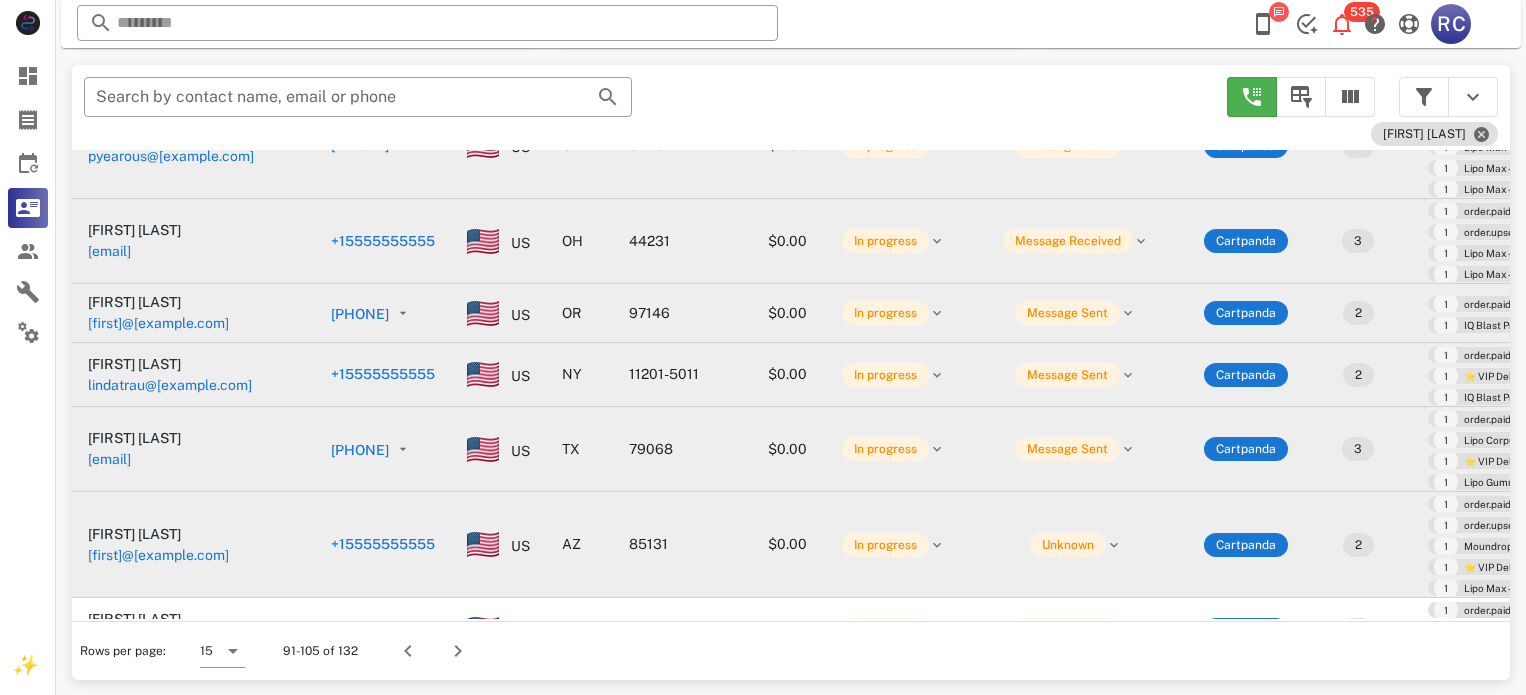 scroll, scrollTop: 0, scrollLeft: 0, axis: both 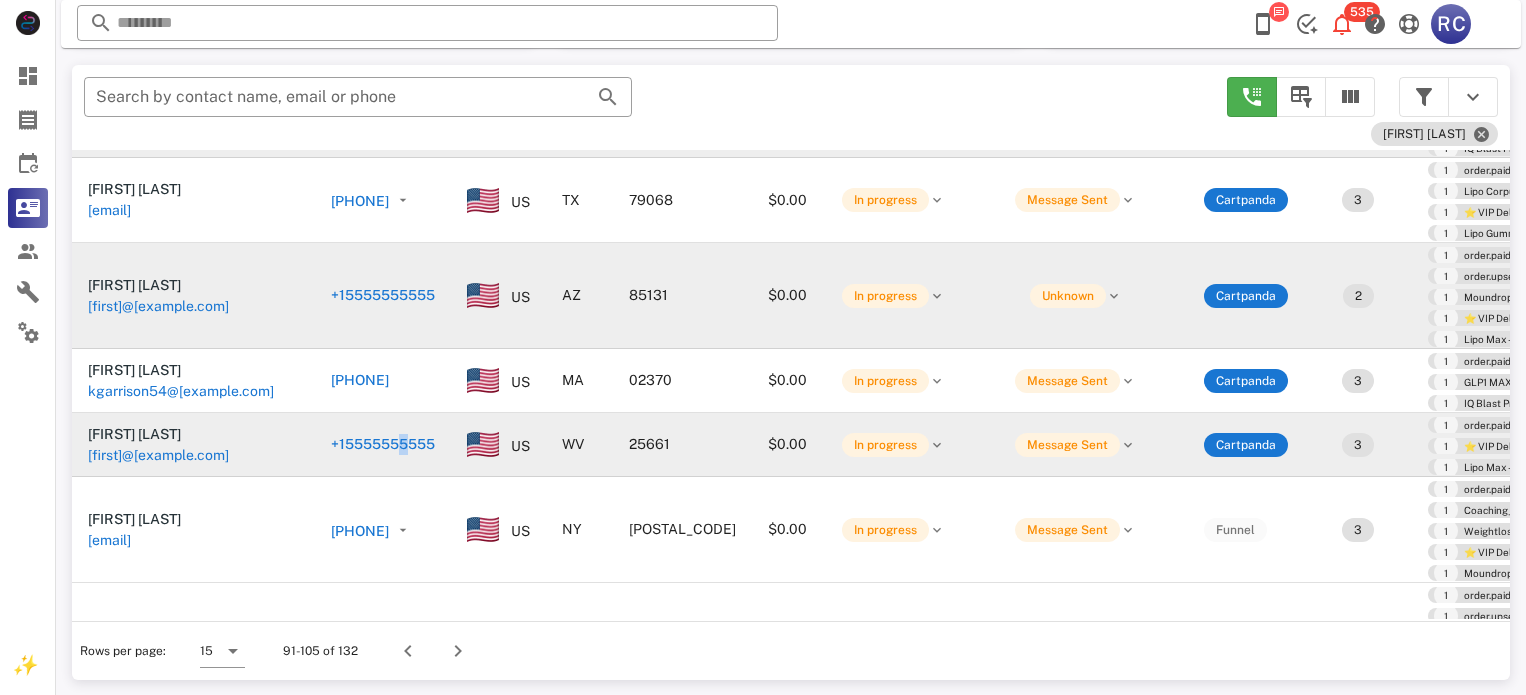 click on "+15555555555" at bounding box center [383, 444] 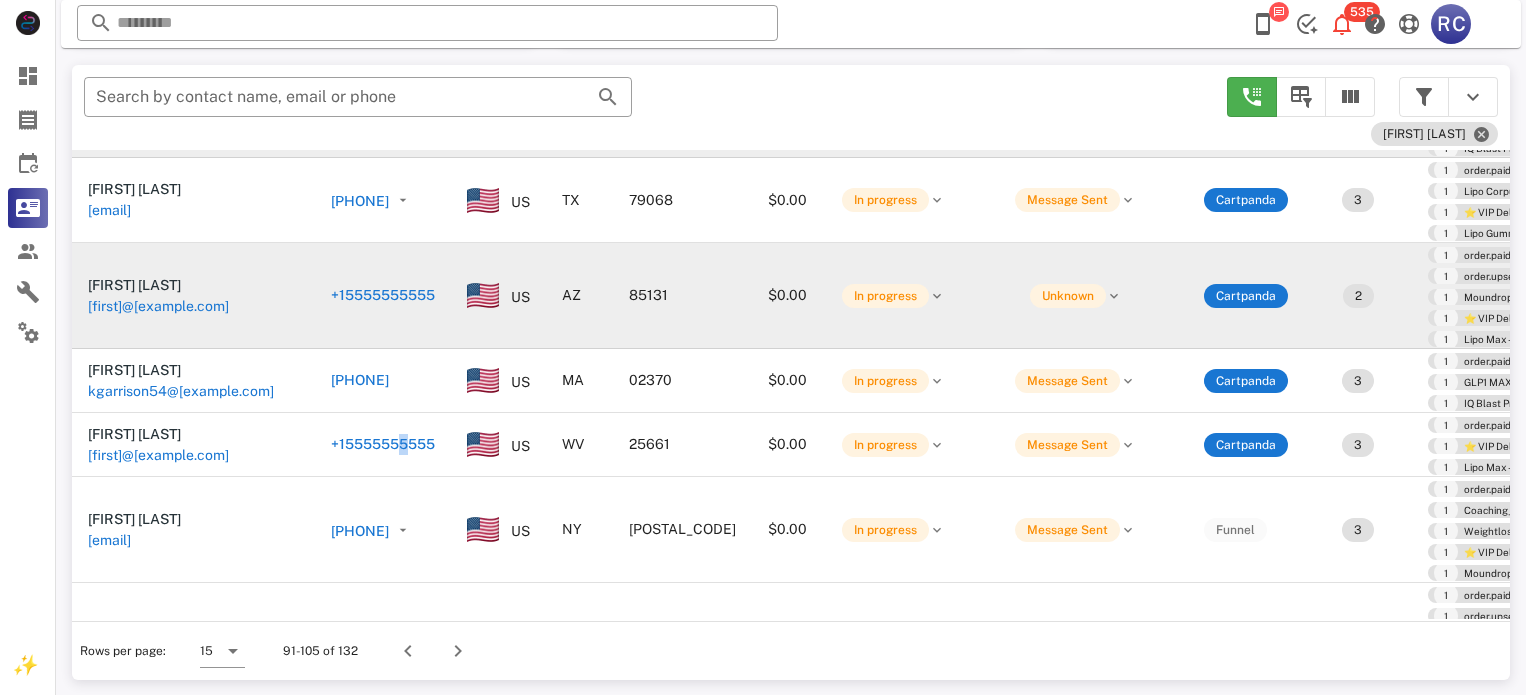 type on "**********" 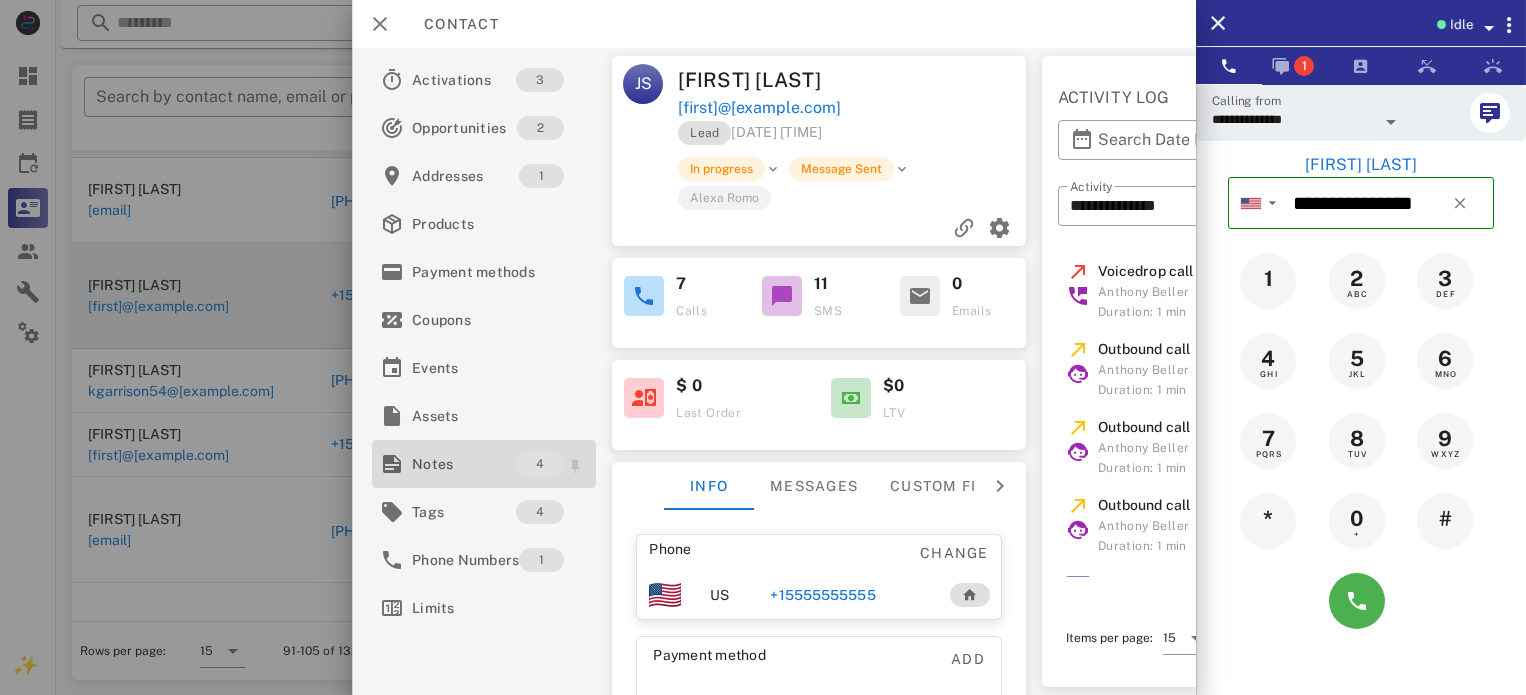 click on "Notes" at bounding box center [464, 464] 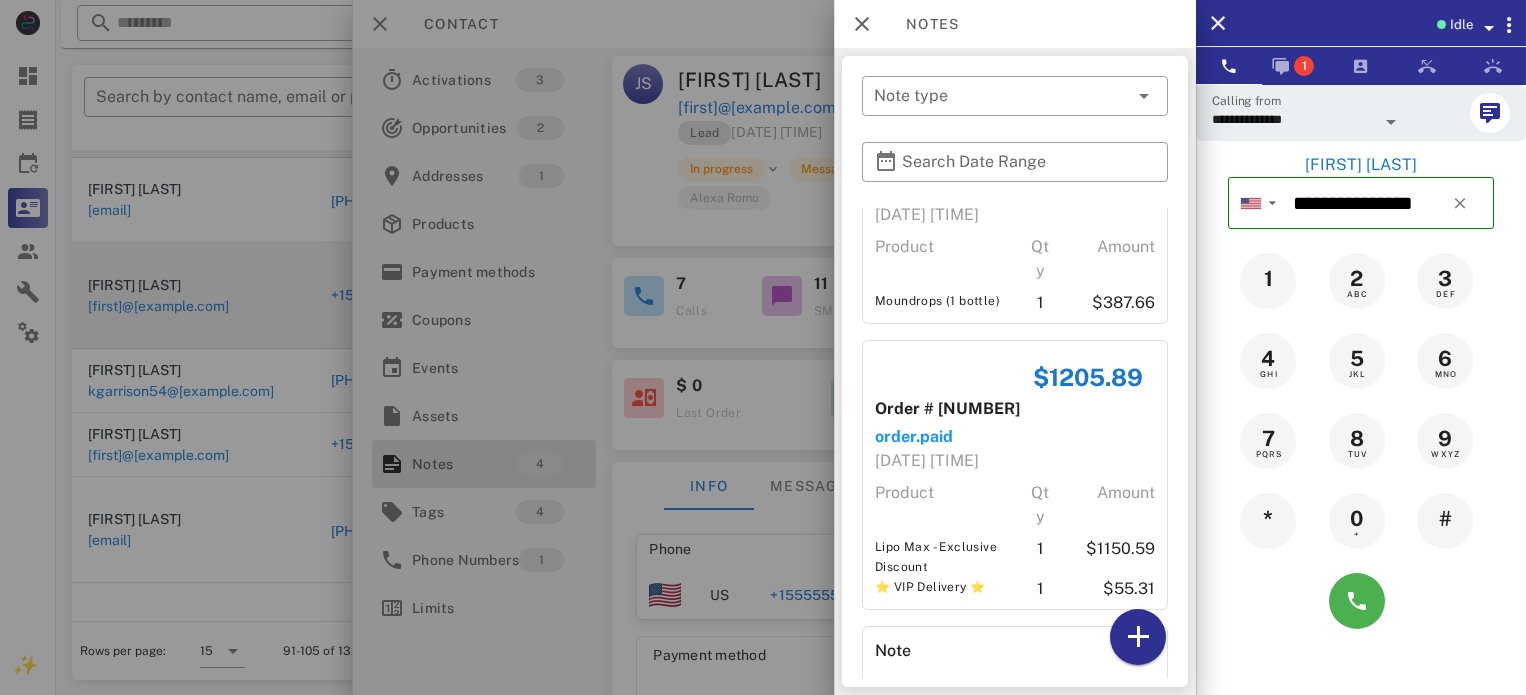scroll, scrollTop: 484, scrollLeft: 0, axis: vertical 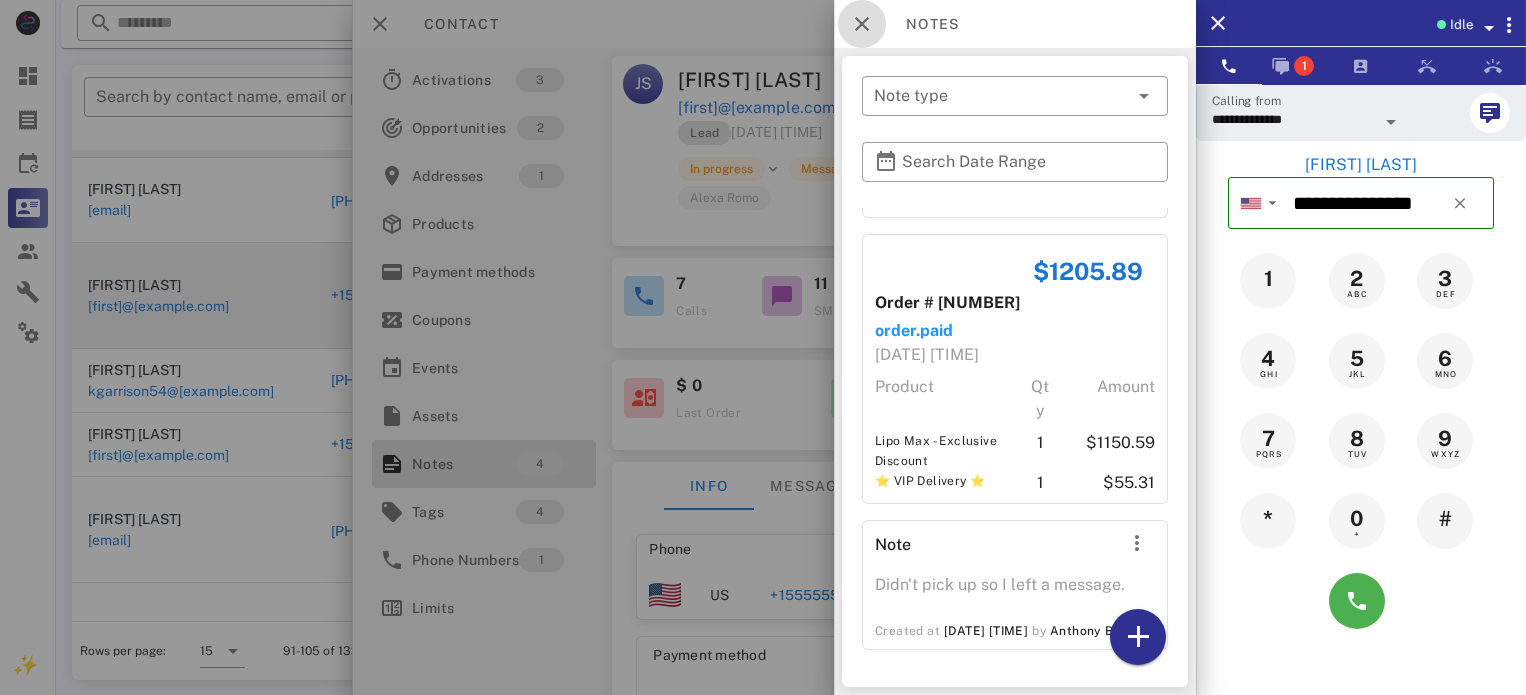 click at bounding box center [862, 24] 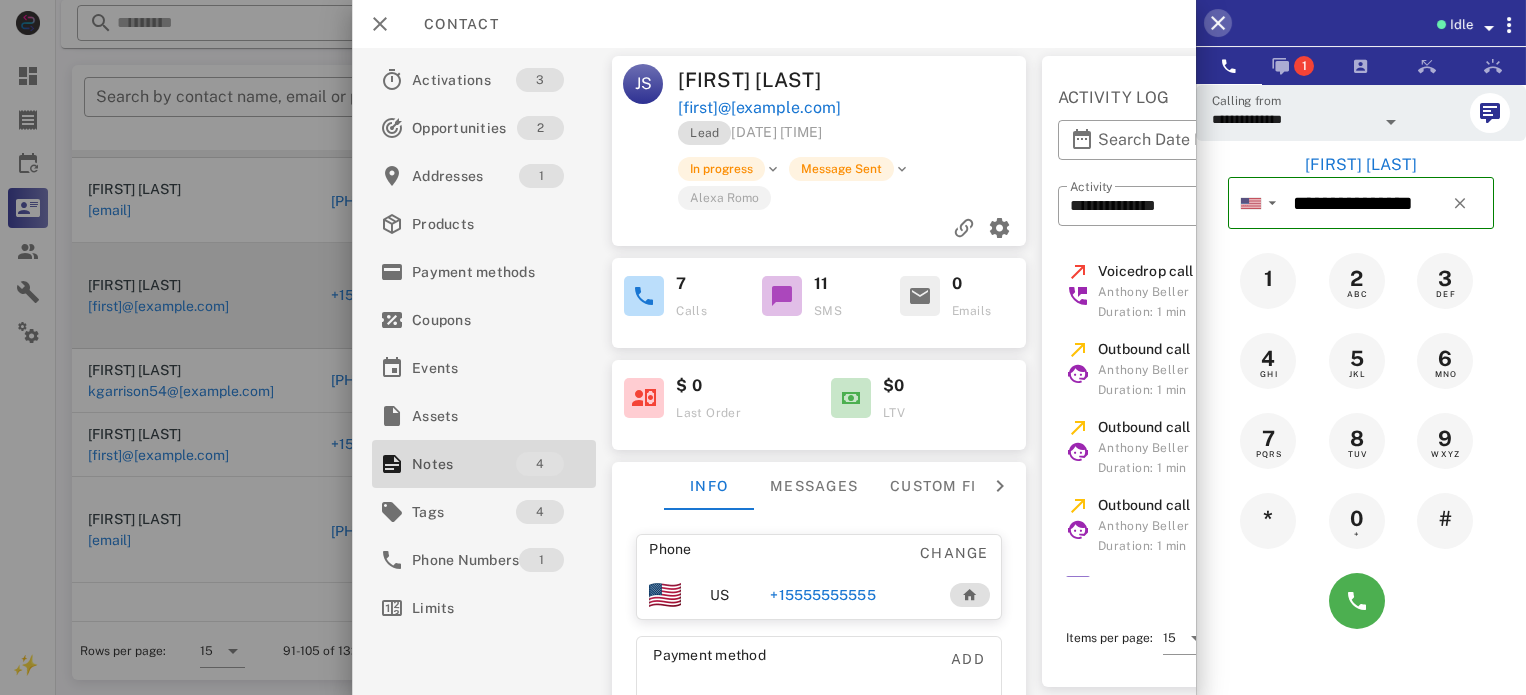 click at bounding box center [1218, 23] 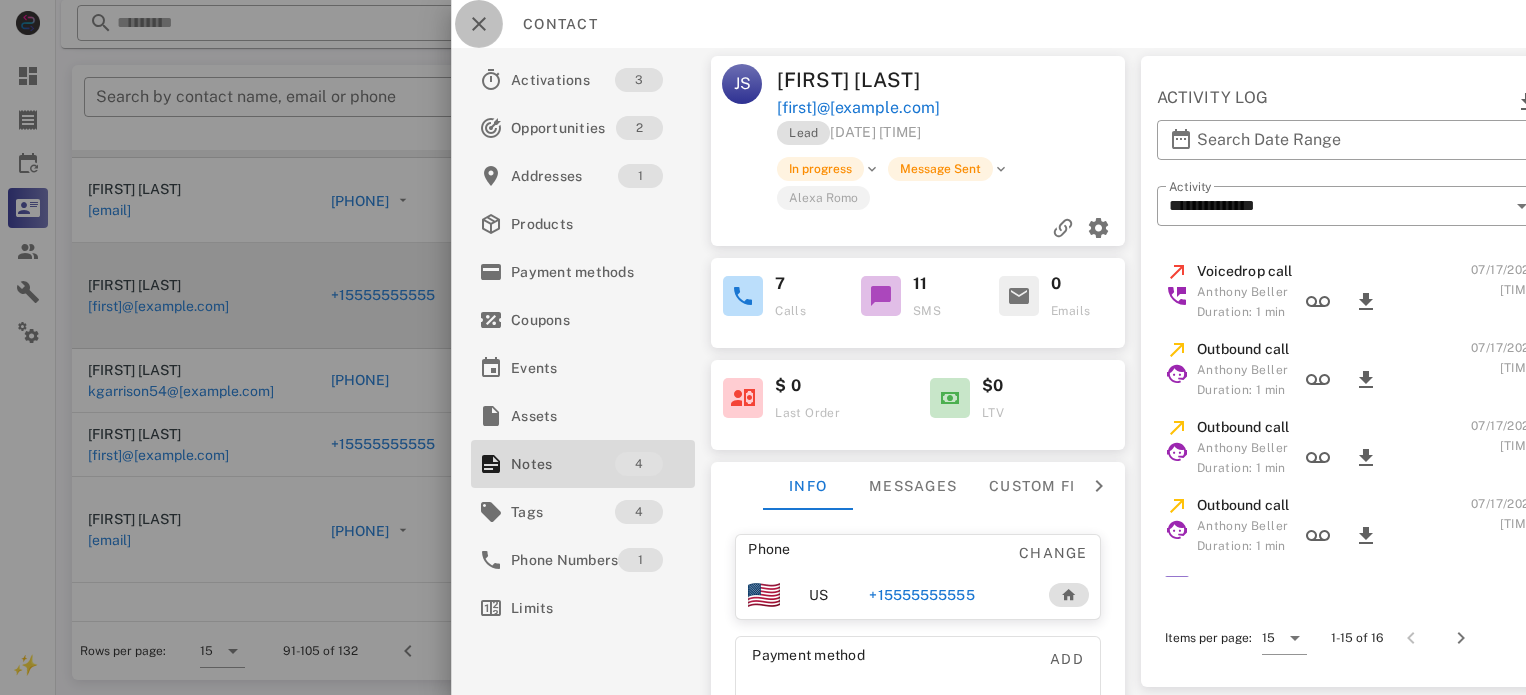 click at bounding box center [479, 24] 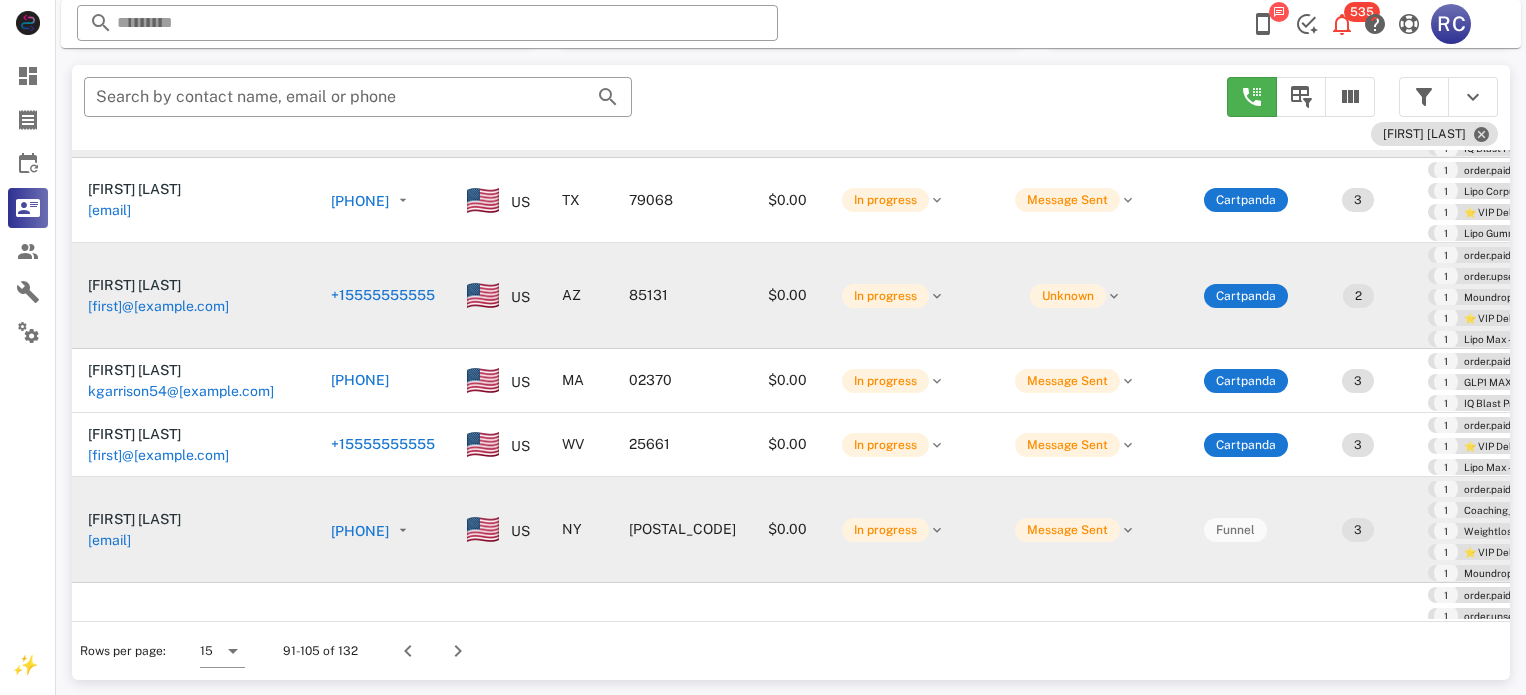 click on "[PHONE]" at bounding box center (360, 531) 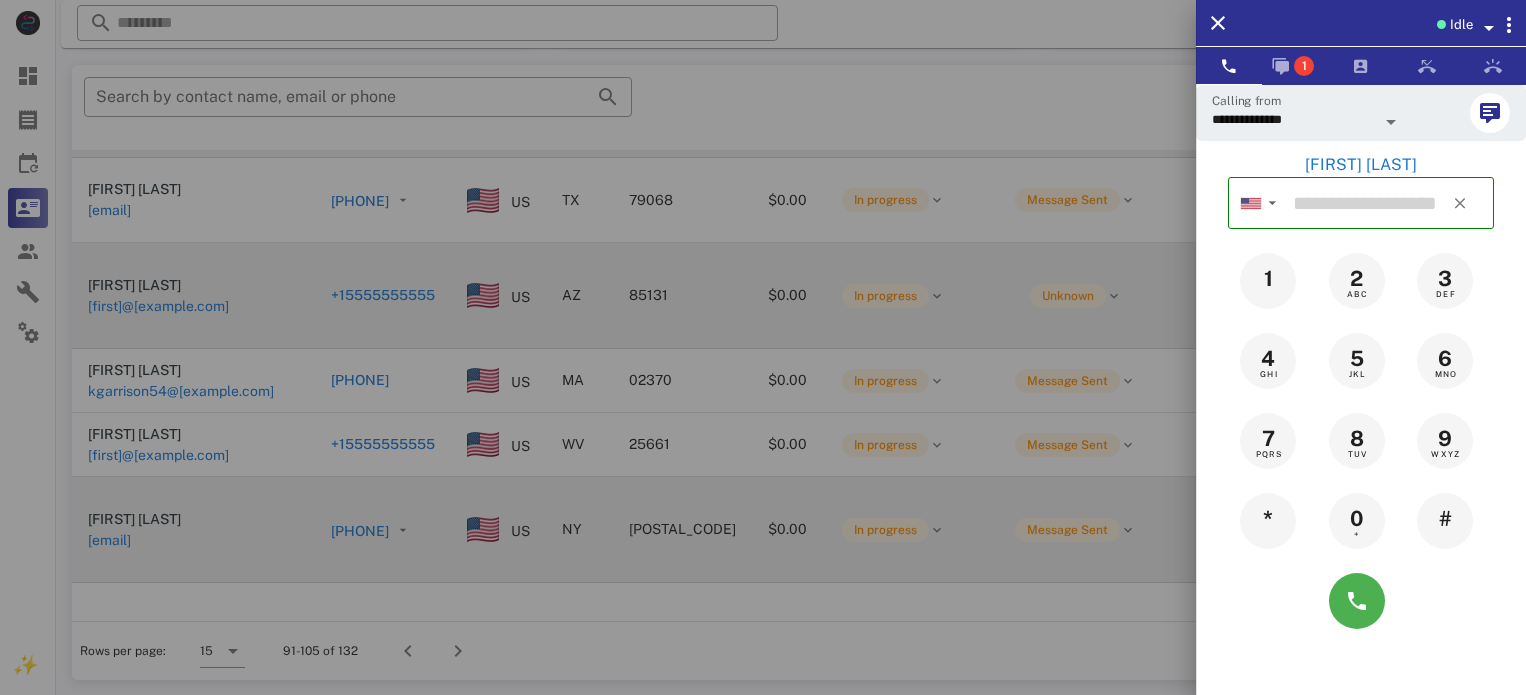 type on "**********" 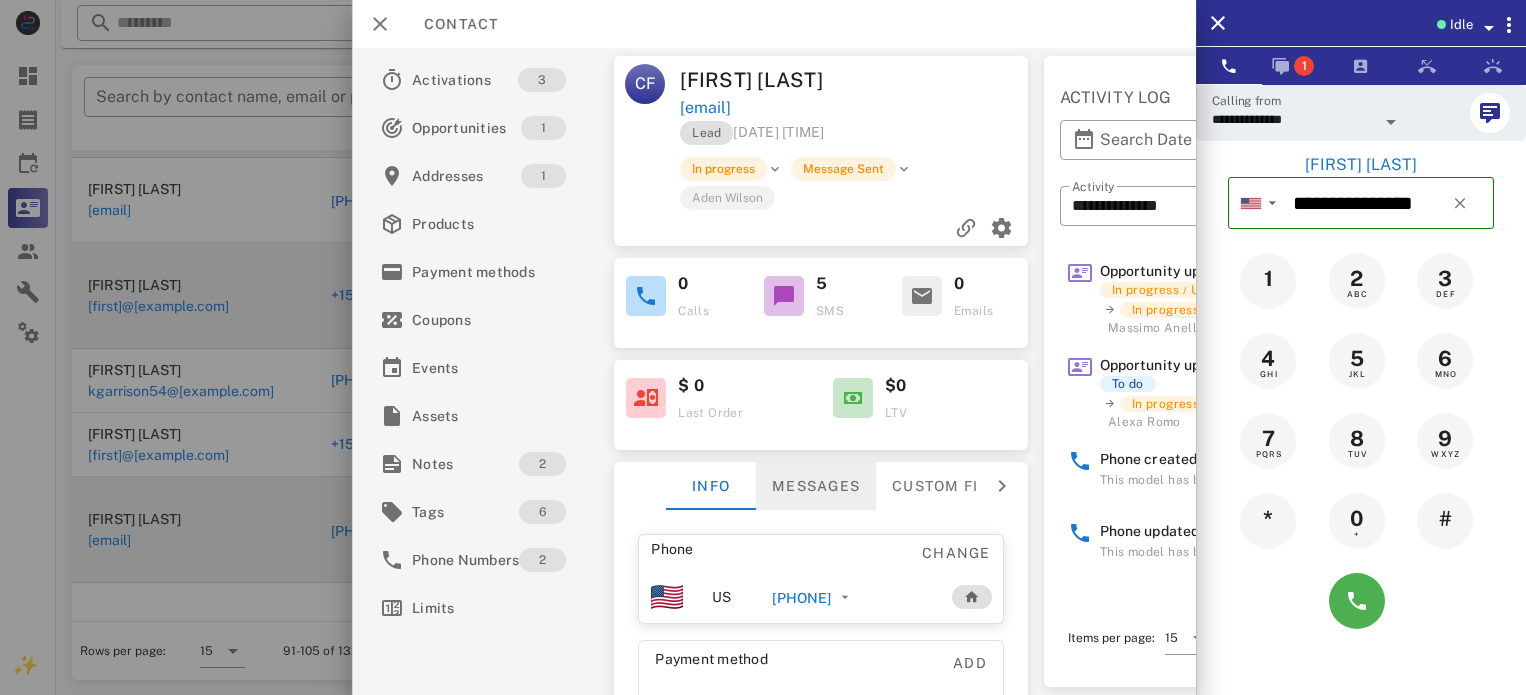 click on "Messages" at bounding box center (816, 486) 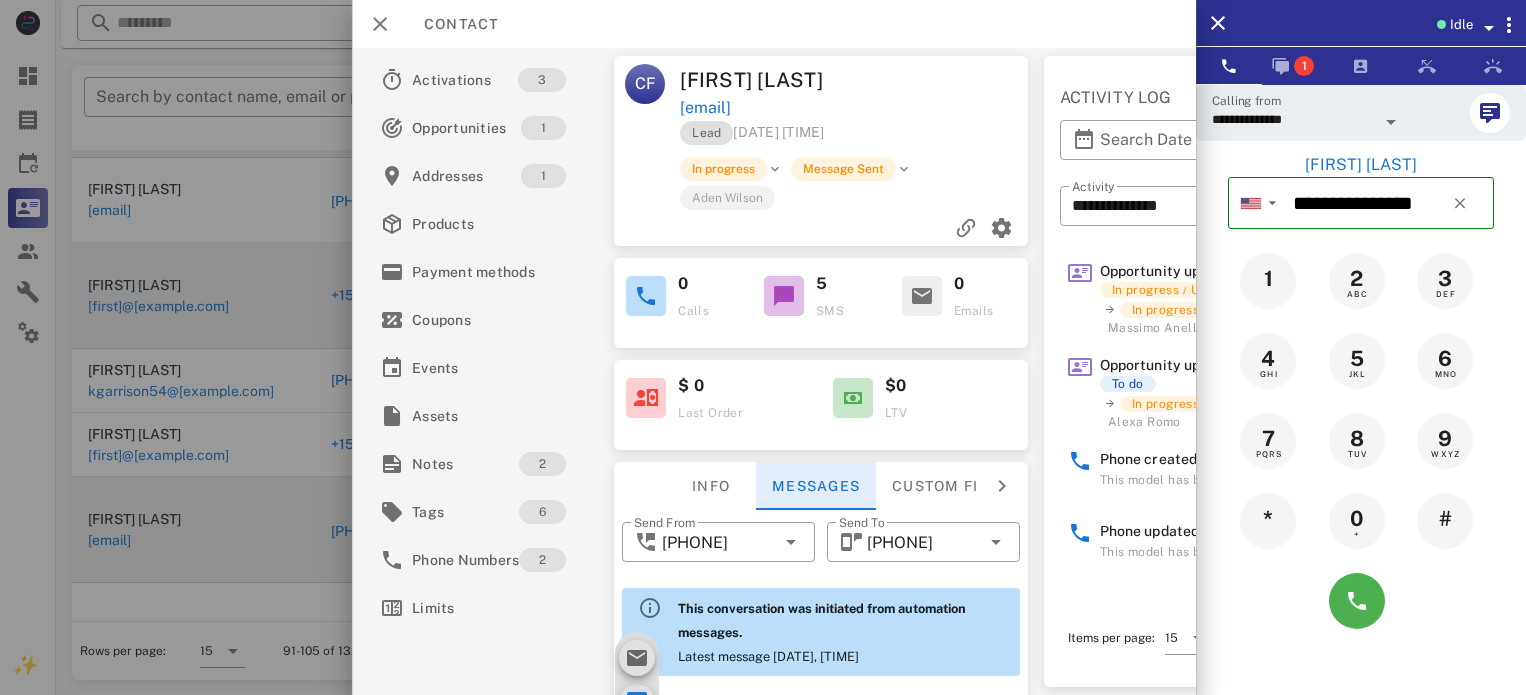 scroll, scrollTop: 907, scrollLeft: 0, axis: vertical 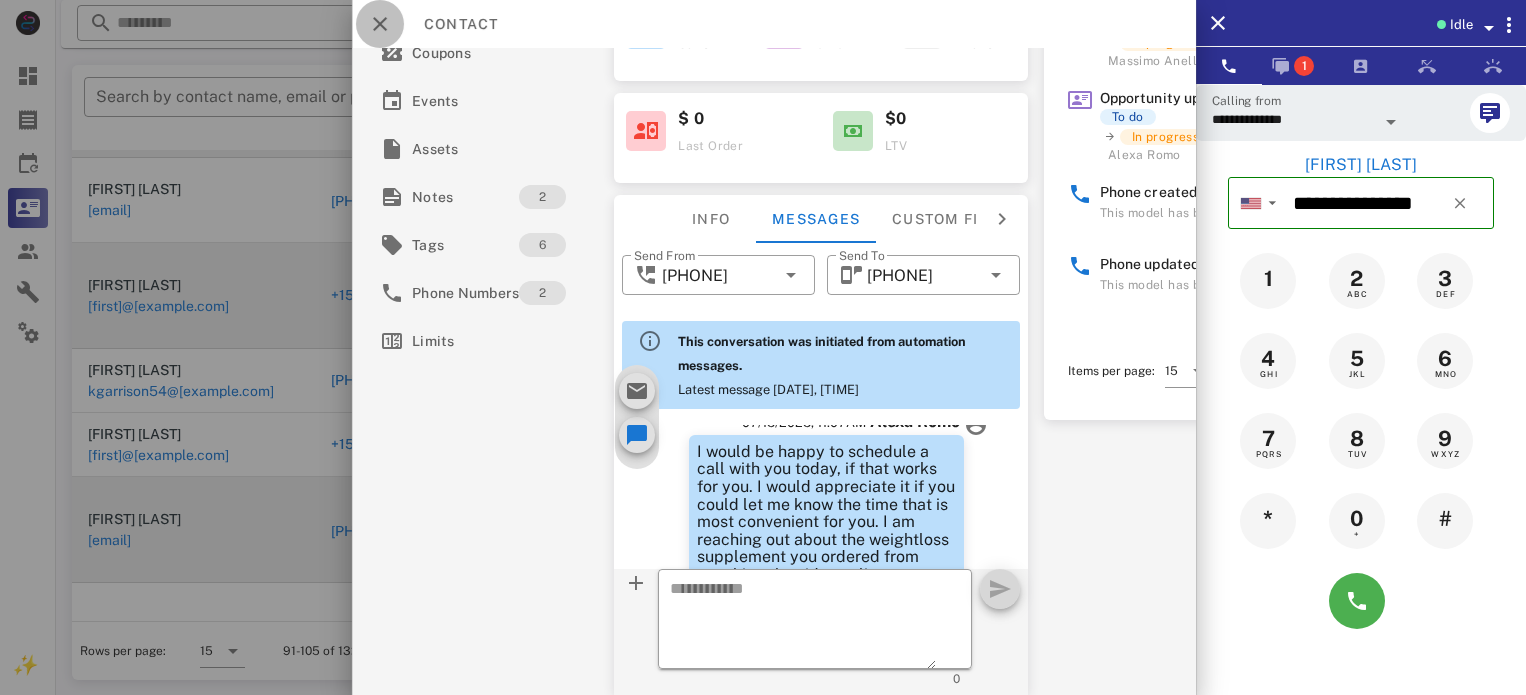 click at bounding box center [380, 24] 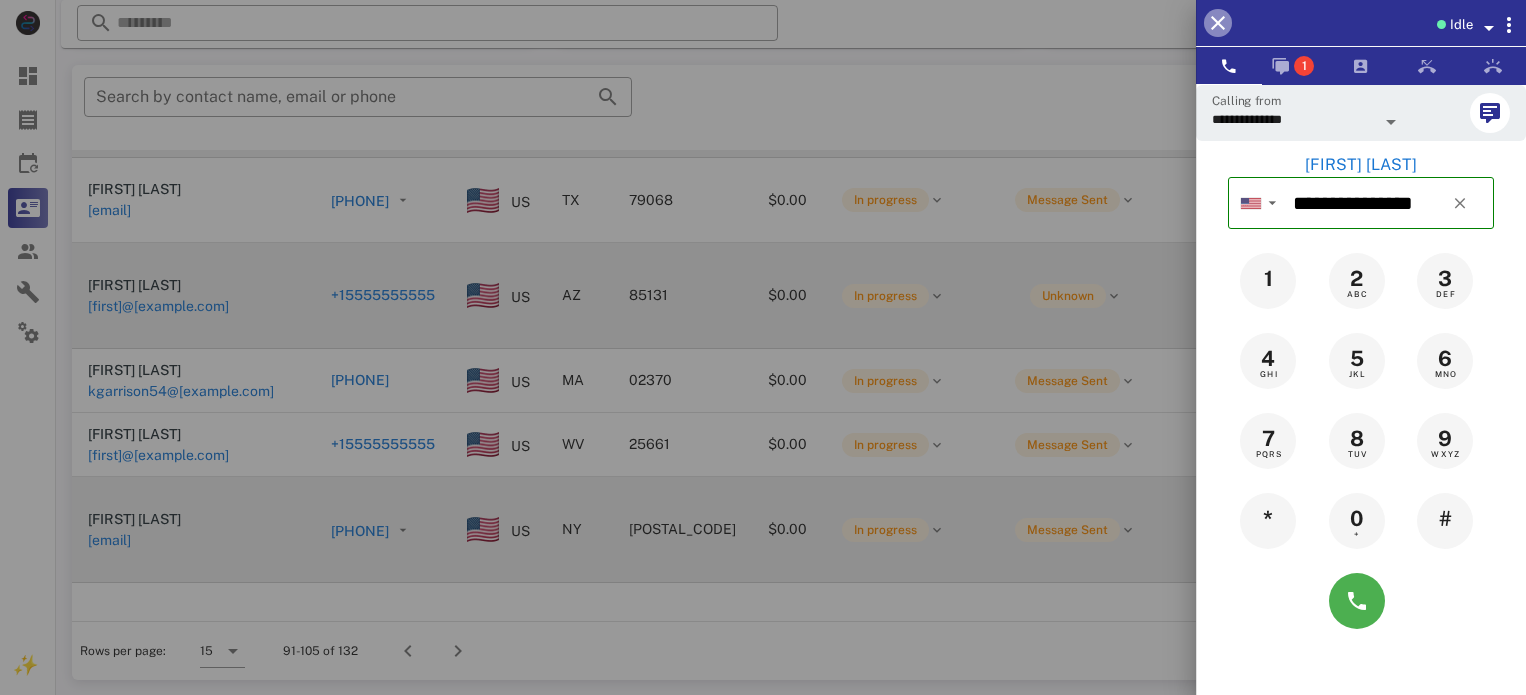 click at bounding box center (1218, 23) 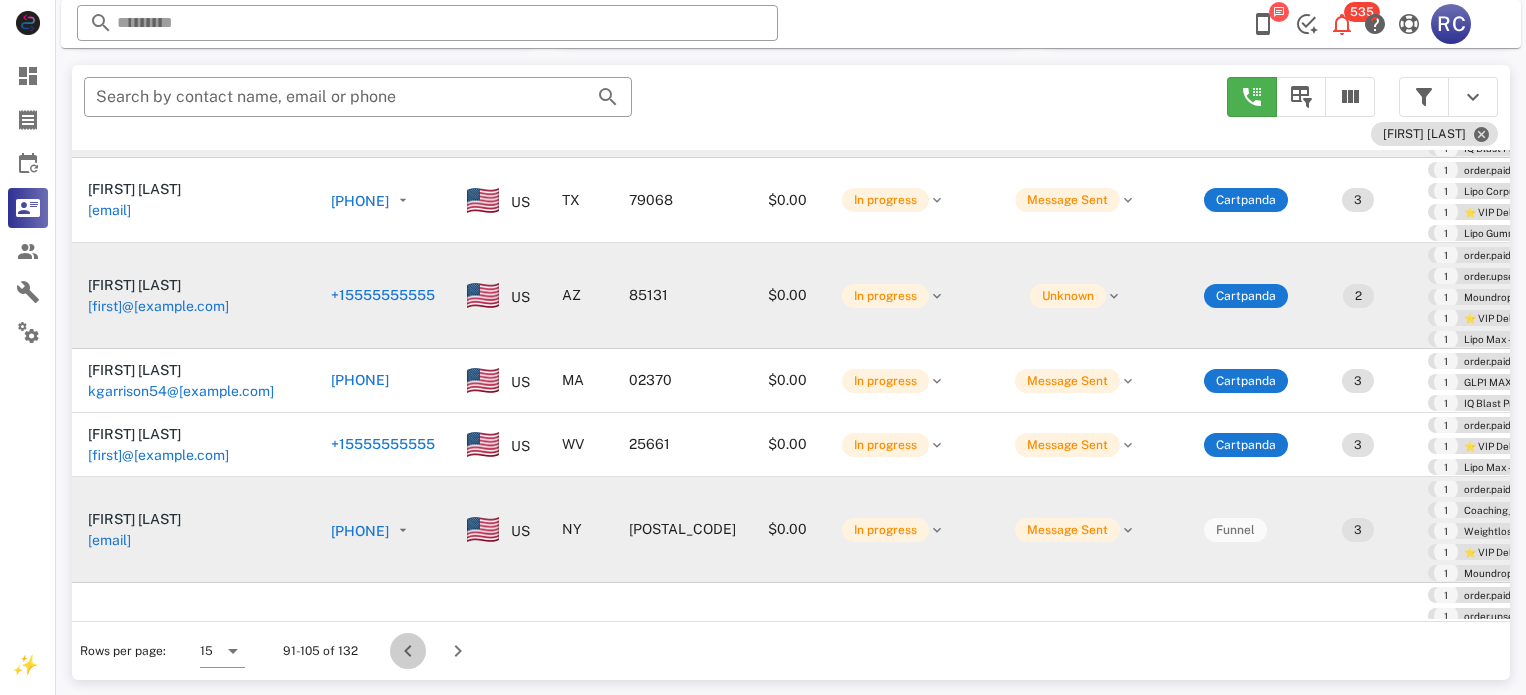 click at bounding box center (408, 651) 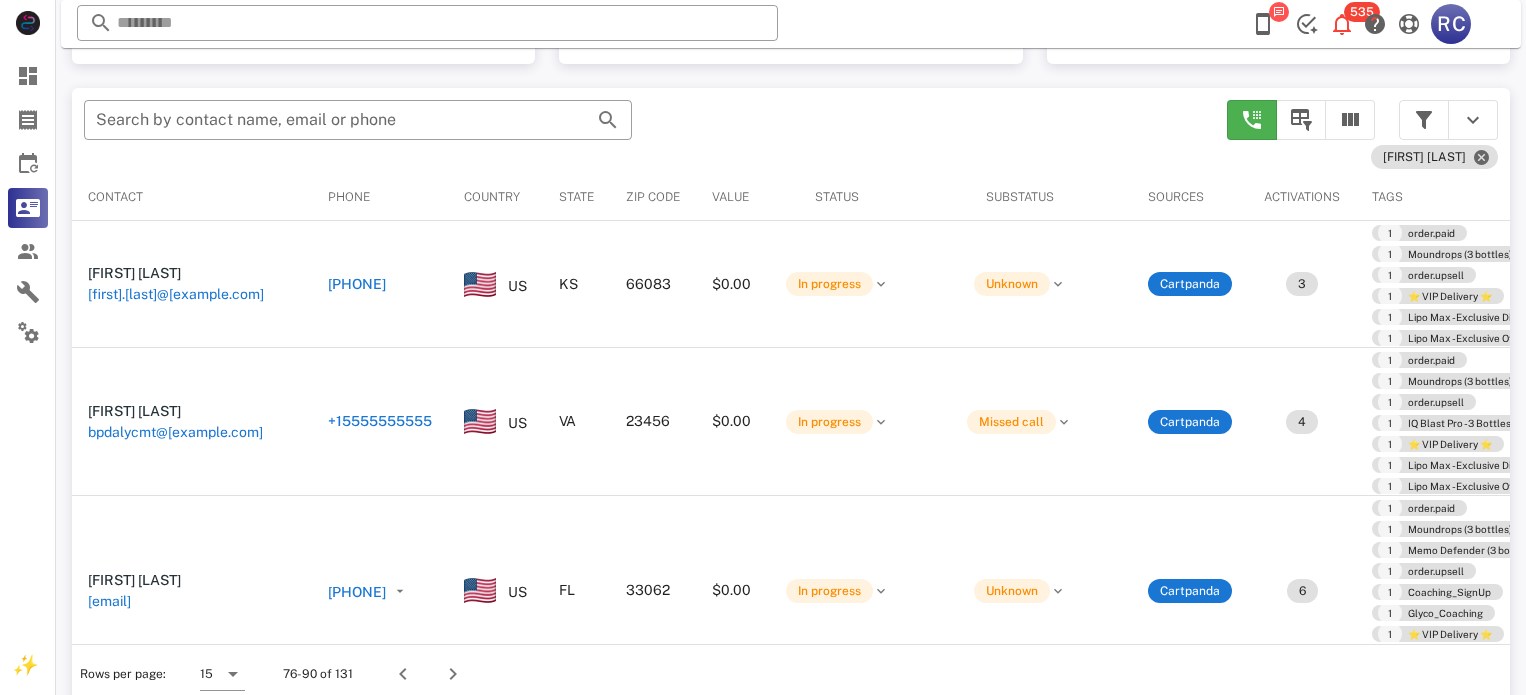 scroll, scrollTop: 379, scrollLeft: 0, axis: vertical 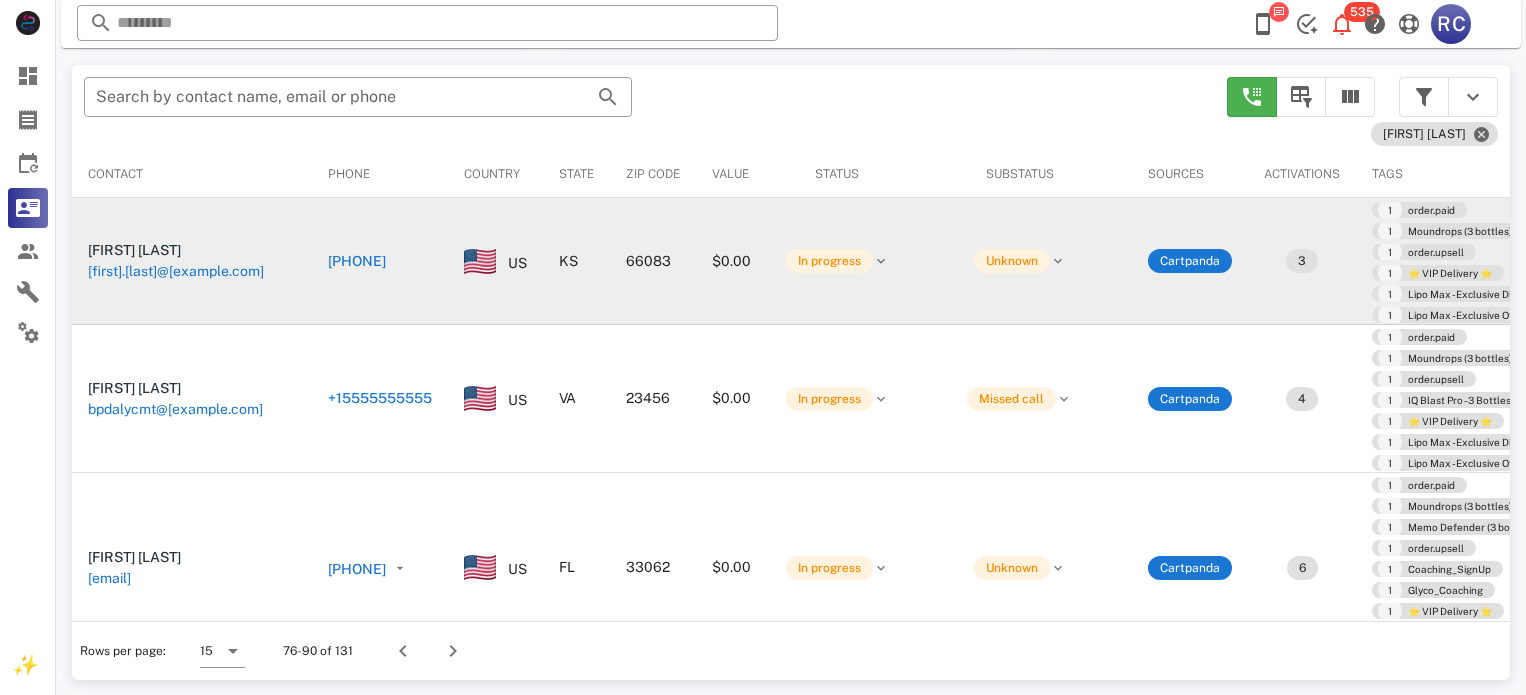 click on "[PHONE]" at bounding box center (357, 261) 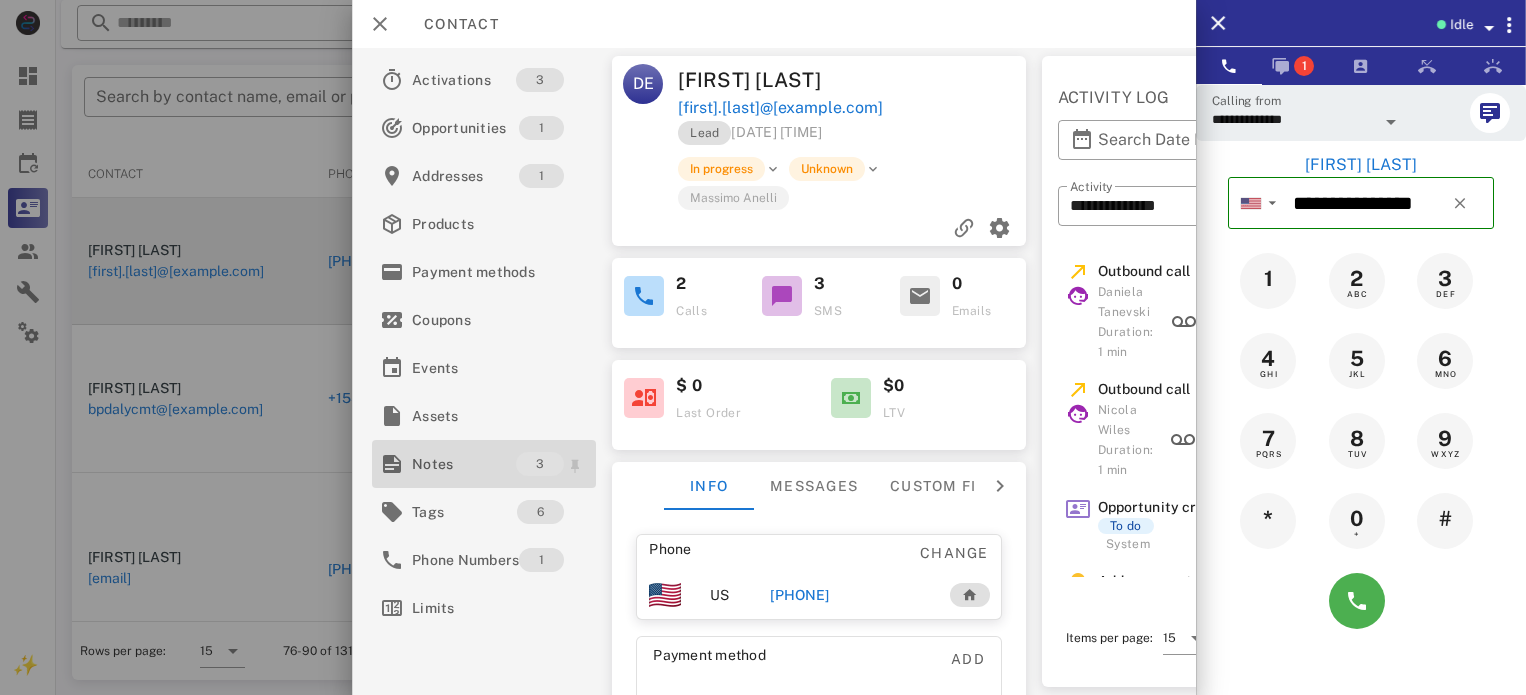click on "Notes" at bounding box center (464, 464) 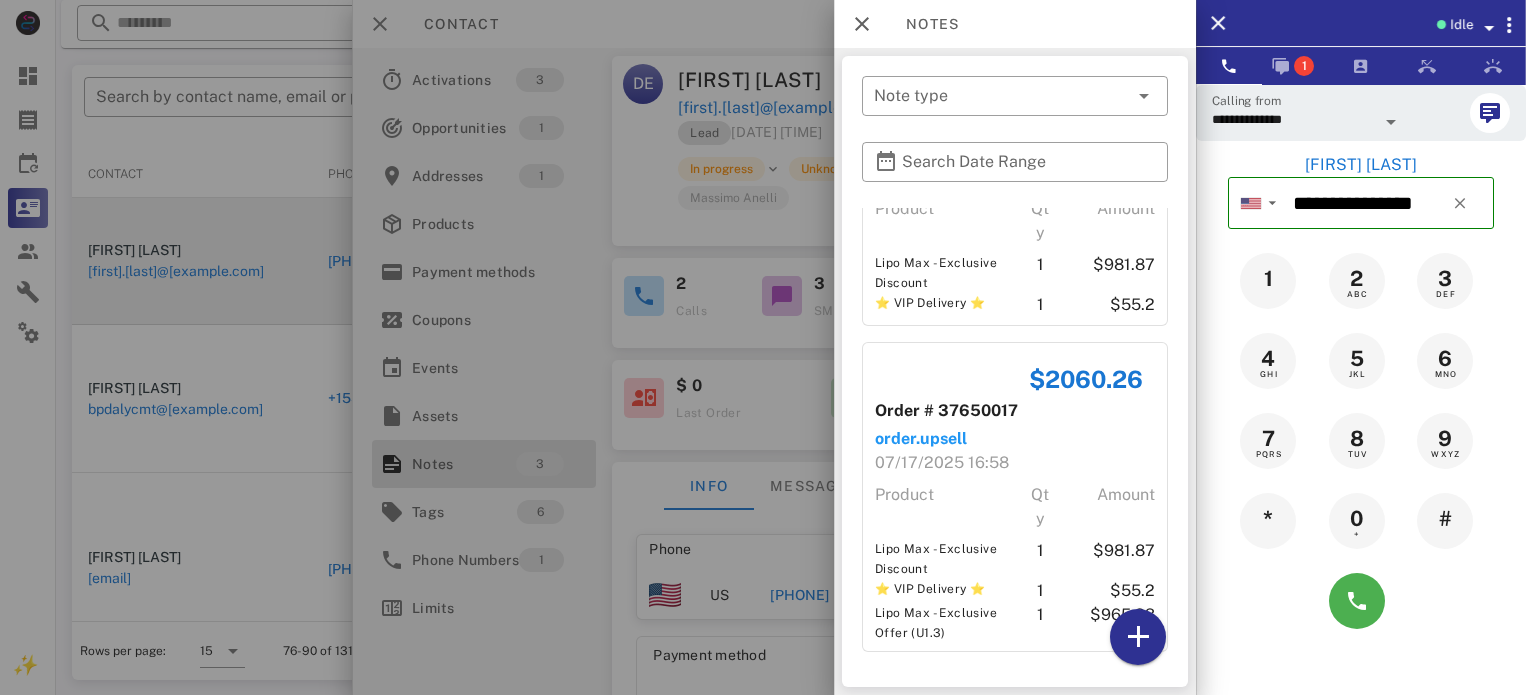 scroll, scrollTop: 414, scrollLeft: 0, axis: vertical 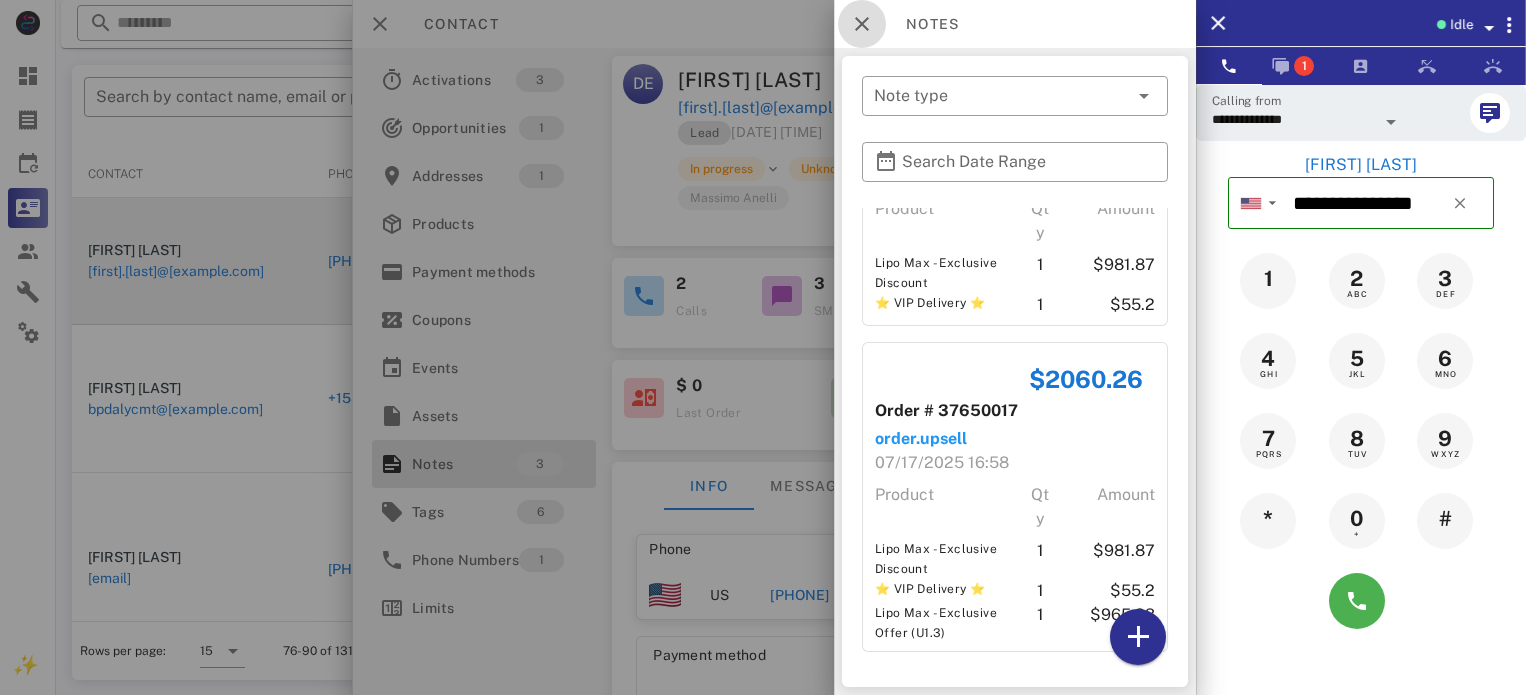 click at bounding box center [862, 24] 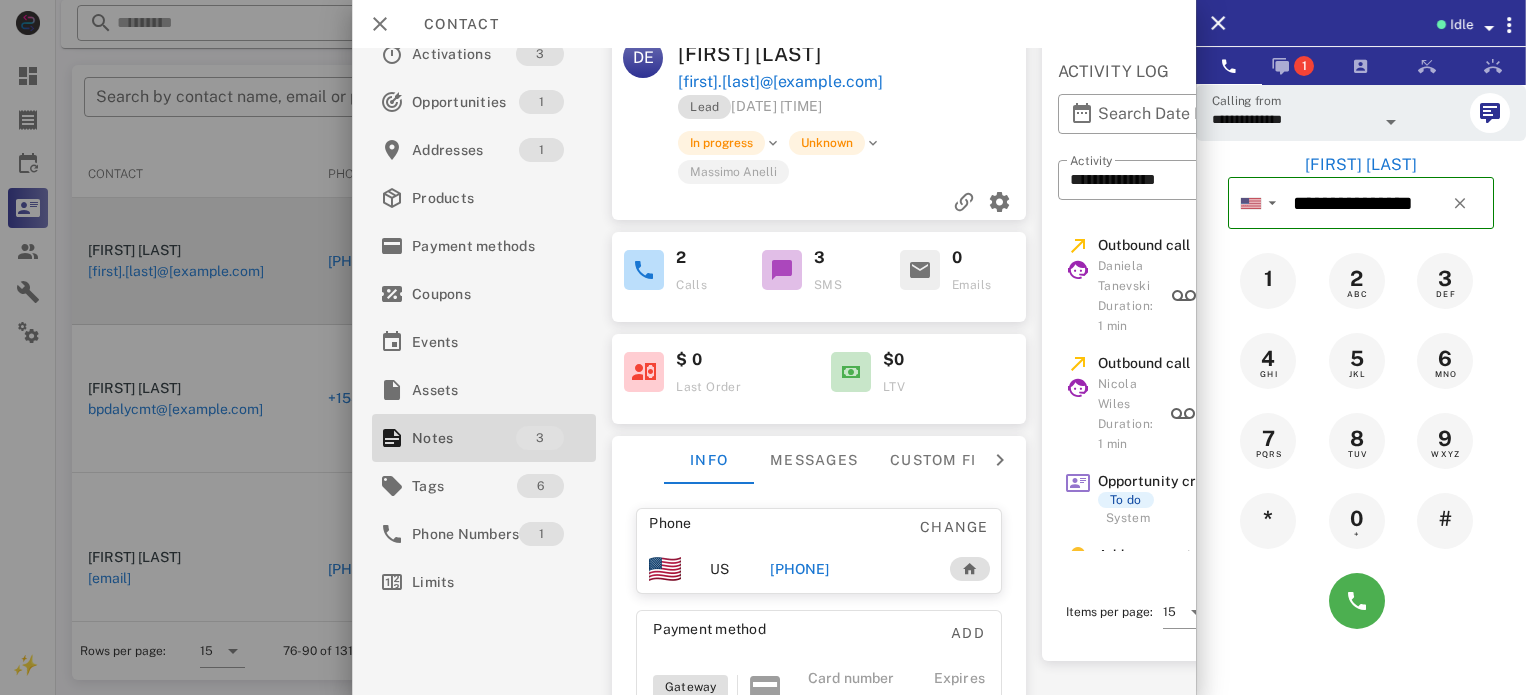 scroll, scrollTop: 0, scrollLeft: 0, axis: both 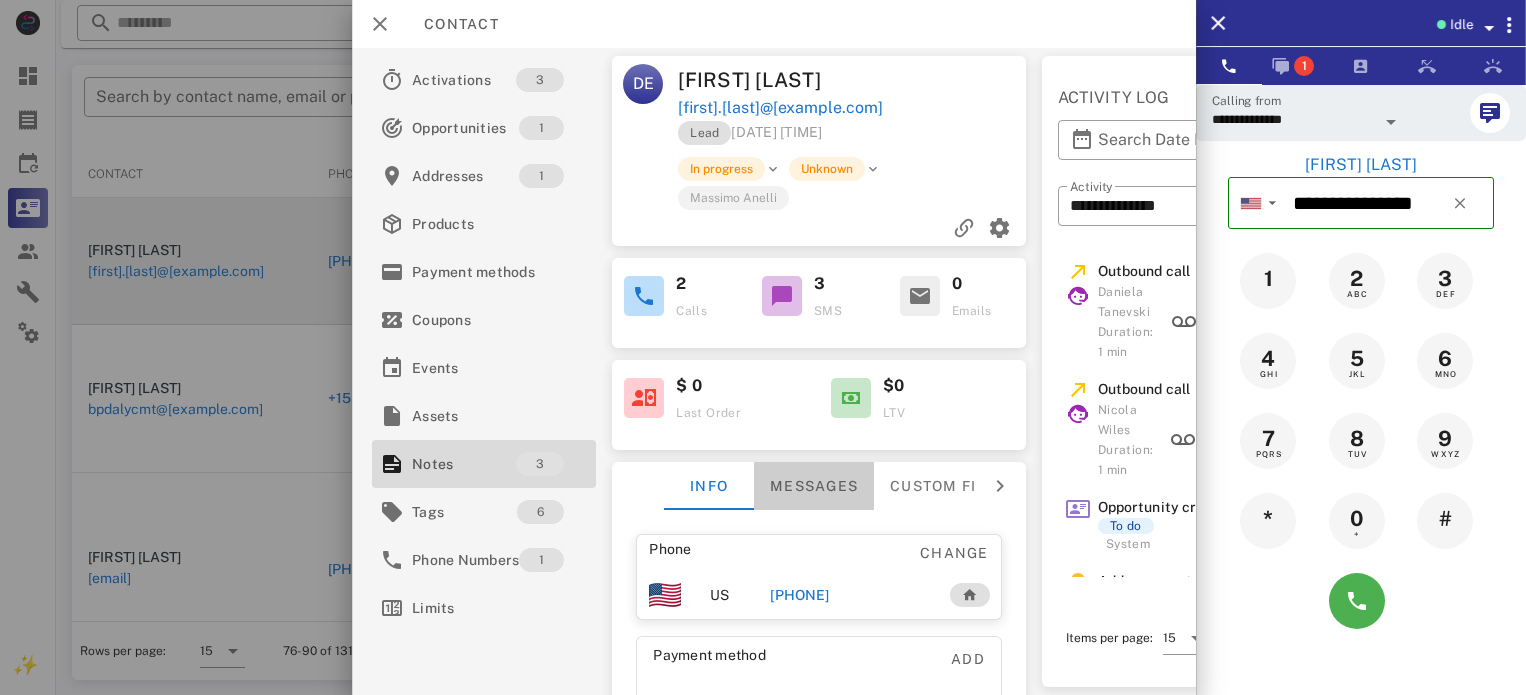 click on "Messages" at bounding box center (814, 486) 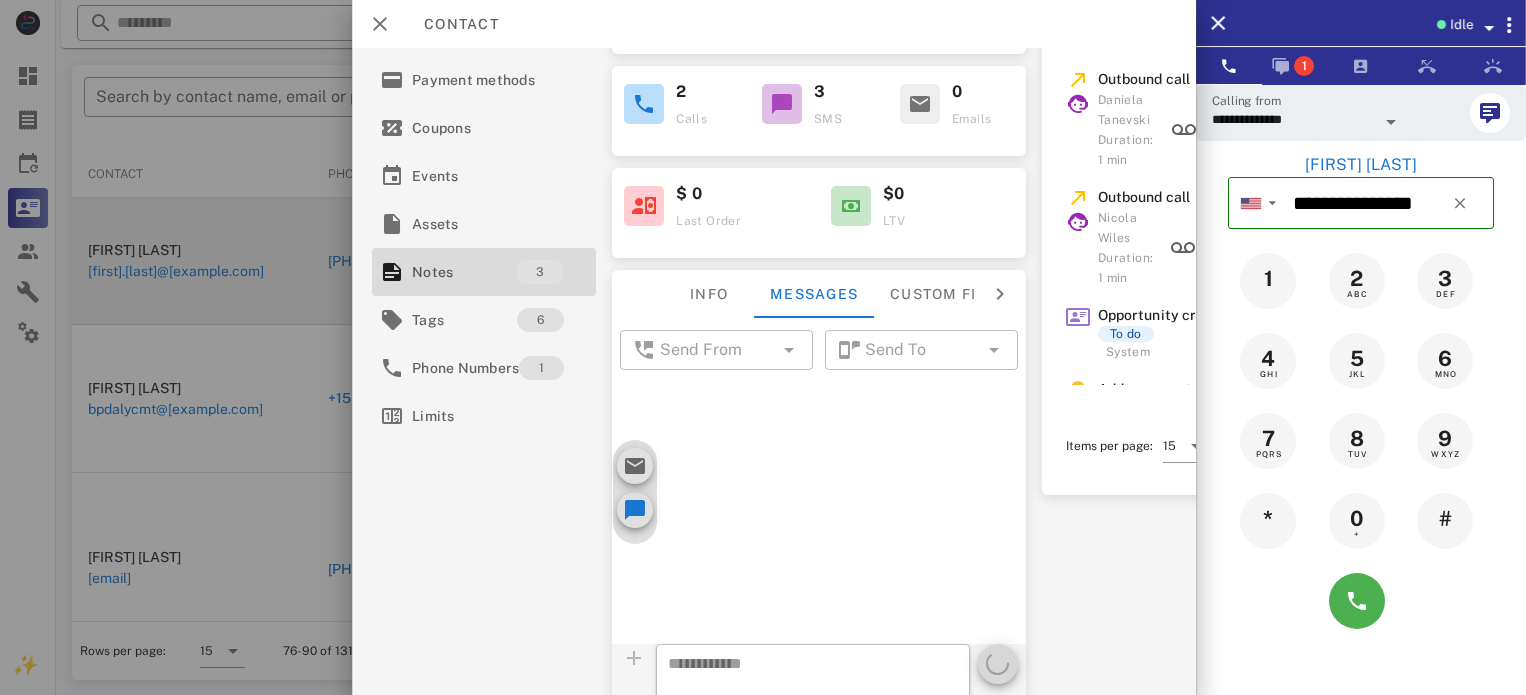 scroll, scrollTop: 200, scrollLeft: 0, axis: vertical 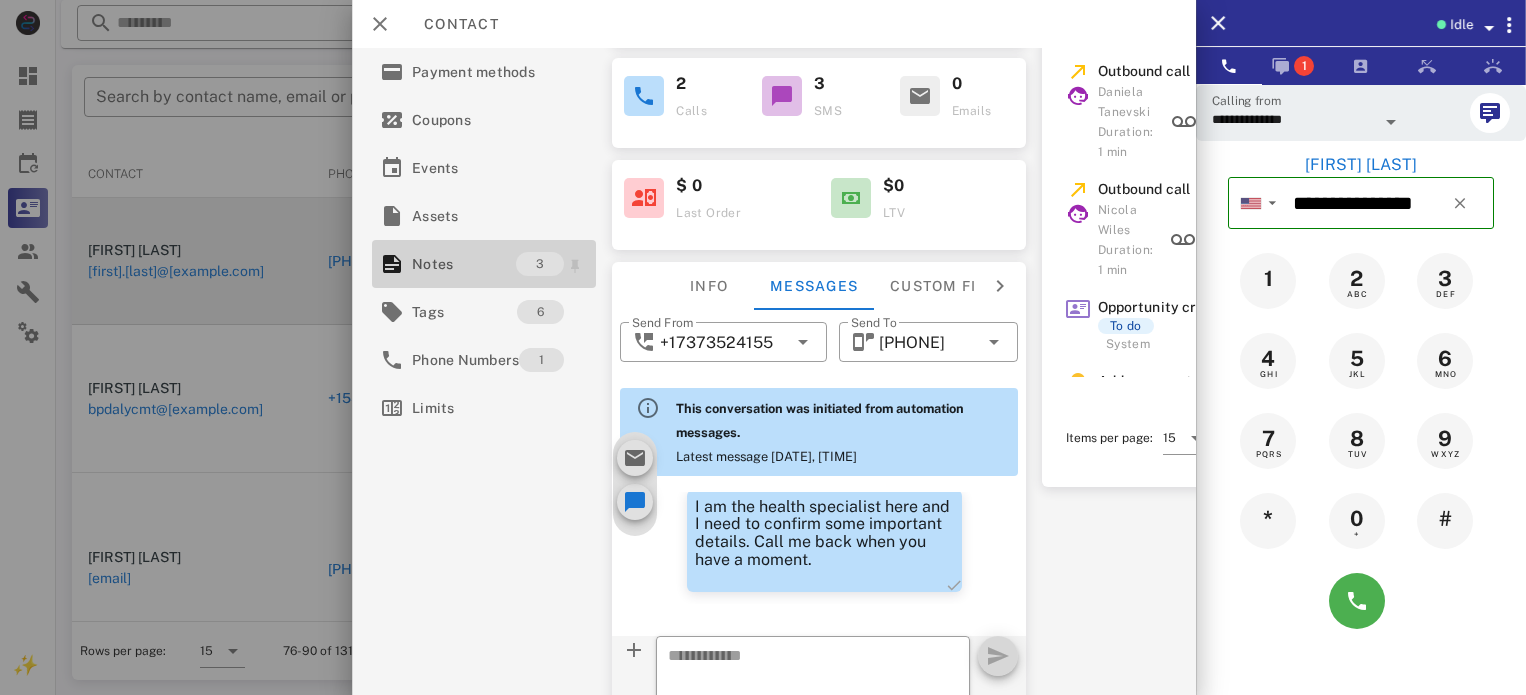 click on "Notes" at bounding box center [464, 264] 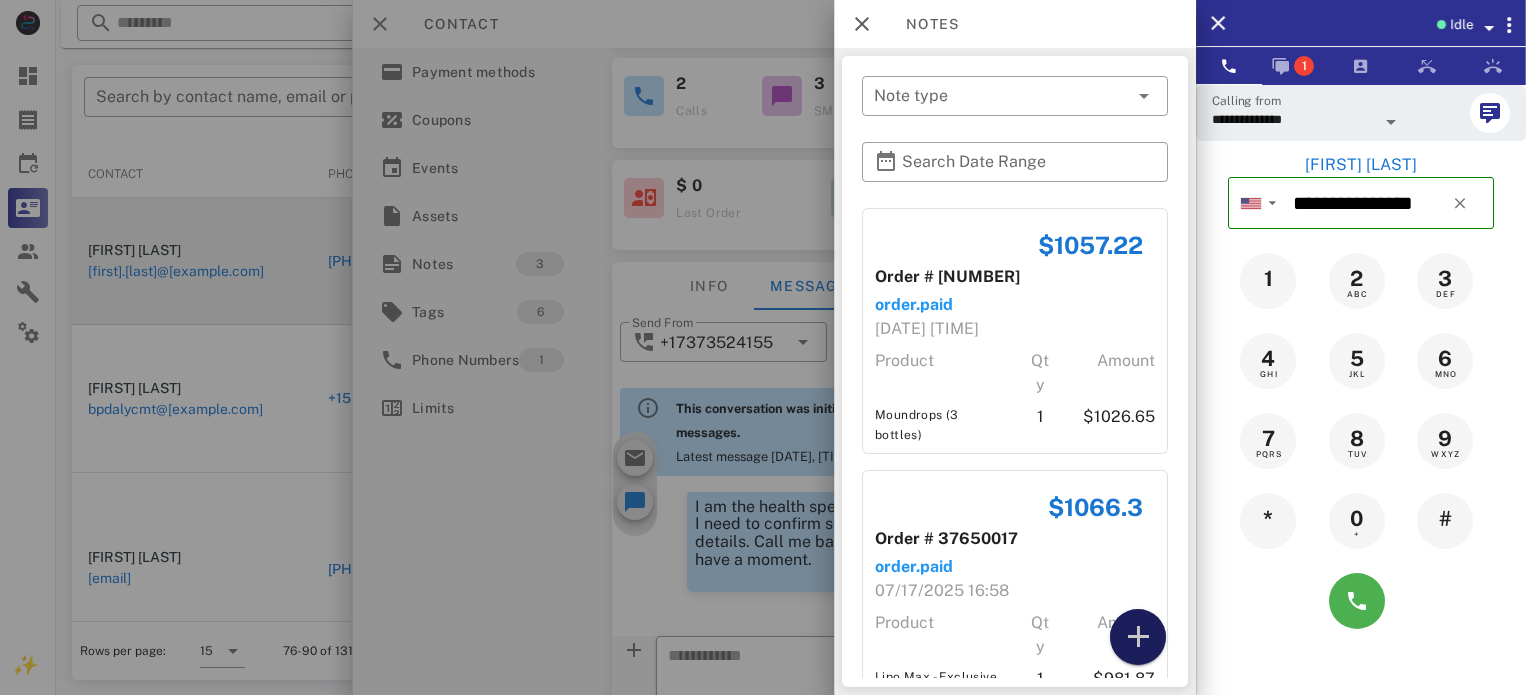 click at bounding box center [1138, 637] 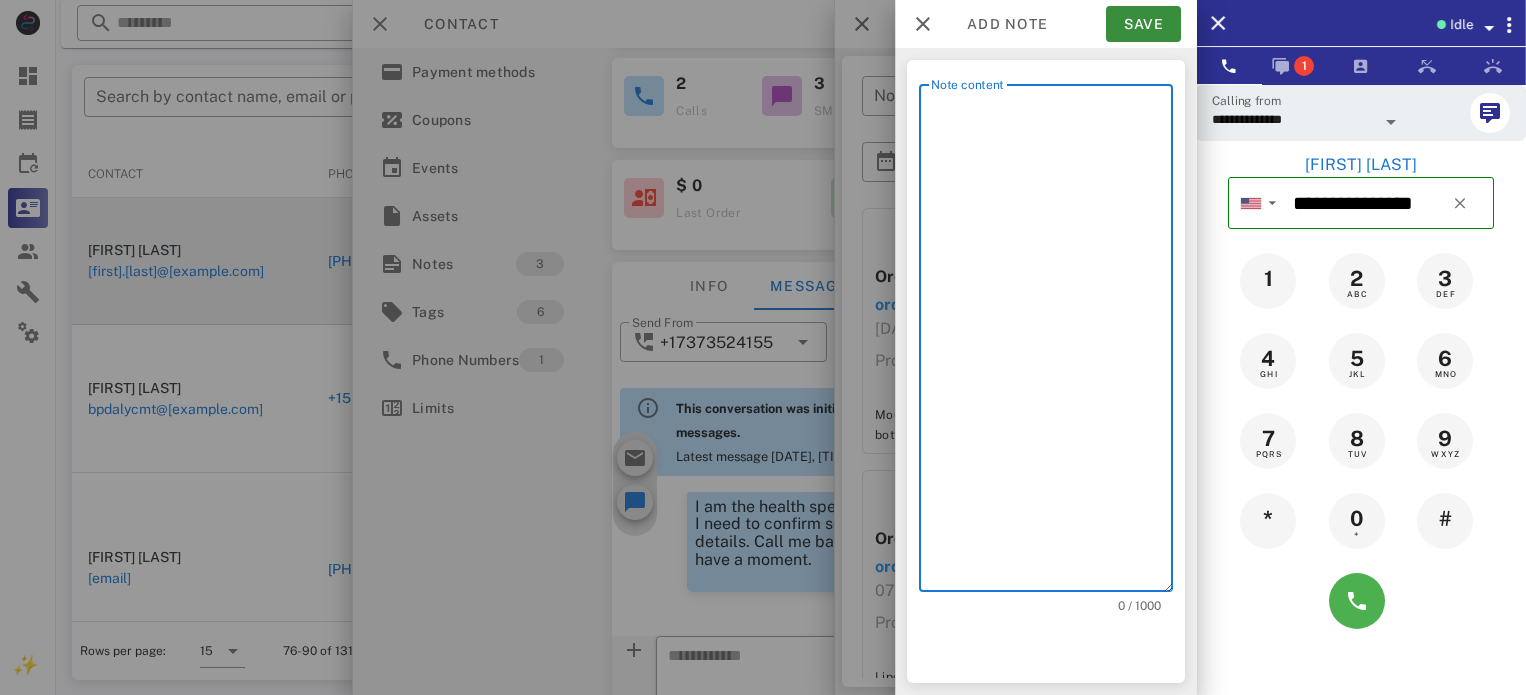 click on "Note content" at bounding box center [1052, 343] 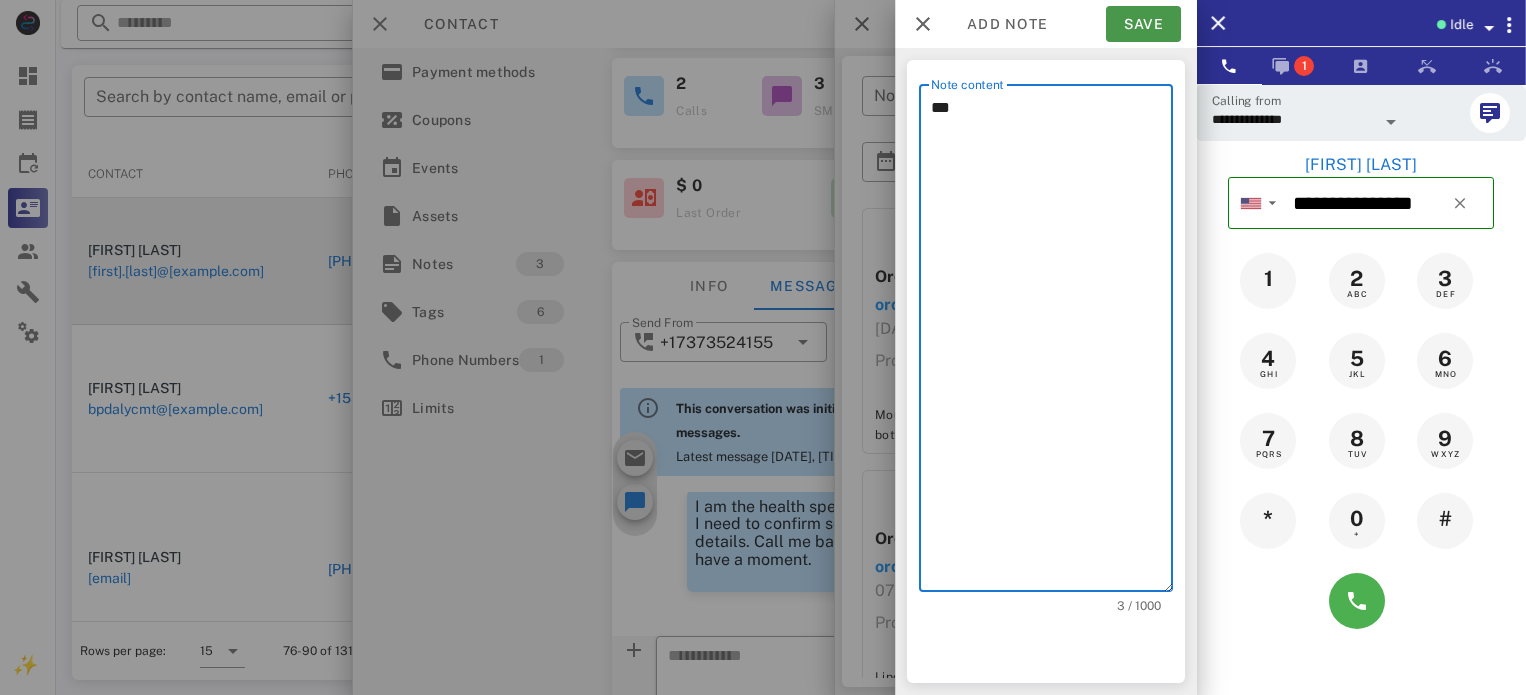 type on "***" 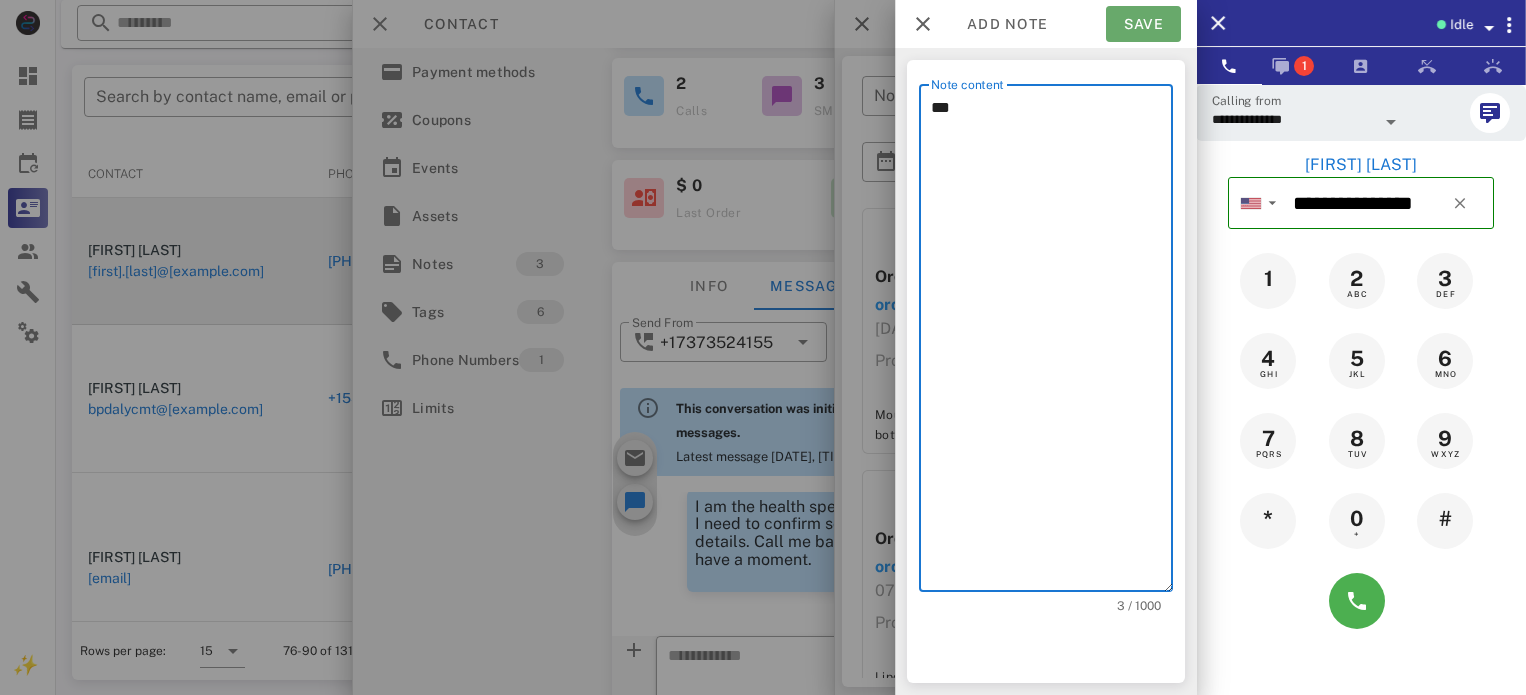 click on "Save" at bounding box center (1143, 24) 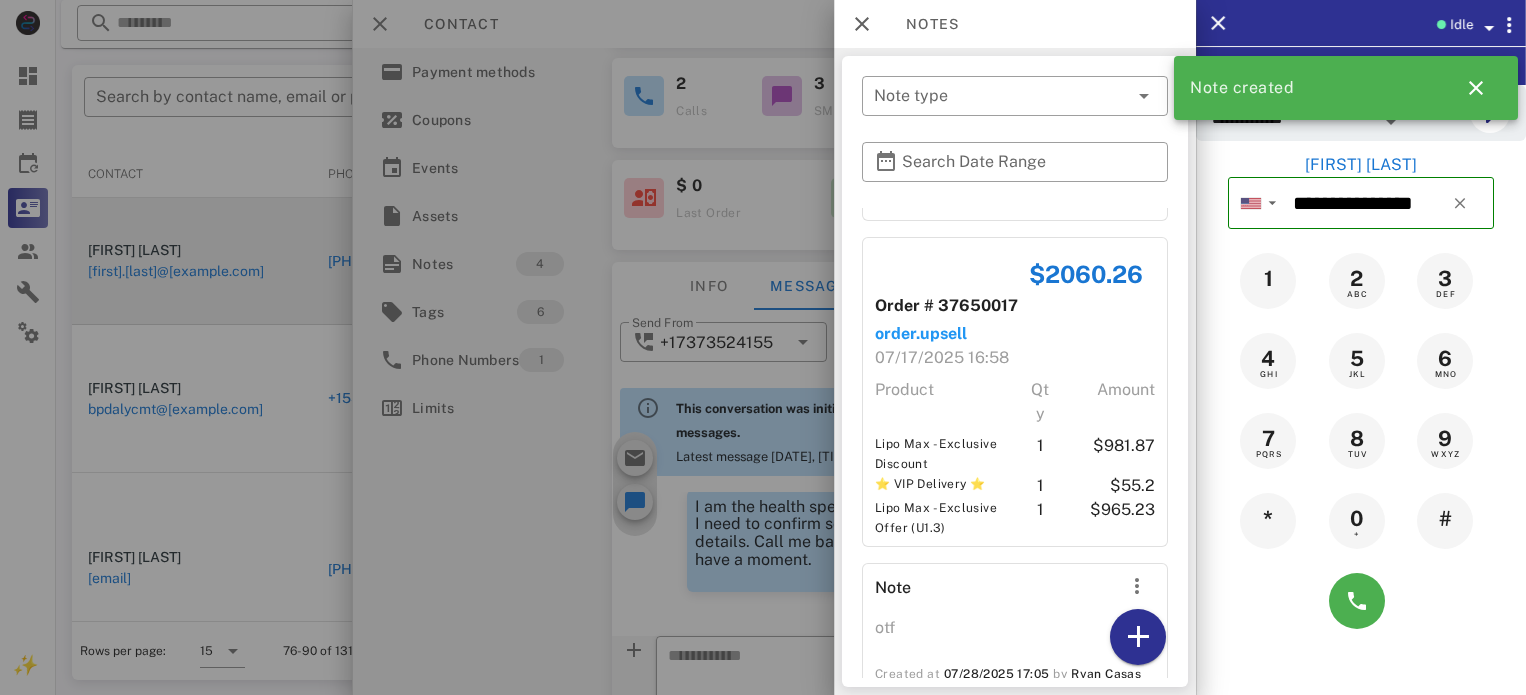 scroll, scrollTop: 560, scrollLeft: 0, axis: vertical 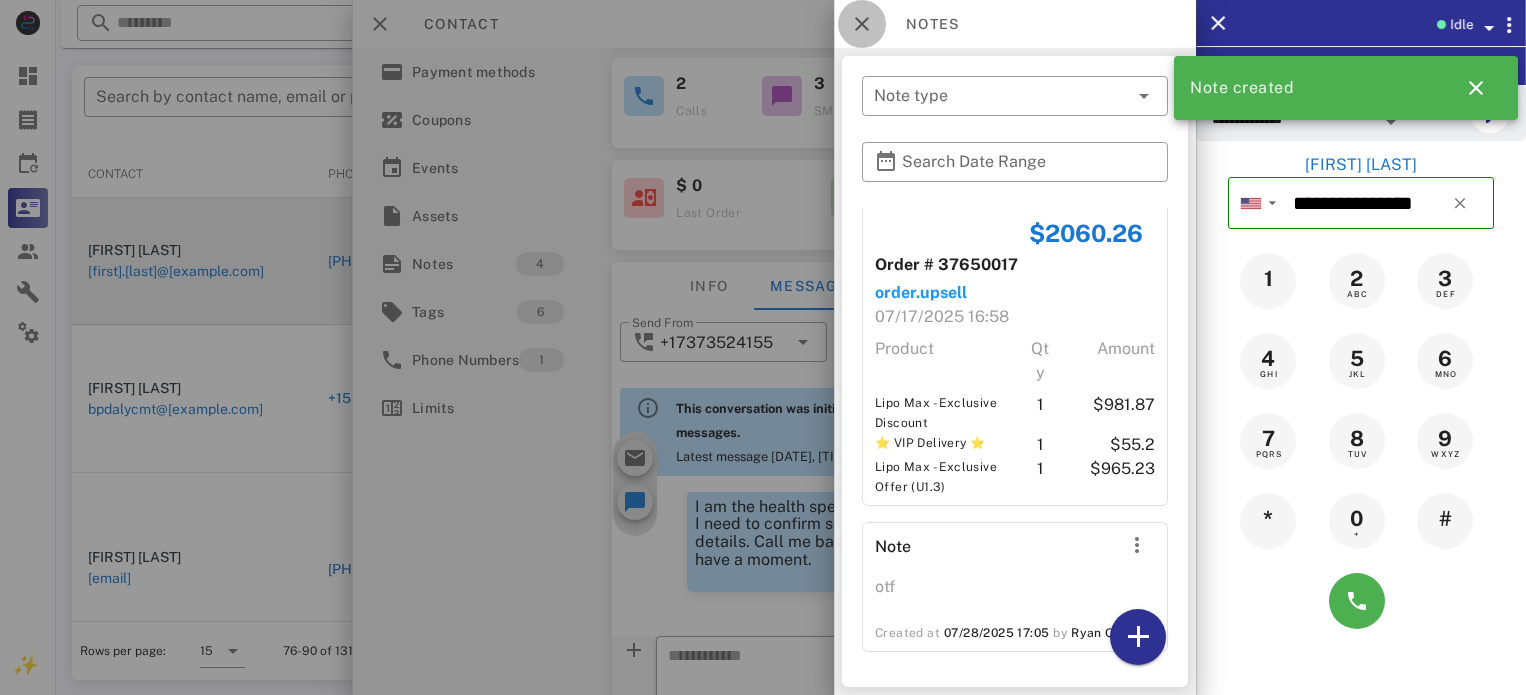 click at bounding box center (862, 24) 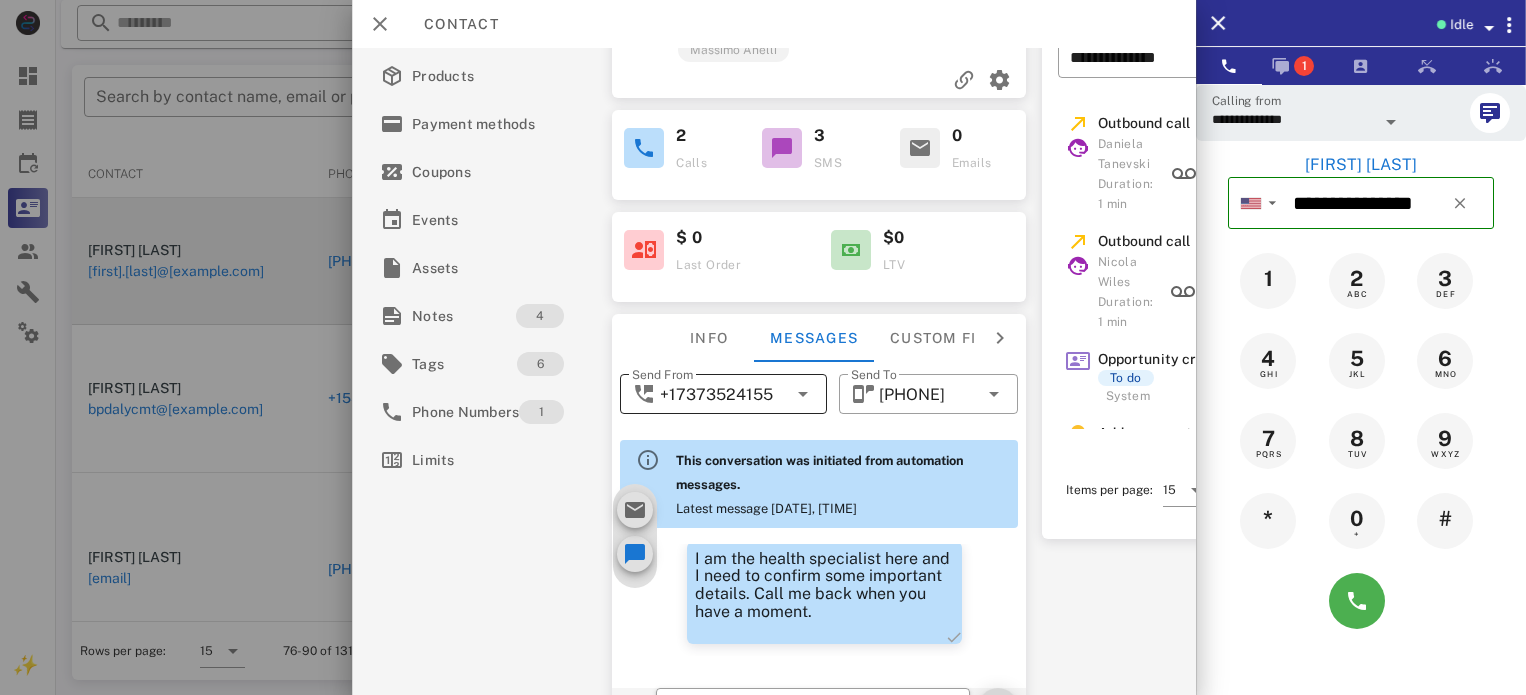 scroll, scrollTop: 100, scrollLeft: 0, axis: vertical 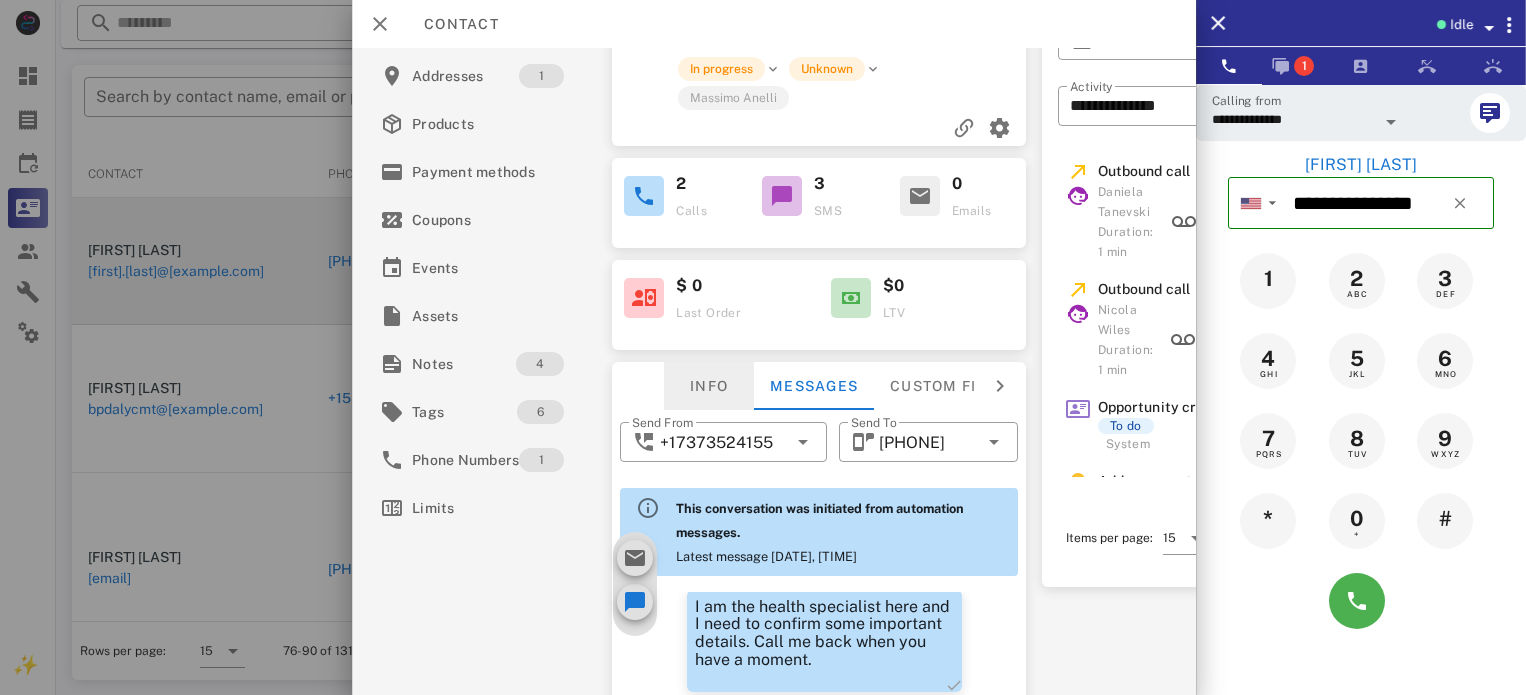 click on "Info" at bounding box center (709, 386) 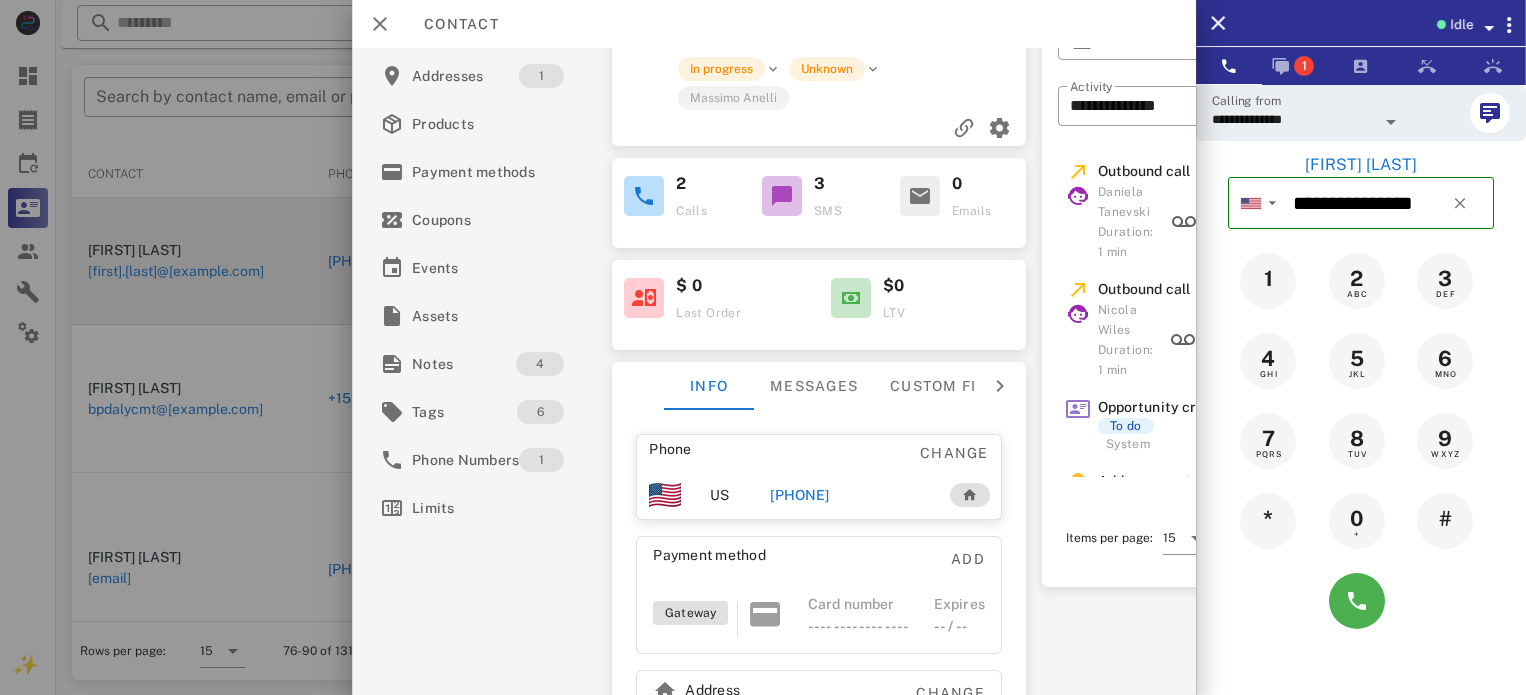 scroll, scrollTop: 0, scrollLeft: 0, axis: both 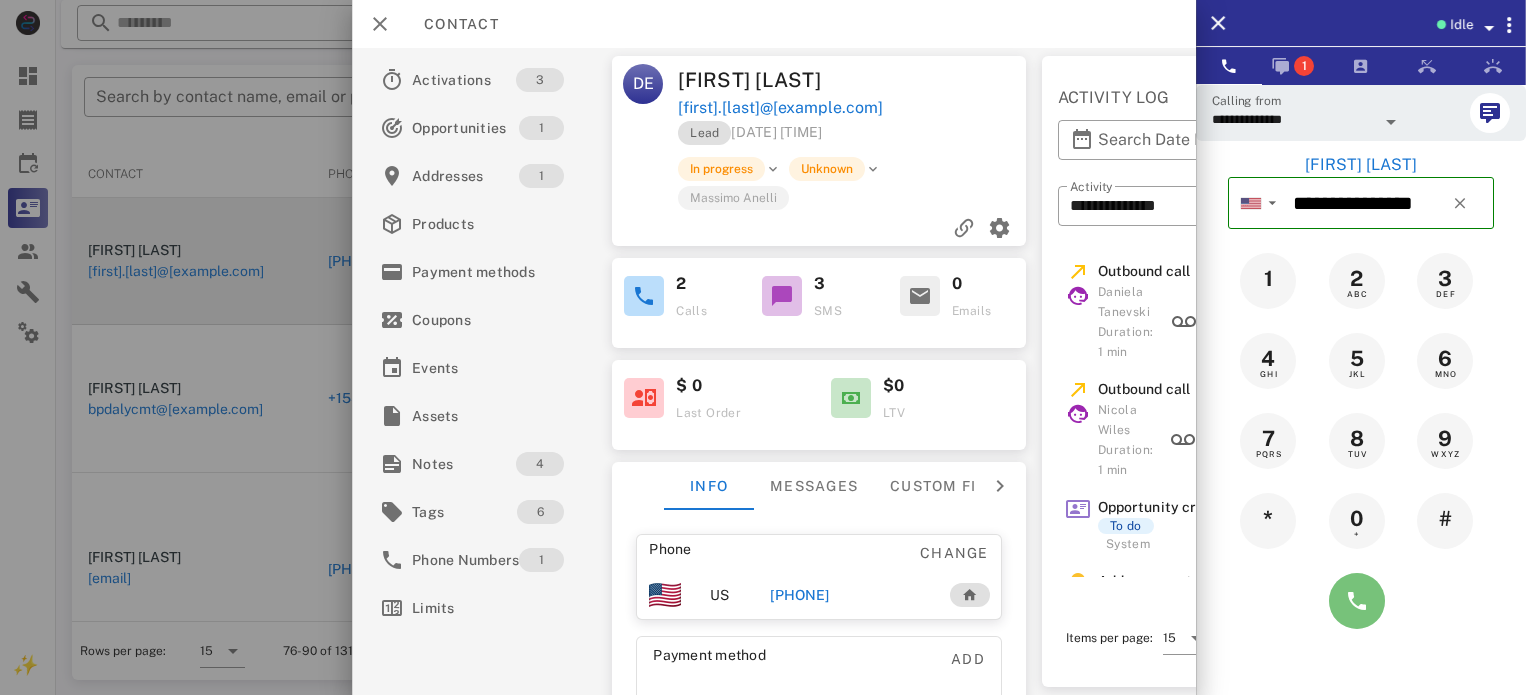 click at bounding box center (1357, 601) 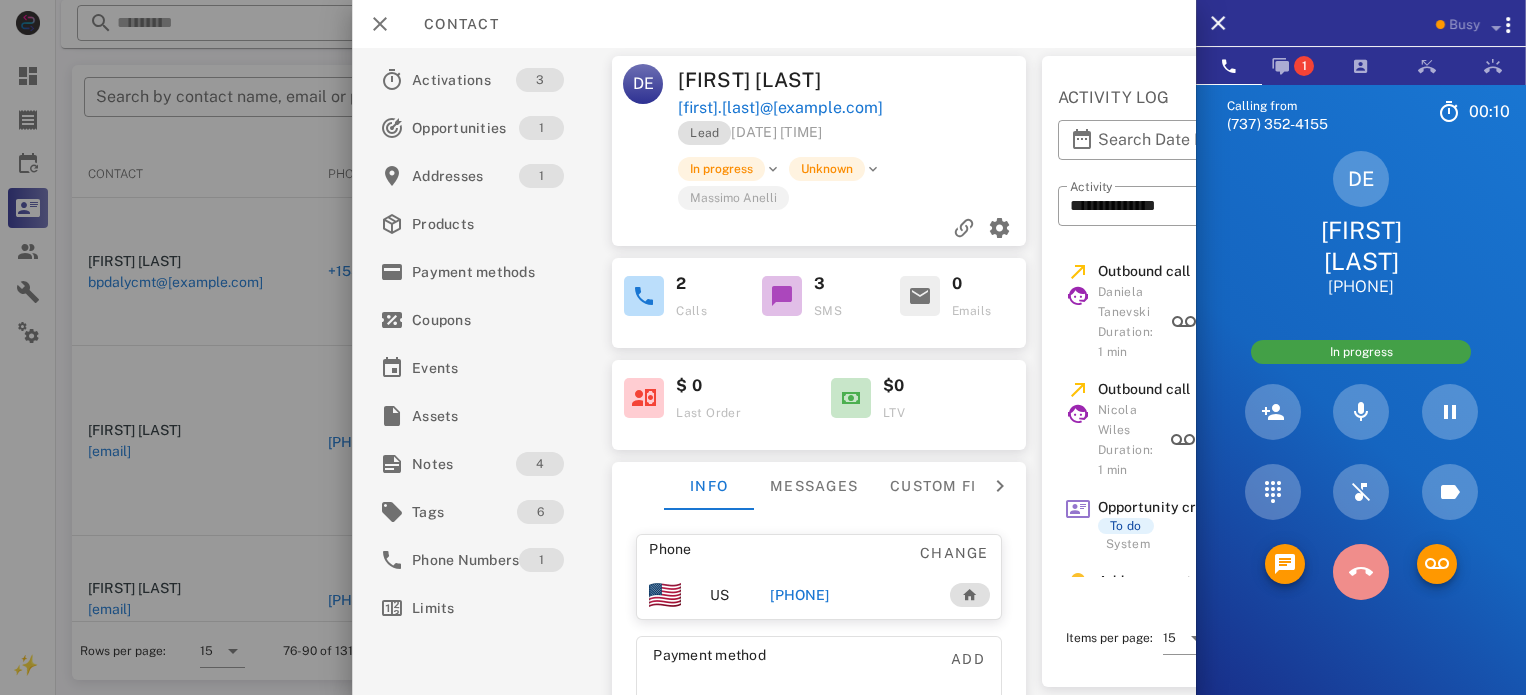 click at bounding box center (1361, 572) 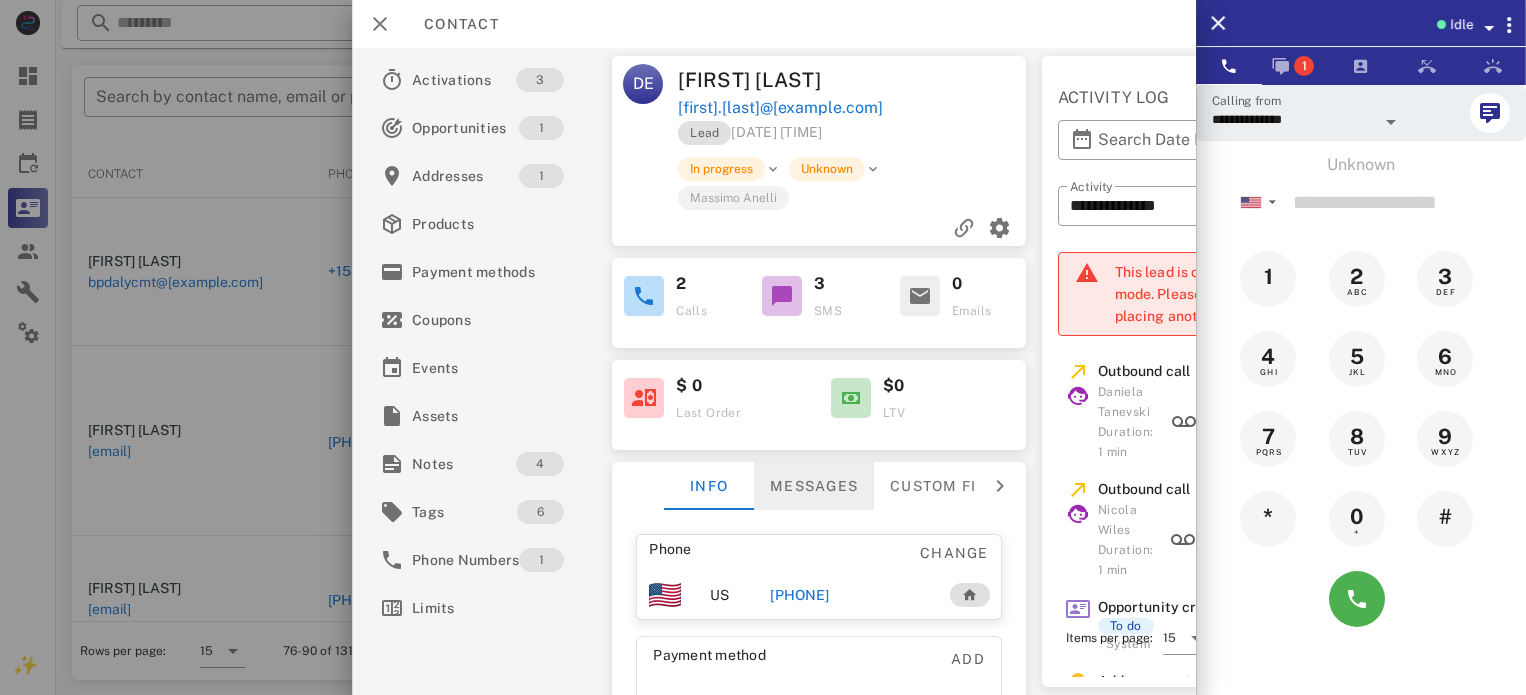 click on "Messages" at bounding box center (814, 486) 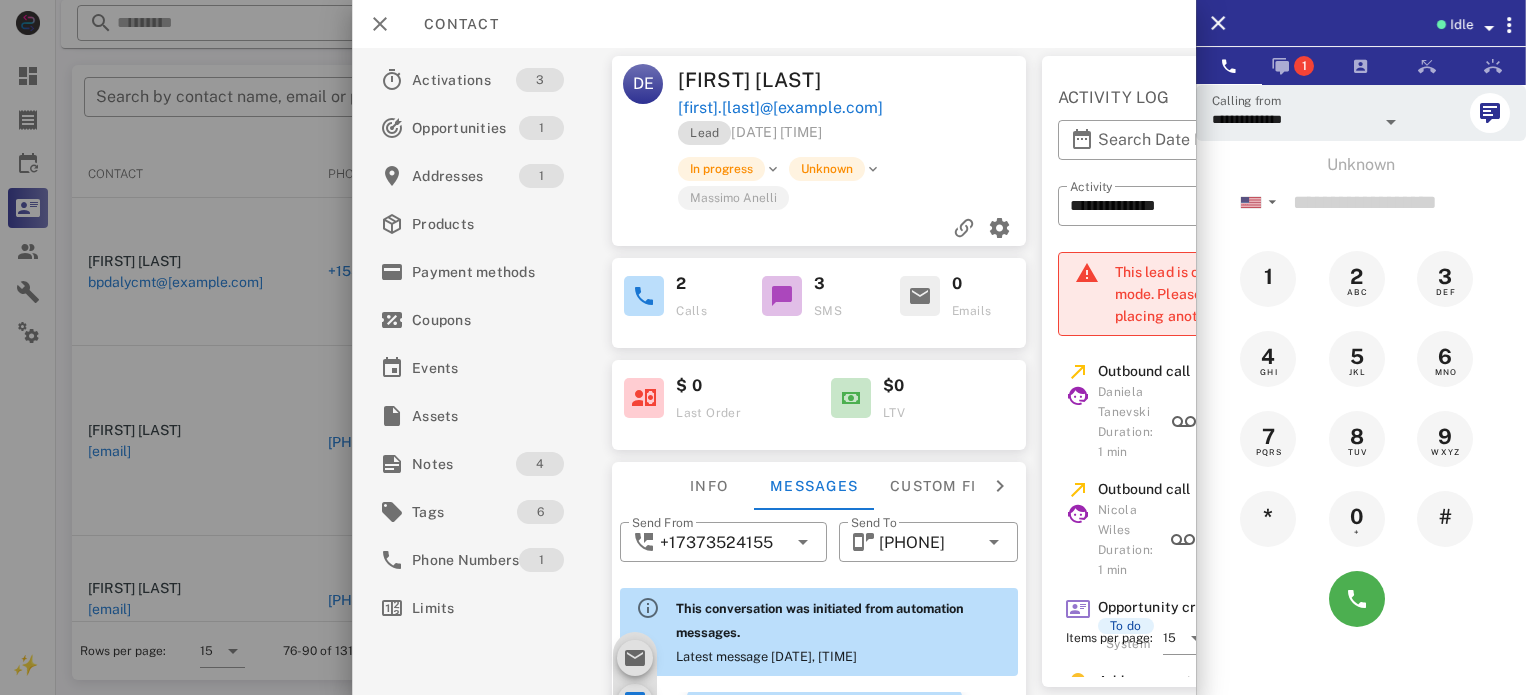 scroll, scrollTop: 278, scrollLeft: 0, axis: vertical 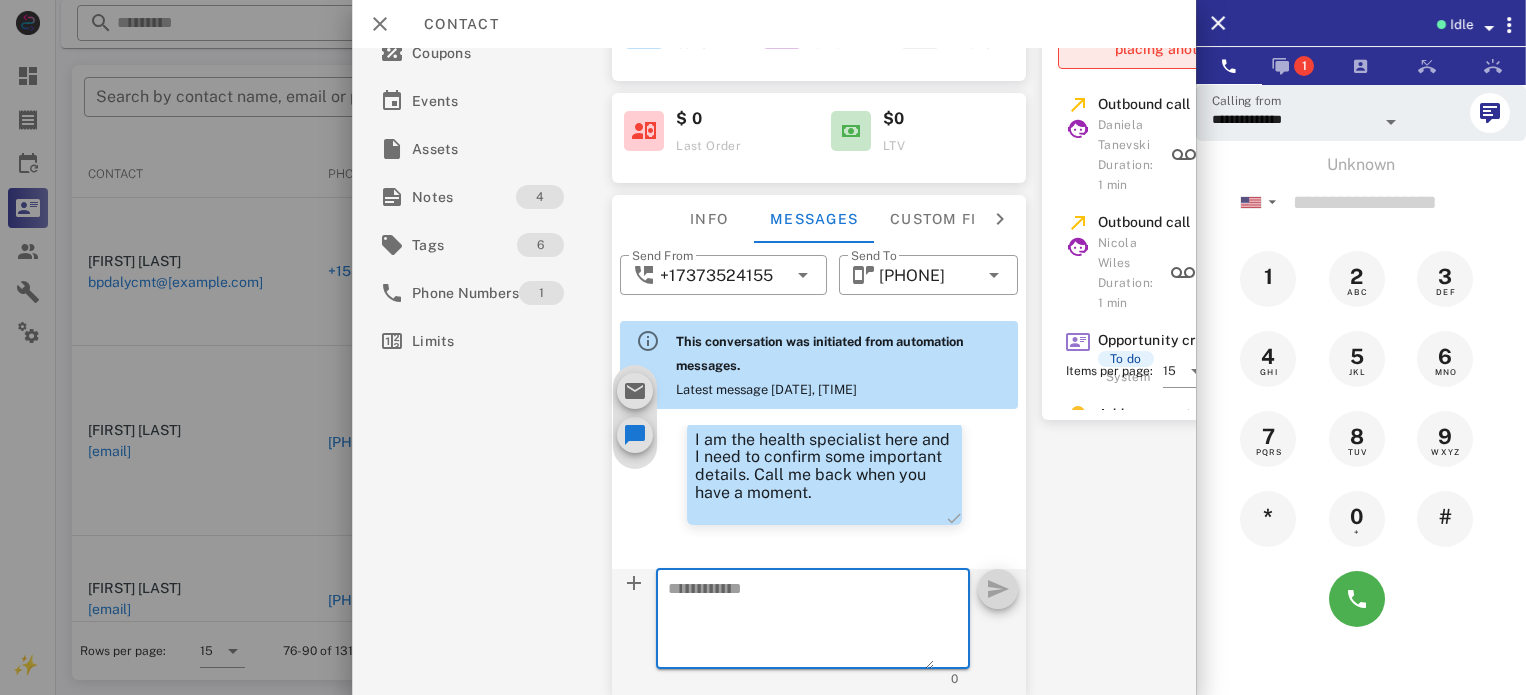 paste on "**********" 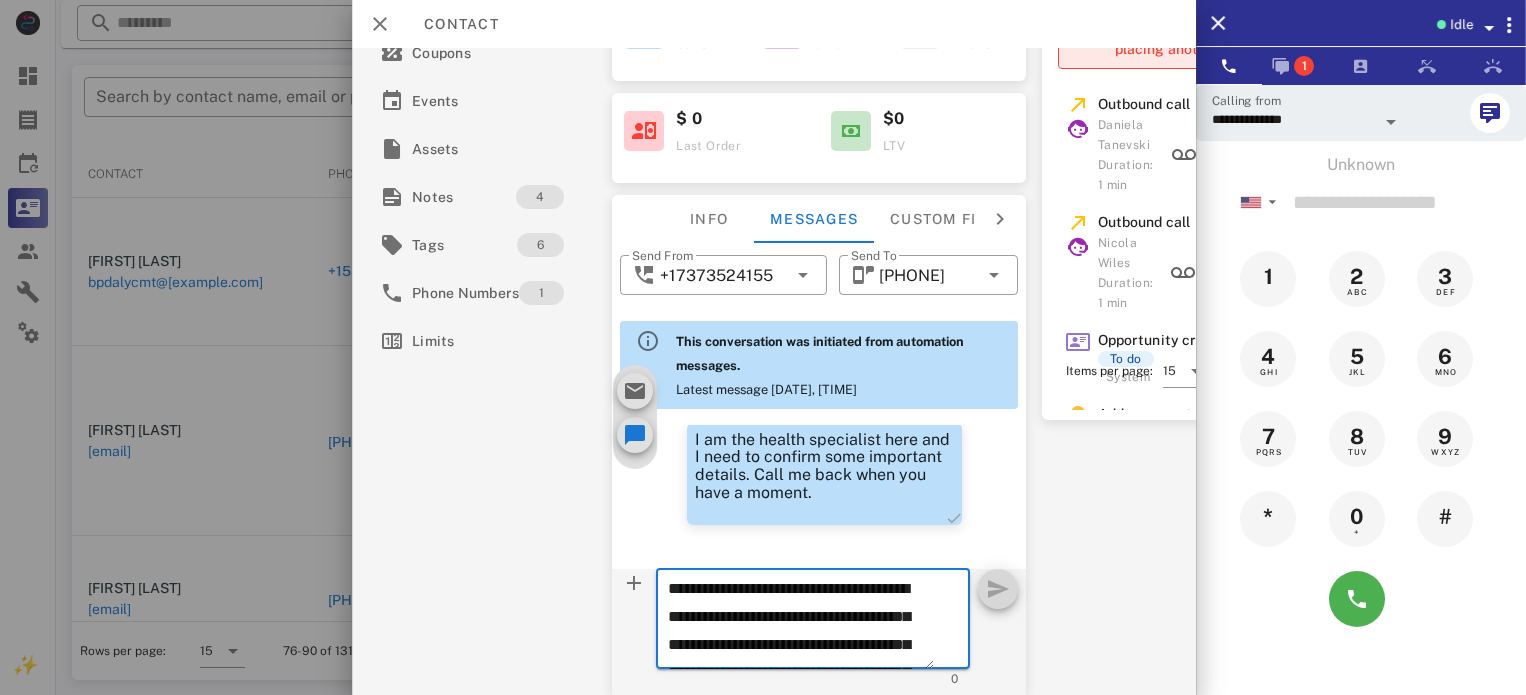scroll, scrollTop: 181, scrollLeft: 0, axis: vertical 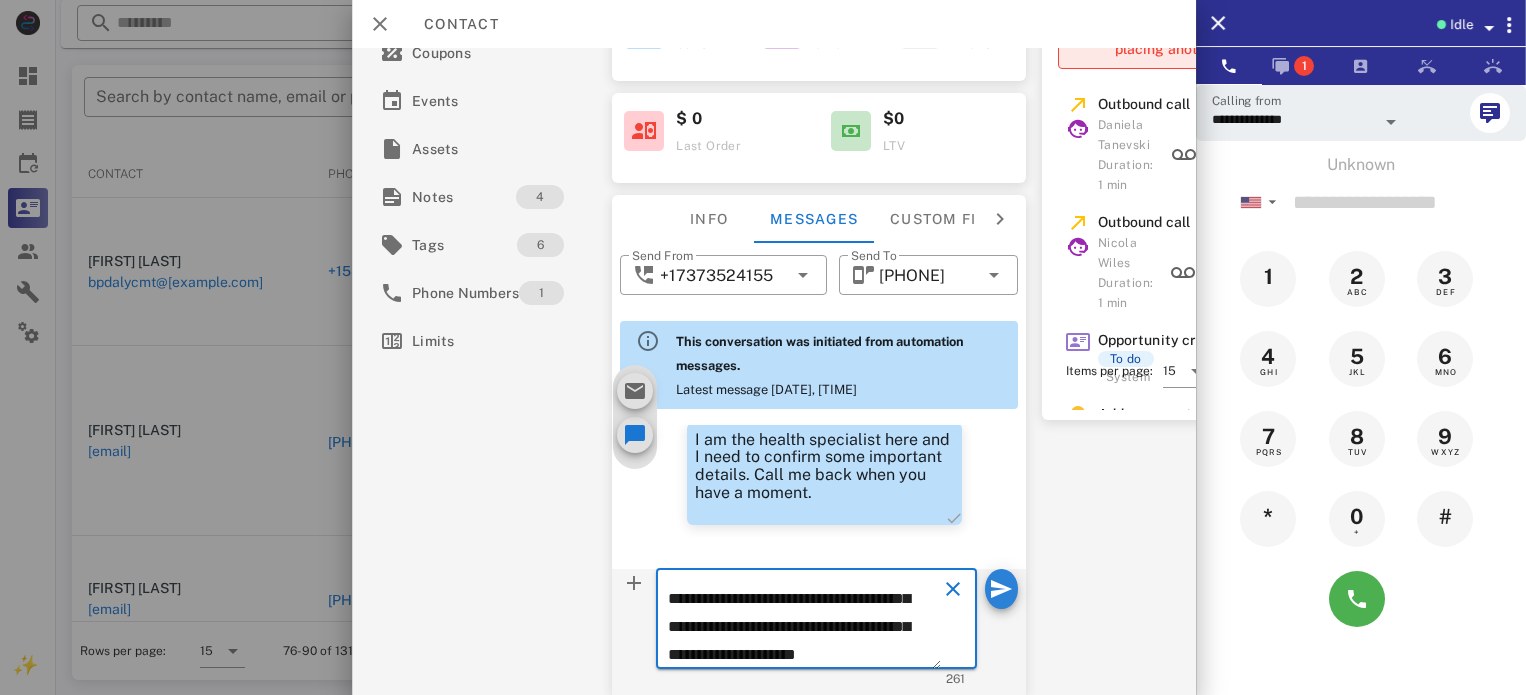 type on "**********" 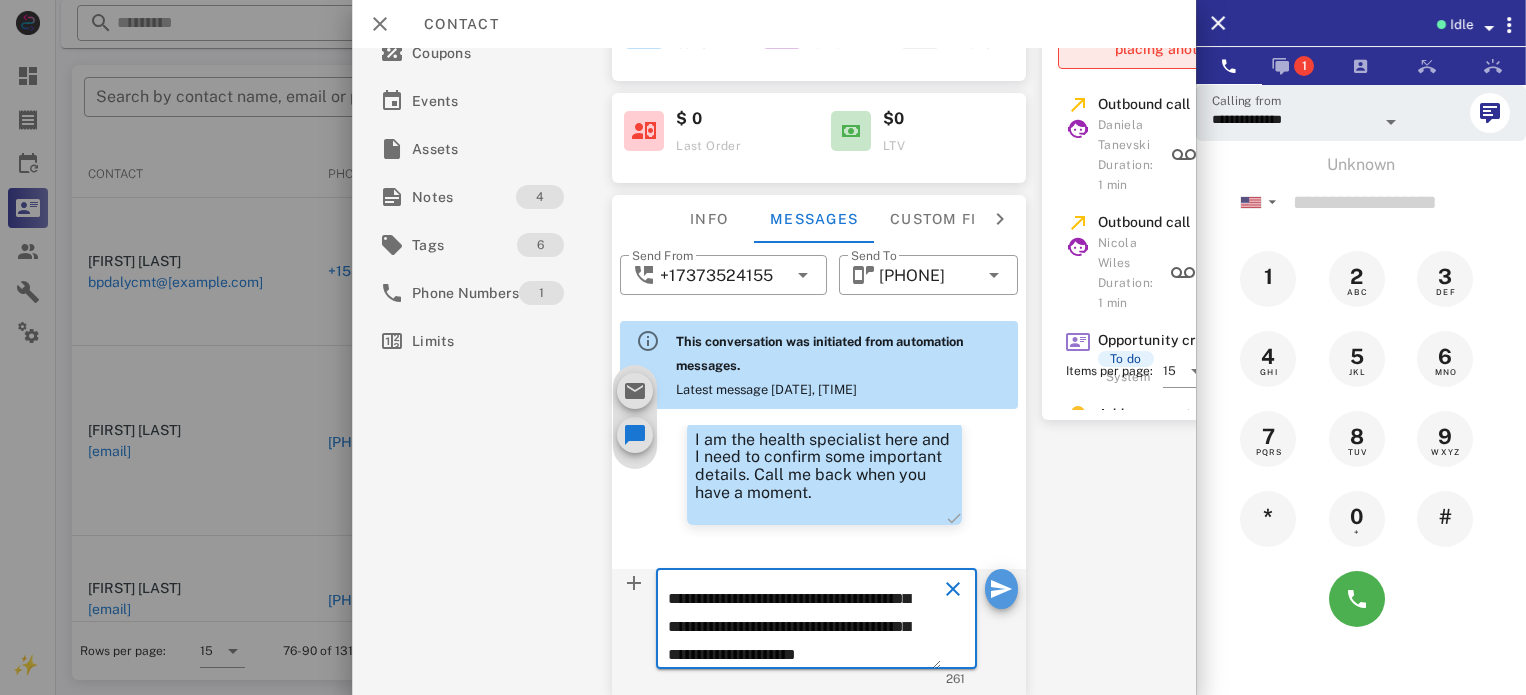 click at bounding box center [1001, 589] 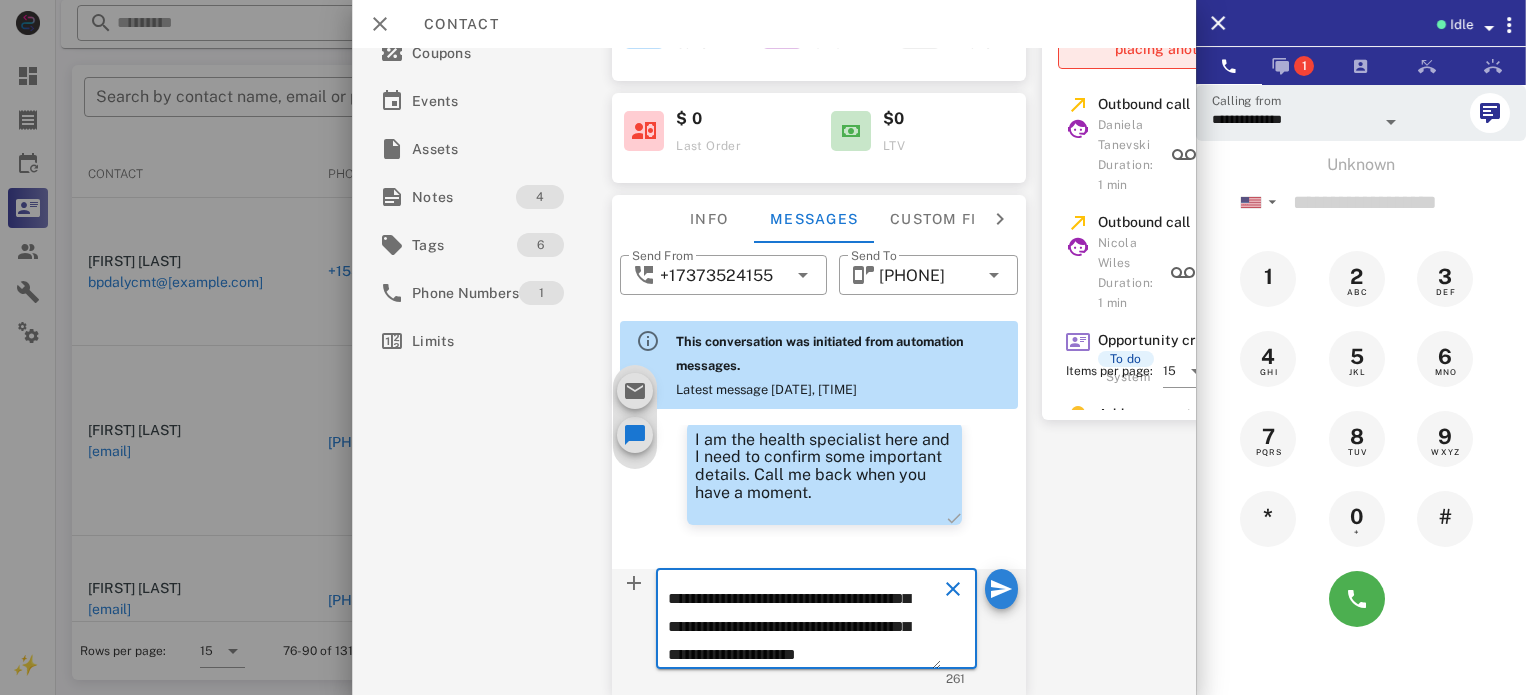 type 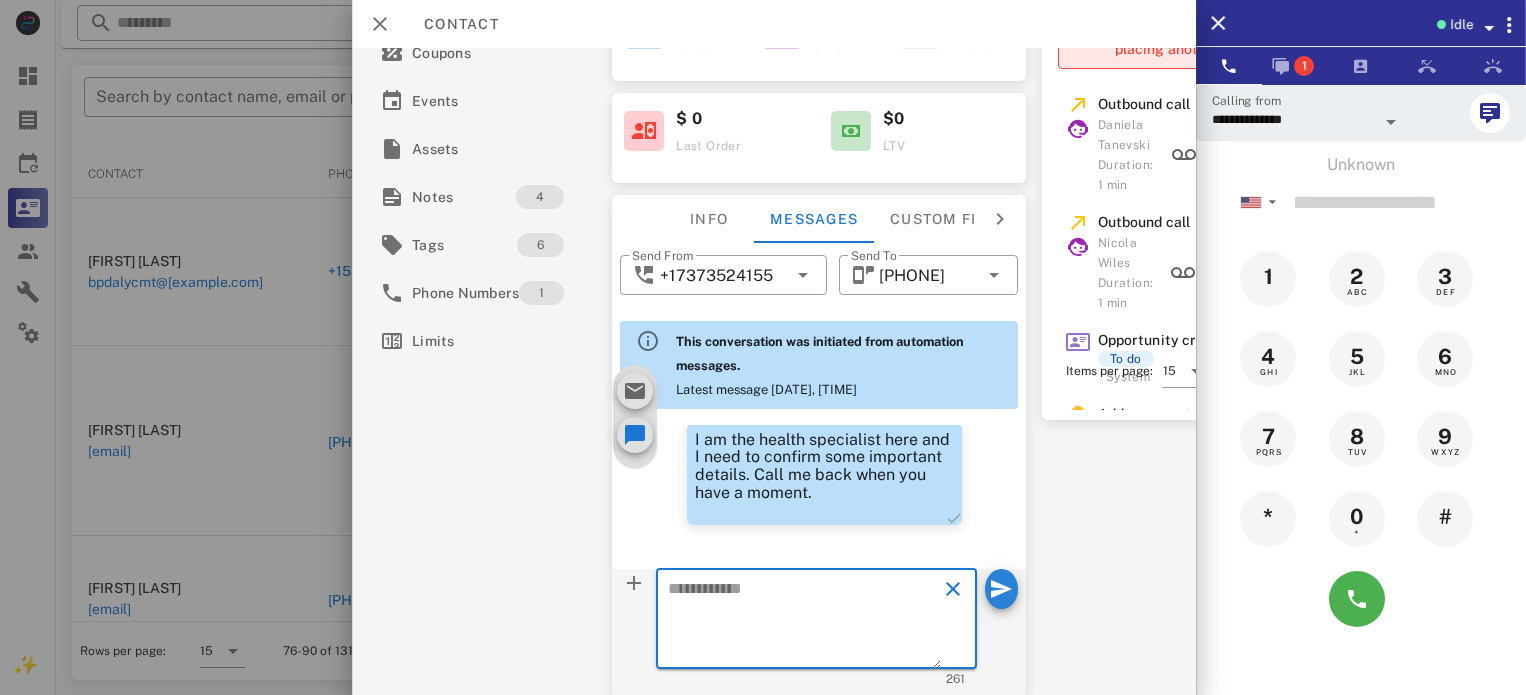 scroll, scrollTop: 0, scrollLeft: 0, axis: both 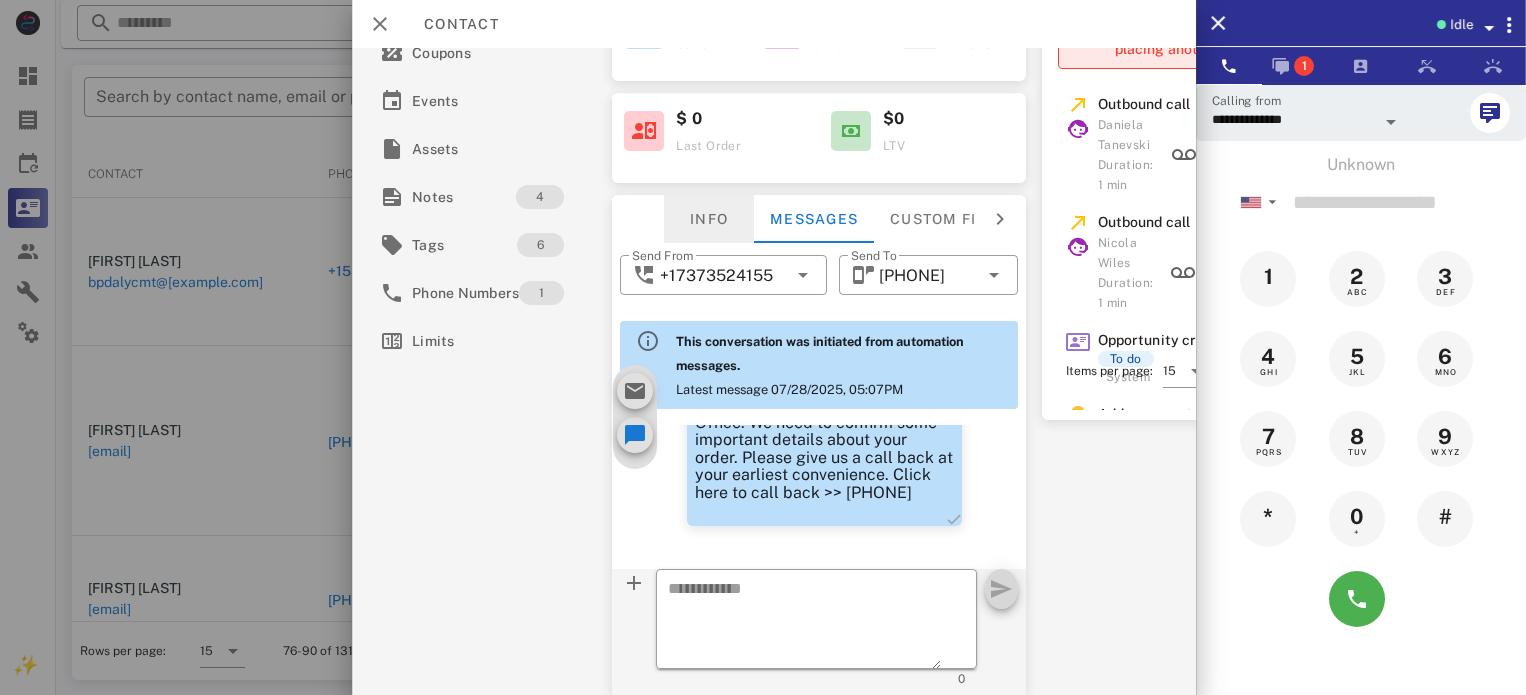 click on "Info" at bounding box center [709, 219] 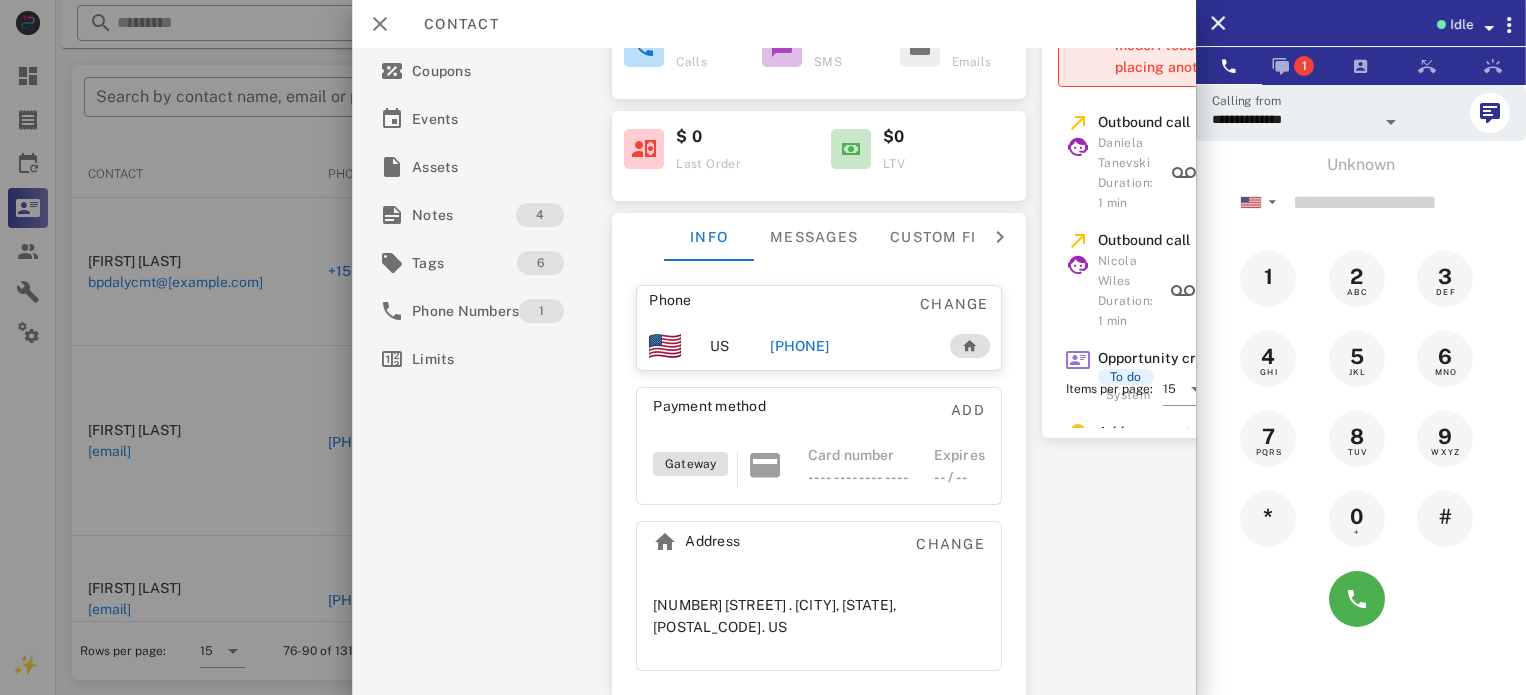 scroll, scrollTop: 0, scrollLeft: 0, axis: both 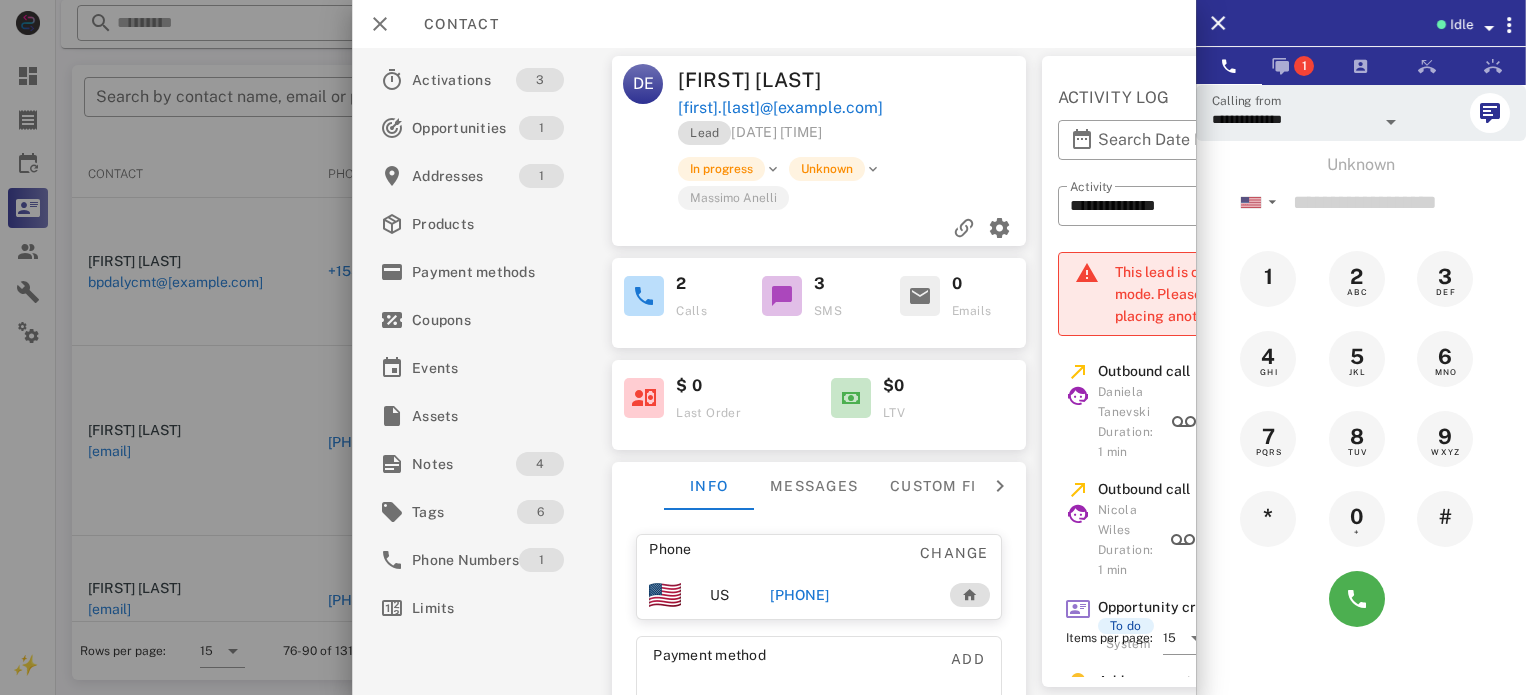 click on "[PHONE]" at bounding box center [799, 595] 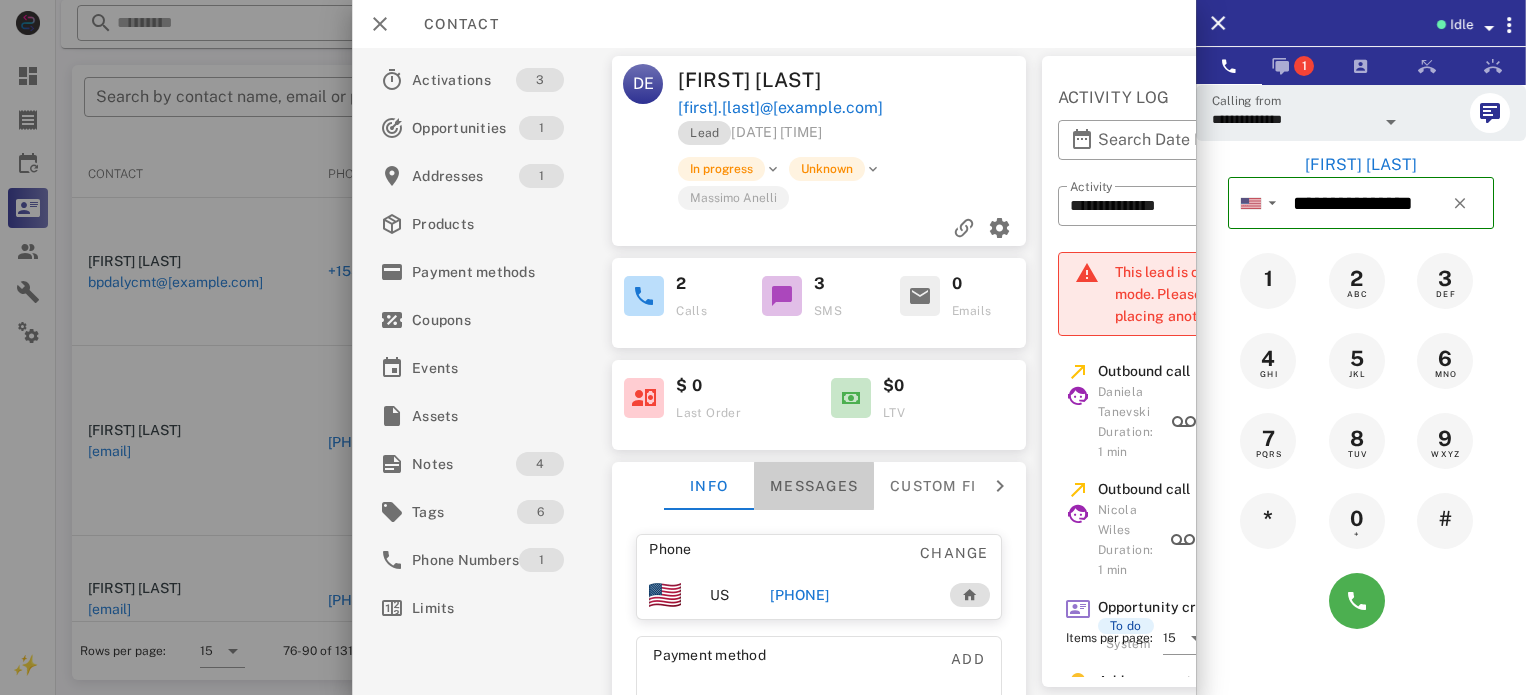 click on "Messages" at bounding box center (814, 486) 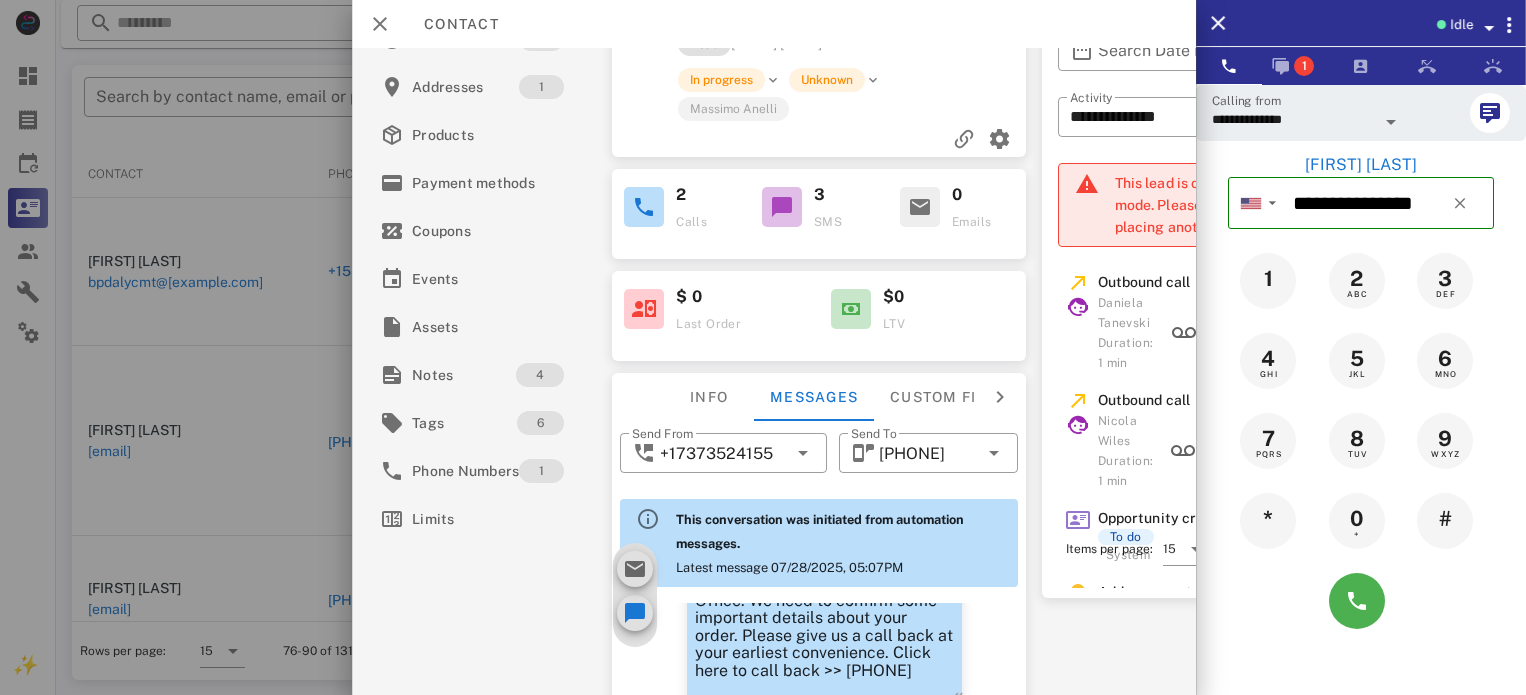 scroll, scrollTop: 278, scrollLeft: 0, axis: vertical 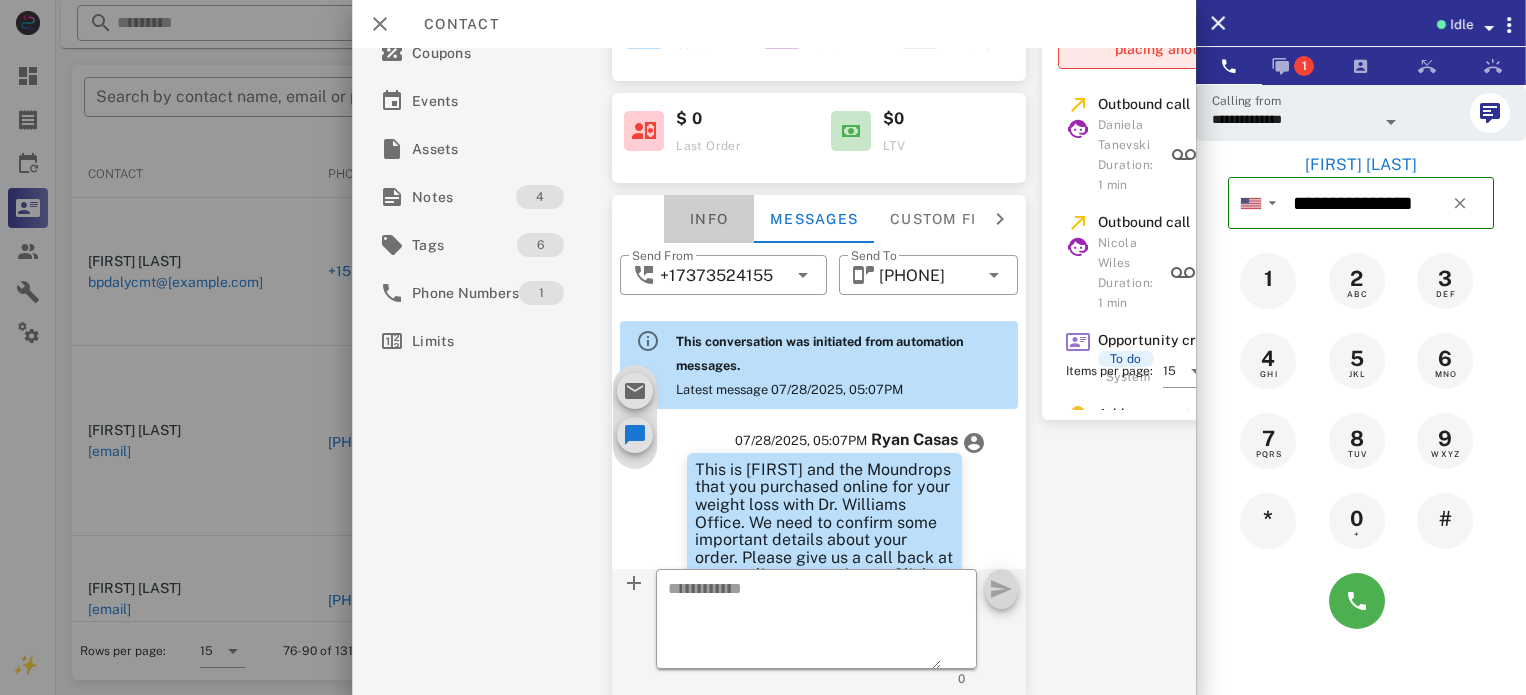 click on "Info" at bounding box center (709, 219) 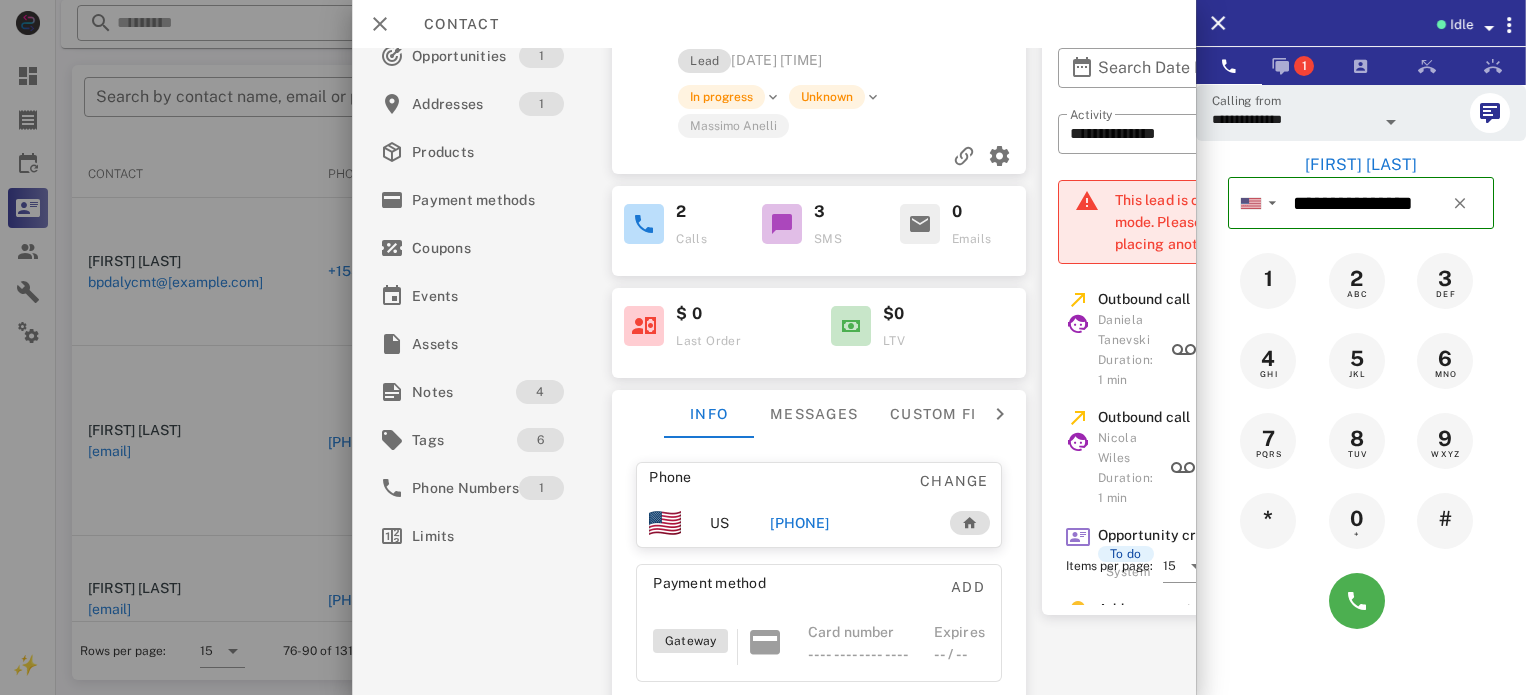 scroll, scrollTop: 59, scrollLeft: 0, axis: vertical 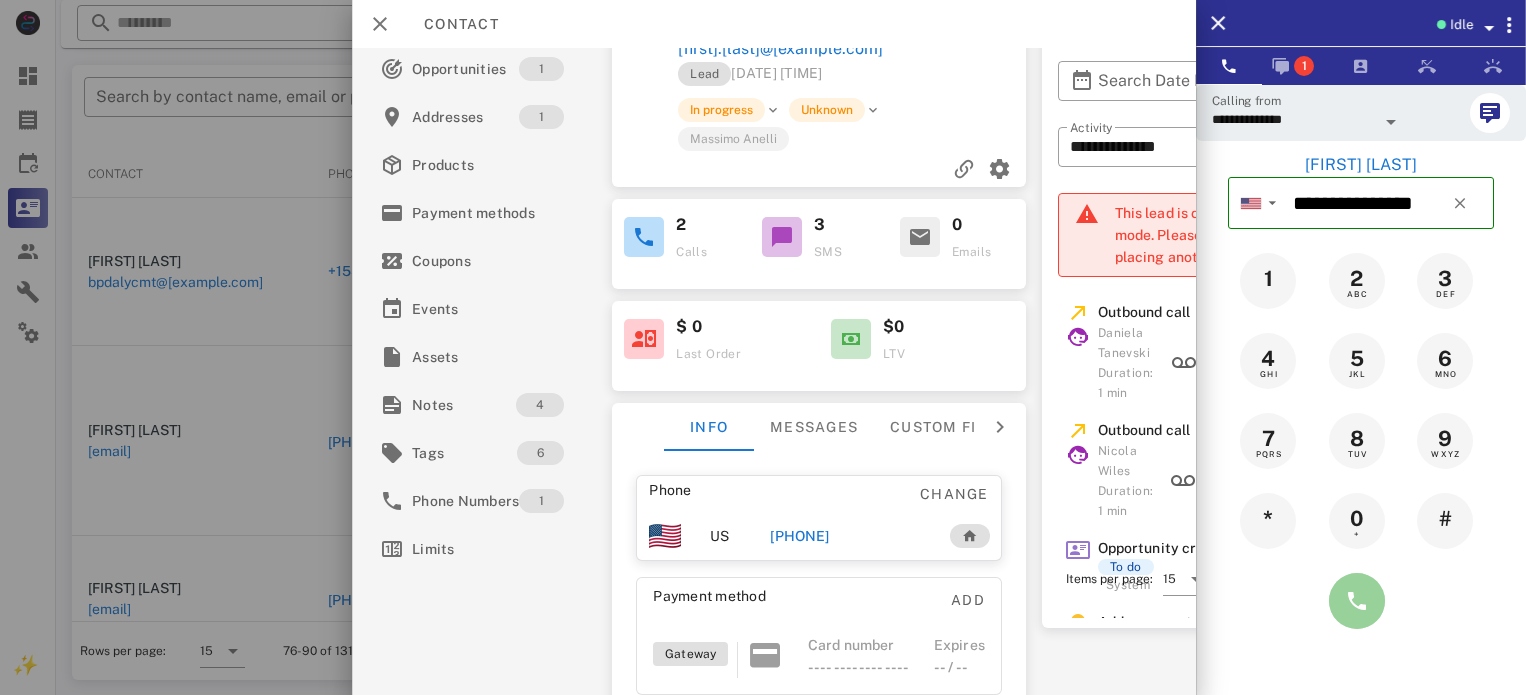 click at bounding box center (1357, 601) 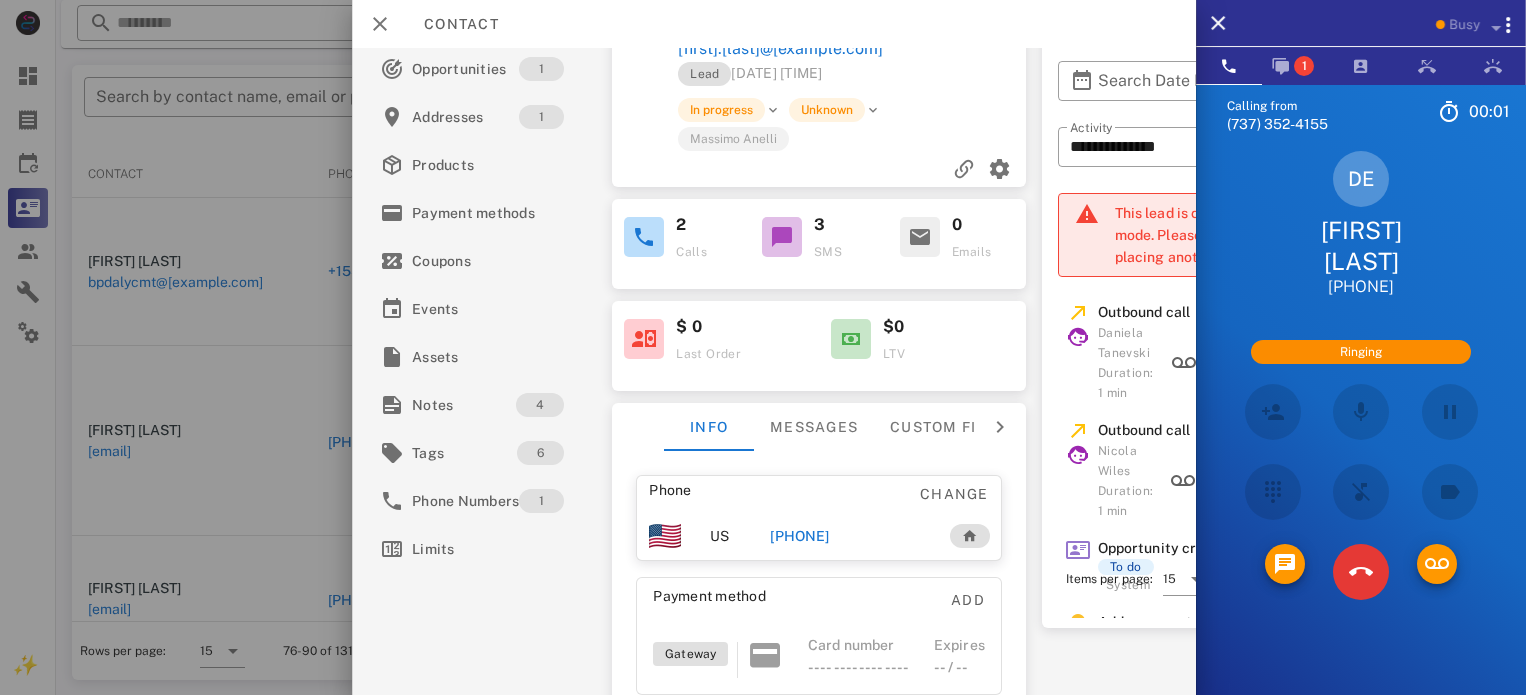 click on "Outbound call [FIRST] [LAST] Duration: 1 min [DATE] [TIME] Outbound call [FIRST] [LAST] Duration: 1 min [DATE] [TIME] Opportunity created To do System [DATE] [TIME] Address created This model has been created [DATE] [TIME] Phone created This model has been created [DATE] [TIME] Phone updated This model has been updated [DATE] [TIME] Items per page: 15 1-6 of 6" at bounding box center [1222, 455] 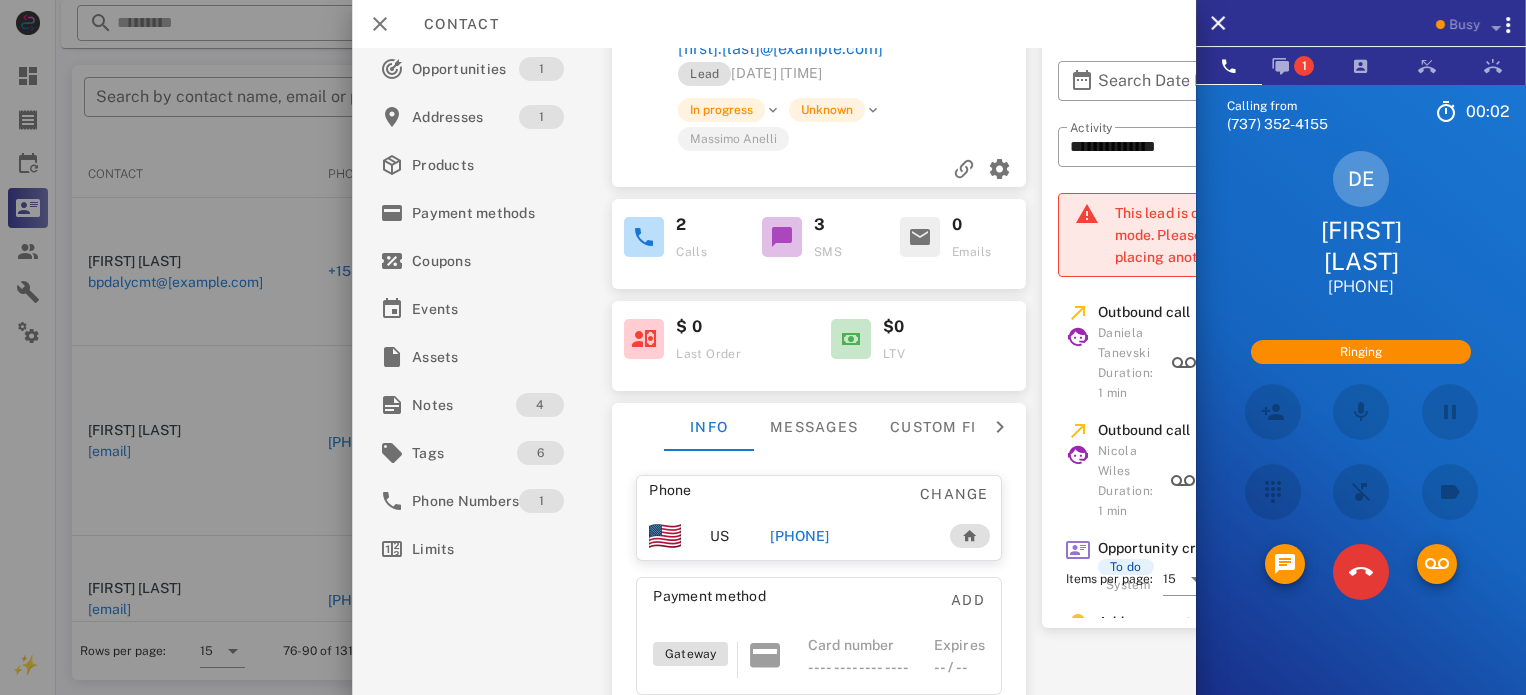 click at bounding box center (1078, 470) 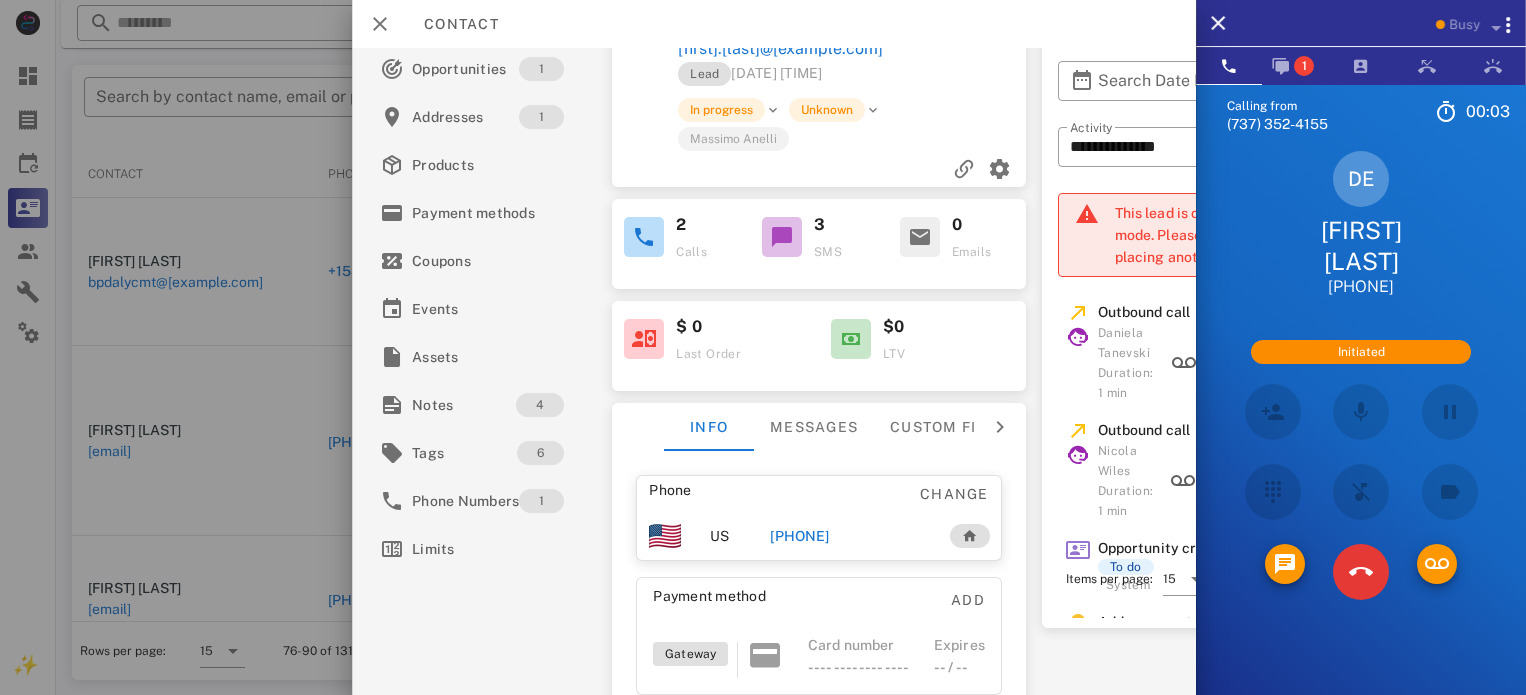 click on "Outbound call [FIRST] [LAST] Duration: 1 min [DATE] [TIME] Outbound call [FIRST] [LAST] Duration: 1 min [DATE] [TIME] Opportunity created To do System [DATE] [TIME] Address created This model has been created [DATE] [TIME] Phone created This model has been created [DATE] [TIME] Phone updated This model has been updated [DATE] [TIME] Items per page: 15 1-6 of 6" at bounding box center [1222, 455] 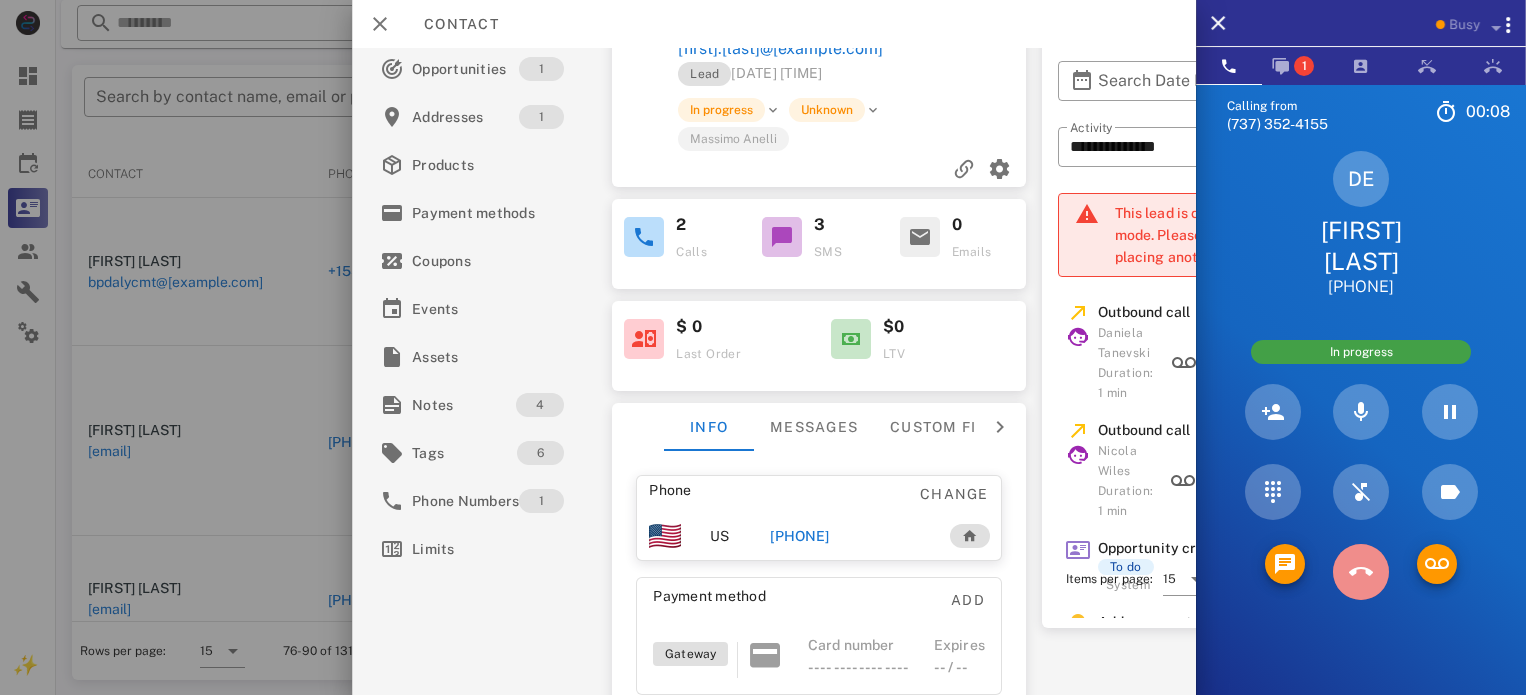click at bounding box center (1360, 572) 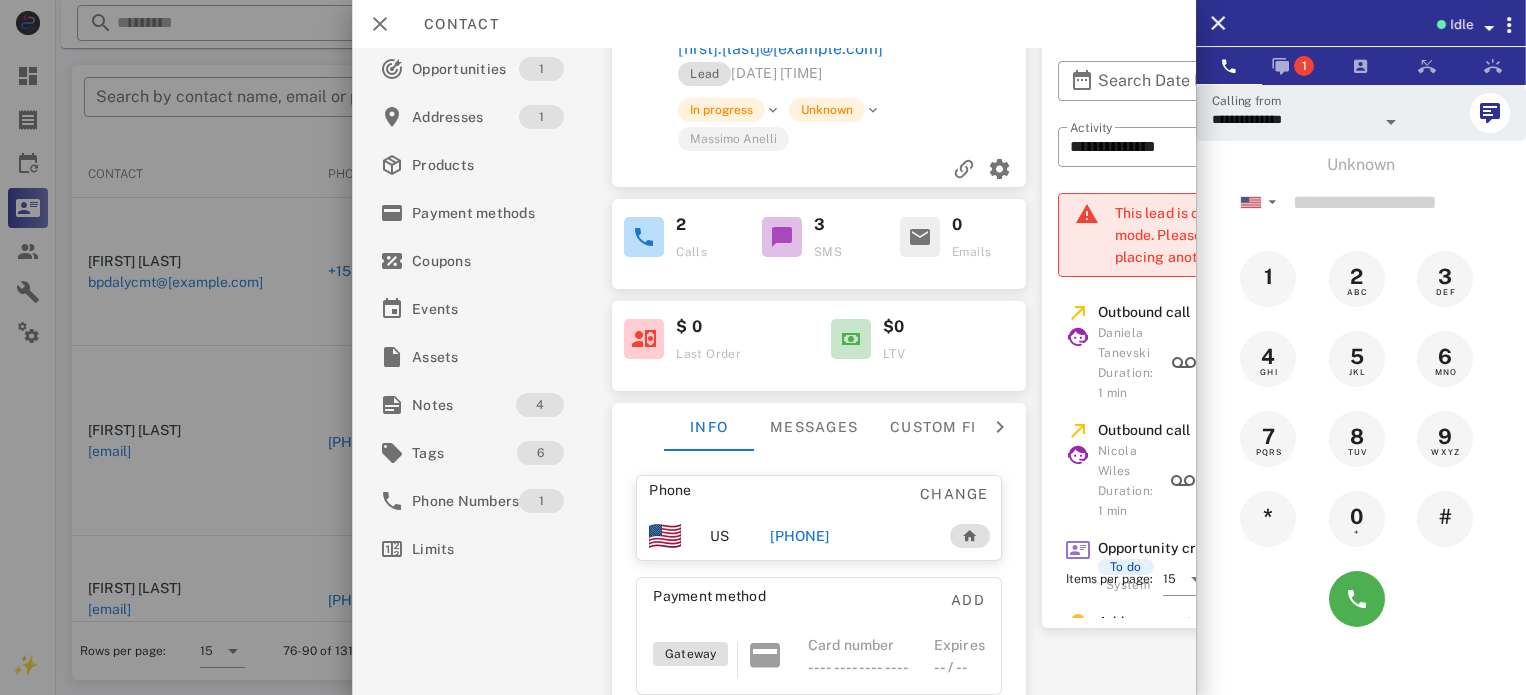 click on "[PHONE]" at bounding box center [799, 536] 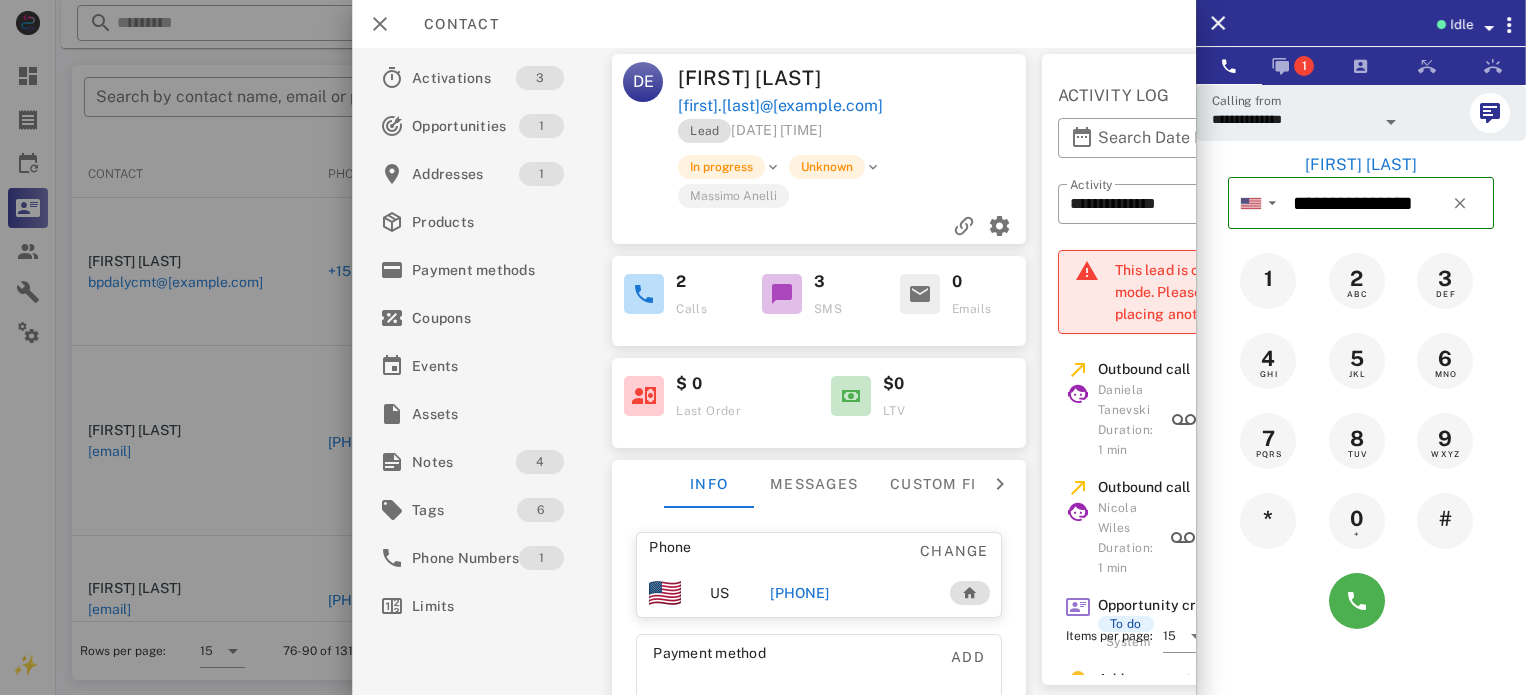 scroll, scrollTop: 0, scrollLeft: 0, axis: both 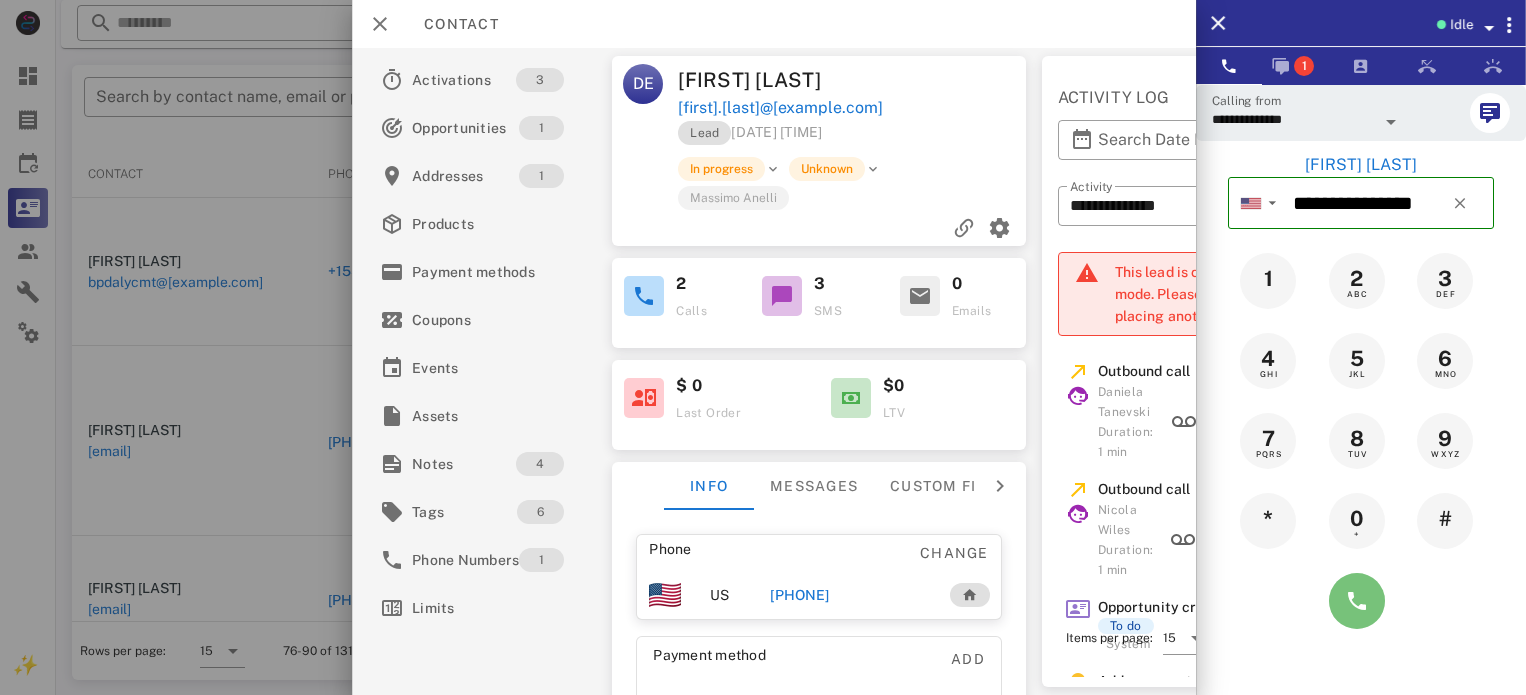 click at bounding box center [1357, 601] 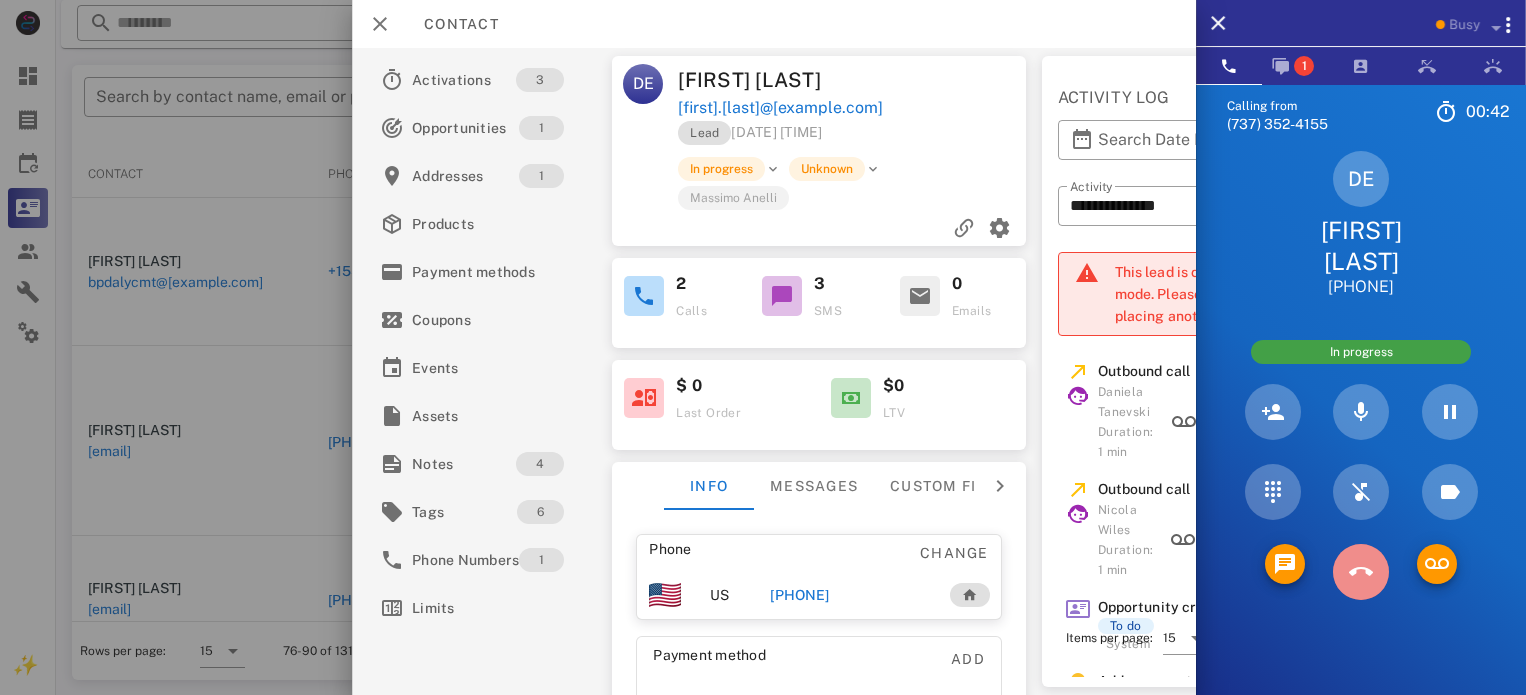 click at bounding box center (1361, 572) 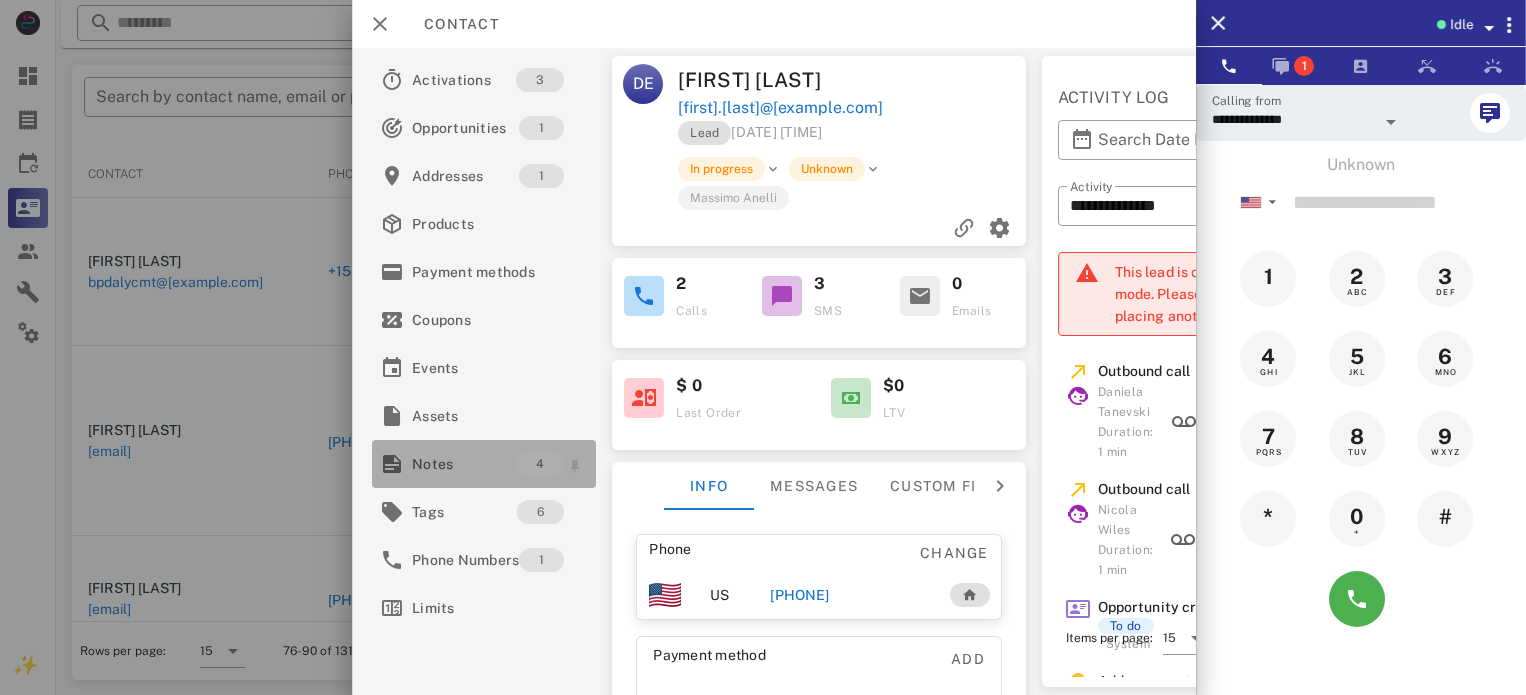 click on "Notes" at bounding box center [464, 464] 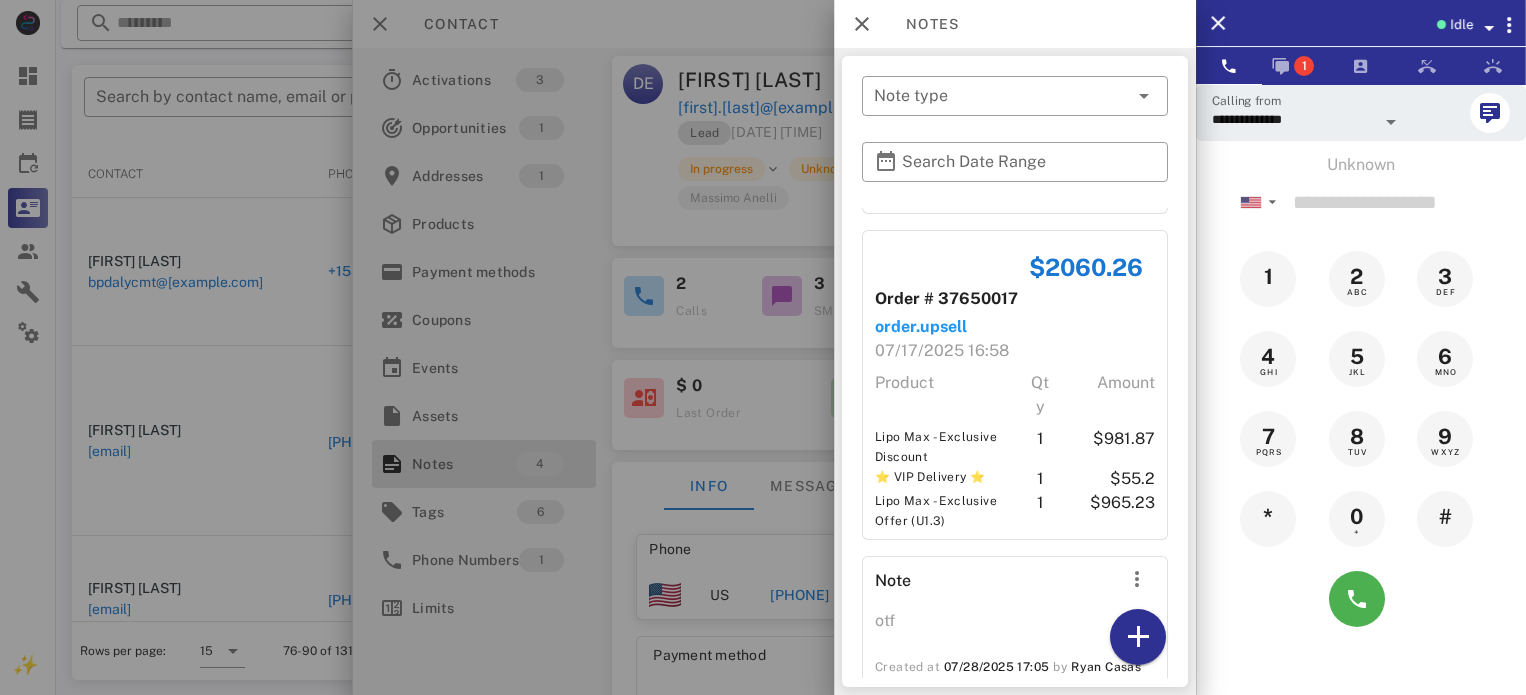 scroll, scrollTop: 560, scrollLeft: 0, axis: vertical 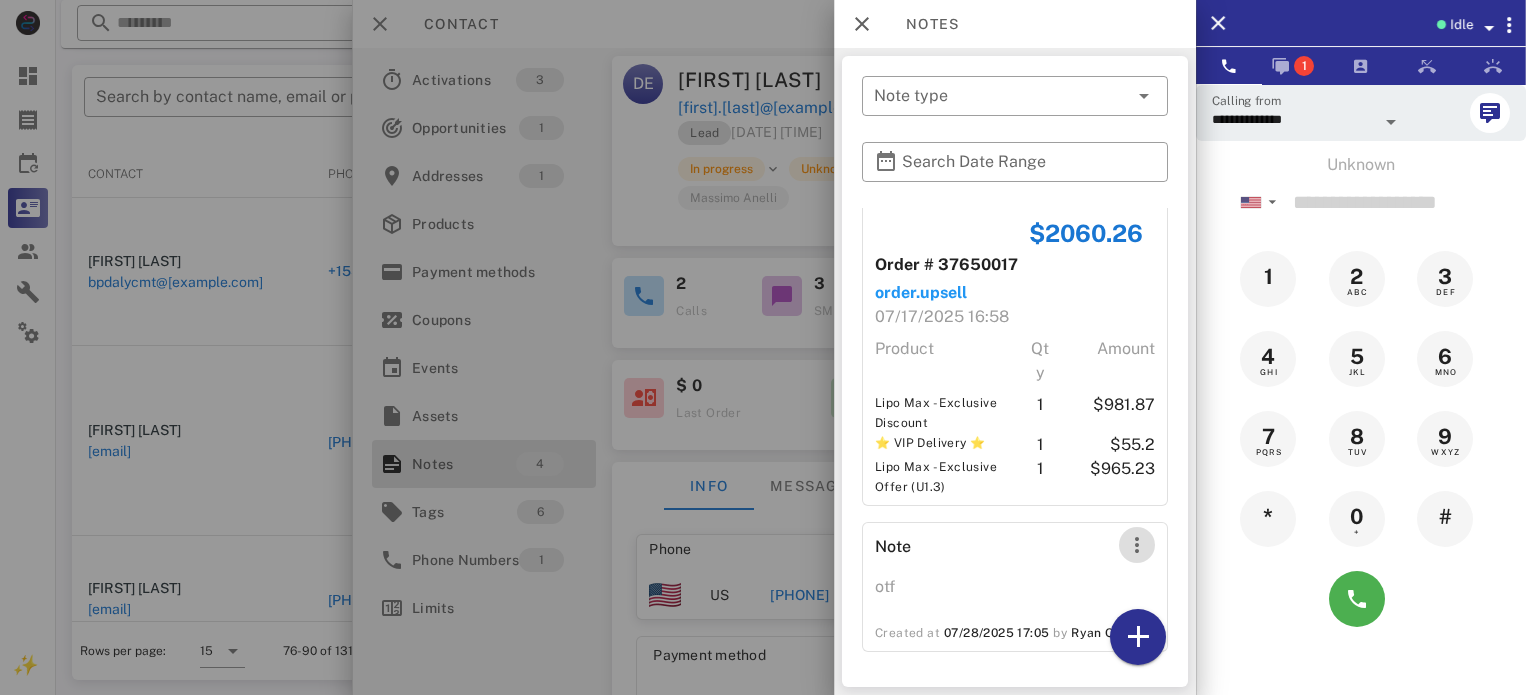 click at bounding box center (1137, 545) 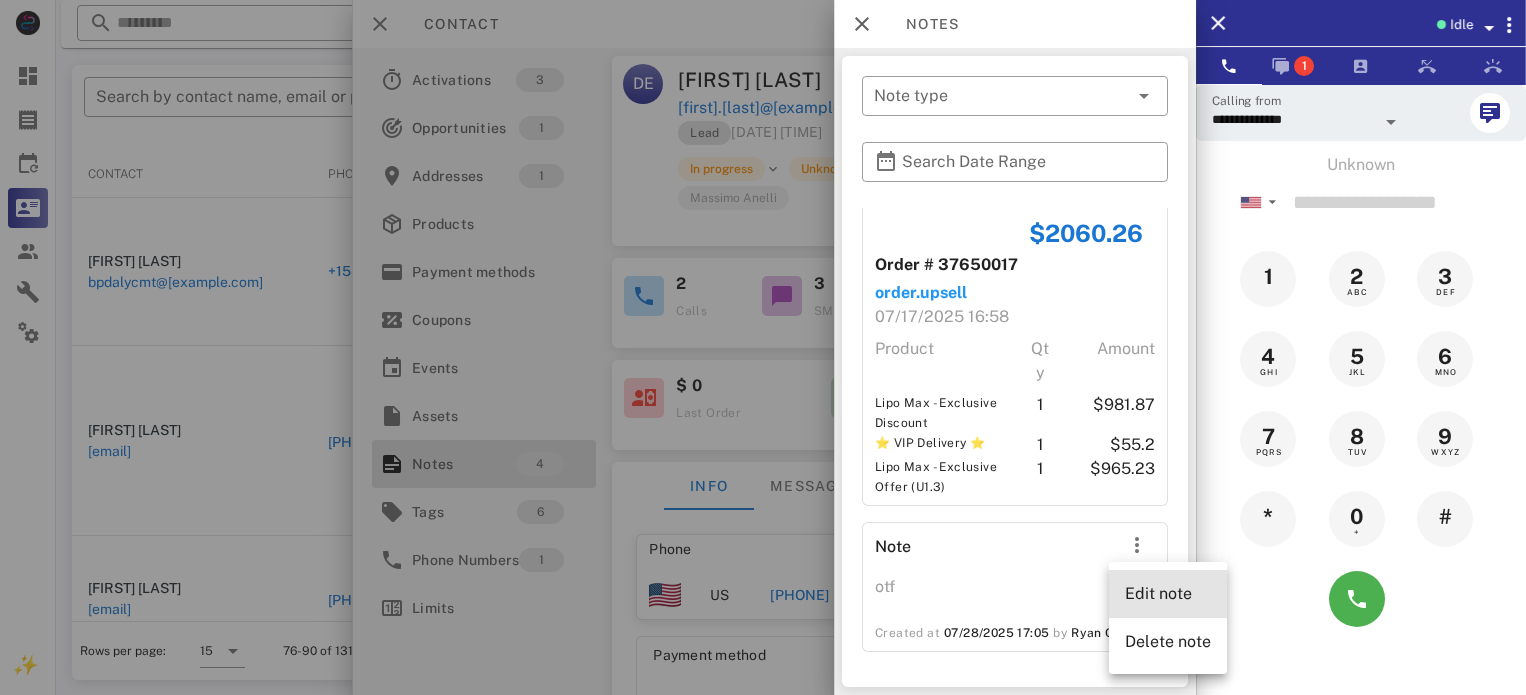 click on "Edit note" at bounding box center (1168, 593) 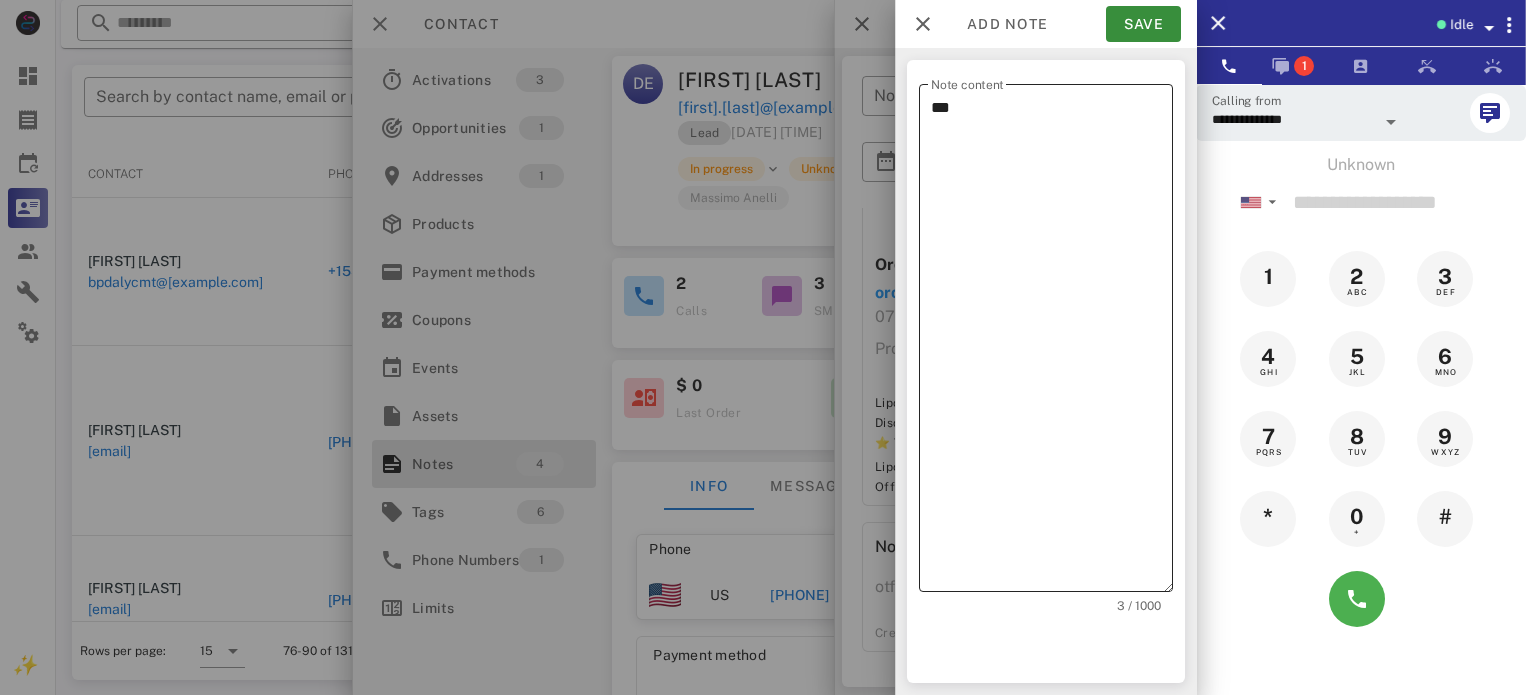 click on "***" at bounding box center (1052, 343) 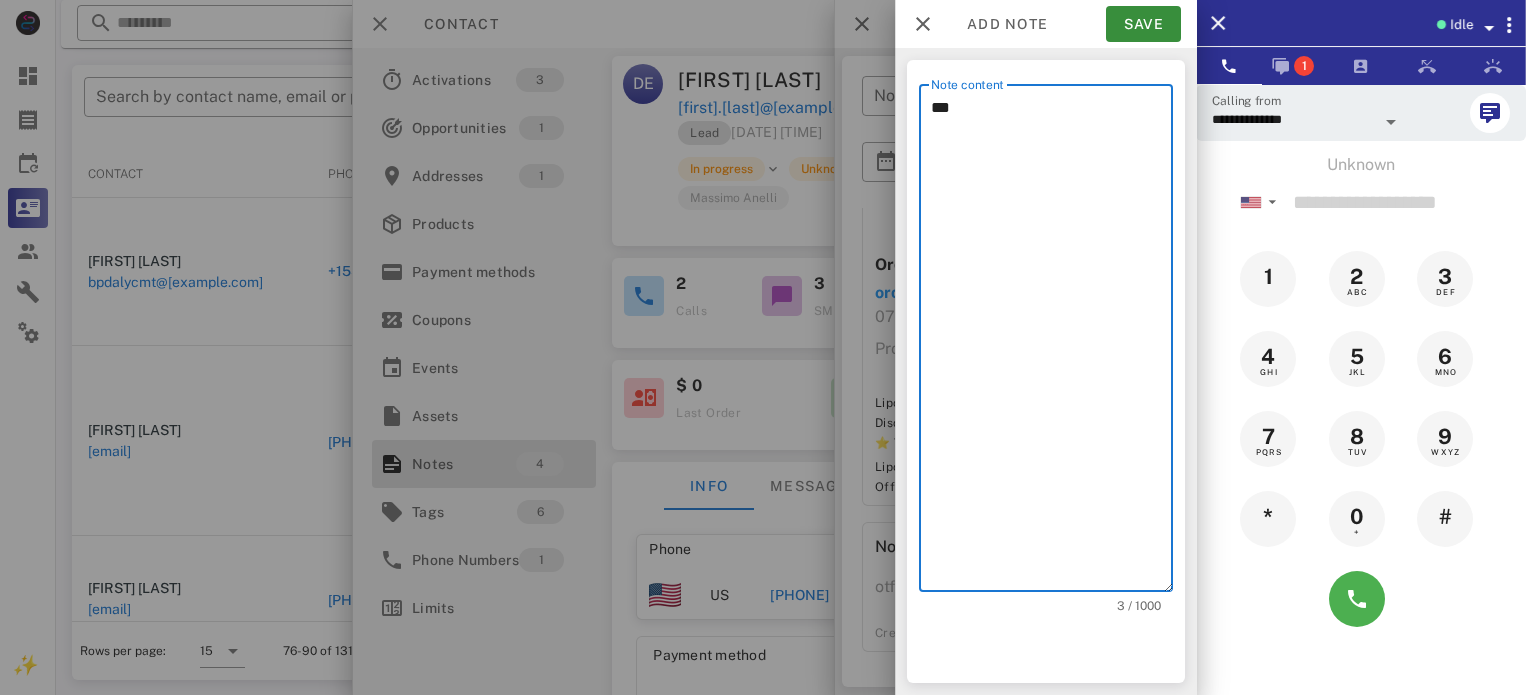 click on "***" at bounding box center [1052, 343] 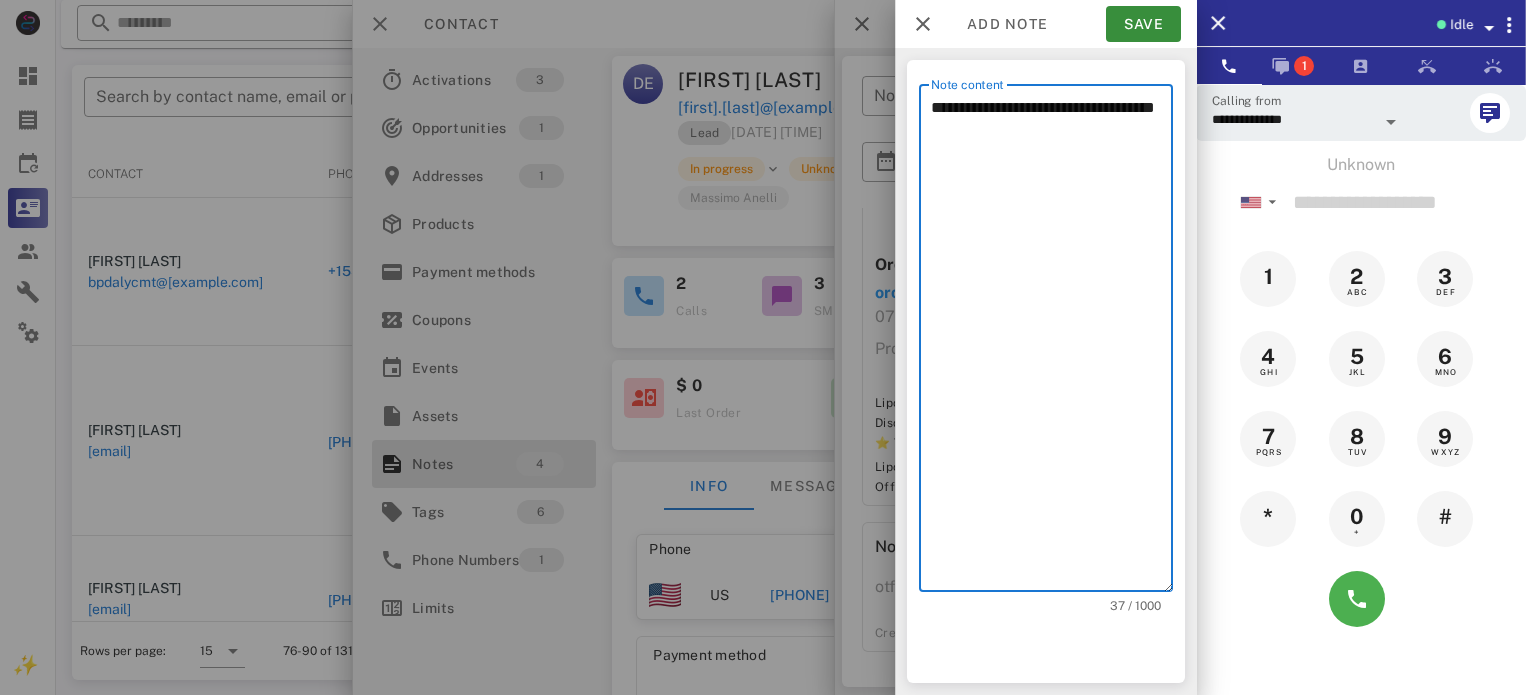 drag, startPoint x: 1017, startPoint y: 136, endPoint x: 928, endPoint y: 104, distance: 94.57801 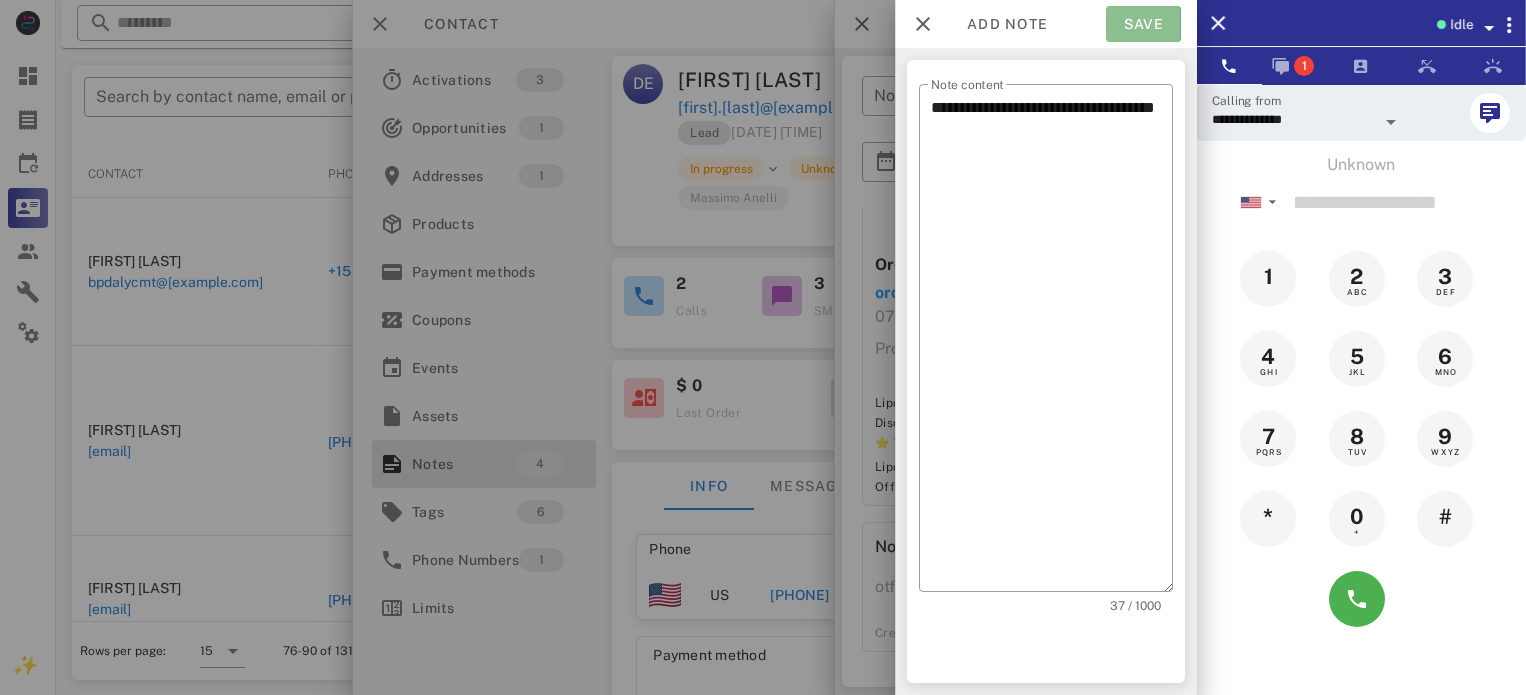 click on "Save" at bounding box center (1143, 24) 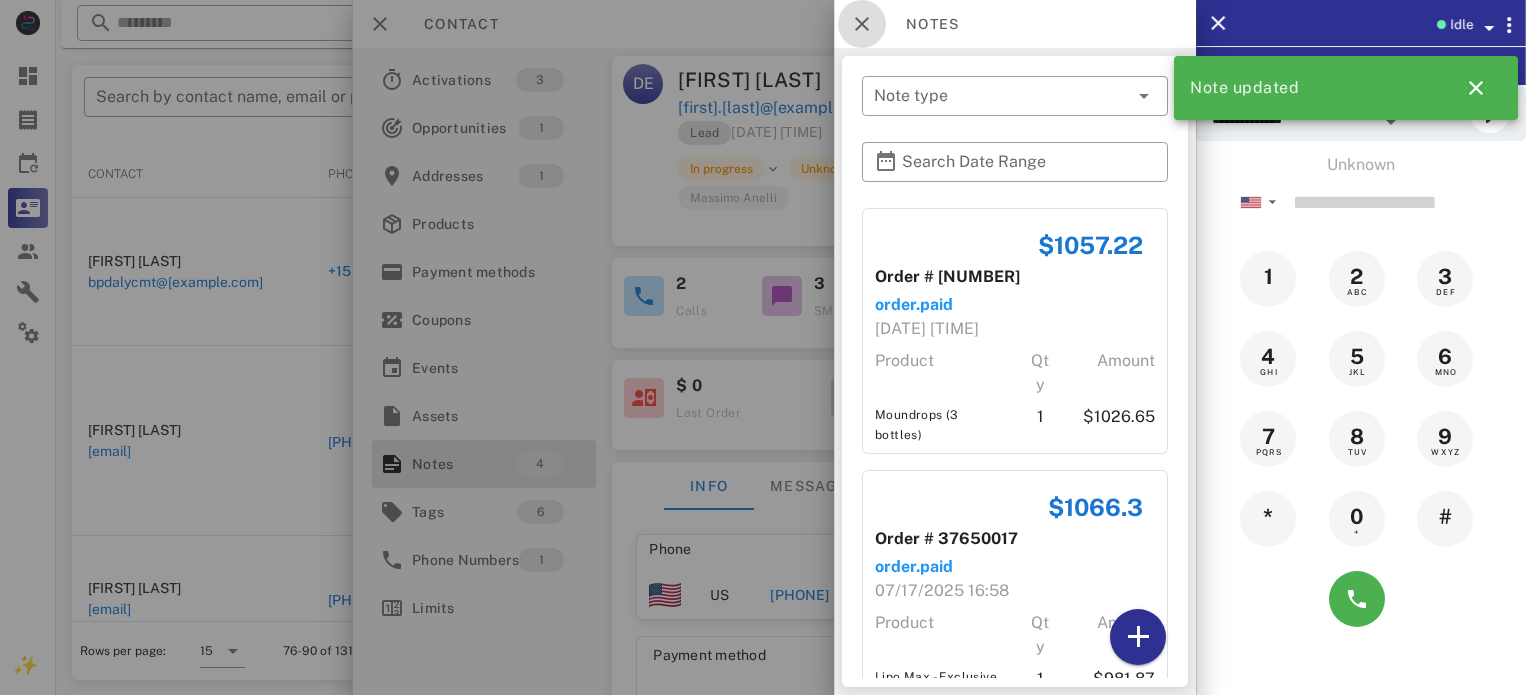 click at bounding box center (862, 24) 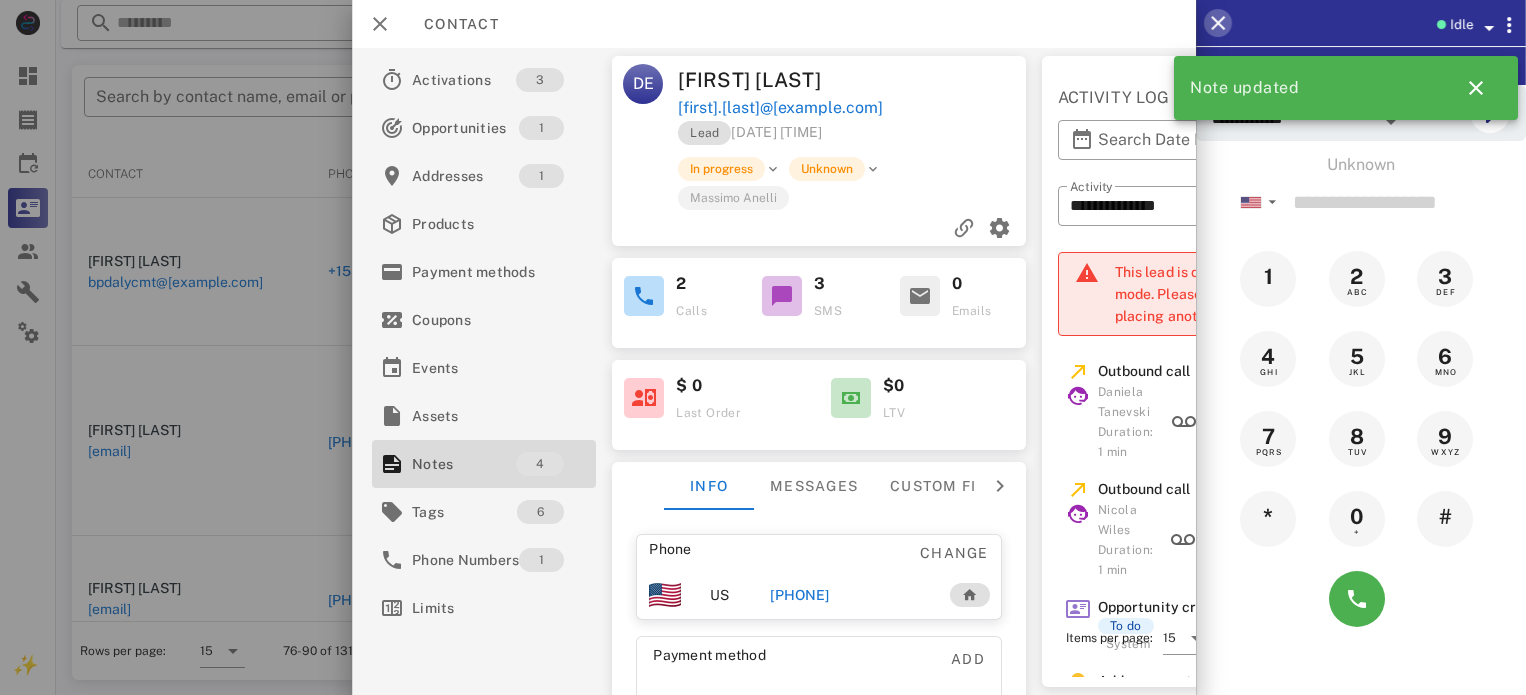 click at bounding box center [1218, 23] 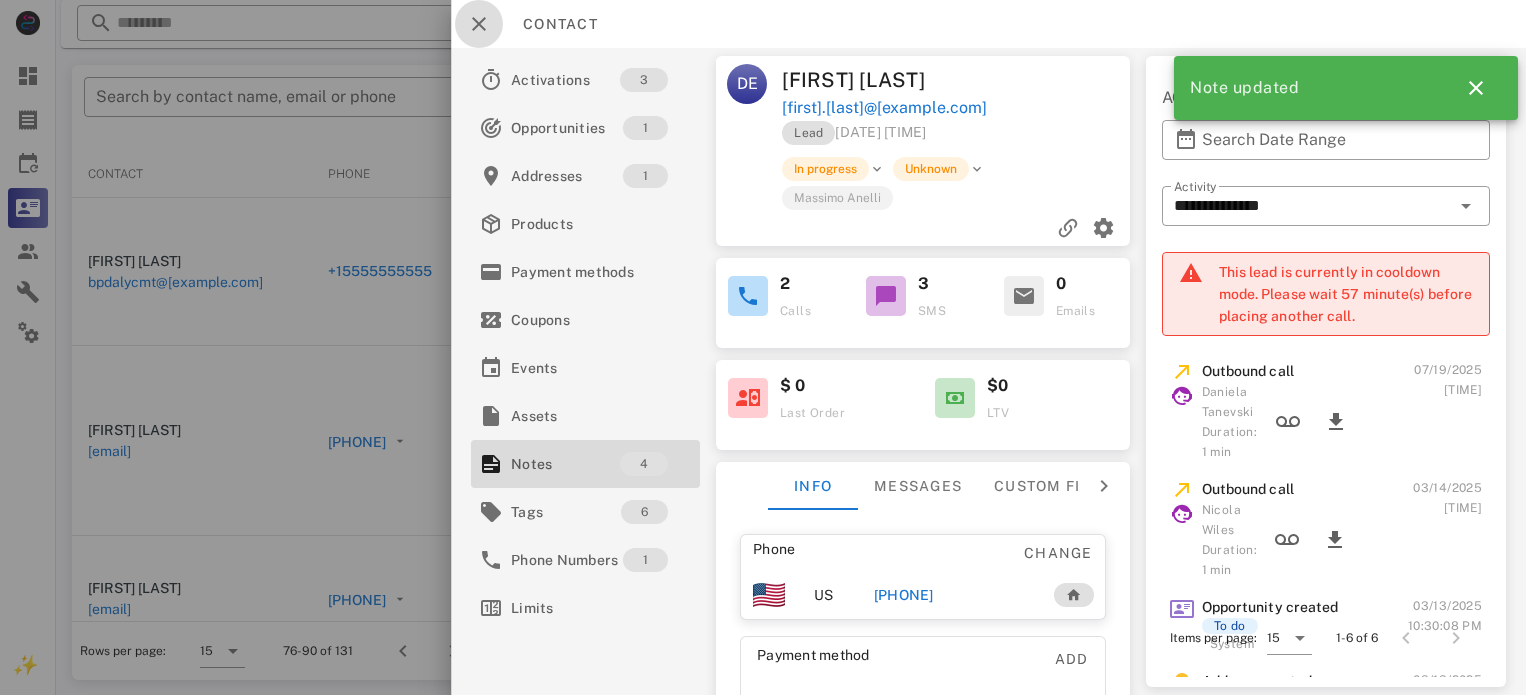 click at bounding box center (479, 24) 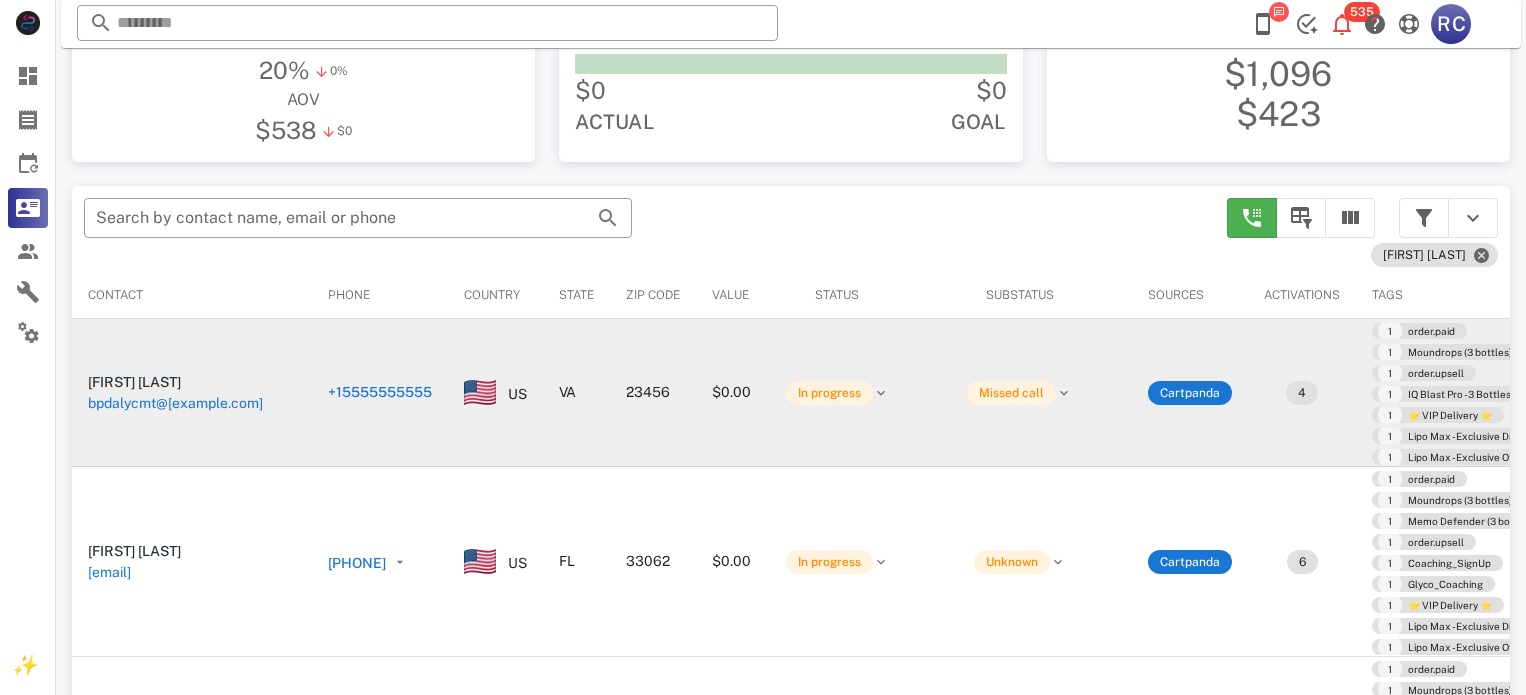 scroll, scrollTop: 300, scrollLeft: 0, axis: vertical 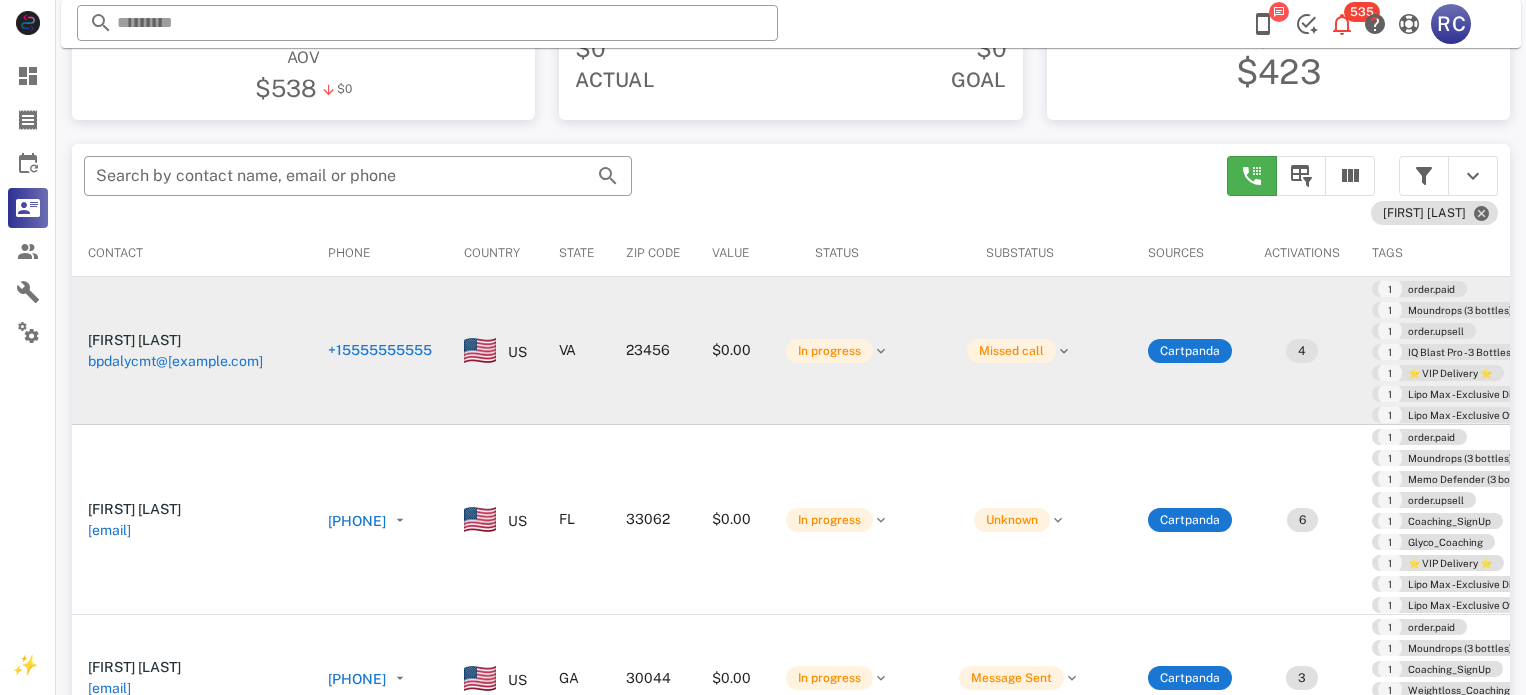 click on "+15555555555" at bounding box center (380, 350) 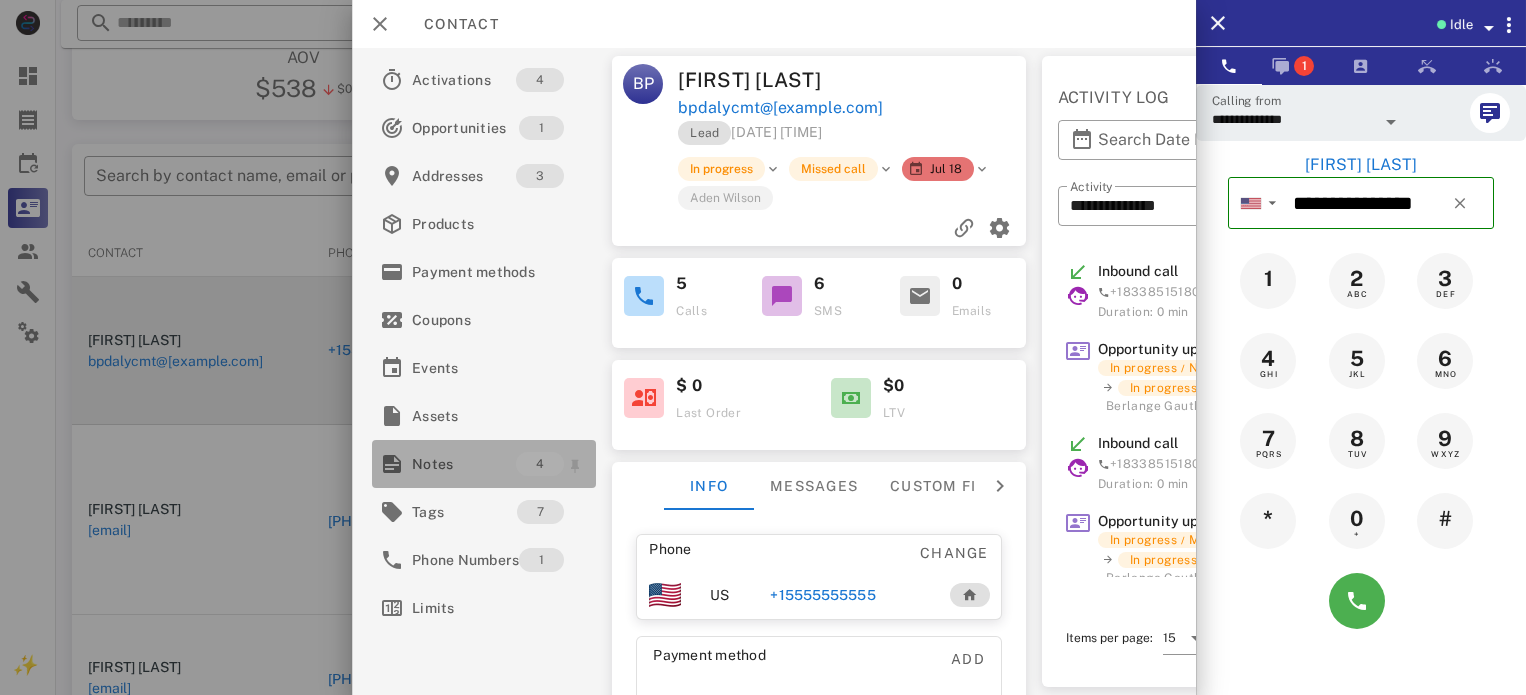 click on "Notes" at bounding box center (464, 464) 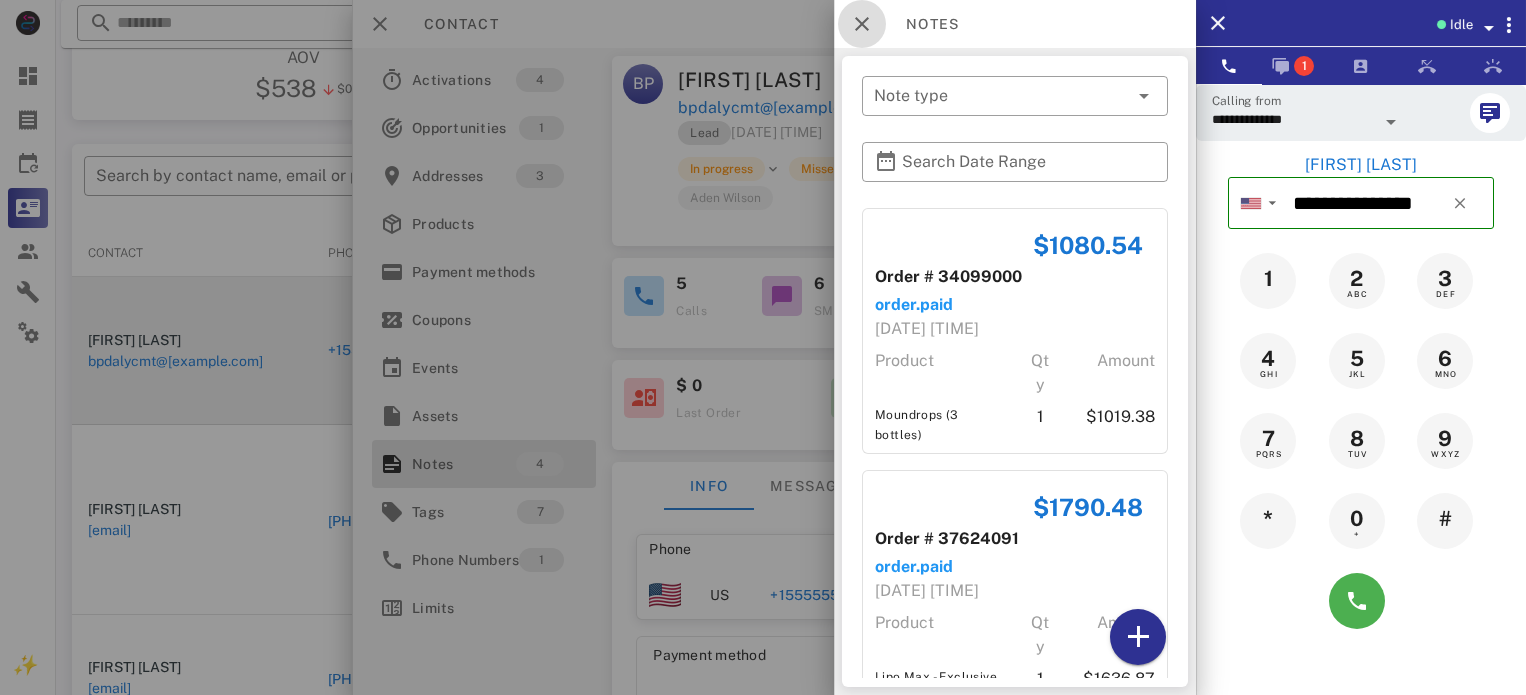 click at bounding box center [862, 24] 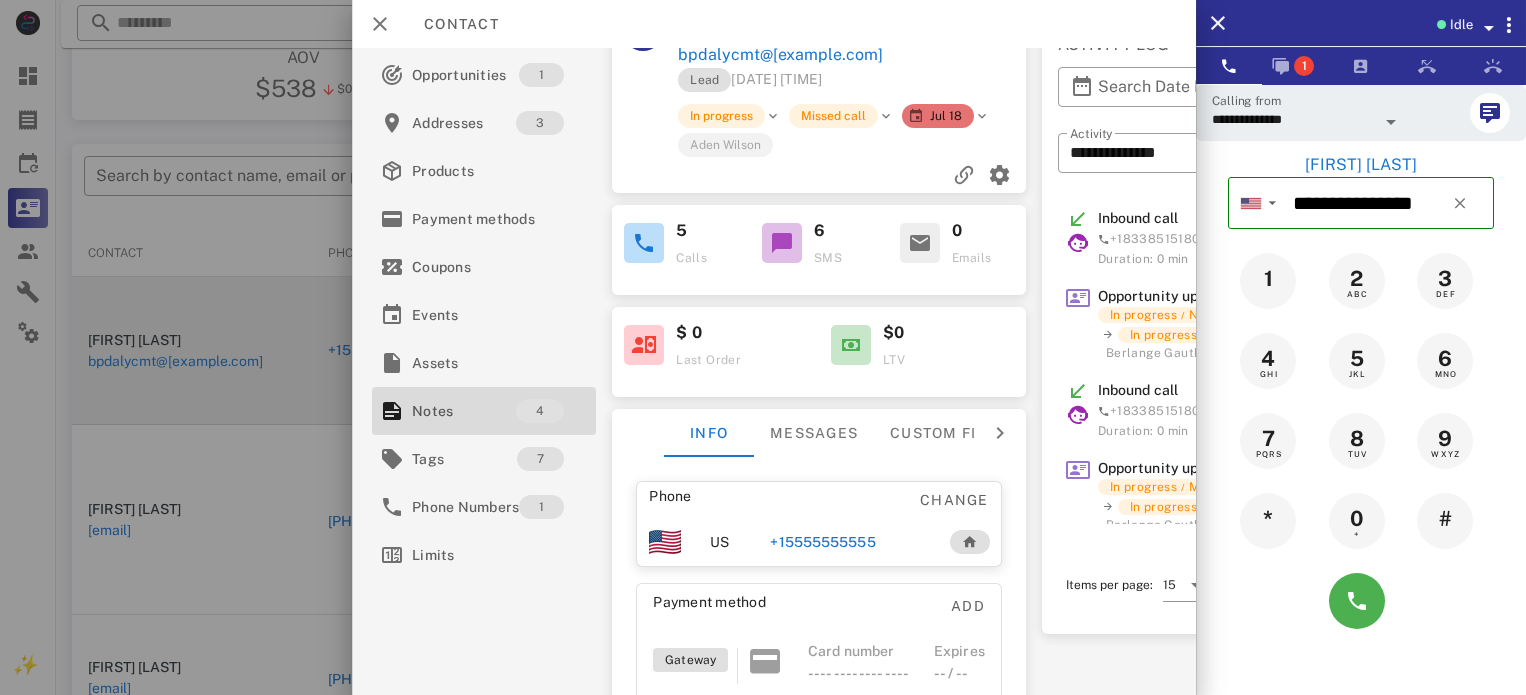 scroll, scrollTop: 0, scrollLeft: 0, axis: both 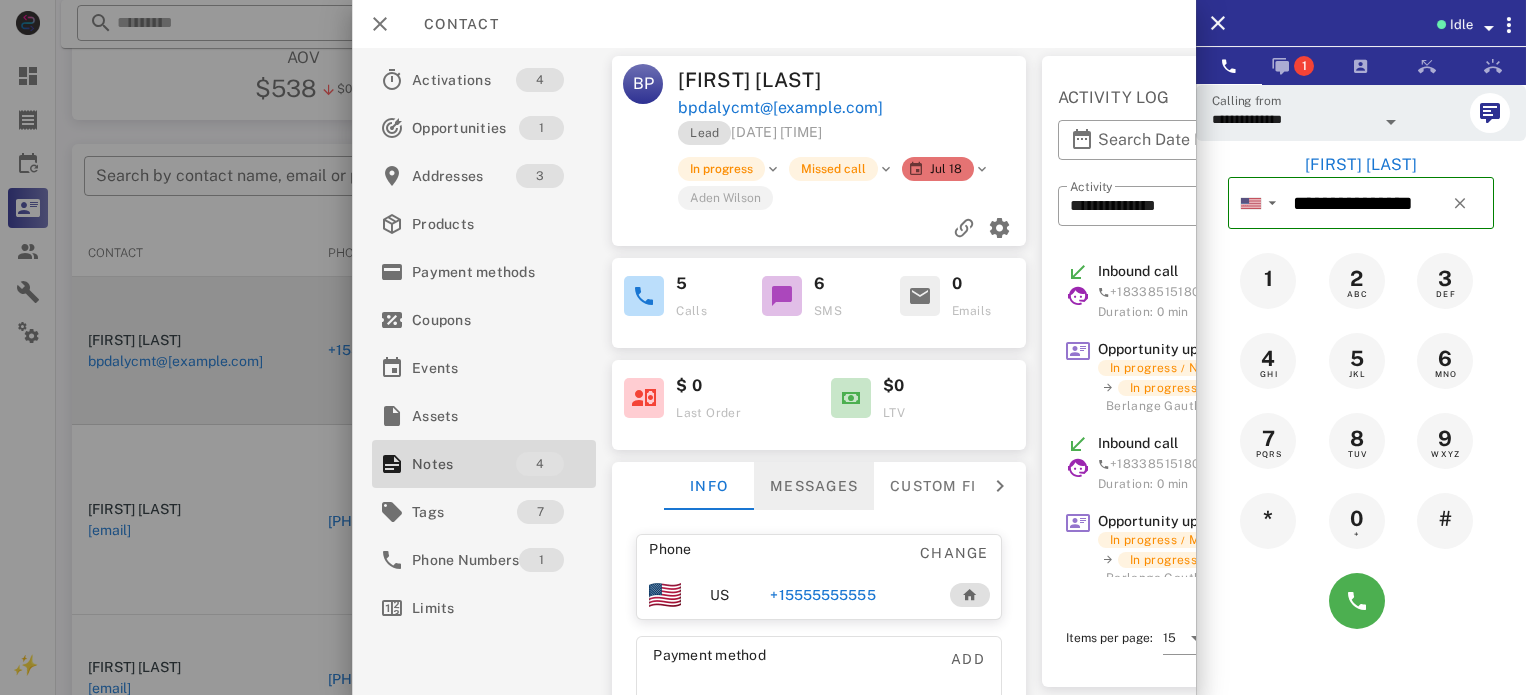 click on "Messages" at bounding box center [814, 486] 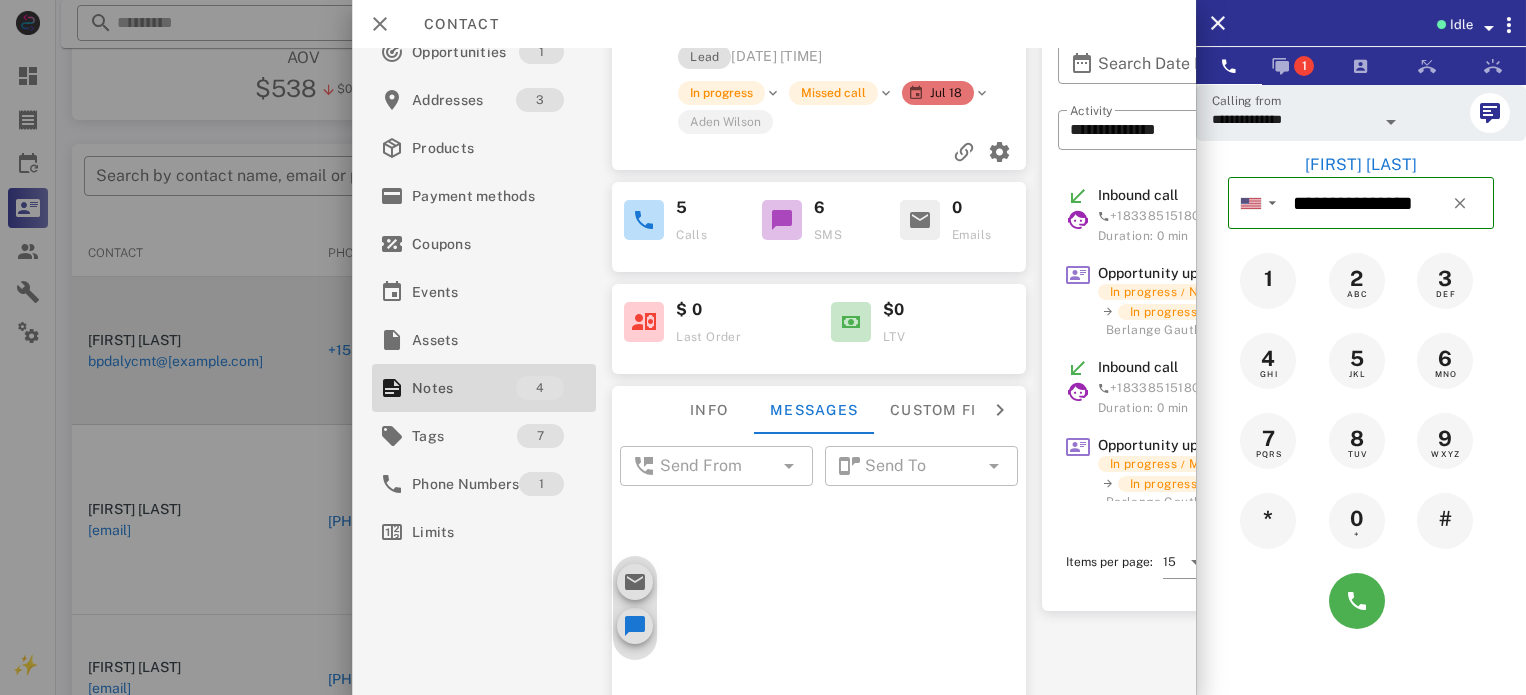 scroll, scrollTop: 200, scrollLeft: 0, axis: vertical 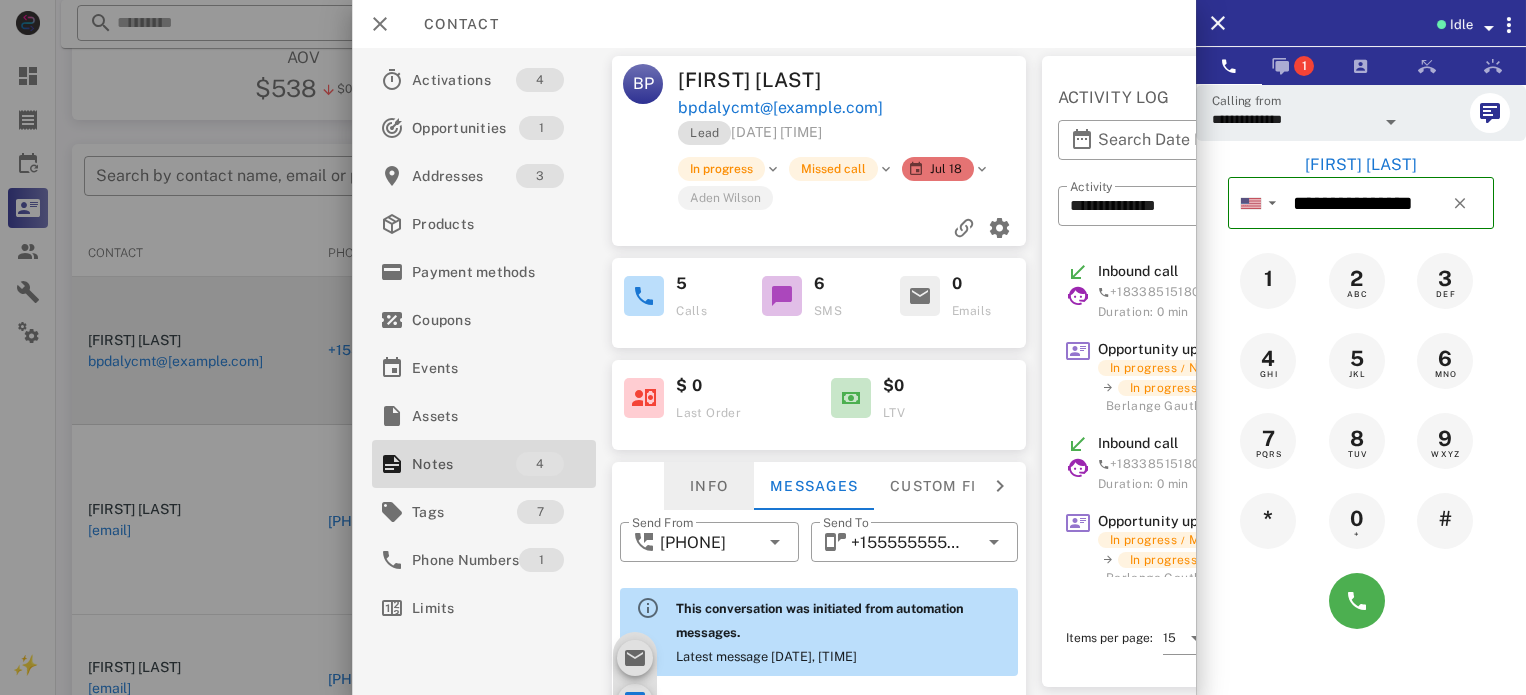 click on "Info" at bounding box center [709, 486] 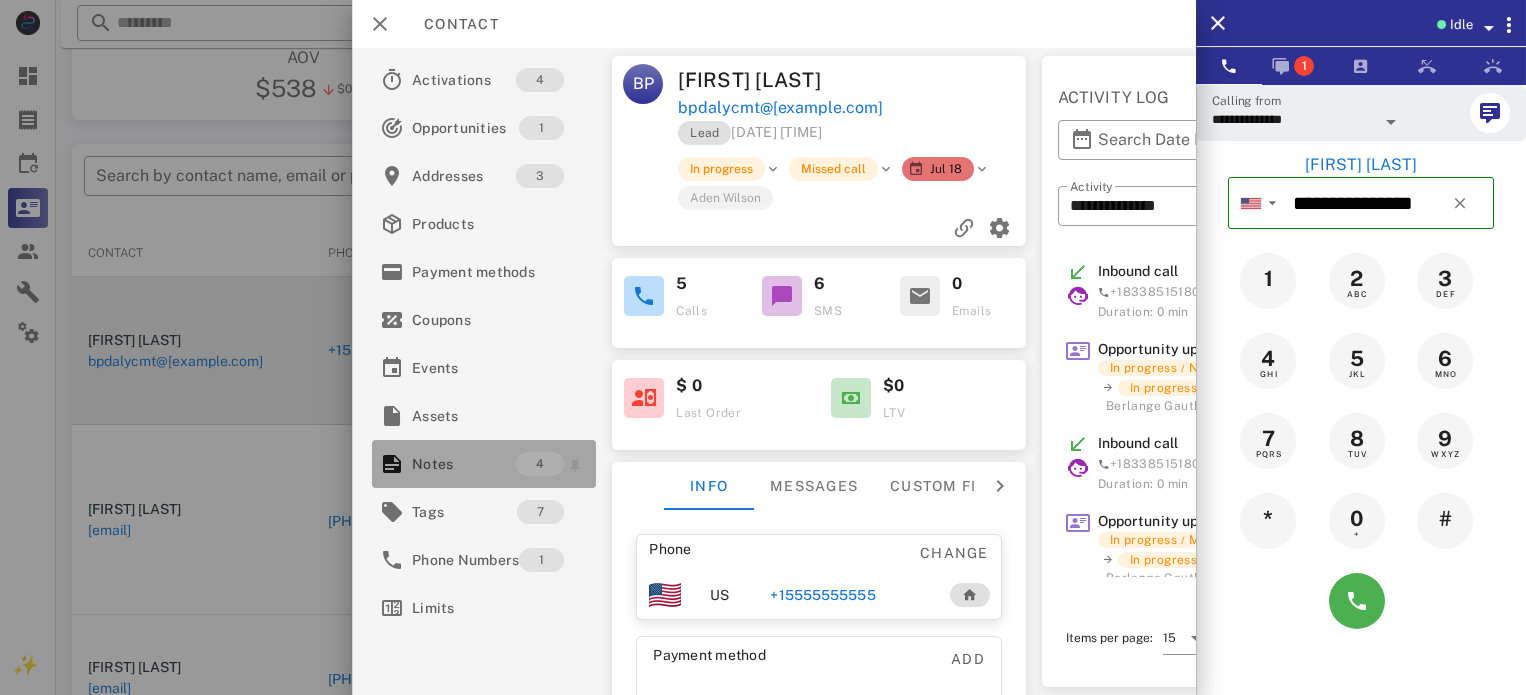 click on "Notes" at bounding box center (464, 464) 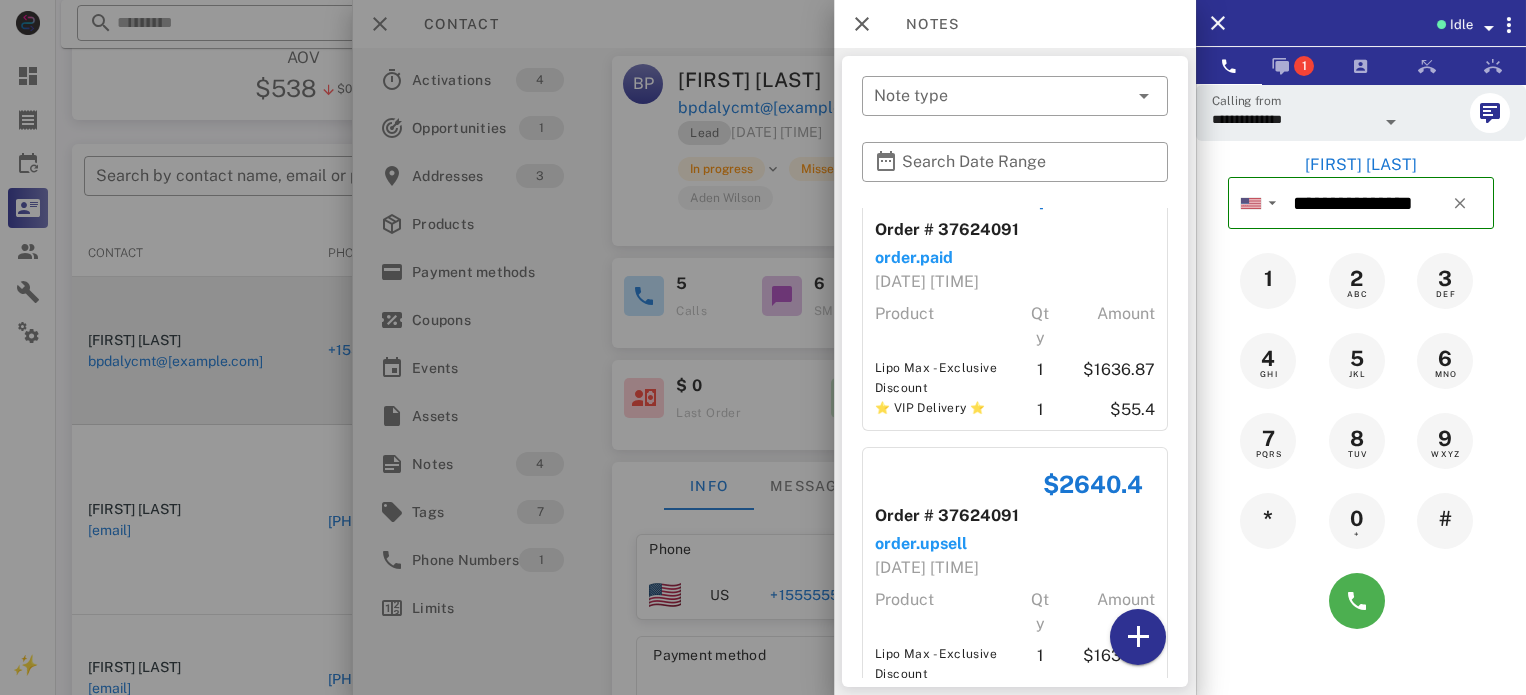 scroll, scrollTop: 196, scrollLeft: 0, axis: vertical 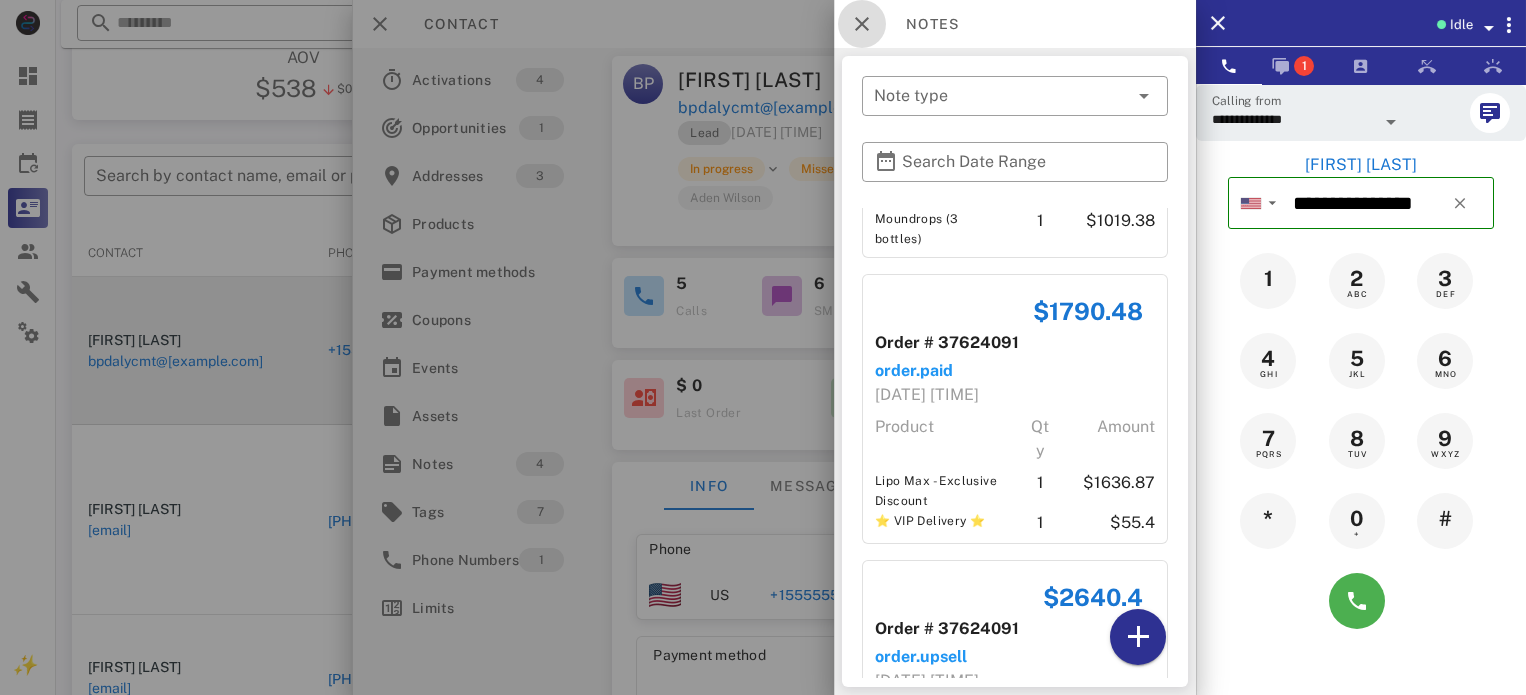 click at bounding box center [862, 24] 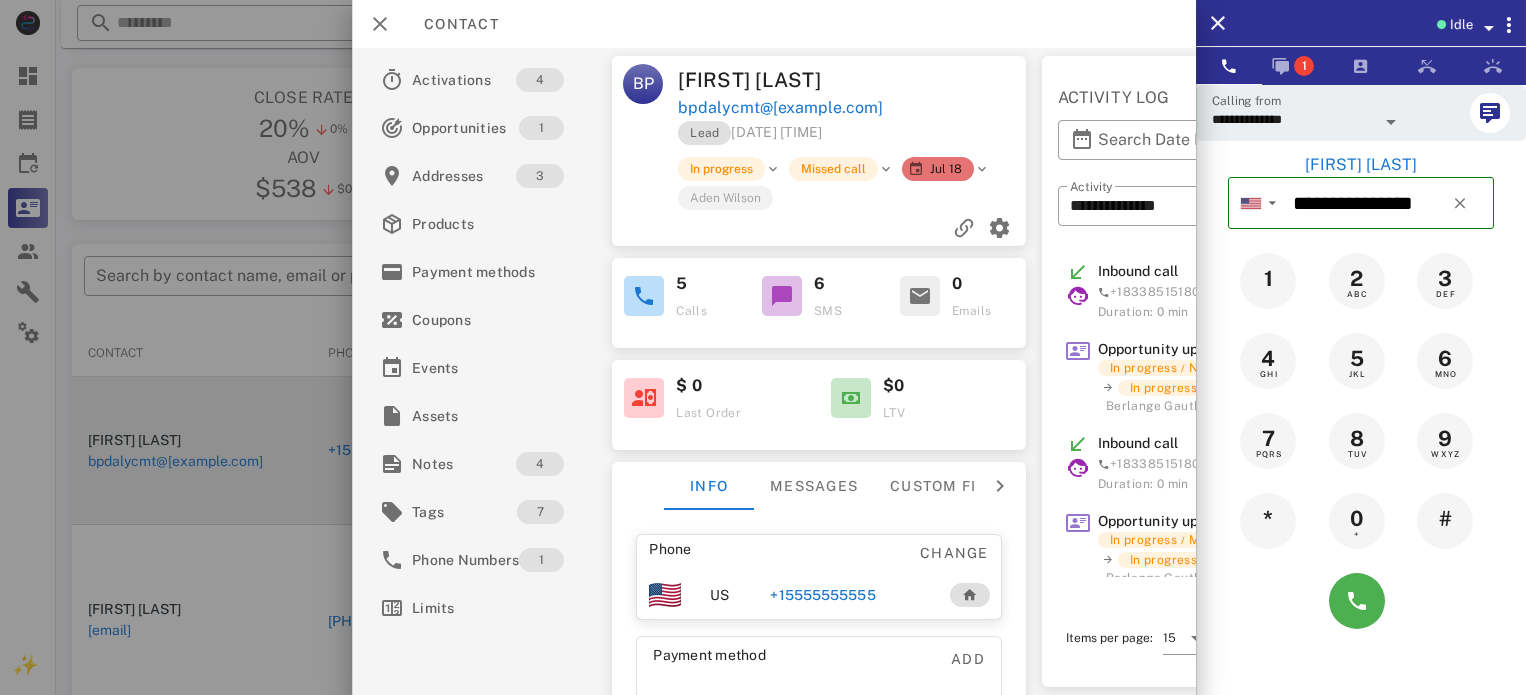 scroll, scrollTop: 300, scrollLeft: 0, axis: vertical 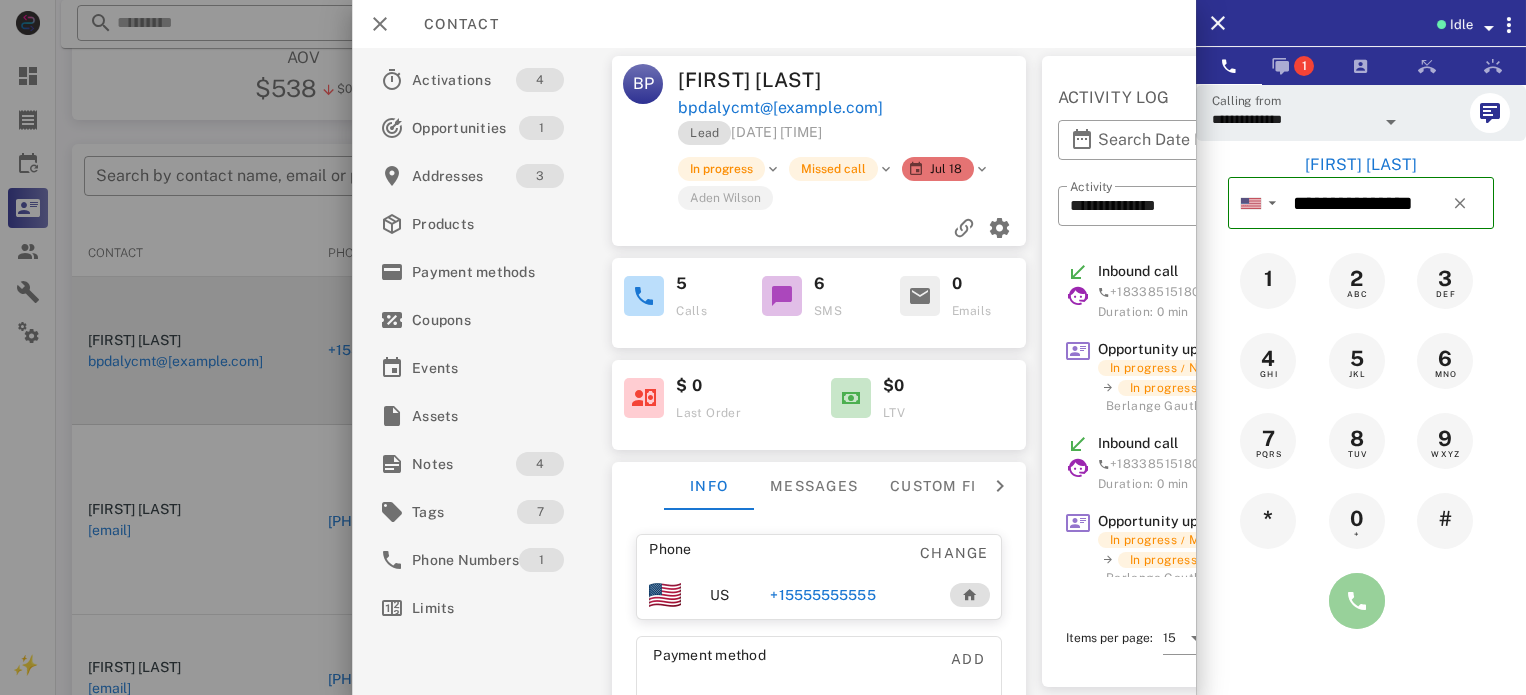 click at bounding box center (1357, 601) 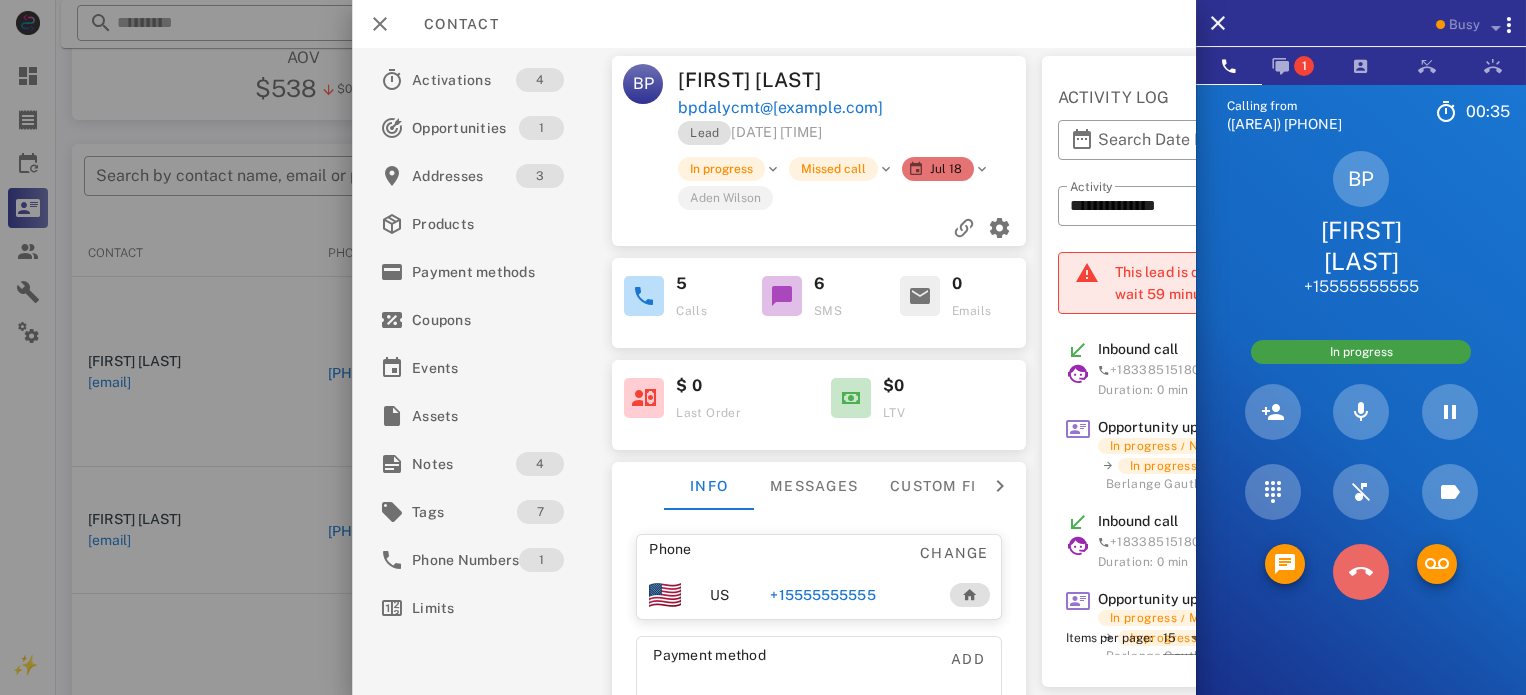 click at bounding box center [1361, 572] 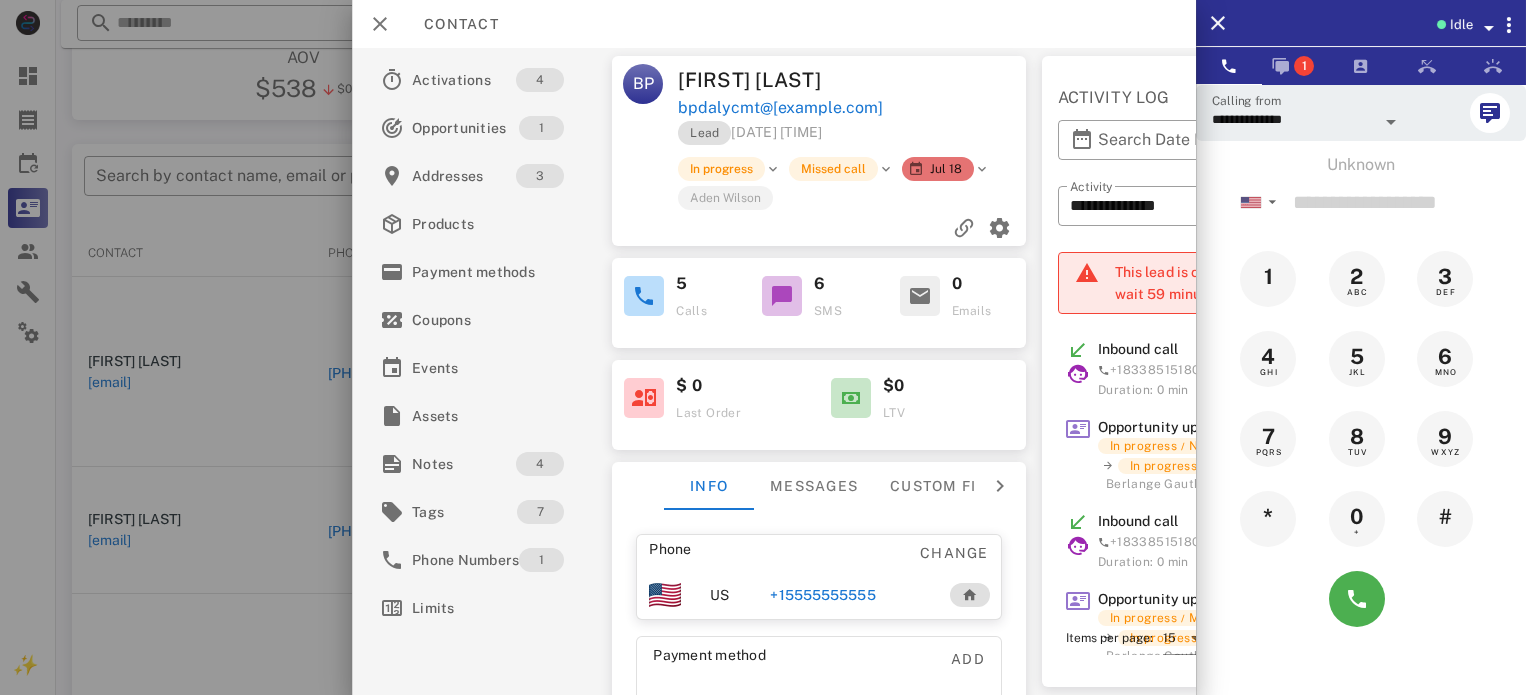 click on "+15555555555" at bounding box center [822, 595] 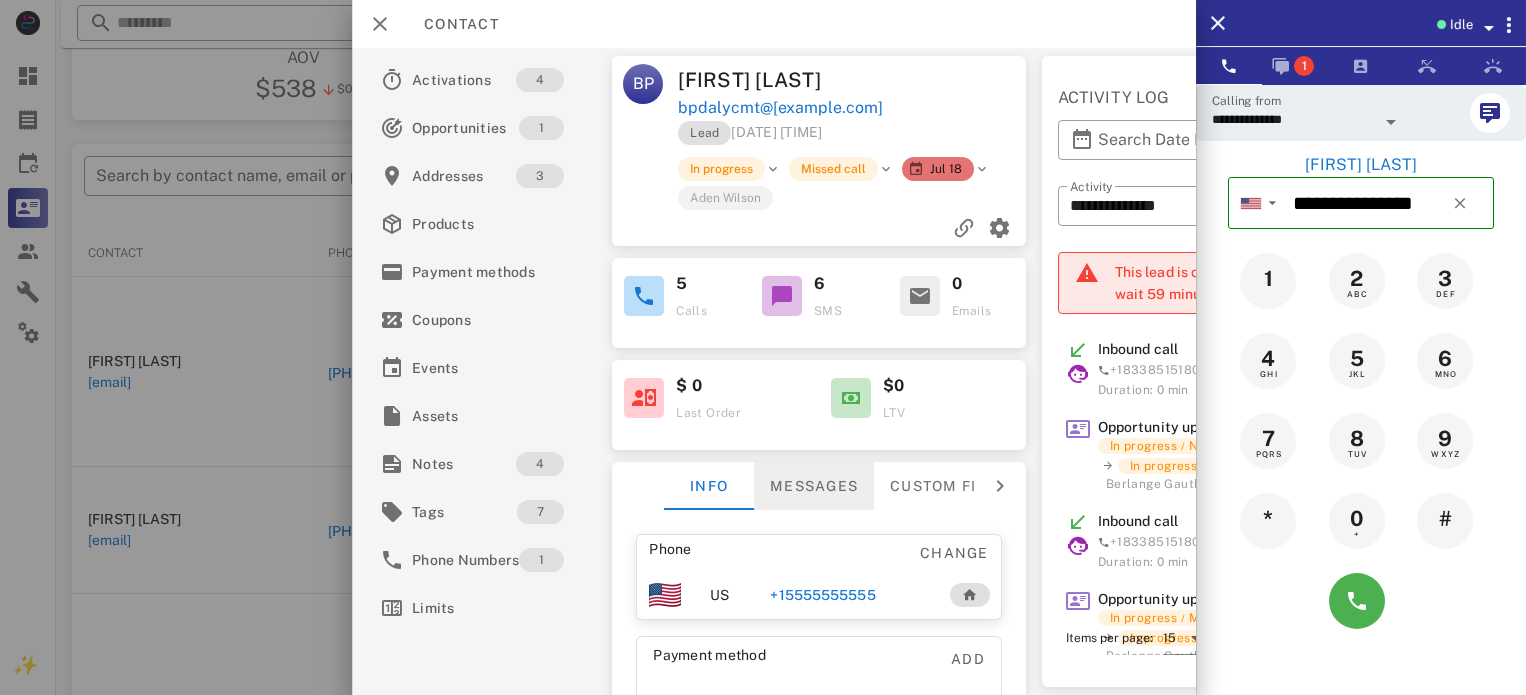 click on "Messages" at bounding box center (814, 486) 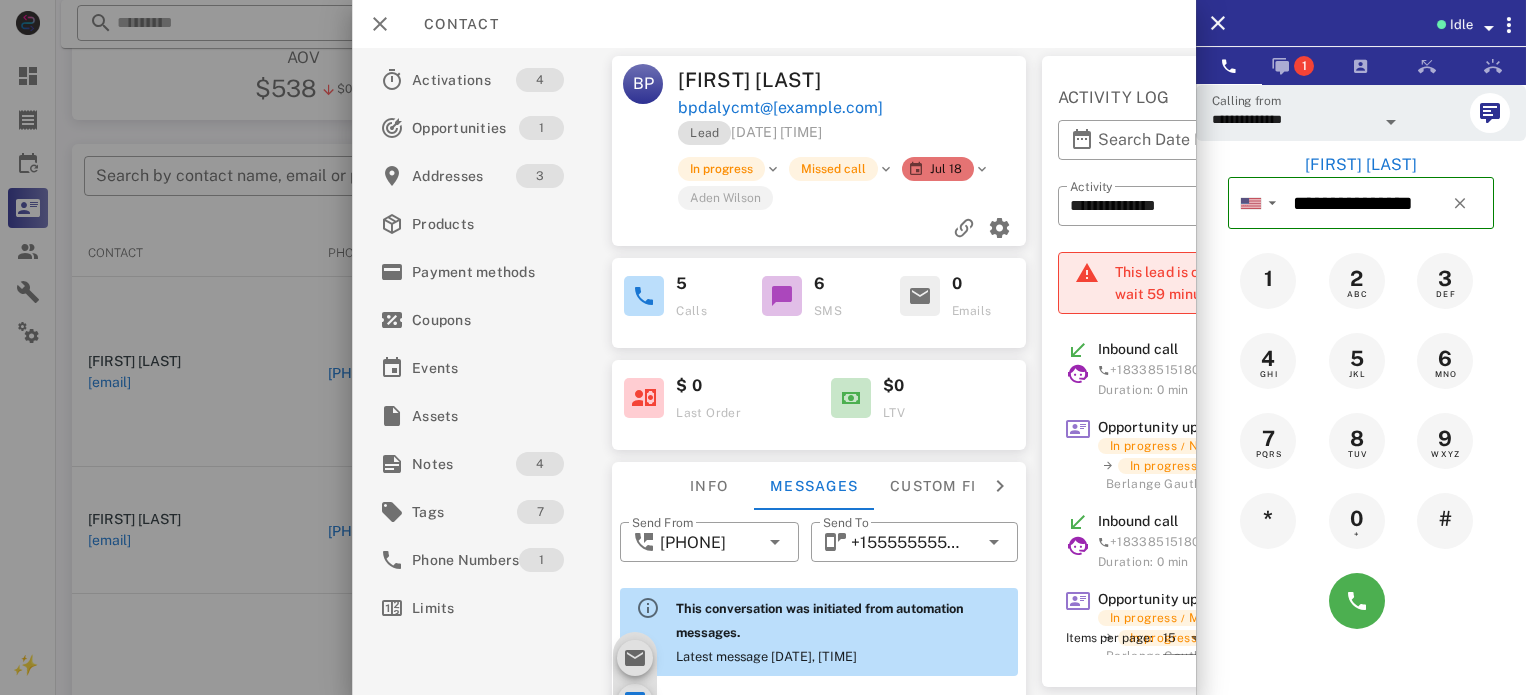 scroll, scrollTop: 278, scrollLeft: 0, axis: vertical 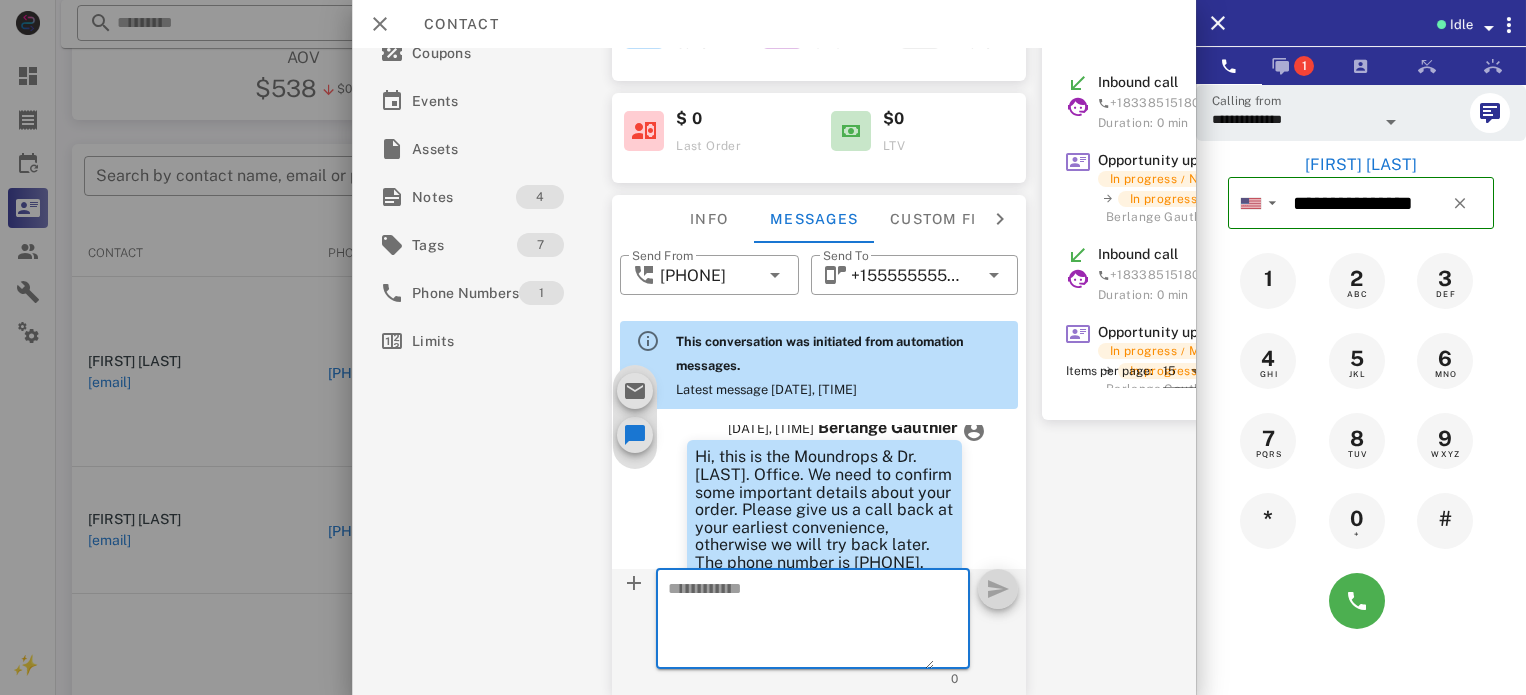 click at bounding box center [801, 622] 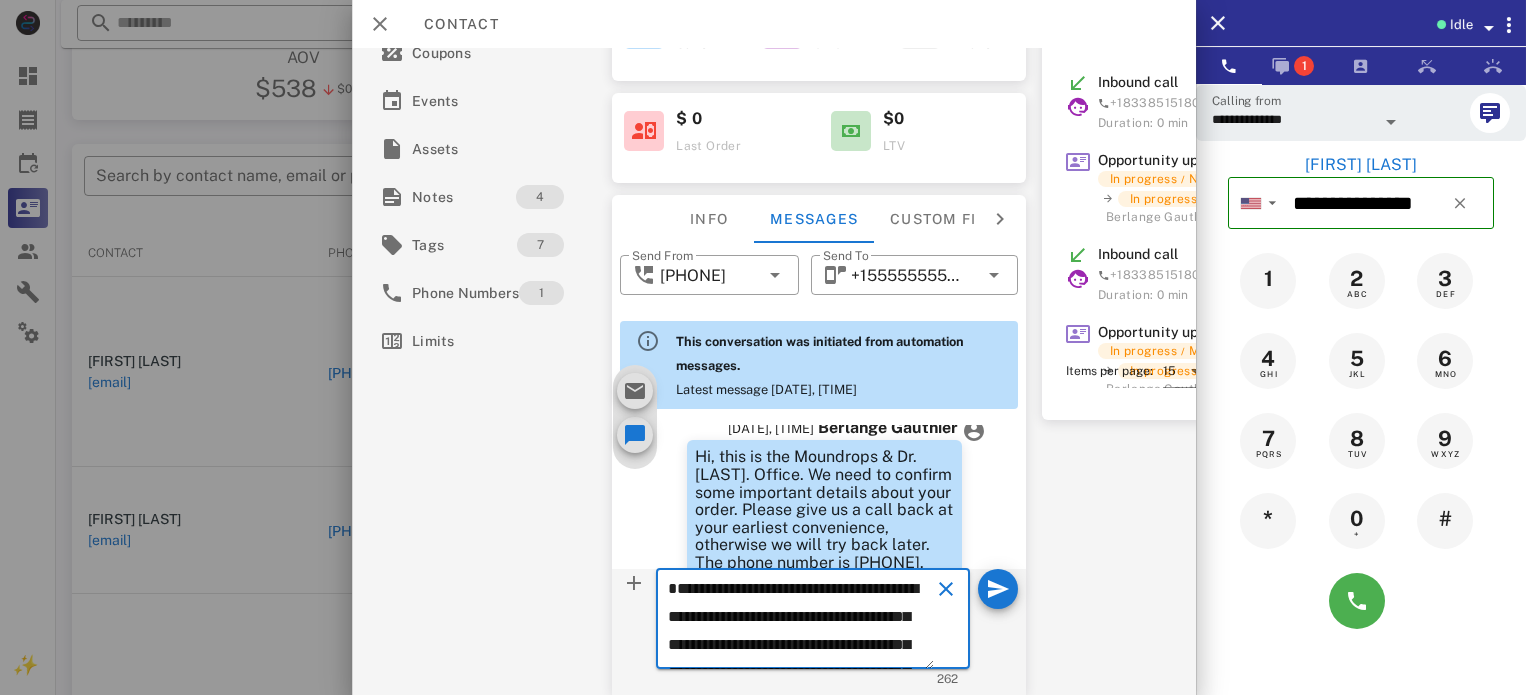 scroll, scrollTop: 209, scrollLeft: 0, axis: vertical 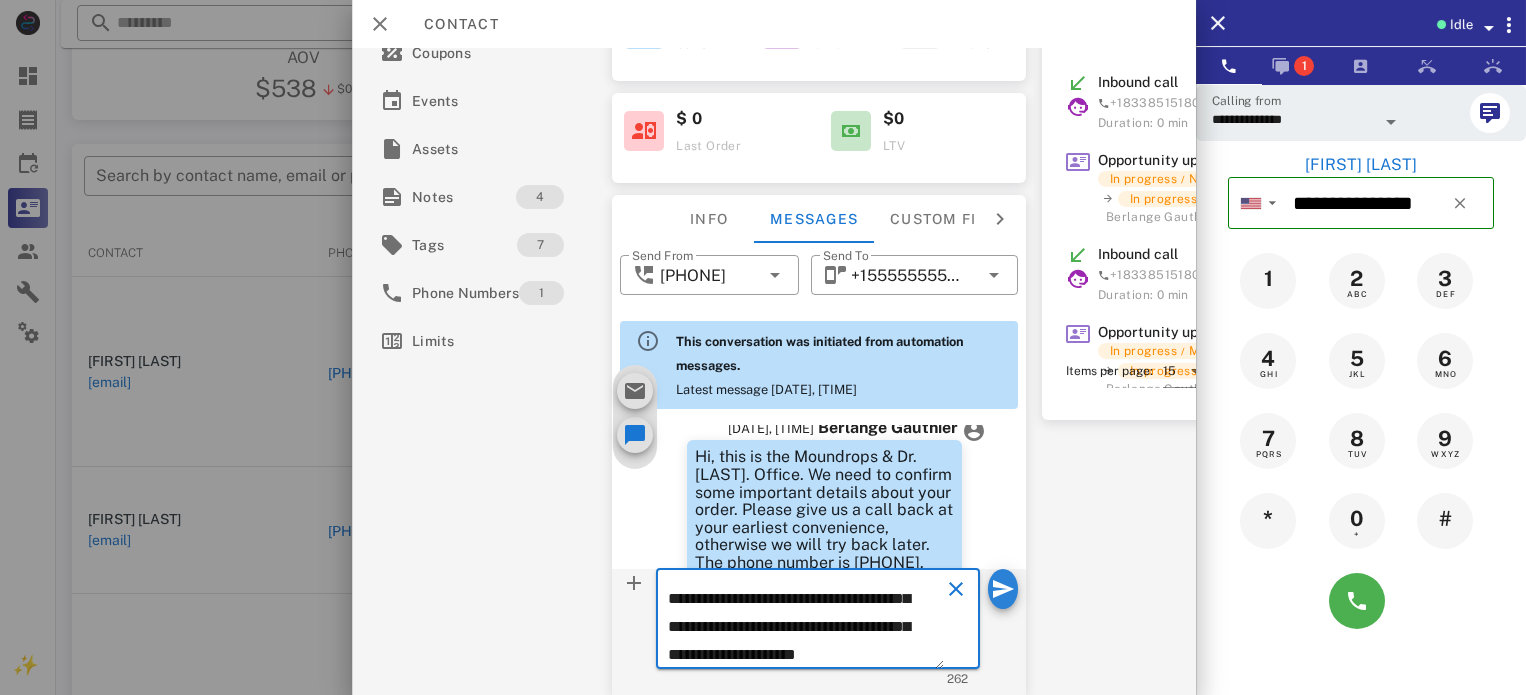 type on "**********" 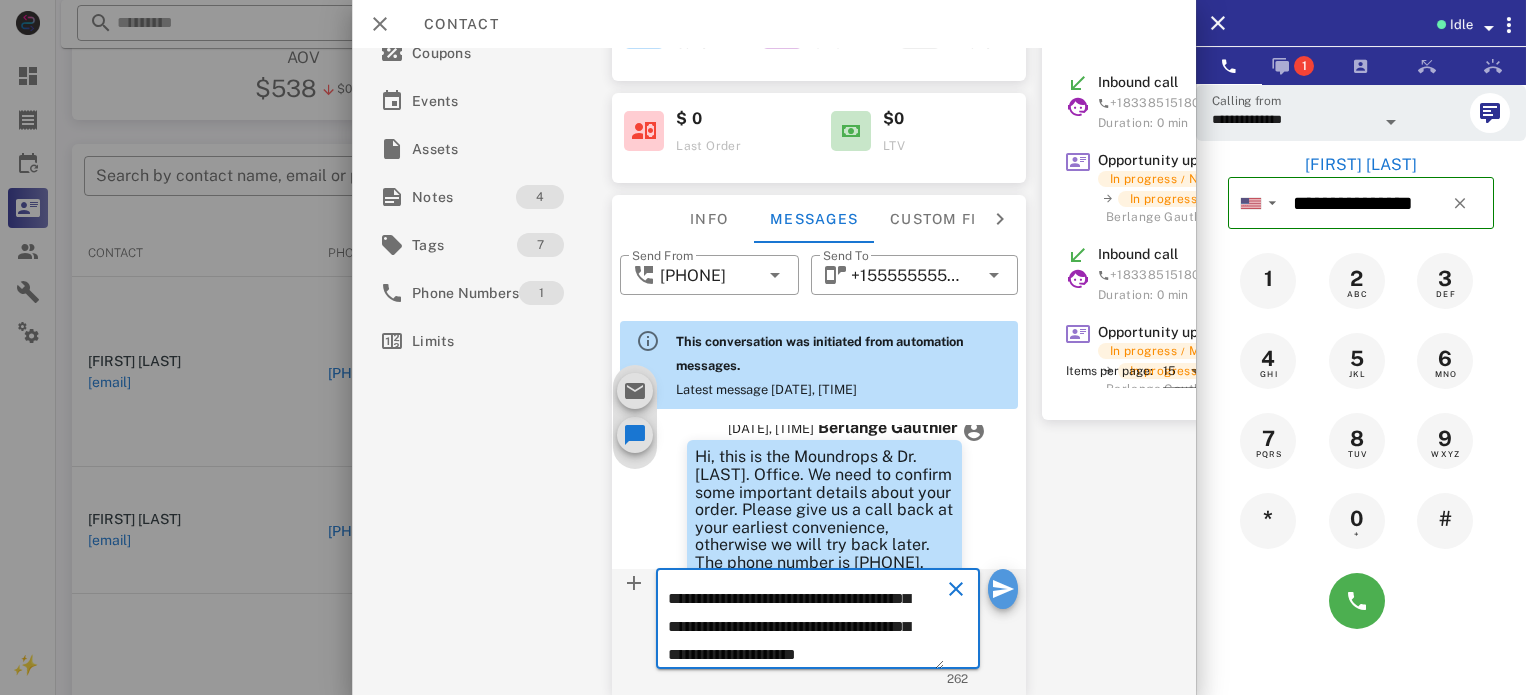 click at bounding box center [1002, 589] 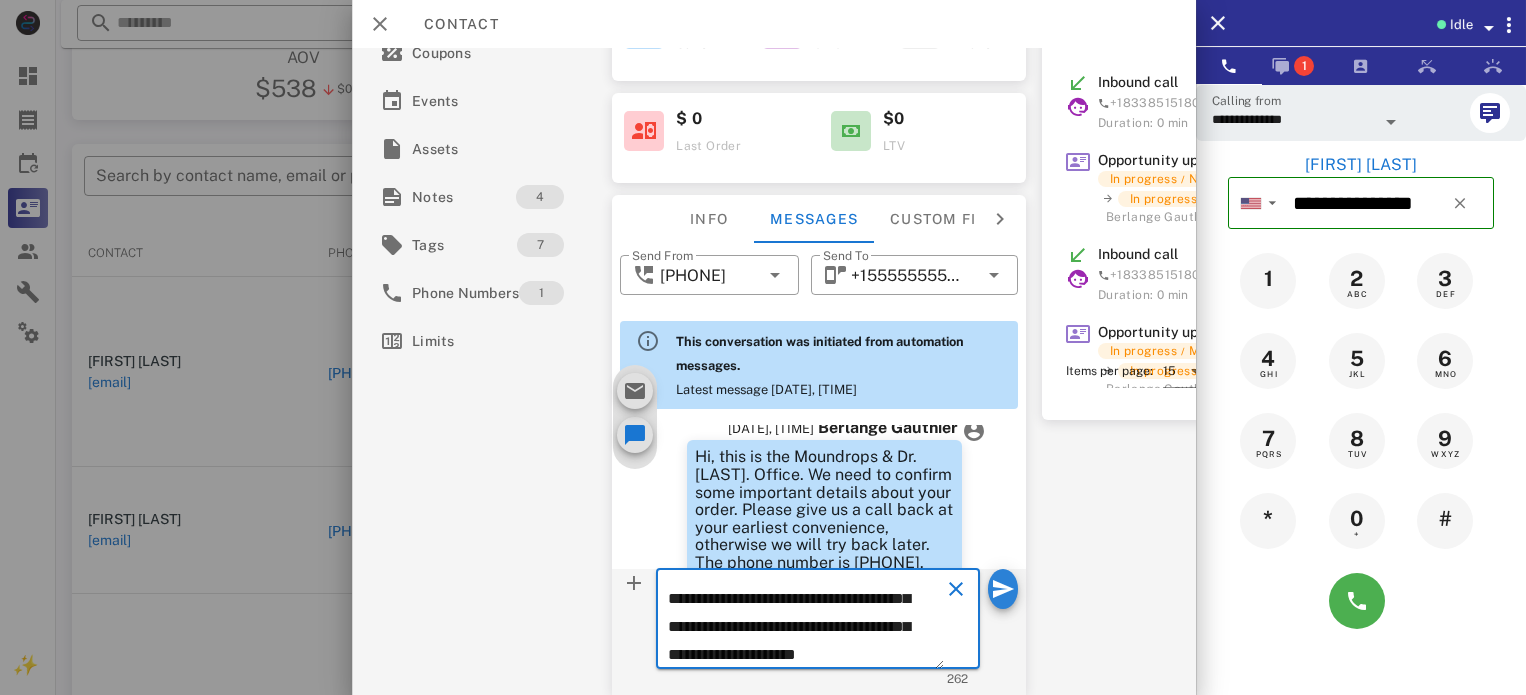 type 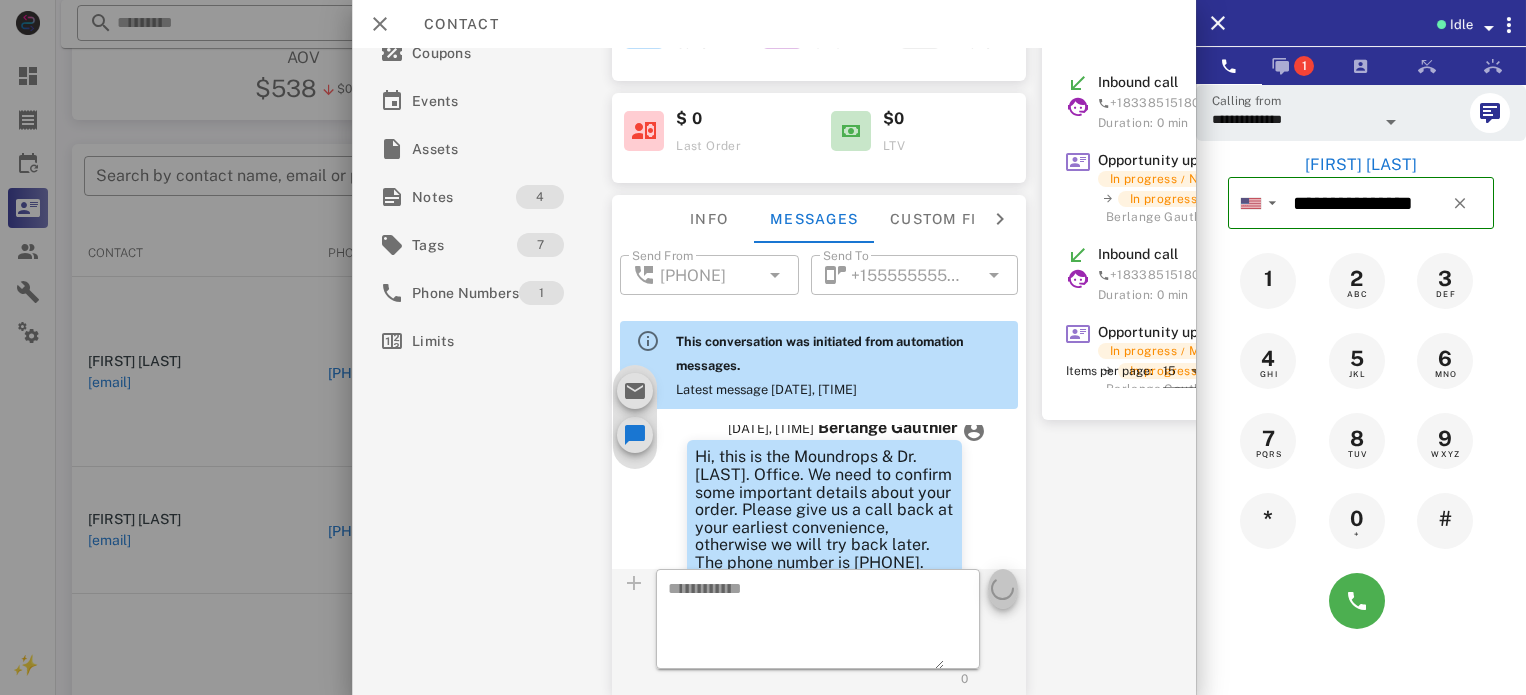 scroll, scrollTop: 0, scrollLeft: 0, axis: both 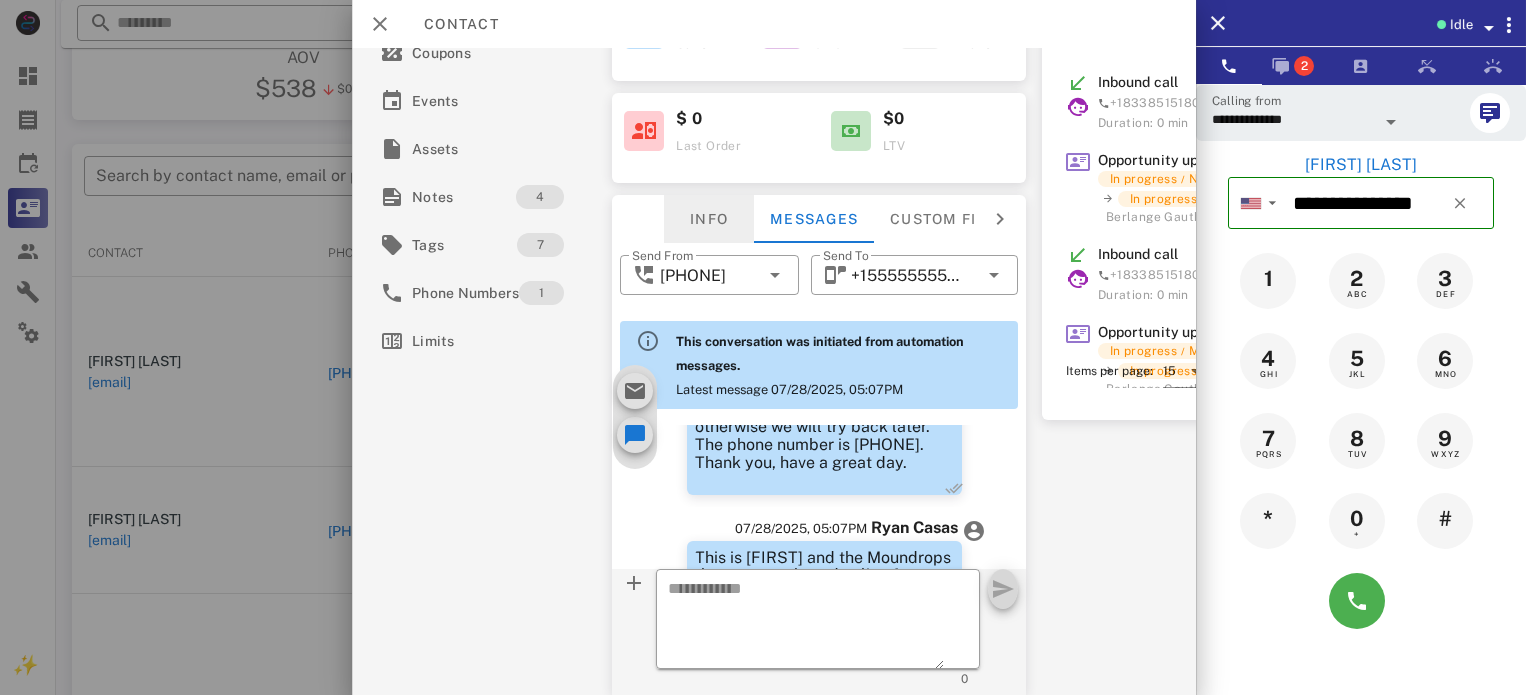 click on "Info" at bounding box center (709, 219) 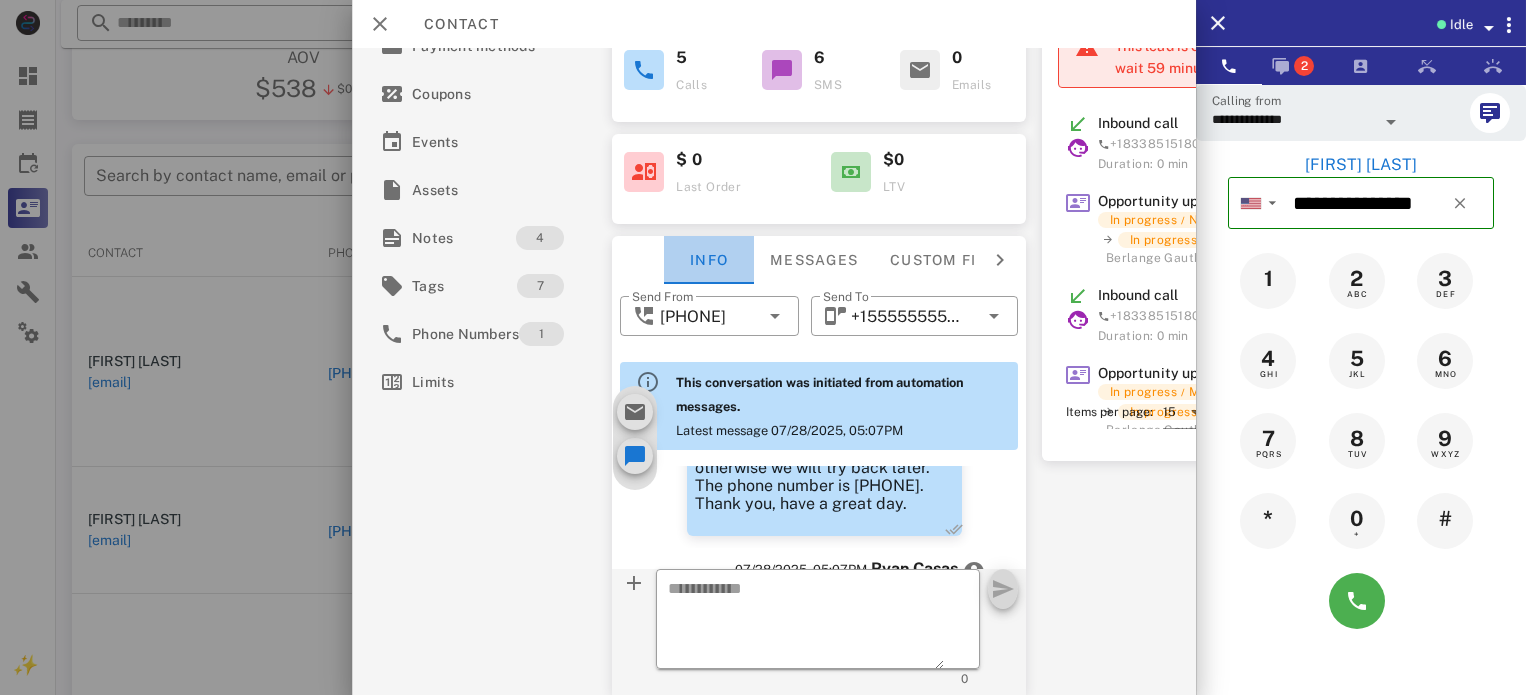 scroll, scrollTop: 237, scrollLeft: 0, axis: vertical 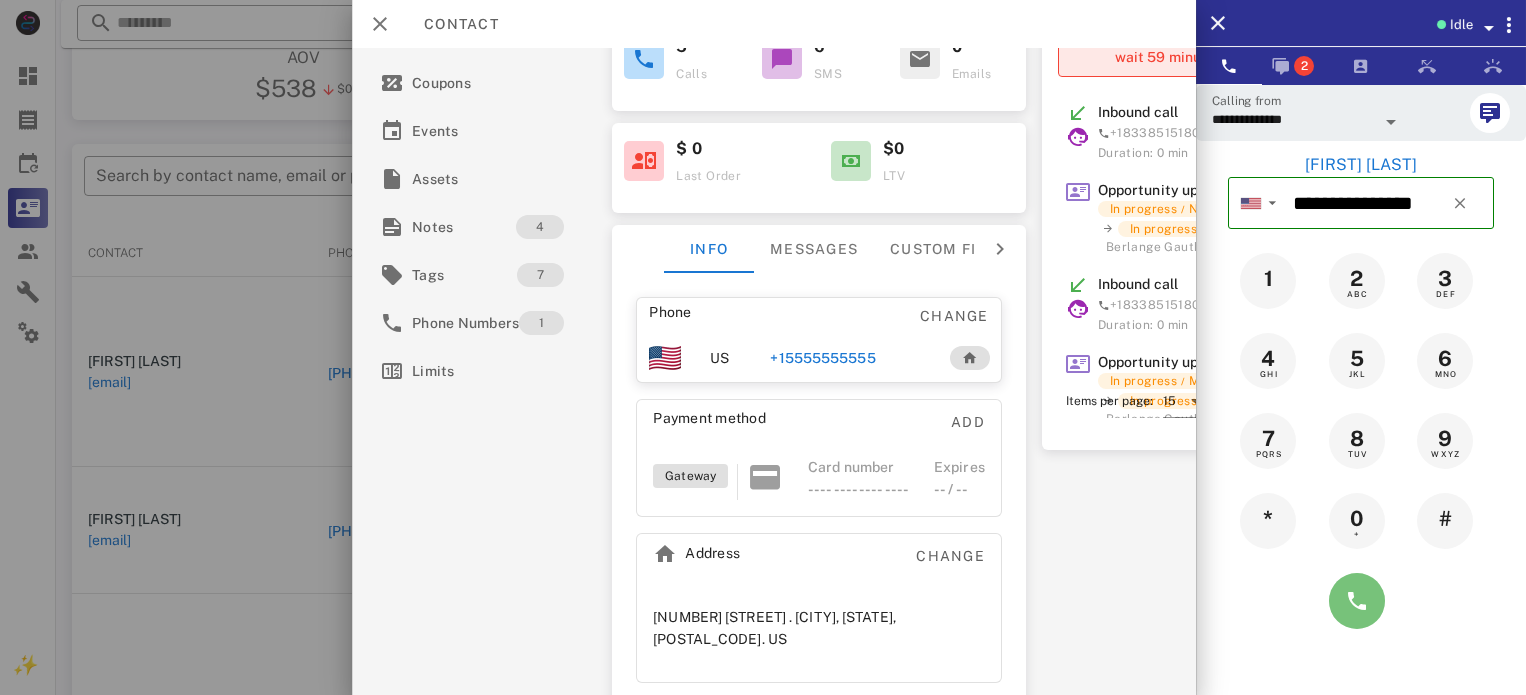 click at bounding box center [1357, 601] 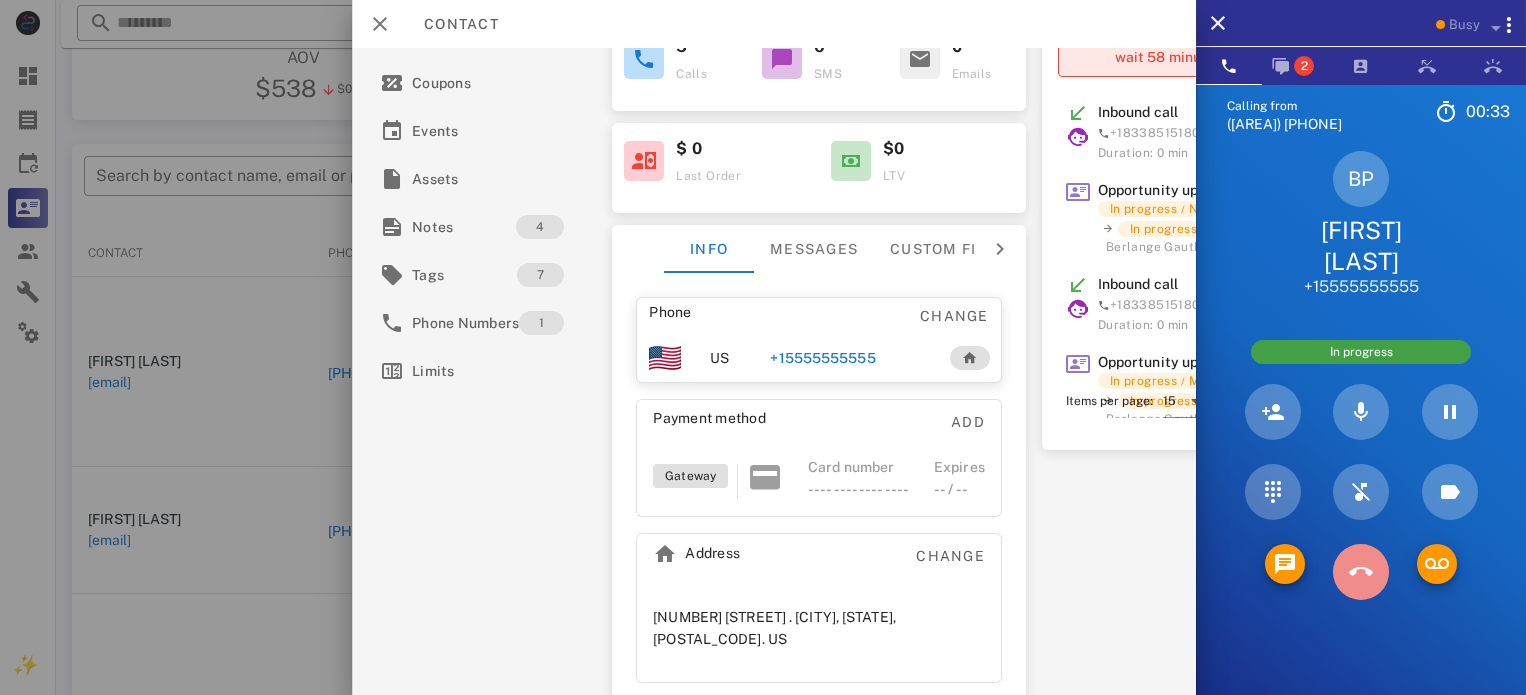click at bounding box center [1361, 572] 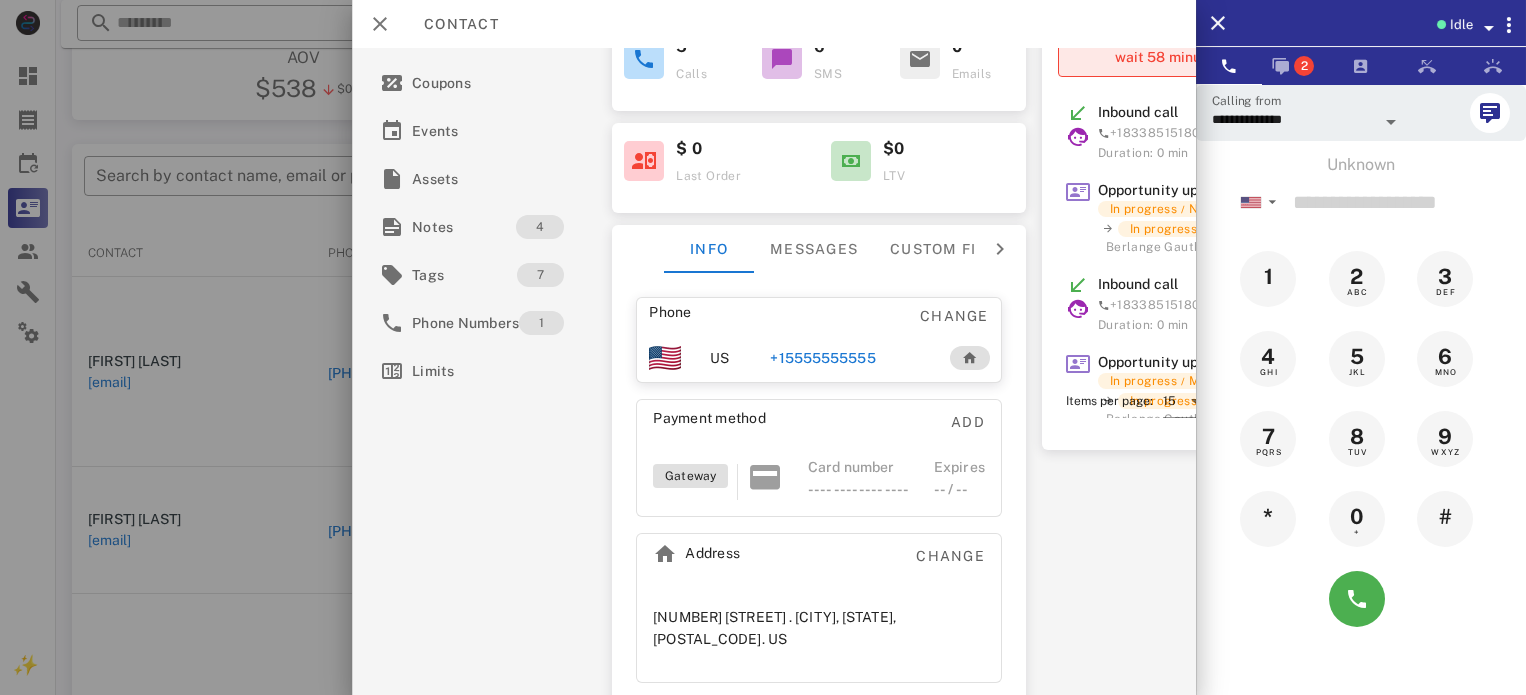 click on "+15555555555" at bounding box center [822, 358] 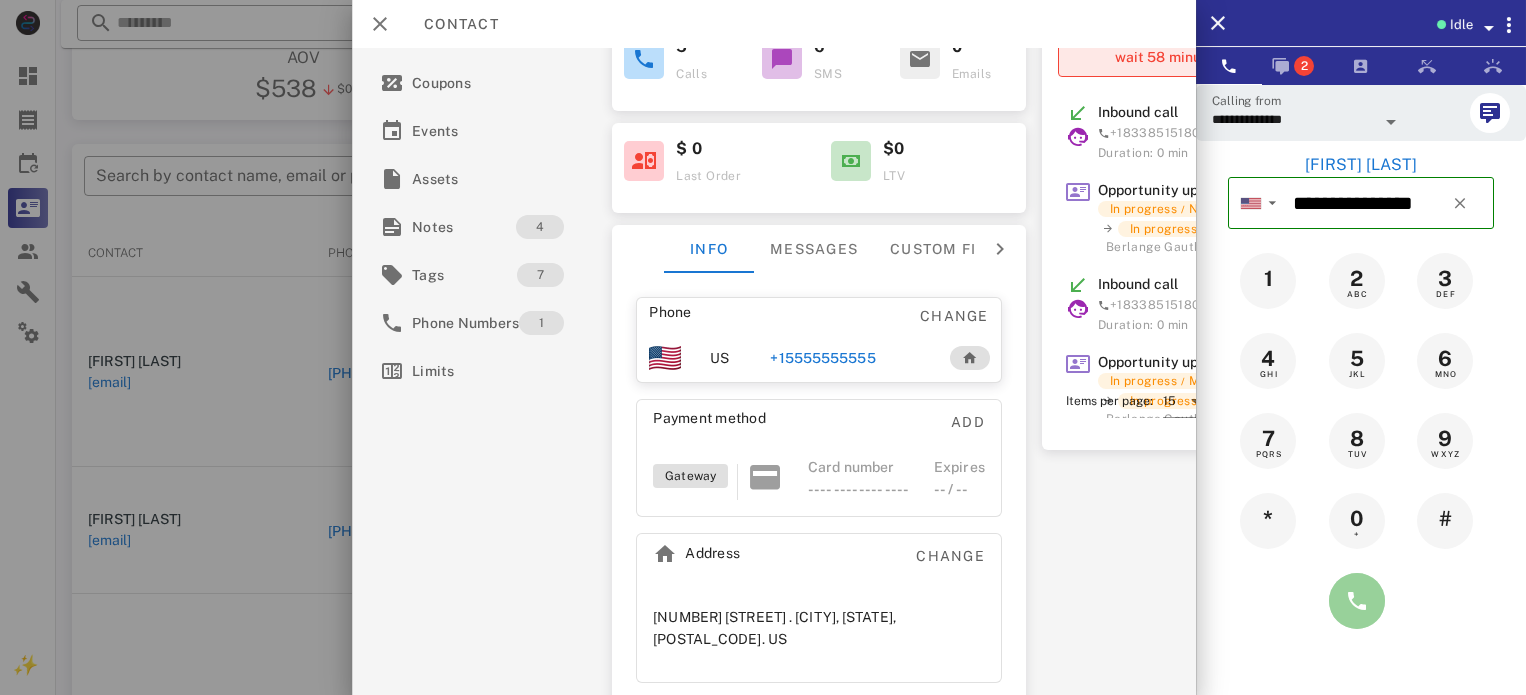 click at bounding box center (1357, 601) 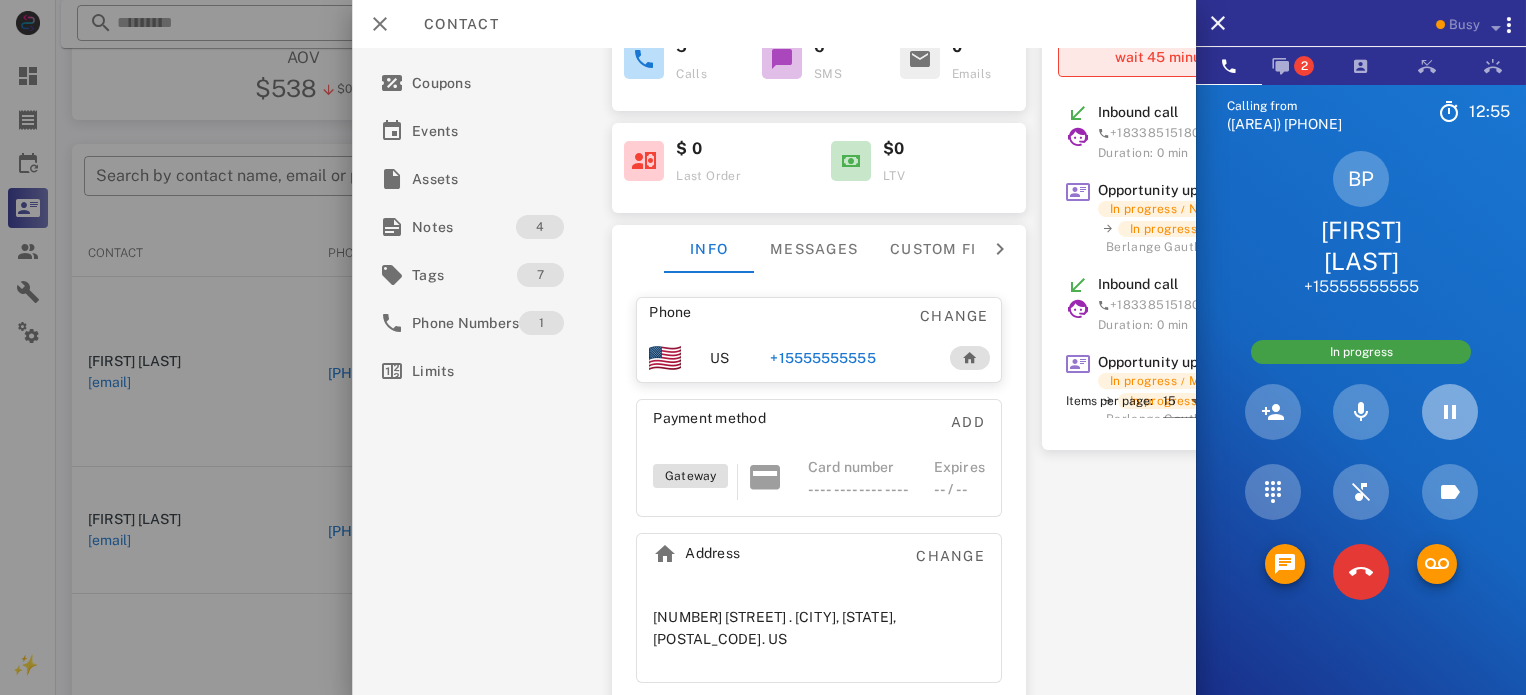click at bounding box center (1450, 412) 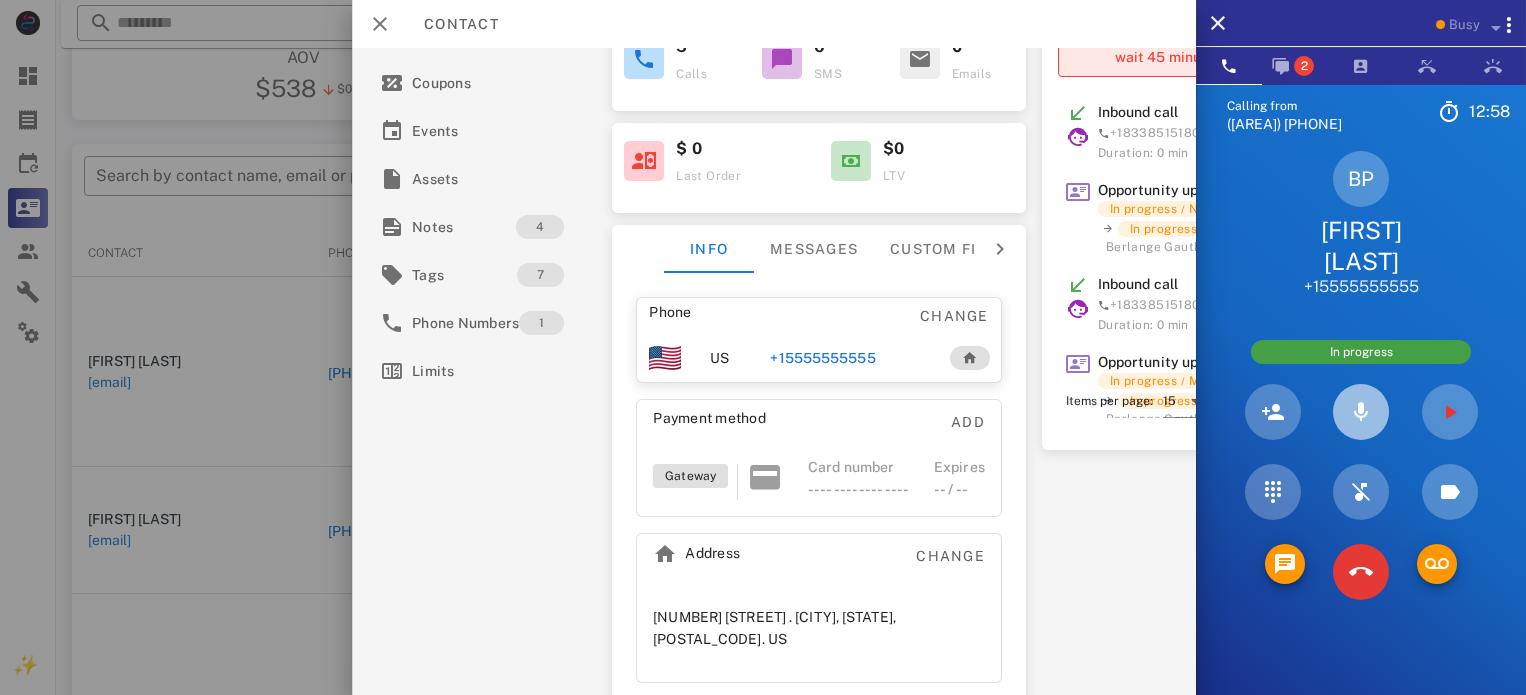 click at bounding box center [1361, 412] 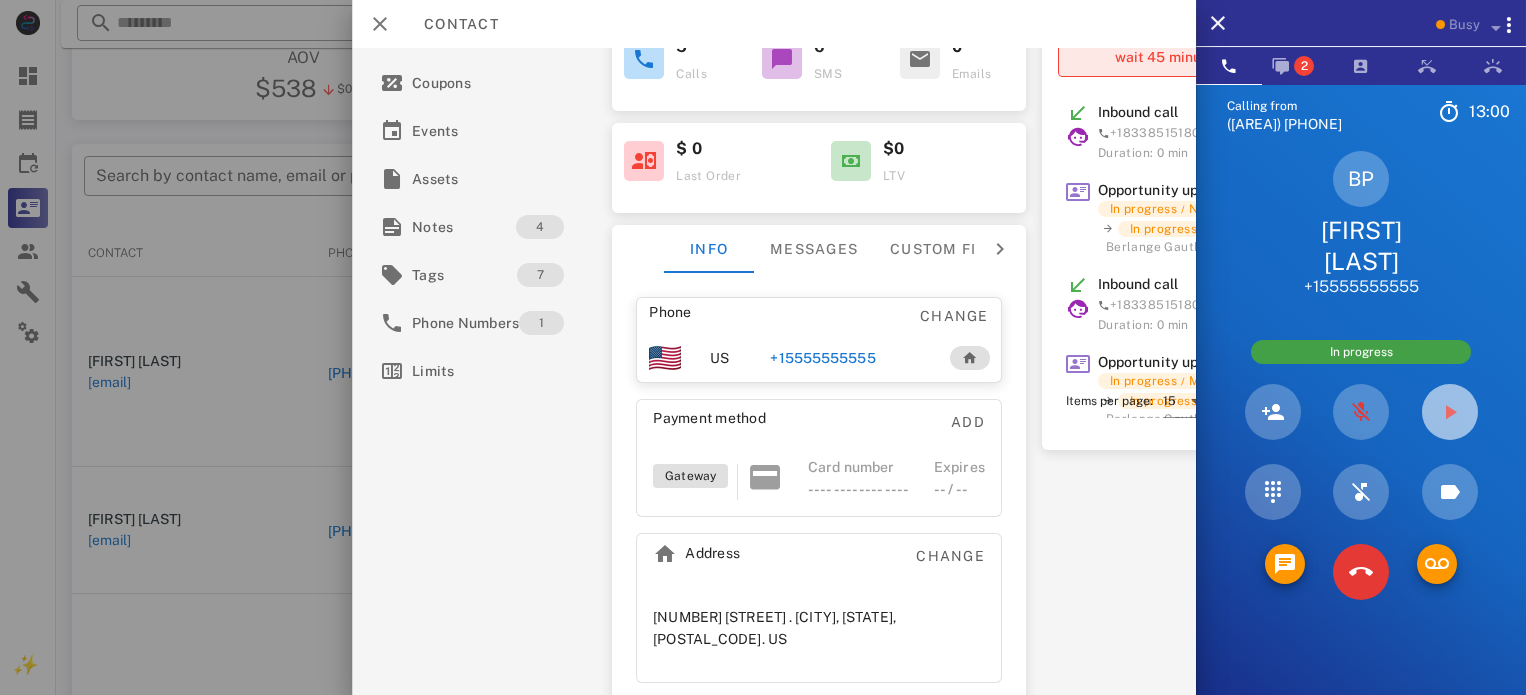 click at bounding box center (1450, 412) 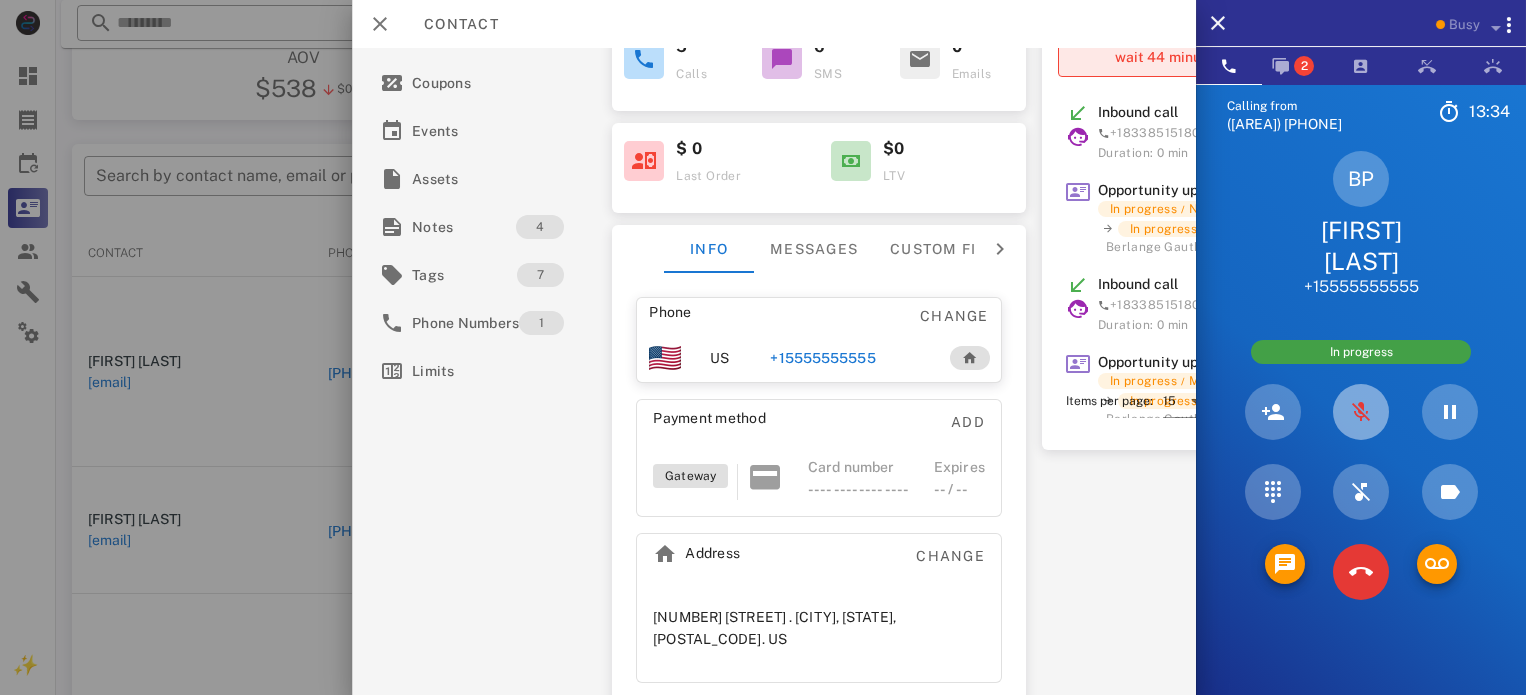 click at bounding box center [1361, 412] 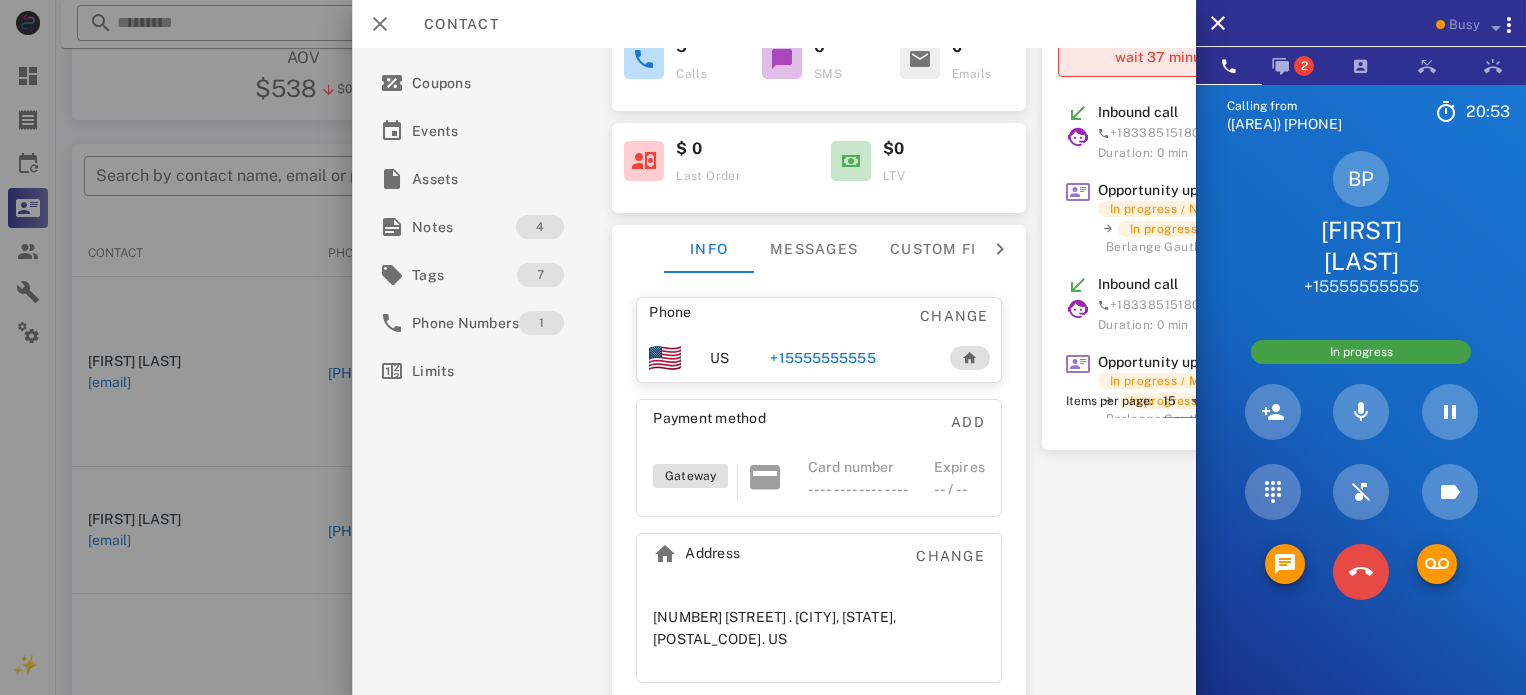 click on "Calling from [PHONE] [TIME] Unknown ▼ Australia
+61
Canada
+1
Guam
+1671
Mexico (México)
+52
New Zealand
+64
United Kingdom
+44
United States
+1
1 2 ABC 3 DEF 4 GHI 5 JKL 6 MNO 7 PQRS 8 TUV 9 WXYZ * 0 + # BP [FIRST] [LAST] [PHONE] In progress Directory ​ JH [FIRST] [LAST] Idle SJ [FIRST] [LAST] Idle A1 Agent 131 Idle AA [FIRST] [LAST] Idle DT [FIRST] [LAST] Idle WC [FIRST] [LAST] [LAST] Busy RM [FIRST] [LAST] Busy HR [FIRST] [LAST] Busy JS [FIRST] [LAST] Busy AH [FIRST] [LAST] Busy JC [FIRST] [LAST] Offline MD [FIRST] [LAST] [LAST] [LAST] Offline NW [FIRST] [LAST] Offline LM [FIRST] [LAST] Offline LJ [FIRST] [LAST] Offline LM [FIRST] [LAST] Offline LC Logicall Customer Support Offline MA [FIRST] [LAST] Offline LW [FIRST] [LAST] Offline JM" at bounding box center (1361, 432) 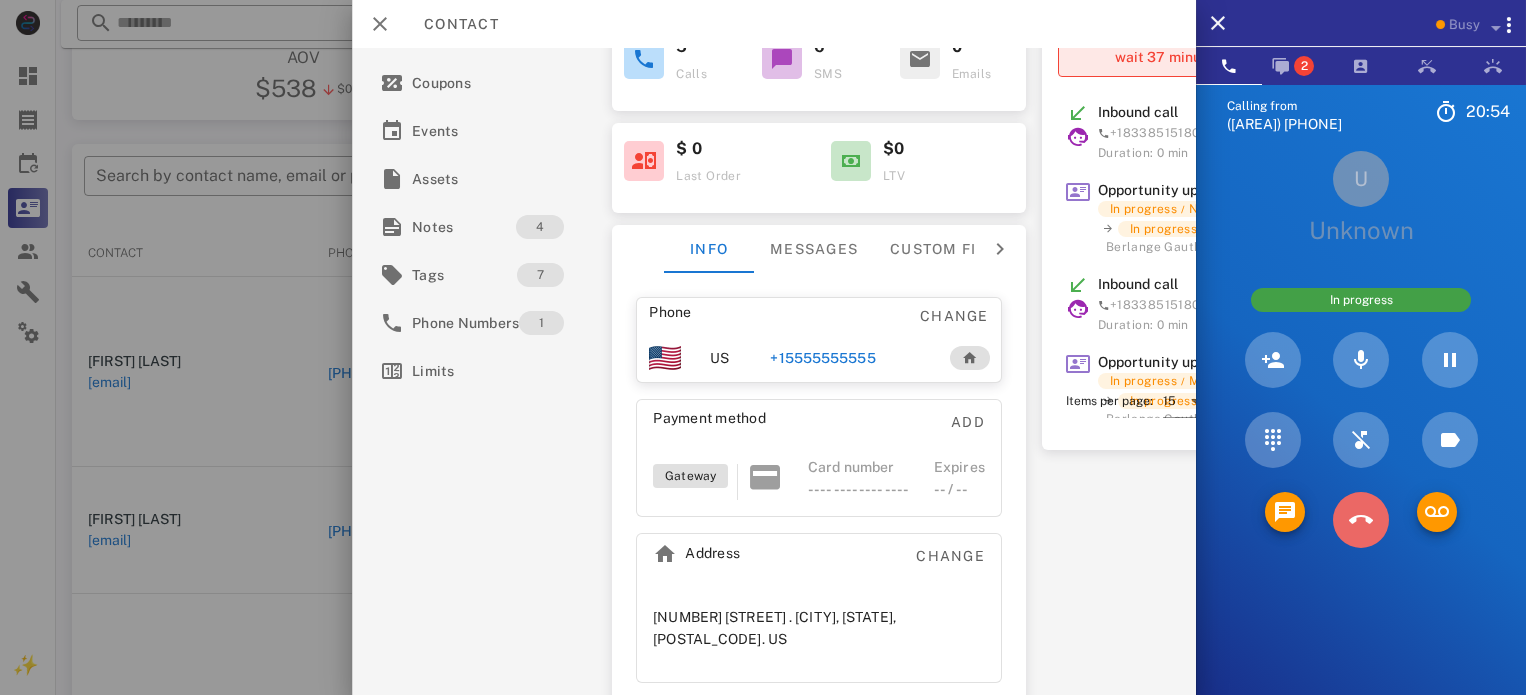 click at bounding box center [1361, 520] 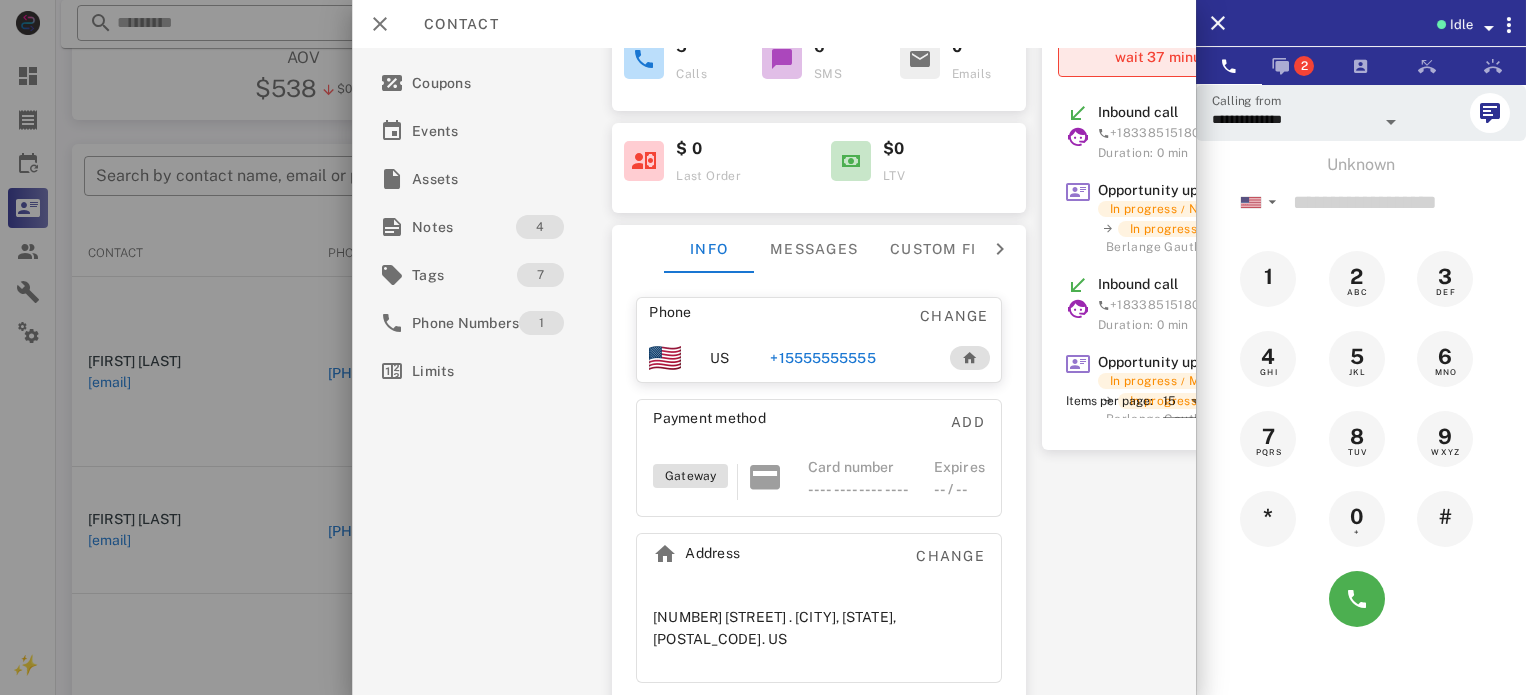 click on "Activations  4  Opportunities  1  Addresses  3  Products Payment methodsCoupons Events Assets Notes  4  Tags  7  Phone Numbers  1  Limits BP [FIRST] [LAST]  bpdalycmt@cox.net   Lead   [DATE] [TIME]   In progress   Missed call   Jul 18   Aden Wilson  5 Calls 6 SMS 0 Emails $ 0 Last Order $0 LTV  Info   Messages   Custom fields   Phone   Change   US   +555-4782   Payment method   Add  Gateway  Card number  ---- ---- ---- ----  Expires  -- / --  Address   Change   [NUMBER] [STREET] .
[CITY], [STATE], [POSTAL_CODE].
US   ​ Send From +555-5979 ​ Send To +555-4782  This conversation was initiated from automation messages.  Latest message [DATE], [TIME] [DATE], [TIME] System automation  Hi  [FIRST], This is the Liposlim for your weightloss with Dr. Prescott. We need to verify some important details about your order. If you can please return the call at your earliest convenience. Otherwise we will try back at another time. The phone number is [PHONE]. Thank you have a great day.  ​ 0 /" at bounding box center (774, 371) 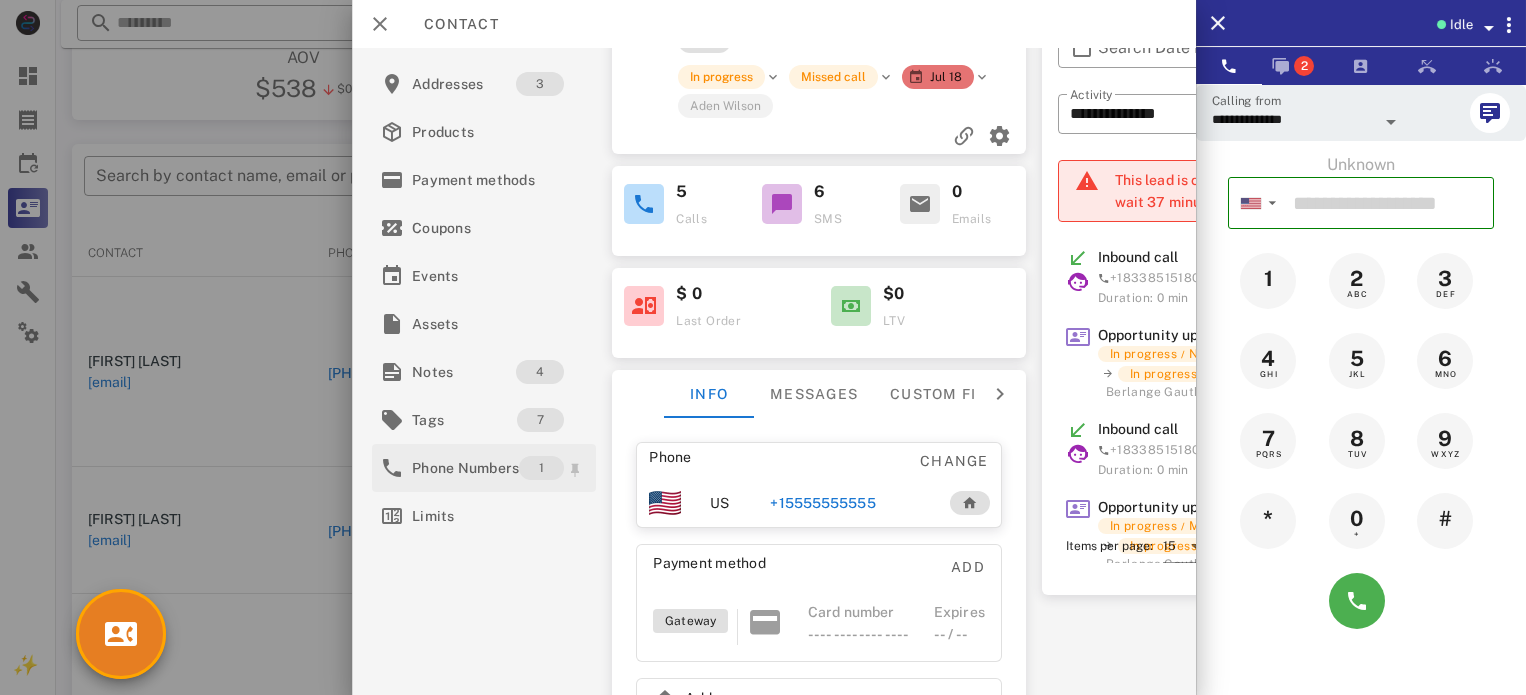 scroll, scrollTop: 37, scrollLeft: 0, axis: vertical 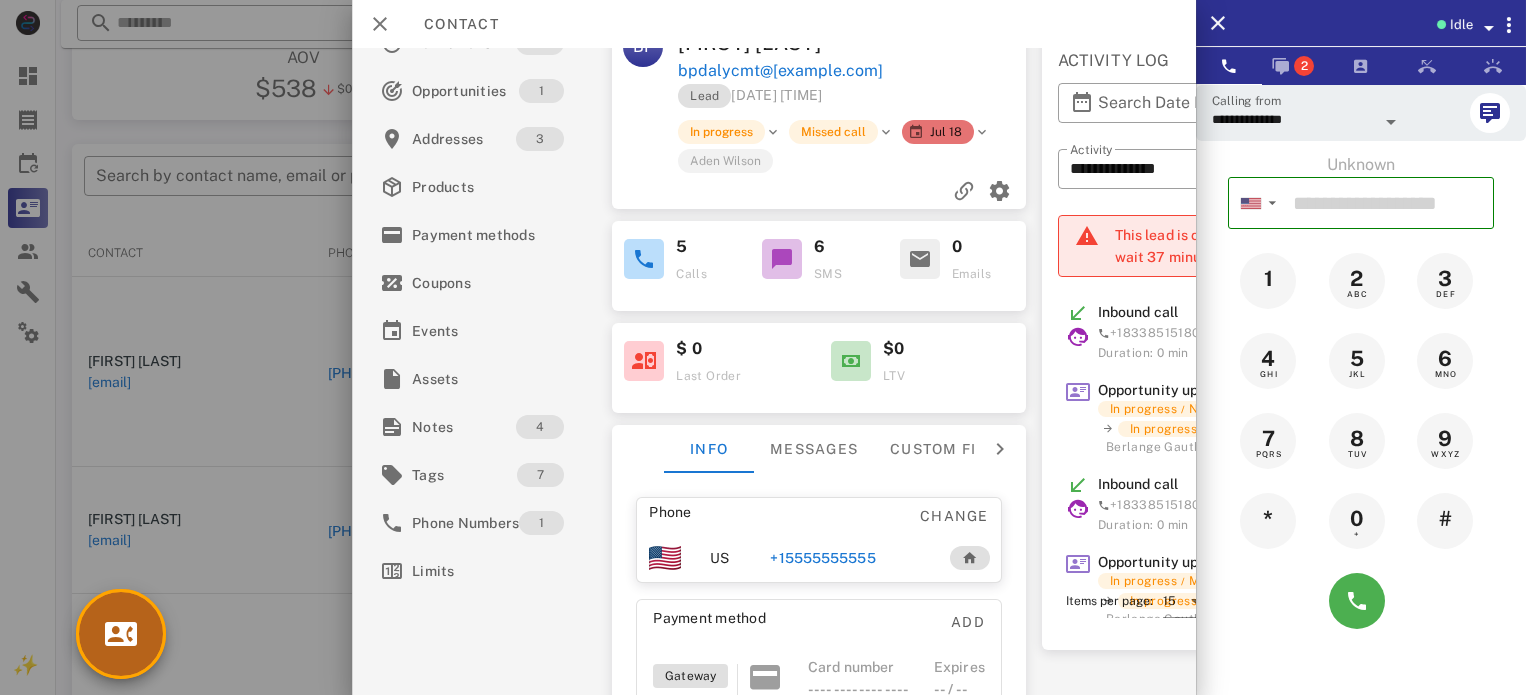 click at bounding box center [121, 634] 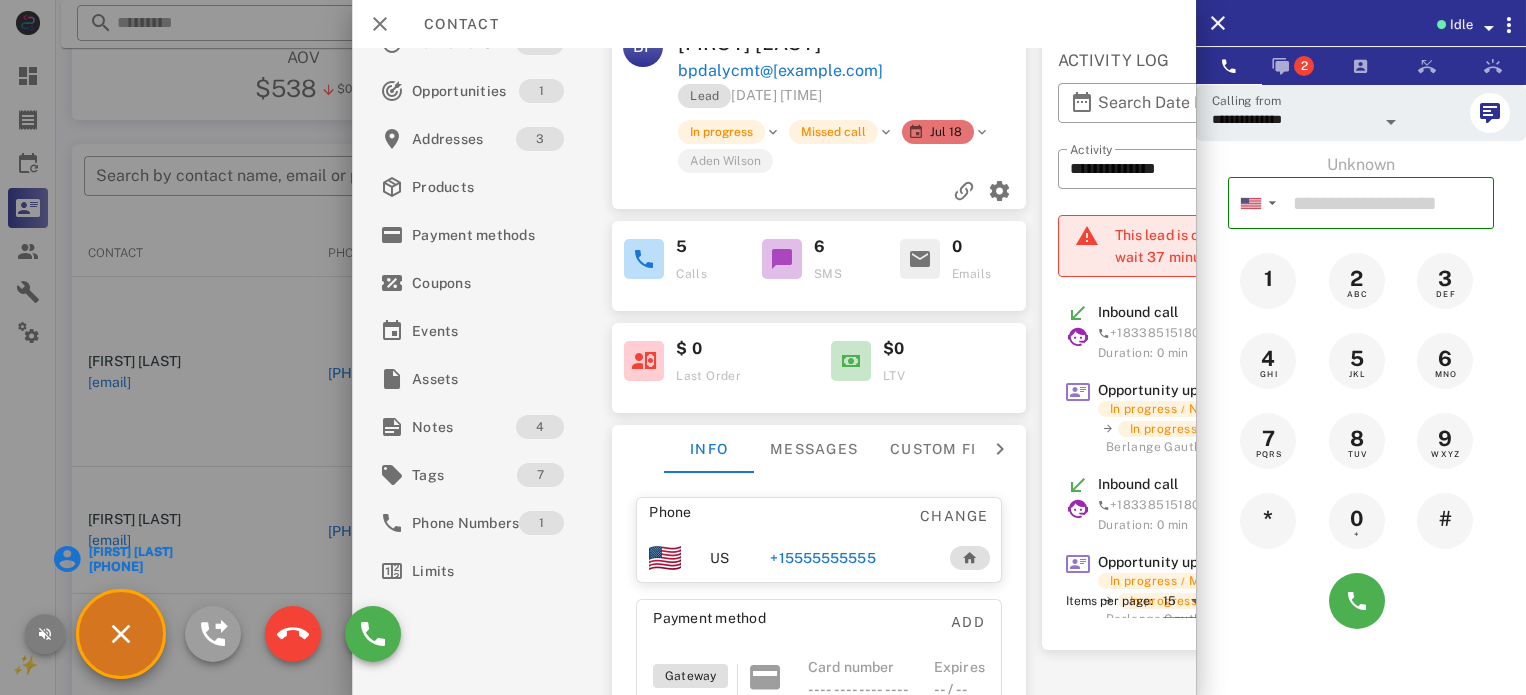 click at bounding box center [45, 634] 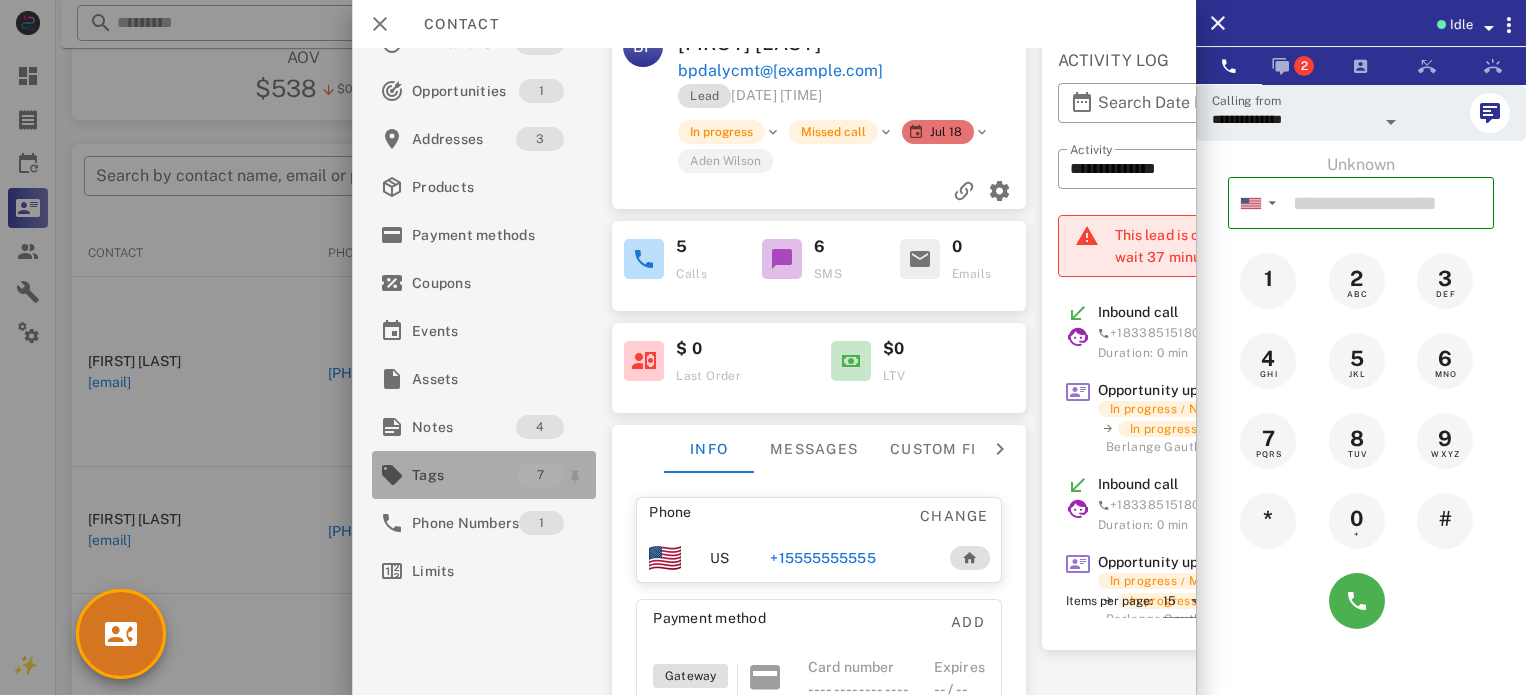 click on "Tags" at bounding box center (464, 475) 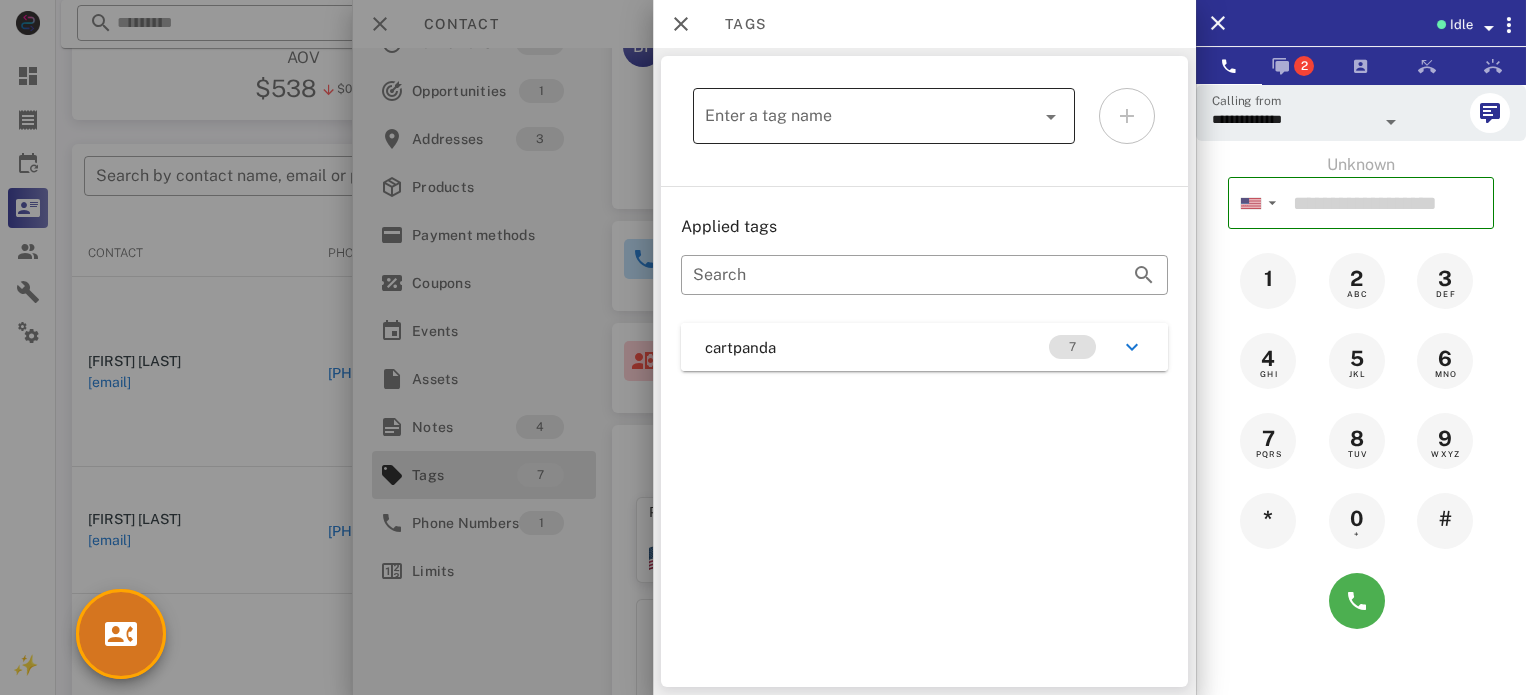click on "Enter a tag name" at bounding box center [870, 116] 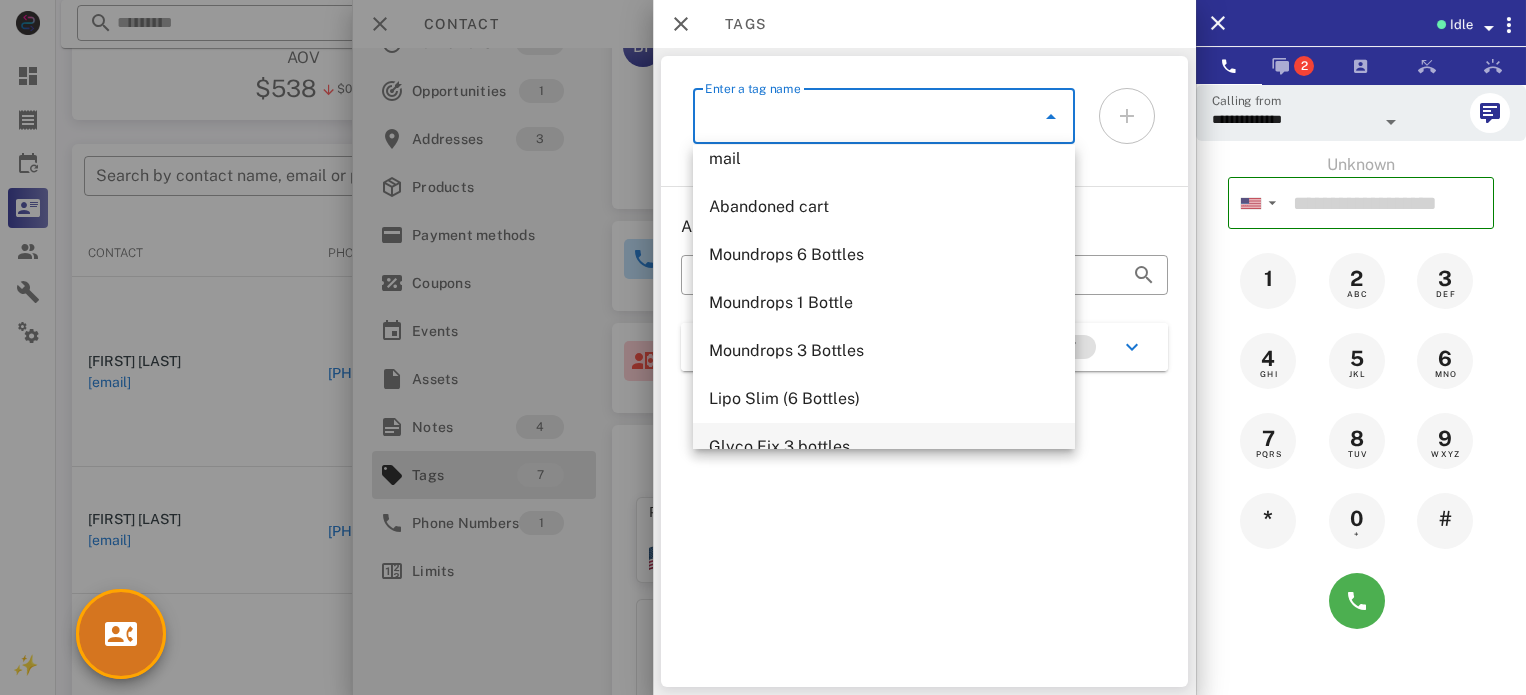 scroll, scrollTop: 0, scrollLeft: 0, axis: both 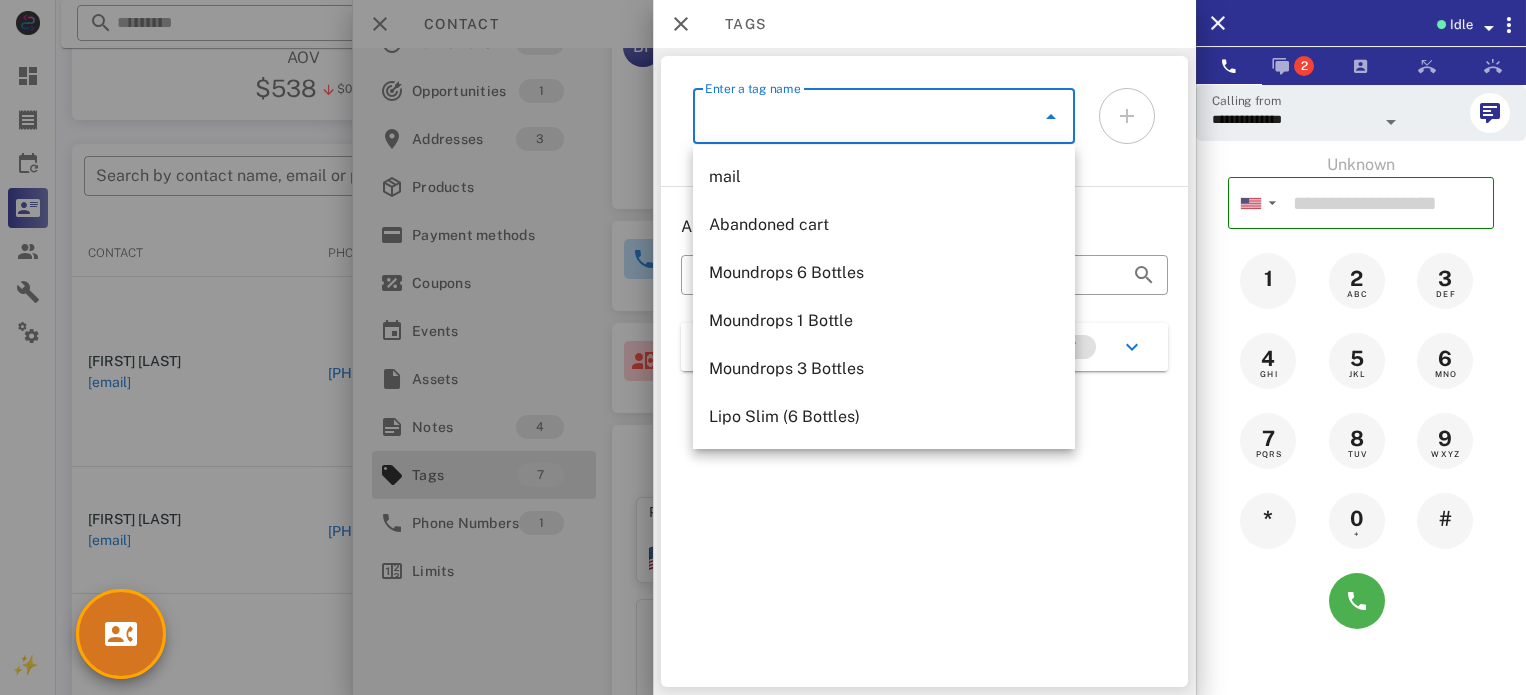 click on "​ Enter a tag name Applied tags ​ Search  cartpanda  7" at bounding box center (924, 371) 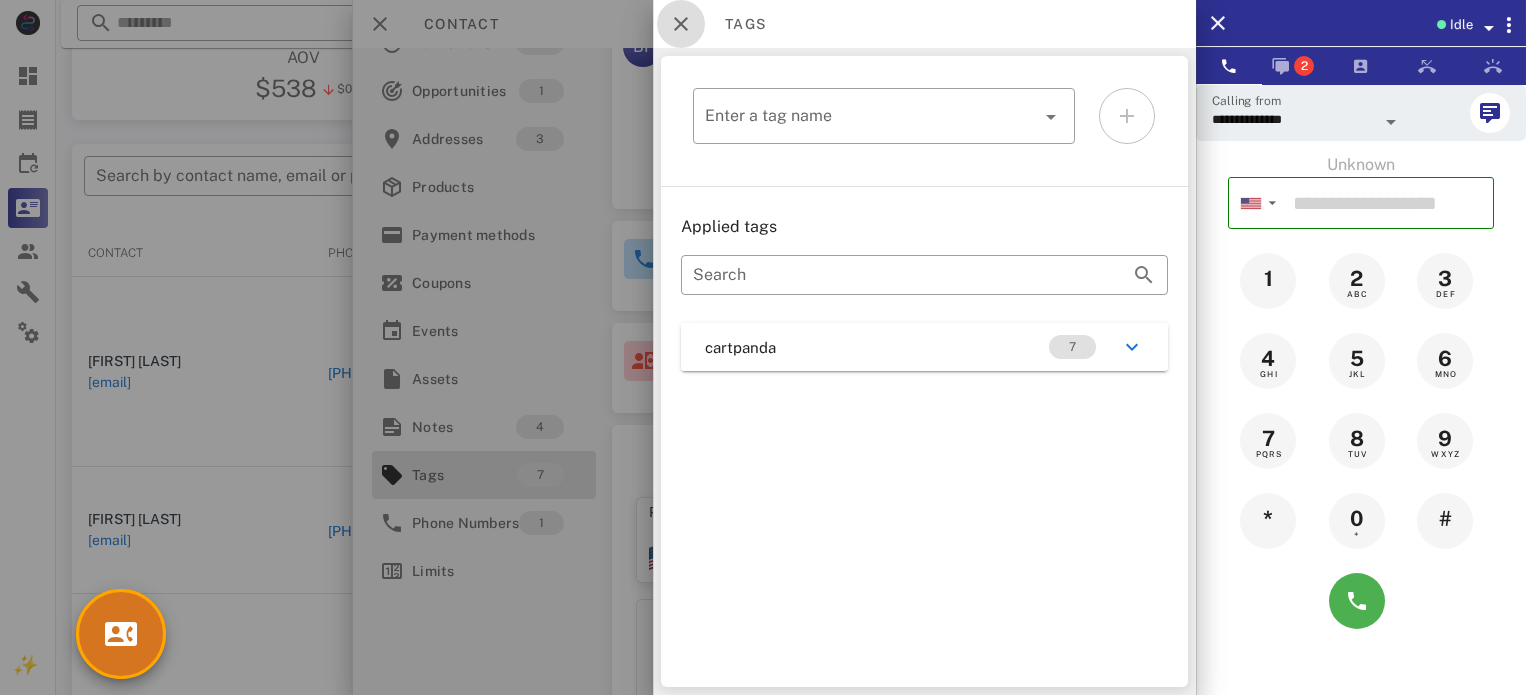 click at bounding box center (681, 24) 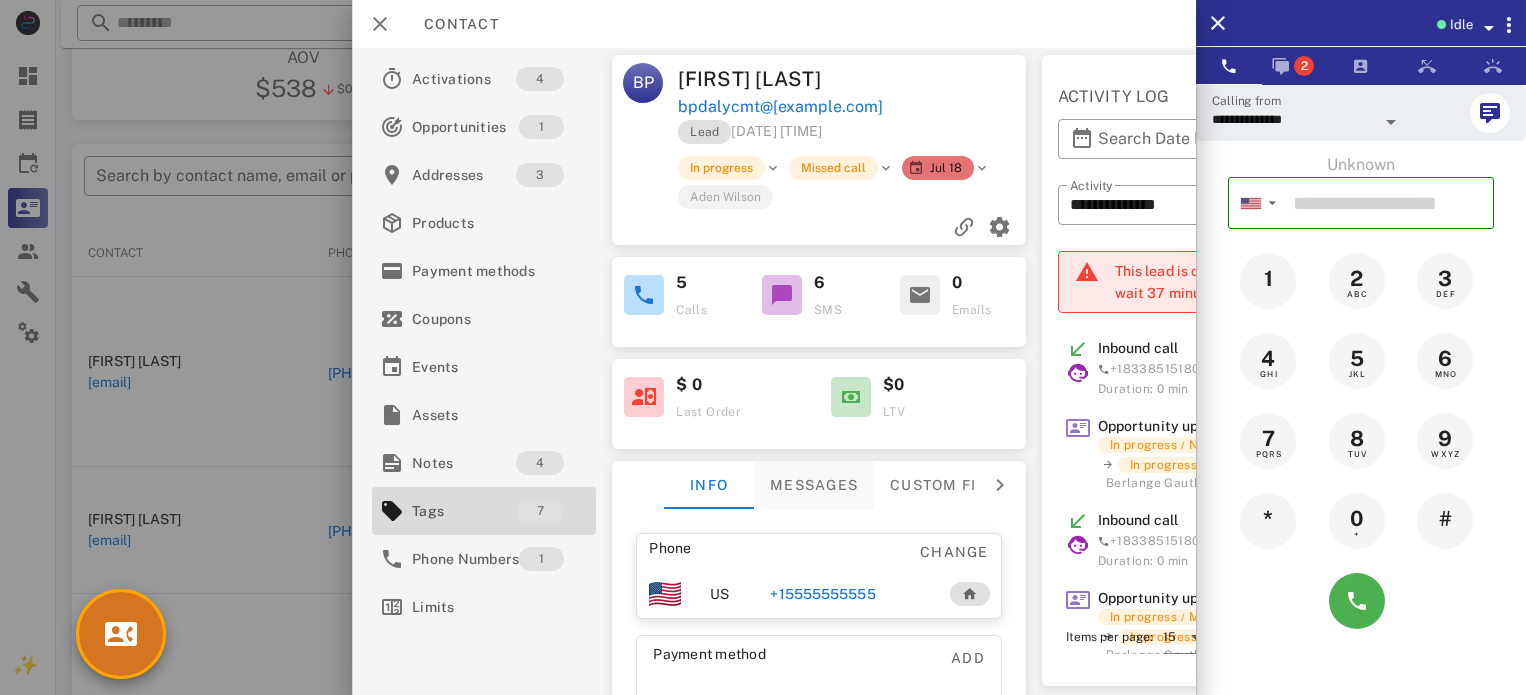 scroll, scrollTop: 0, scrollLeft: 0, axis: both 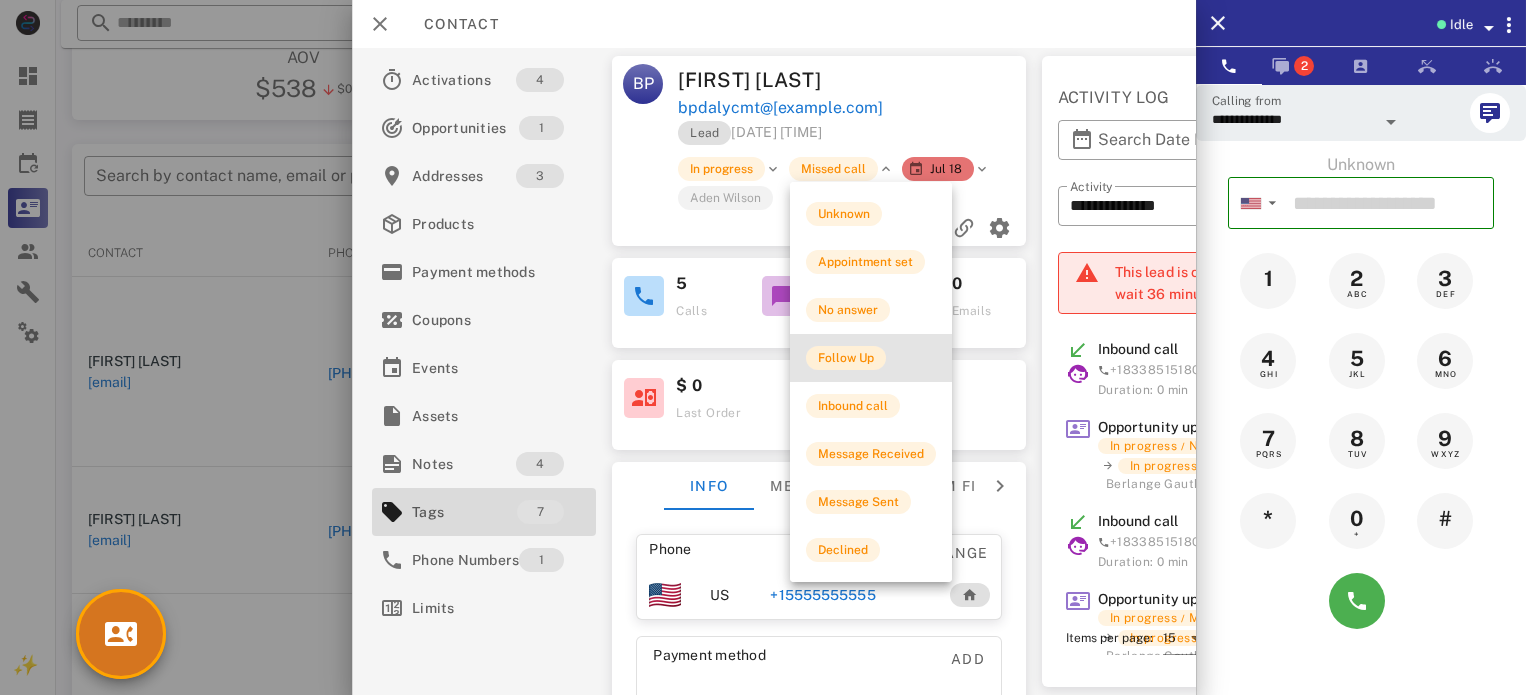 click on "Follow Up" at bounding box center [846, 358] 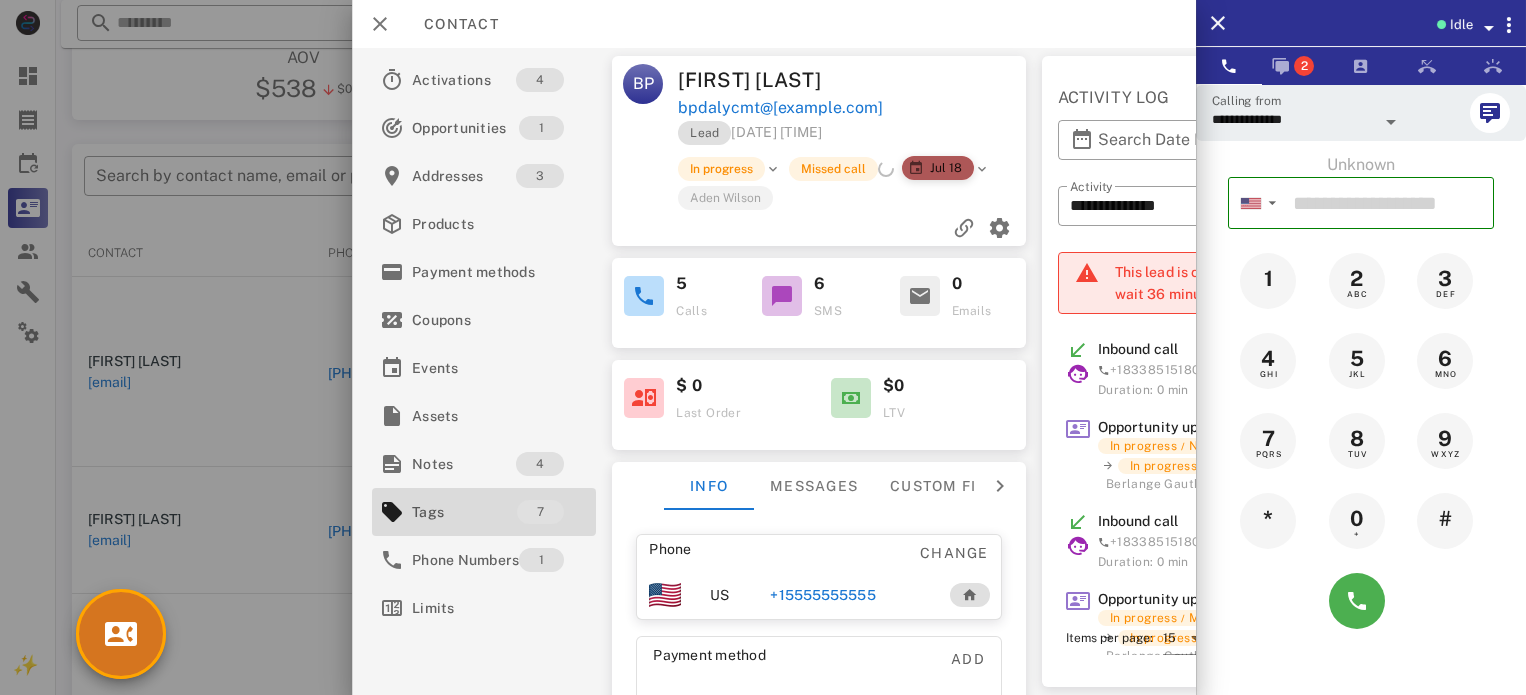 click on "Jul 18" at bounding box center [946, 169] 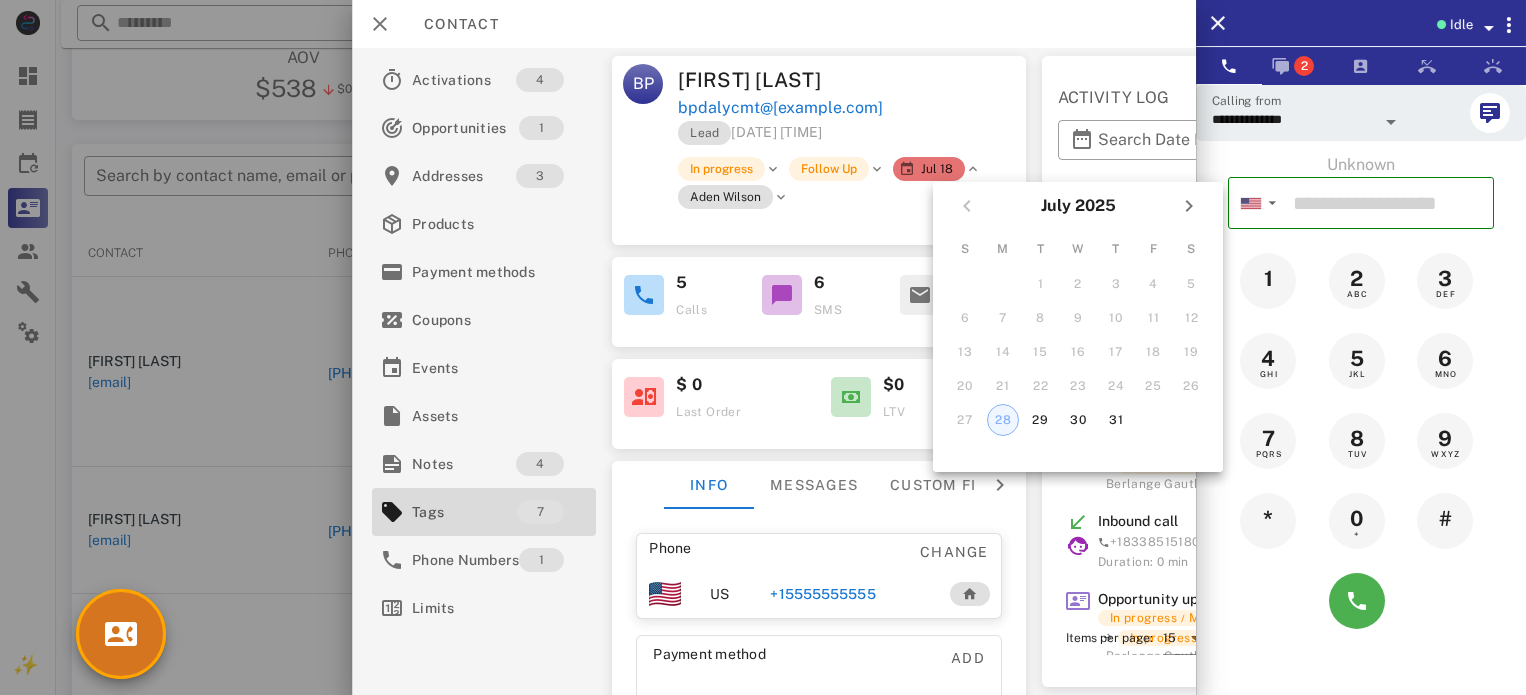 click on "28" at bounding box center [1003, 420] 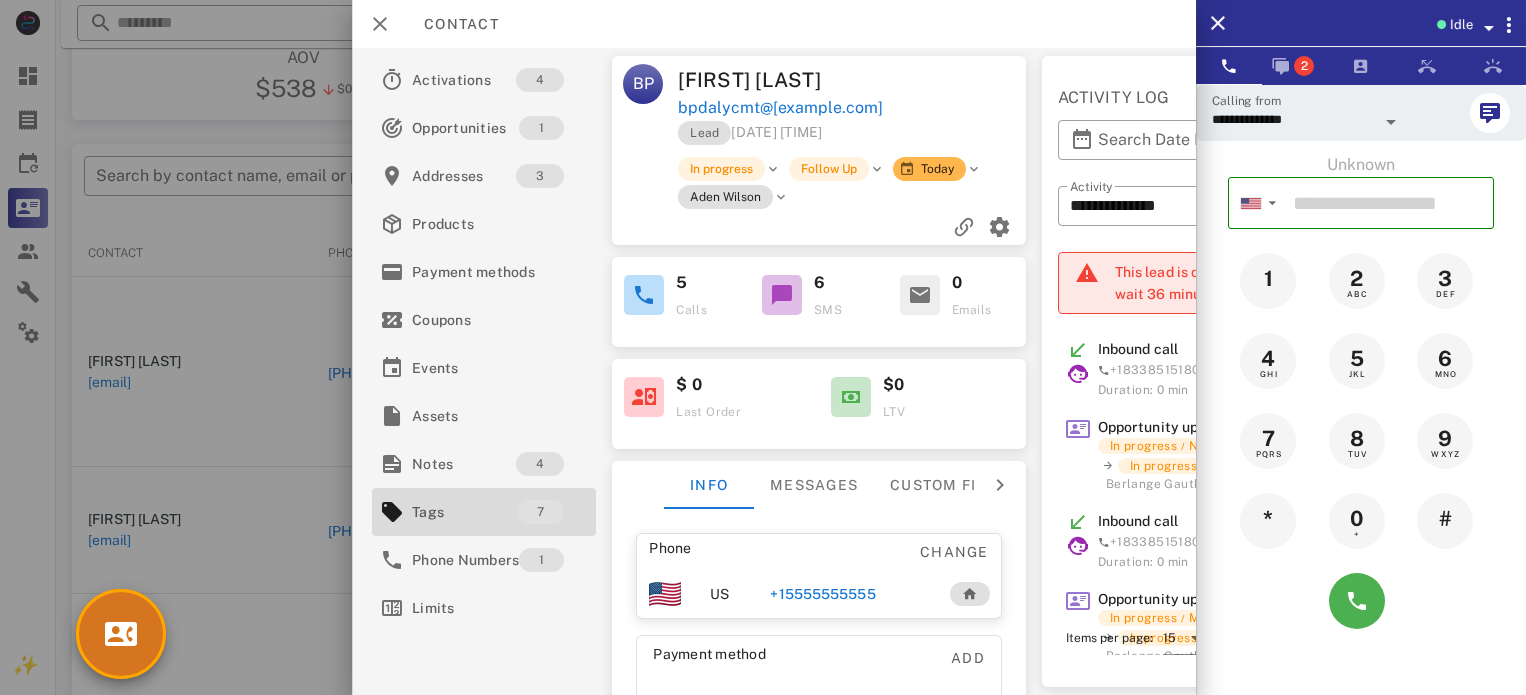 click at bounding box center [974, 169] 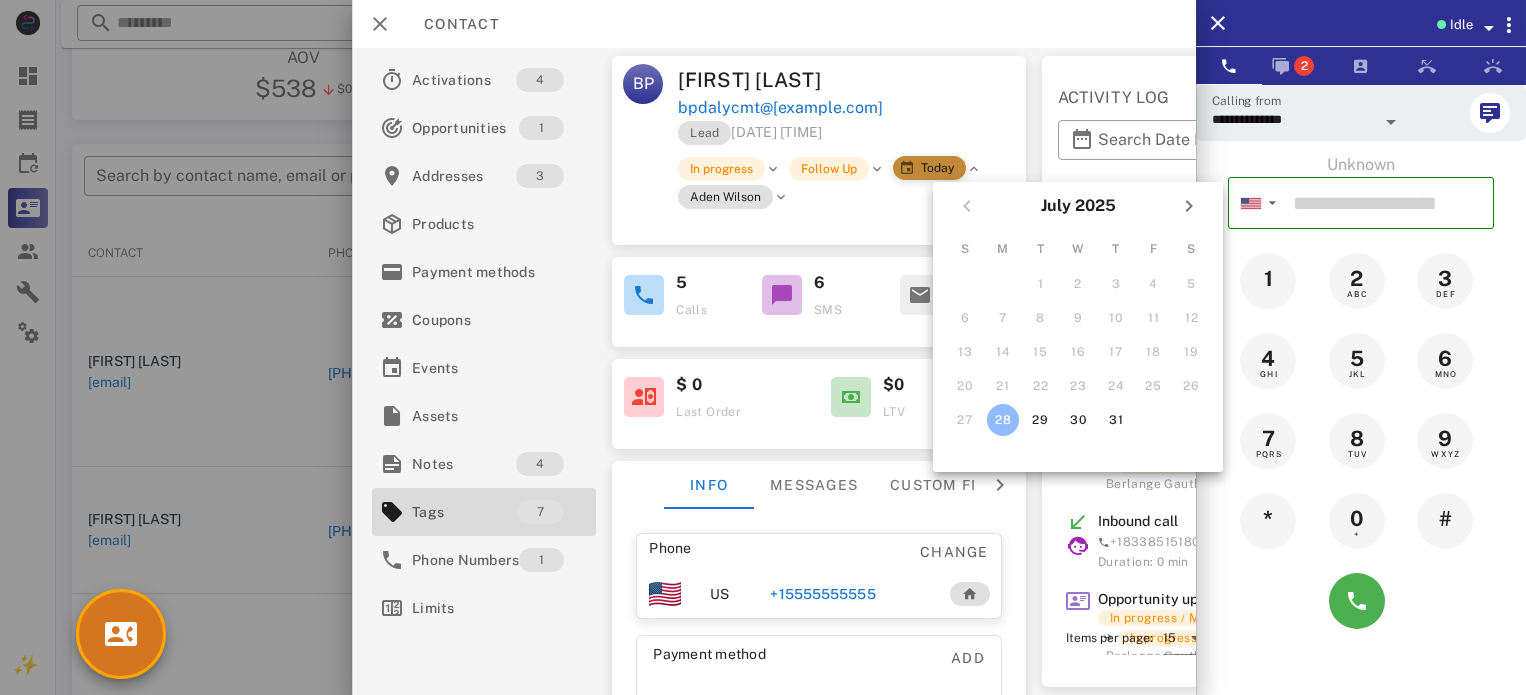 click on "Today" at bounding box center (929, 168) 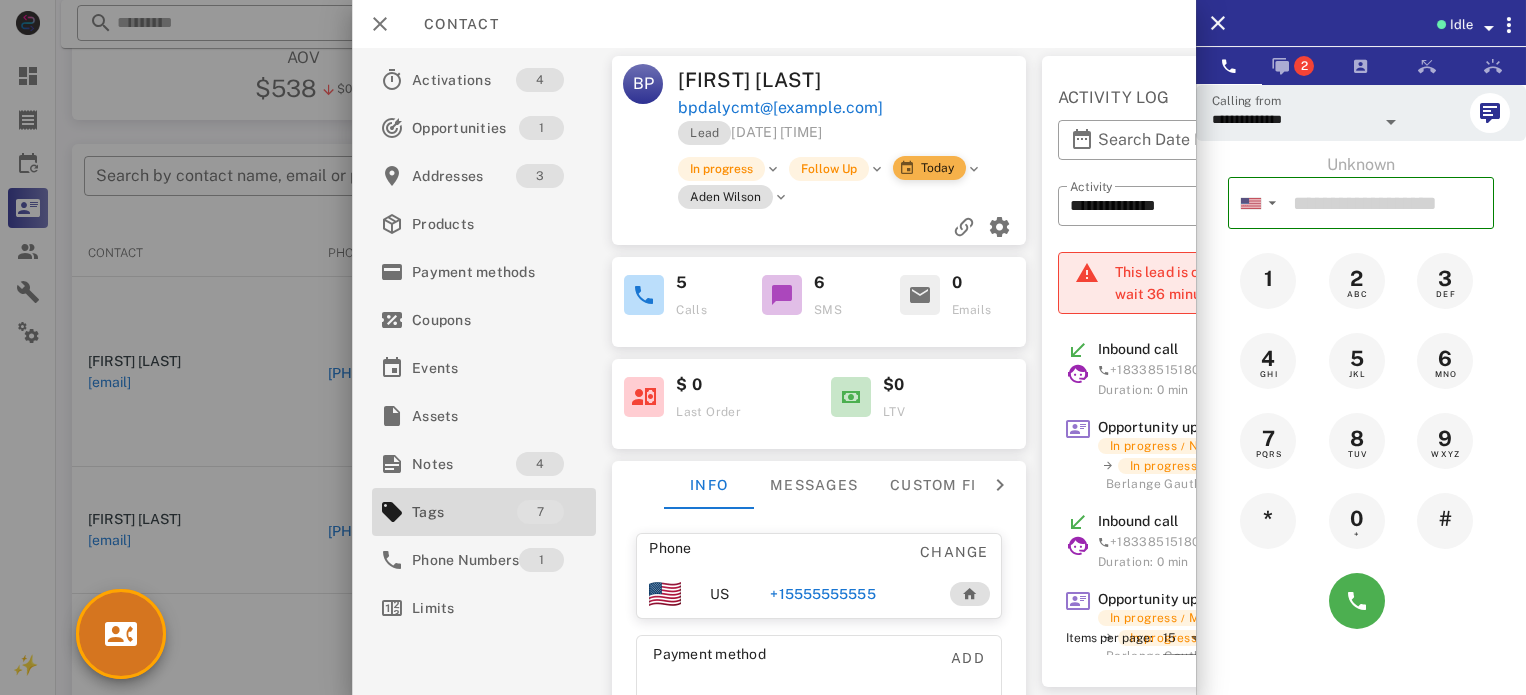 click on "Today" at bounding box center [929, 168] 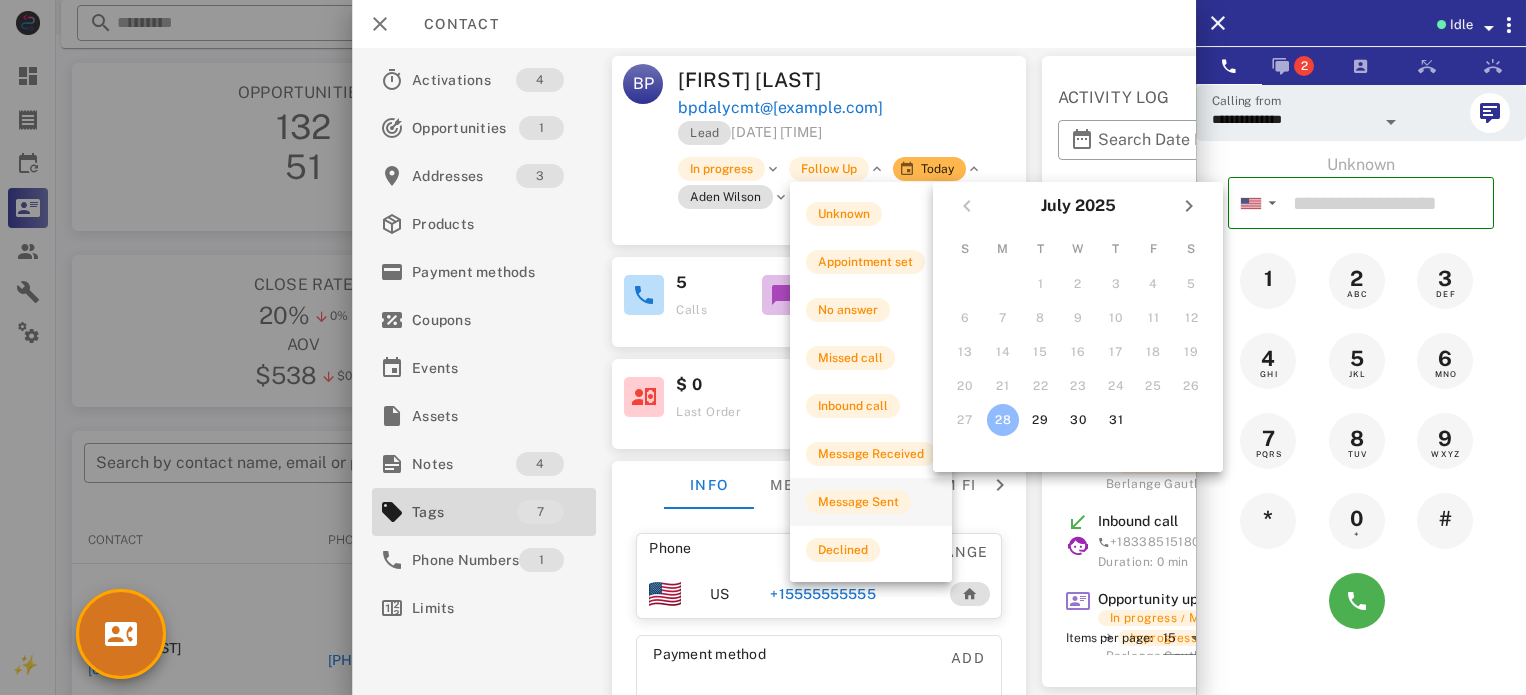 scroll, scrollTop: 0, scrollLeft: 0, axis: both 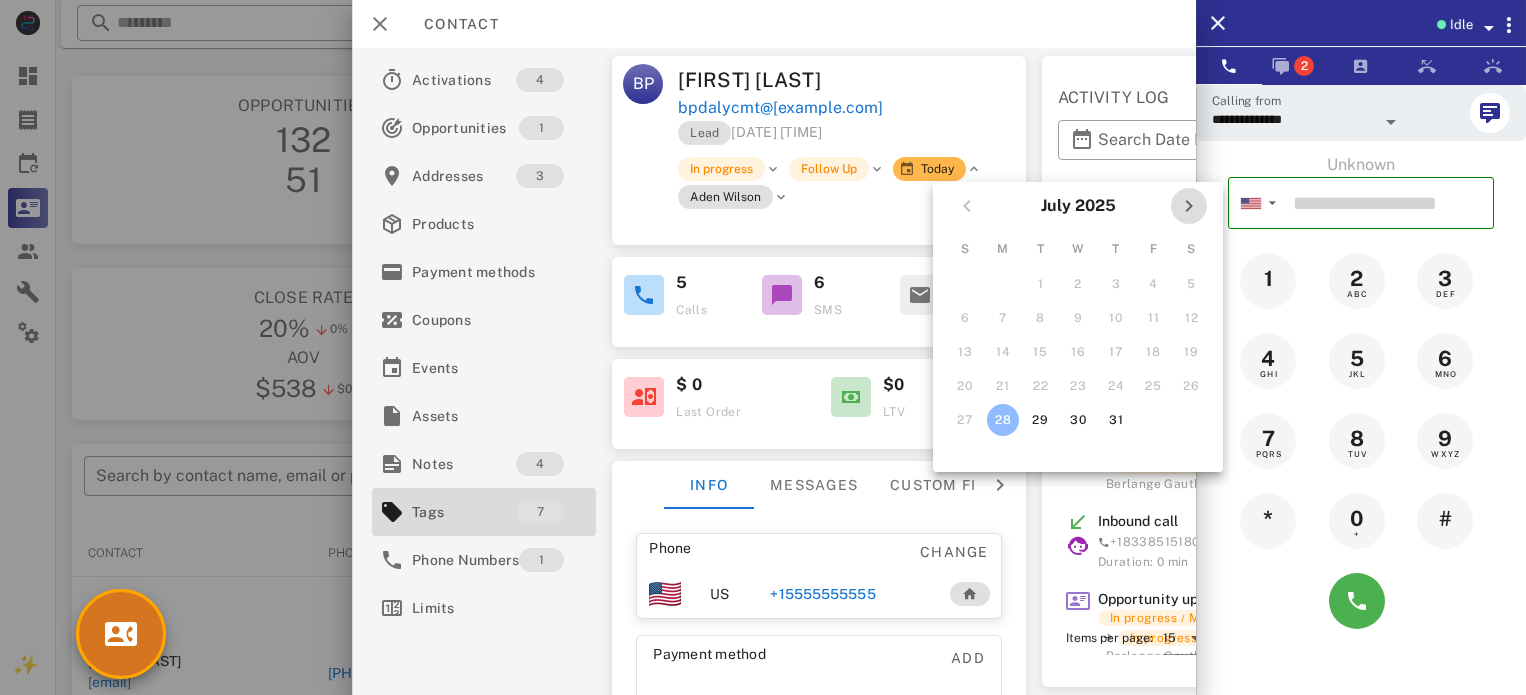 click at bounding box center (1189, 206) 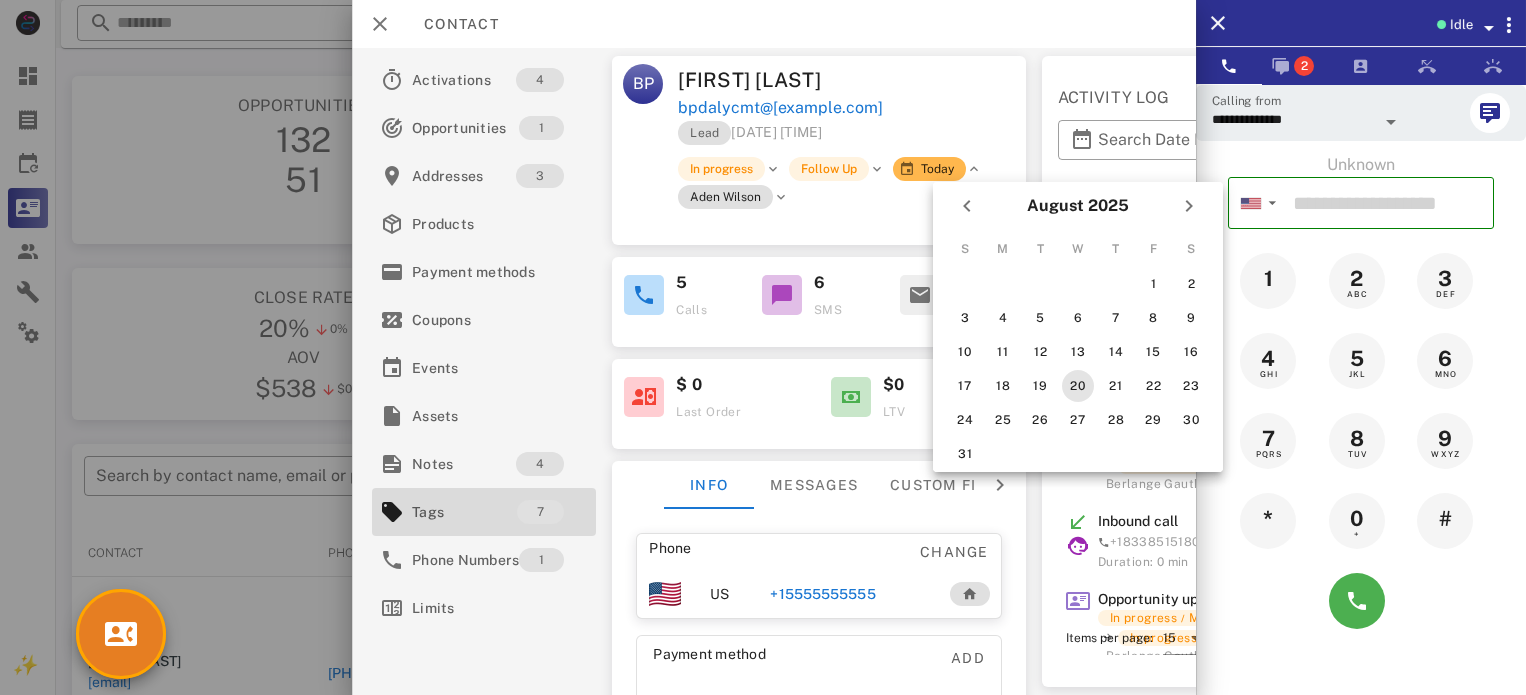 click on "20" at bounding box center (1078, 386) 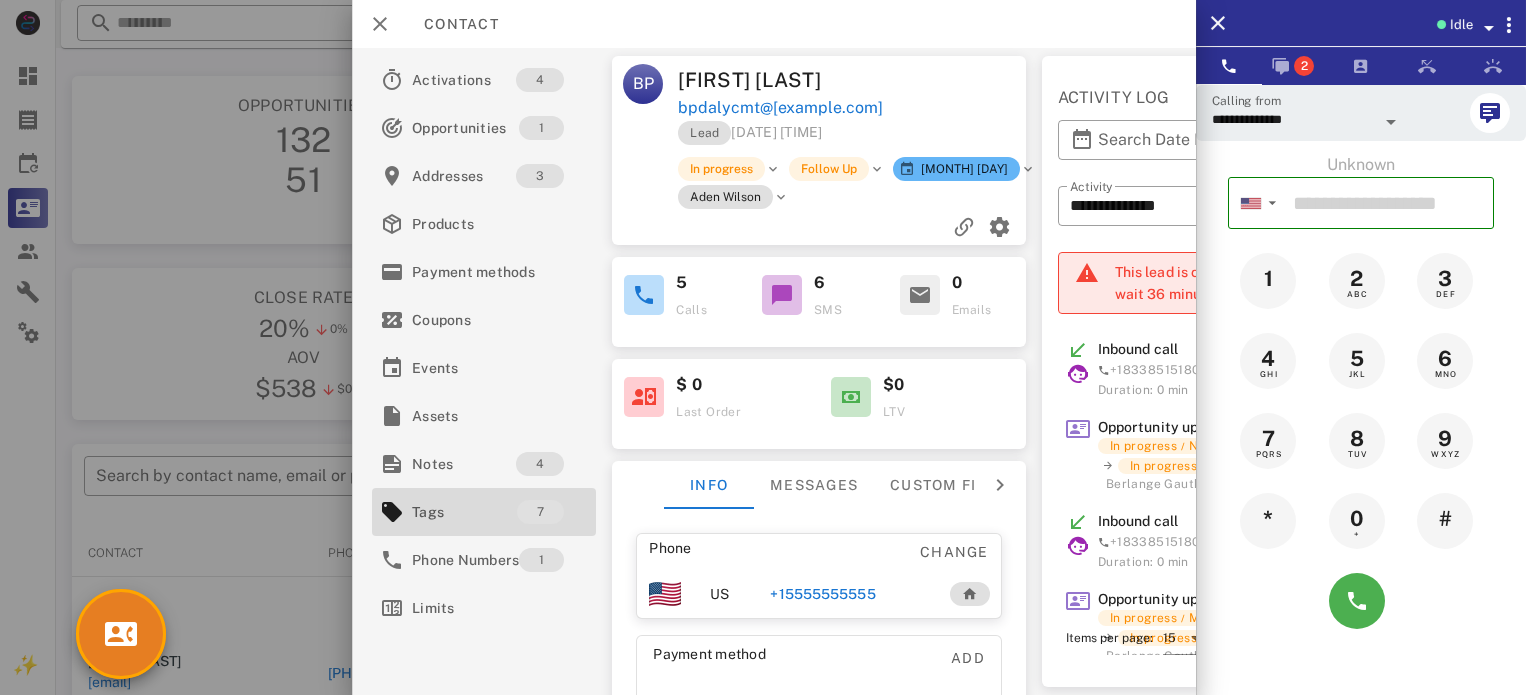 click at bounding box center [781, 197] 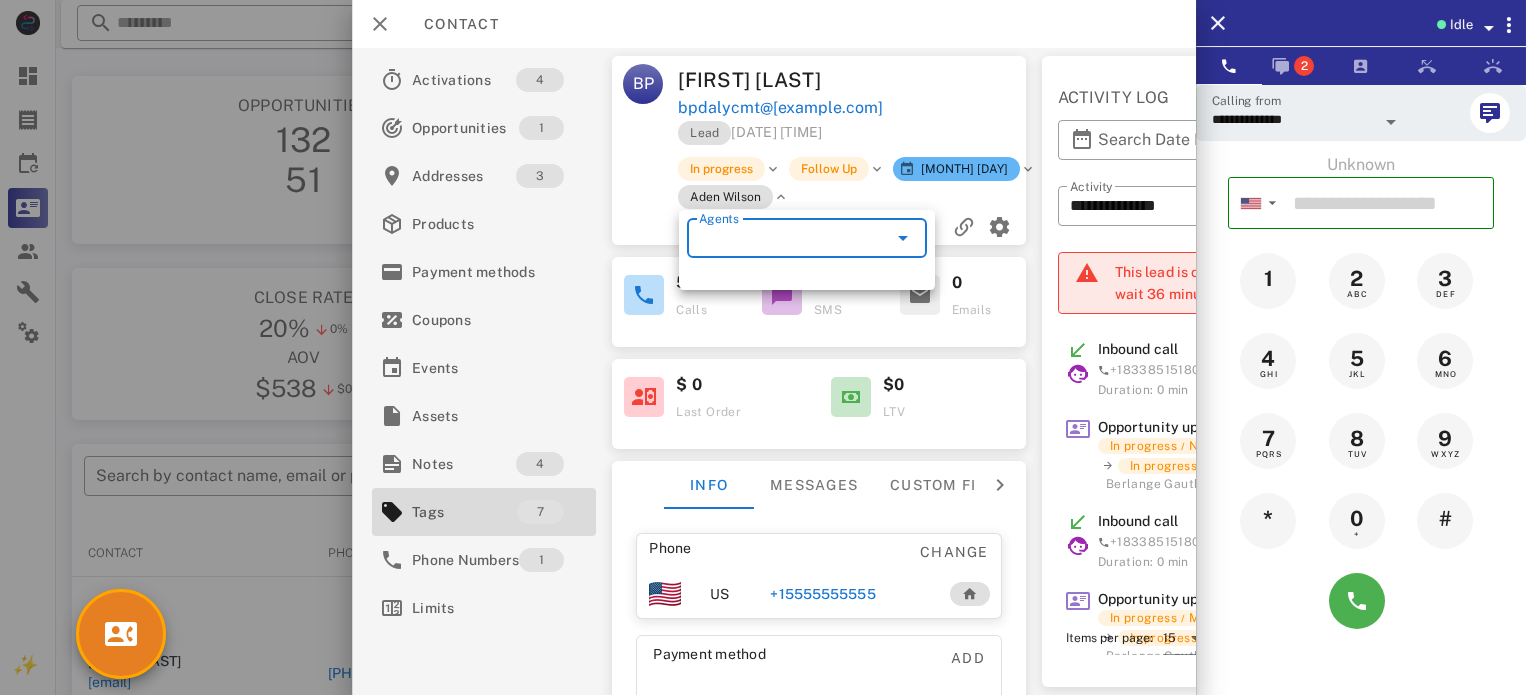 click on "Agents" at bounding box center (779, 238) 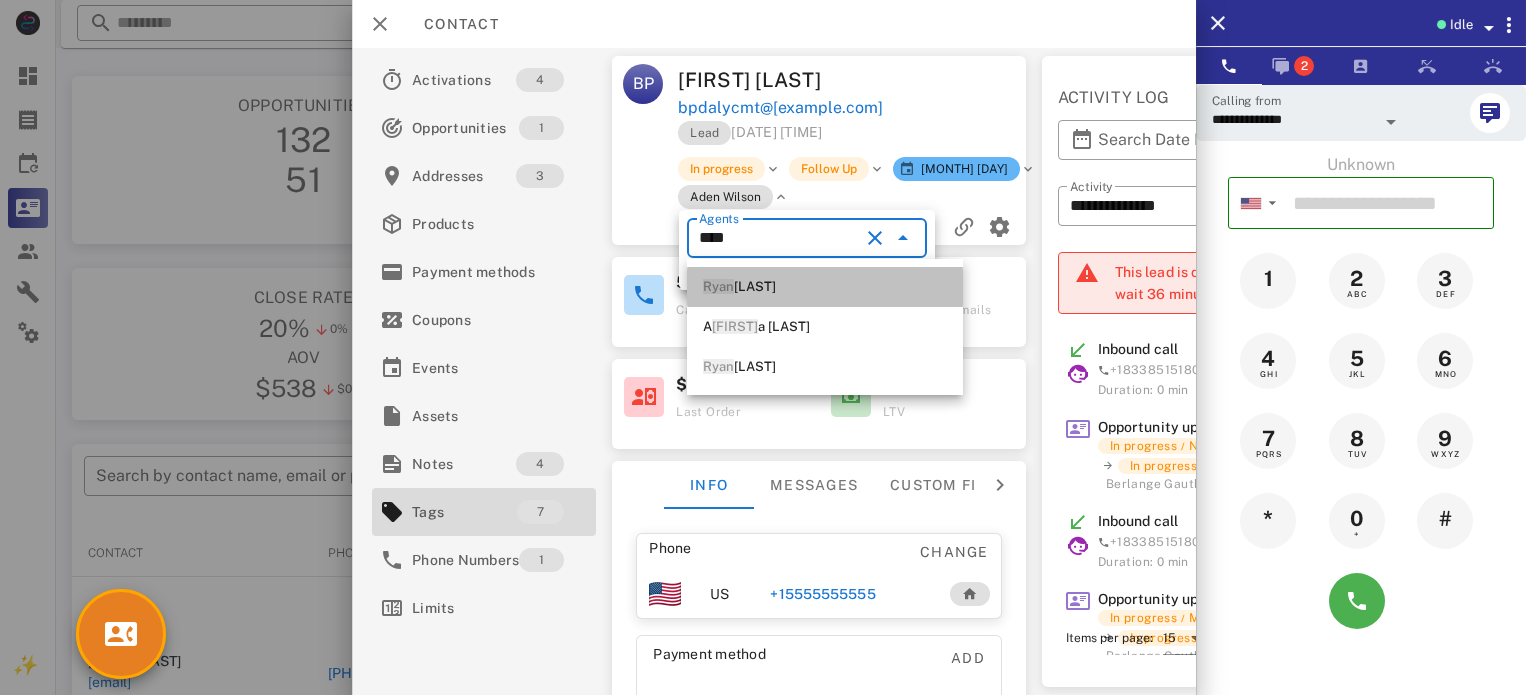click on "[FIRST] [LAST]" at bounding box center (825, 287) 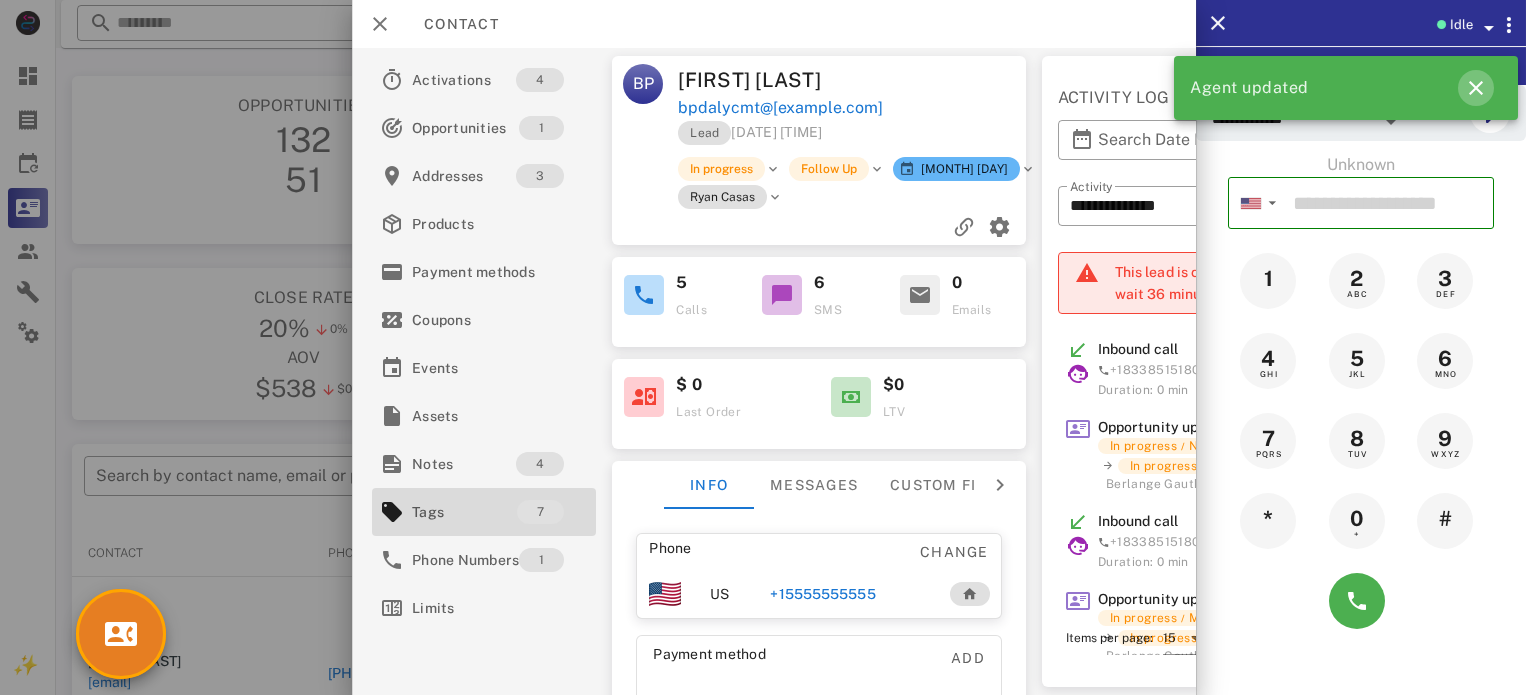 click at bounding box center (1476, 88) 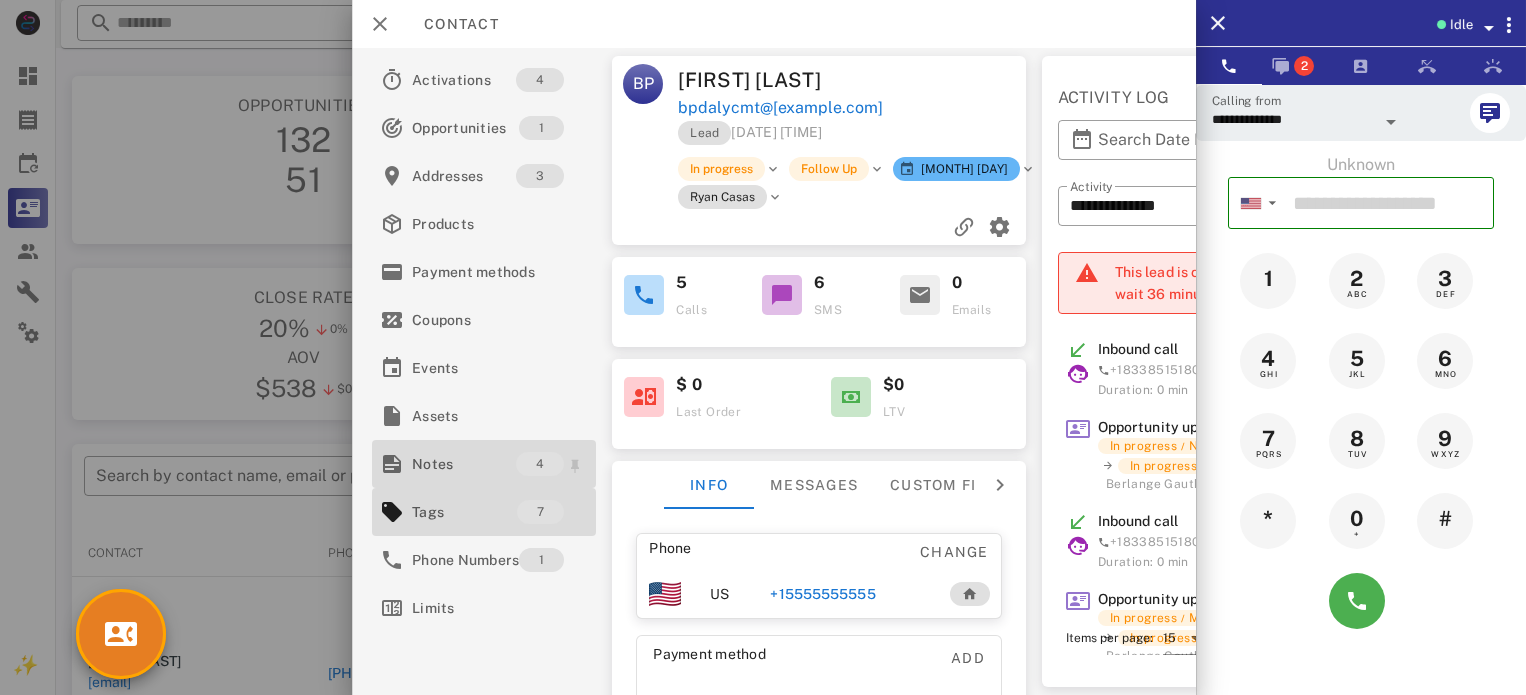 click on "Notes" at bounding box center [464, 464] 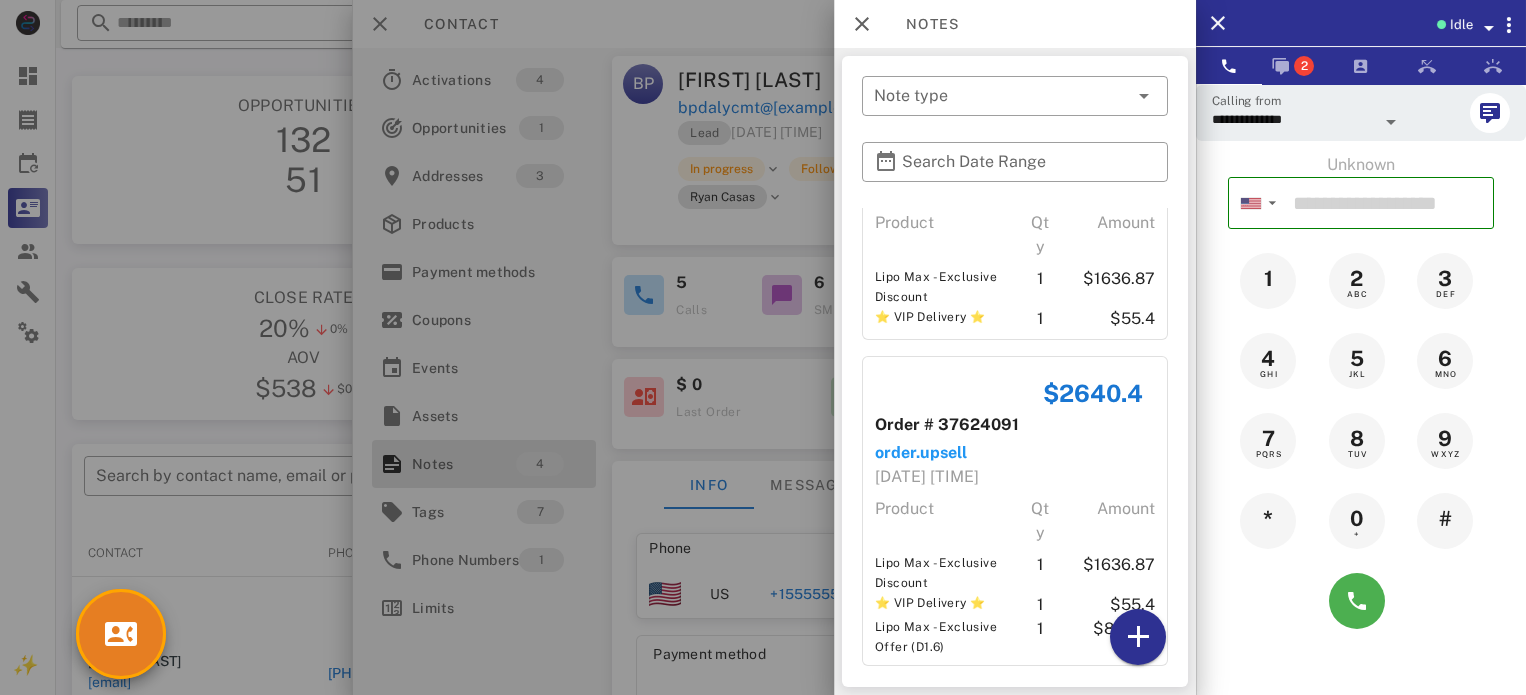 scroll, scrollTop: 696, scrollLeft: 0, axis: vertical 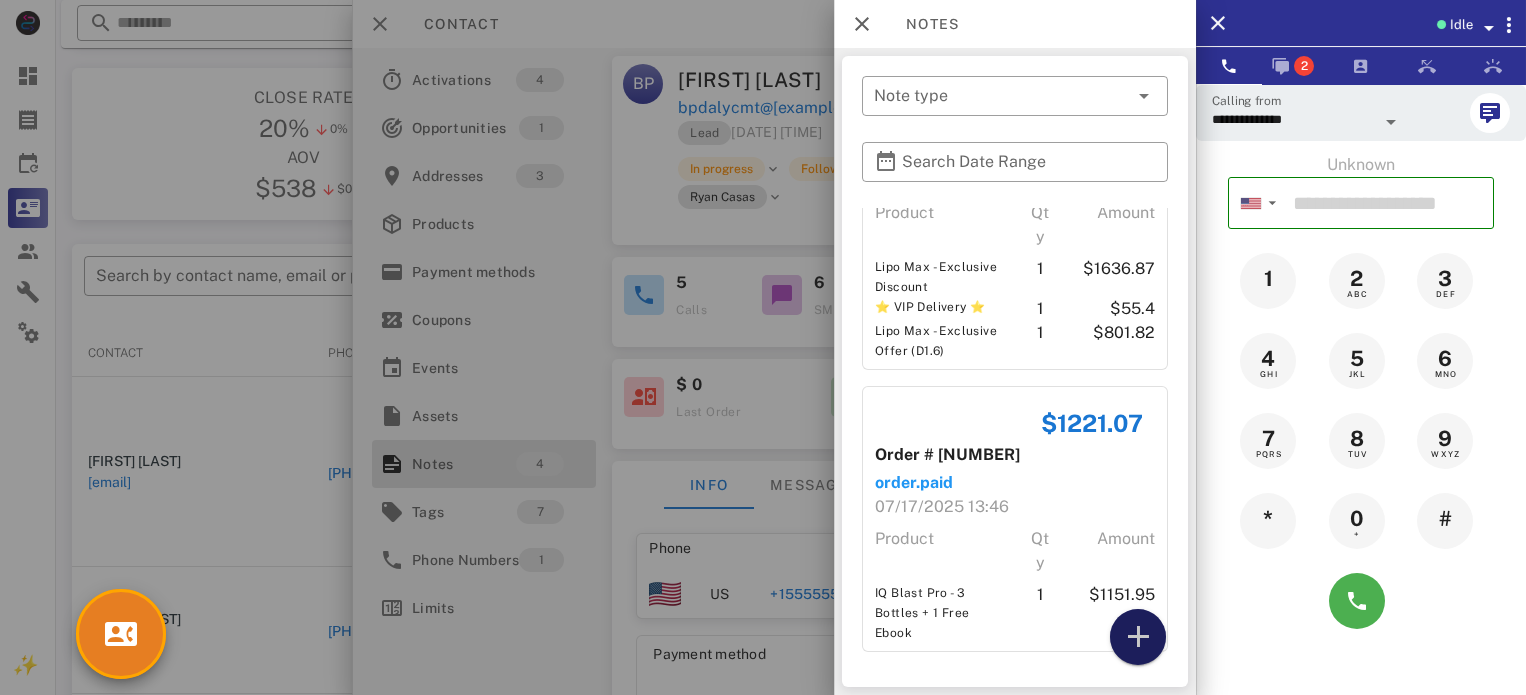 click at bounding box center [1138, 637] 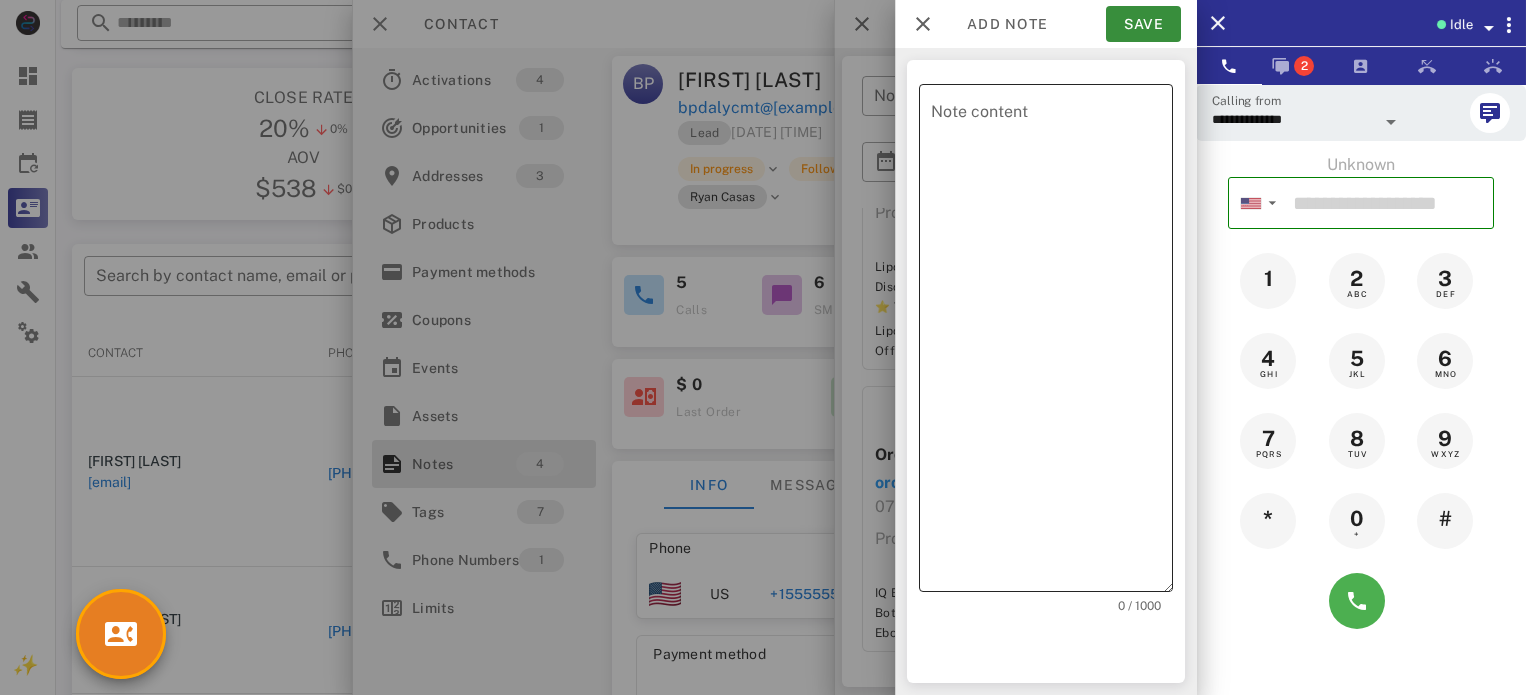 click on "Note content" at bounding box center (1052, 343) 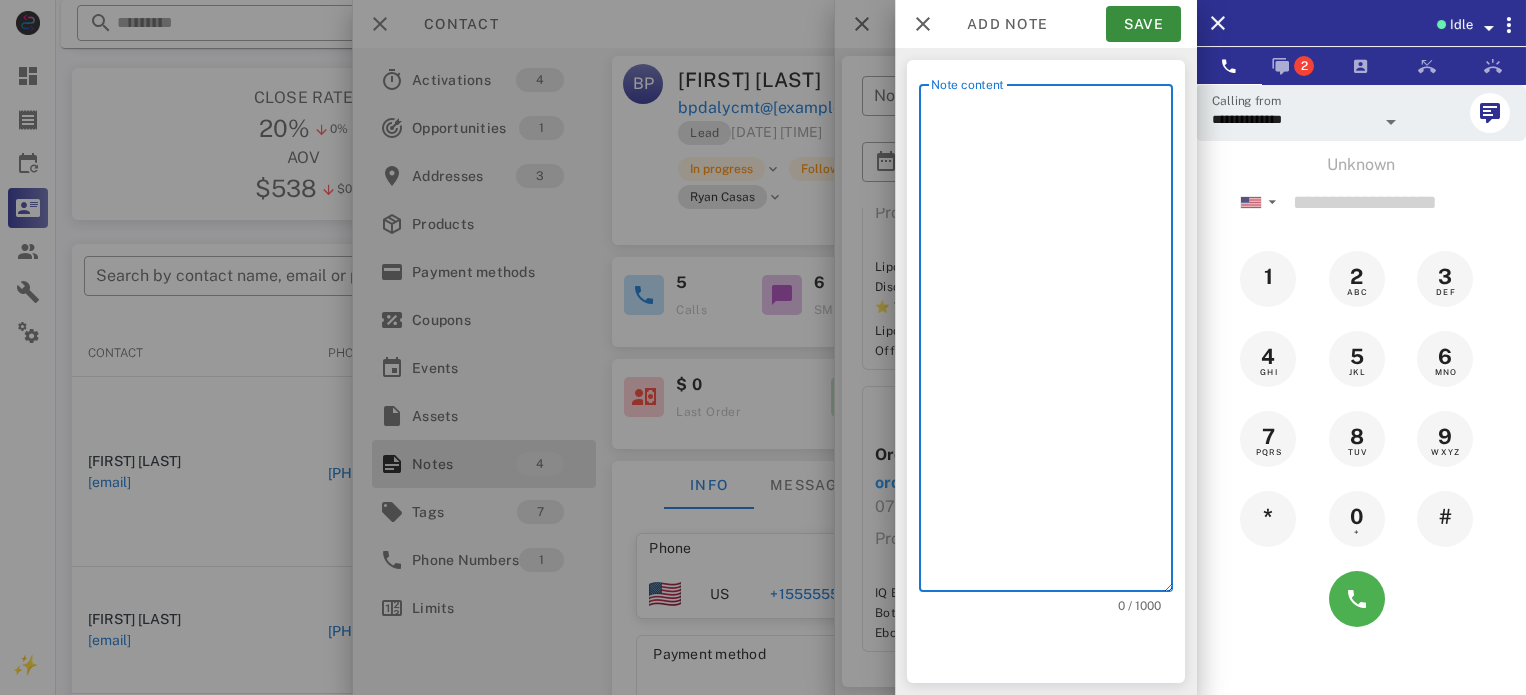 paste on "**********" 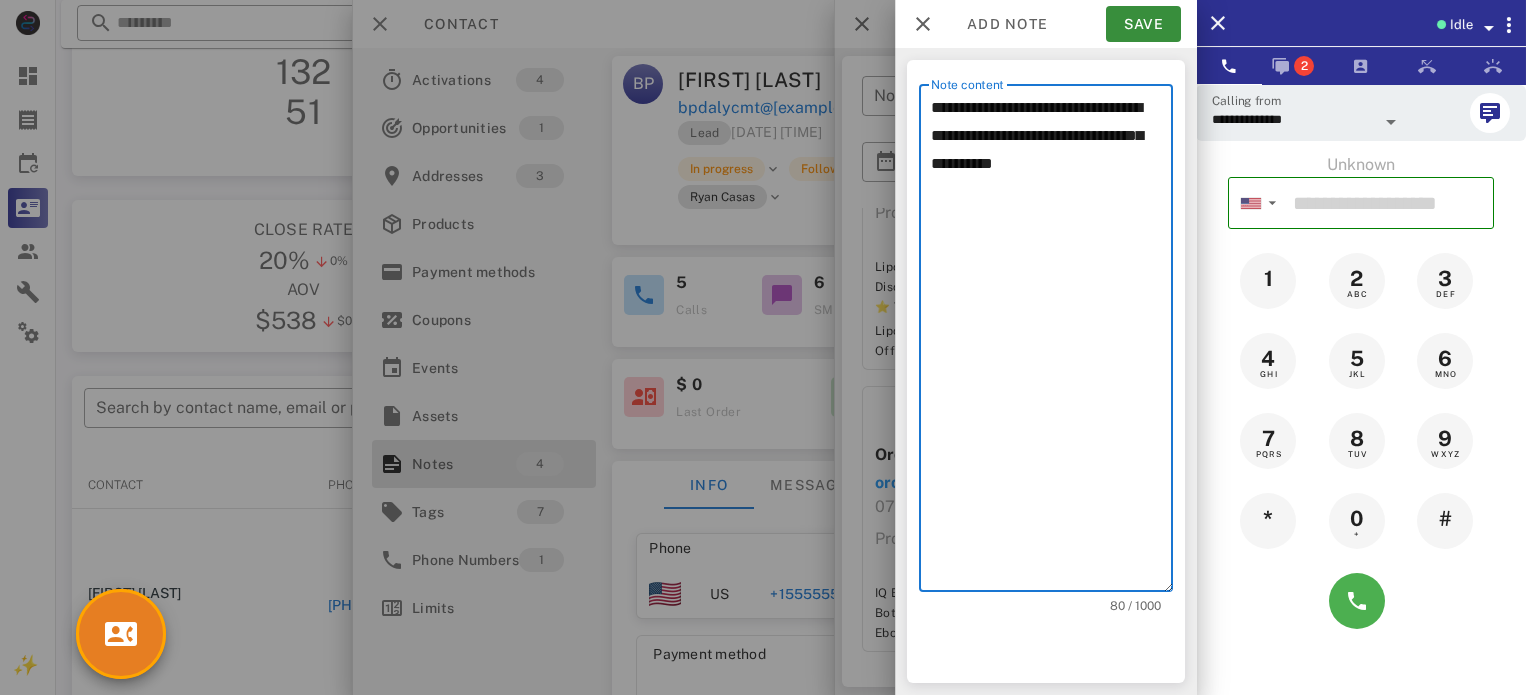 scroll, scrollTop: 300, scrollLeft: 0, axis: vertical 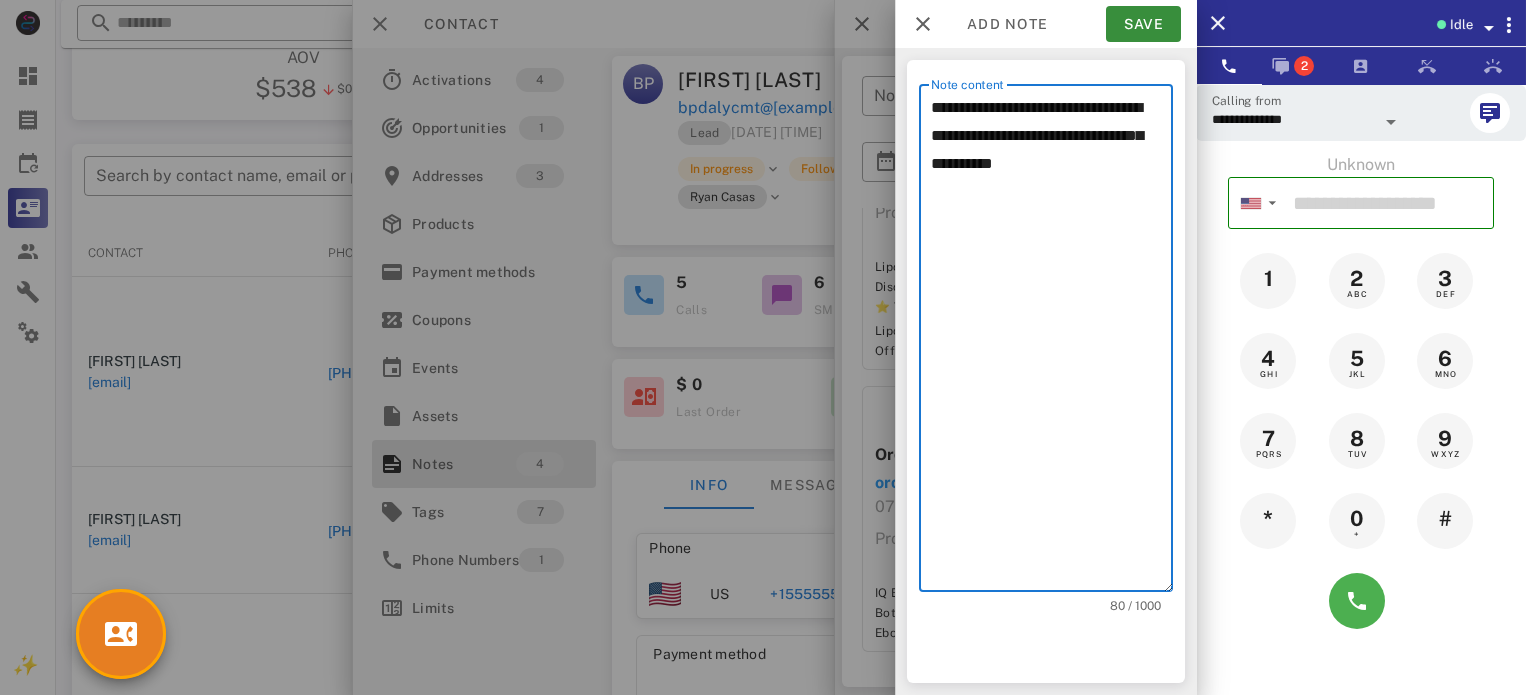drag, startPoint x: 1139, startPoint y: 178, endPoint x: 891, endPoint y: 109, distance: 257.4199 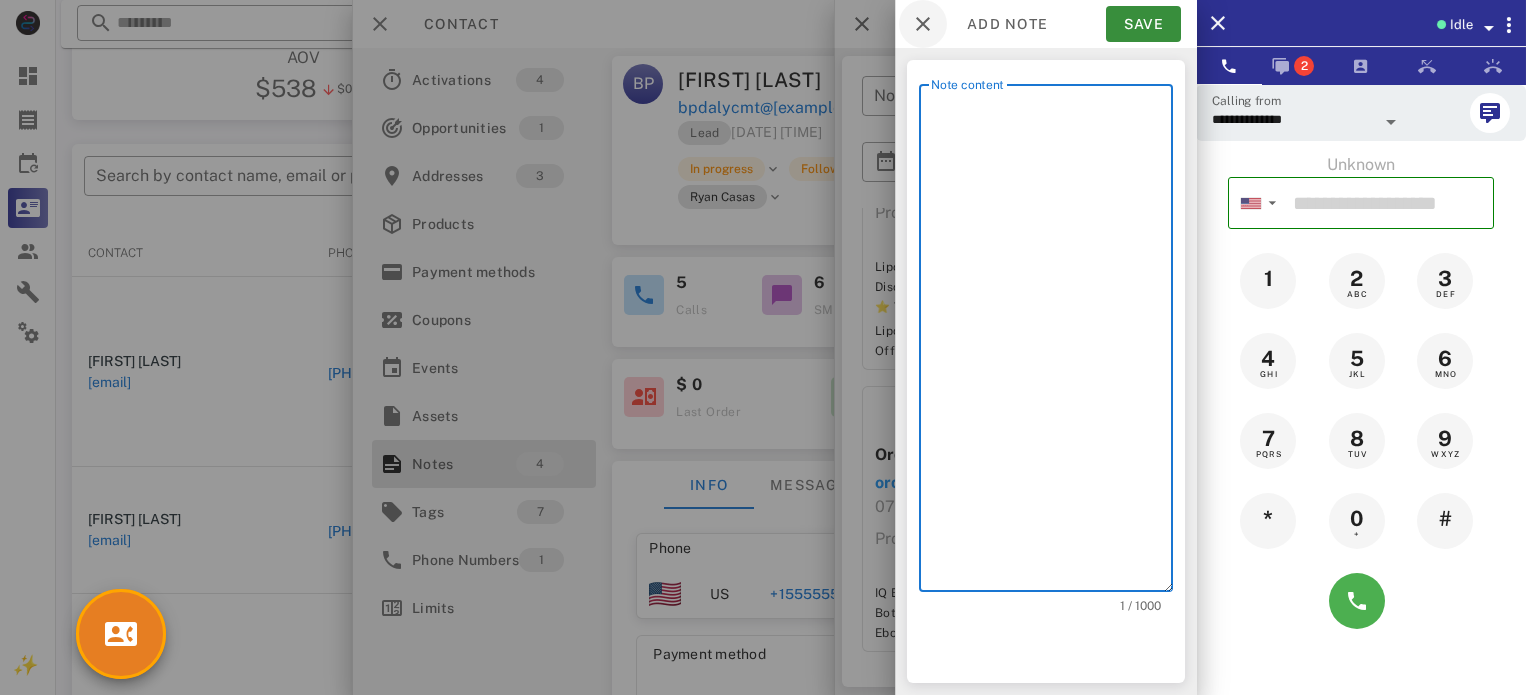 type 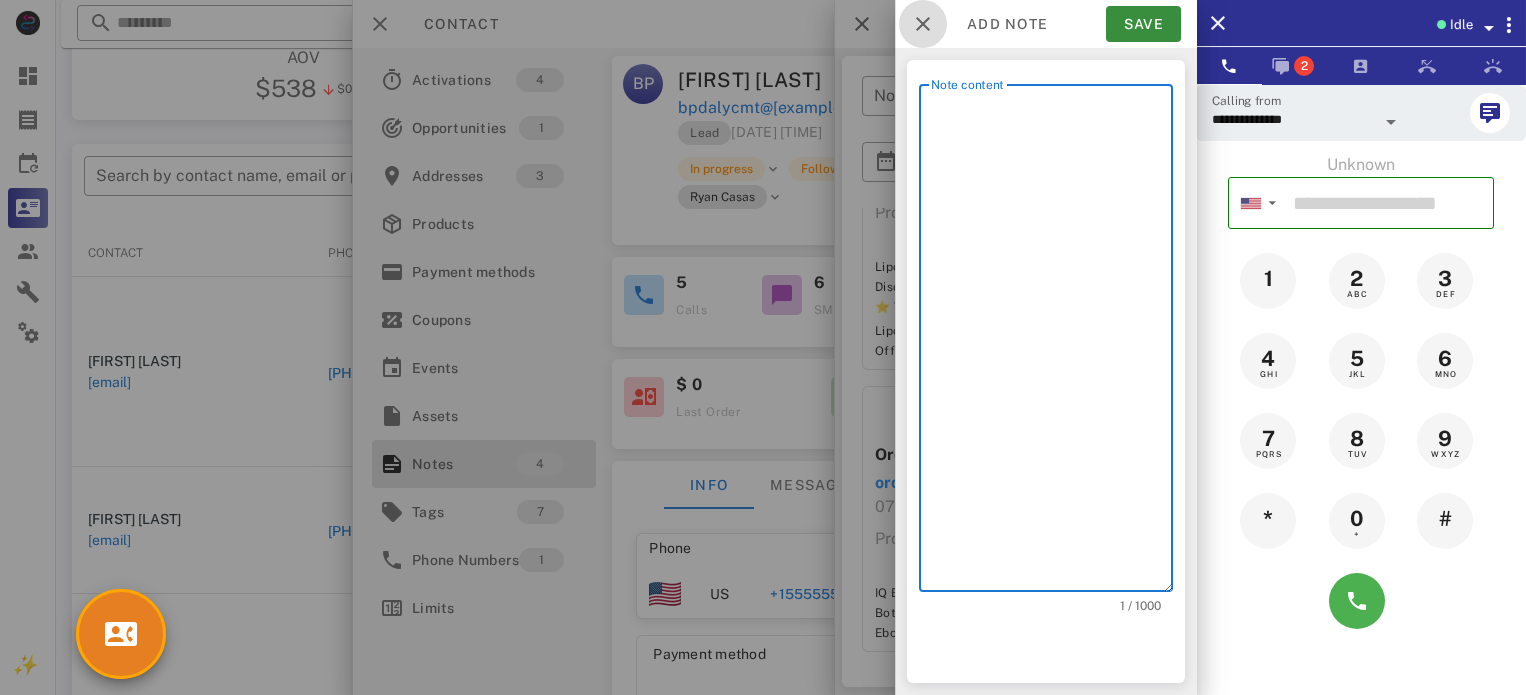 click at bounding box center [923, 24] 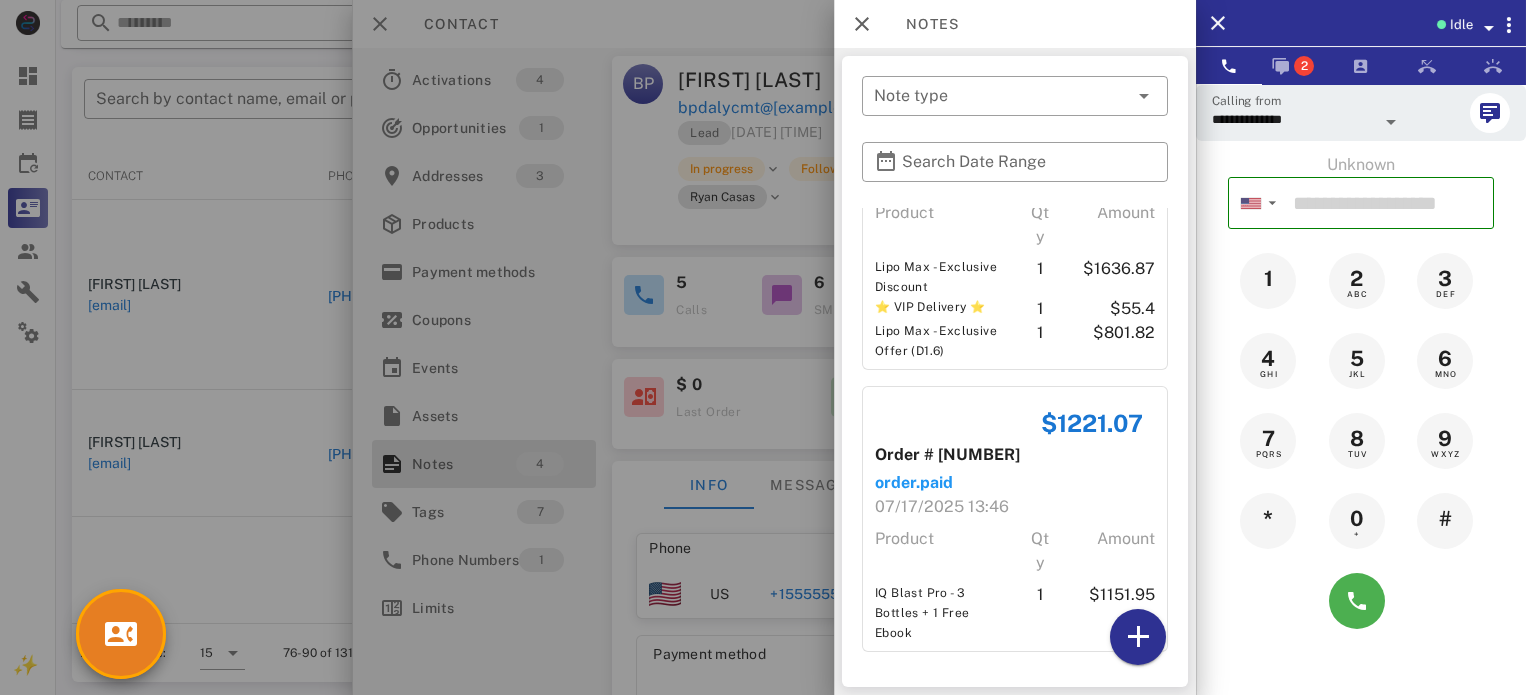 scroll, scrollTop: 379, scrollLeft: 0, axis: vertical 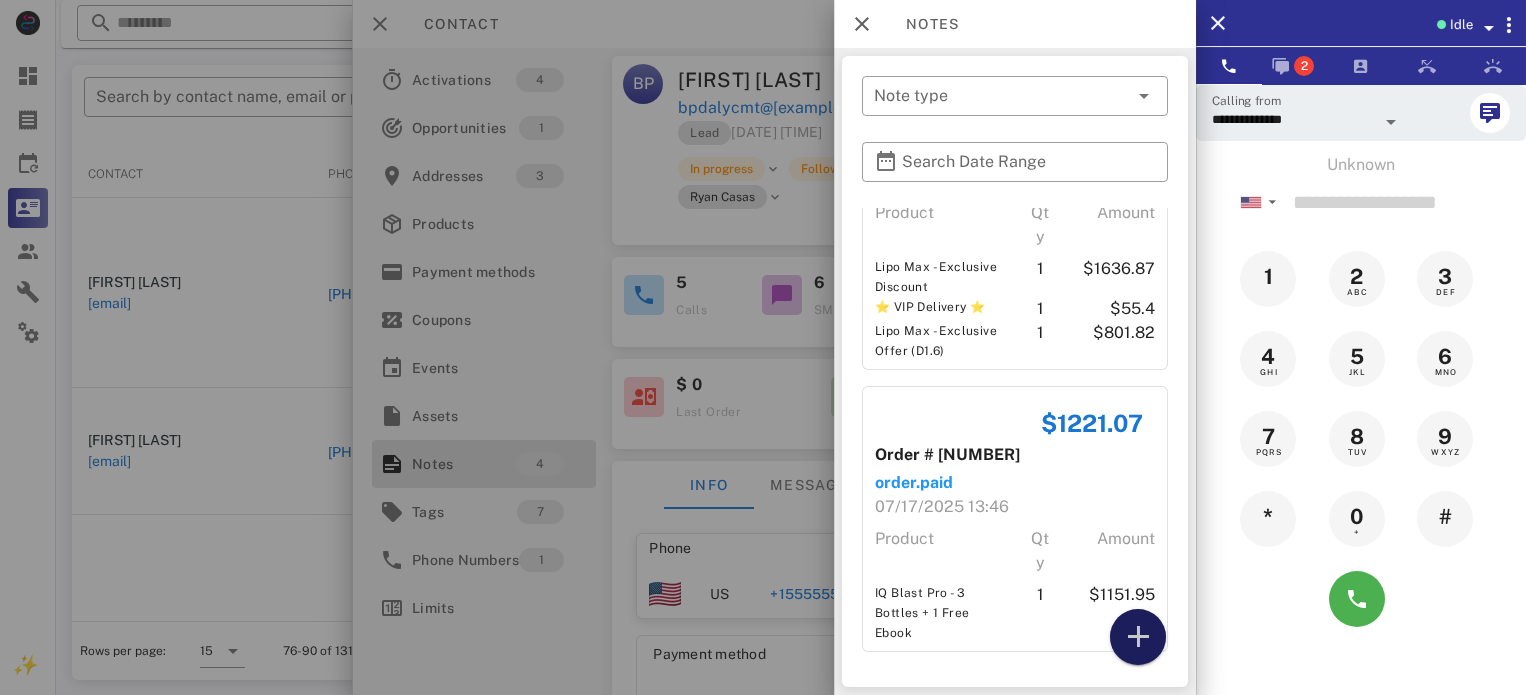 click at bounding box center (1138, 637) 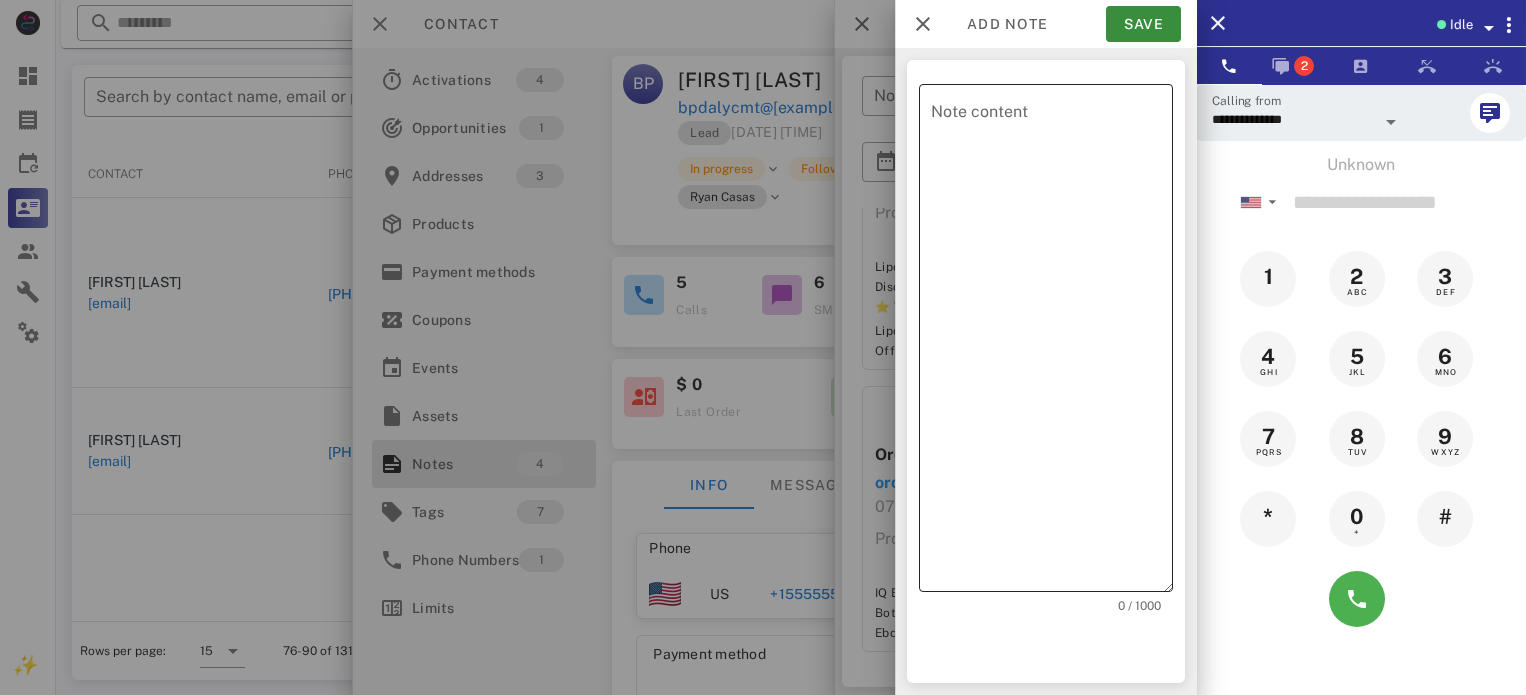 click on "Note content" at bounding box center [1052, 343] 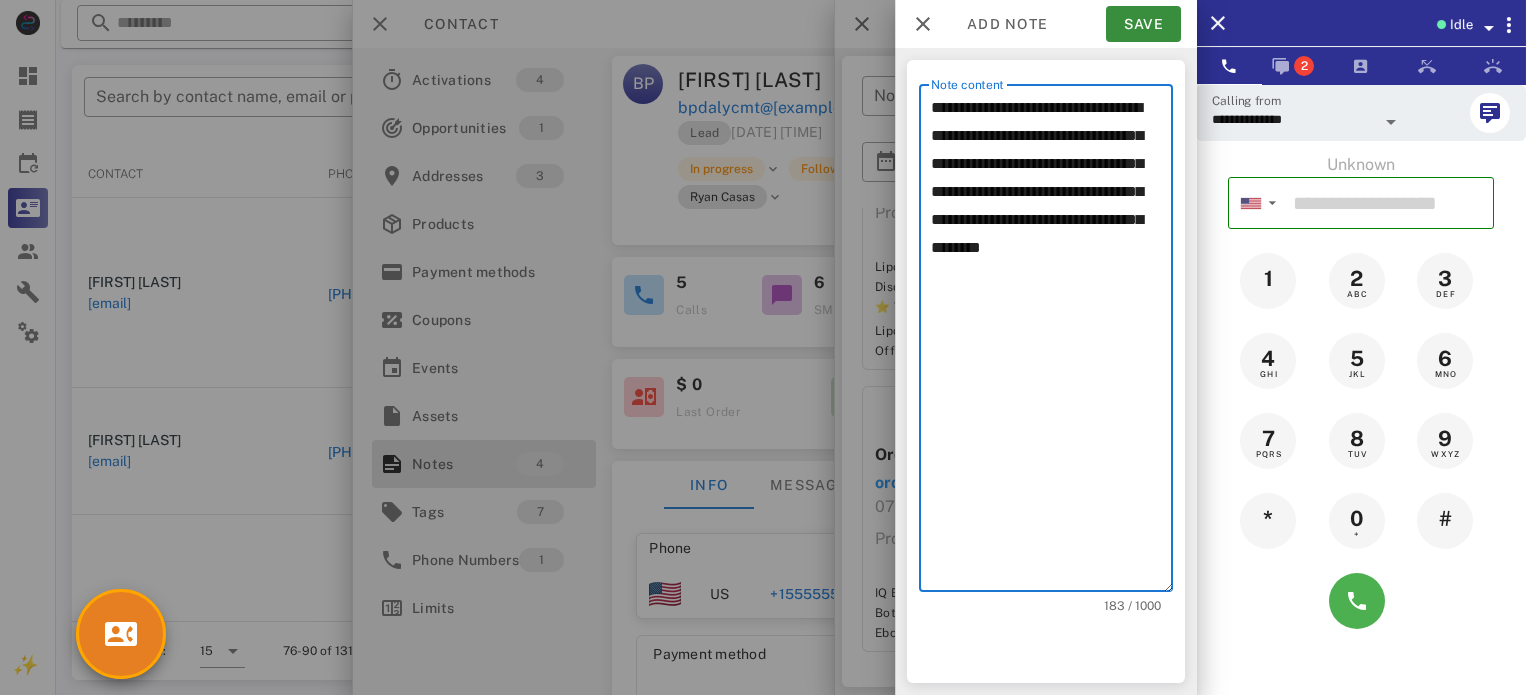 click on "**********" at bounding box center [1052, 343] 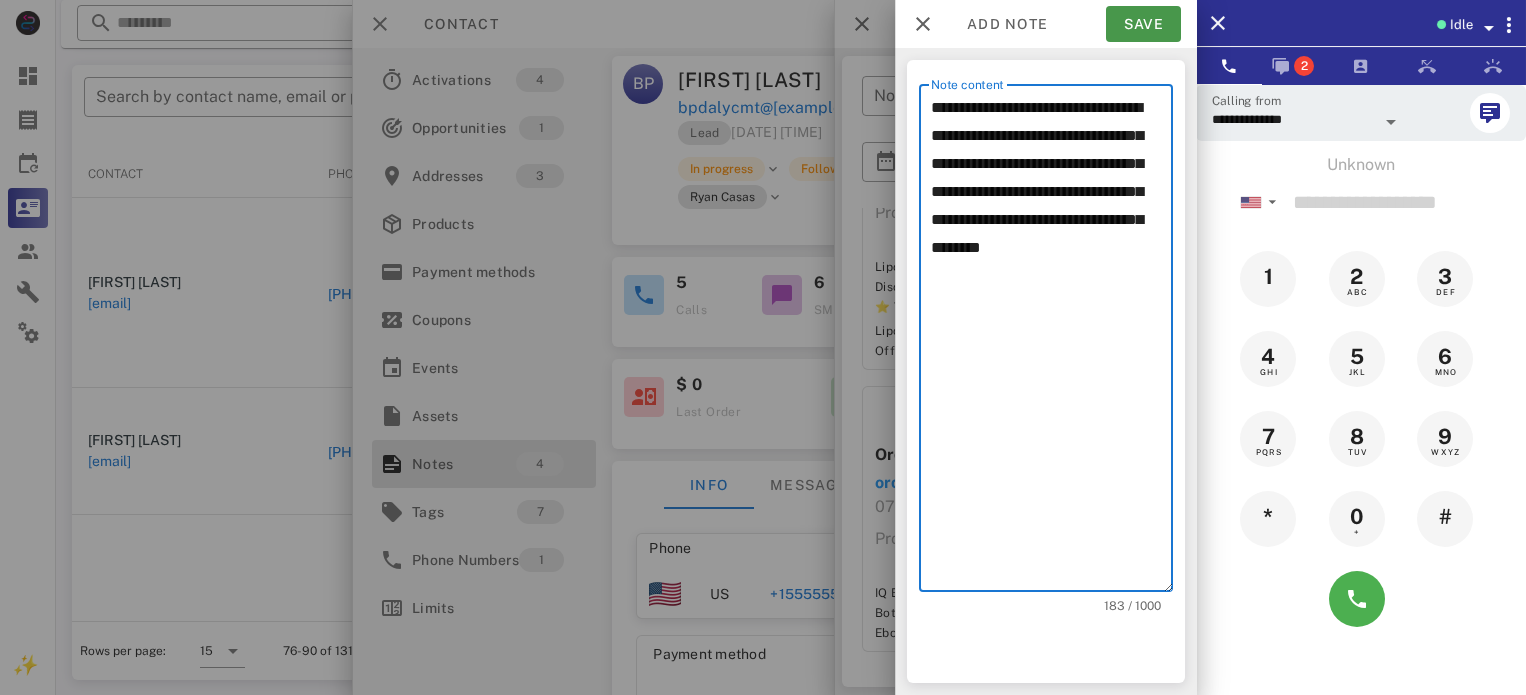 type on "**********" 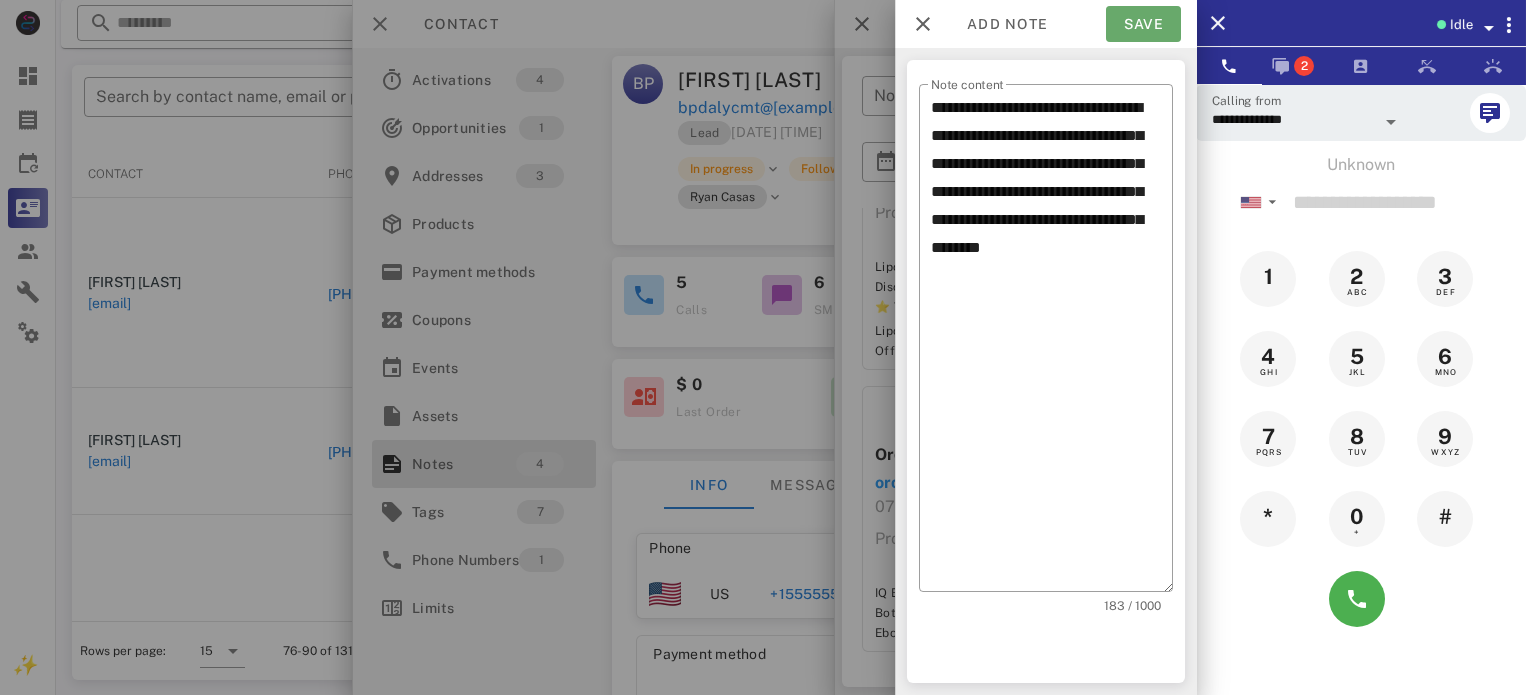 click on "Save" at bounding box center (1143, 24) 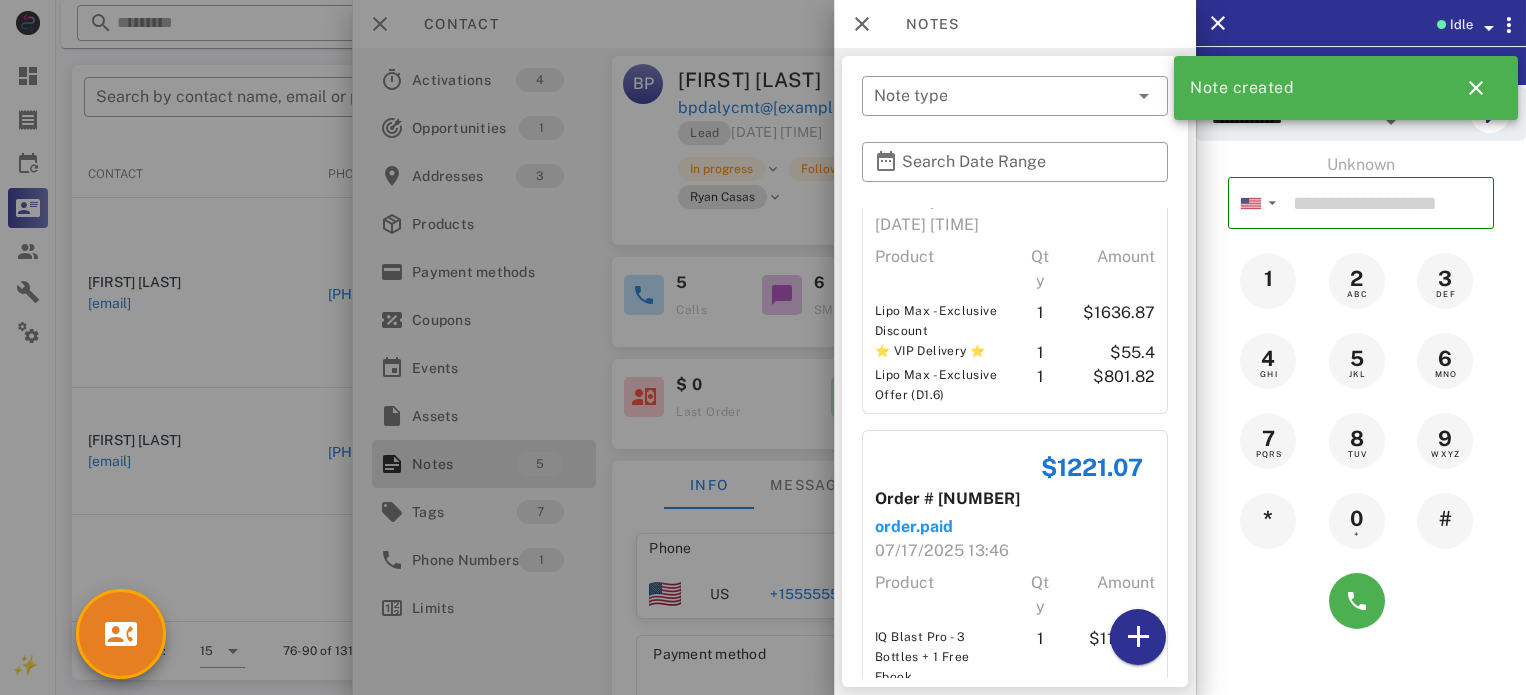 scroll, scrollTop: 961, scrollLeft: 0, axis: vertical 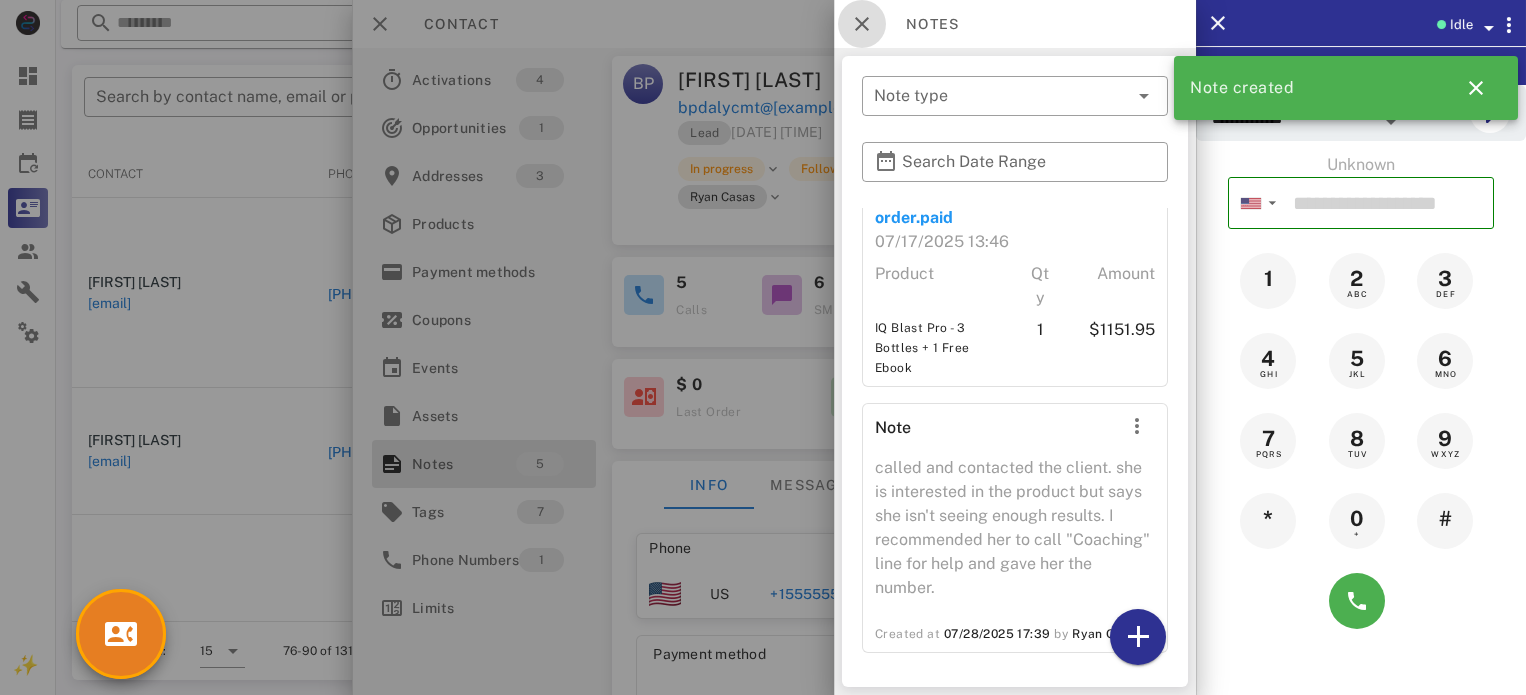 click at bounding box center [862, 24] 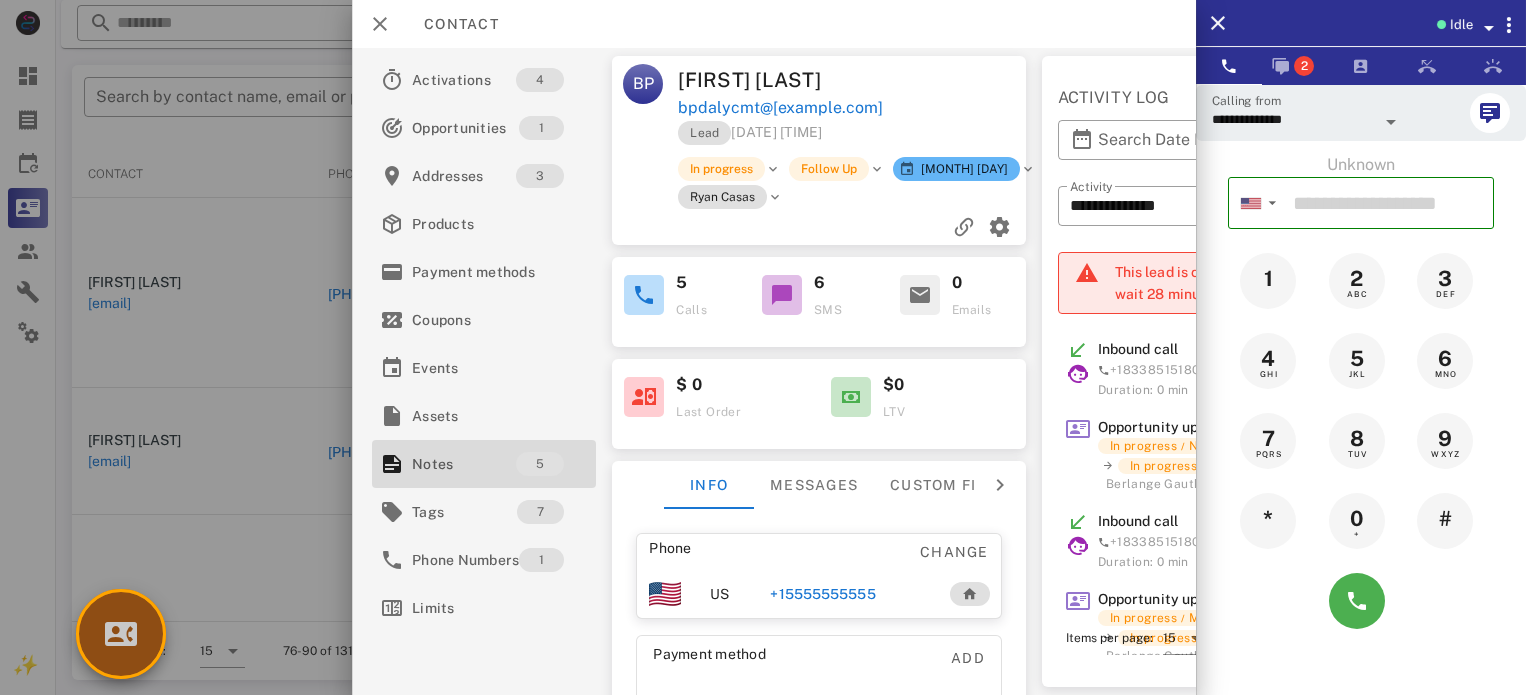 click at bounding box center (121, 634) 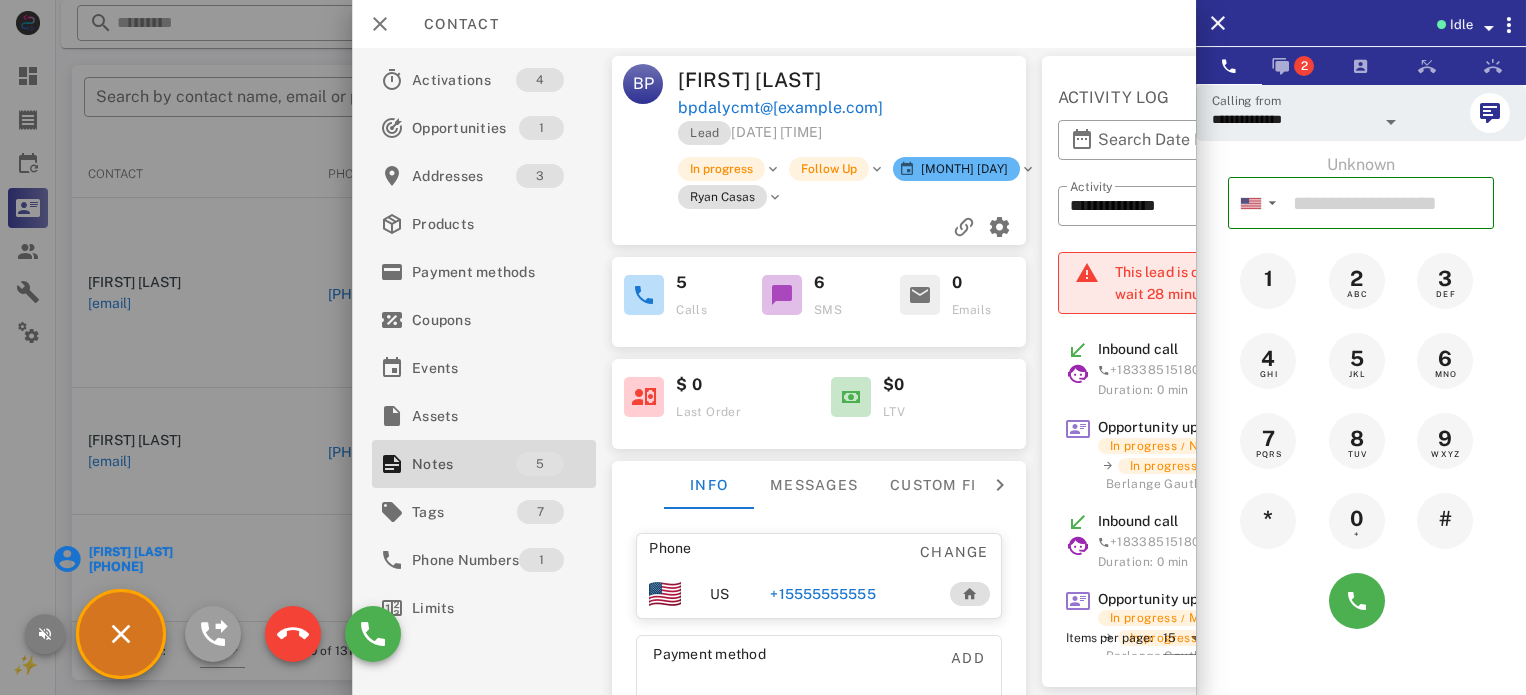 click at bounding box center [45, 634] 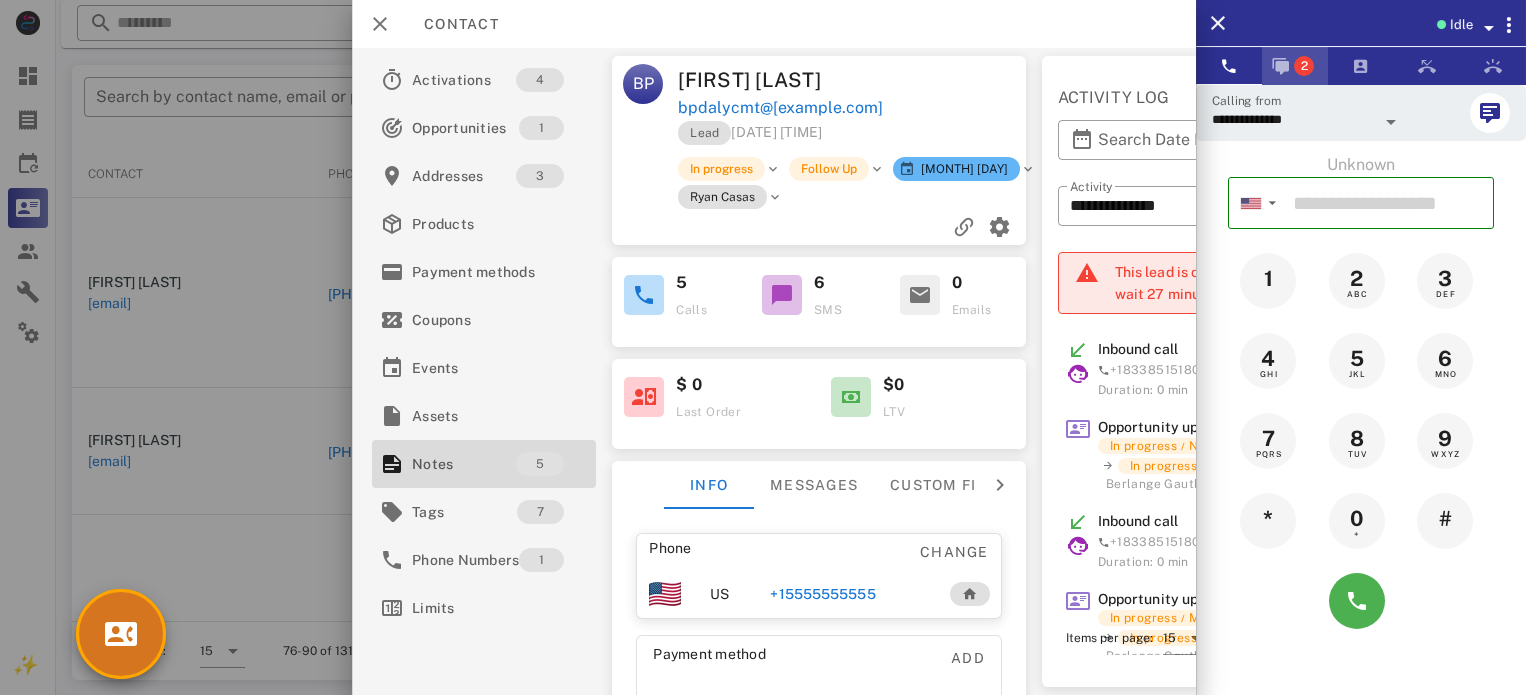 click on "2" at bounding box center [1304, 66] 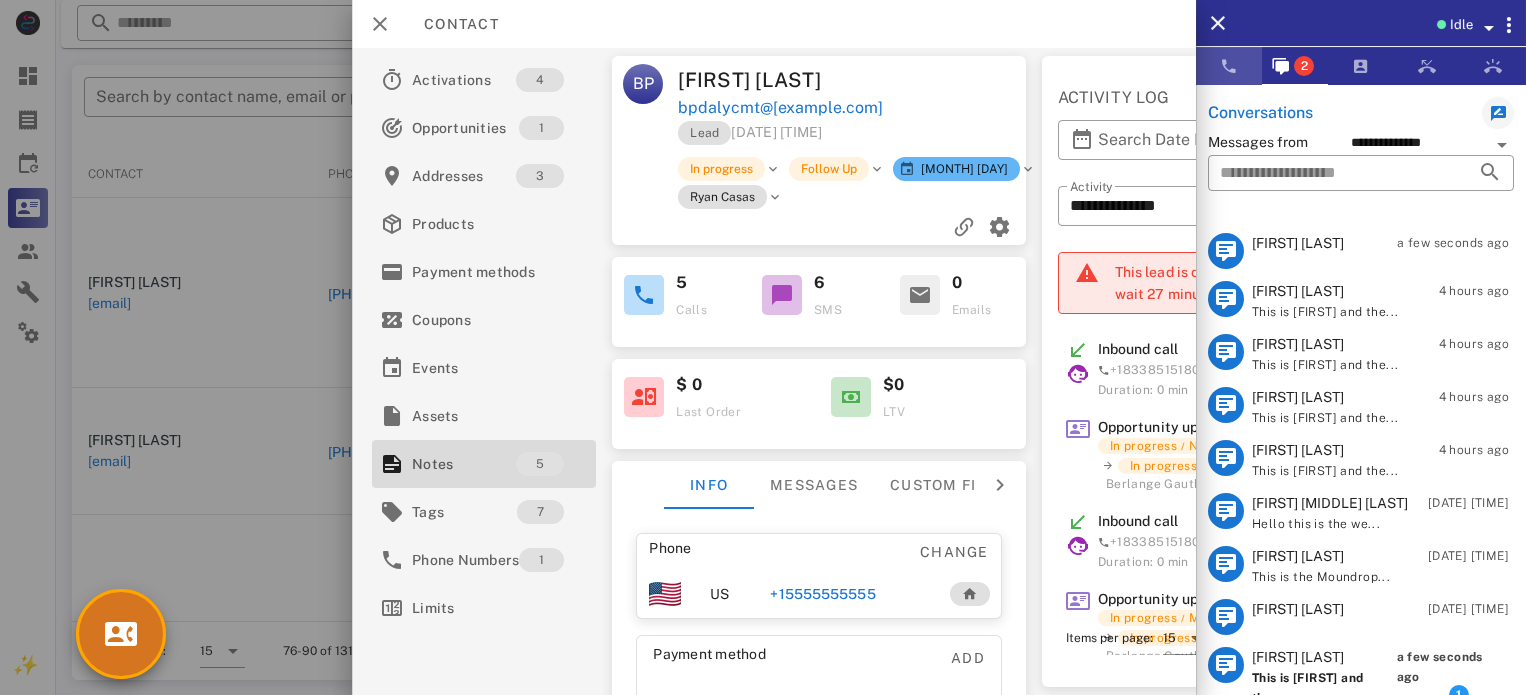 click at bounding box center (1229, 66) 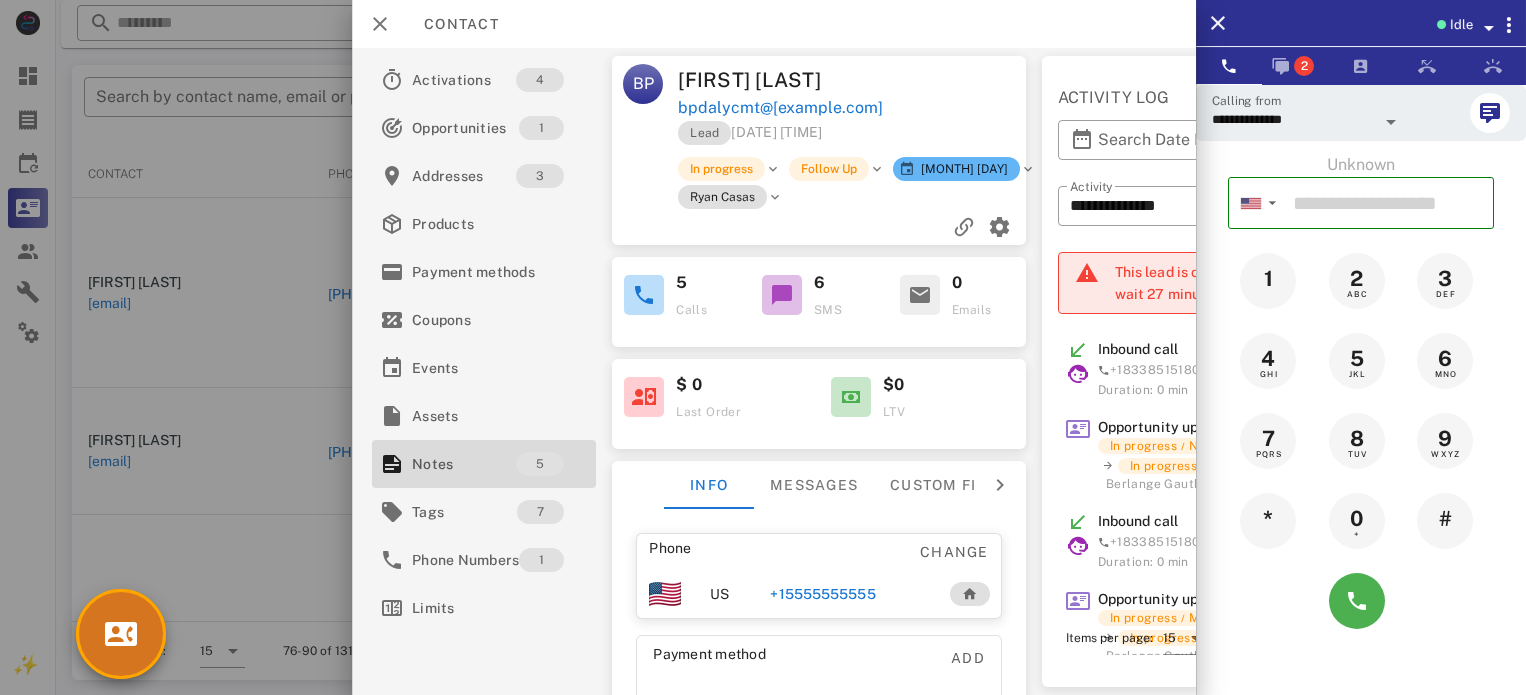 click on "+15555555555" at bounding box center [822, 594] 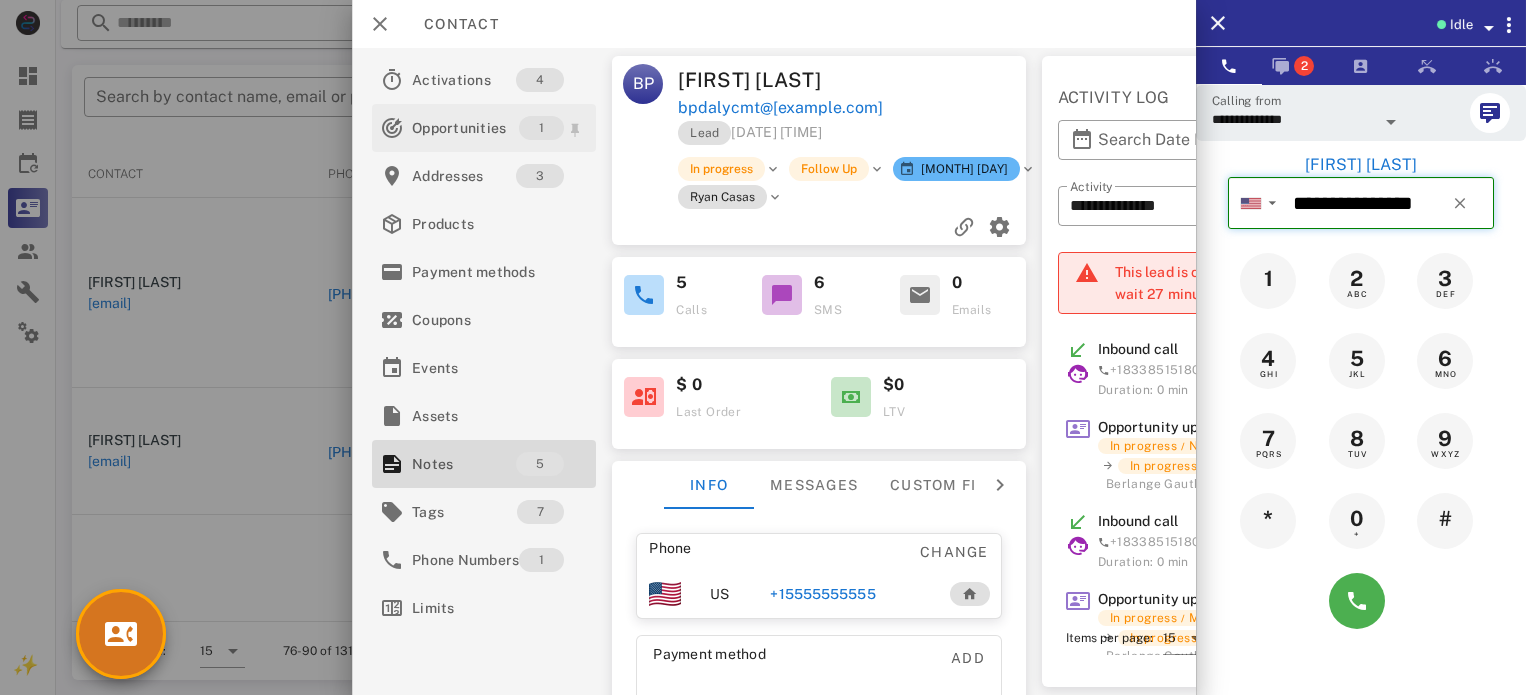 type 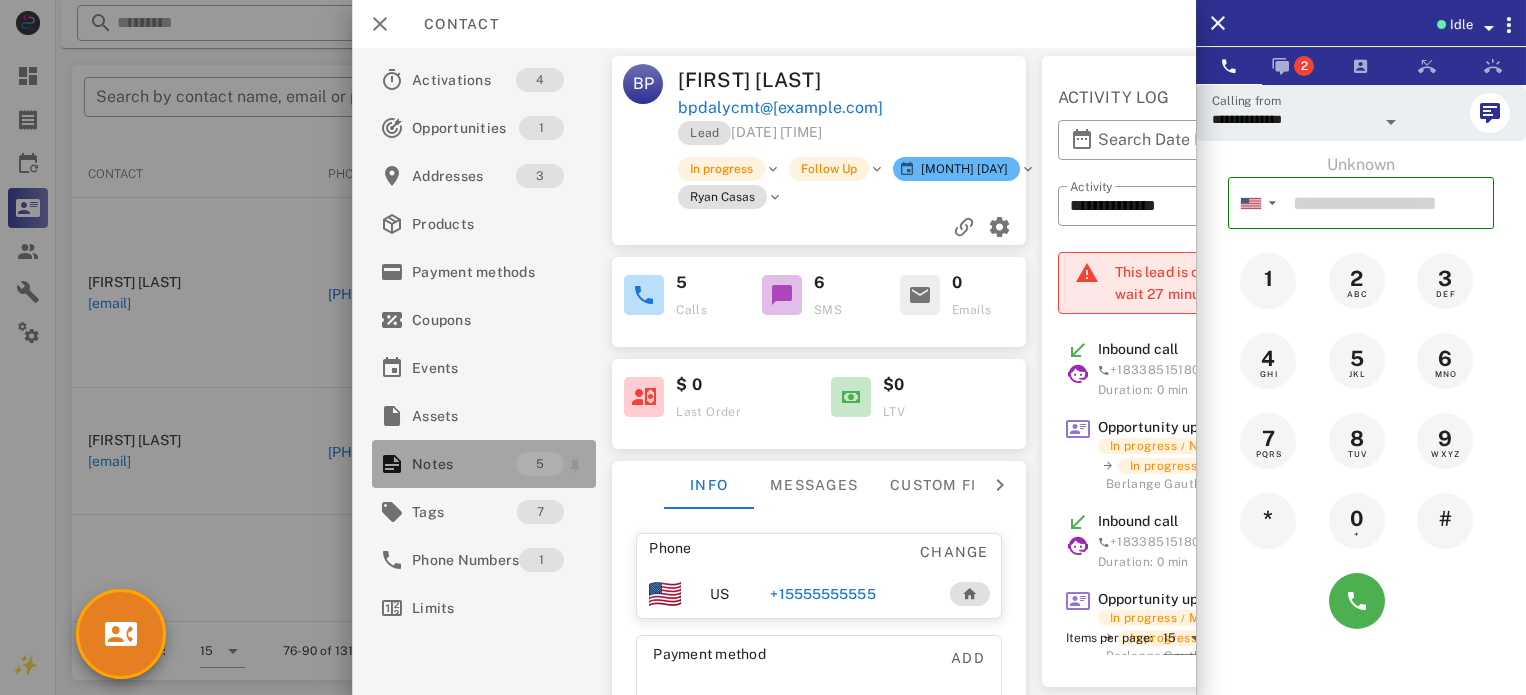 click on "Notes" at bounding box center [464, 464] 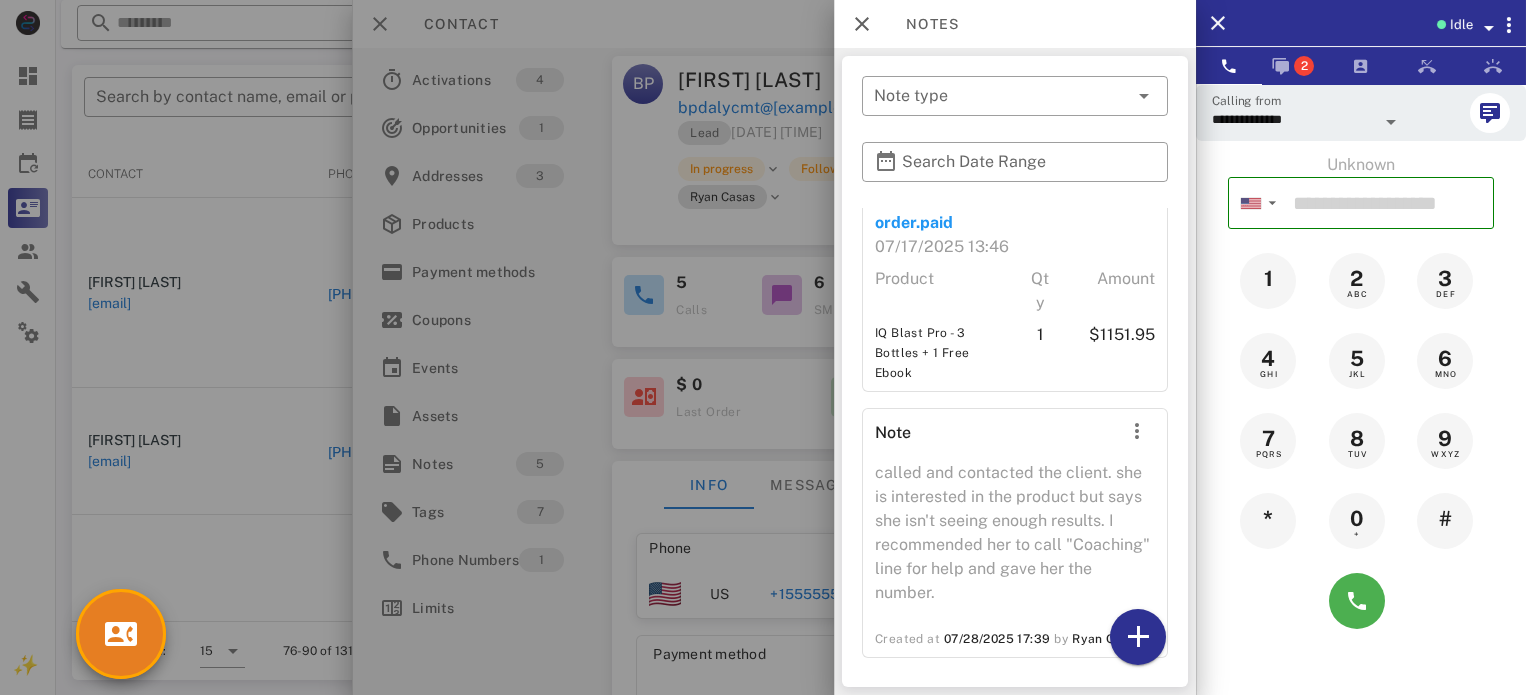 scroll, scrollTop: 961, scrollLeft: 0, axis: vertical 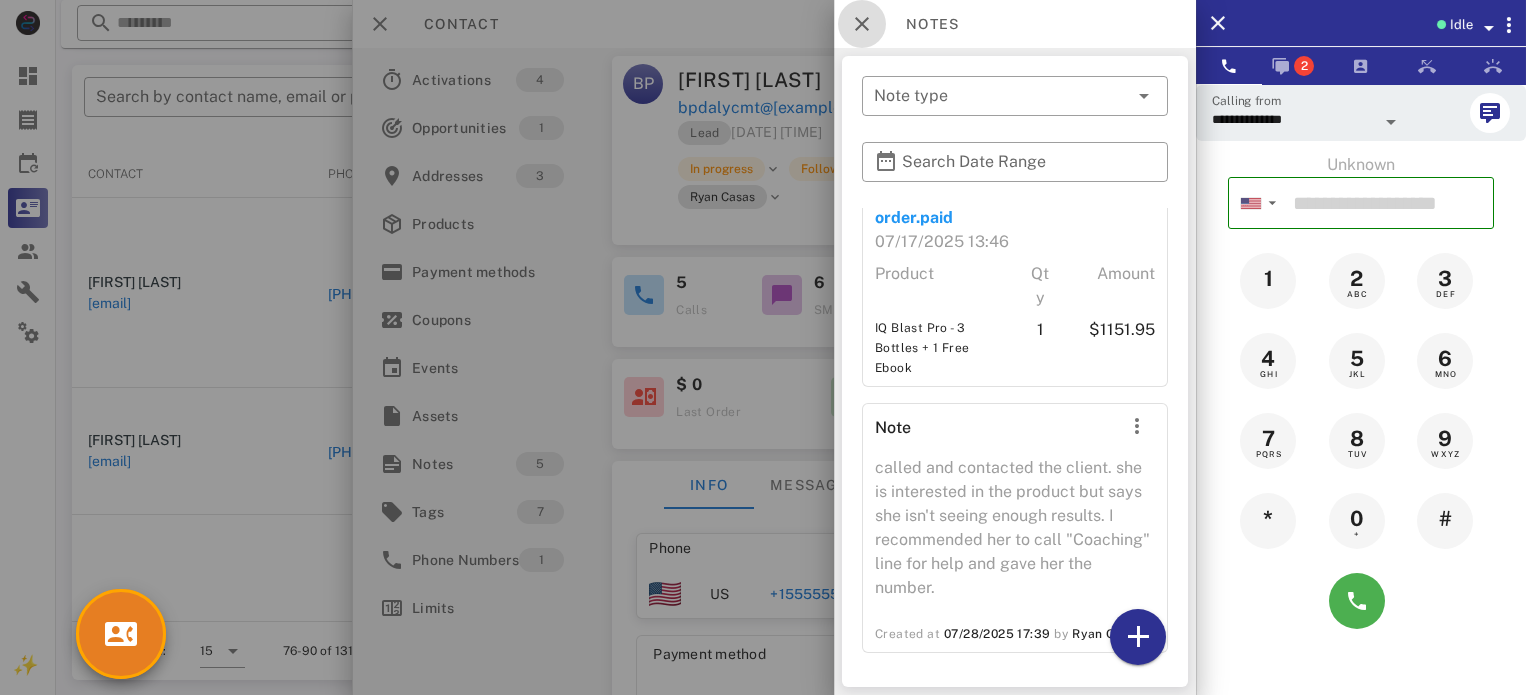 click at bounding box center (862, 24) 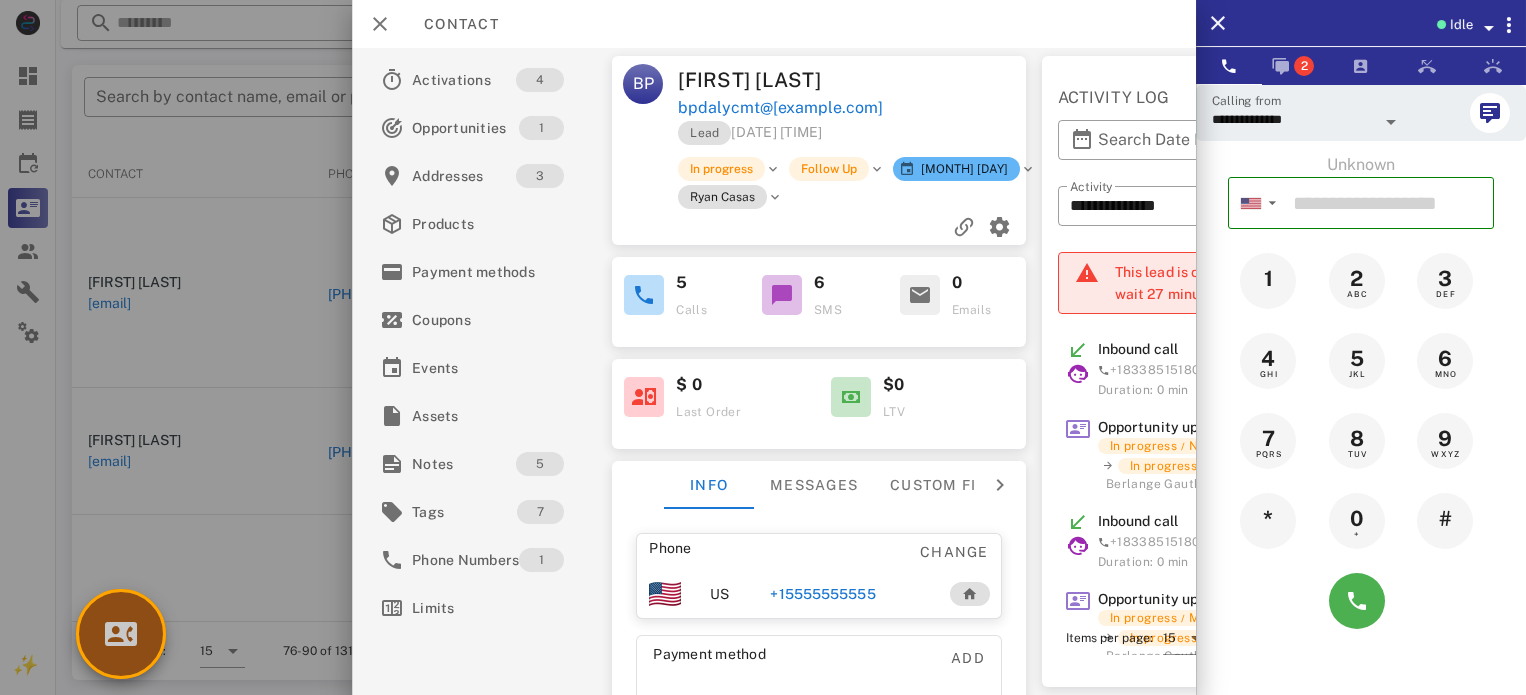 click at bounding box center (121, 634) 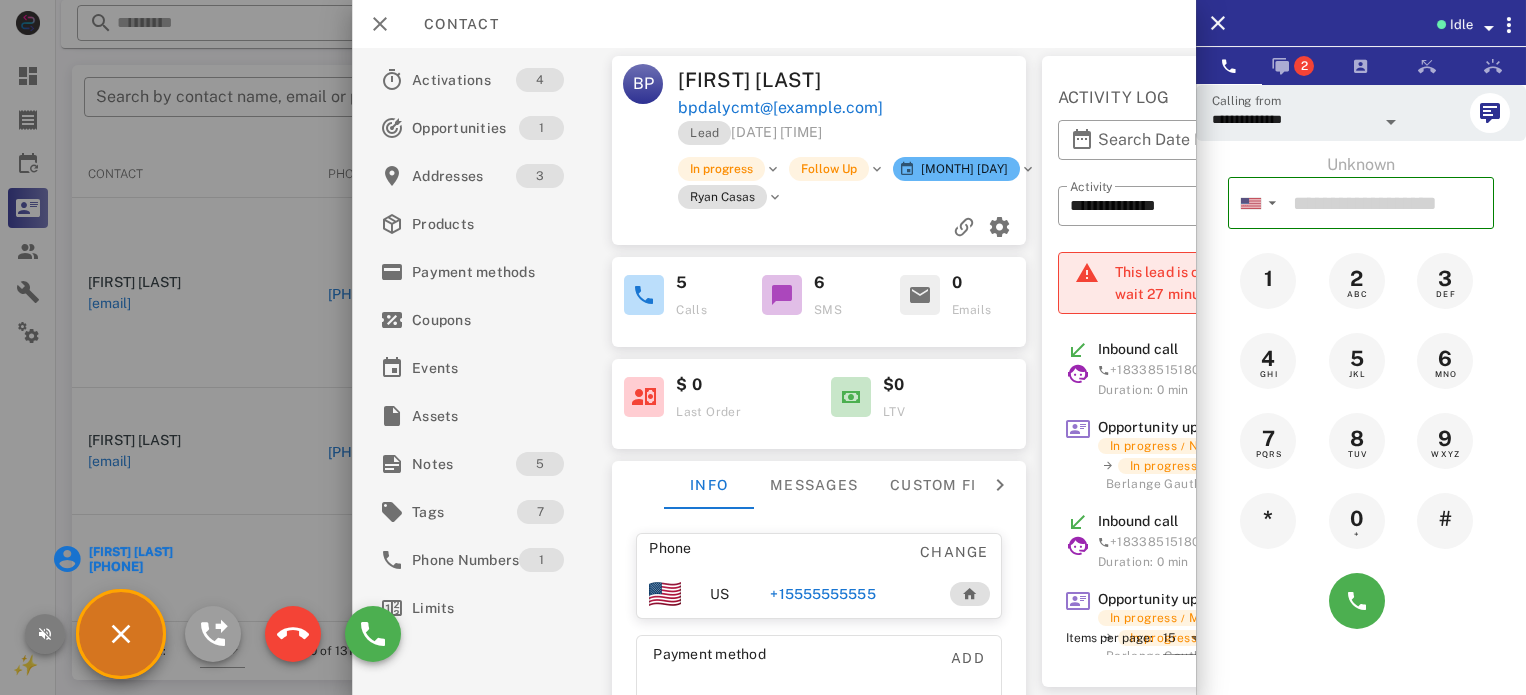 click at bounding box center [45, 634] 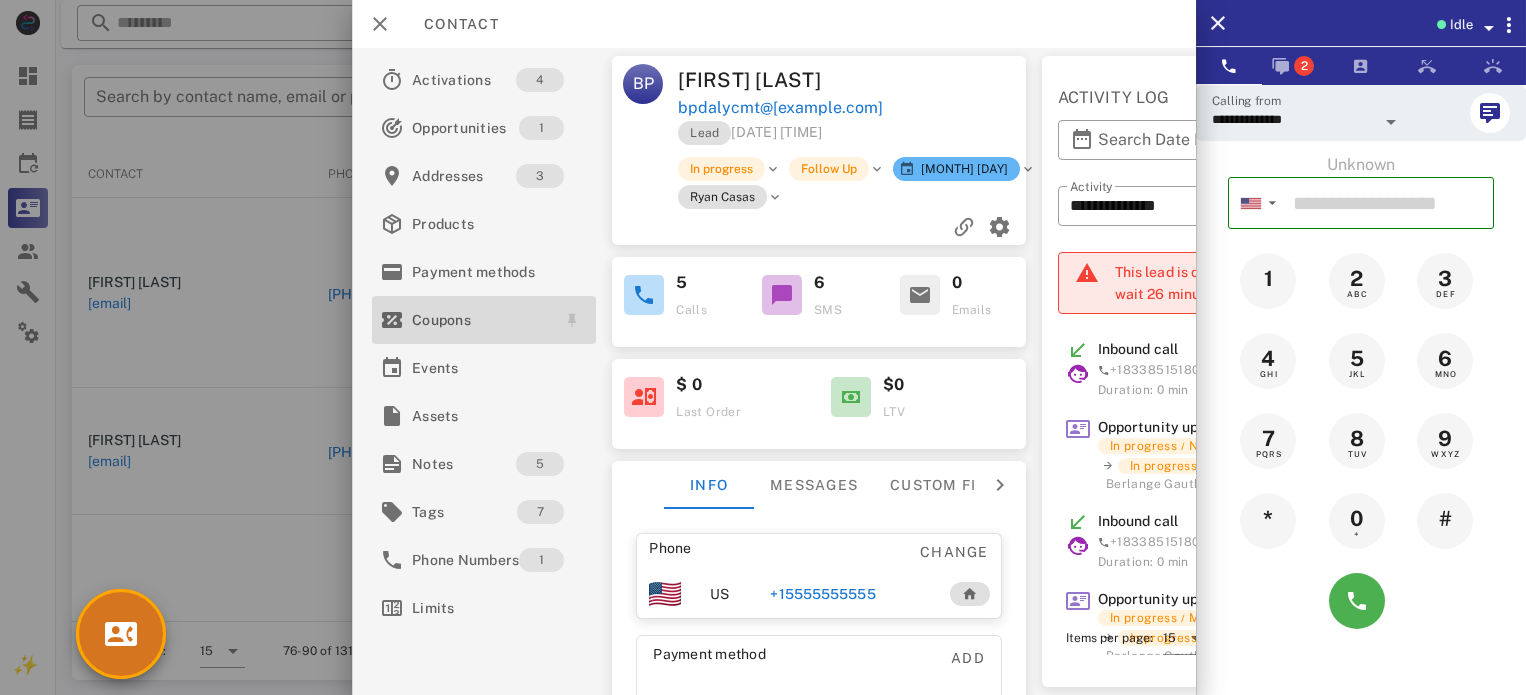 click on "Coupons" at bounding box center (480, 320) 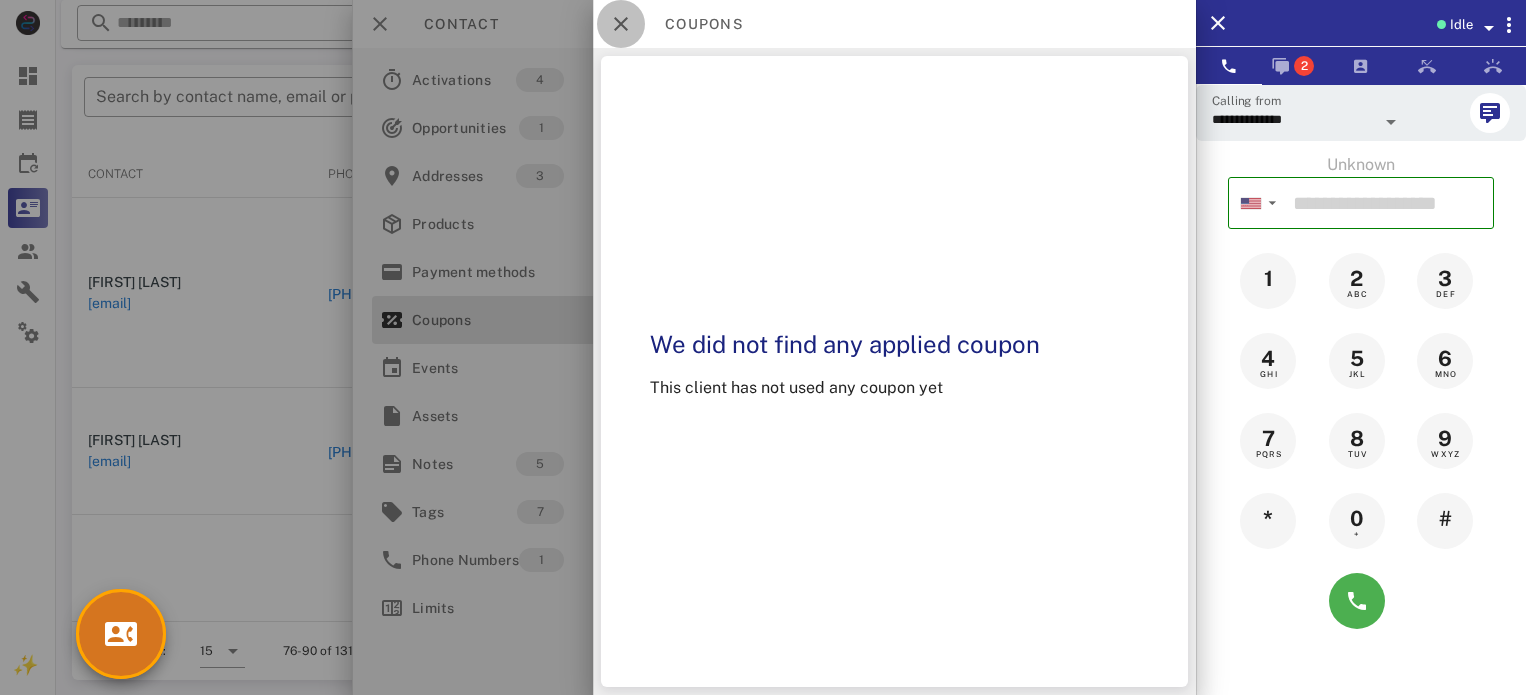 click at bounding box center [621, 24] 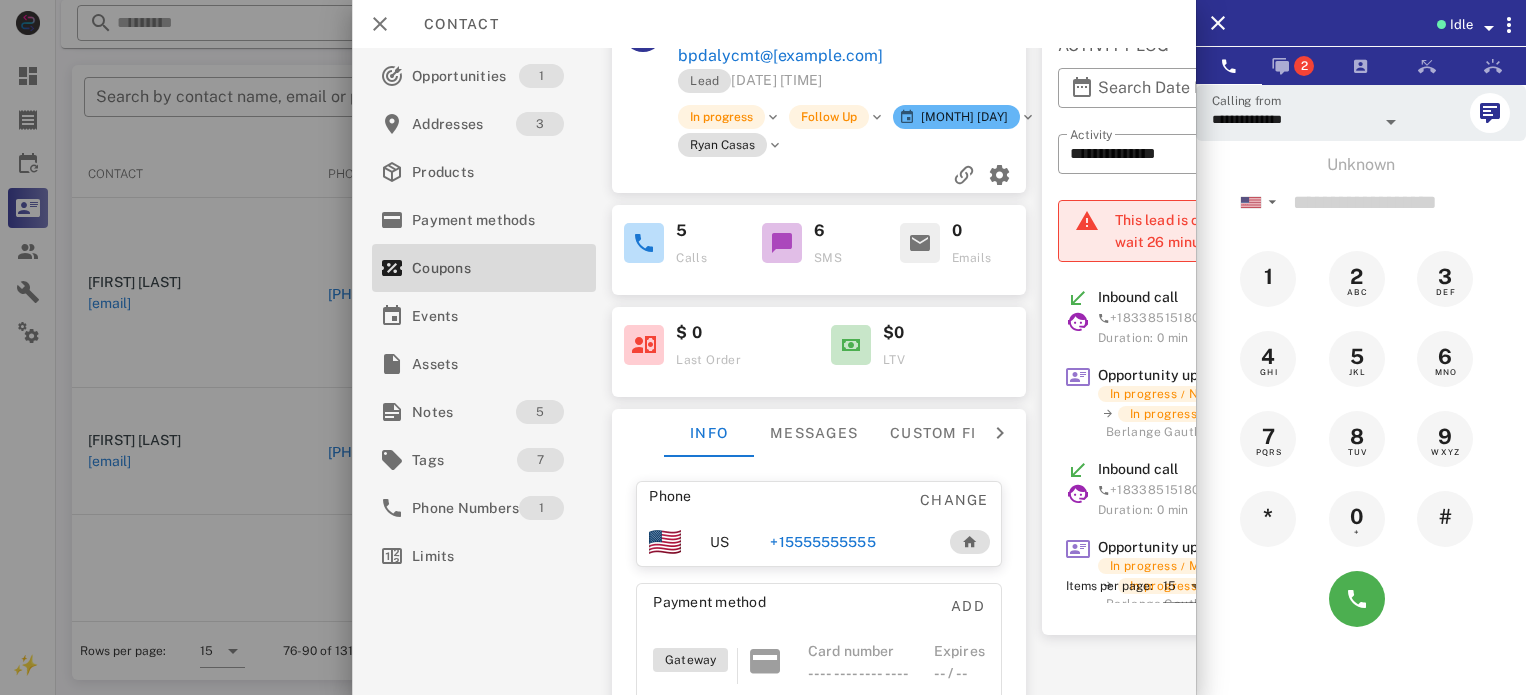 scroll, scrollTop: 200, scrollLeft: 0, axis: vertical 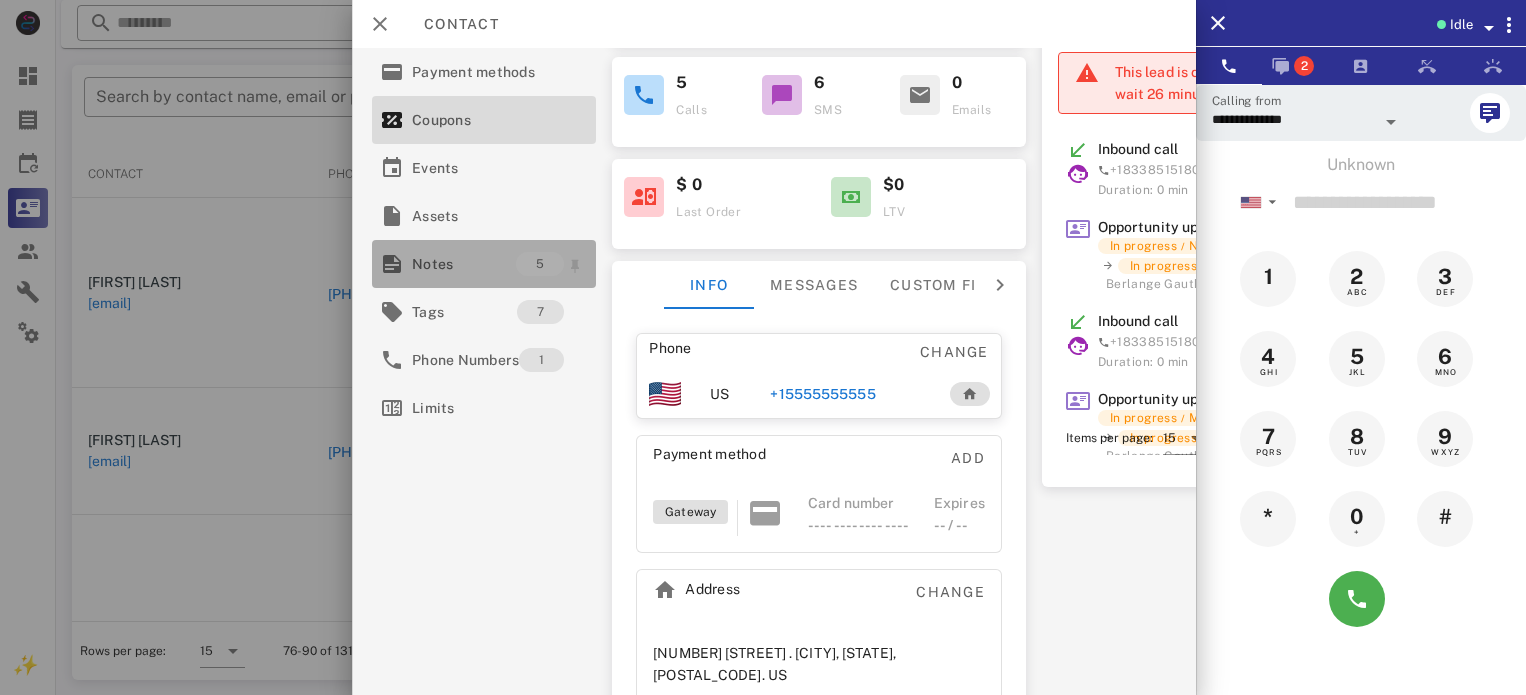 click on "Notes" at bounding box center (464, 264) 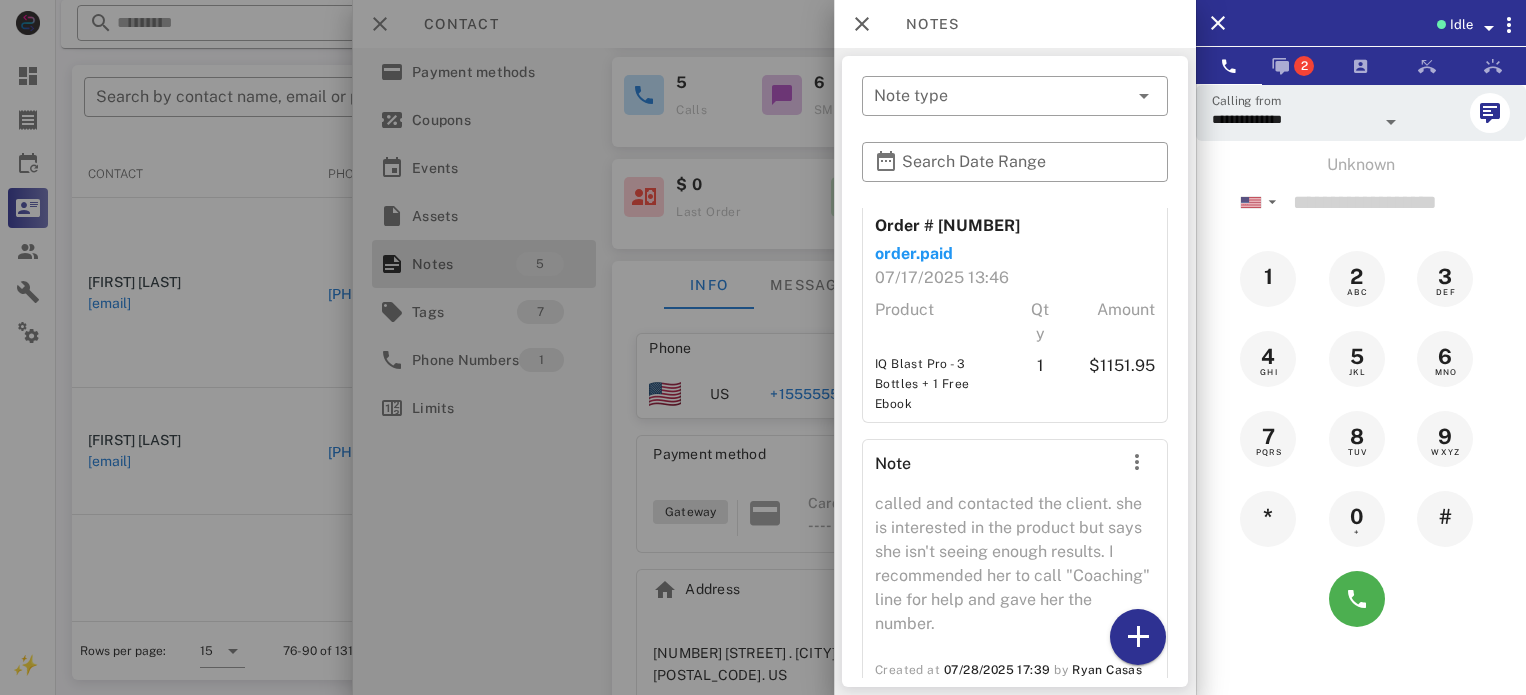 scroll, scrollTop: 961, scrollLeft: 0, axis: vertical 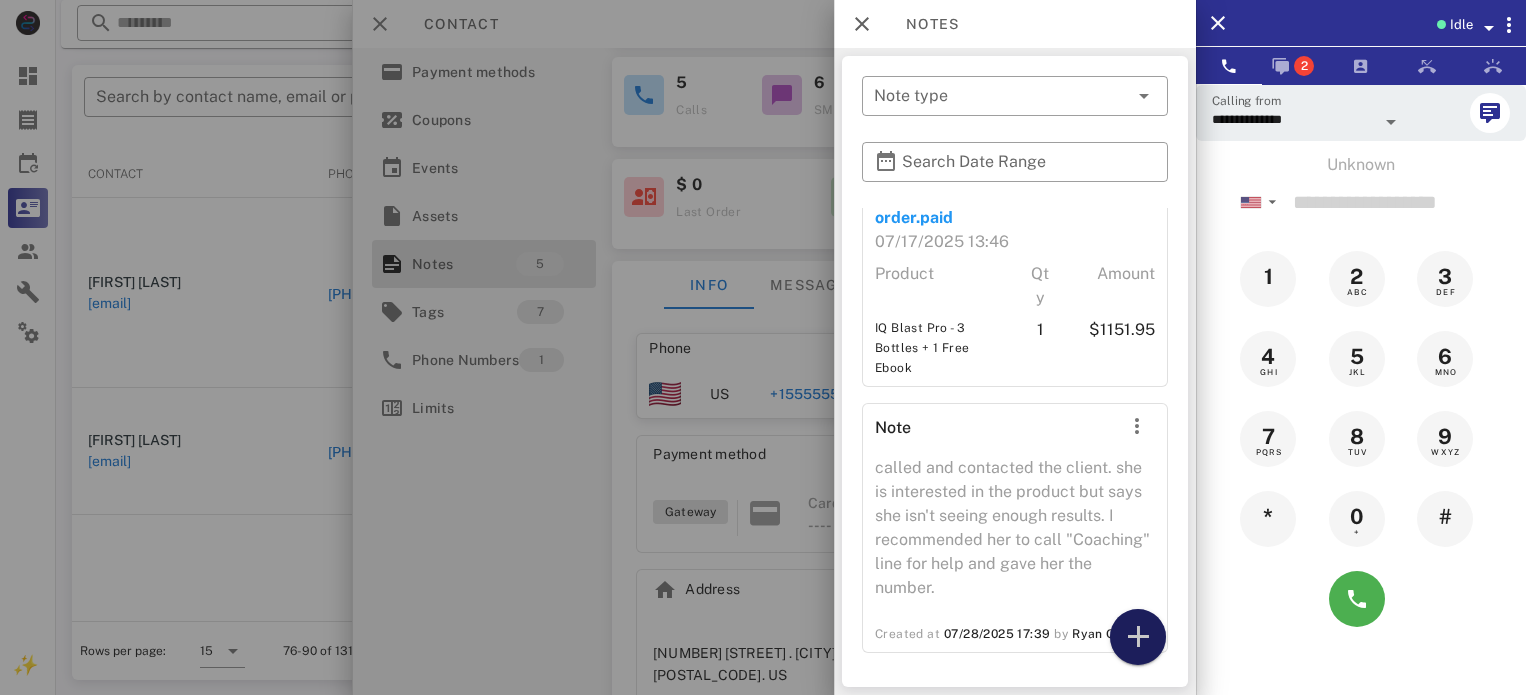 click at bounding box center (1138, 637) 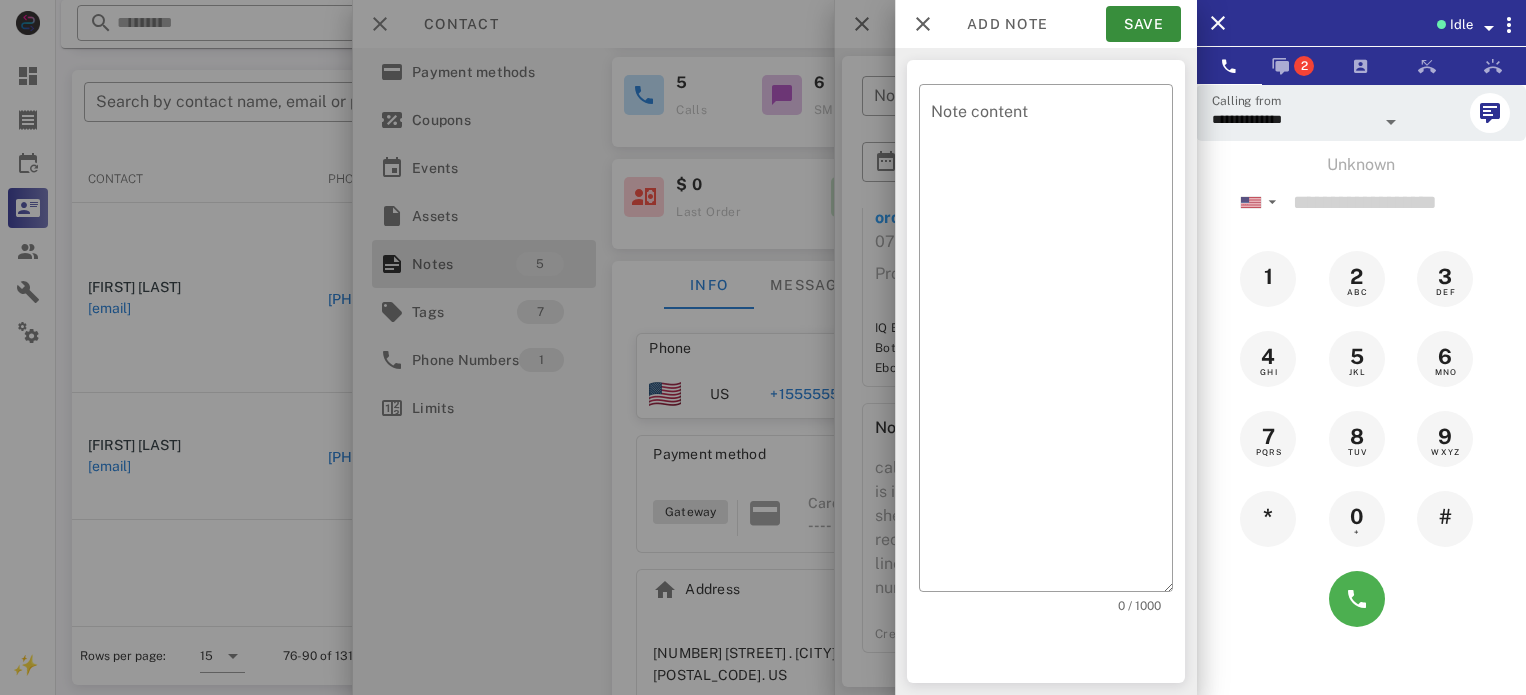 scroll, scrollTop: 379, scrollLeft: 0, axis: vertical 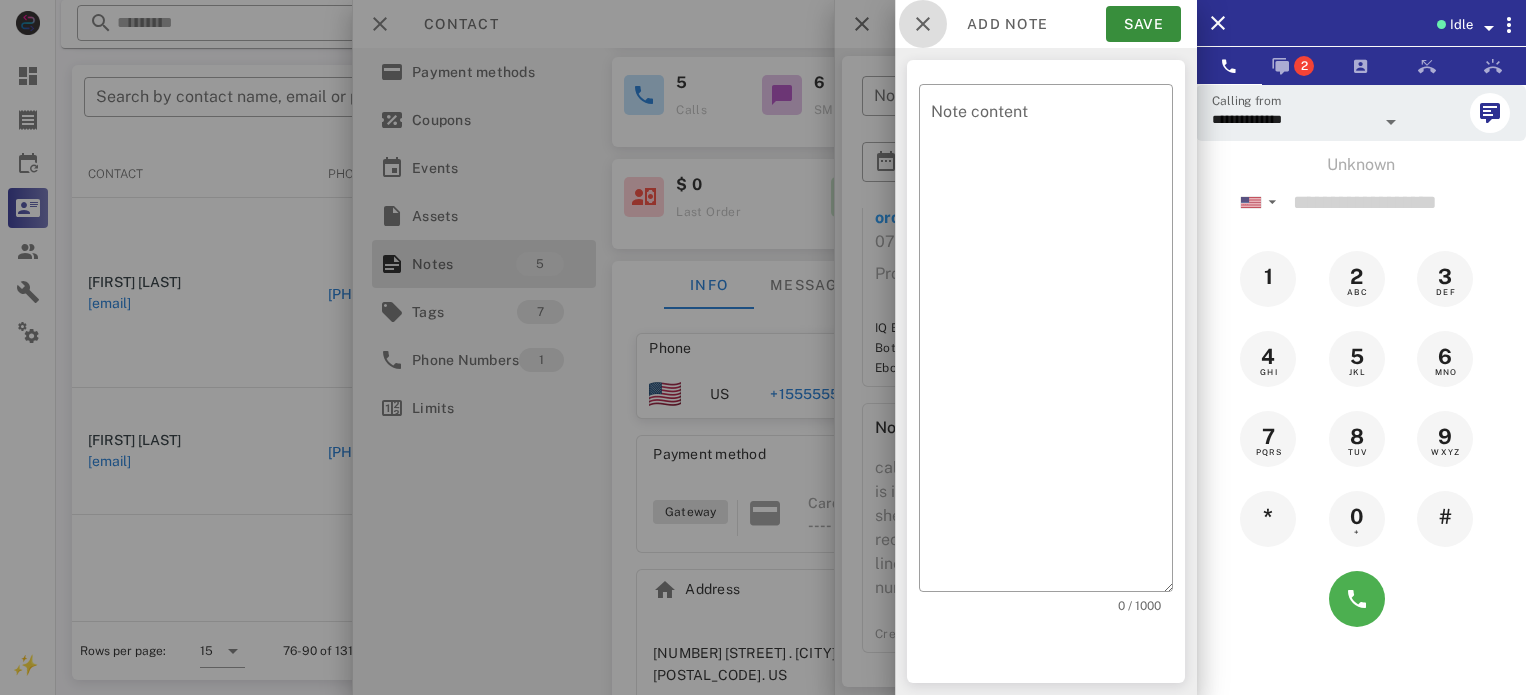 click at bounding box center [923, 24] 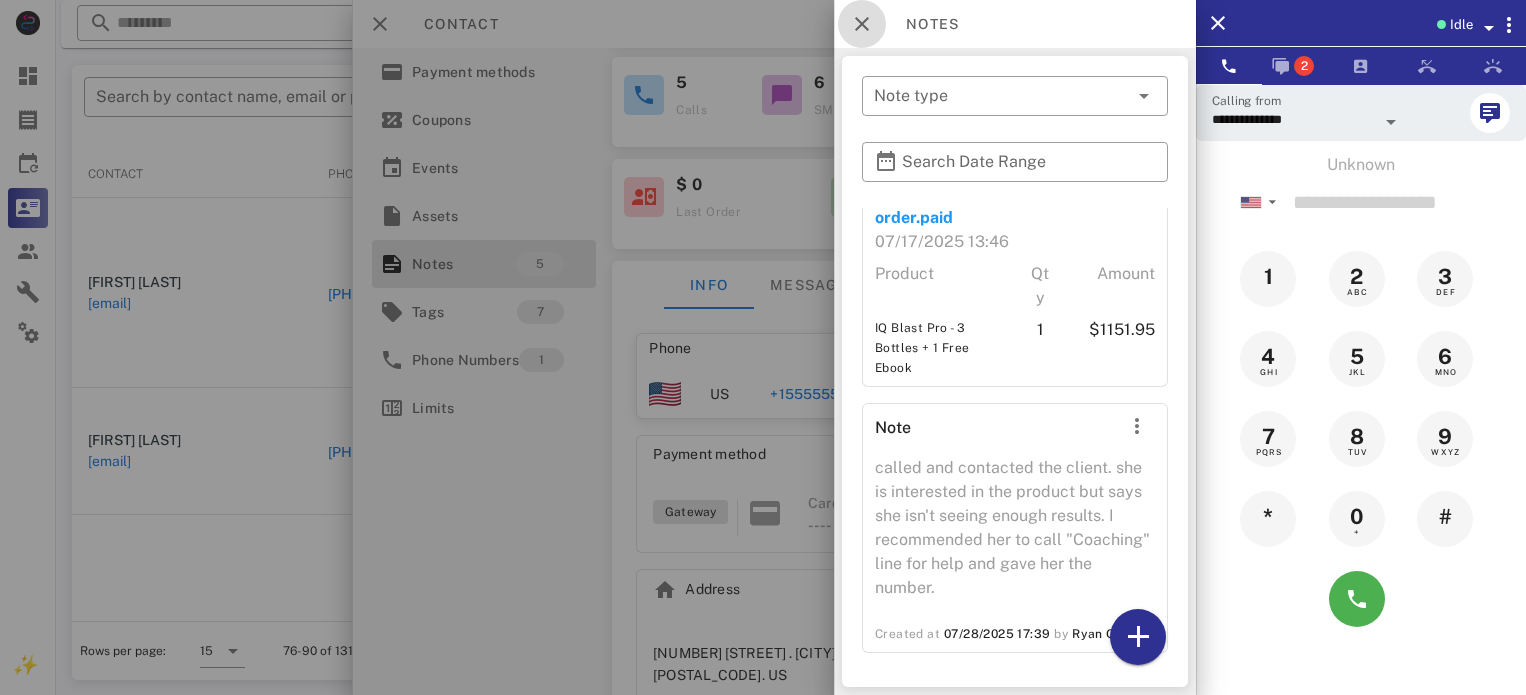 click at bounding box center [862, 24] 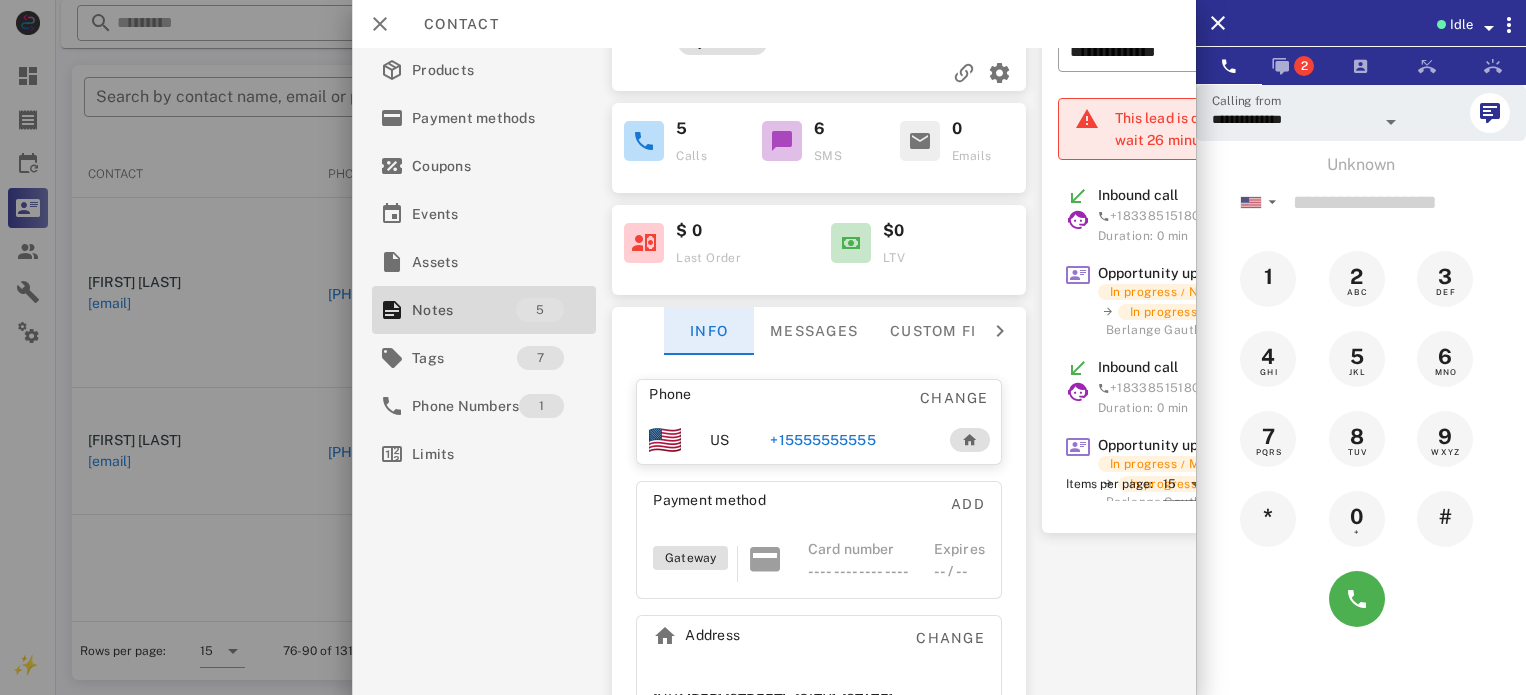 scroll, scrollTop: 0, scrollLeft: 0, axis: both 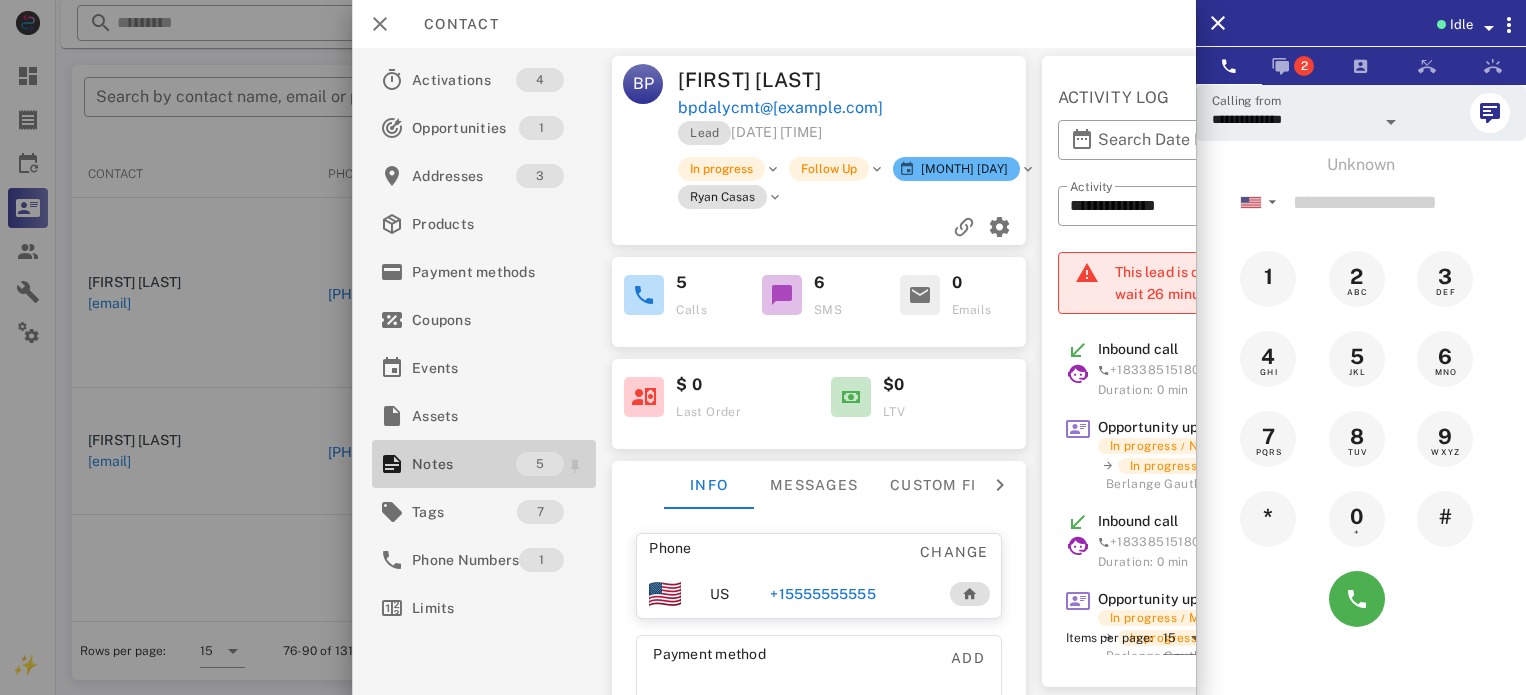 click on "Notes" at bounding box center [464, 464] 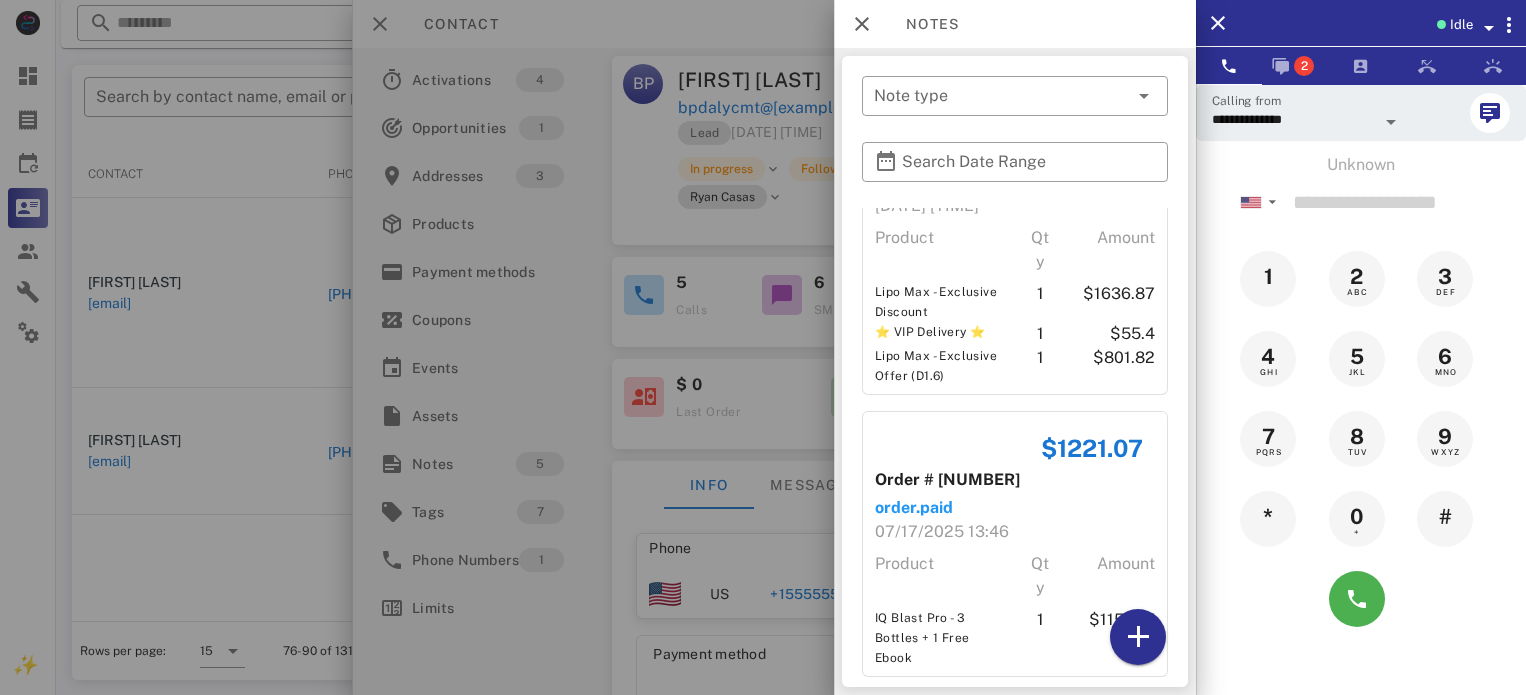 scroll, scrollTop: 961, scrollLeft: 0, axis: vertical 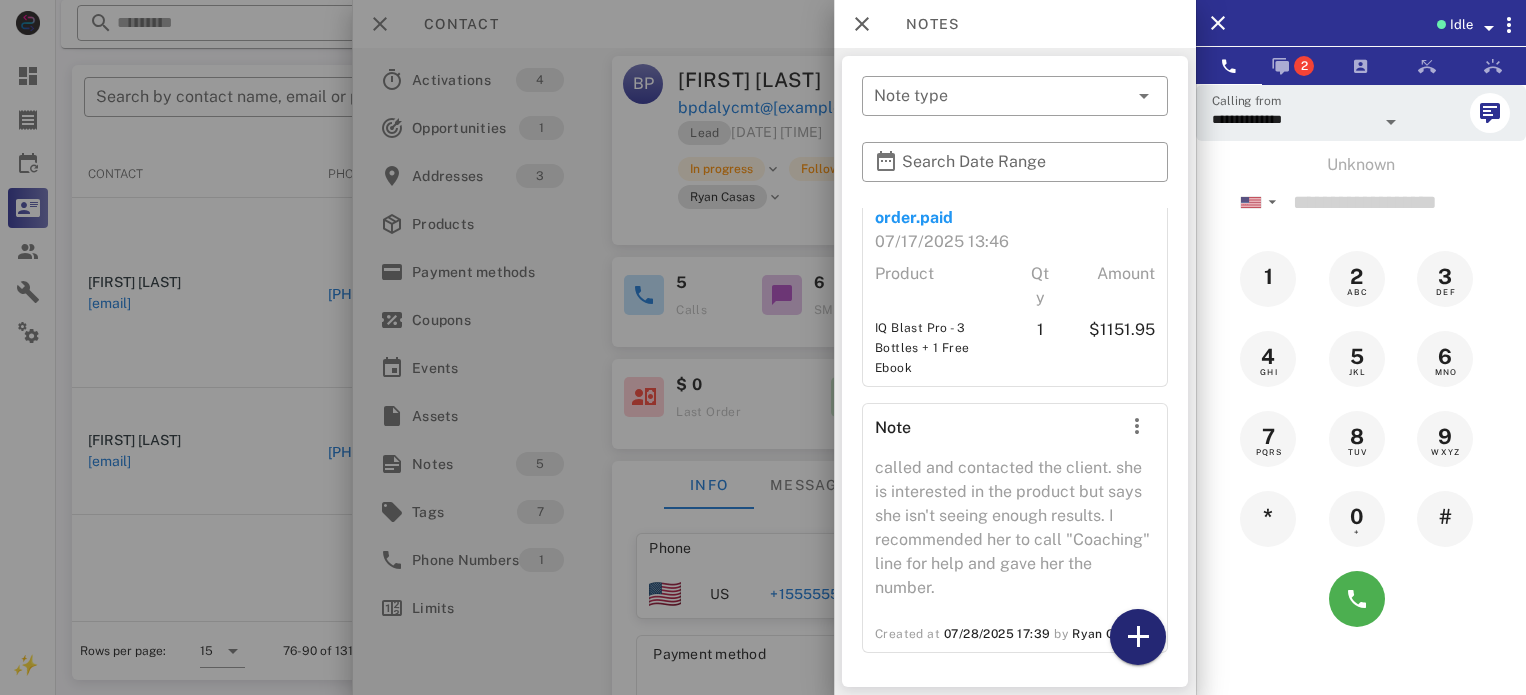 click at bounding box center (1138, 637) 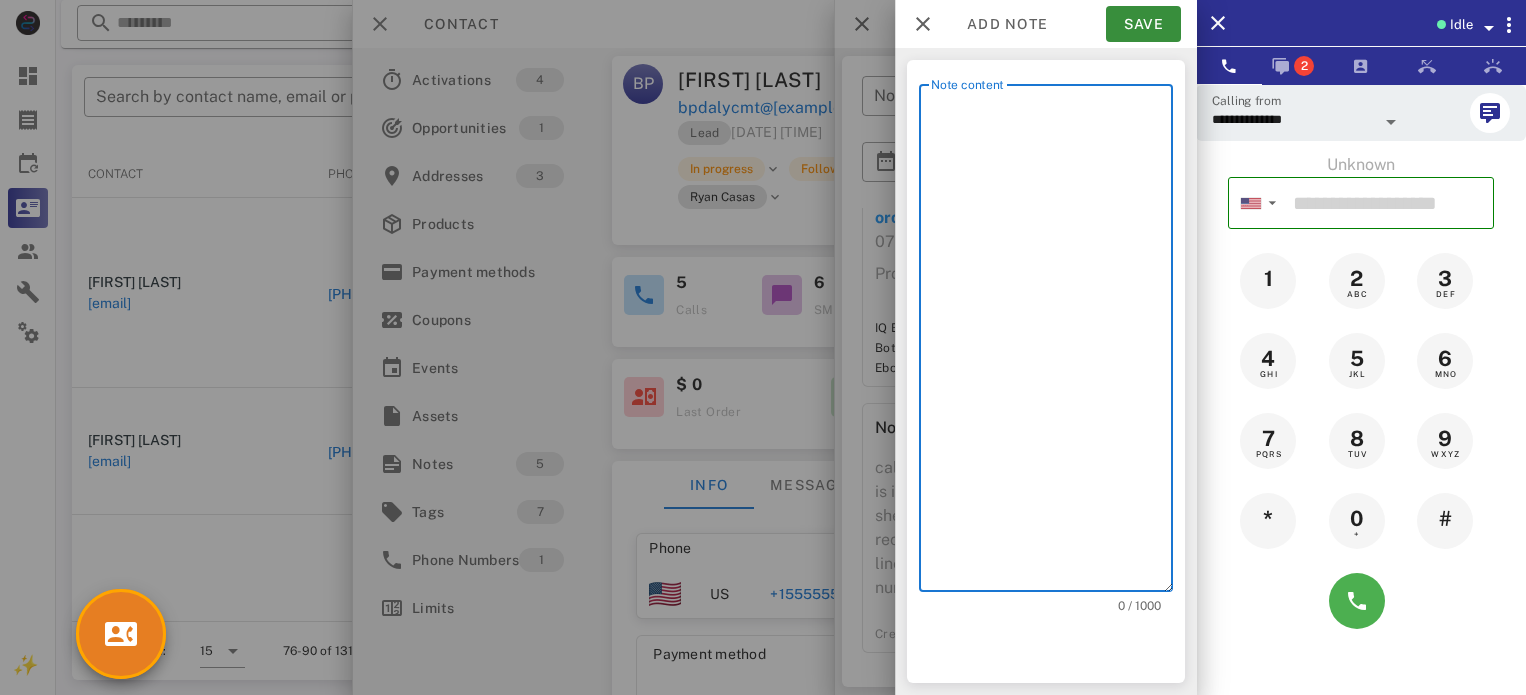 click on "Note content" at bounding box center [1052, 343] 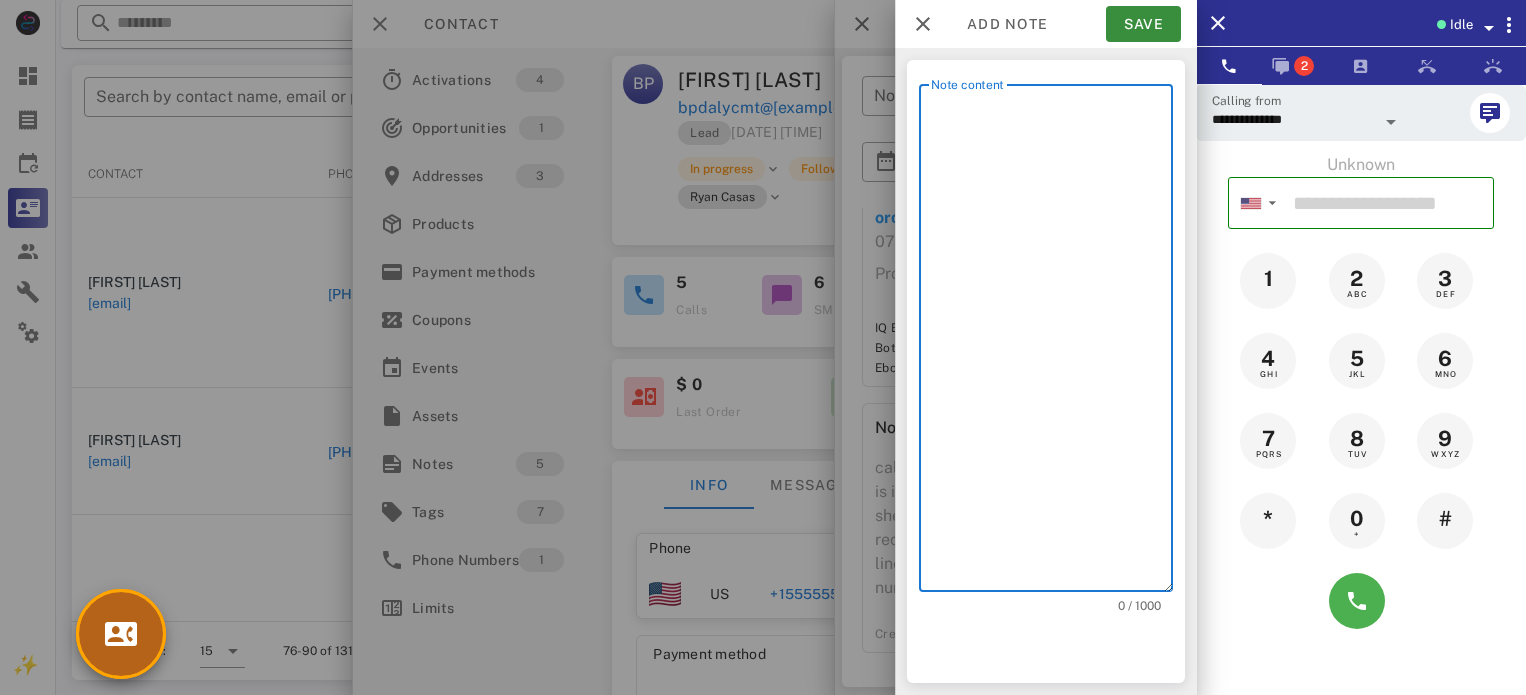 click at bounding box center [121, 634] 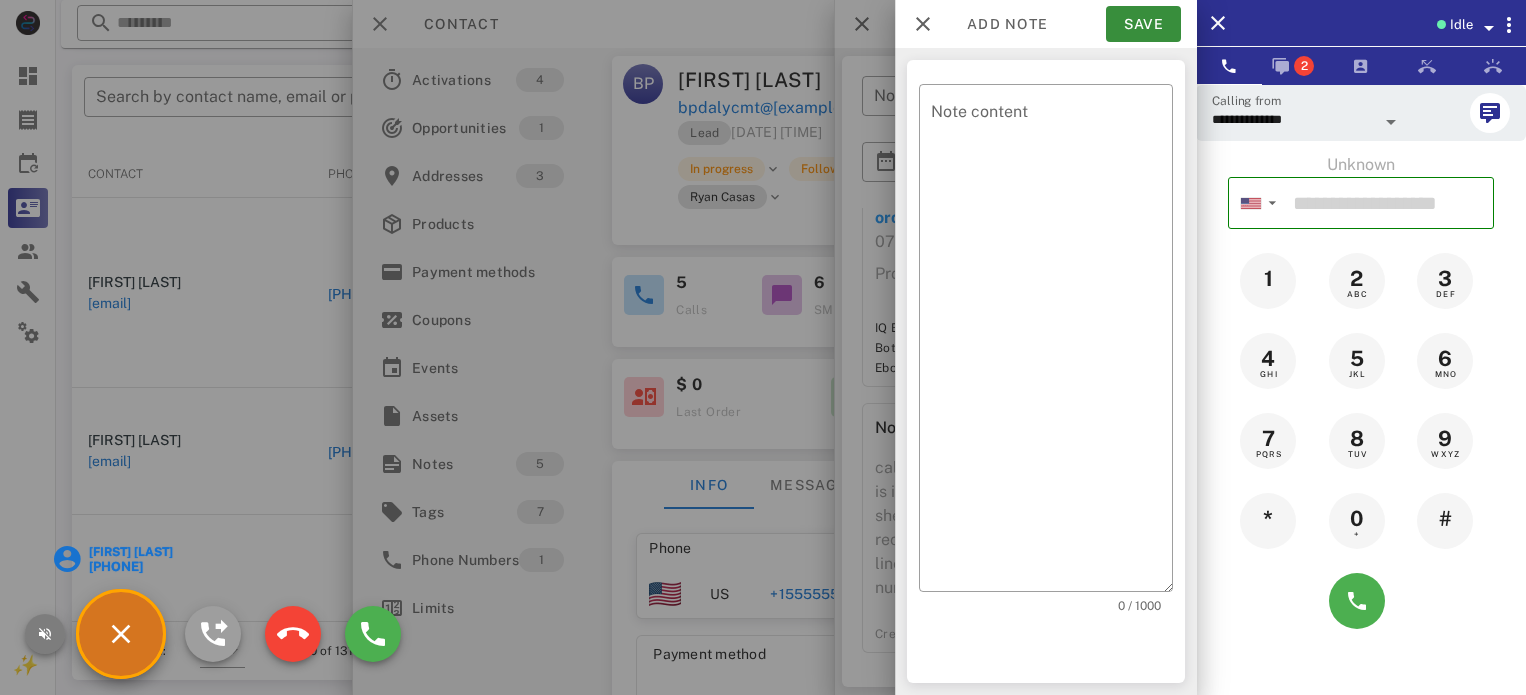 click at bounding box center [45, 634] 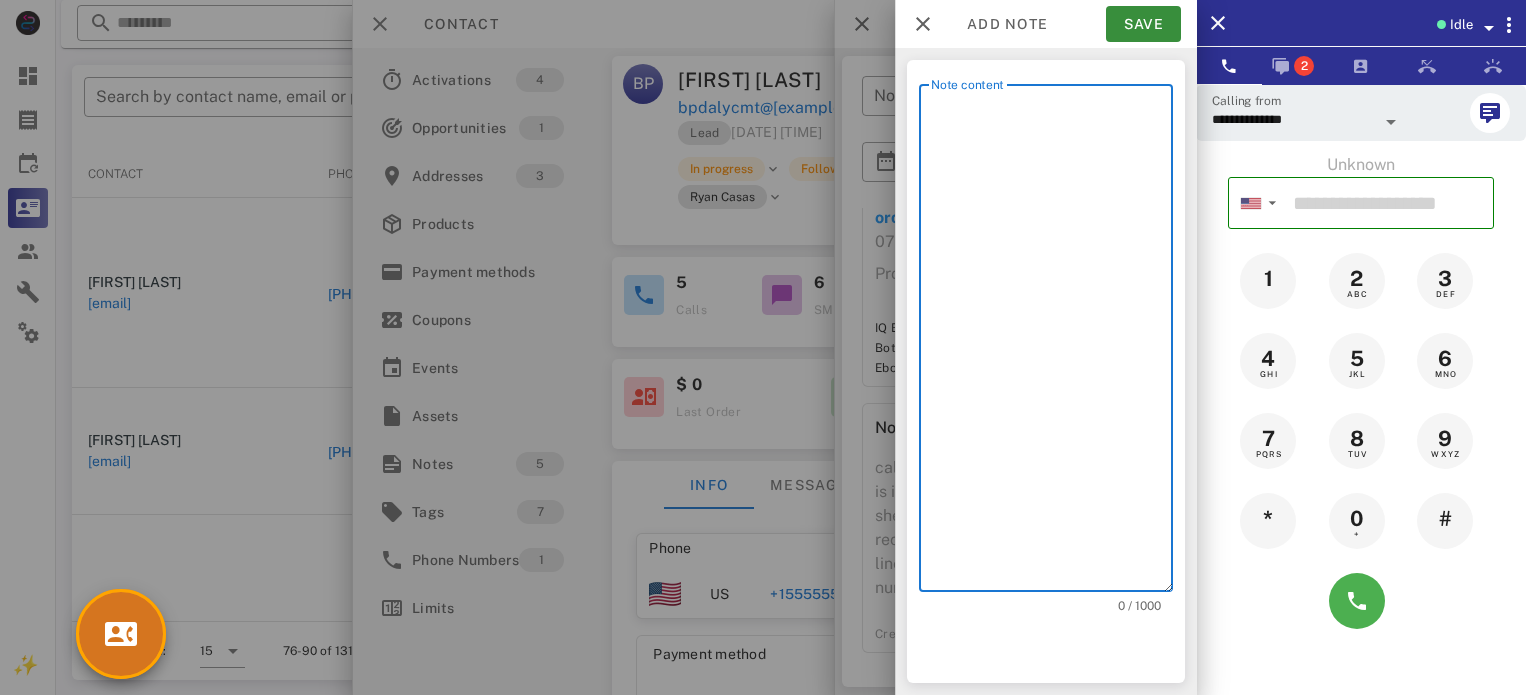 click on "Note content" at bounding box center [1052, 343] 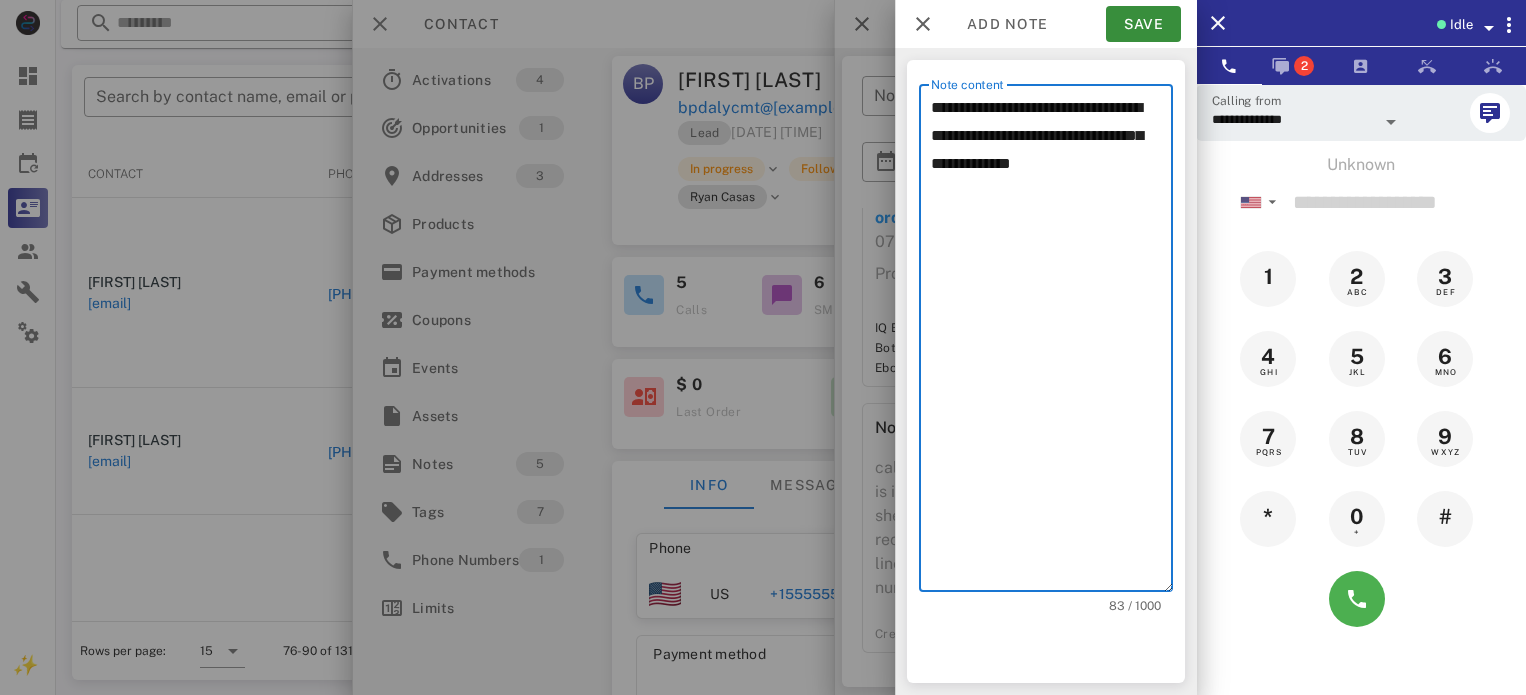 drag, startPoint x: 1130, startPoint y: 169, endPoint x: 1024, endPoint y: 145, distance: 108.68302 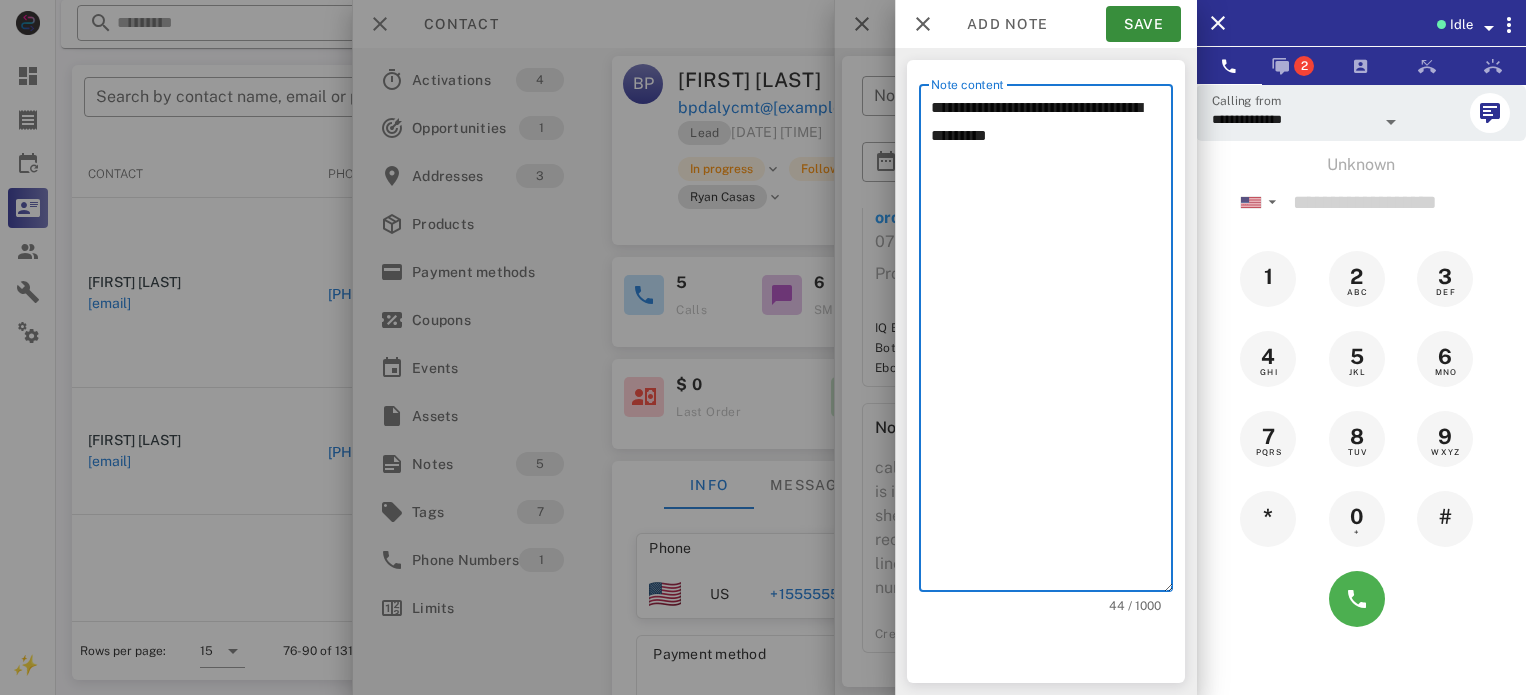 paste on "**********" 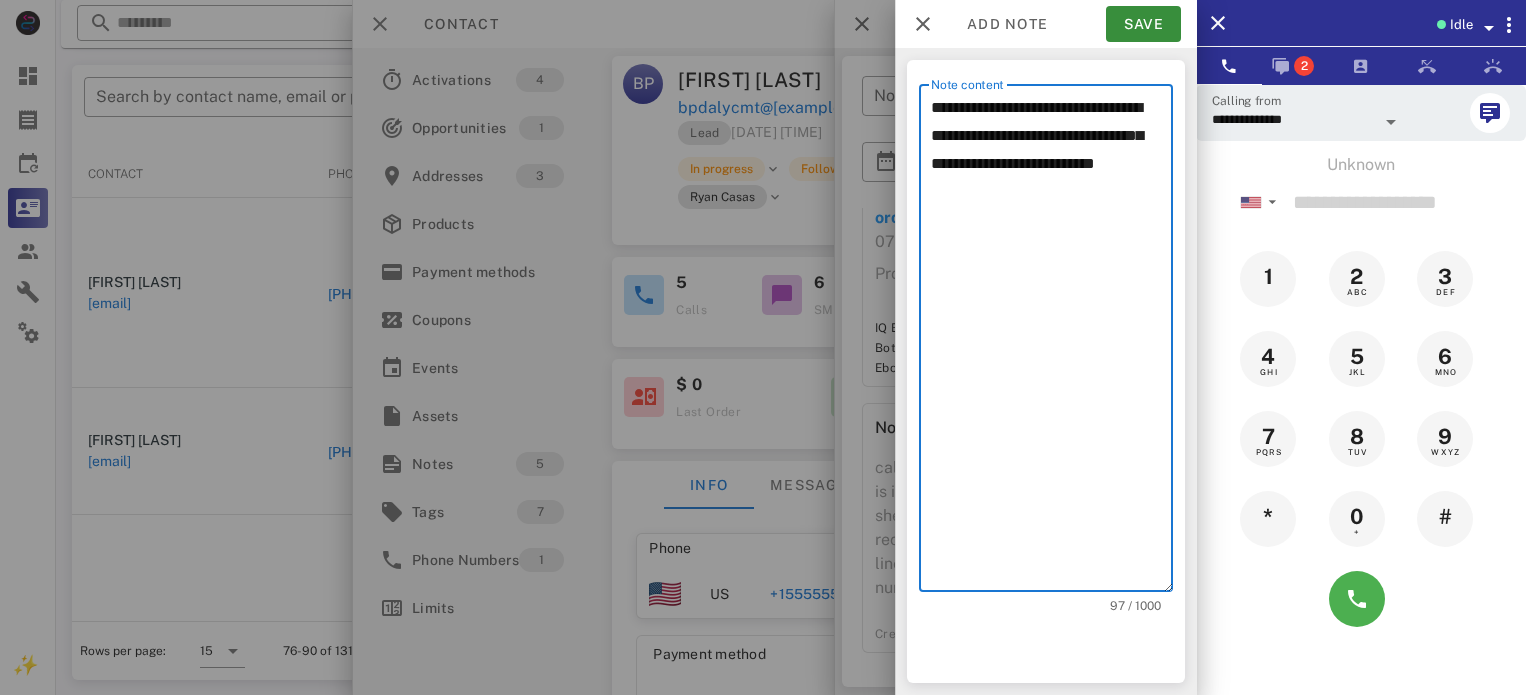 click on "**********" at bounding box center [1052, 343] 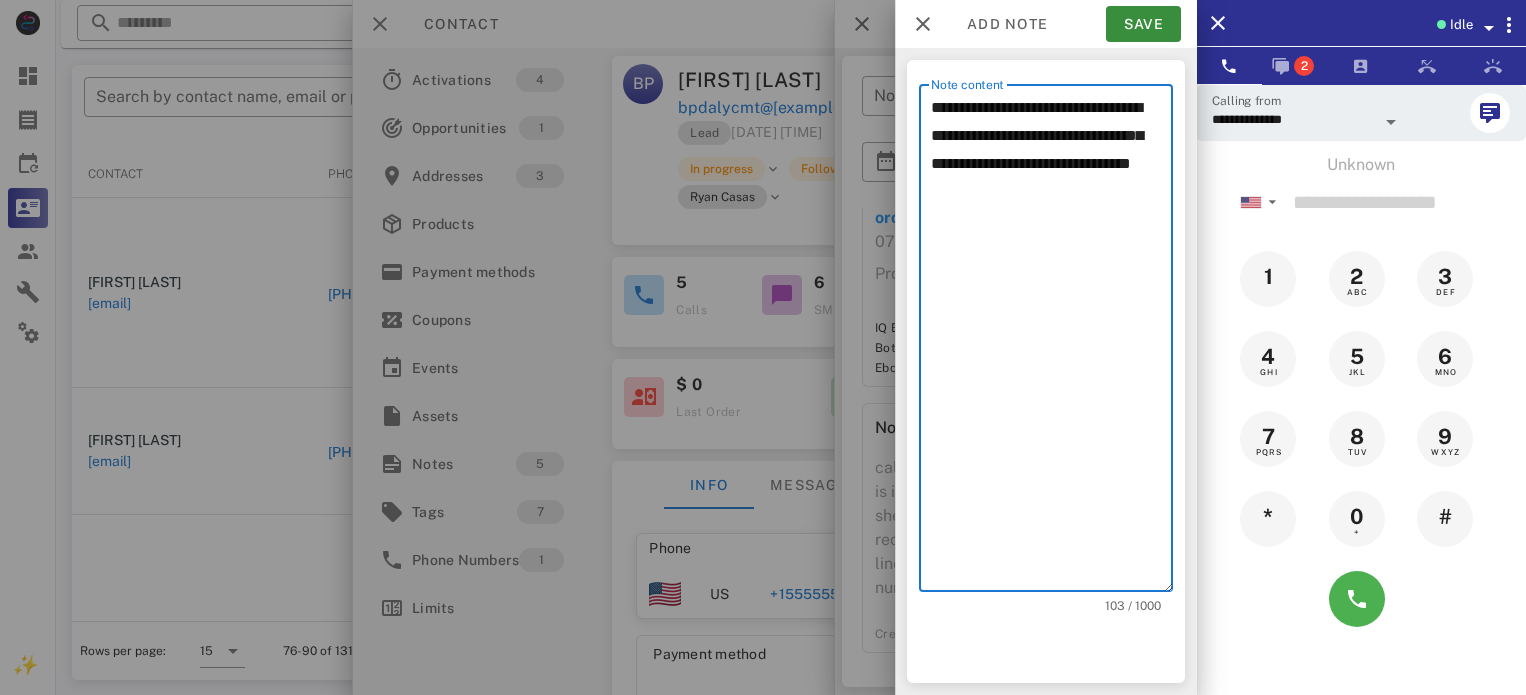 click on "**********" at bounding box center (1052, 343) 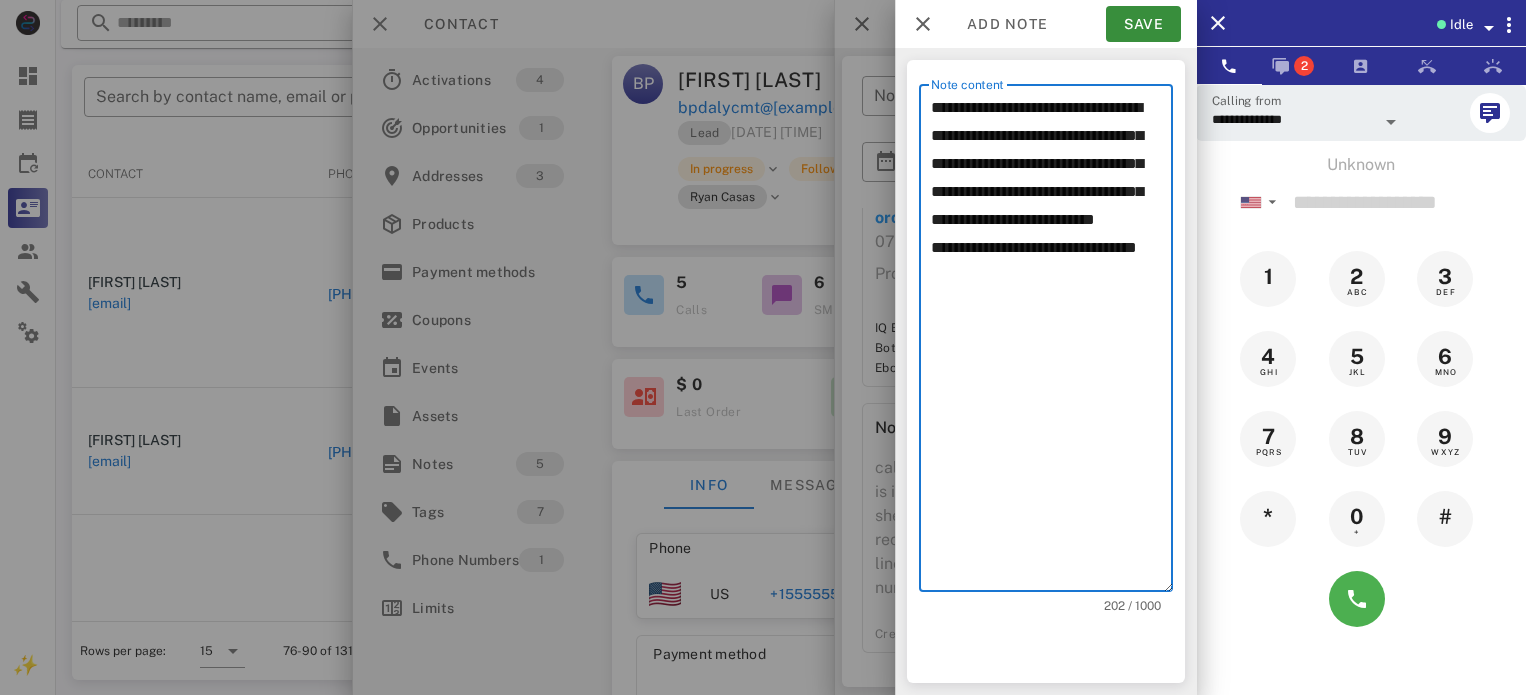 click on "**********" at bounding box center [1052, 343] 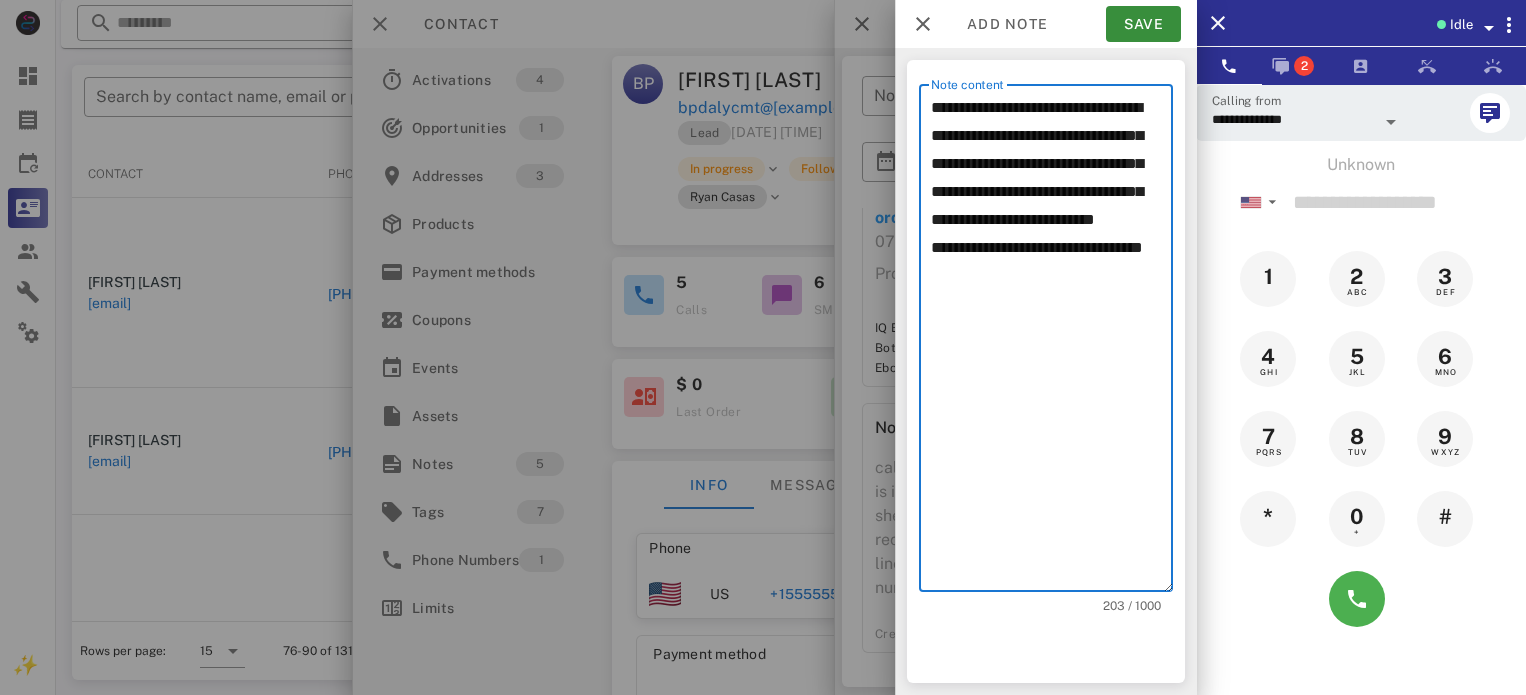 paste on "**********" 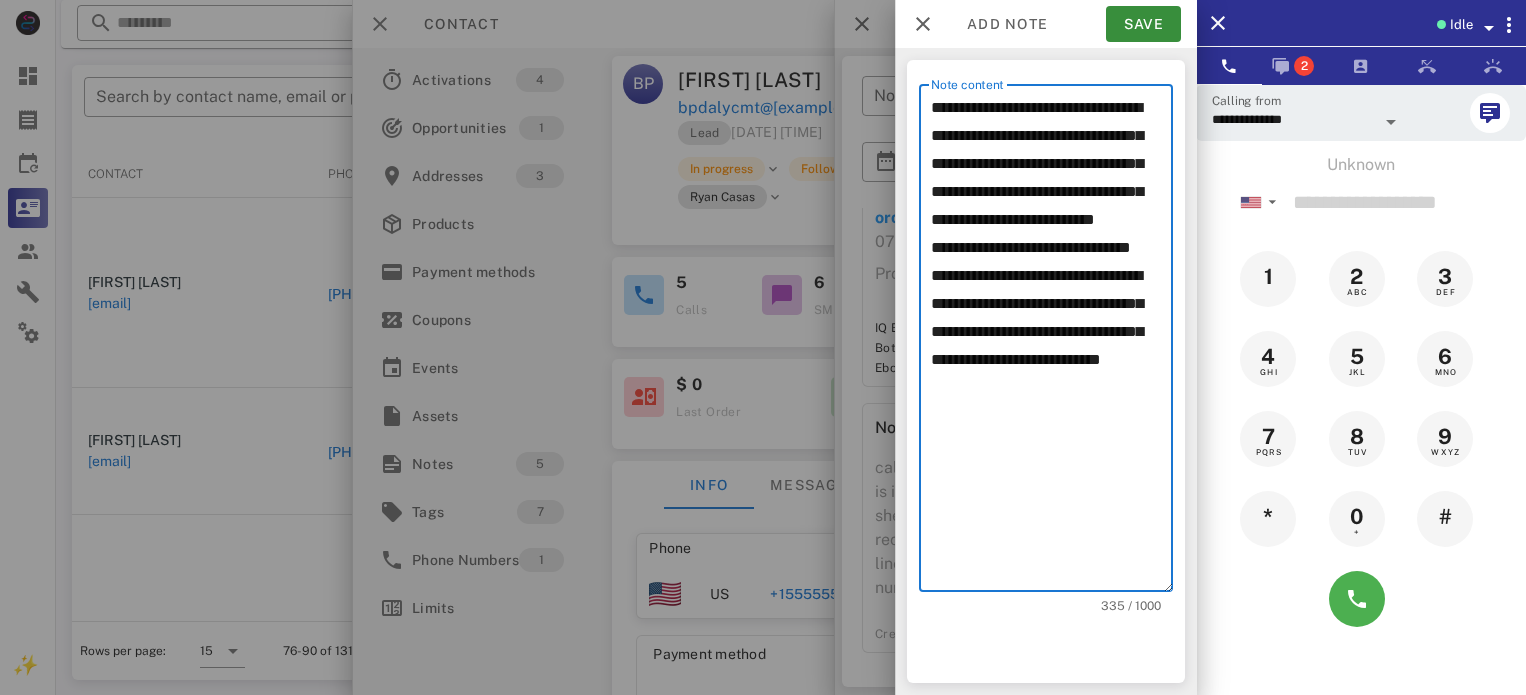 click on "**********" at bounding box center (1052, 343) 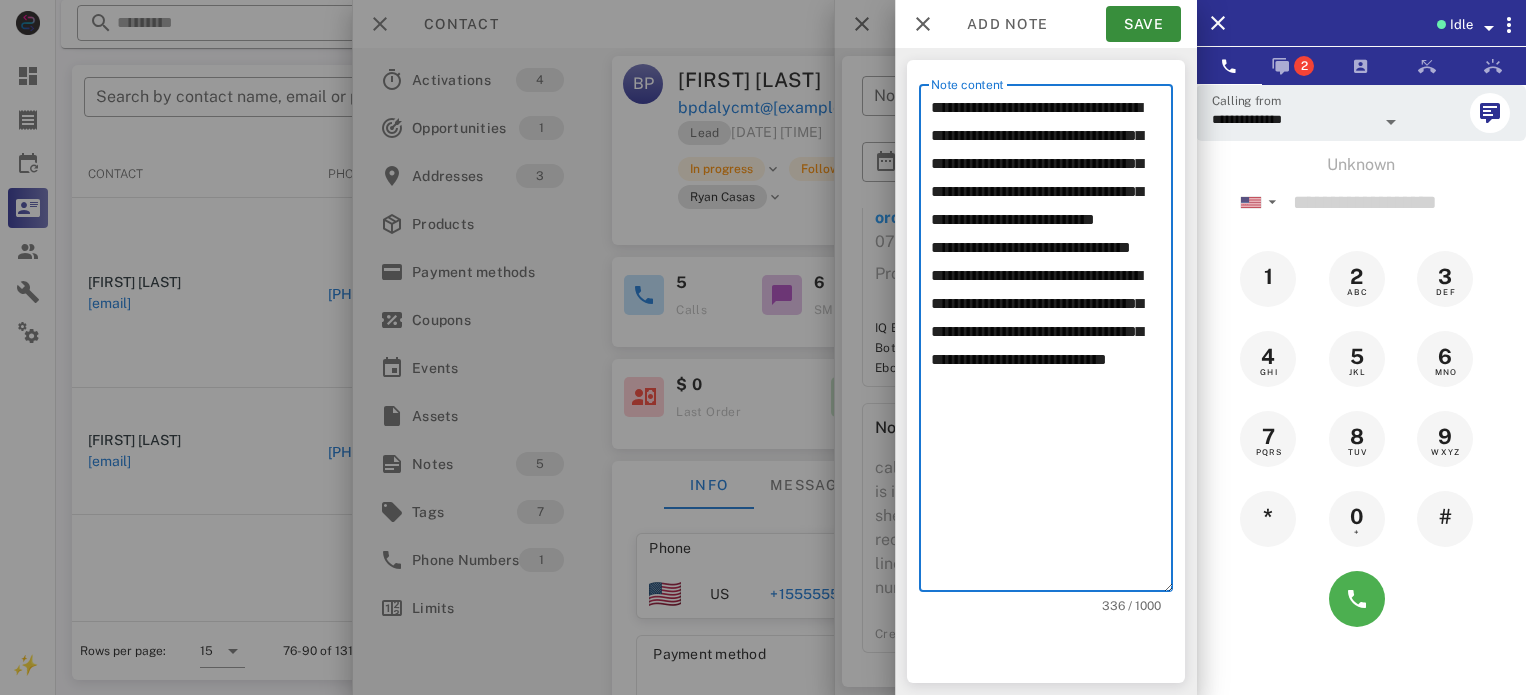 click on "**********" at bounding box center [1052, 343] 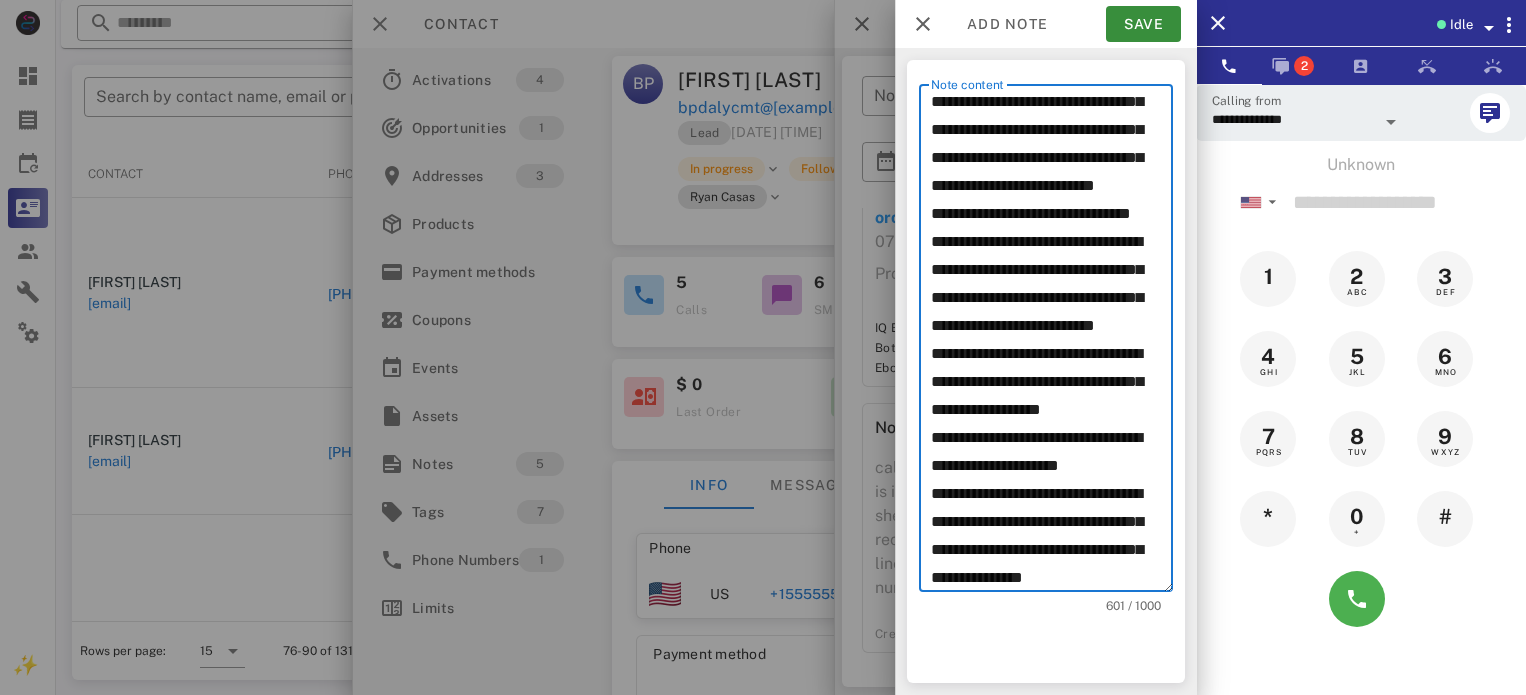 scroll, scrollTop: 229, scrollLeft: 0, axis: vertical 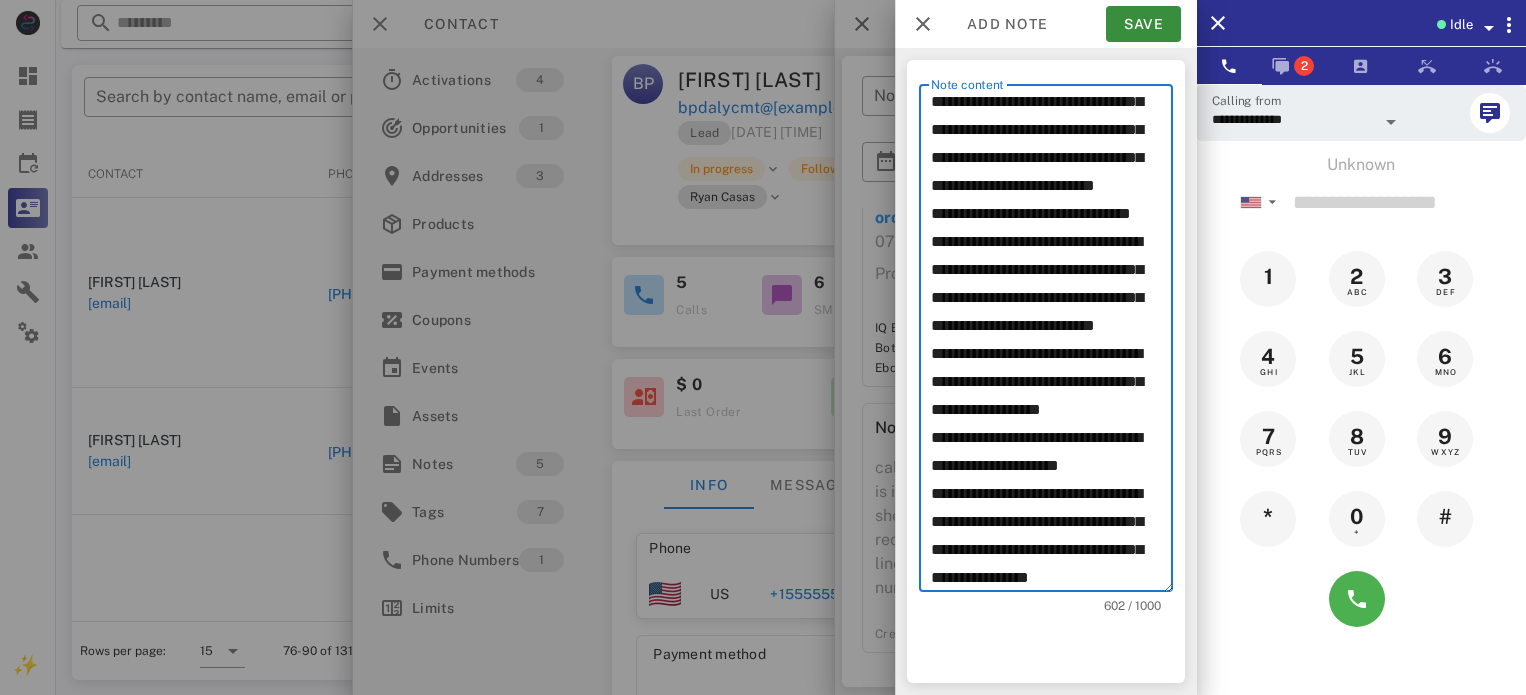 click on "**********" at bounding box center [1052, 343] 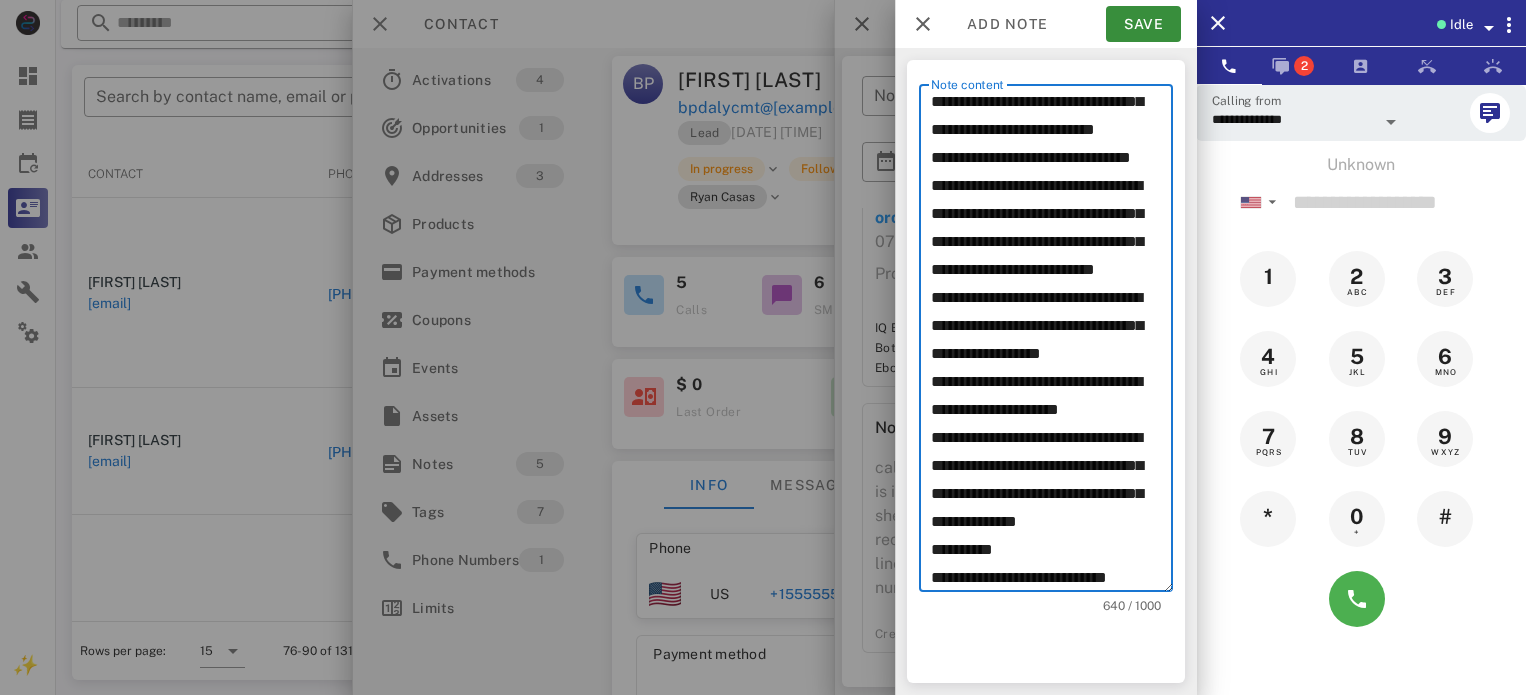 scroll, scrollTop: 252, scrollLeft: 0, axis: vertical 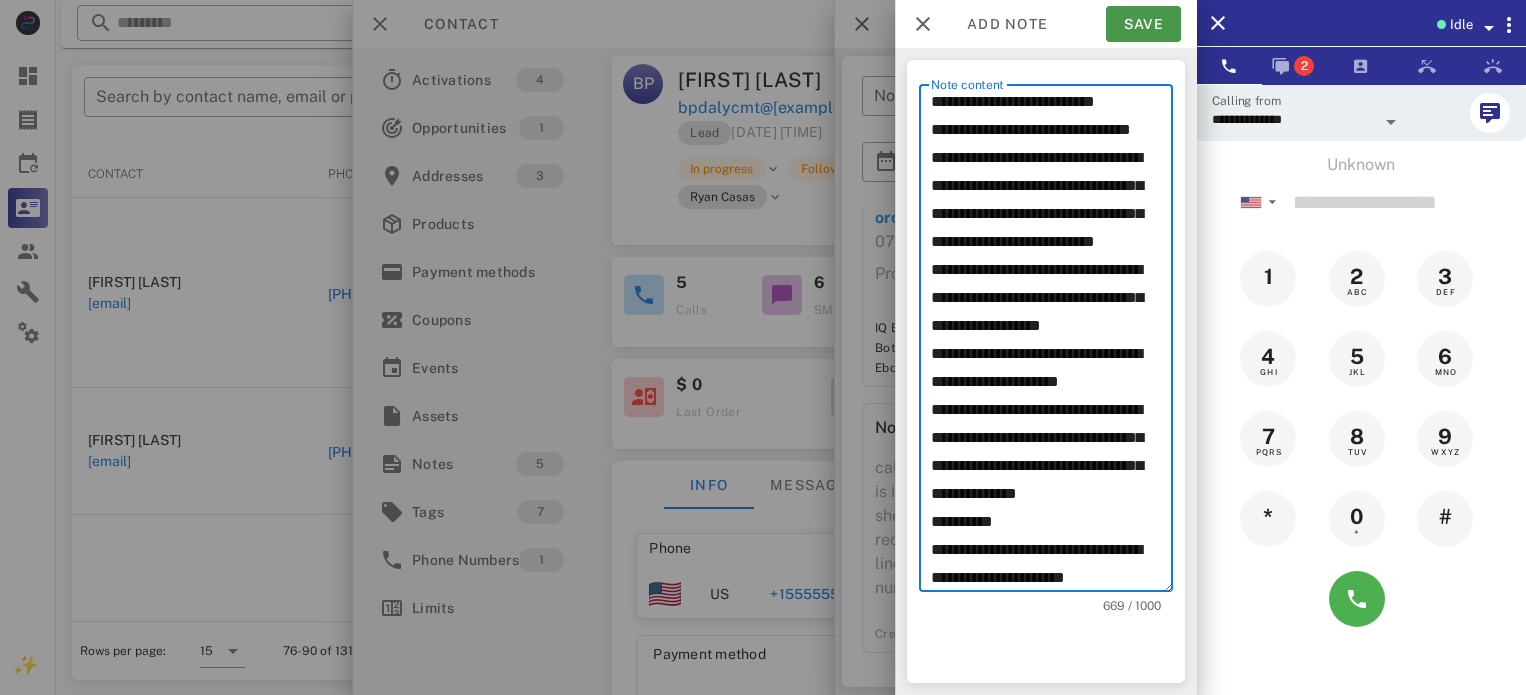 type on "**********" 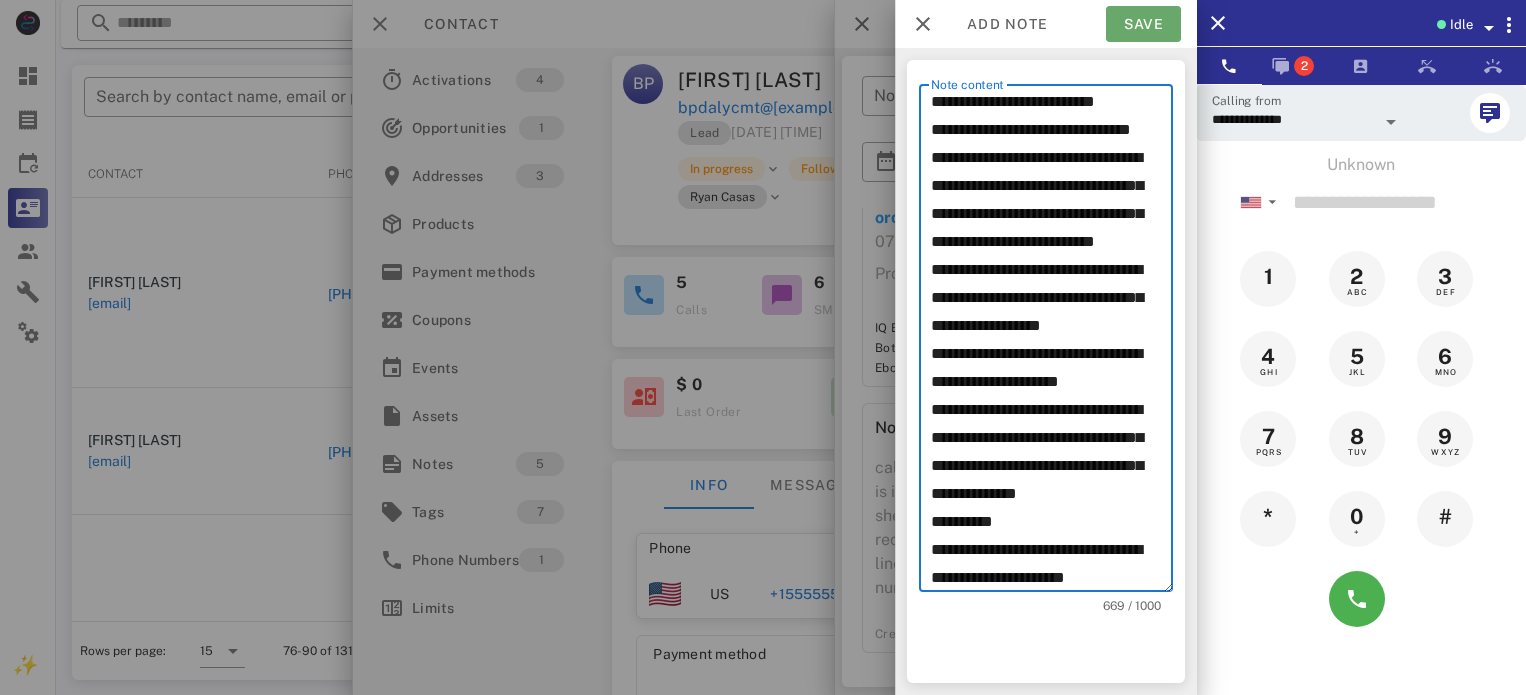 click on "Save" at bounding box center (1143, 24) 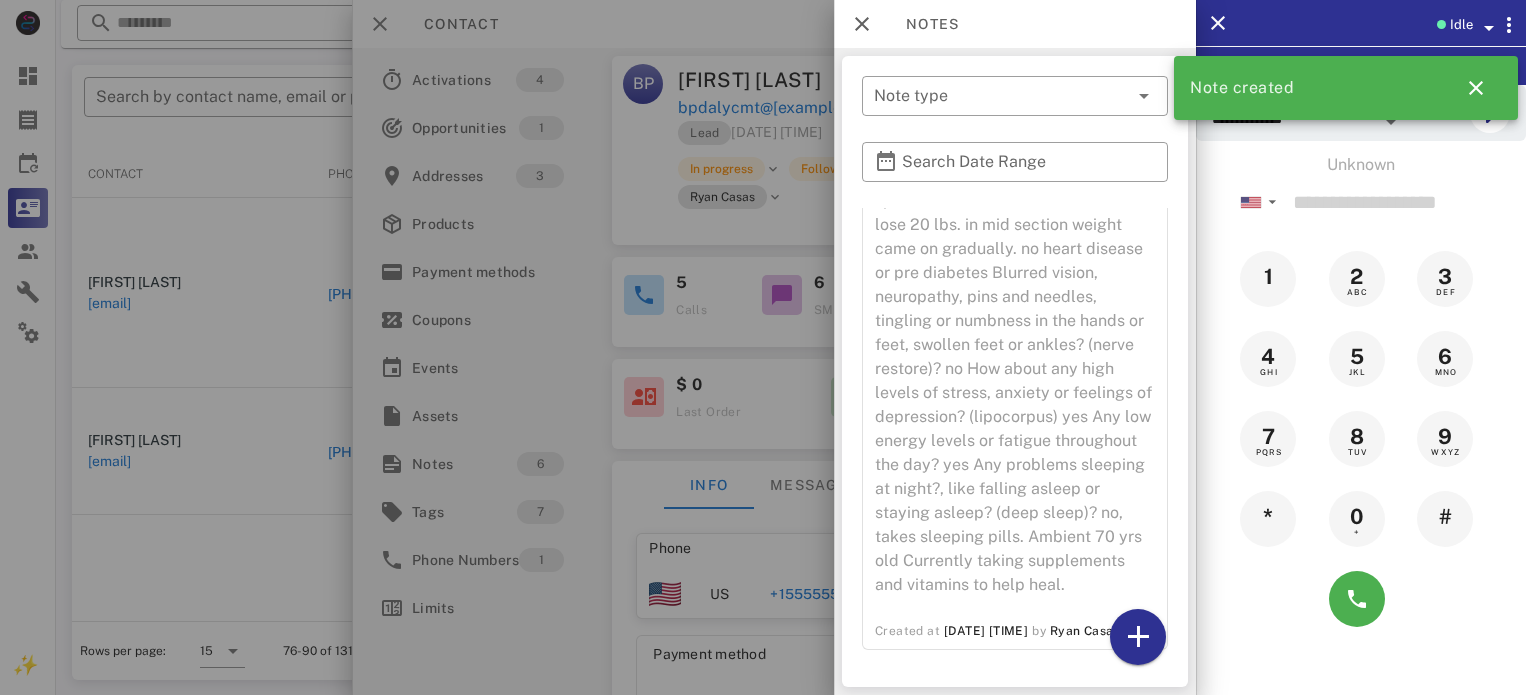 scroll, scrollTop: 1563, scrollLeft: 0, axis: vertical 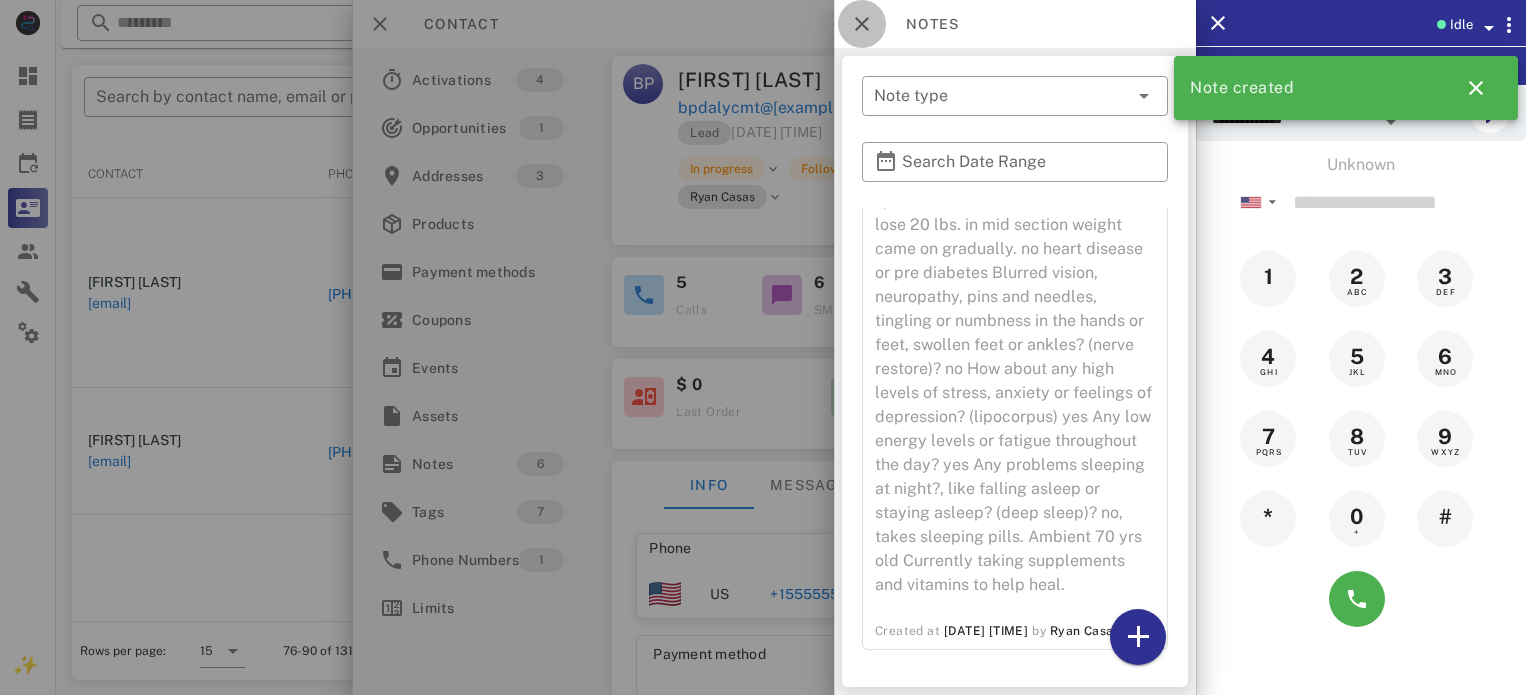 click at bounding box center [862, 24] 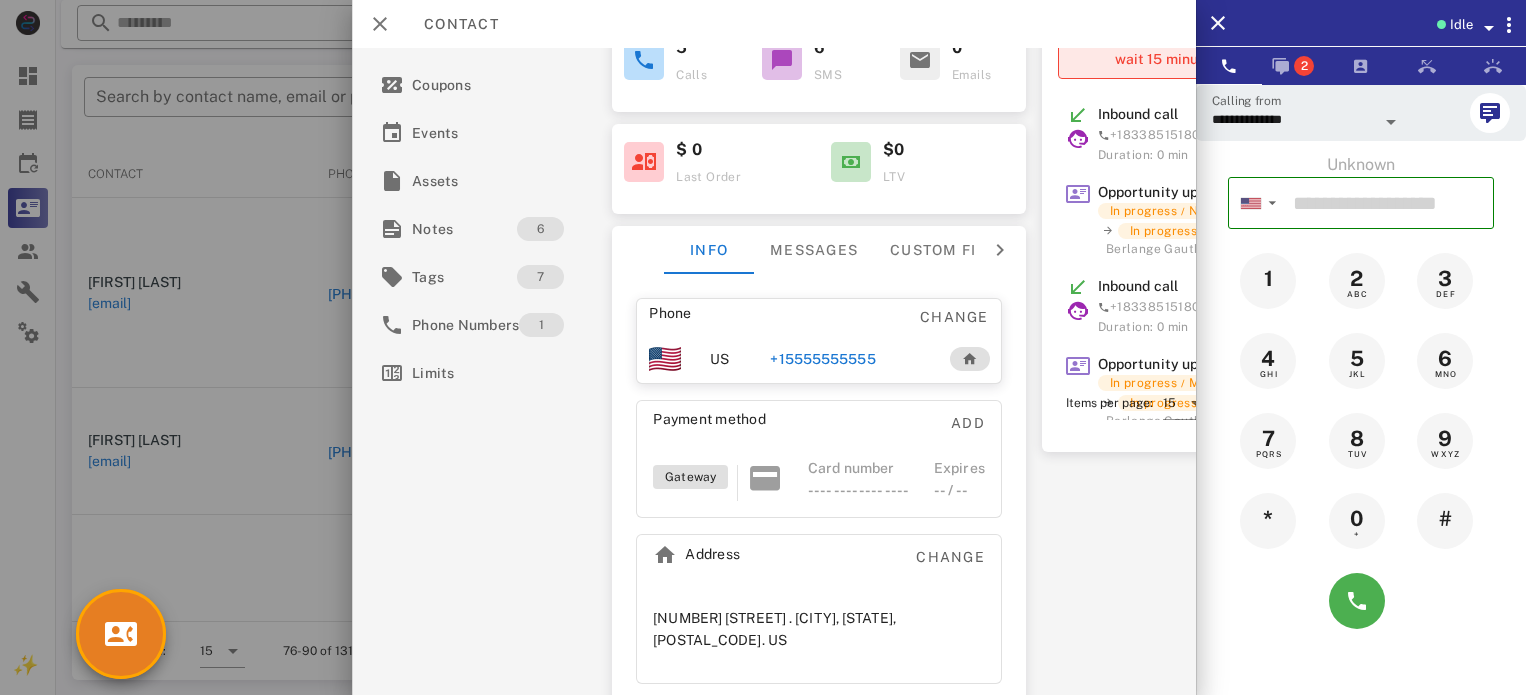 scroll, scrollTop: 0, scrollLeft: 0, axis: both 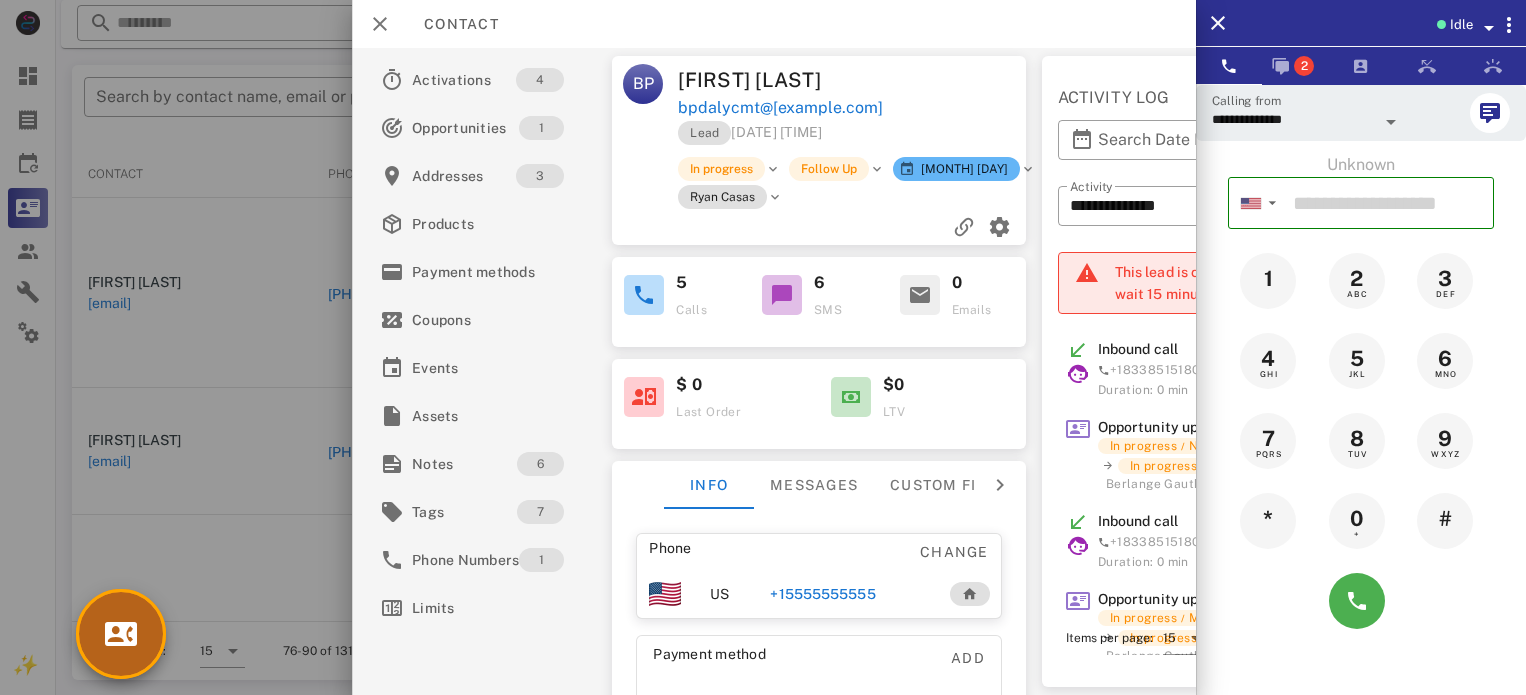 click at bounding box center [121, 634] 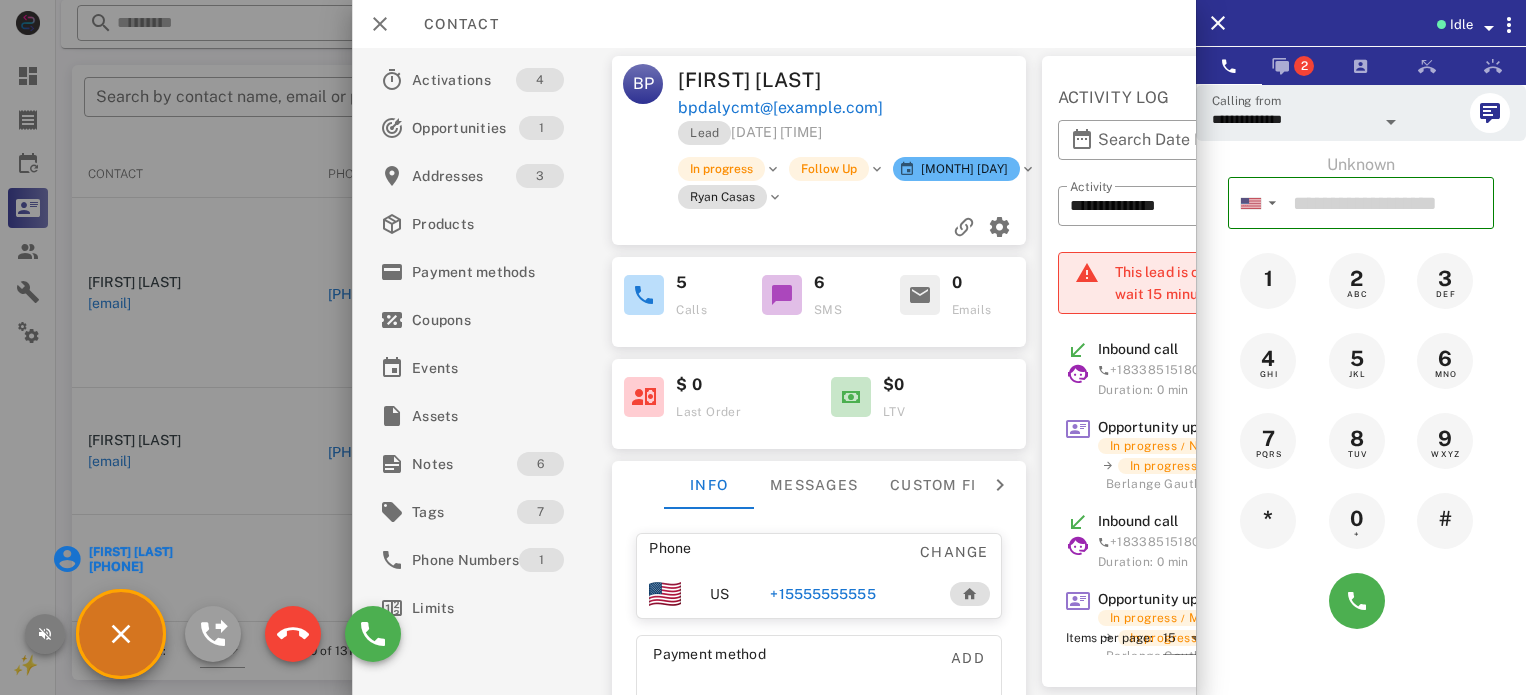 click at bounding box center [45, 634] 